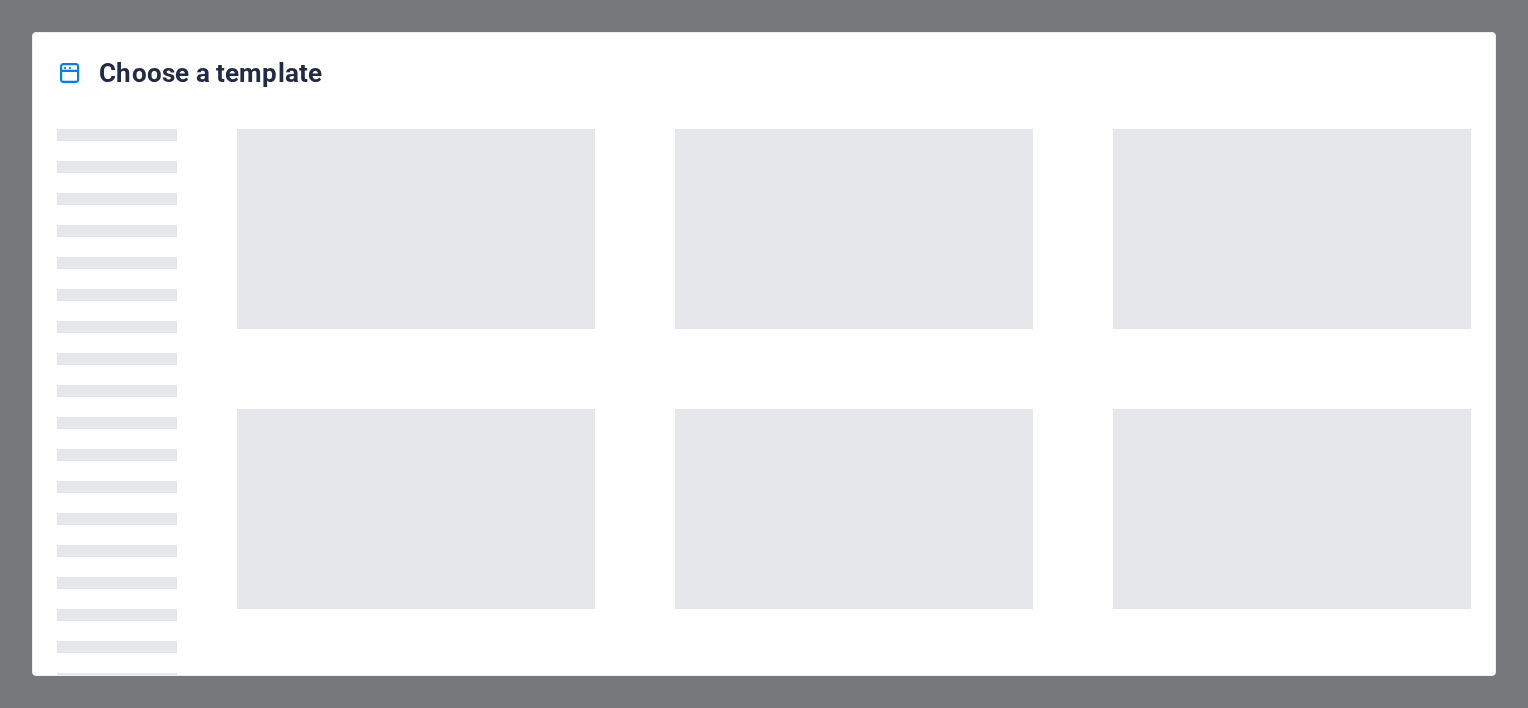 scroll, scrollTop: 0, scrollLeft: 0, axis: both 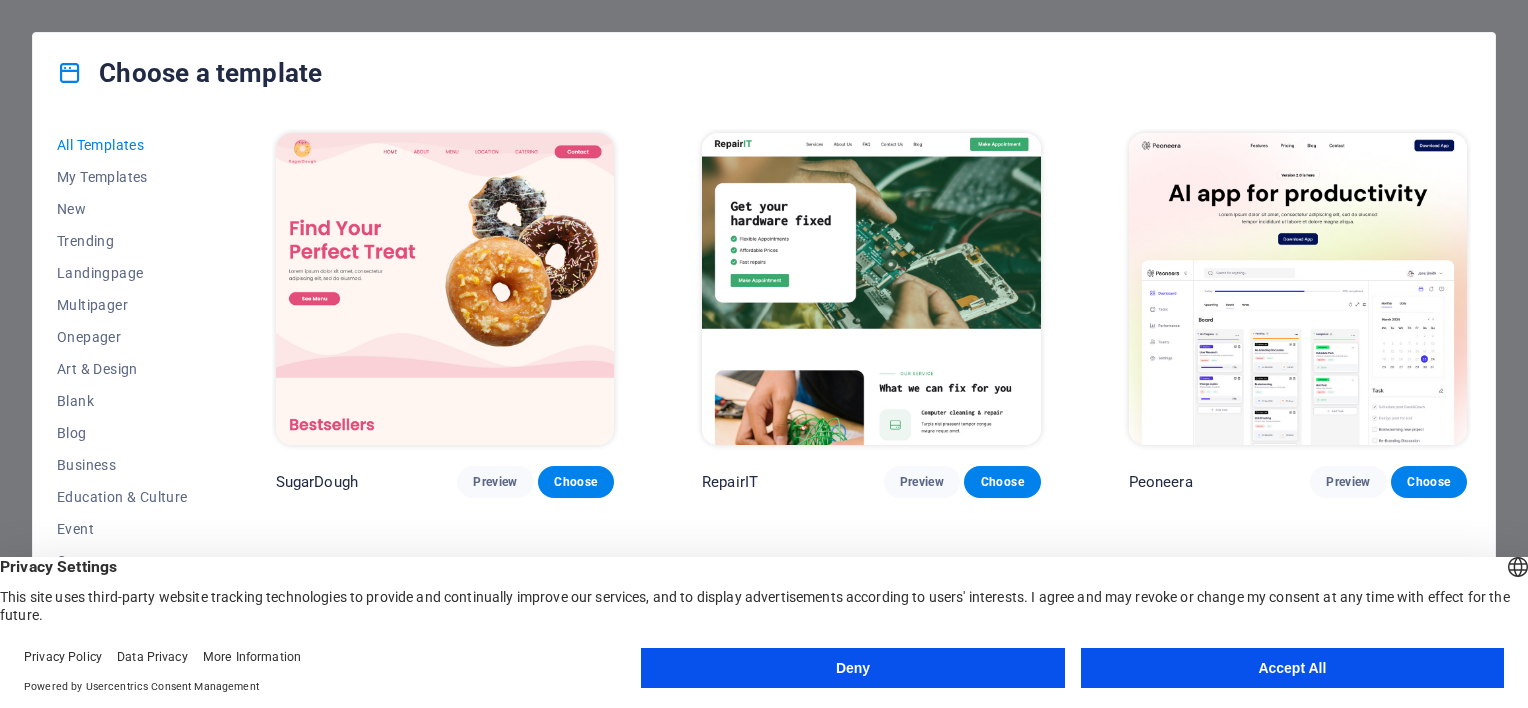 click on "Accept All" at bounding box center (1292, 668) 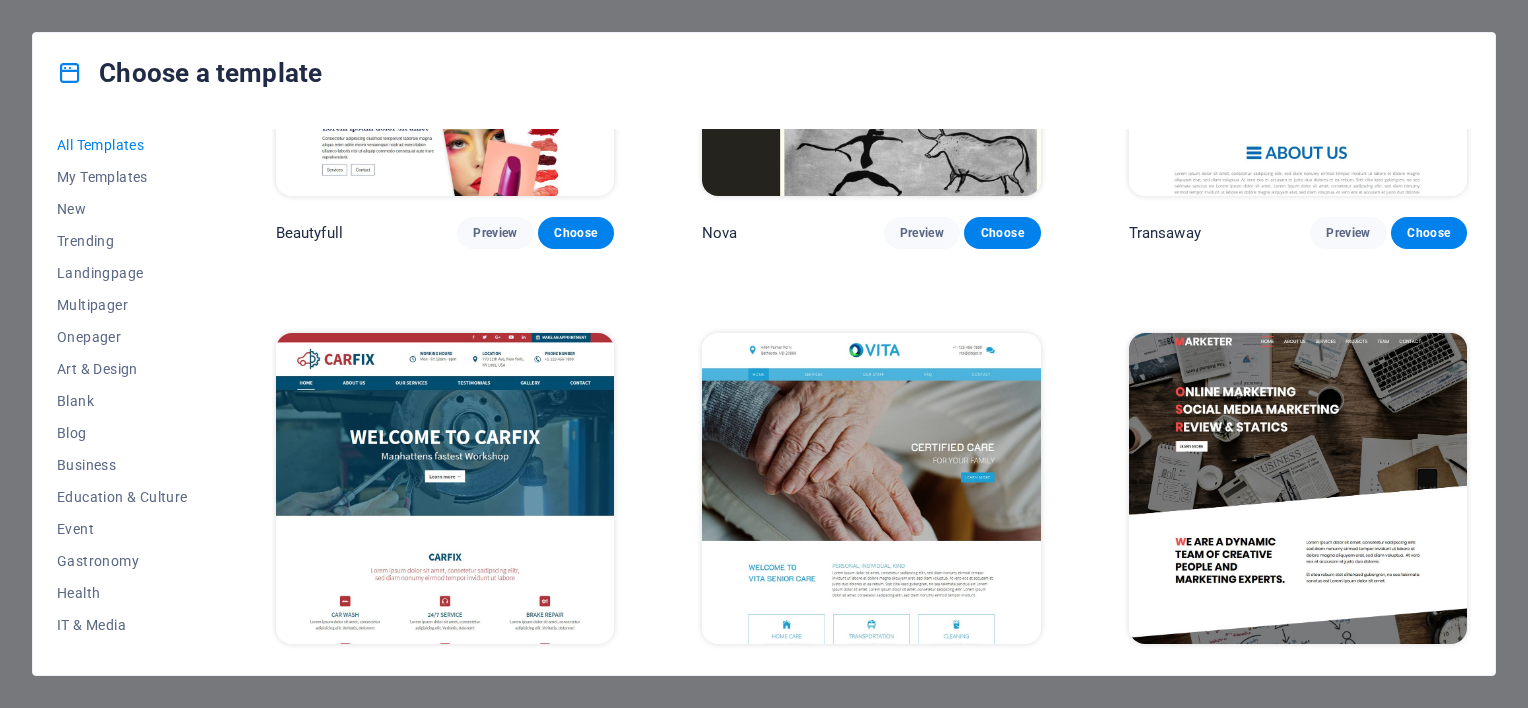 scroll, scrollTop: 19141, scrollLeft: 0, axis: vertical 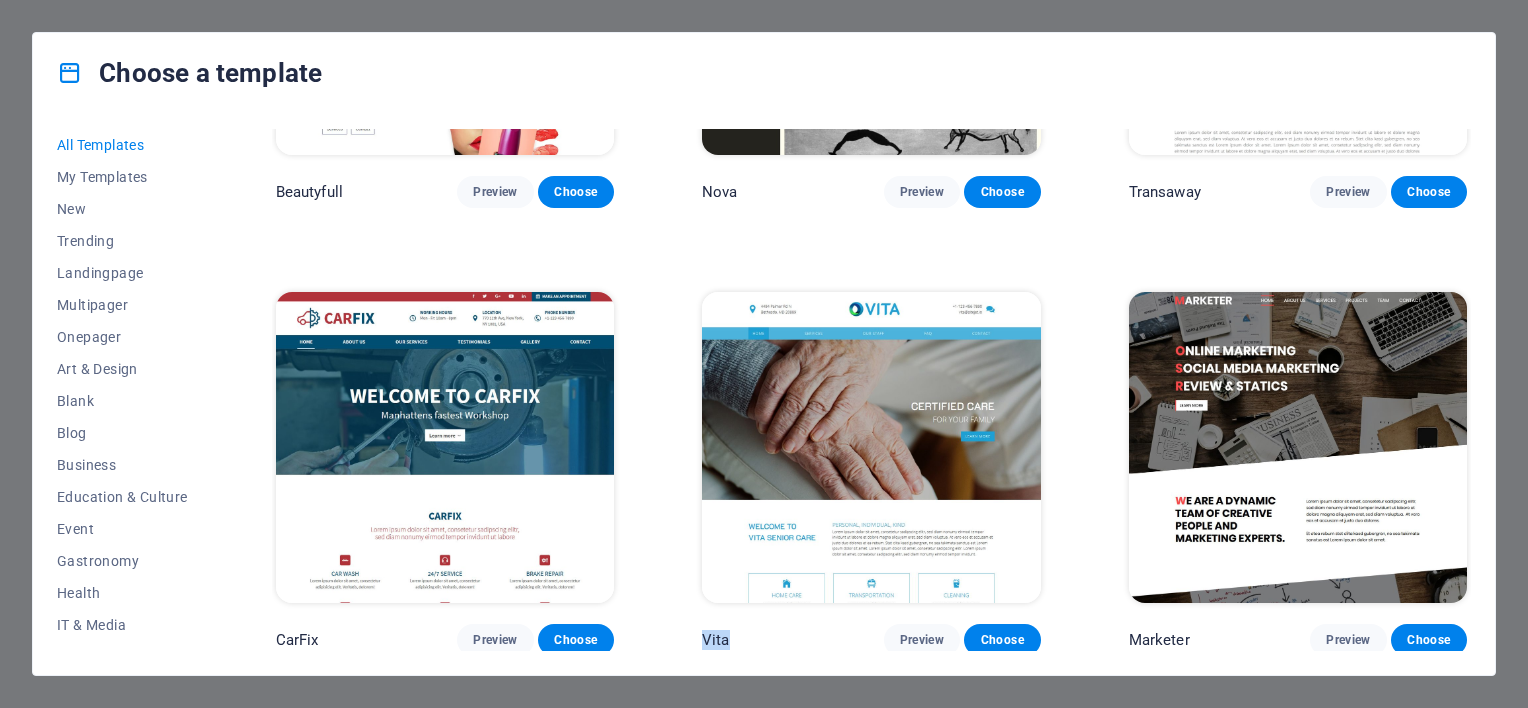 drag, startPoint x: 729, startPoint y: 557, endPoint x: 706, endPoint y: 553, distance: 23.345236 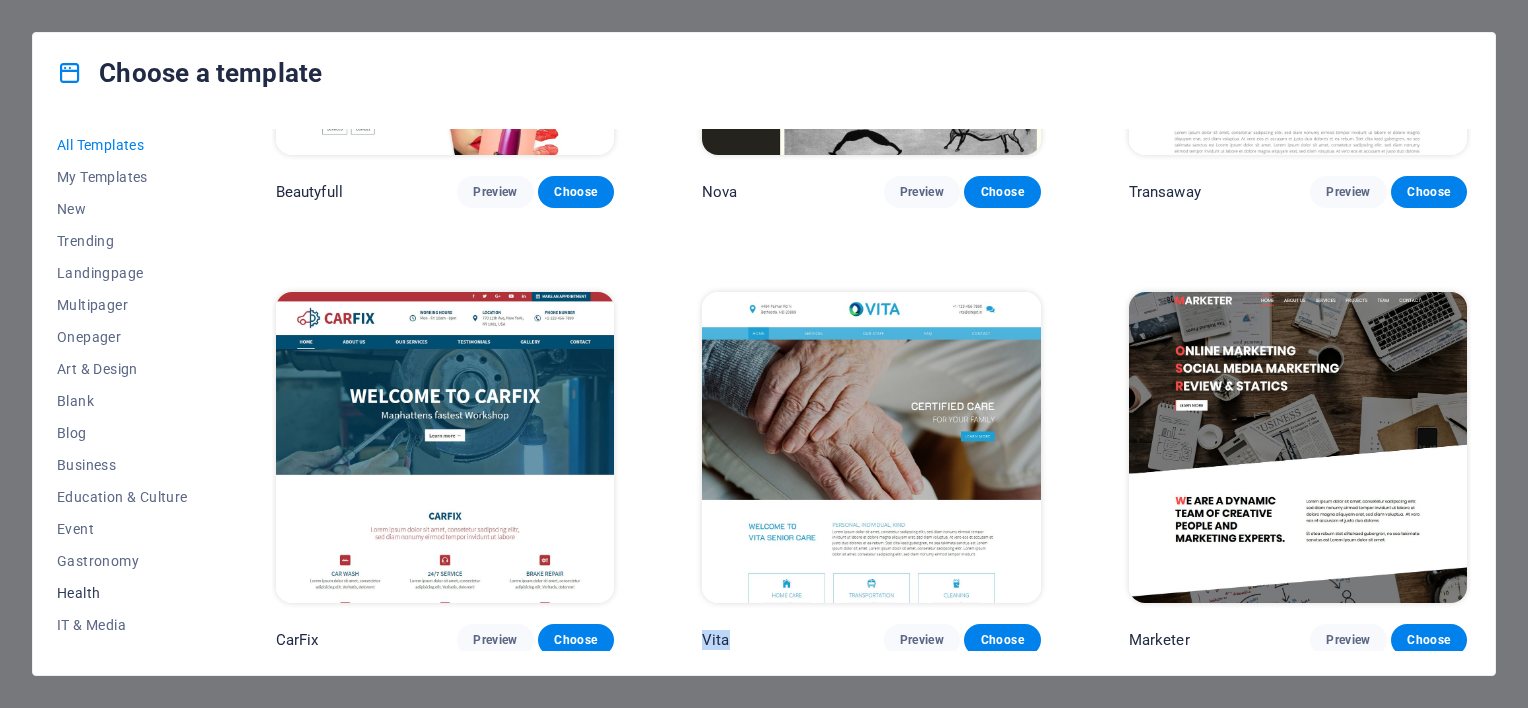 click on "Health" at bounding box center [122, 593] 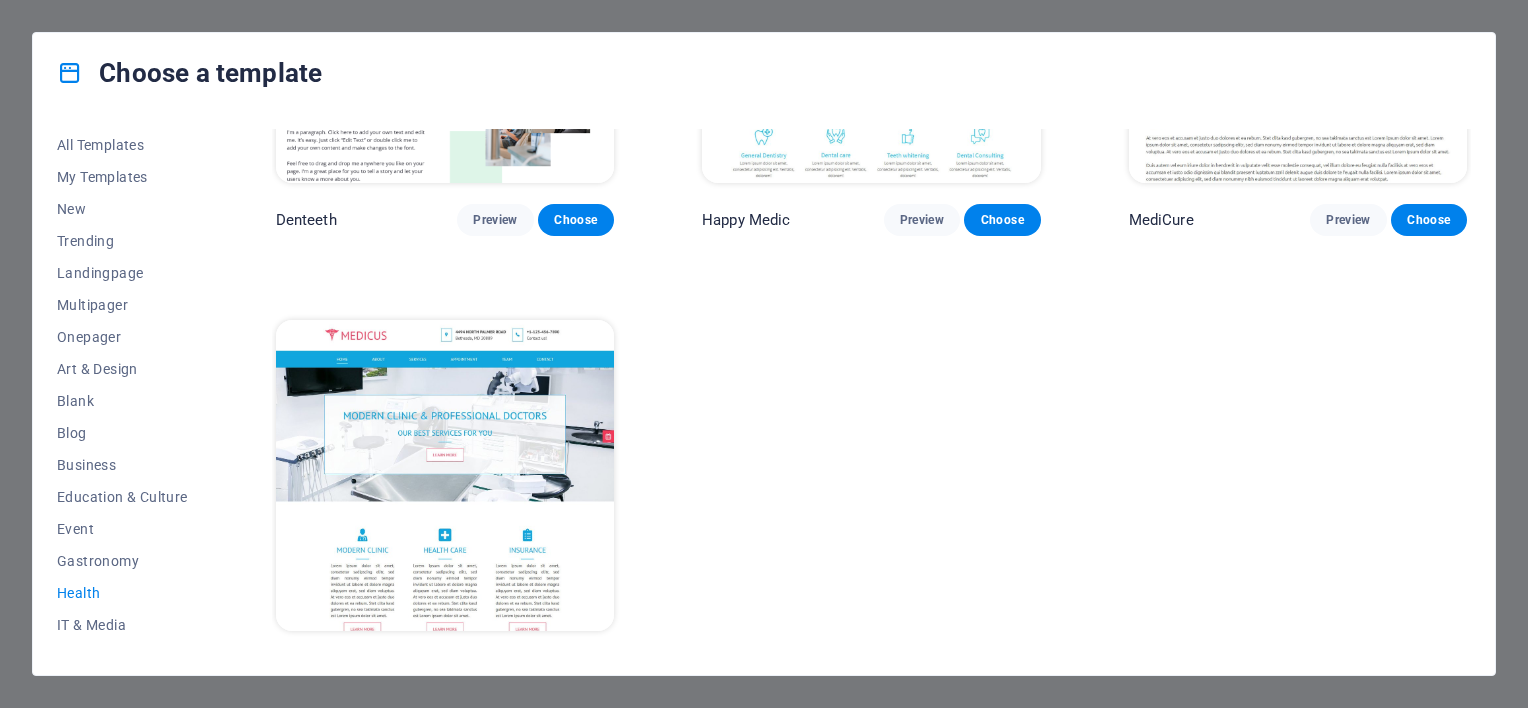 scroll, scrollTop: 738, scrollLeft: 0, axis: vertical 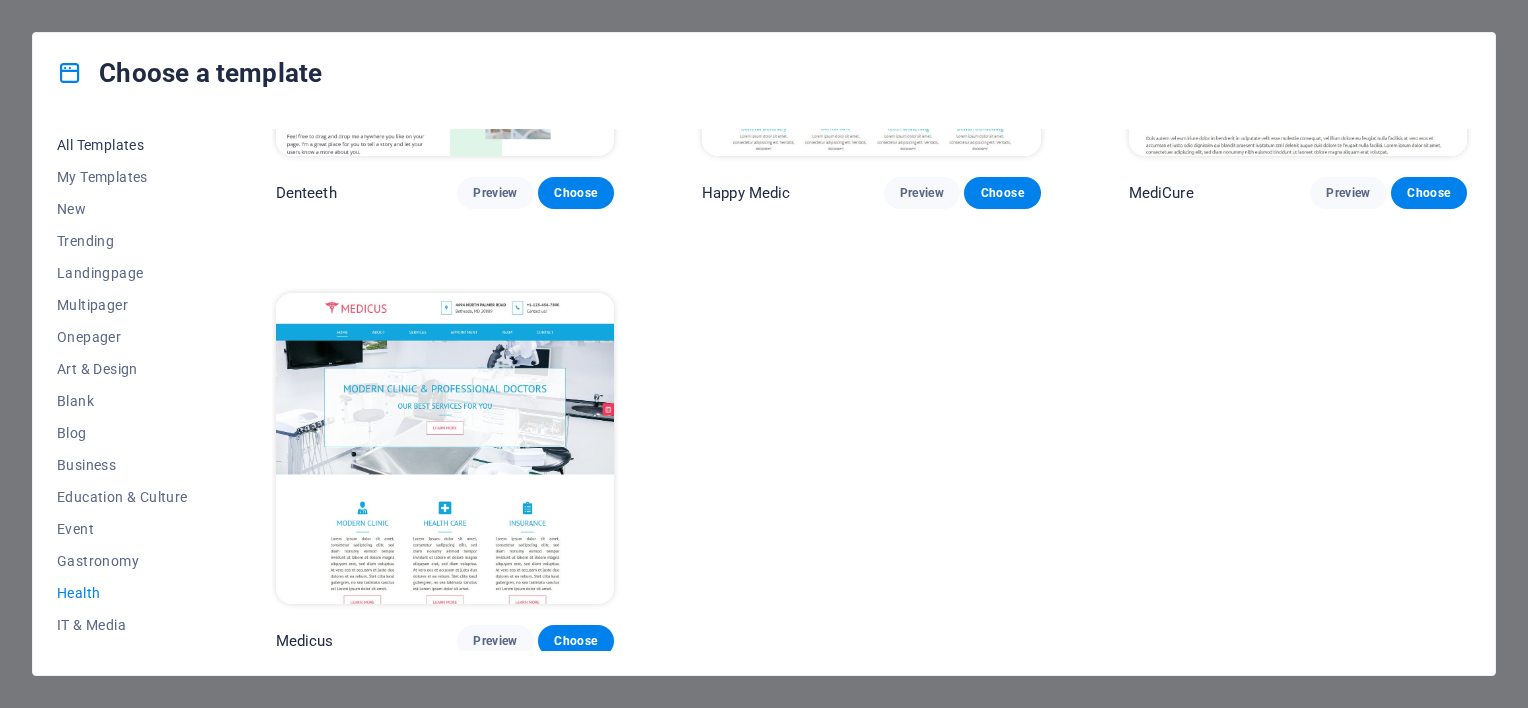 click on "All Templates" at bounding box center [122, 145] 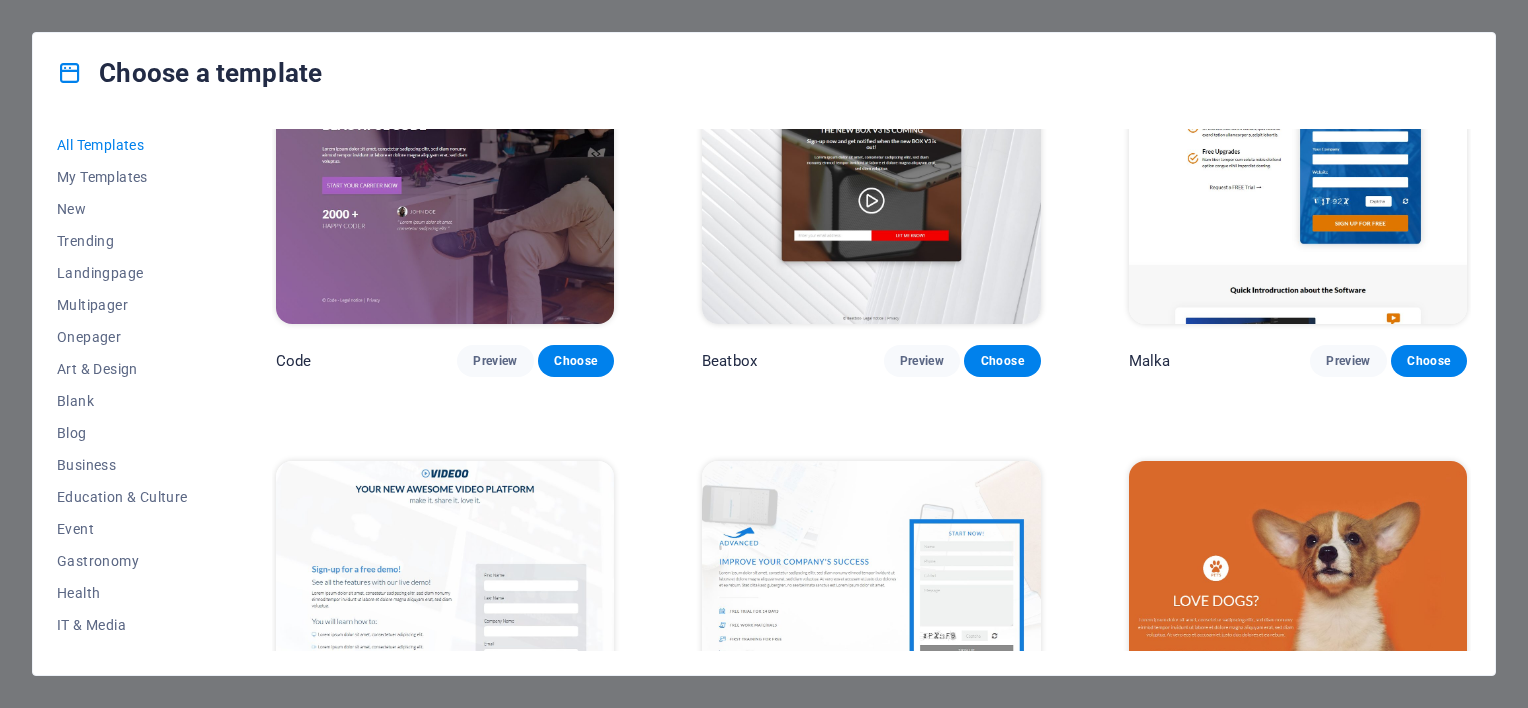 scroll, scrollTop: 22595, scrollLeft: 0, axis: vertical 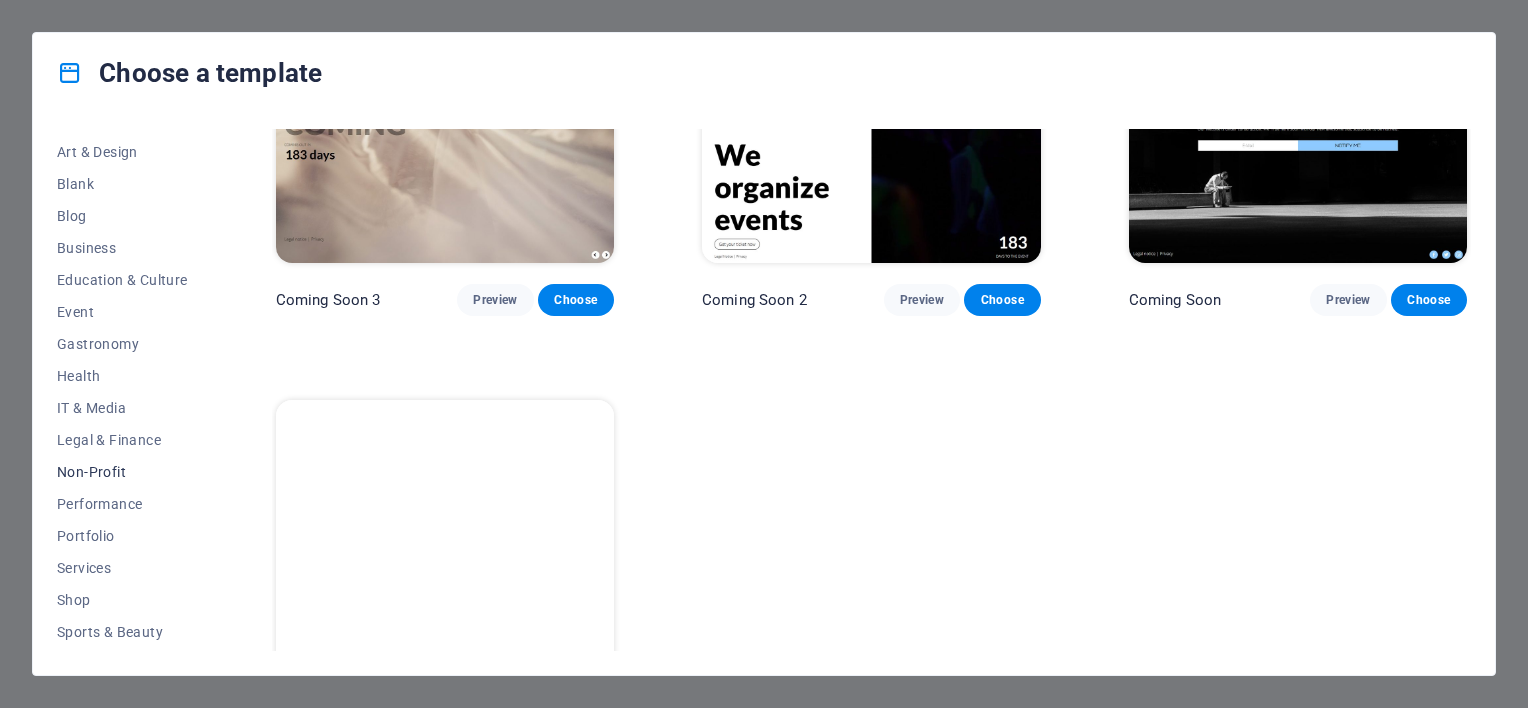 click on "Non-Profit" at bounding box center [122, 472] 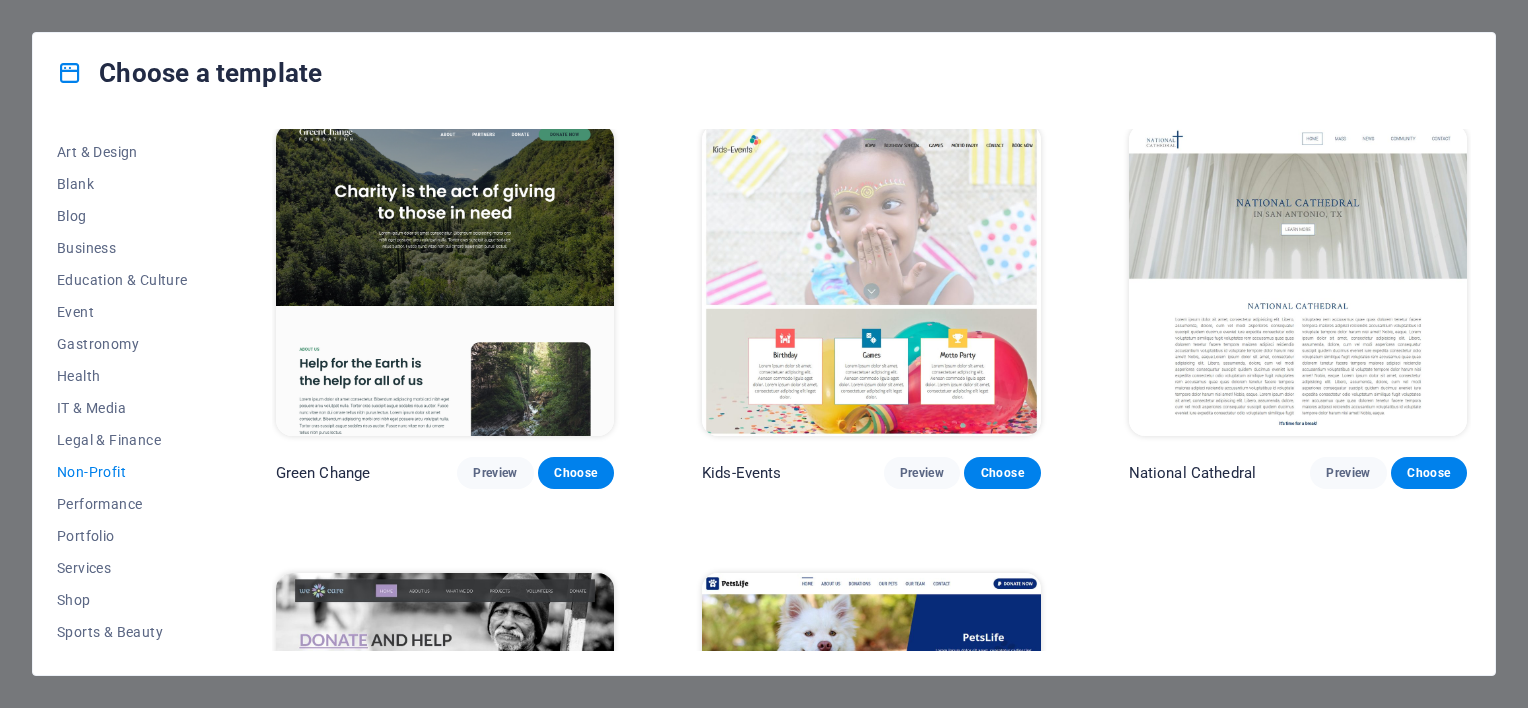 scroll, scrollTop: 0, scrollLeft: 0, axis: both 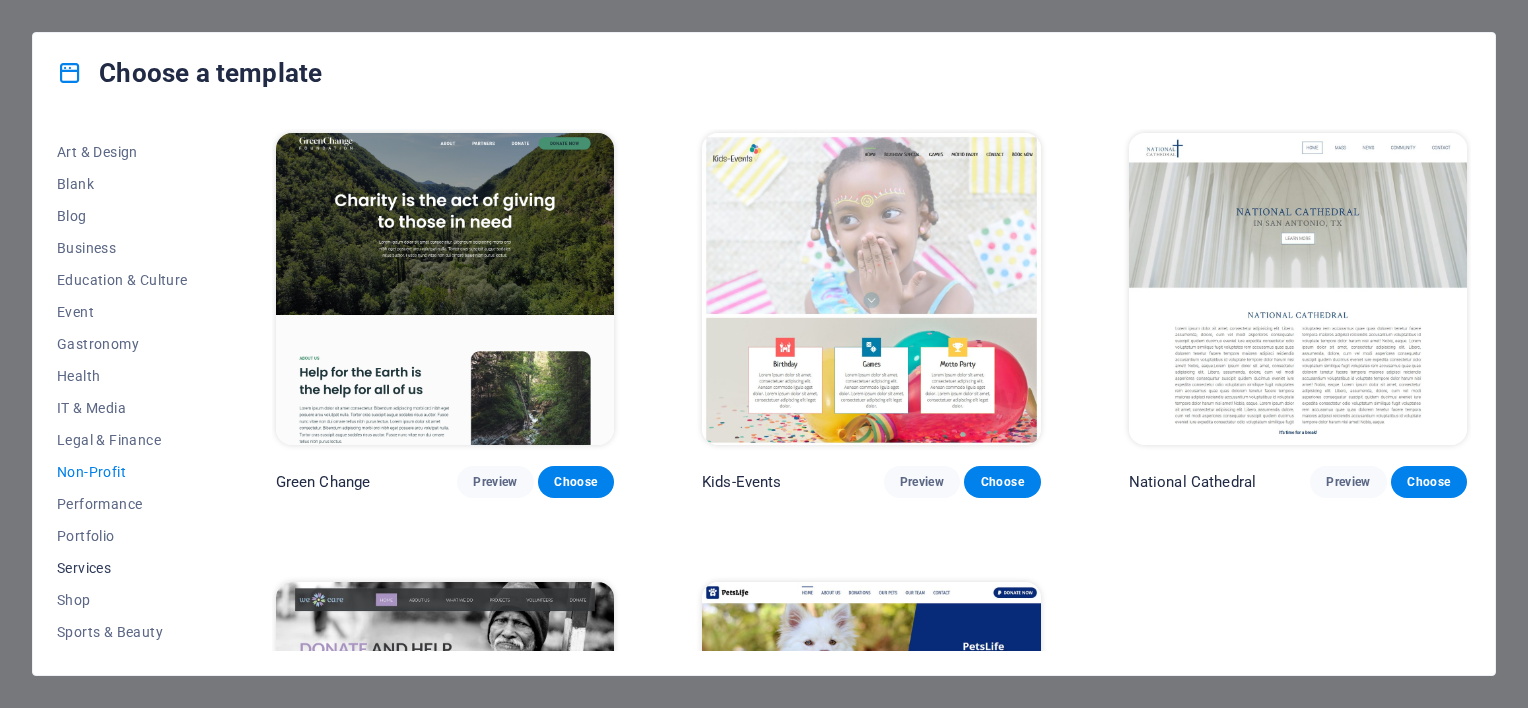 click on "Services" at bounding box center [122, 568] 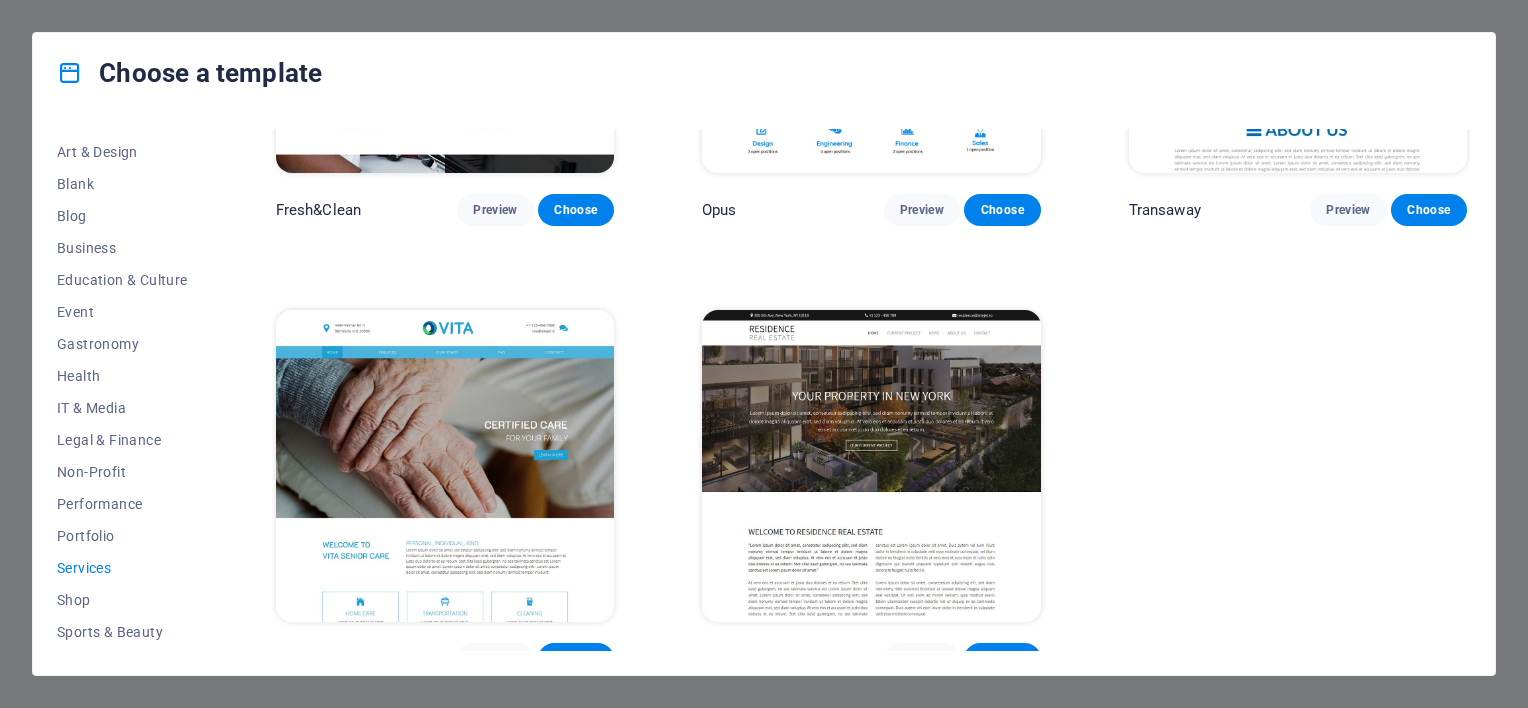 scroll, scrollTop: 2525, scrollLeft: 0, axis: vertical 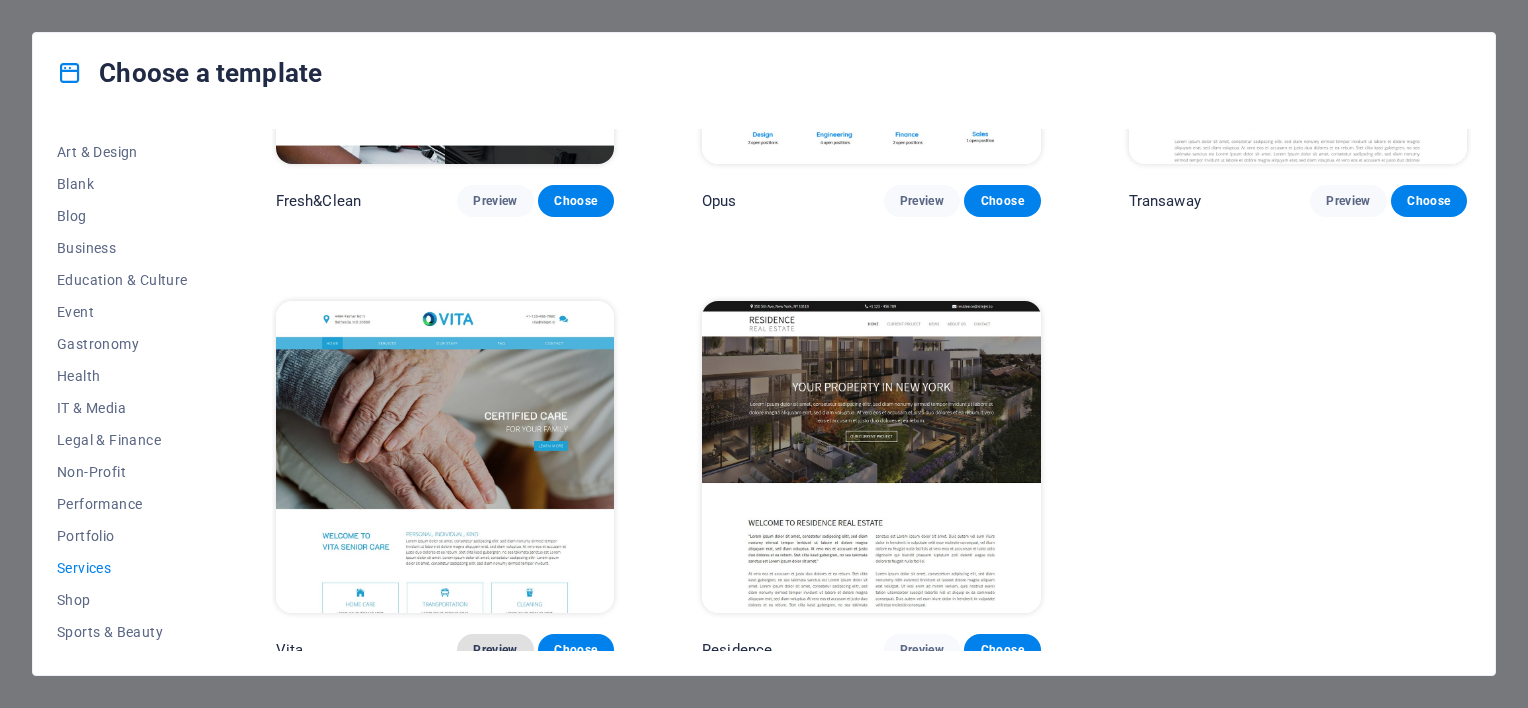 click on "Preview" at bounding box center (495, 650) 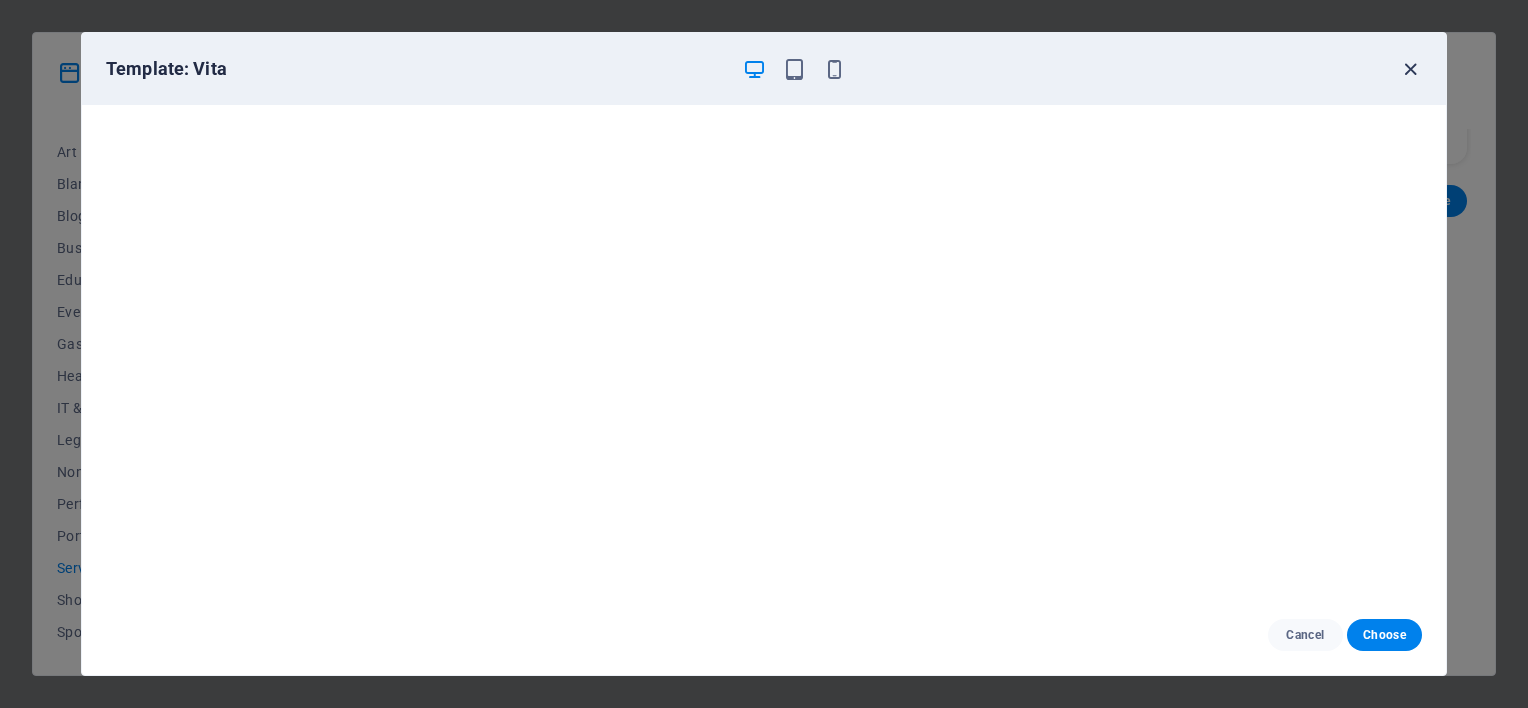click at bounding box center (1410, 69) 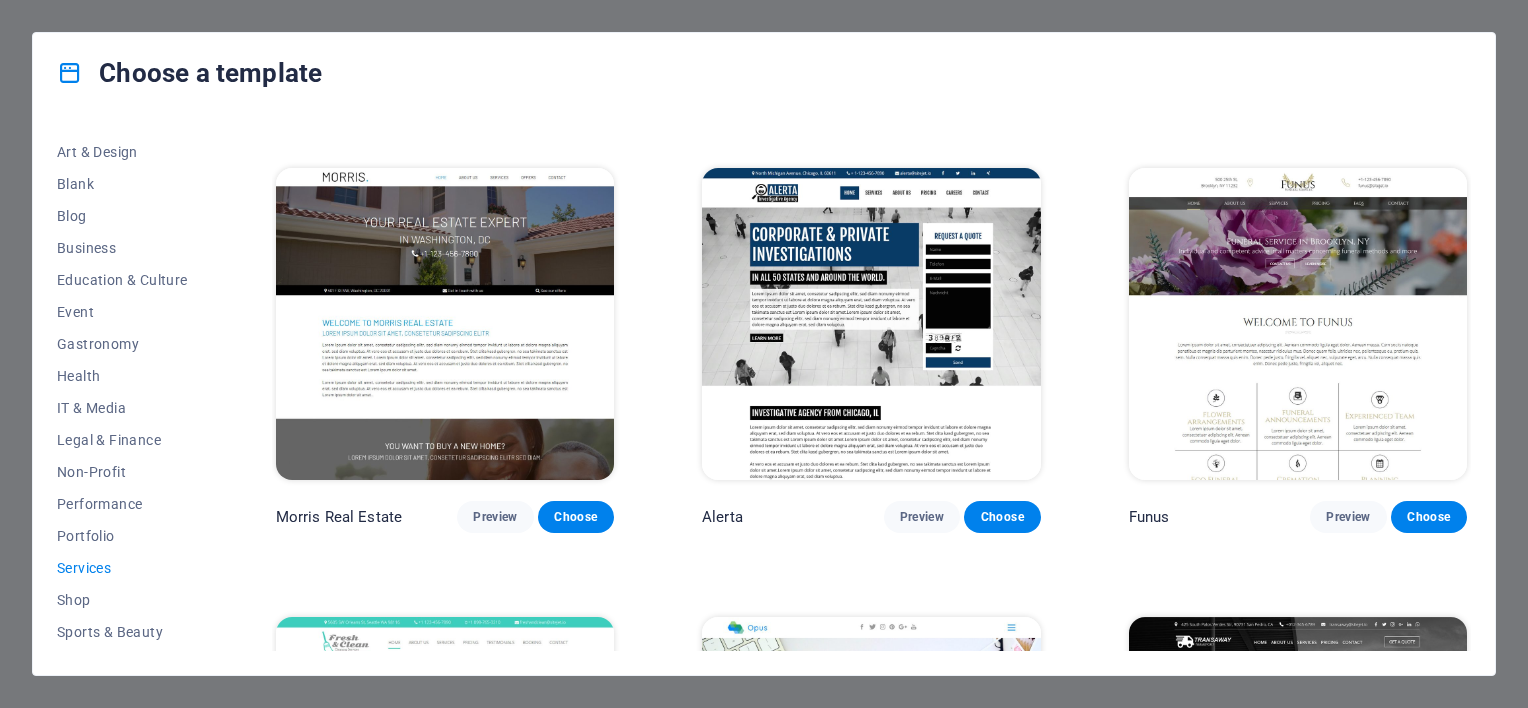 scroll, scrollTop: 1755, scrollLeft: 0, axis: vertical 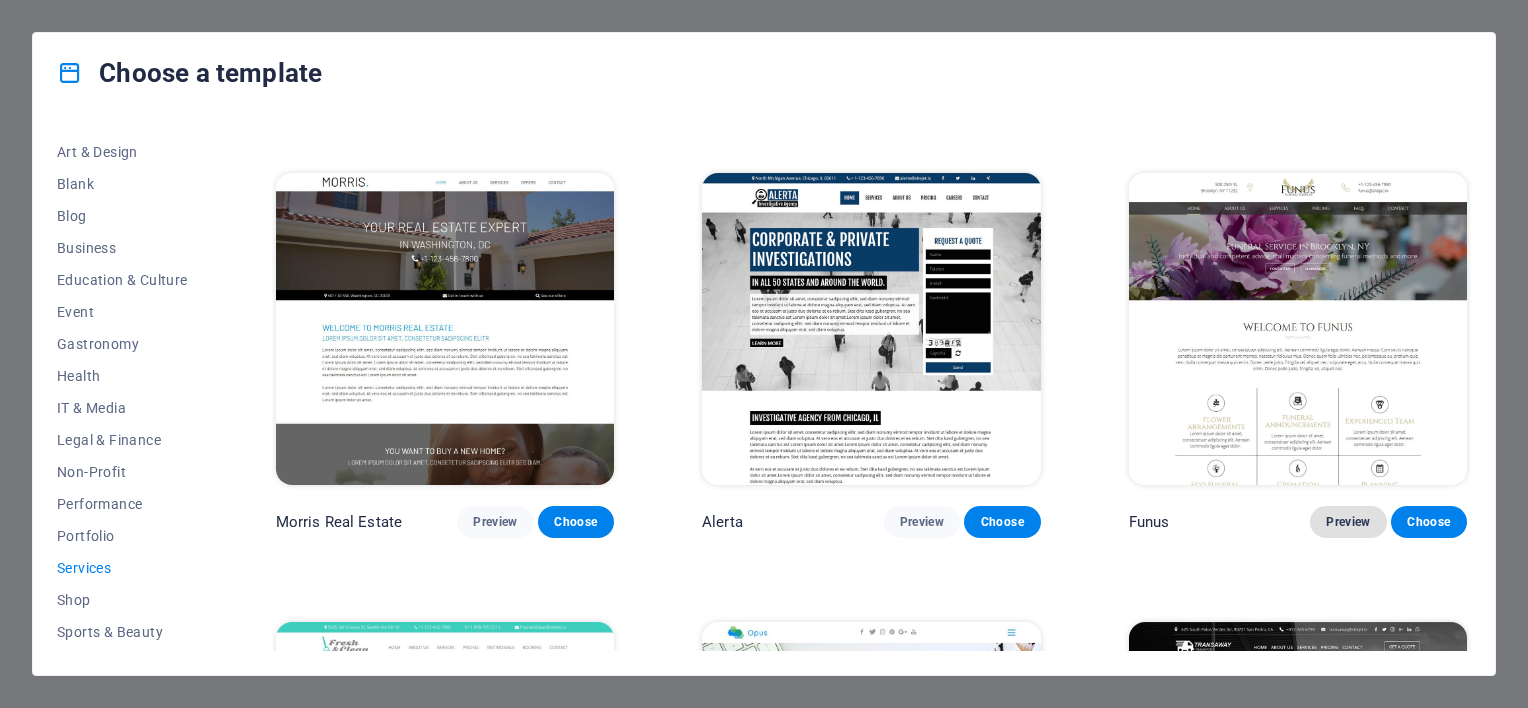 click on "Preview" at bounding box center (1348, 522) 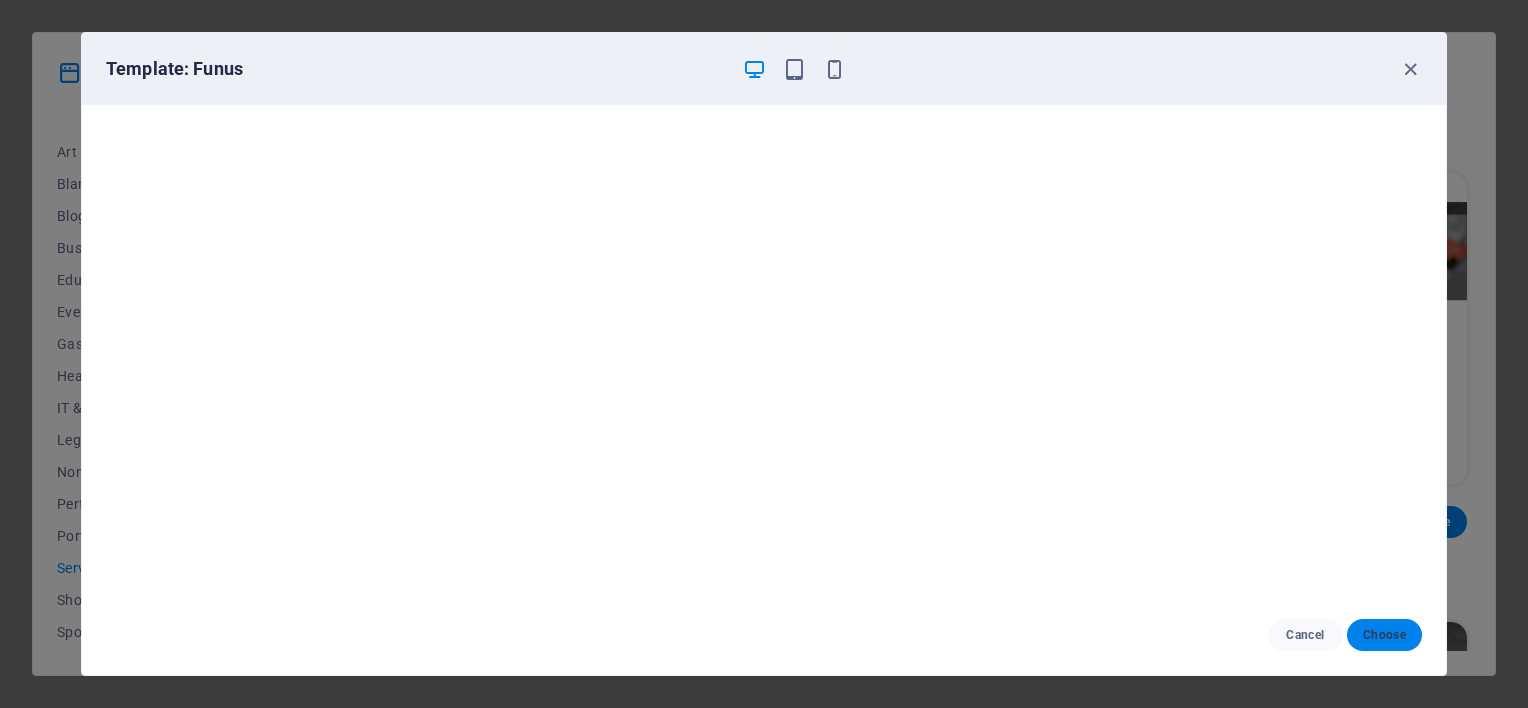 click on "Choose" at bounding box center (1384, 635) 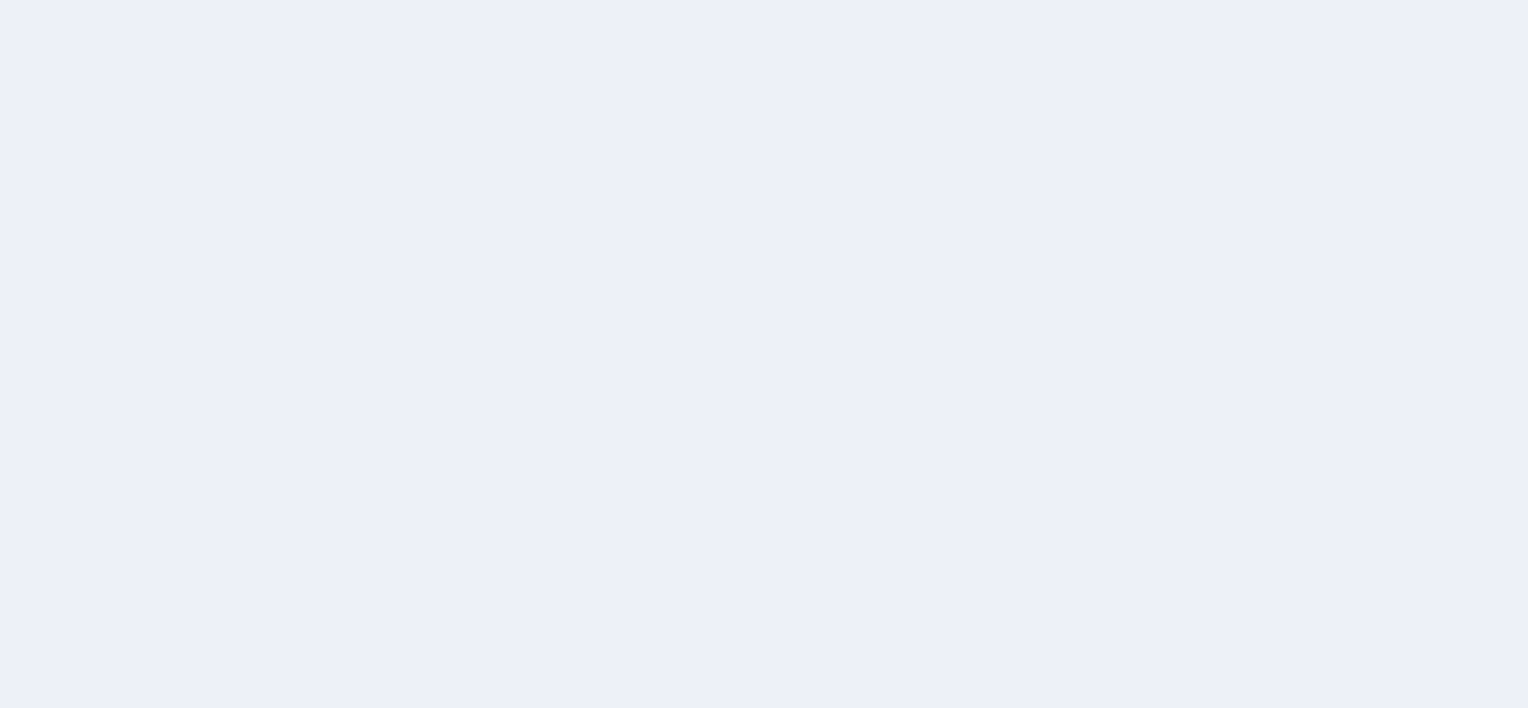 scroll, scrollTop: 0, scrollLeft: 0, axis: both 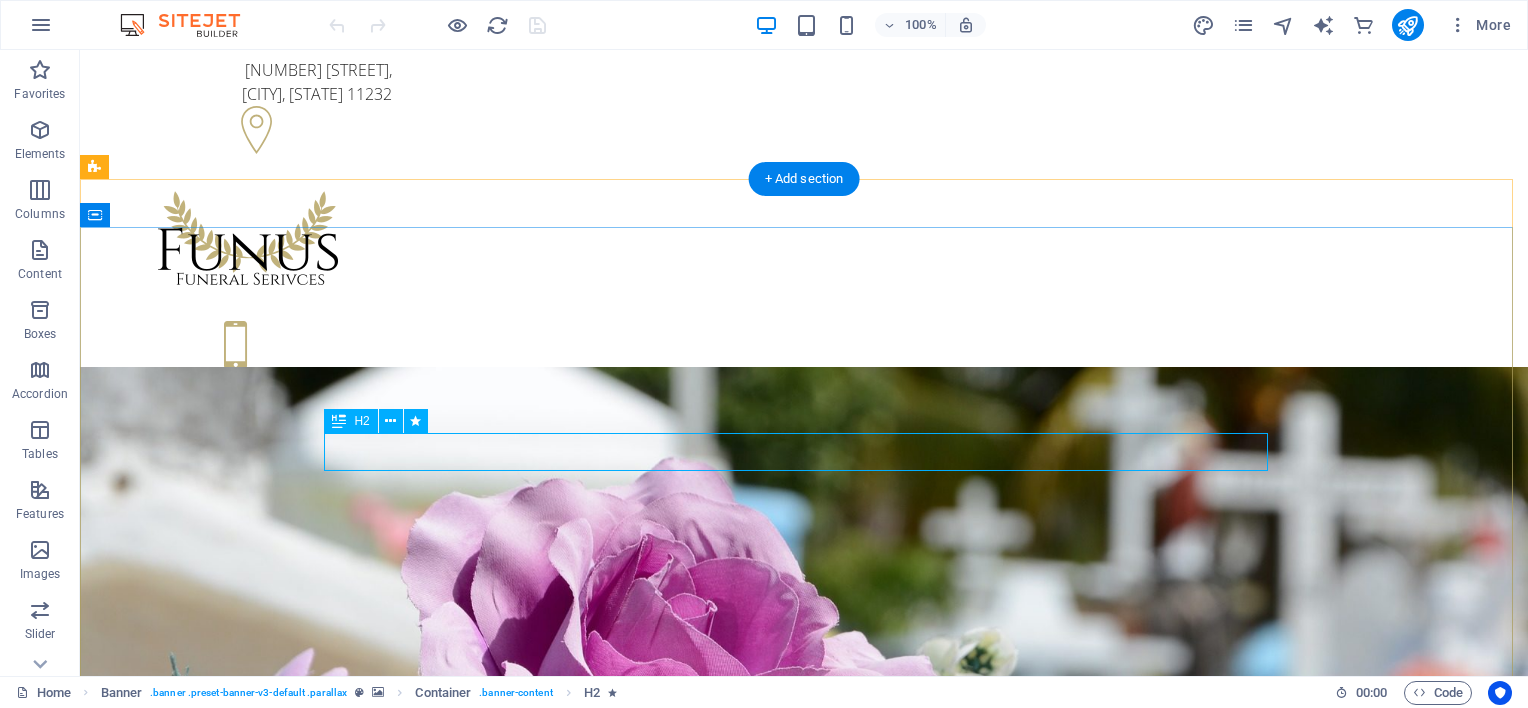 click on "Funeral Service in   [CITY], [STATE]" at bounding box center [804, 1181] 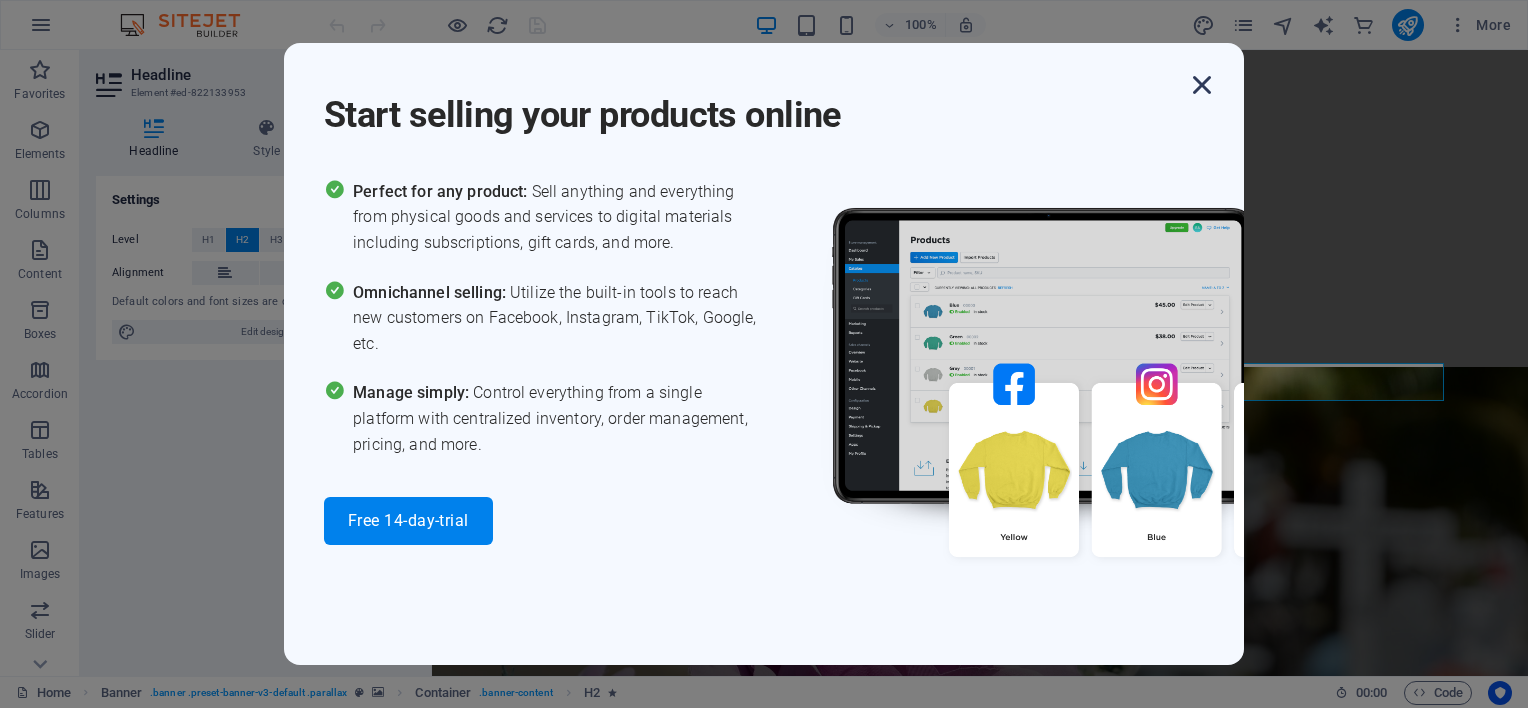 click at bounding box center [1202, 85] 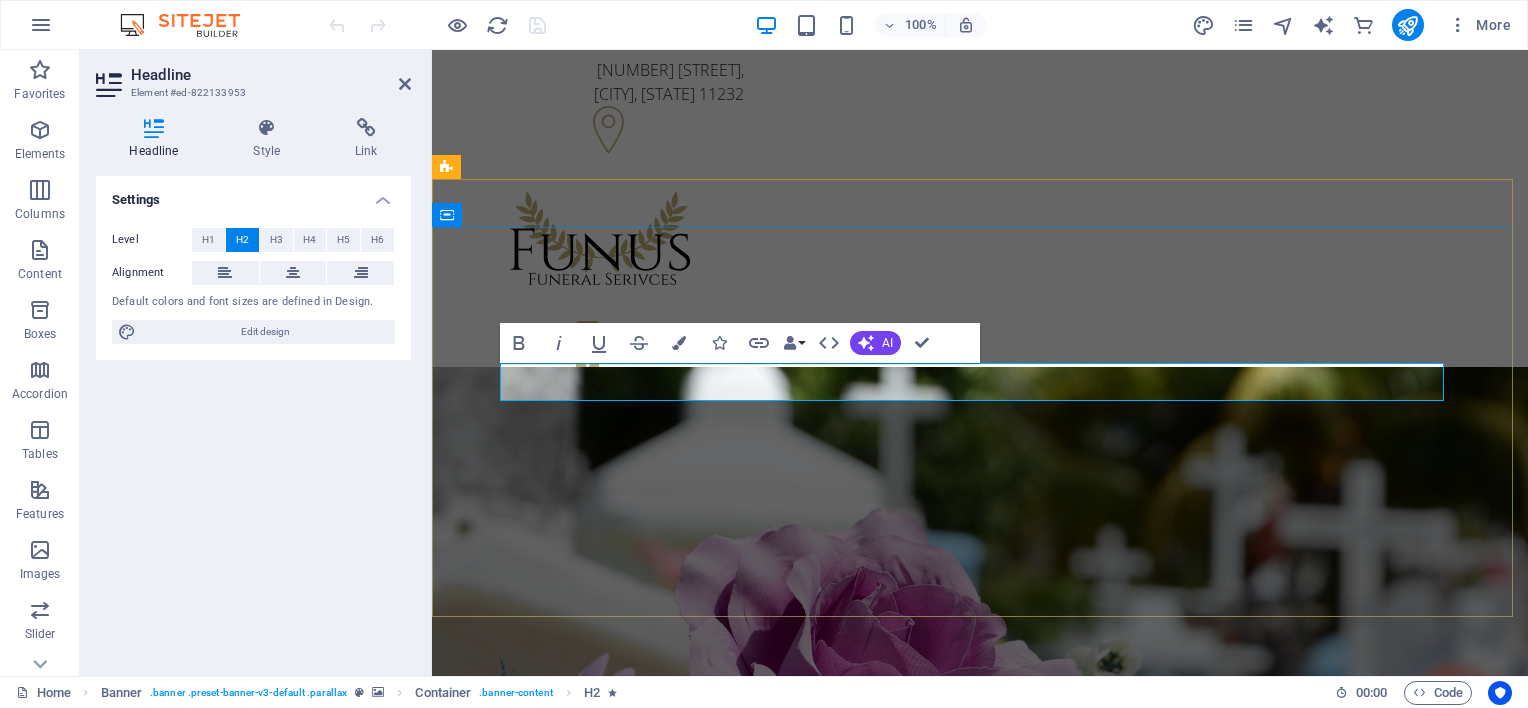 click on "Funeral Service in   [CITY], [STATE]" at bounding box center (980, 1181) 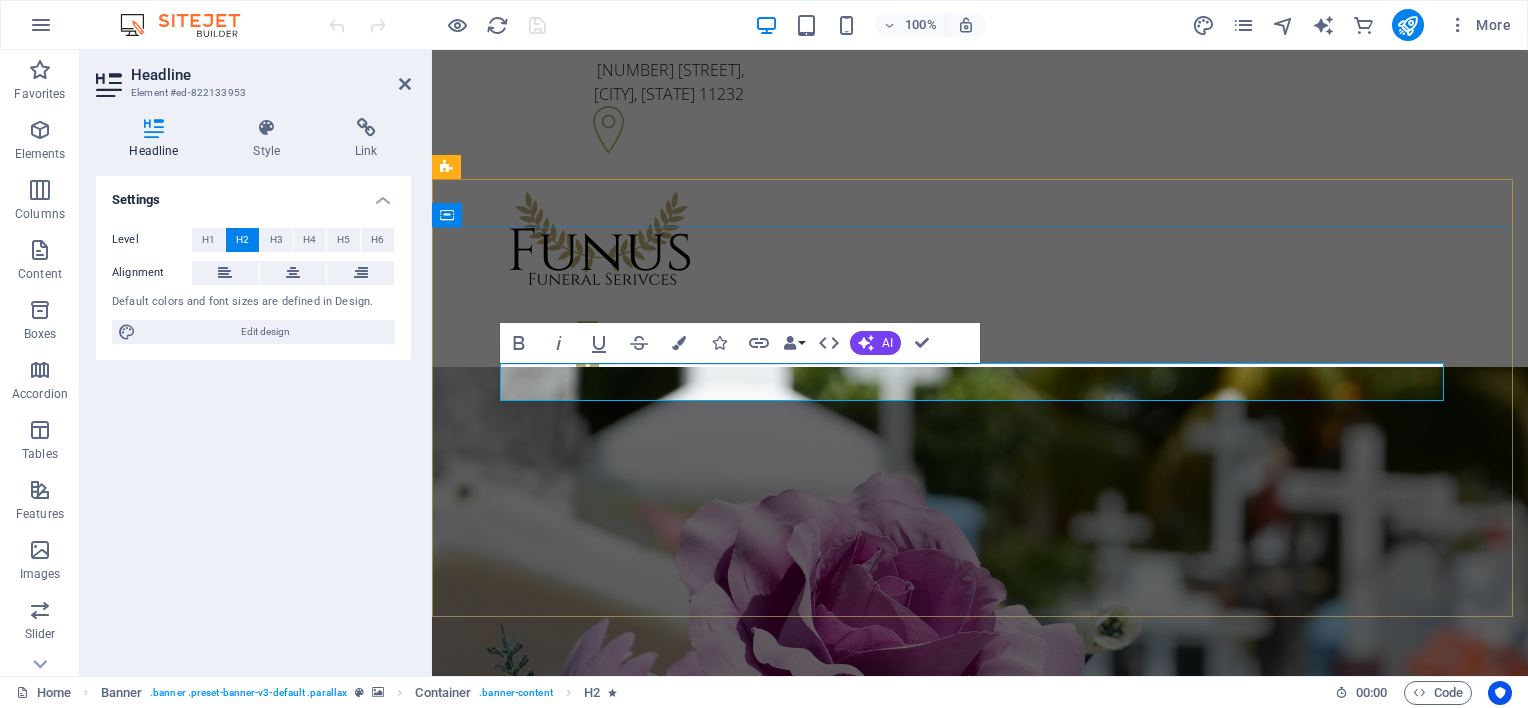 type 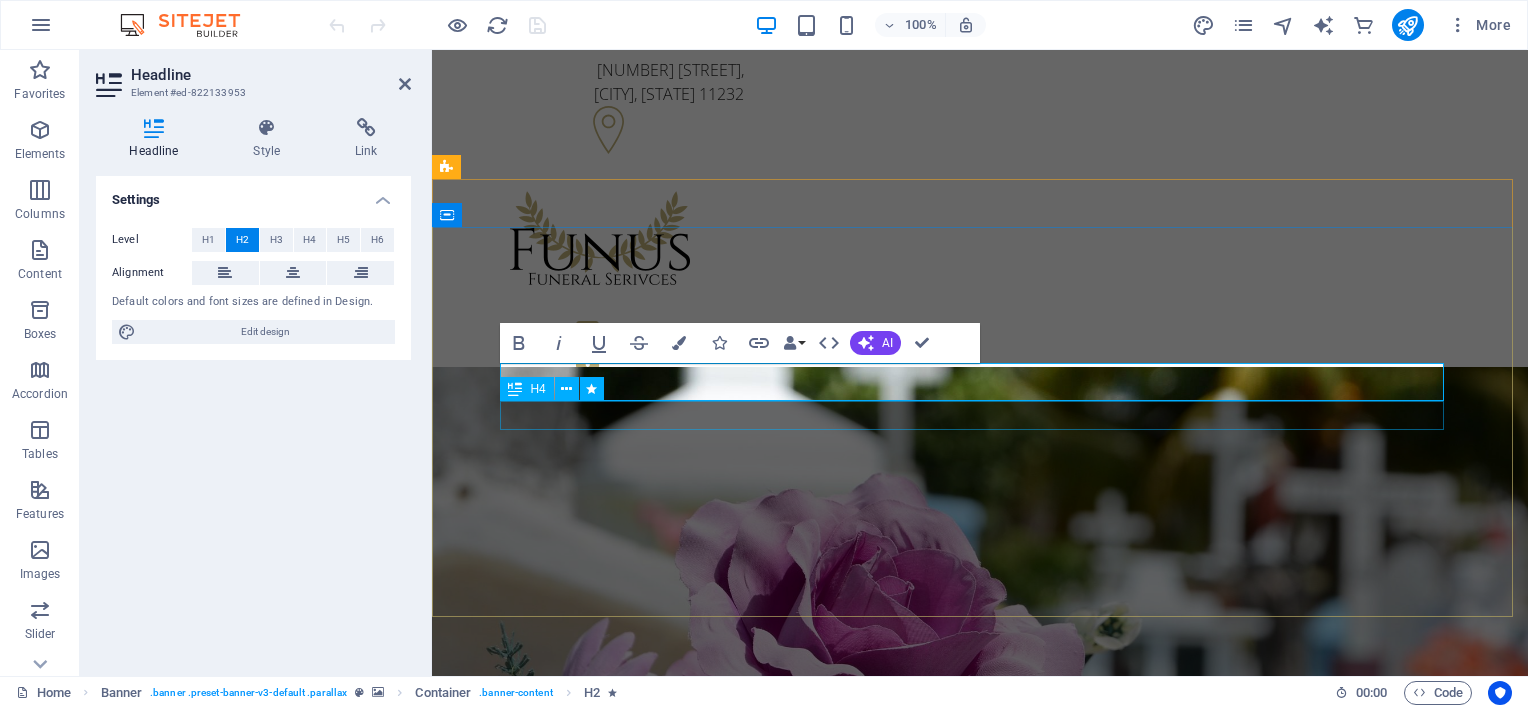 click on "Individual and competent advice in all matters concerning funeral methods and more" at bounding box center [980, 1143] 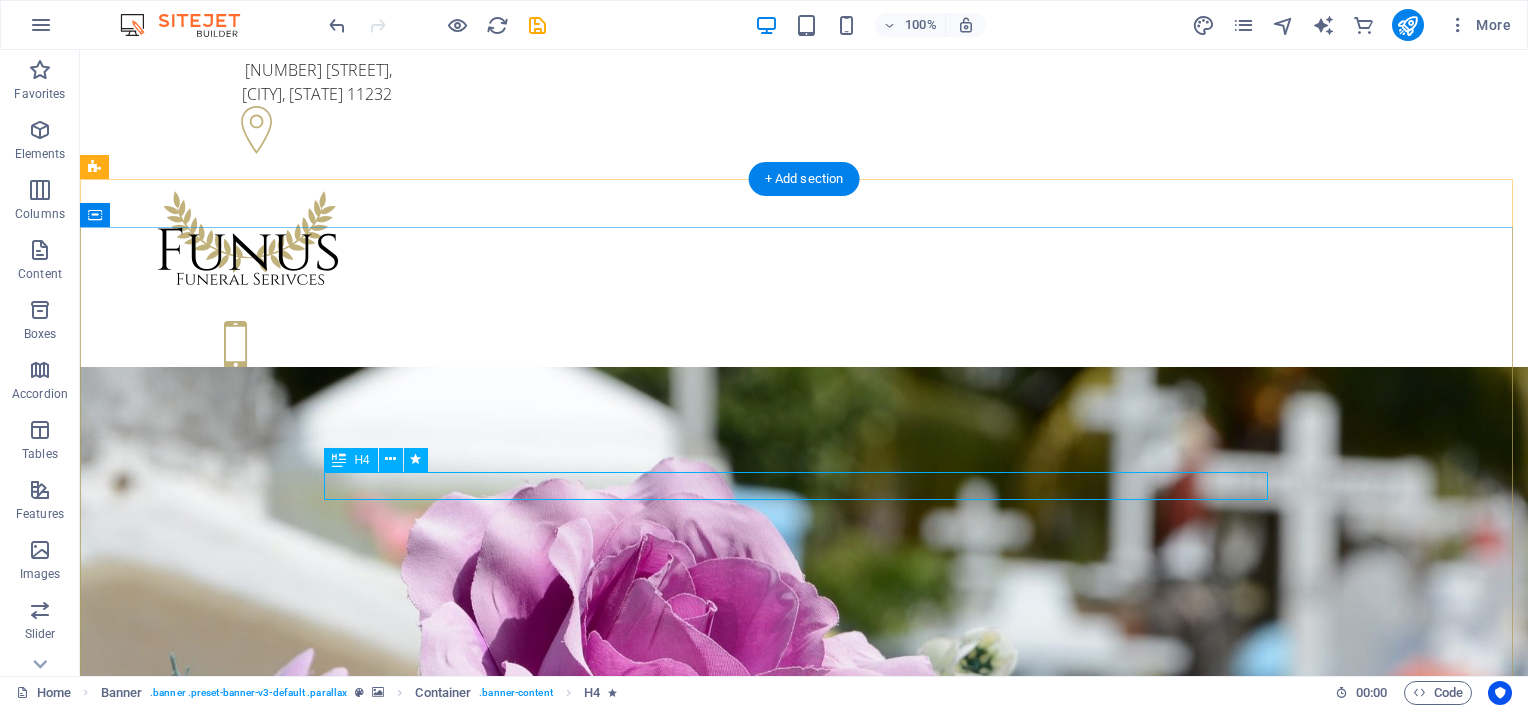 click on "Individual and competent advice in all matters concerning funeral methods and more" at bounding box center [804, 1214] 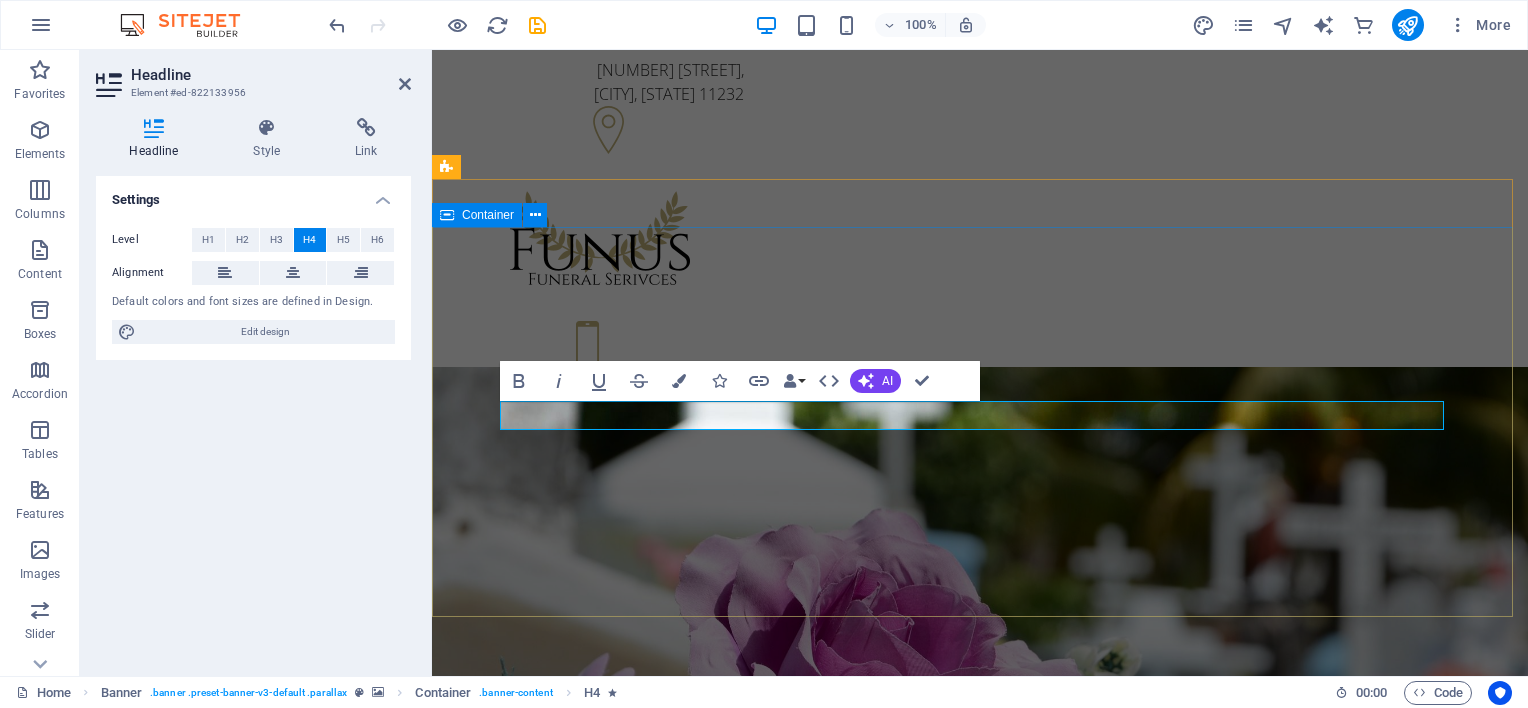 type 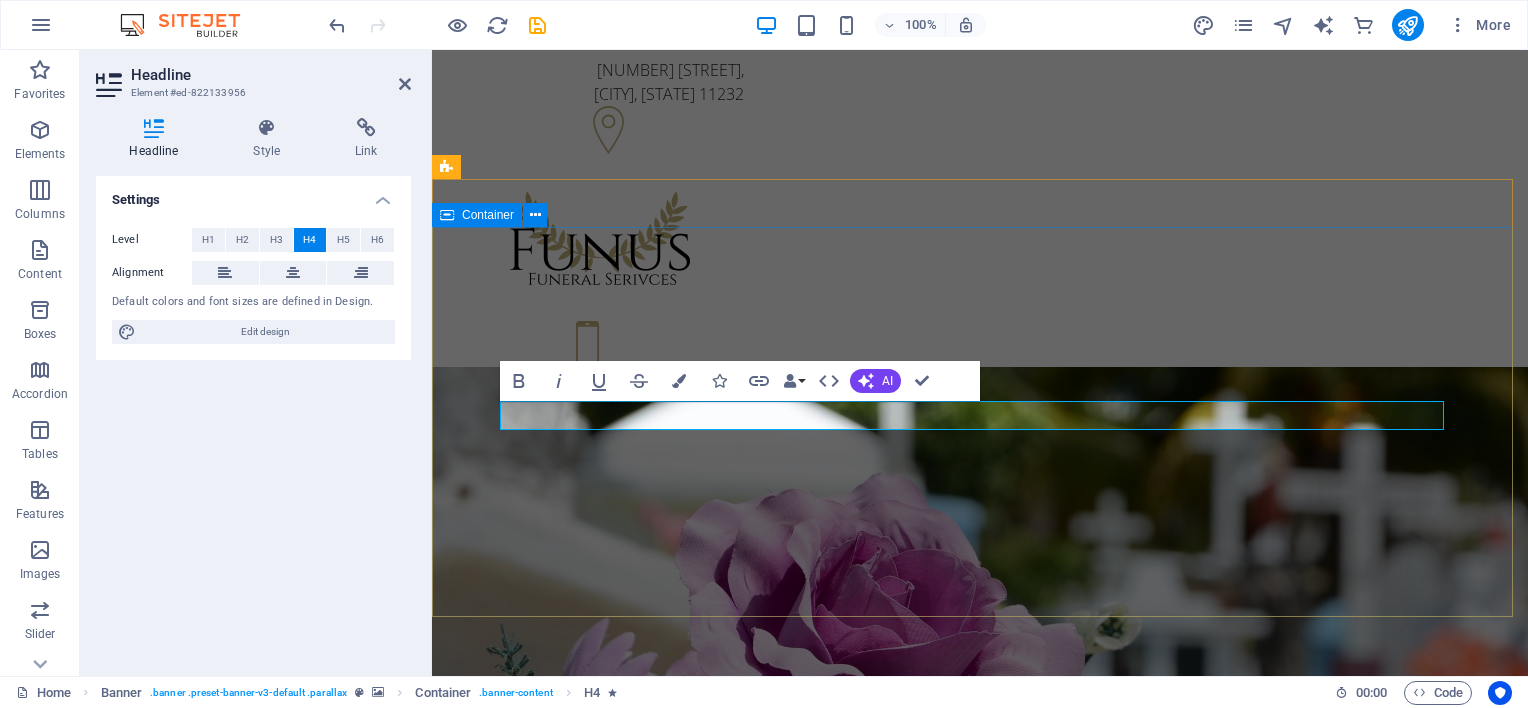 click on "waar ons omgee vir ouer persone we care for the elderly Contact us Learn more" at bounding box center [980, 1175] 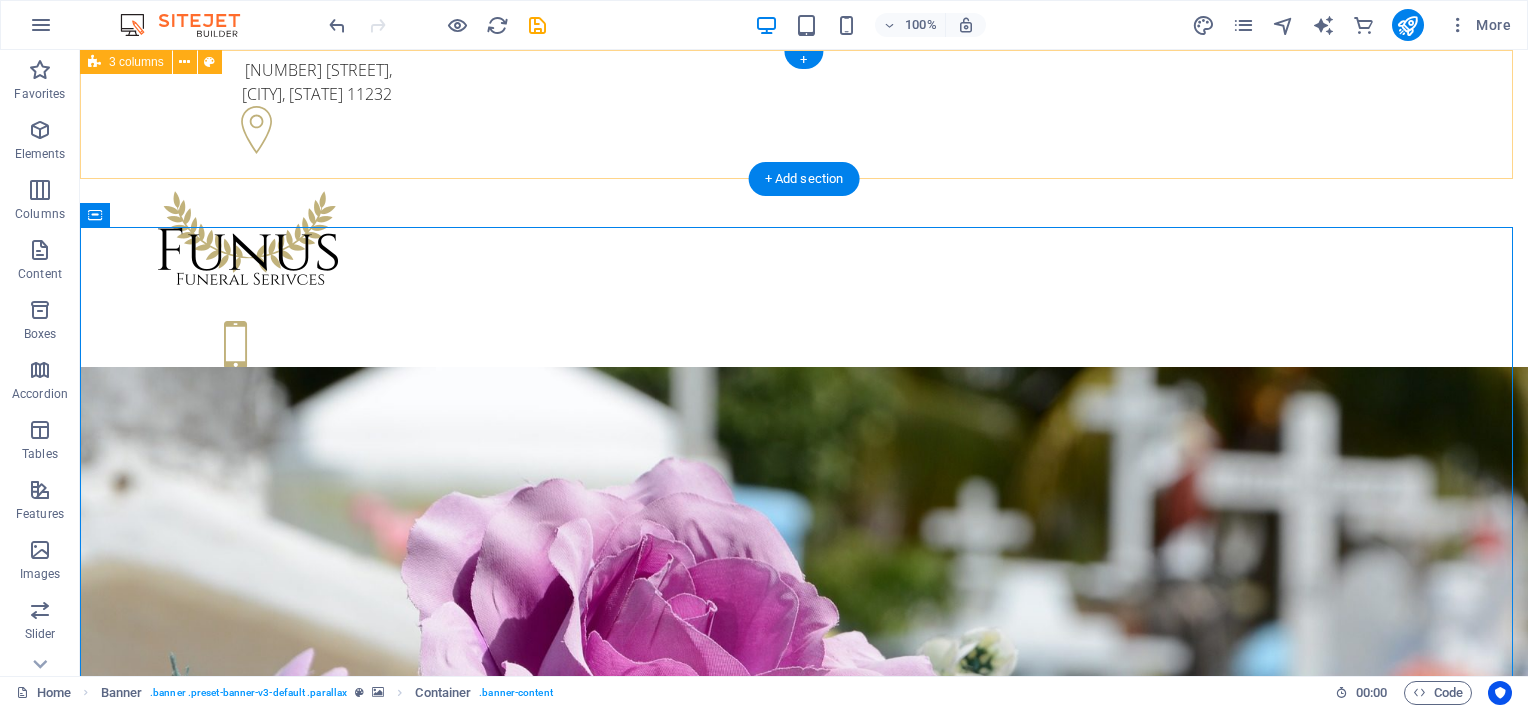 click on "[NUMBER] [STREET] ,  [CITY], [STATE]   [PHONE] [PHONE]" at bounding box center (804, 240) 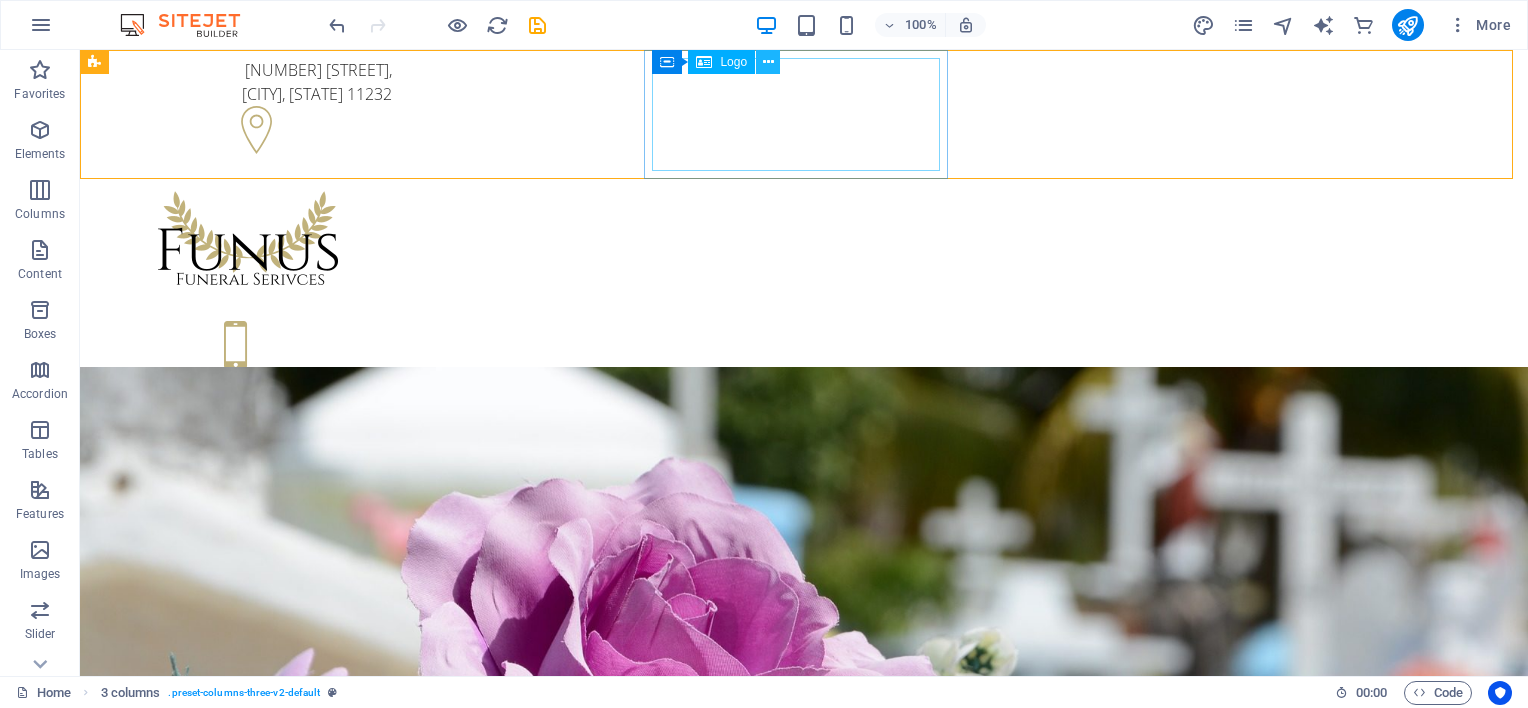 click at bounding box center [768, 62] 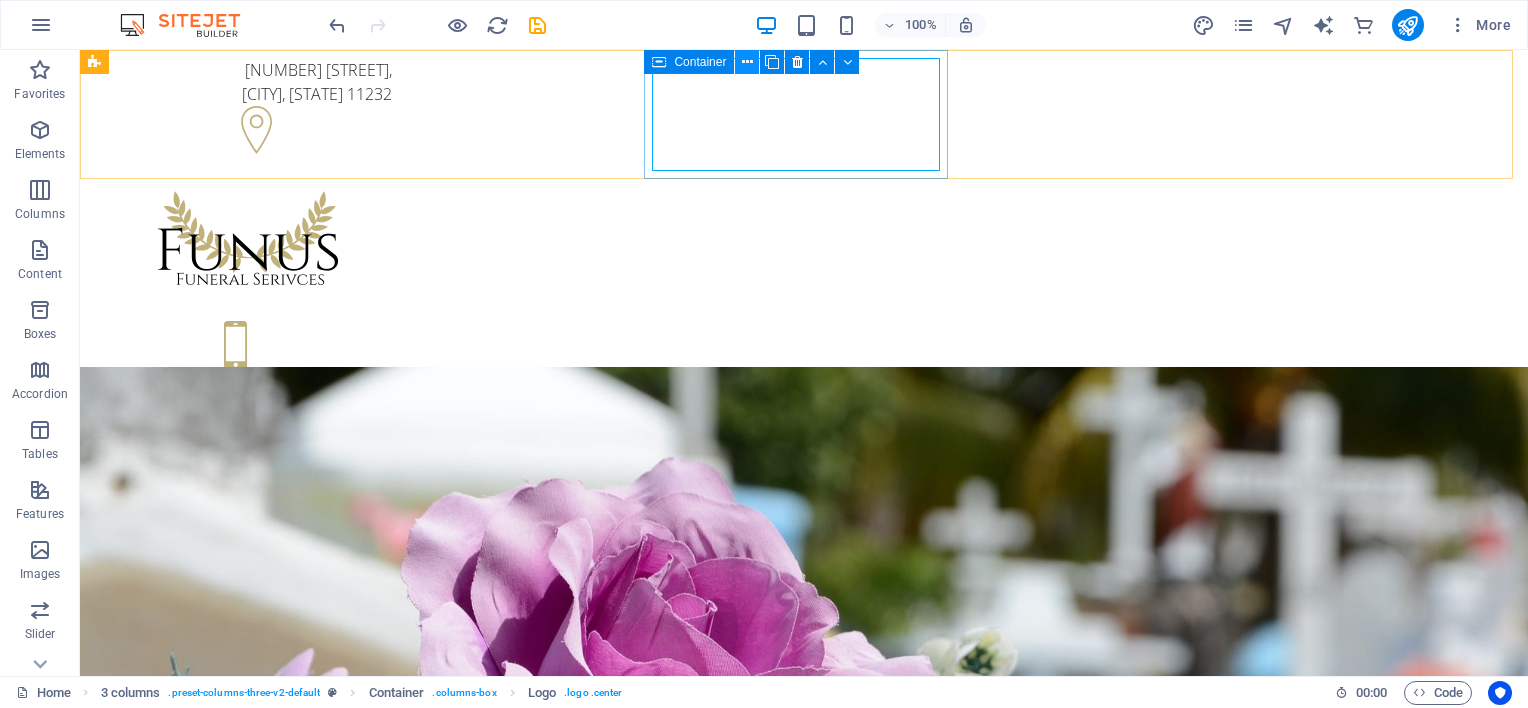 click at bounding box center (747, 62) 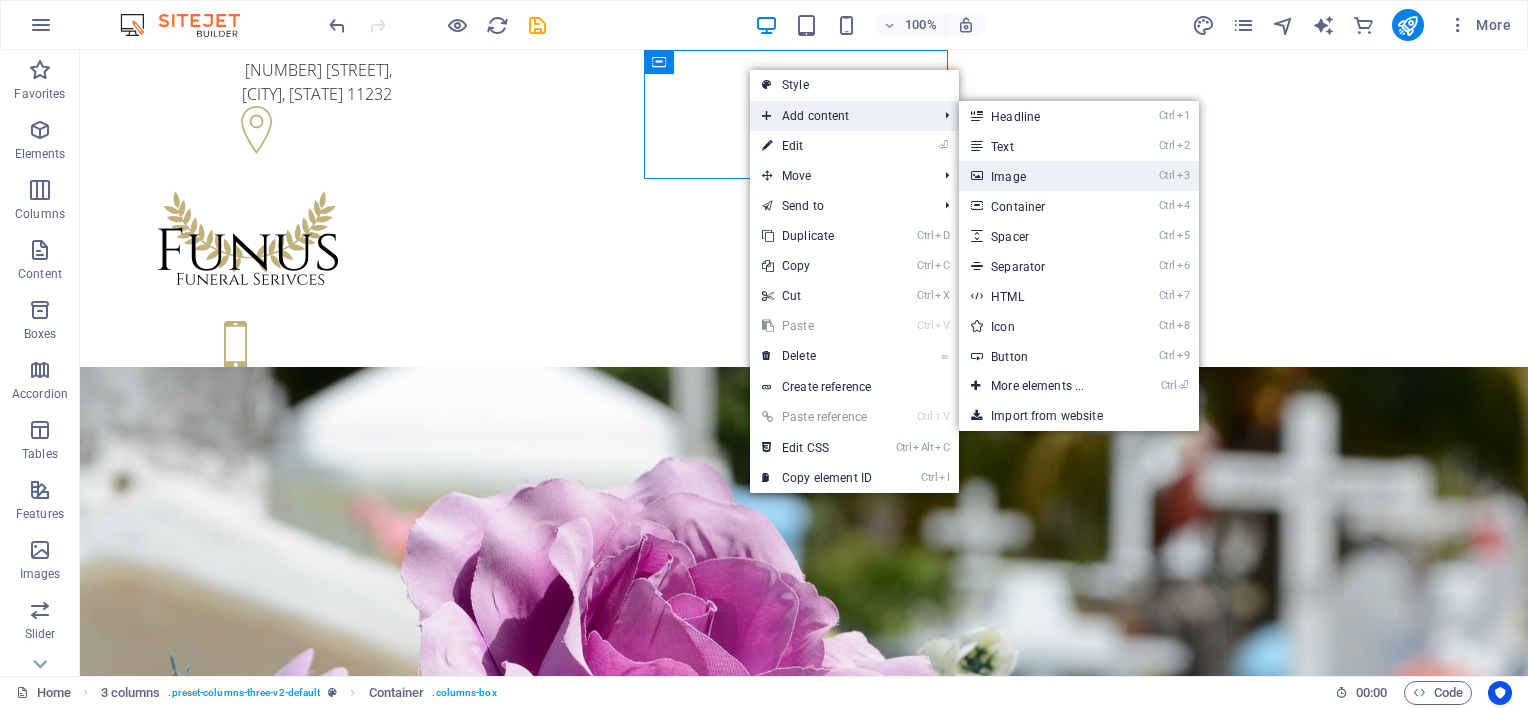 click on "Ctrl 3  Image" at bounding box center (1041, 176) 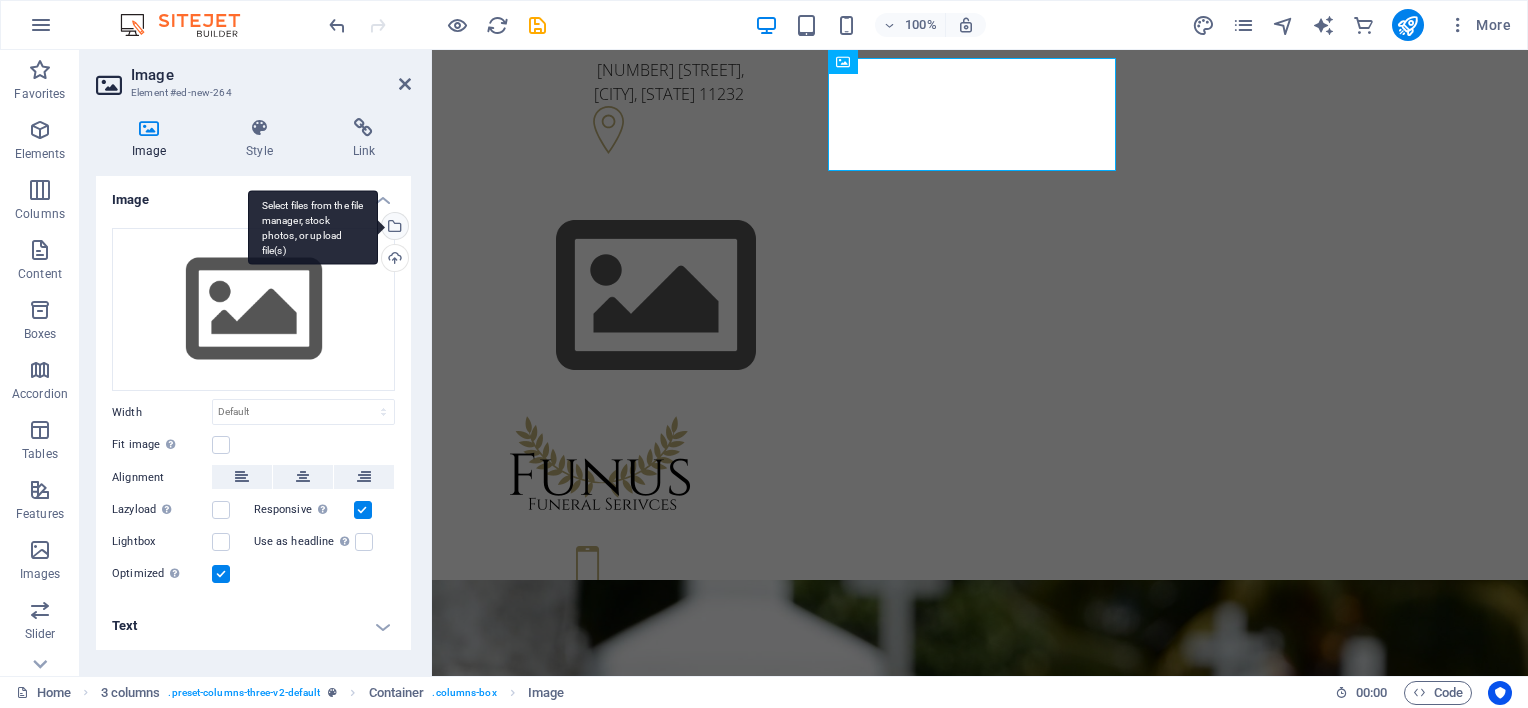 click on "Select files from the file manager, stock photos, or upload file(s)" at bounding box center (313, 227) 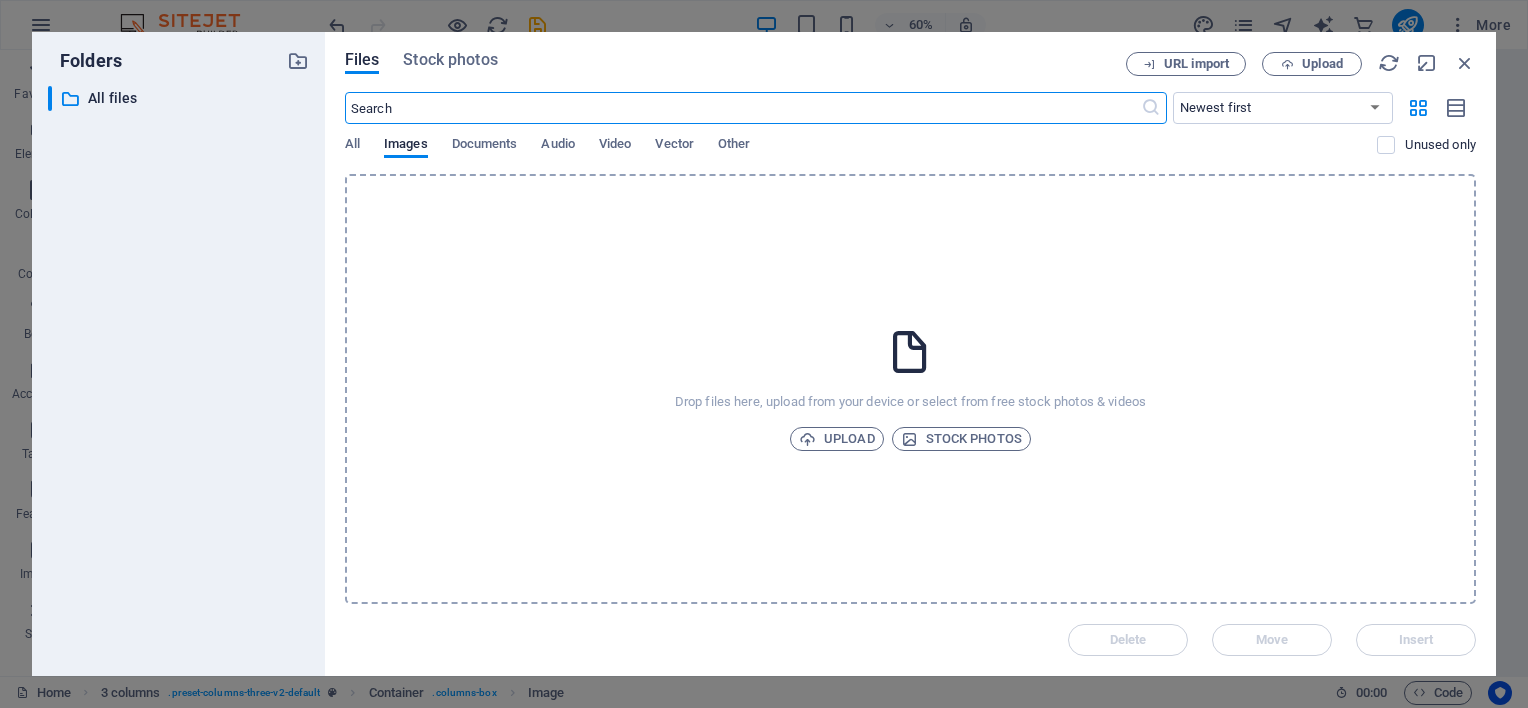 click at bounding box center (743, 108) 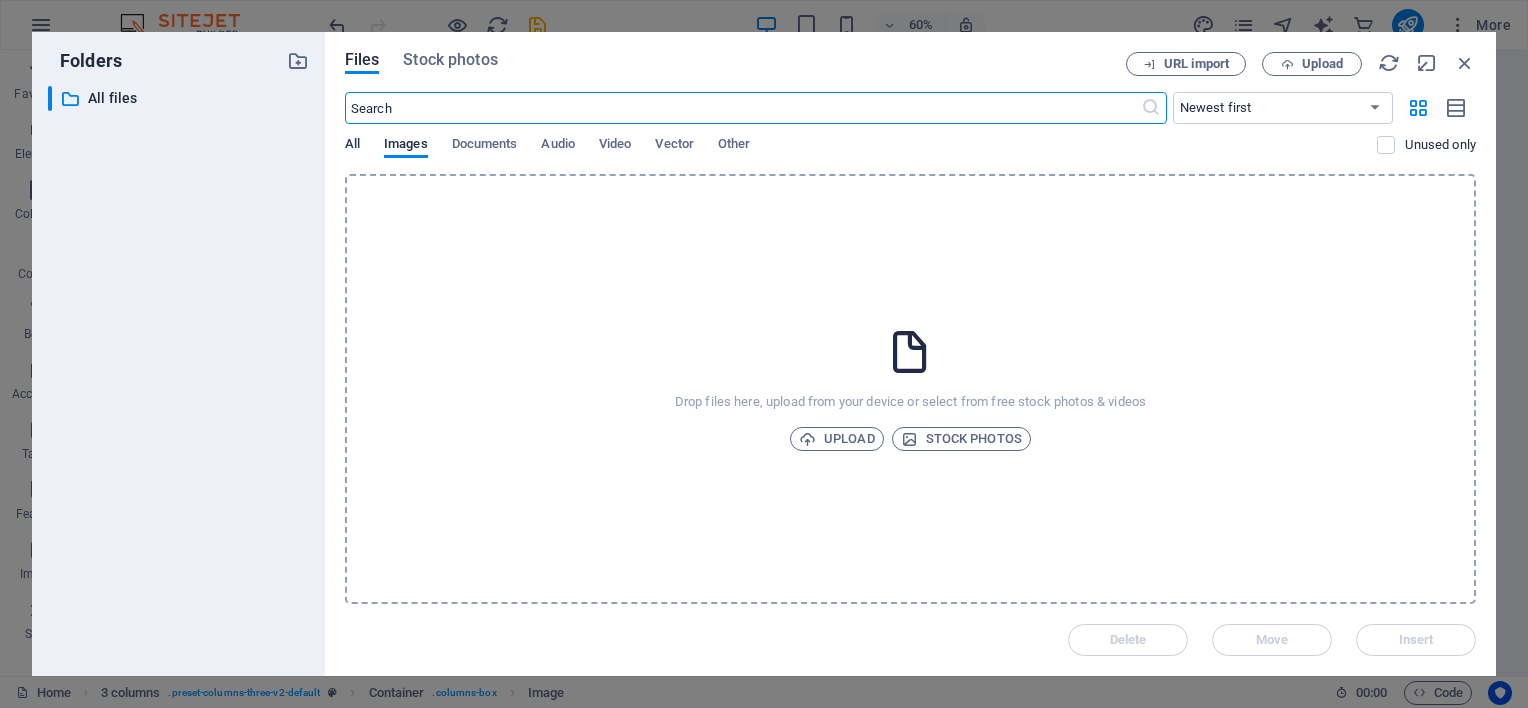 click on "All" at bounding box center (352, 146) 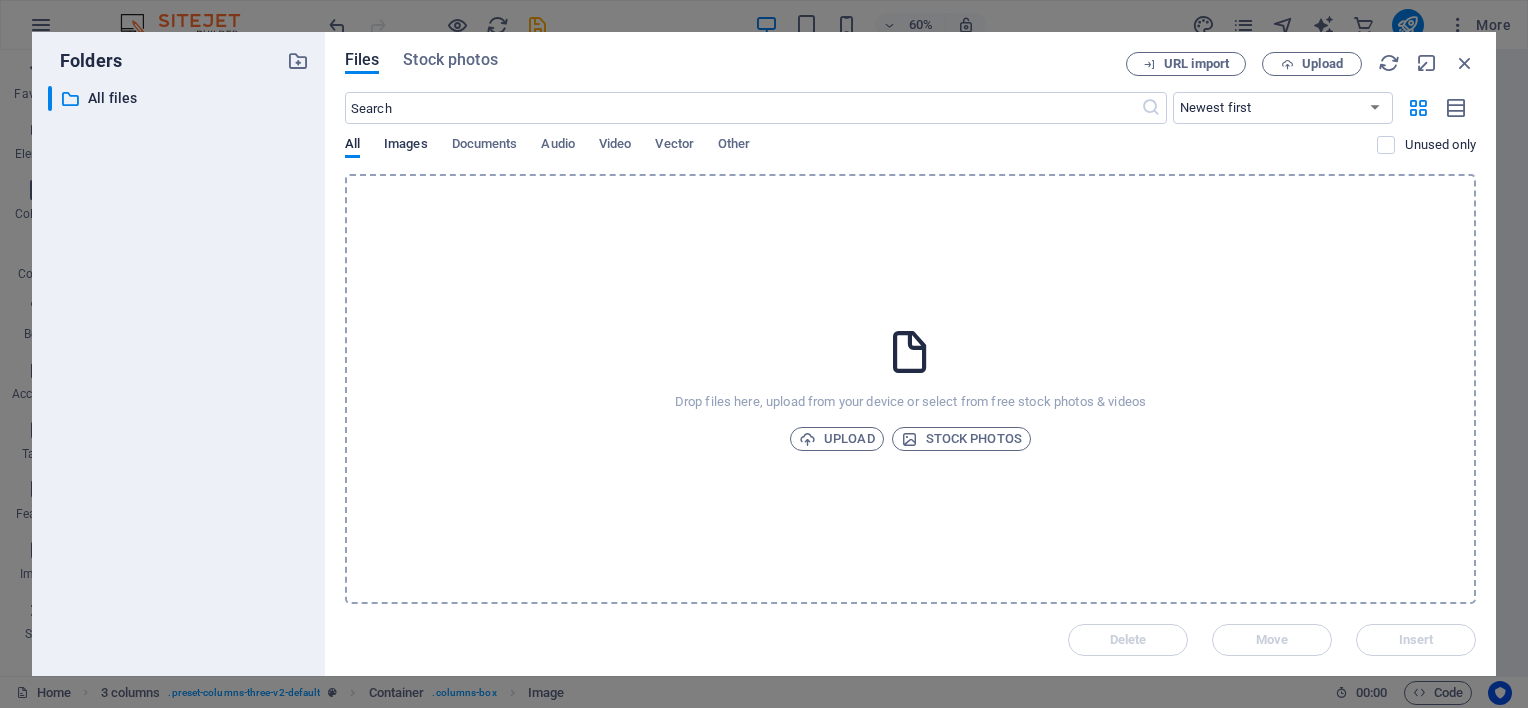 click on "Images" at bounding box center (406, 146) 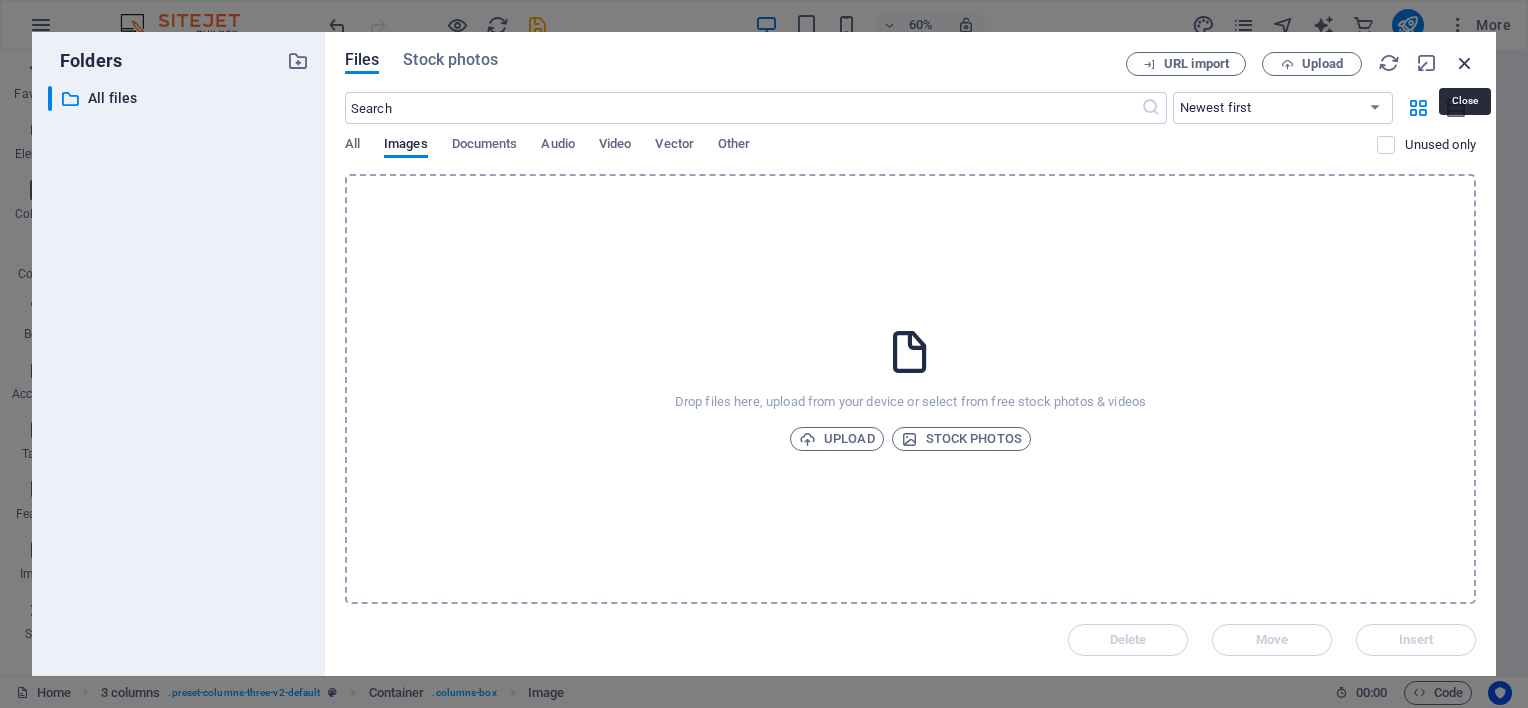 click at bounding box center [1465, 63] 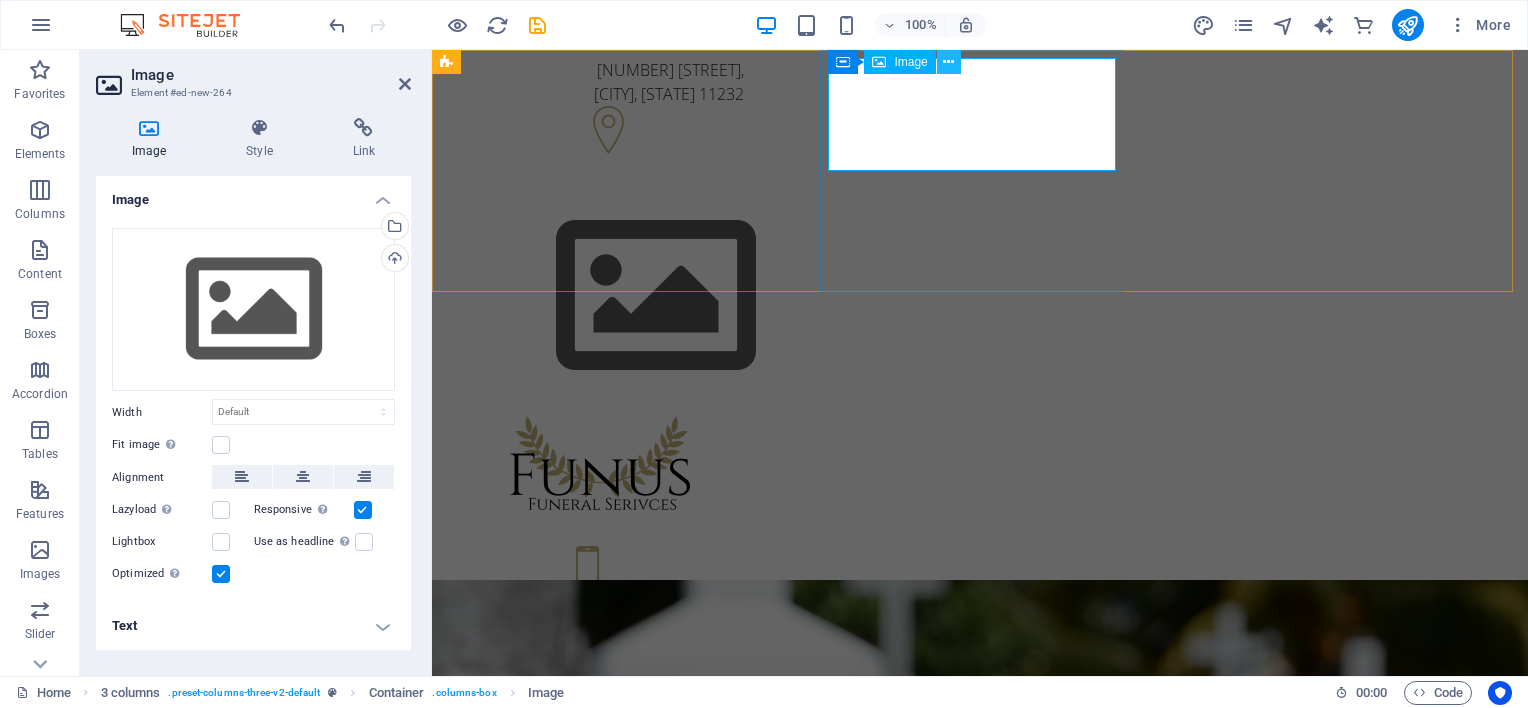click at bounding box center [948, 62] 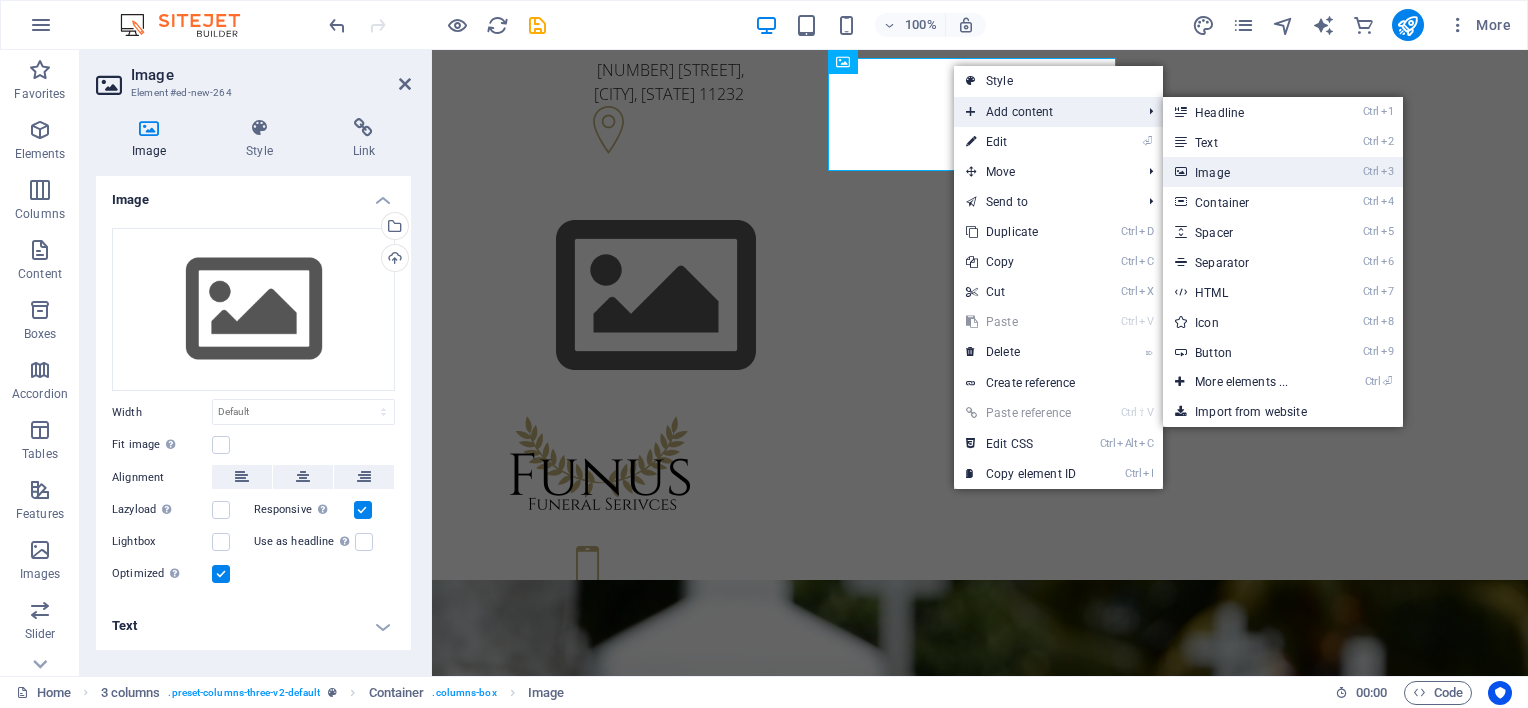 click on "Ctrl 3  Image" at bounding box center (1245, 172) 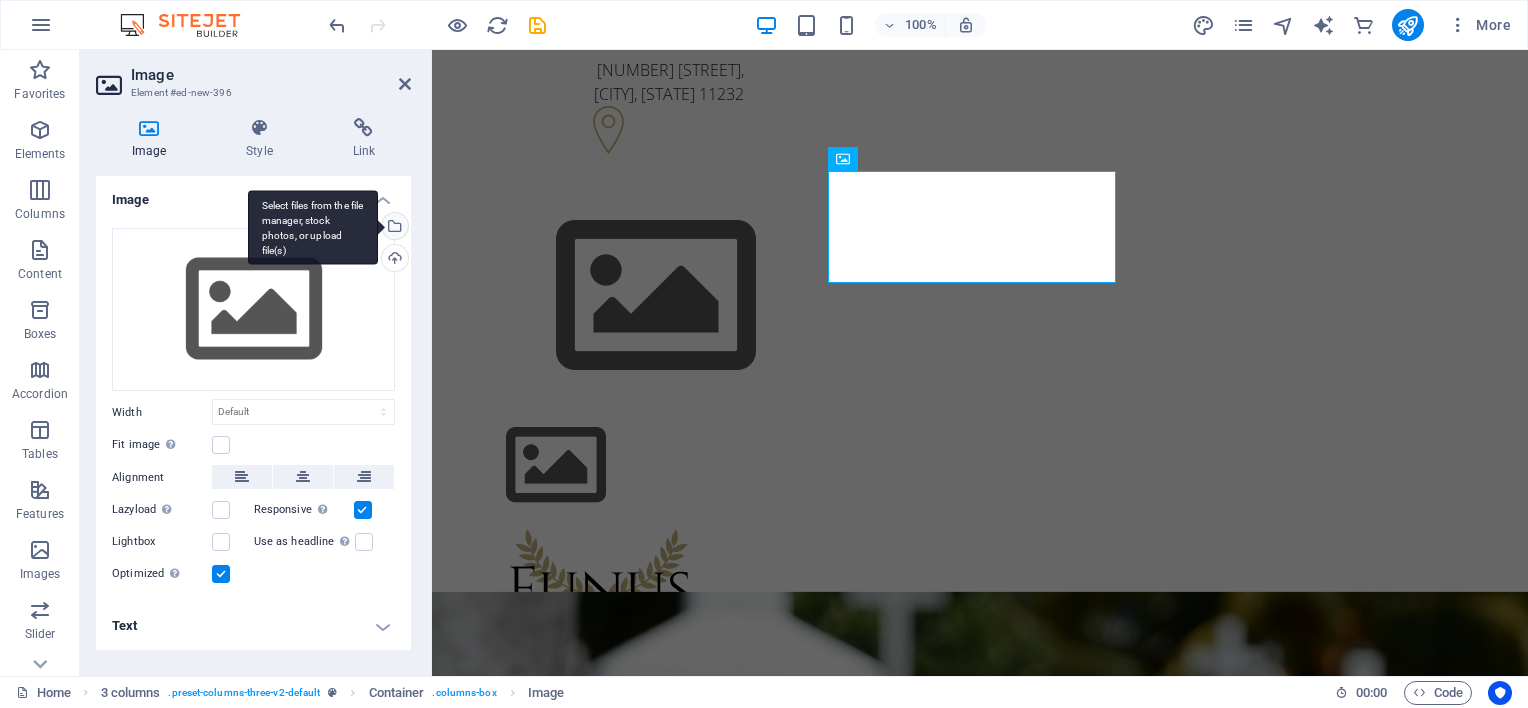 click on "Select files from the file manager, stock photos, or upload file(s)" at bounding box center (313, 227) 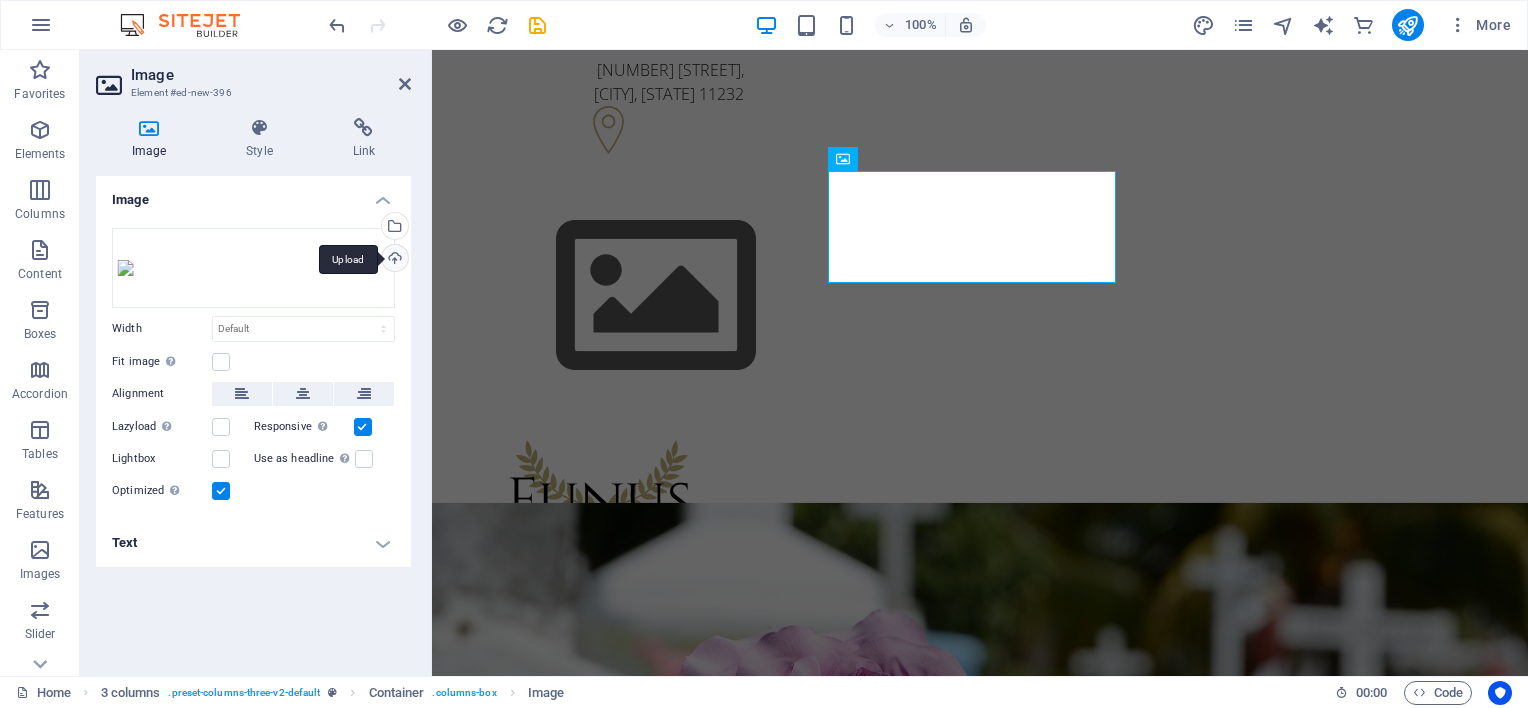 click on "Upload" at bounding box center [393, 260] 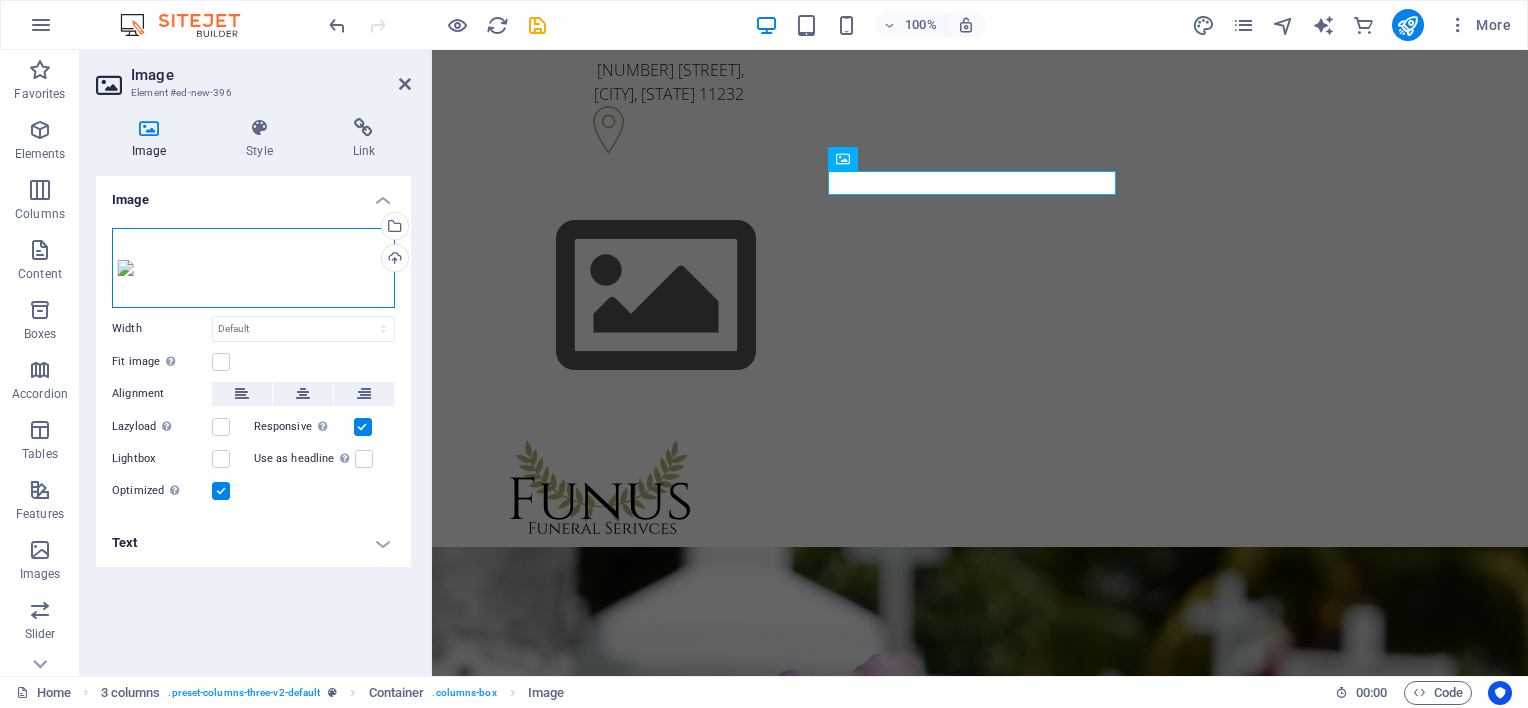 click on "Drag files here, click to choose files or select files from Files or our free stock photos & videos" at bounding box center (253, 268) 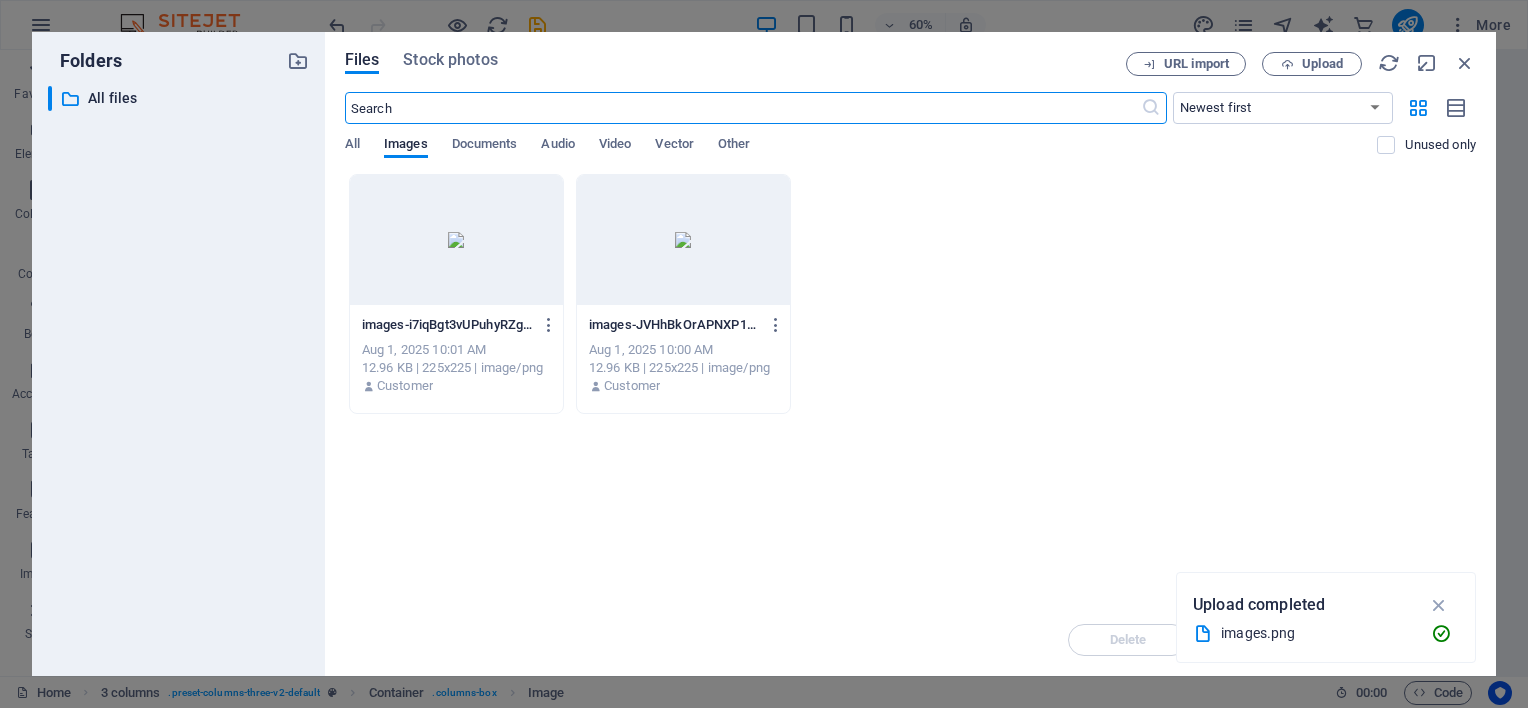 click at bounding box center (456, 240) 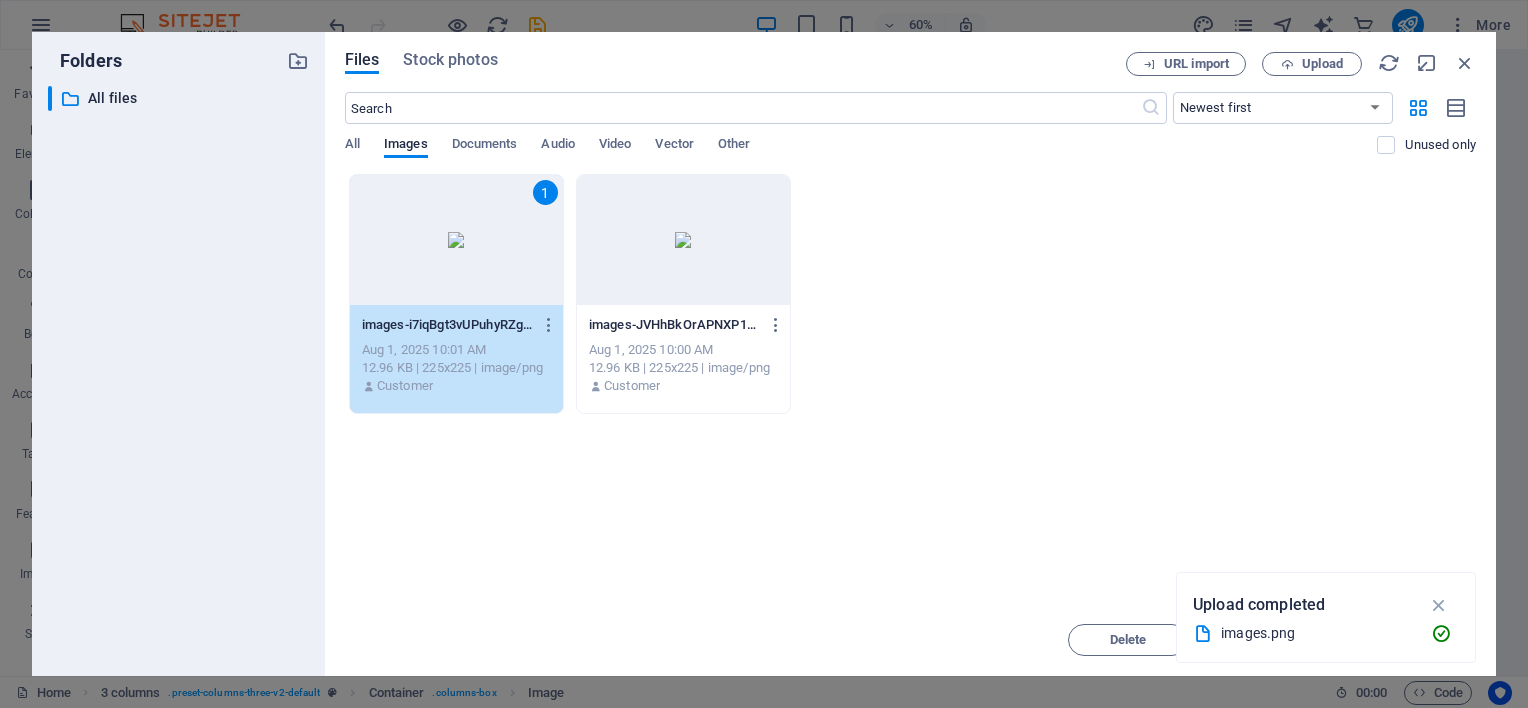 click on "1" at bounding box center (456, 240) 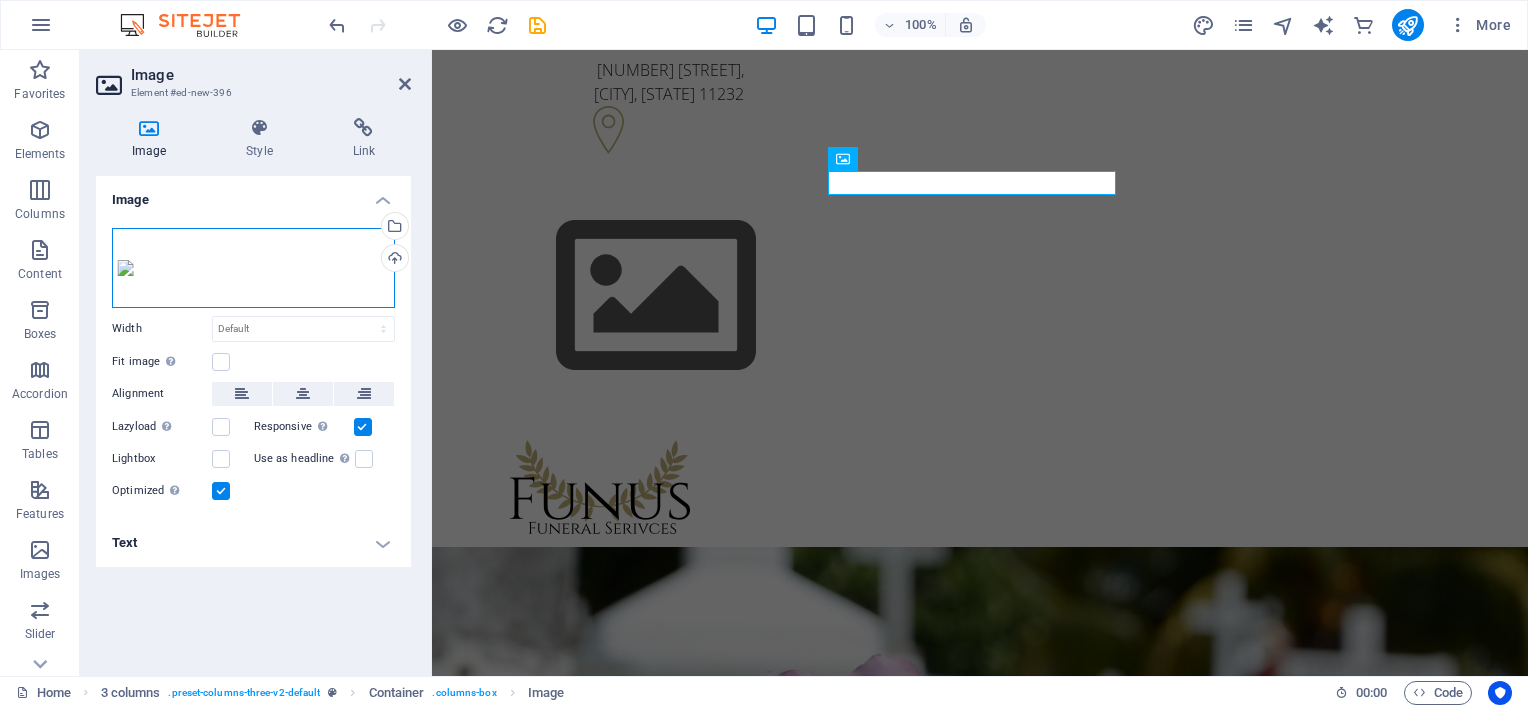 click on "Drag files here, click to choose files or select files from Files or our free stock photos & videos" at bounding box center (253, 268) 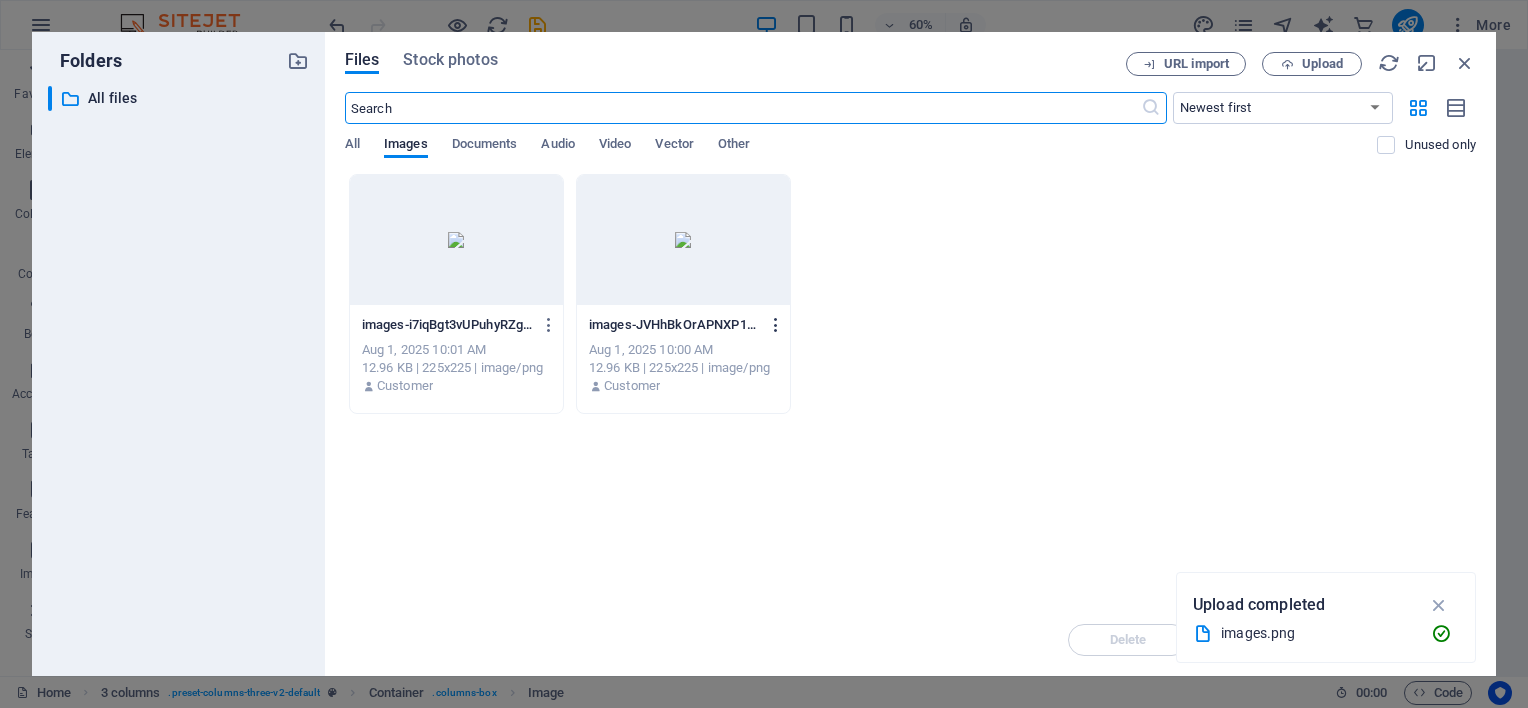 click at bounding box center [776, 325] 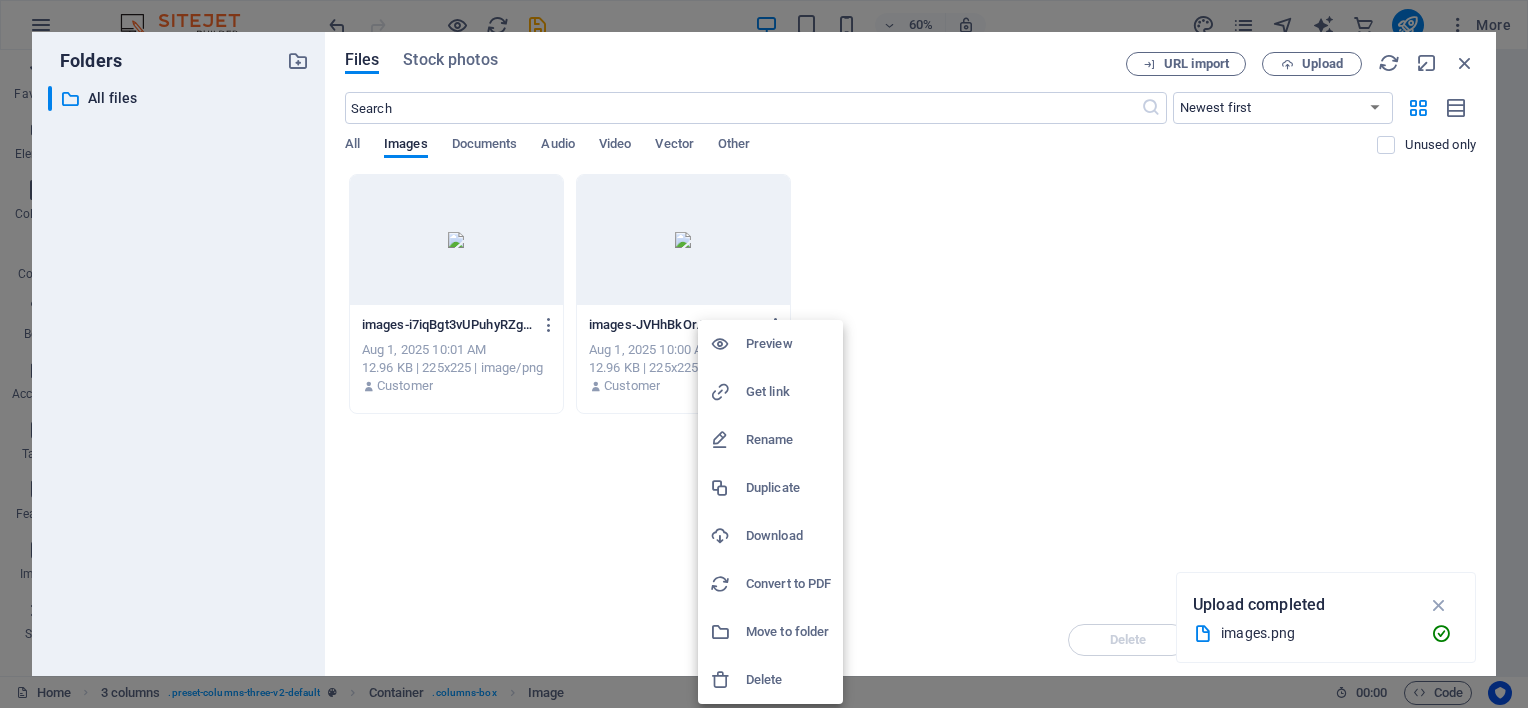 click on "Delete" at bounding box center (788, 680) 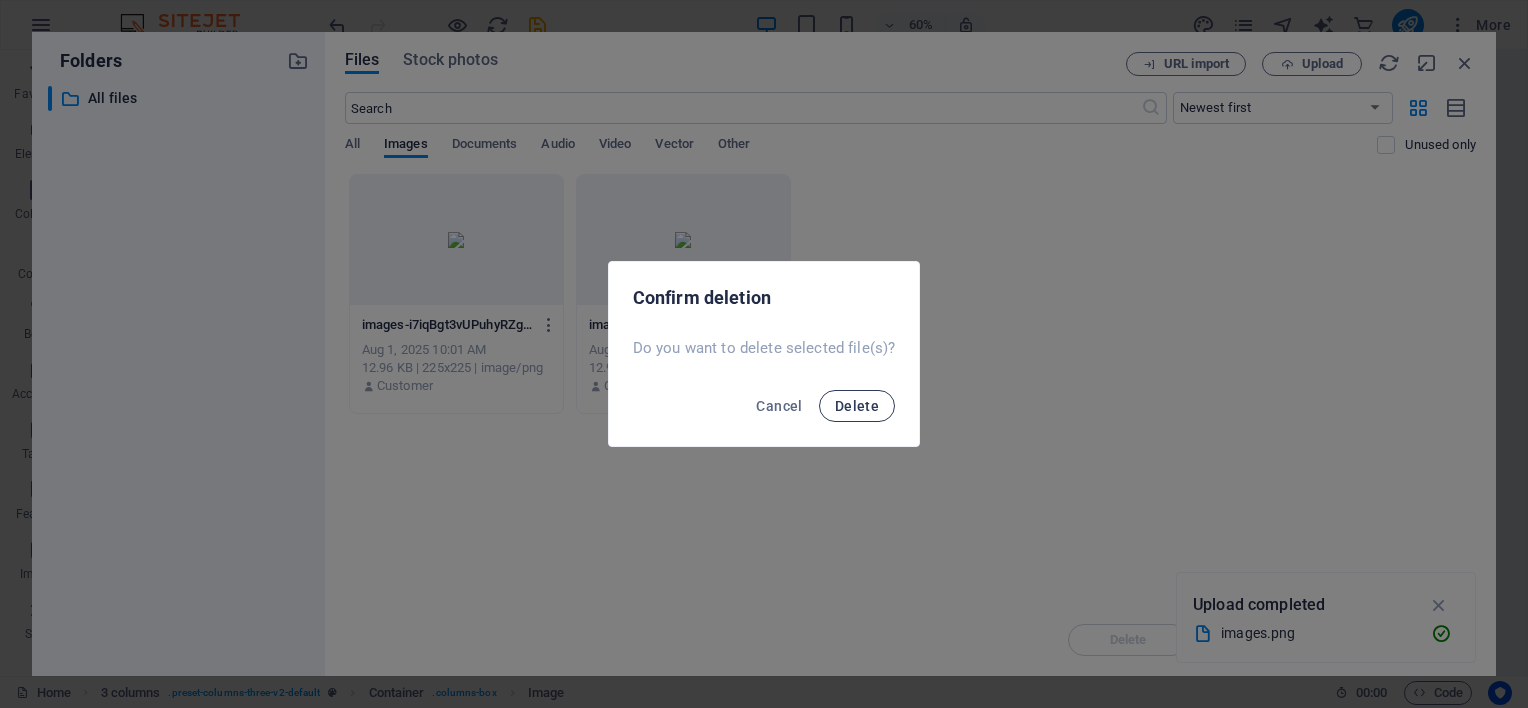 click on "Delete" at bounding box center [857, 406] 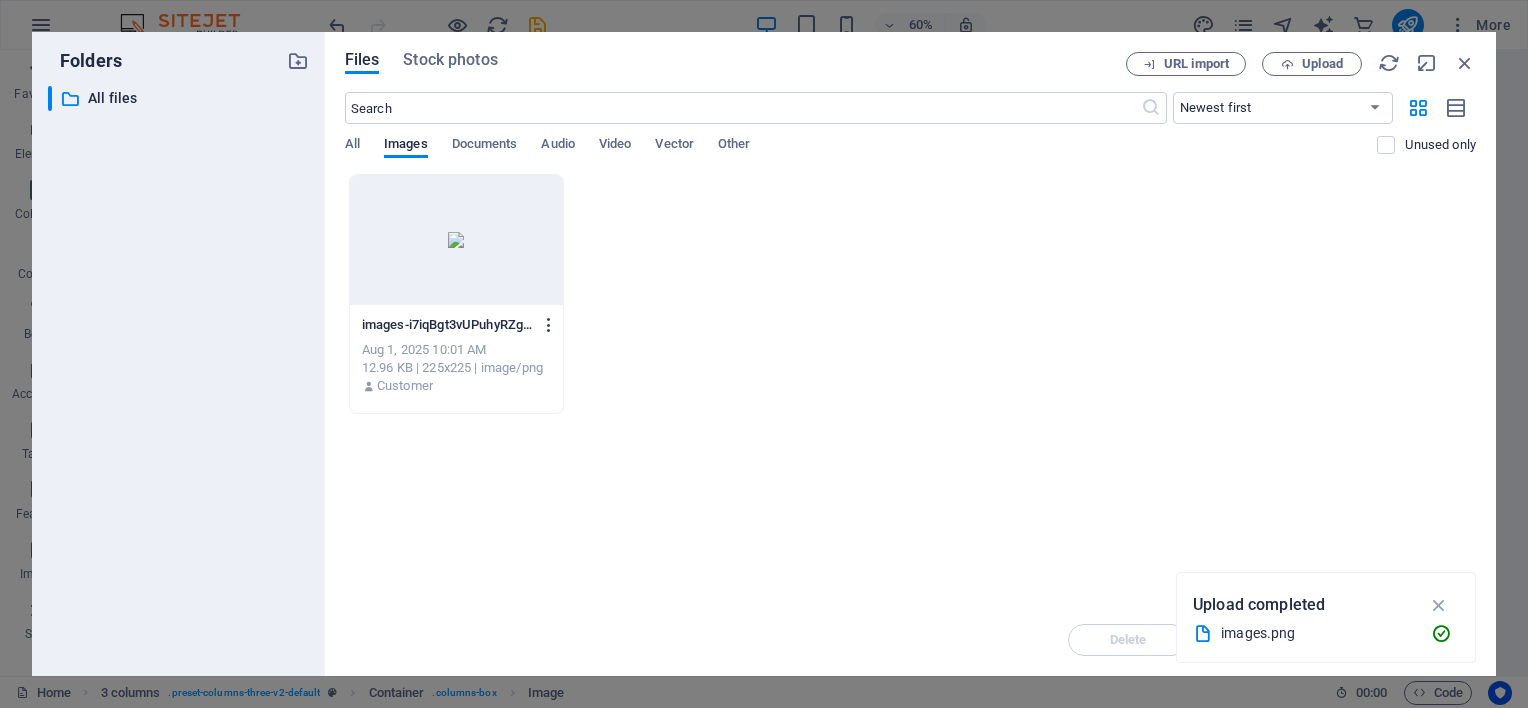 click at bounding box center (549, 325) 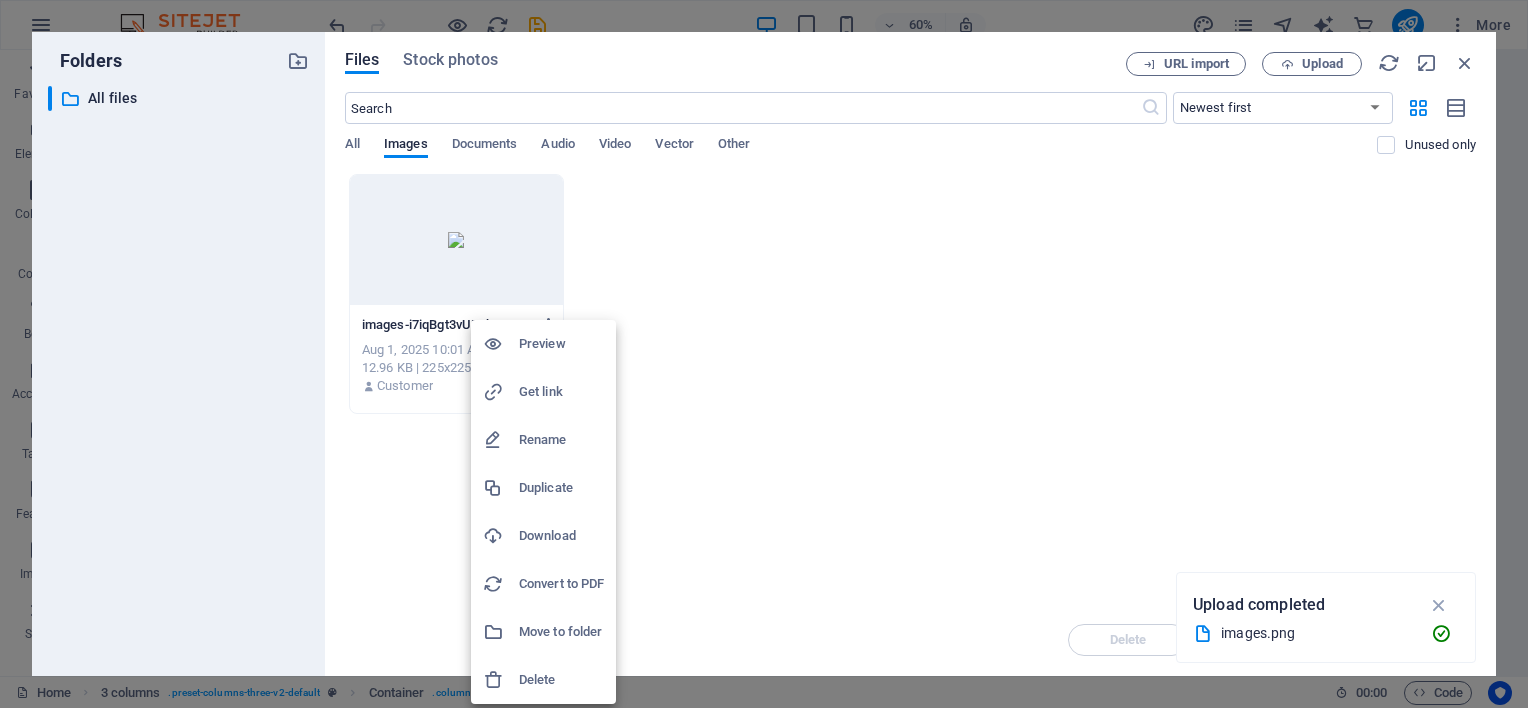 click on "Delete" at bounding box center (561, 680) 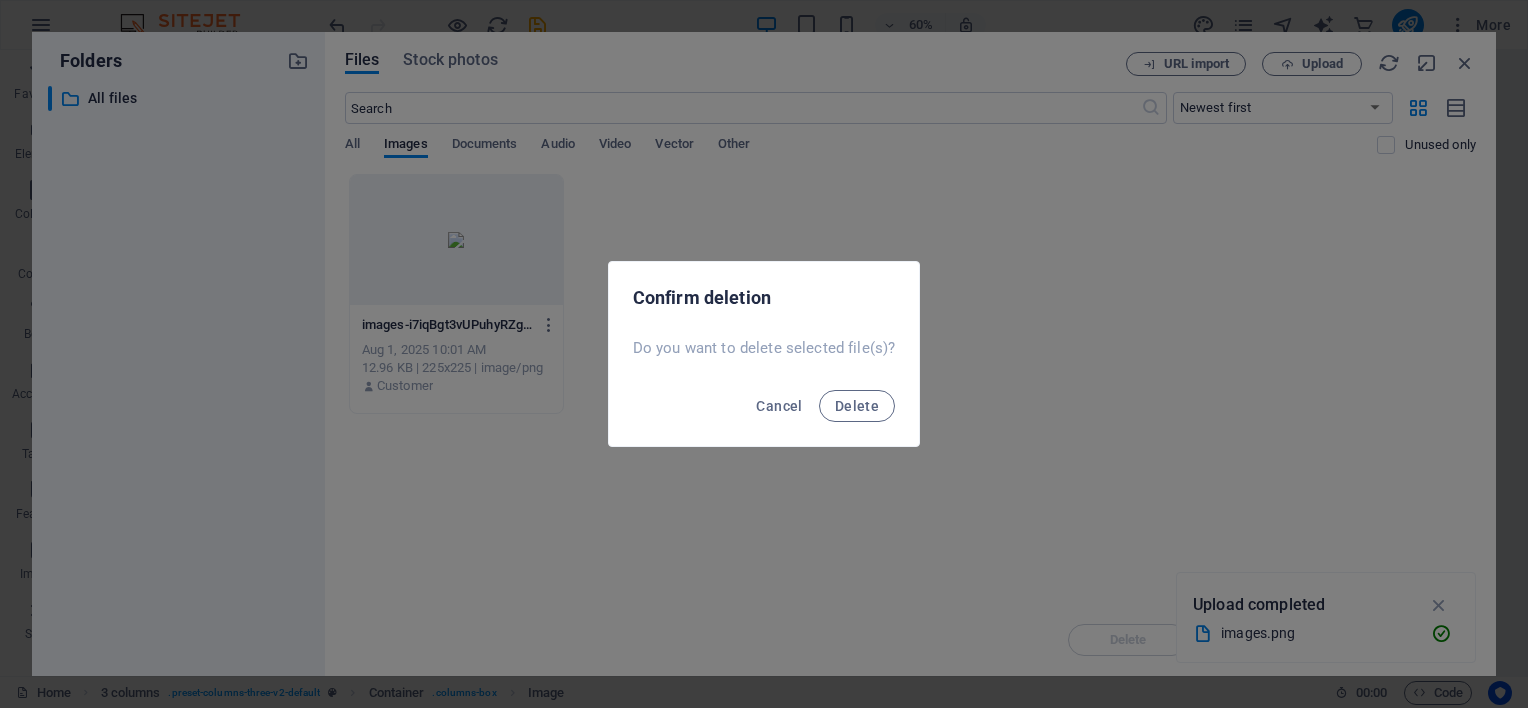 drag, startPoint x: 864, startPoint y: 405, endPoint x: 981, endPoint y: 365, distance: 123.6487 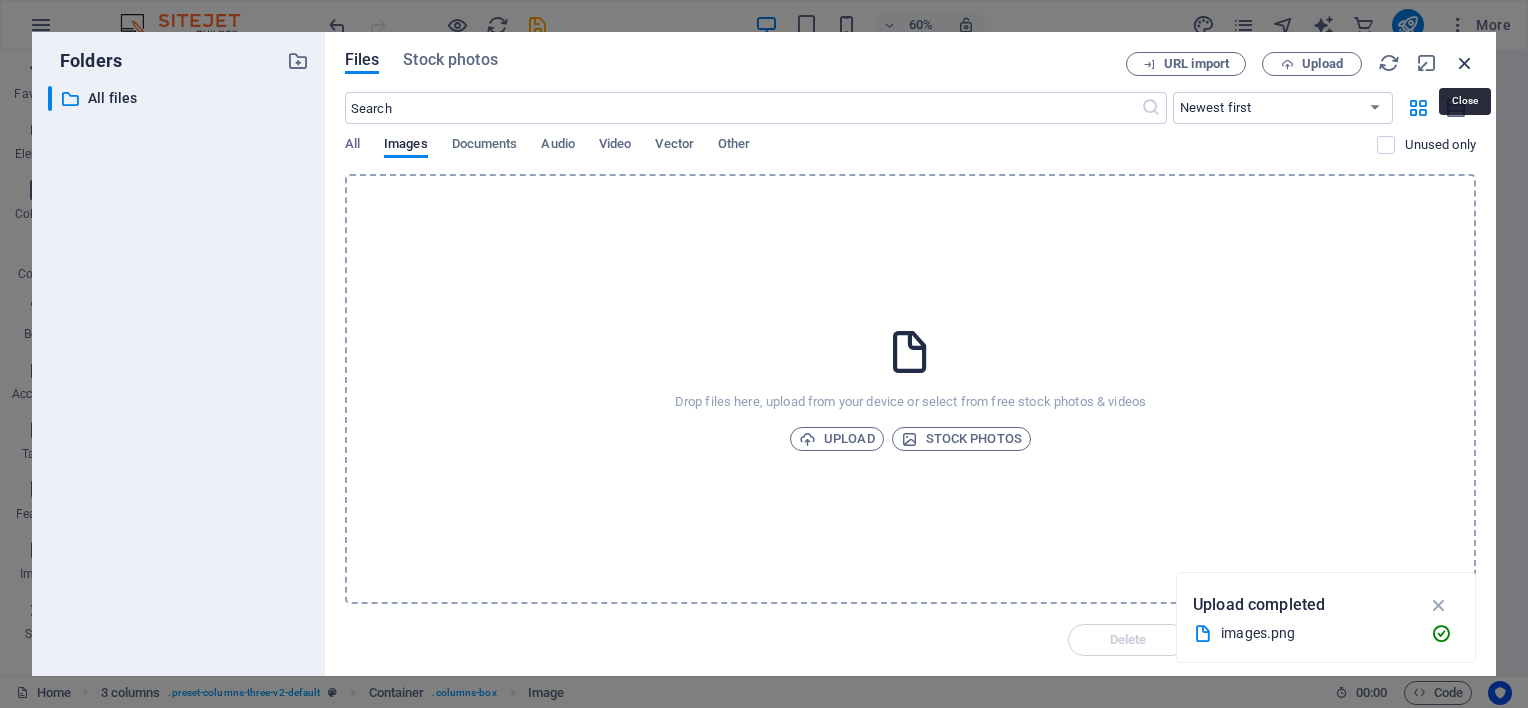 click at bounding box center [1465, 63] 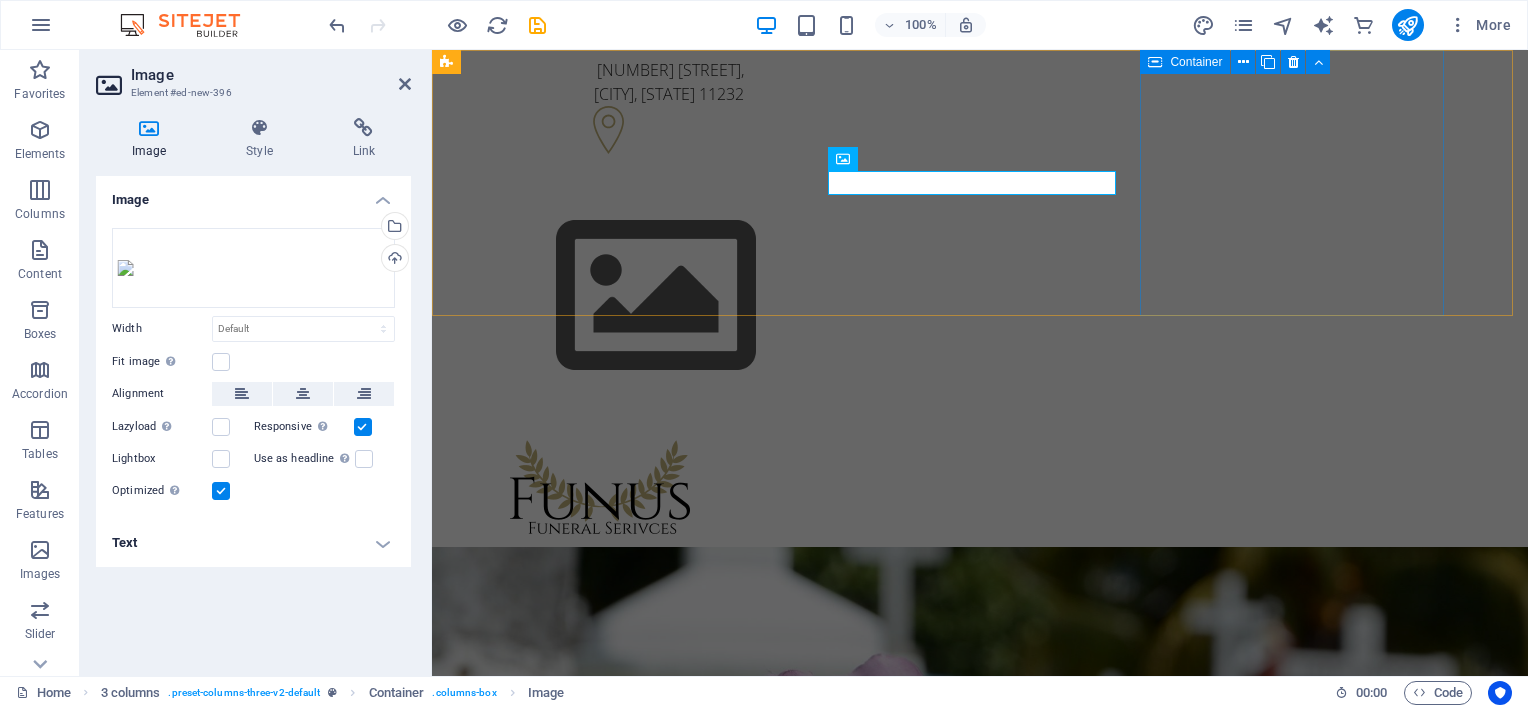 click on "[PHONE] [PHONE]" at bounding box center (600, 621) 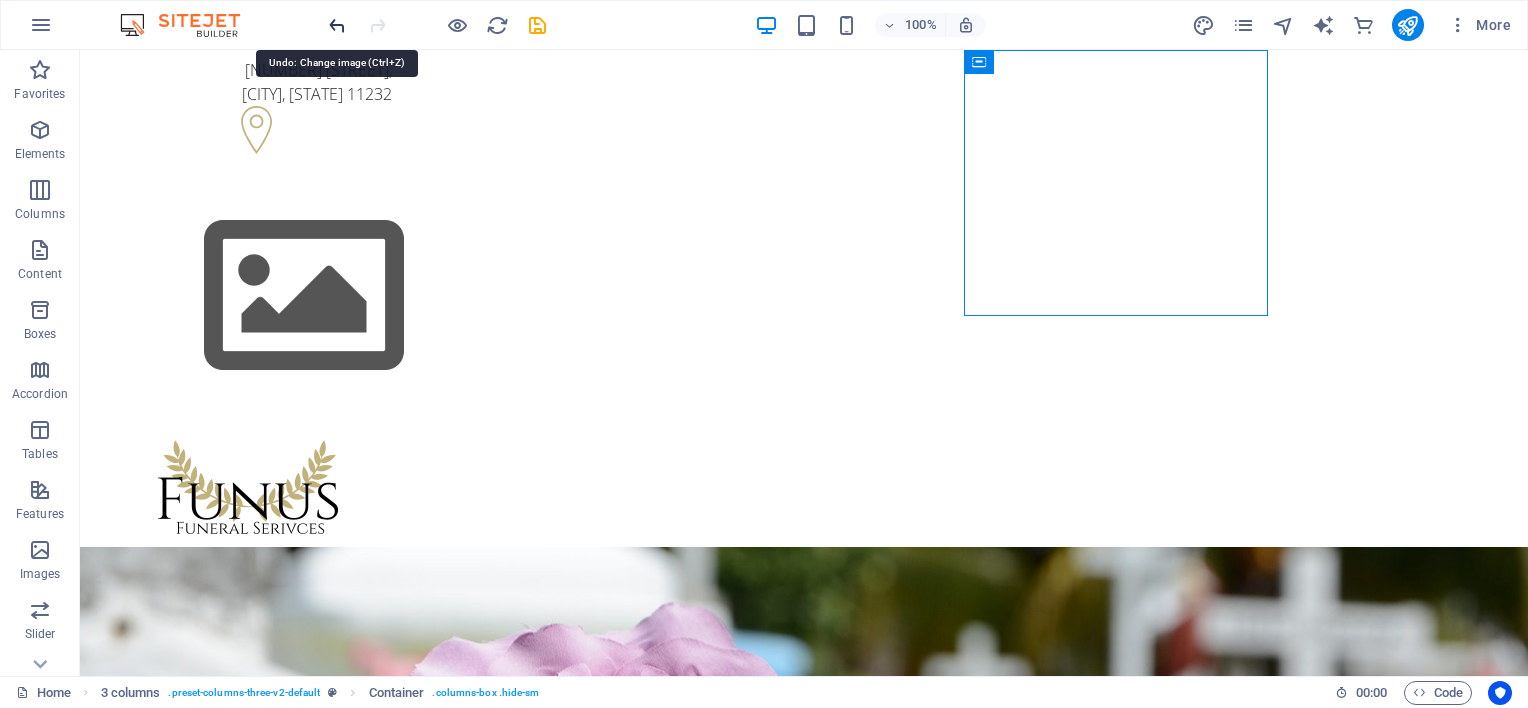click at bounding box center [337, 25] 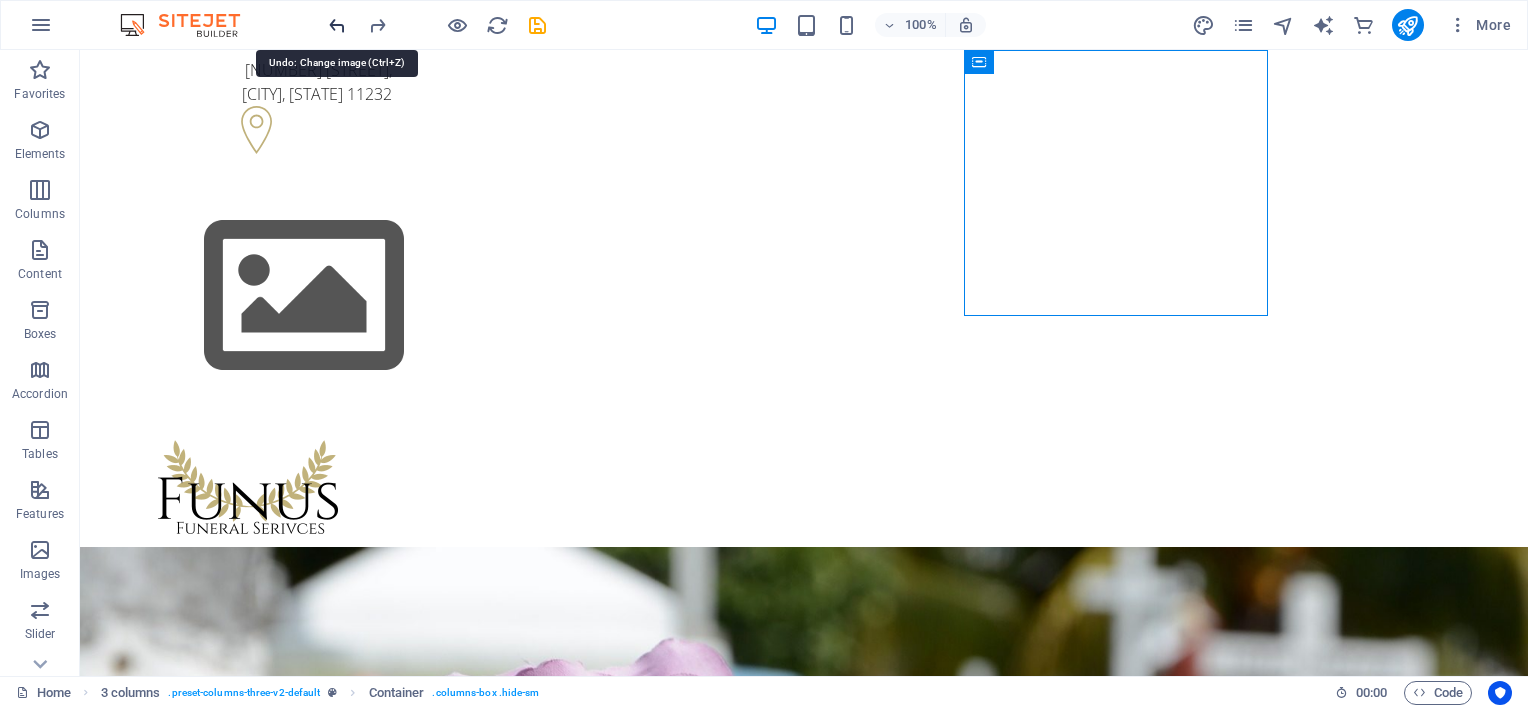 click at bounding box center (337, 25) 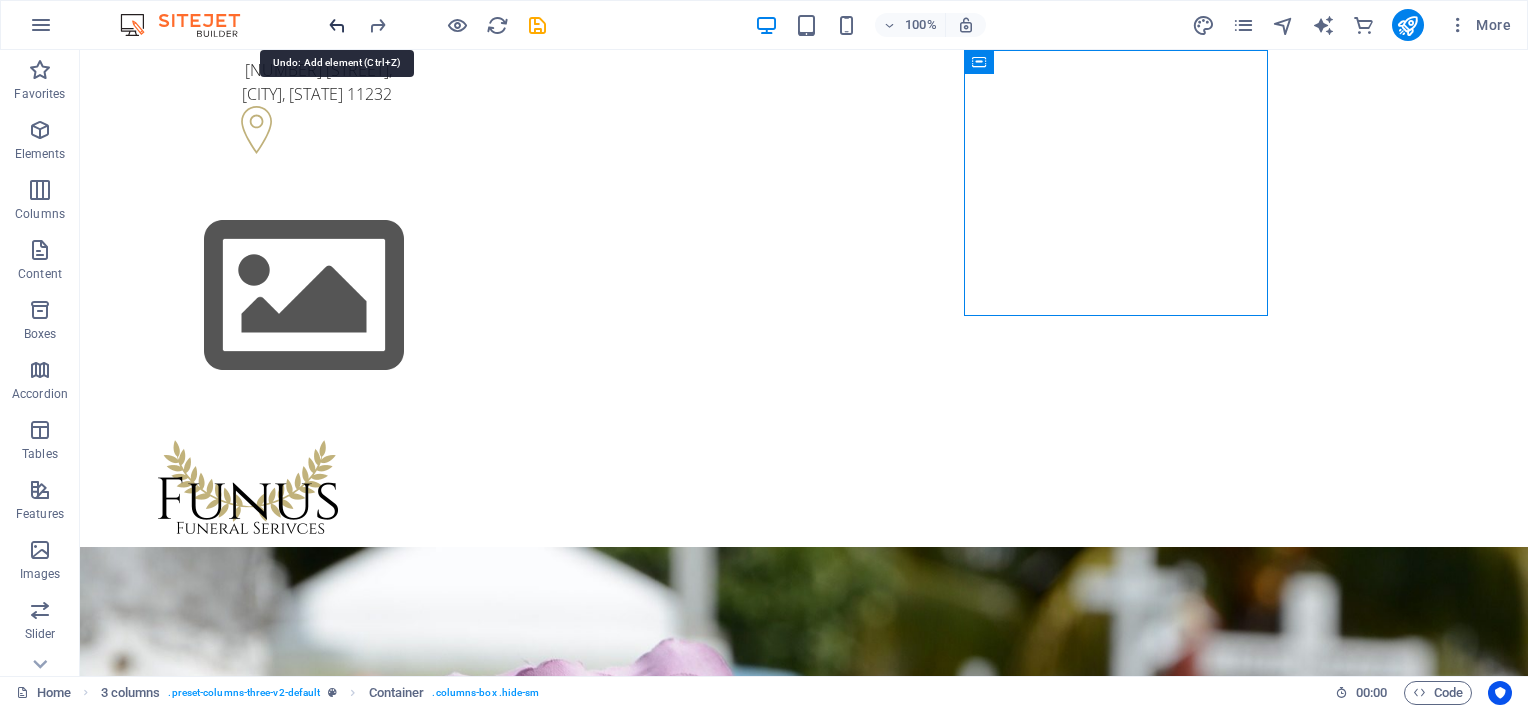 click at bounding box center (337, 25) 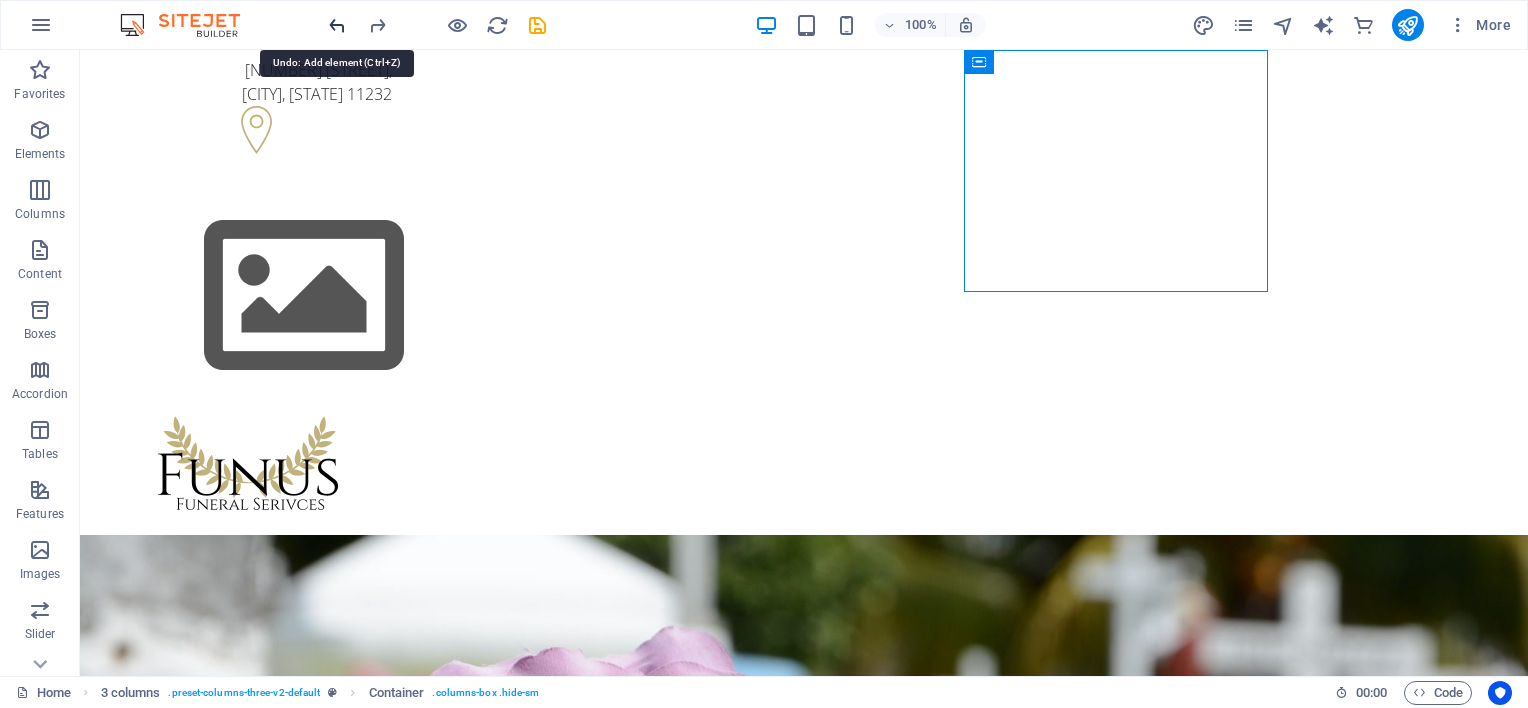 click at bounding box center [337, 25] 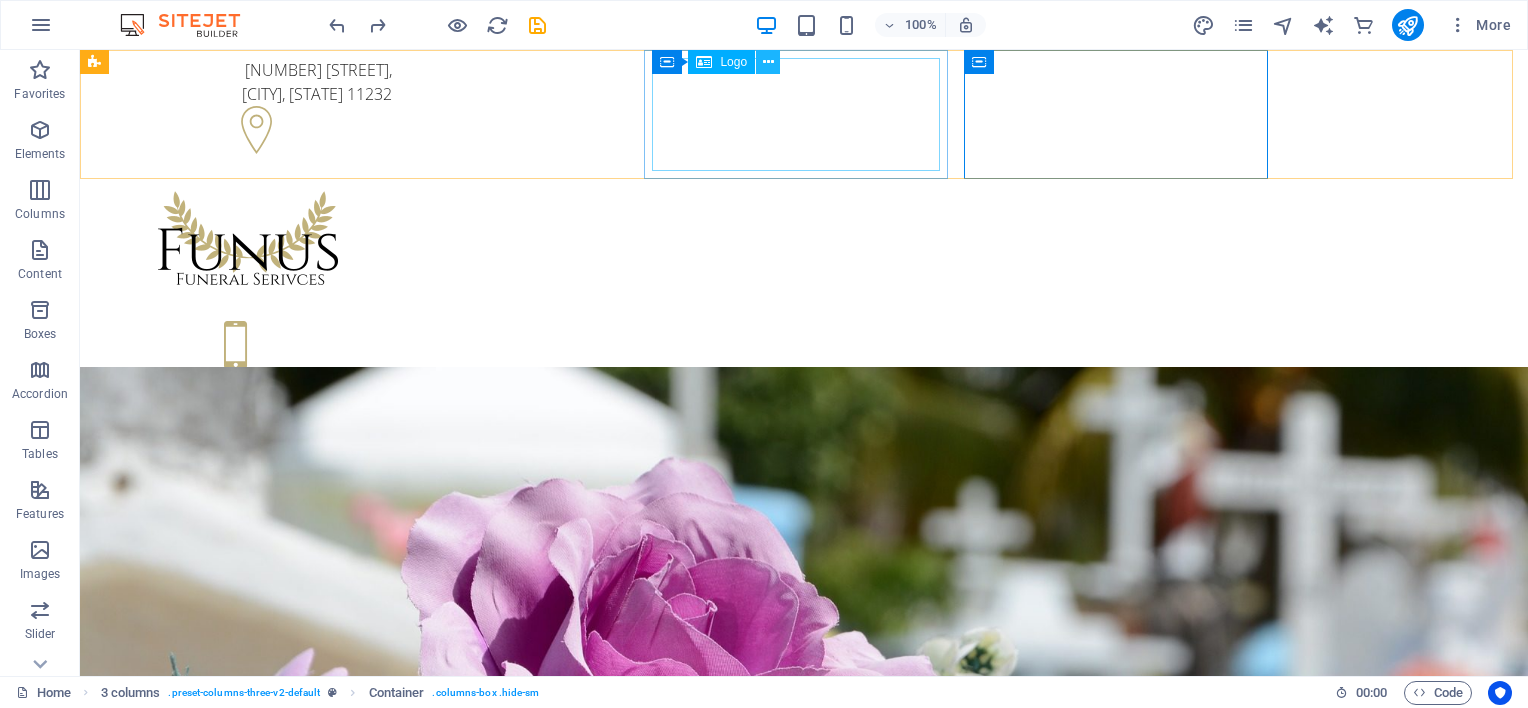 click at bounding box center (768, 62) 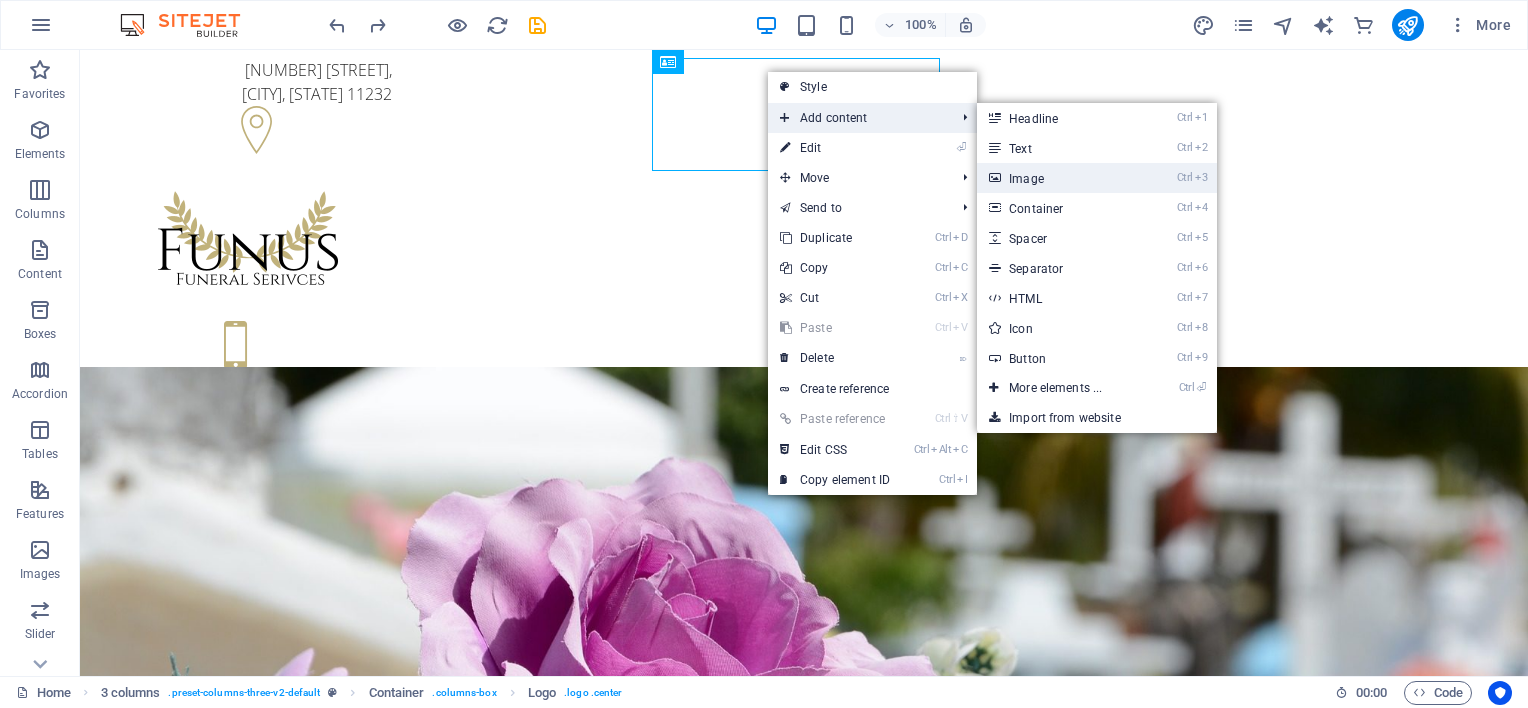 click on "Ctrl 3  Image" at bounding box center (1059, 178) 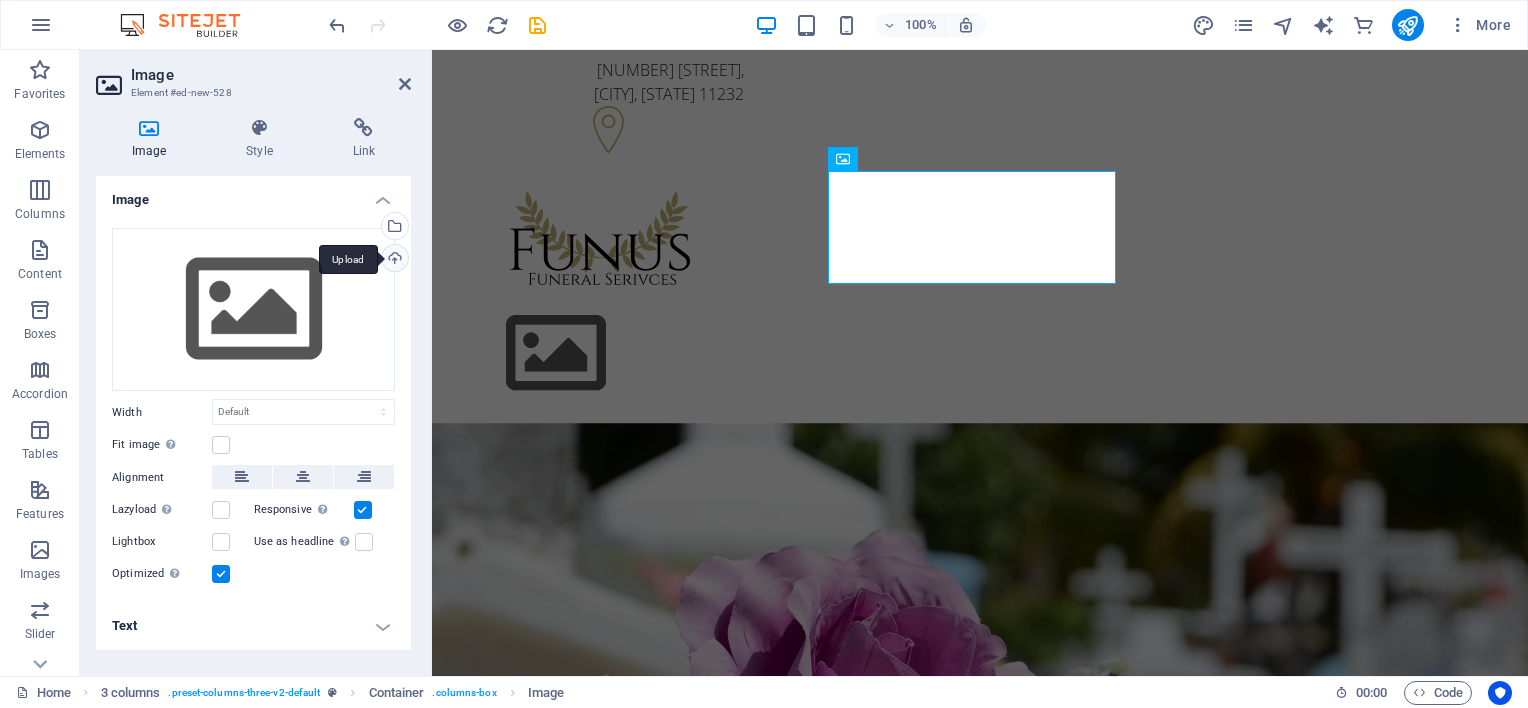 click on "Upload" at bounding box center [393, 260] 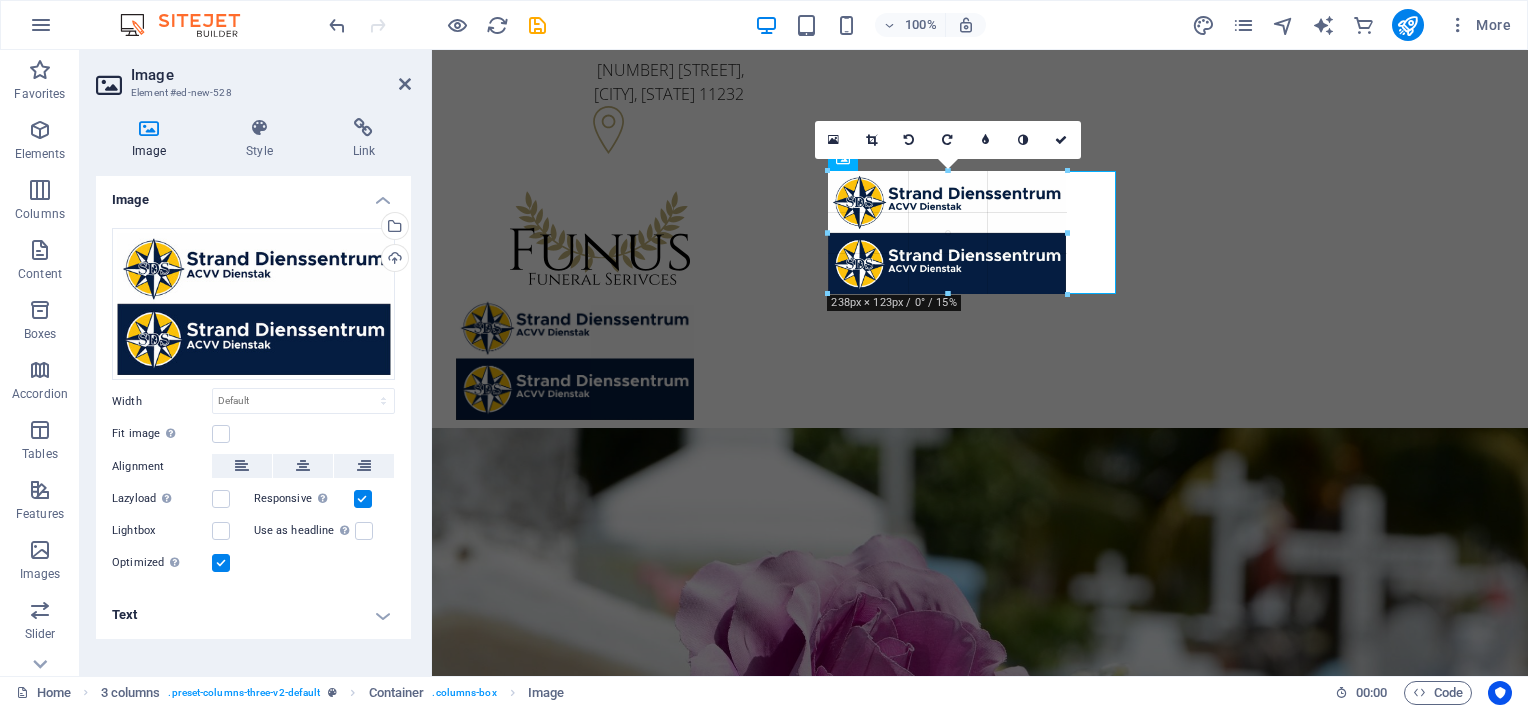 drag, startPoint x: 972, startPoint y: 320, endPoint x: 950, endPoint y: 293, distance: 34.828148 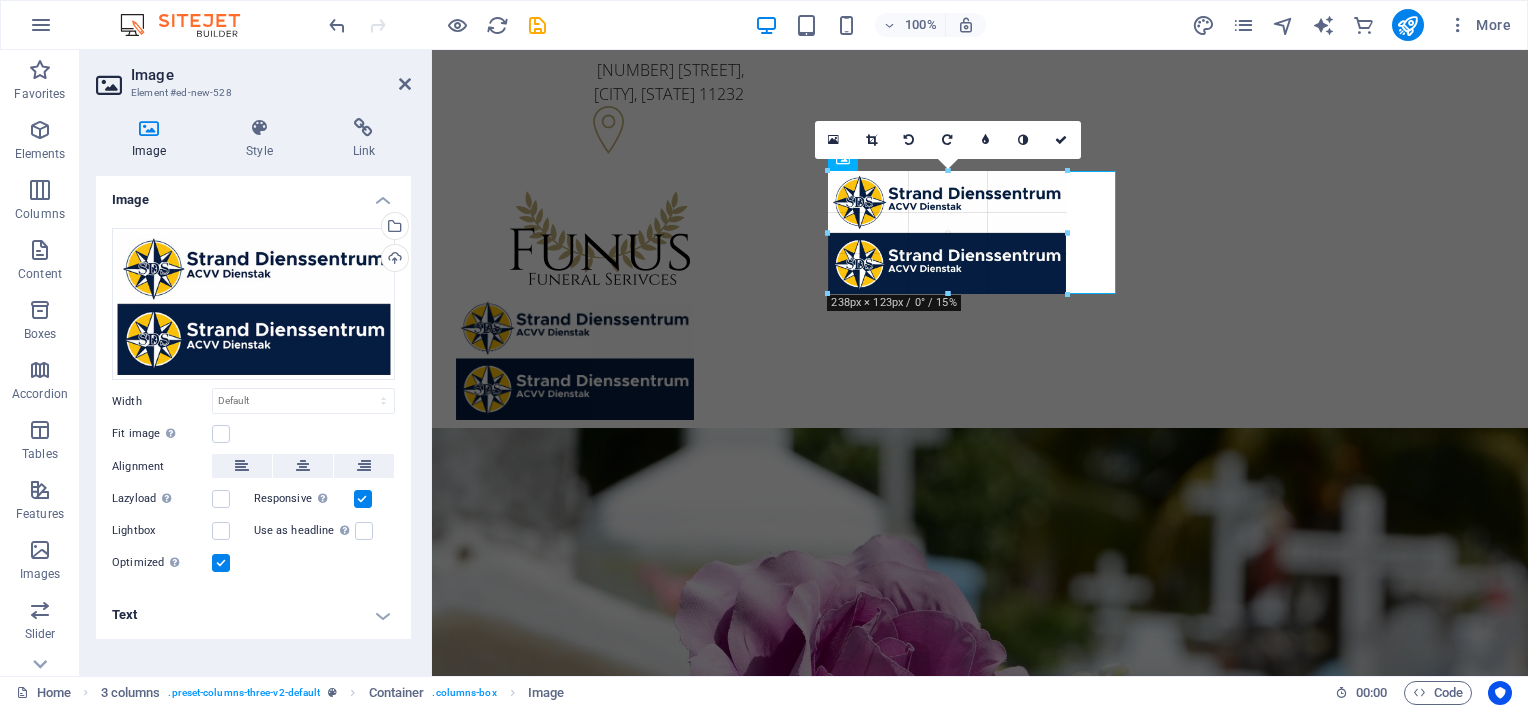 type on "240" 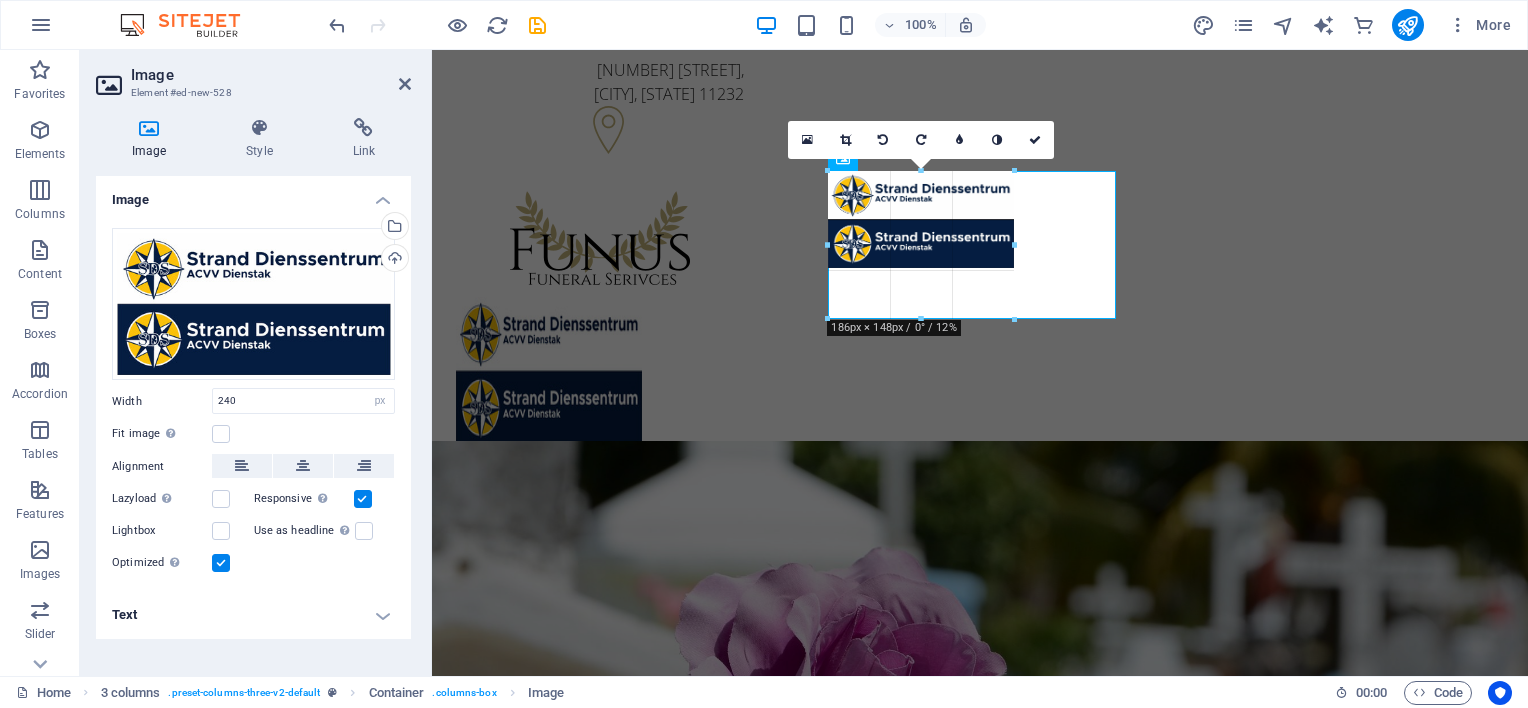 drag, startPoint x: 947, startPoint y: 293, endPoint x: 971, endPoint y: 316, distance: 33.24154 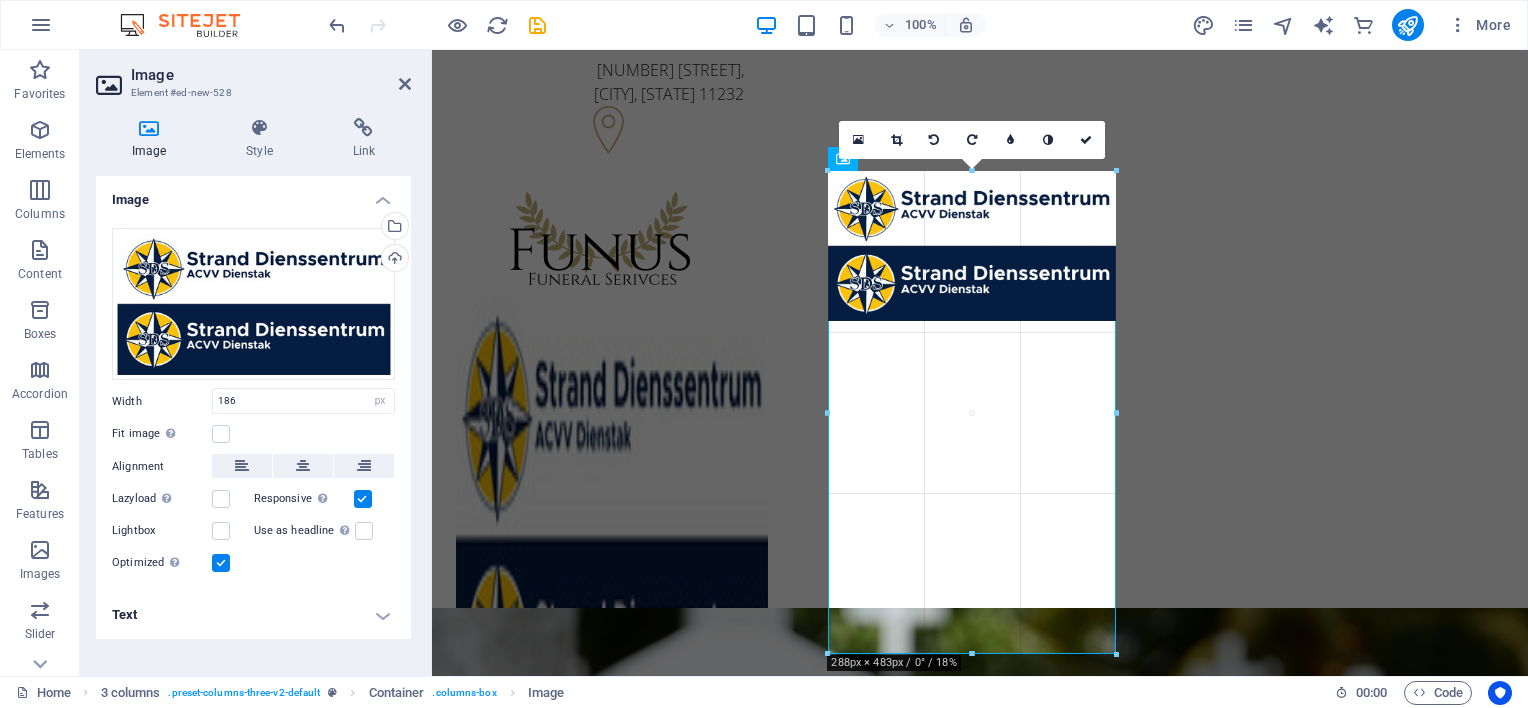 drag, startPoint x: 1014, startPoint y: 268, endPoint x: 1140, endPoint y: 352, distance: 151.43315 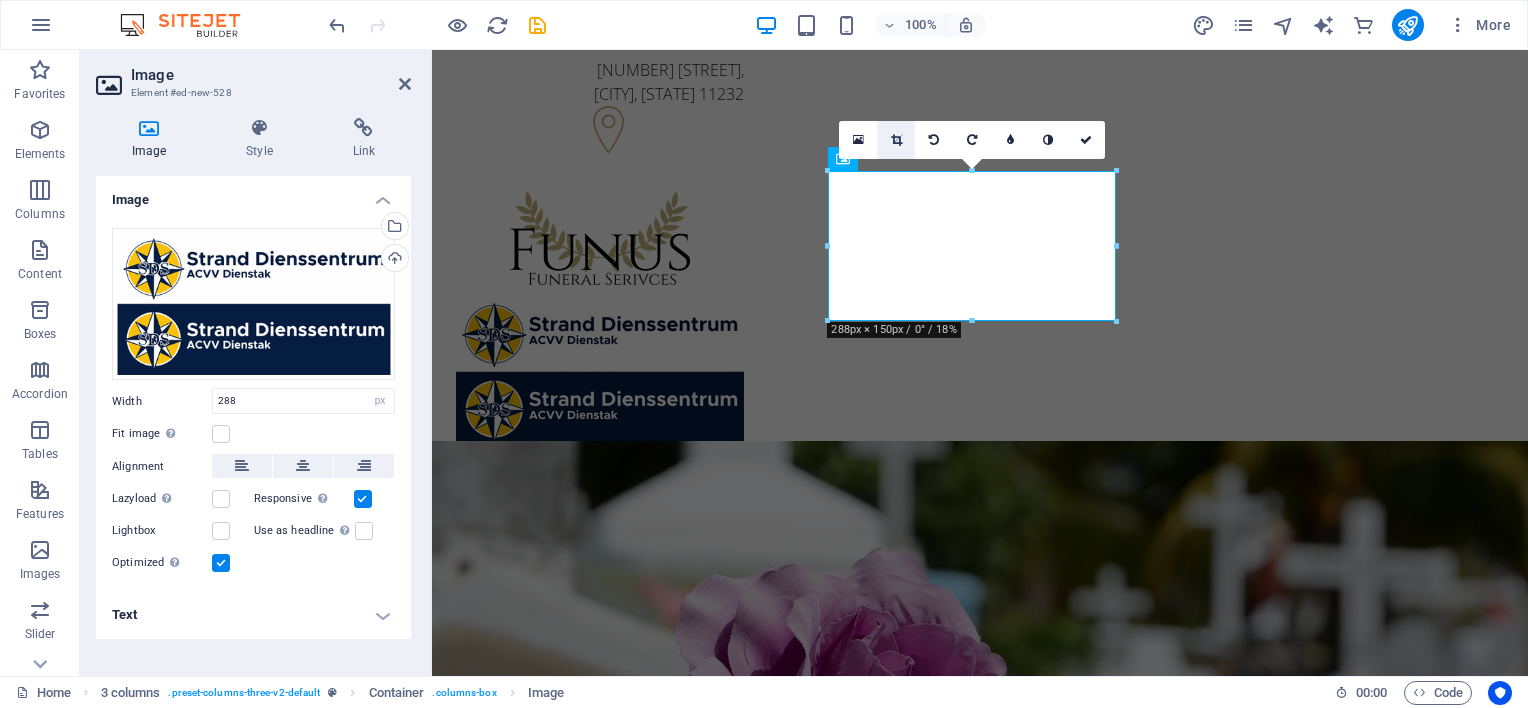 click at bounding box center [896, 140] 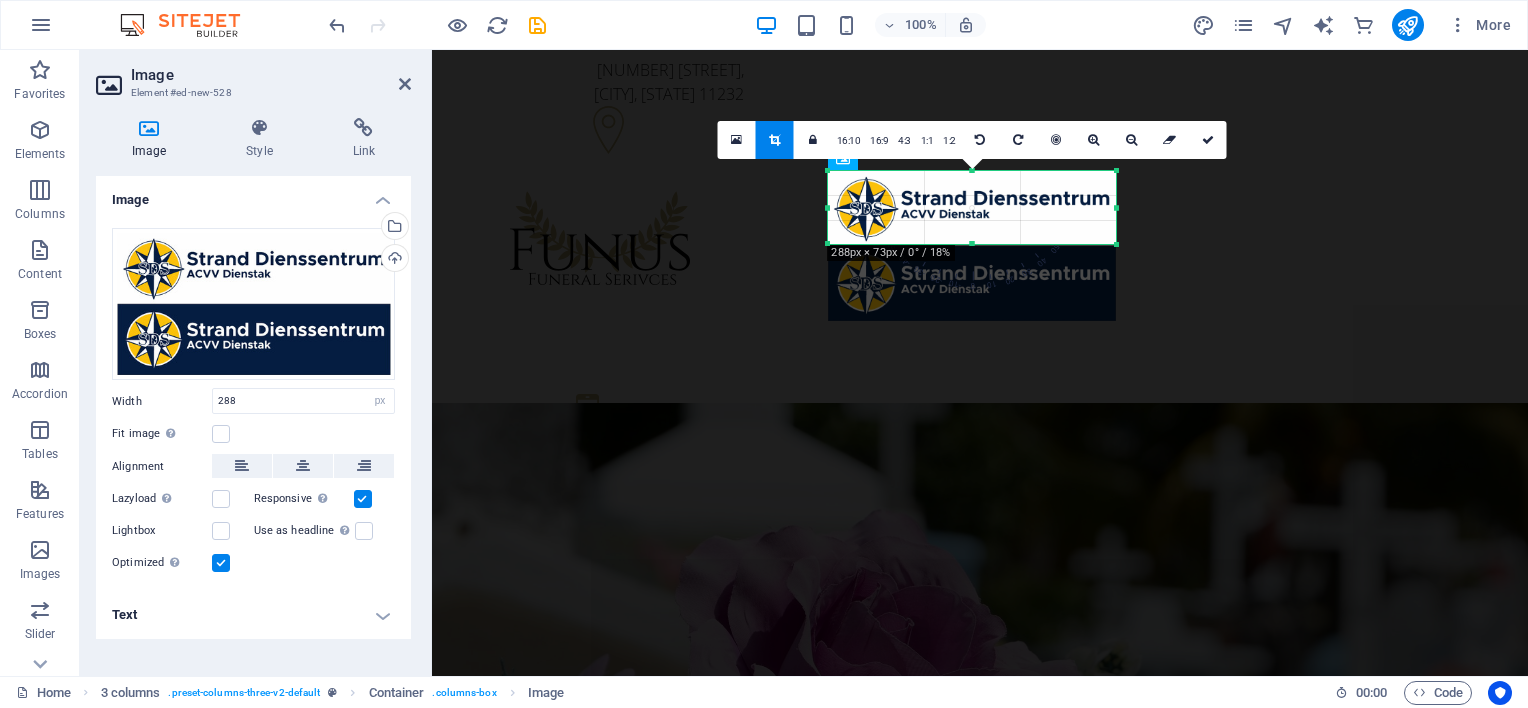 drag, startPoint x: 973, startPoint y: 320, endPoint x: 976, endPoint y: 243, distance: 77.05842 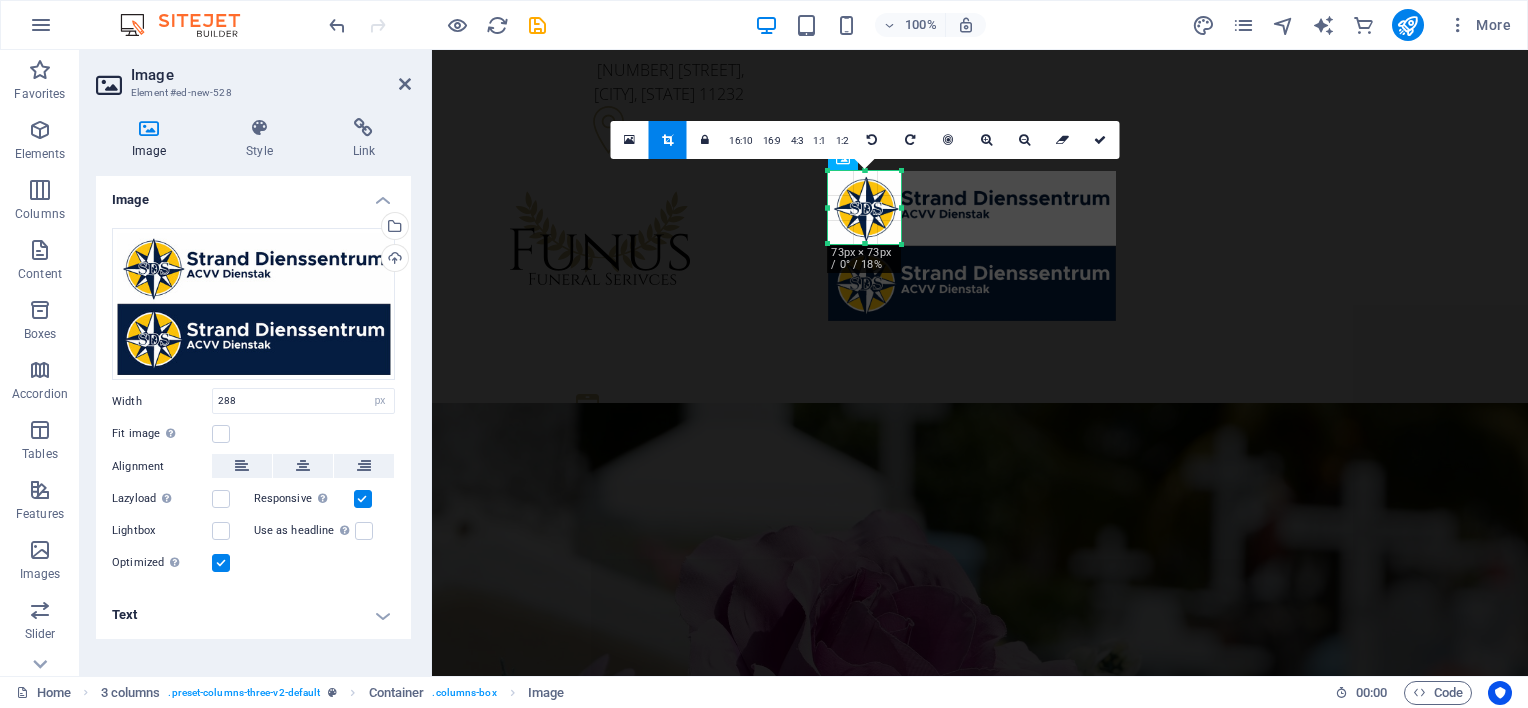 drag, startPoint x: 1115, startPoint y: 208, endPoint x: 900, endPoint y: 213, distance: 215.05814 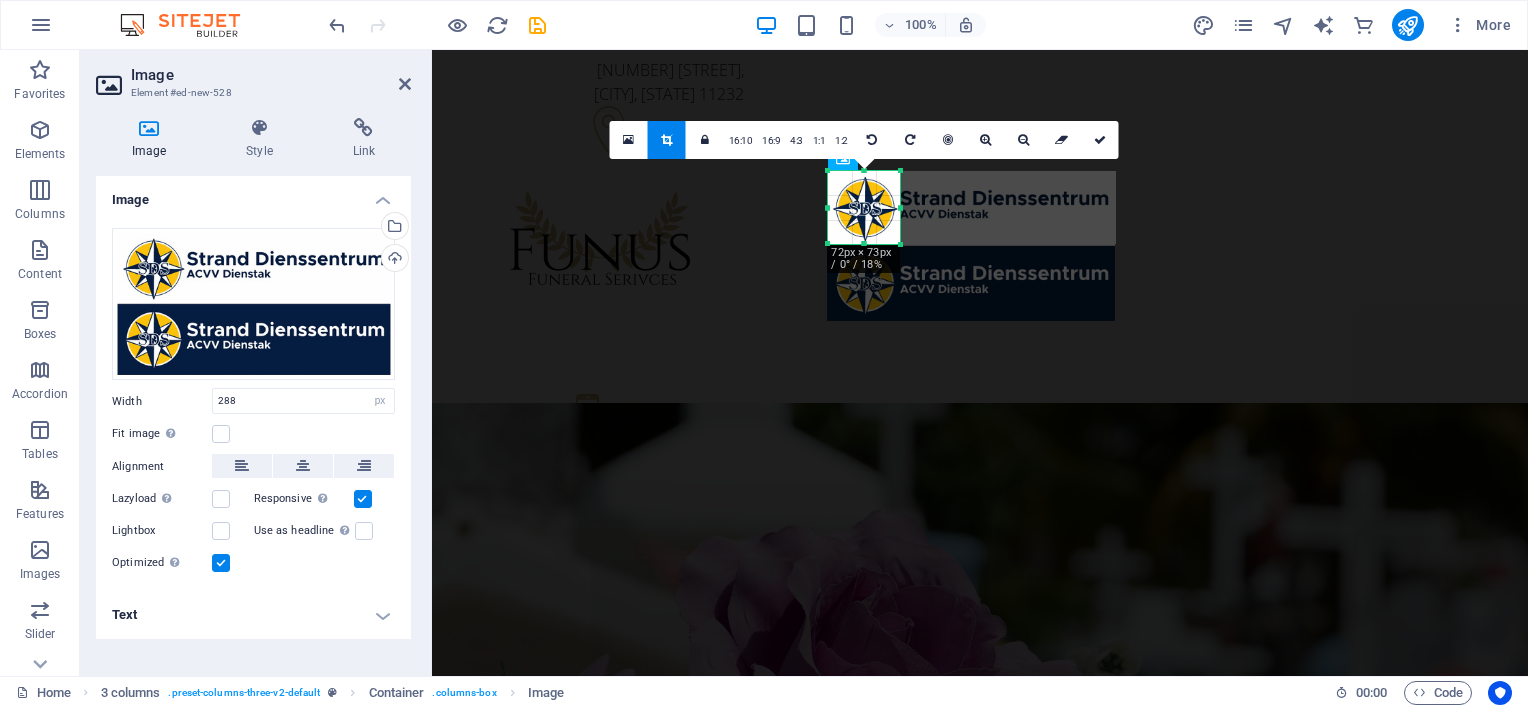 click at bounding box center (828, 207) 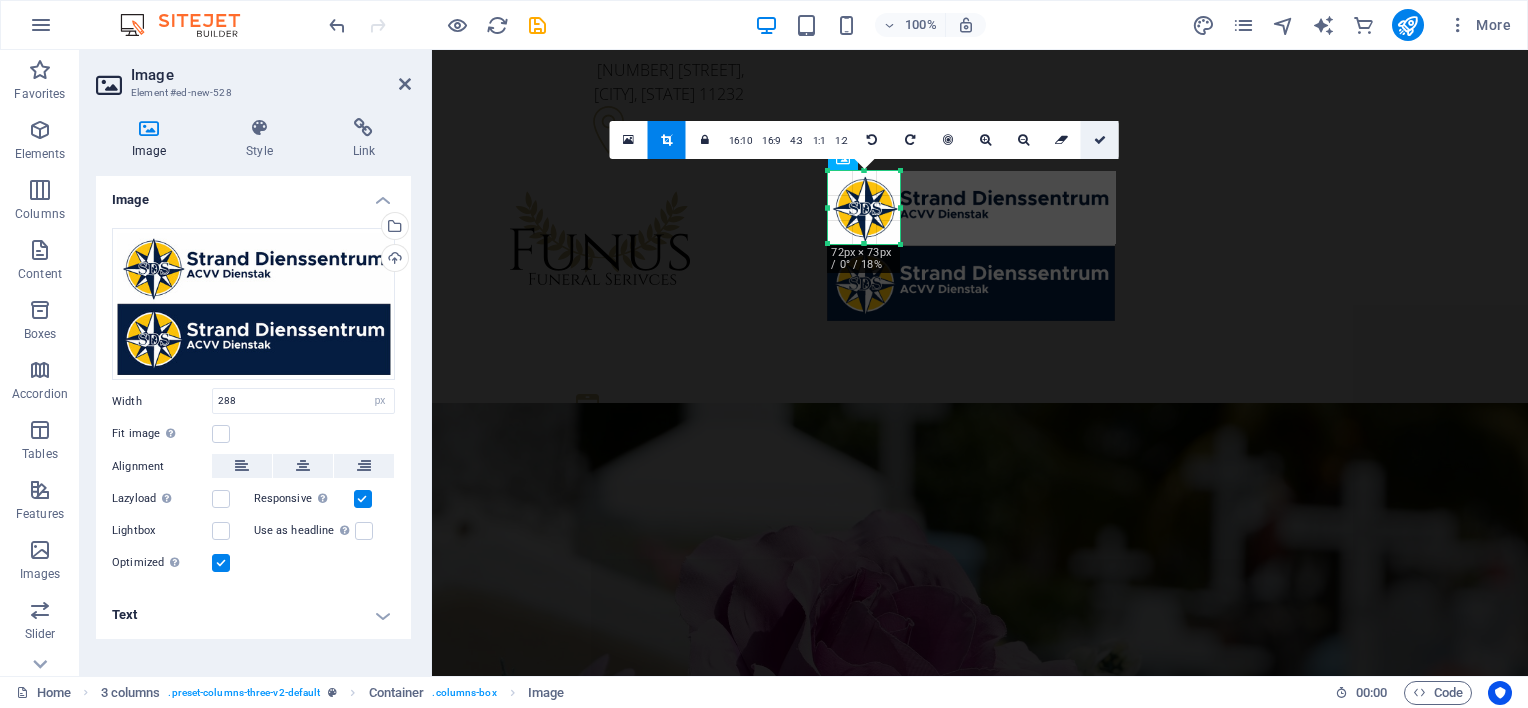 click at bounding box center [1100, 140] 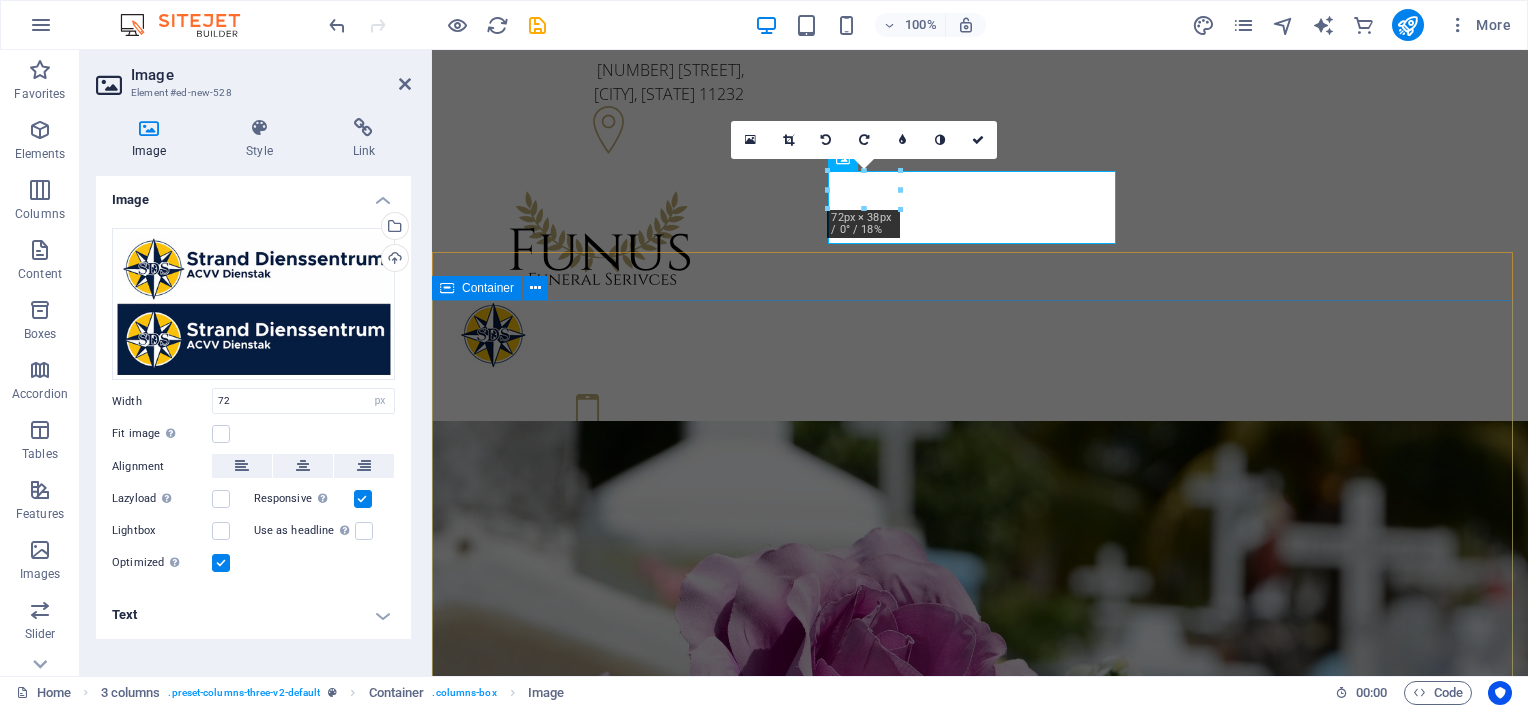 click on "waar ons omgee vir ouer persone we care for the elderly Contact us Learn more" at bounding box center [980, 1248] 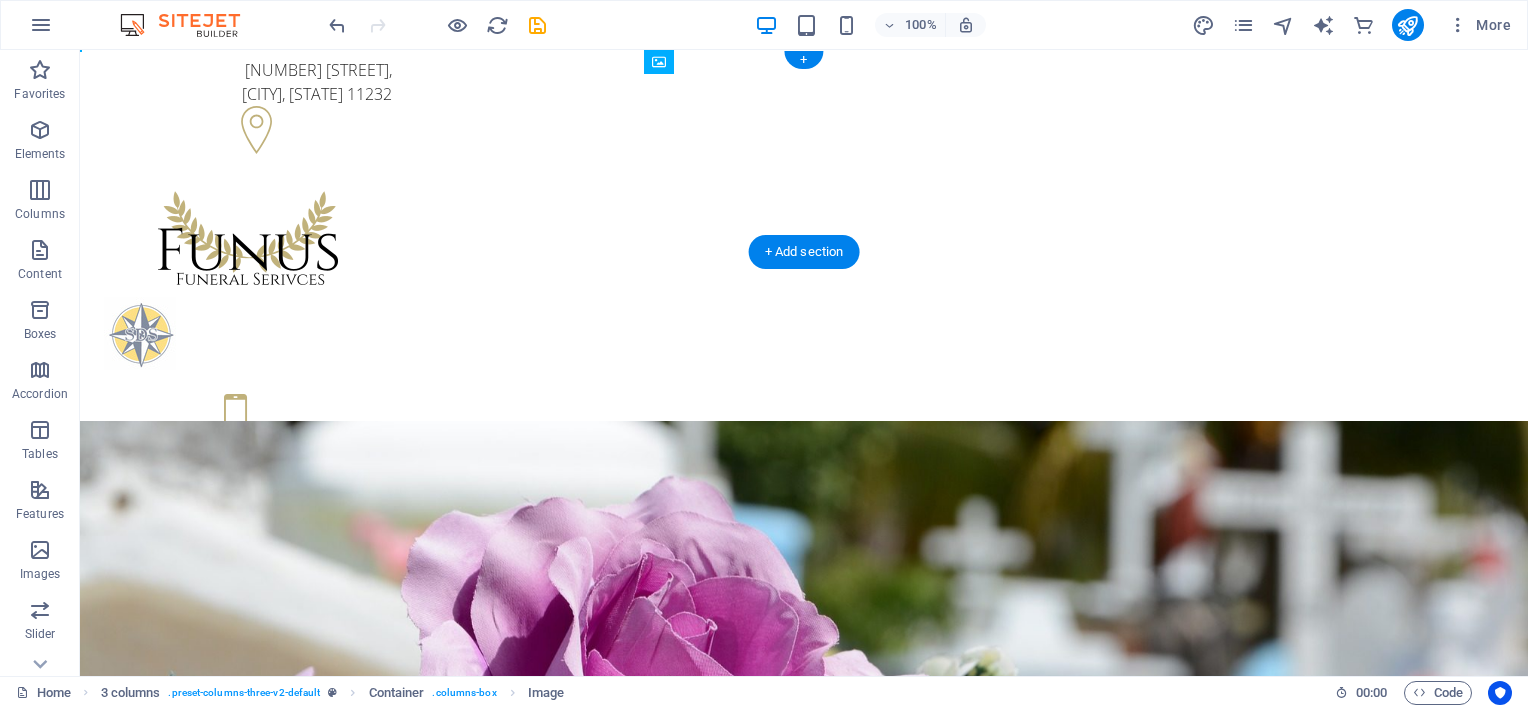 drag, startPoint x: 694, startPoint y: 207, endPoint x: 736, endPoint y: 180, distance: 49.92995 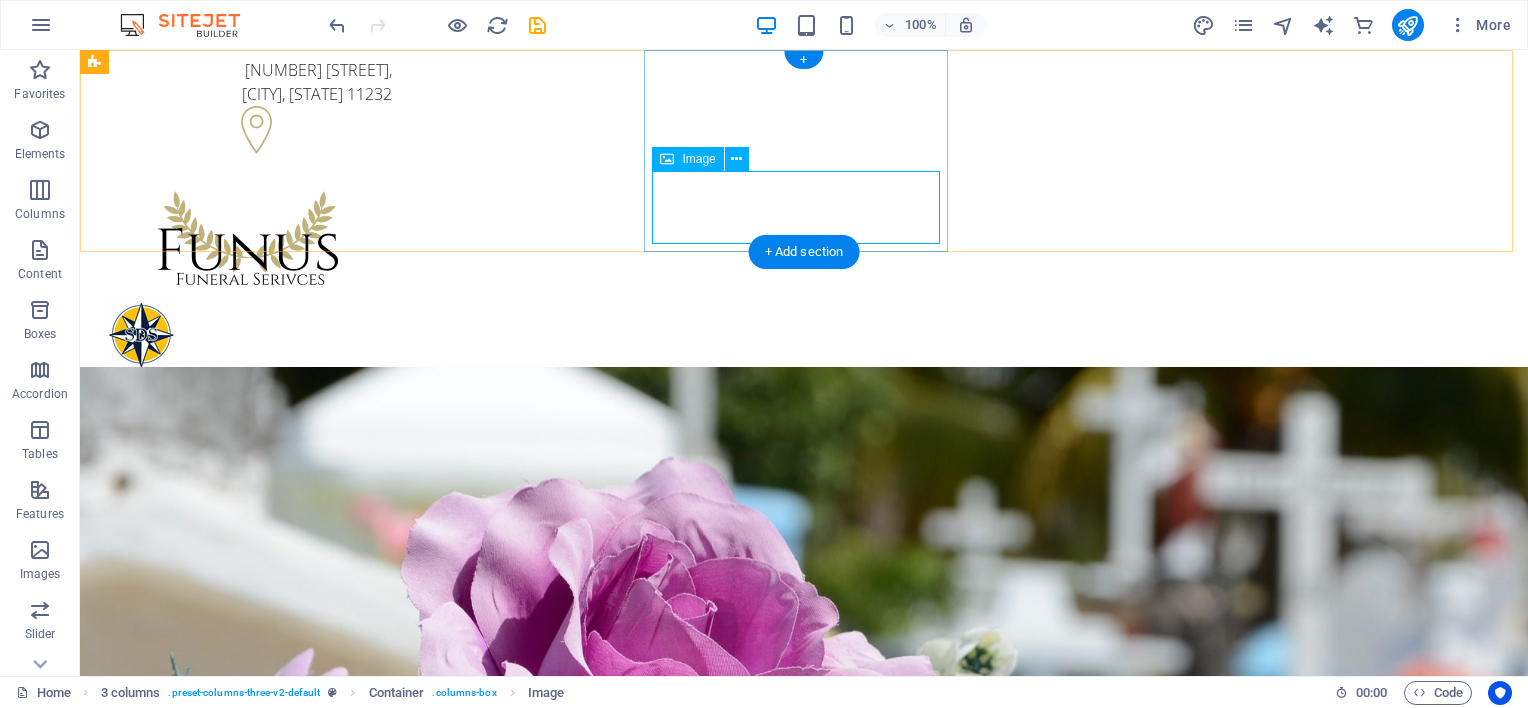 click at bounding box center [248, 333] 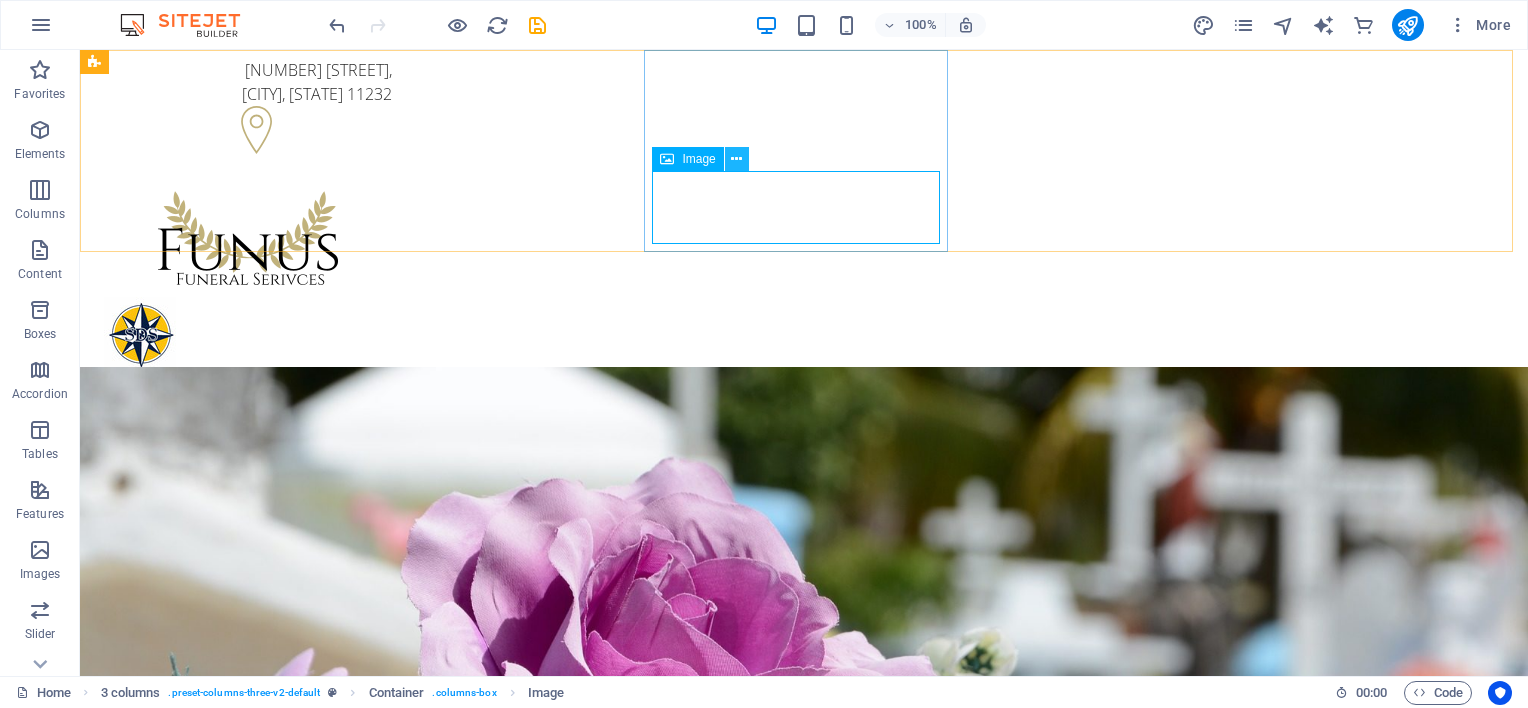 click at bounding box center [736, 159] 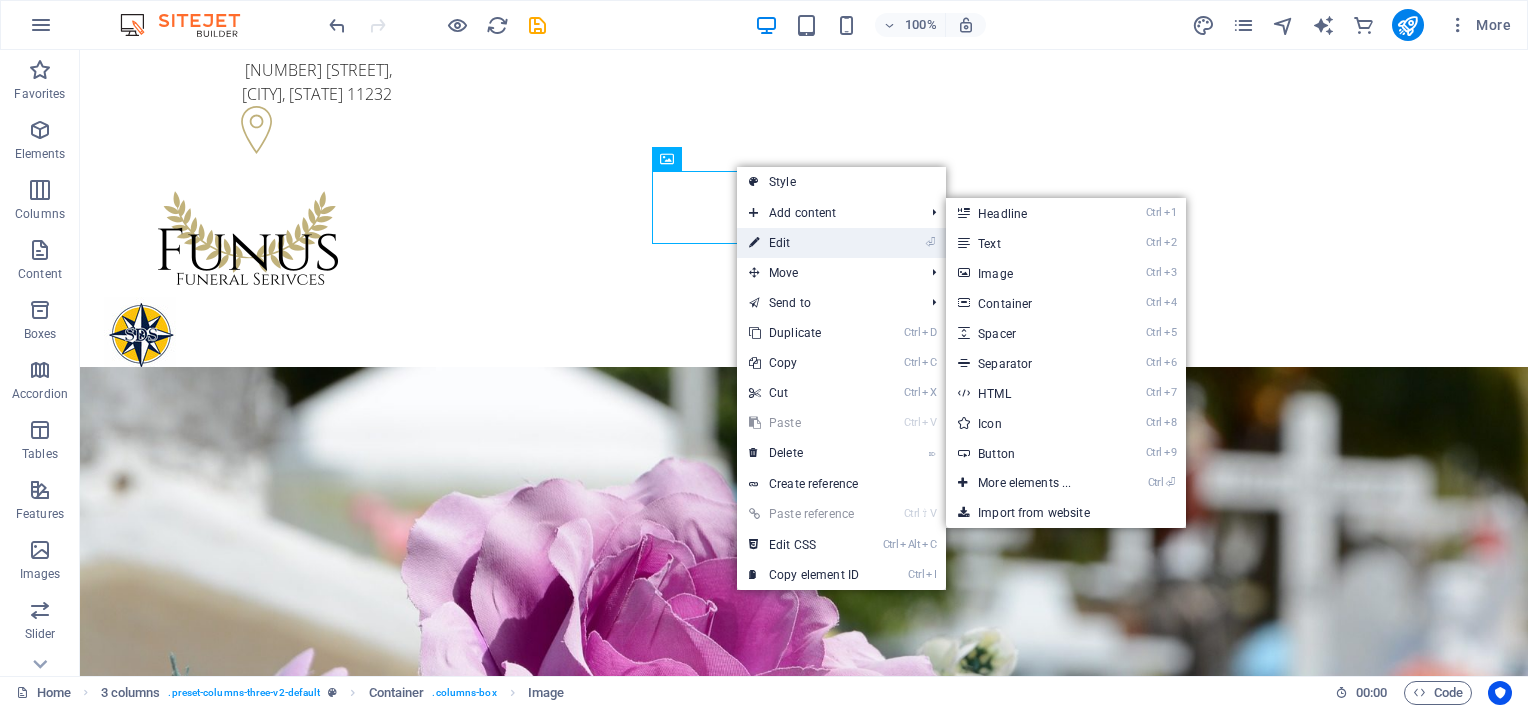 click on "⏎  Edit" at bounding box center [804, 243] 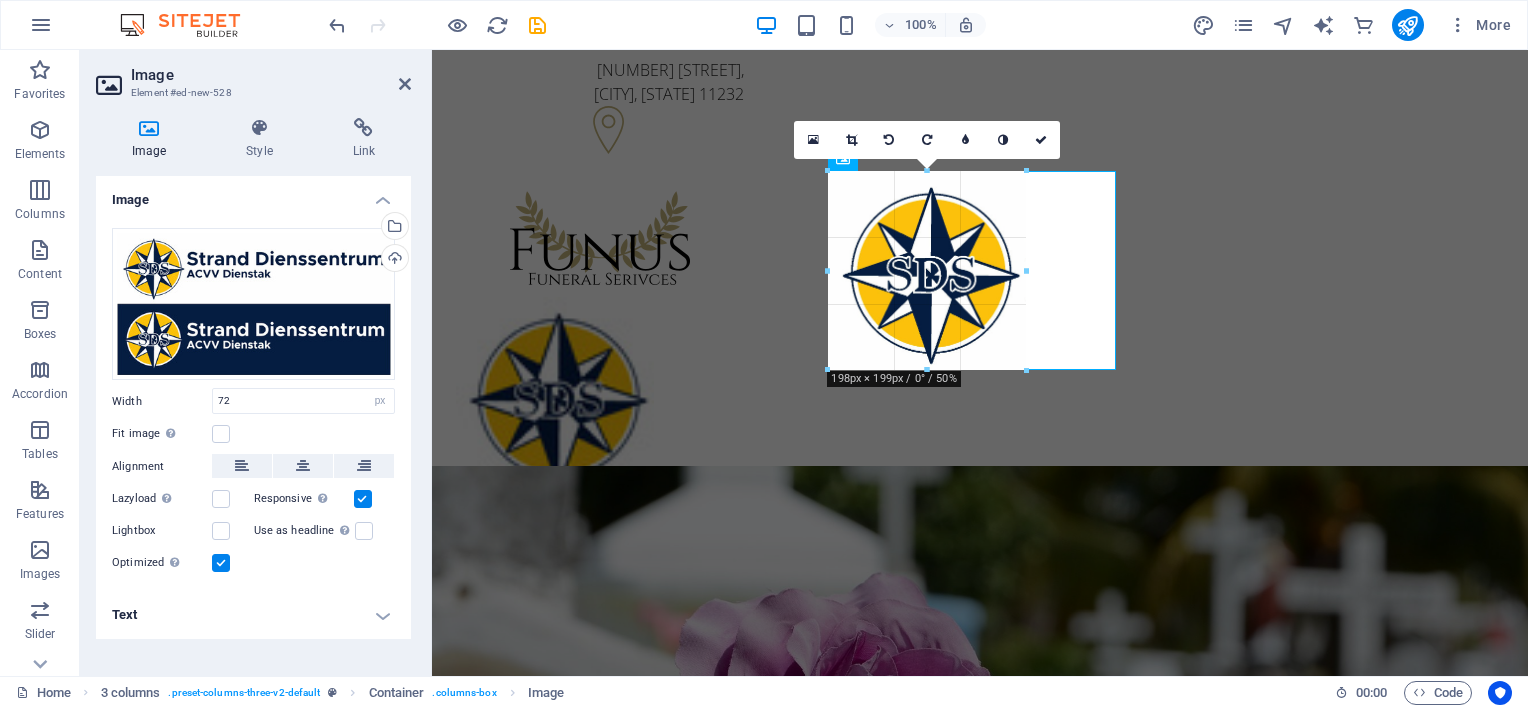 drag, startPoint x: 900, startPoint y: 244, endPoint x: 1027, endPoint y: 331, distance: 153.94154 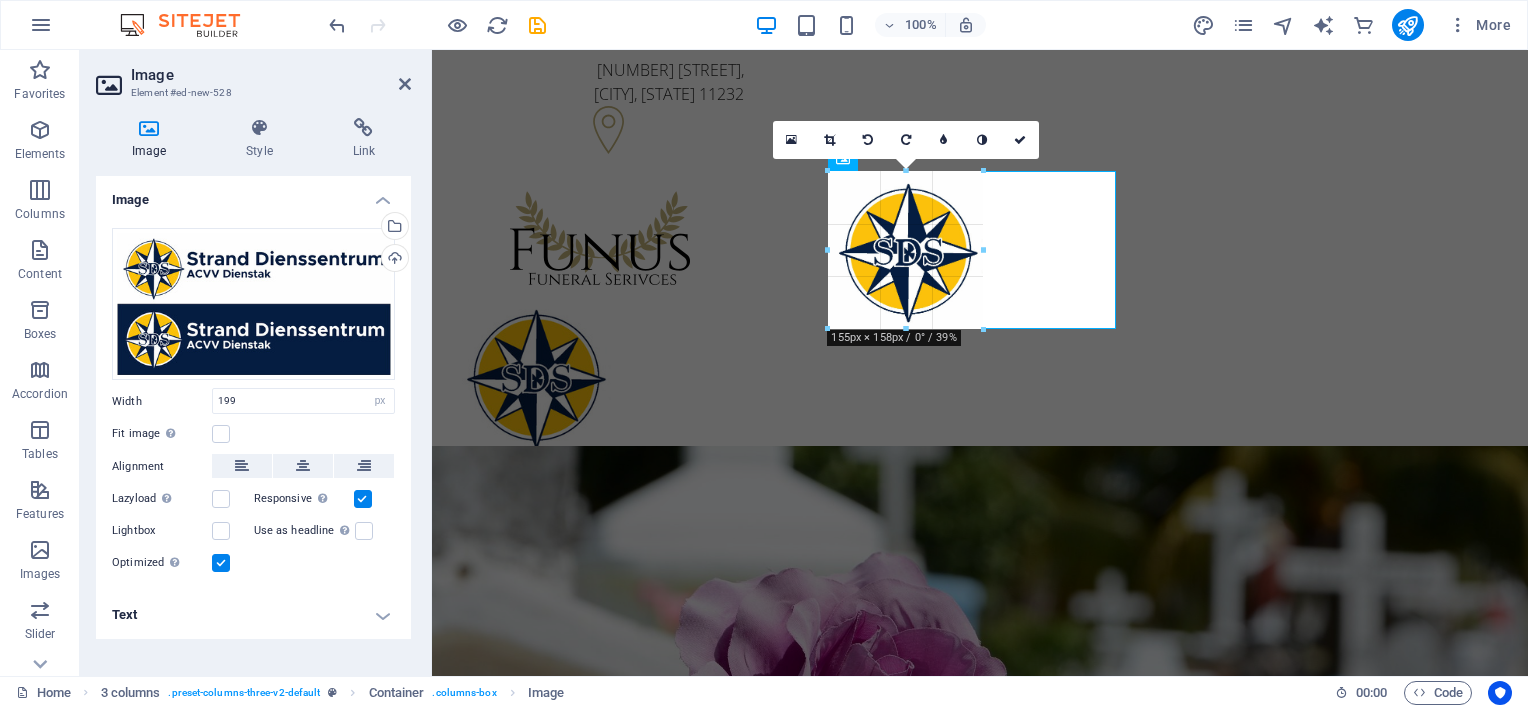 drag, startPoint x: 1027, startPoint y: 374, endPoint x: 970, endPoint y: 330, distance: 72.00694 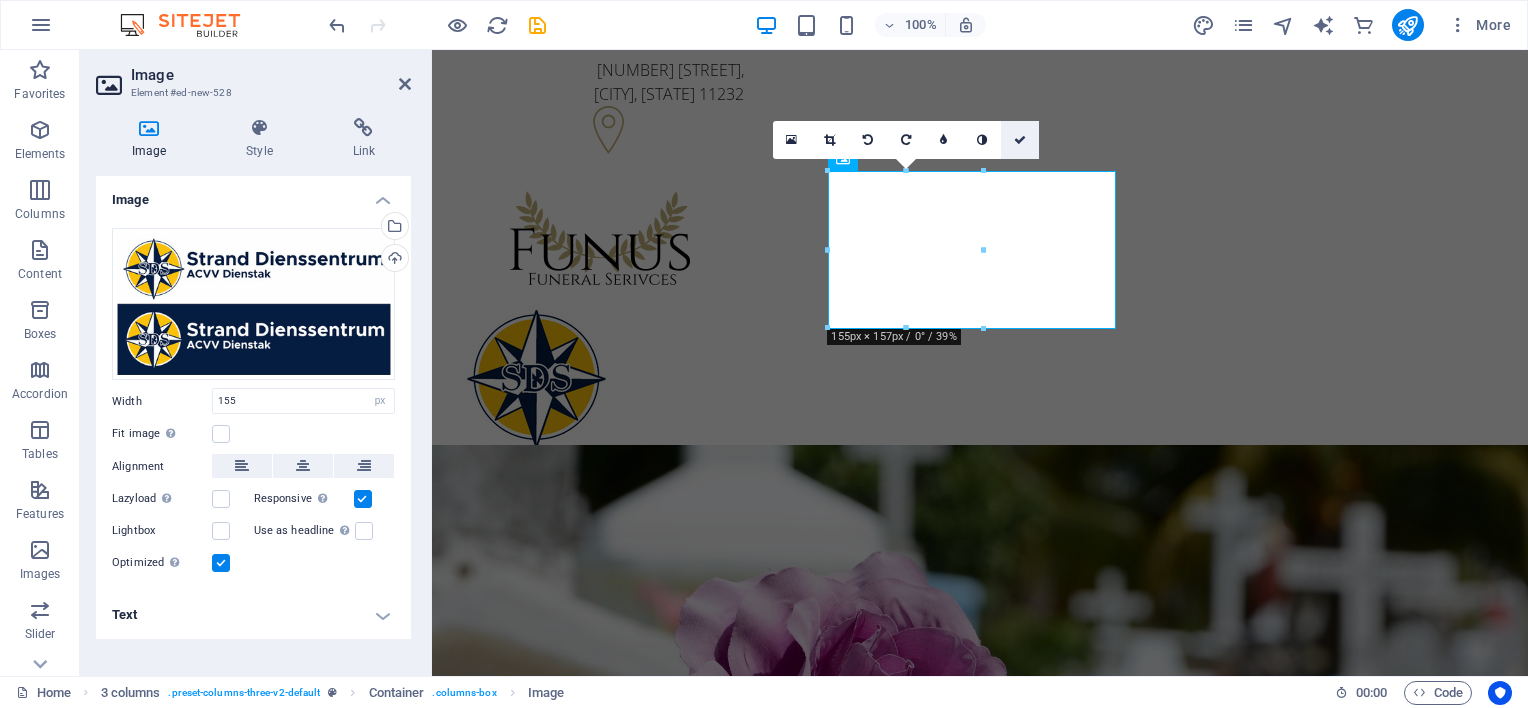 click at bounding box center (1020, 140) 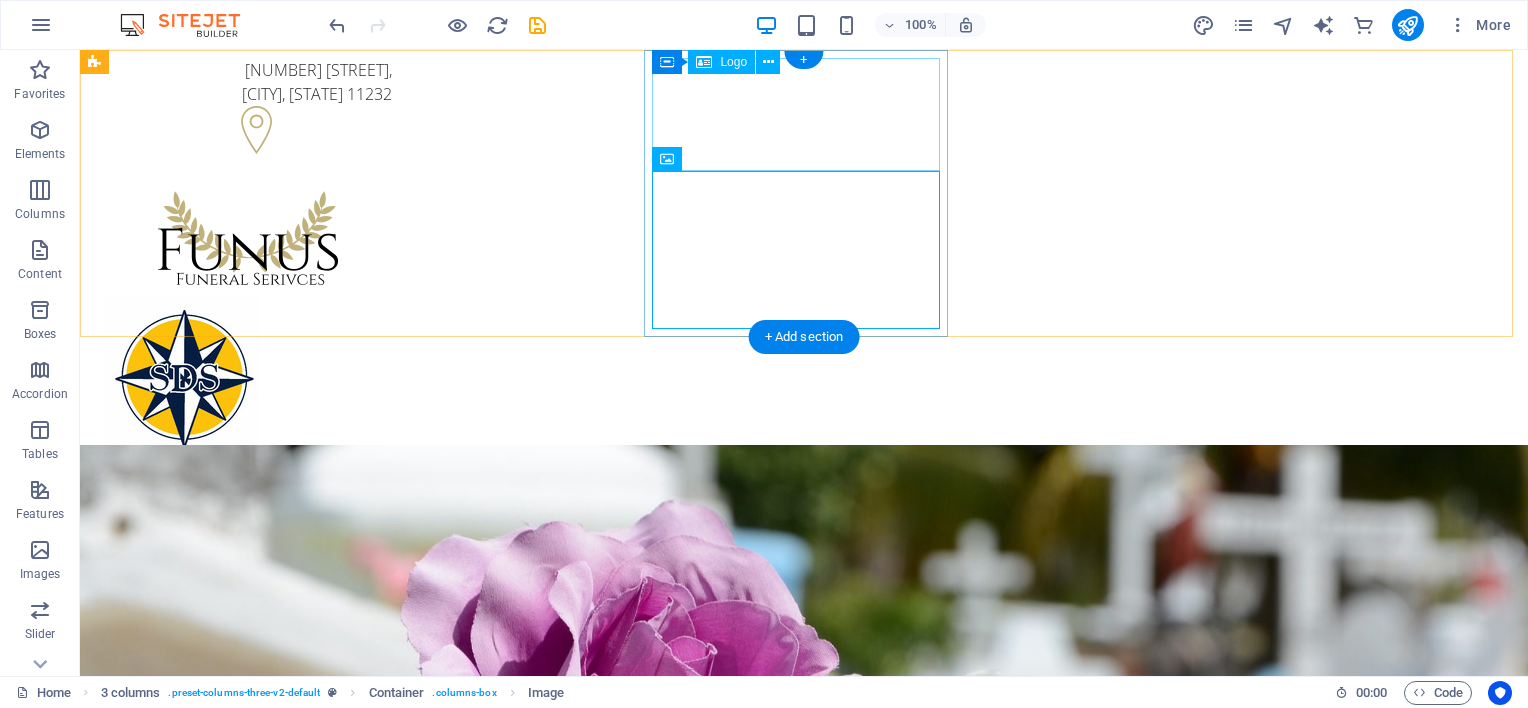click at bounding box center [248, 240] 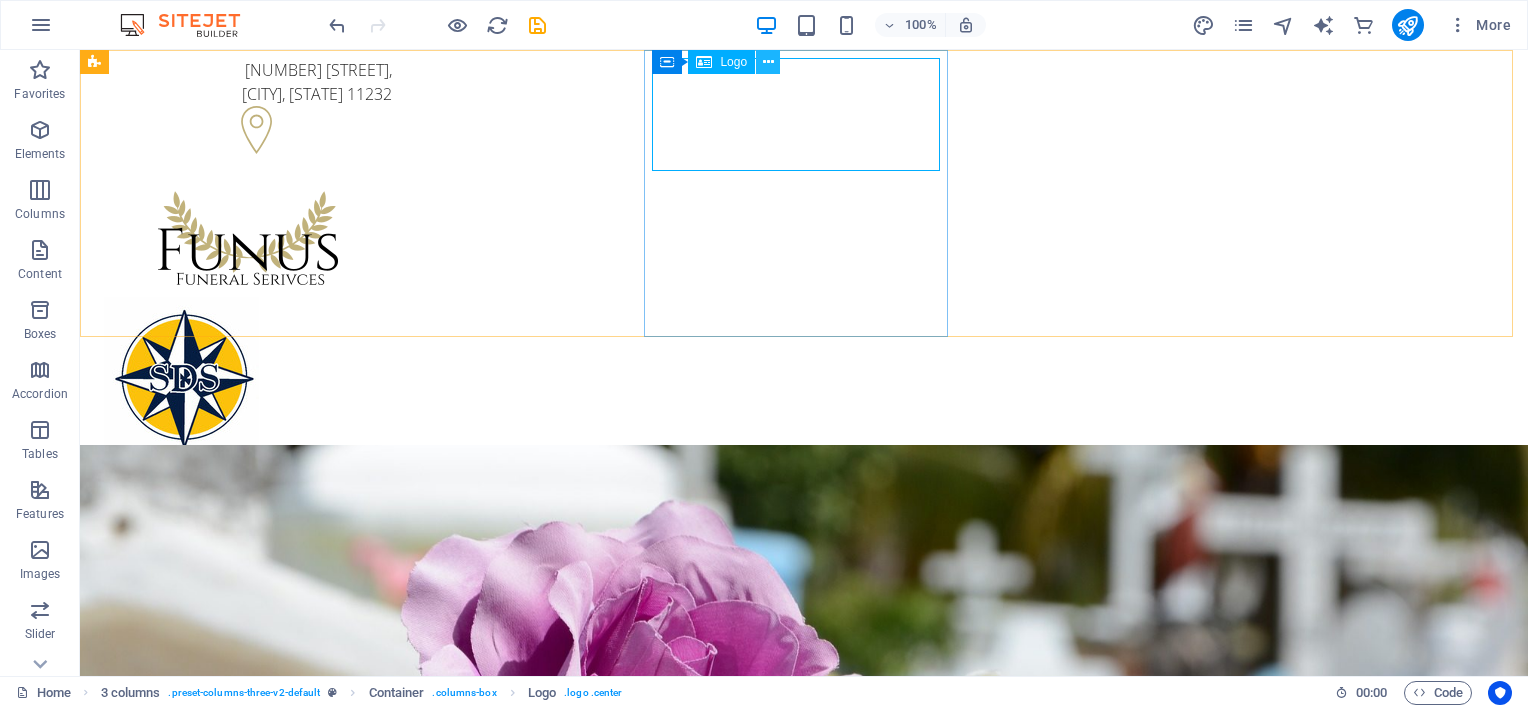 click at bounding box center (768, 62) 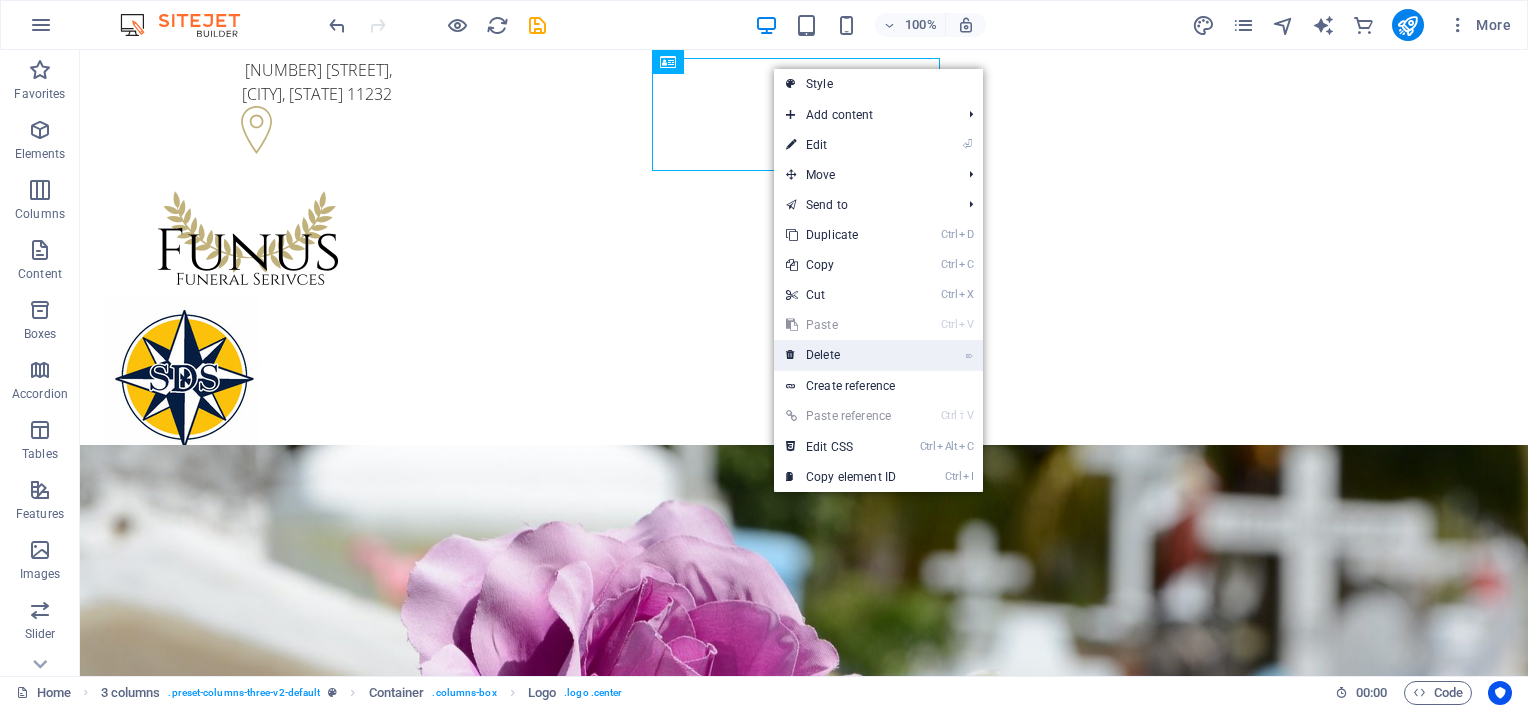 click on "⌦  Delete" at bounding box center [841, 355] 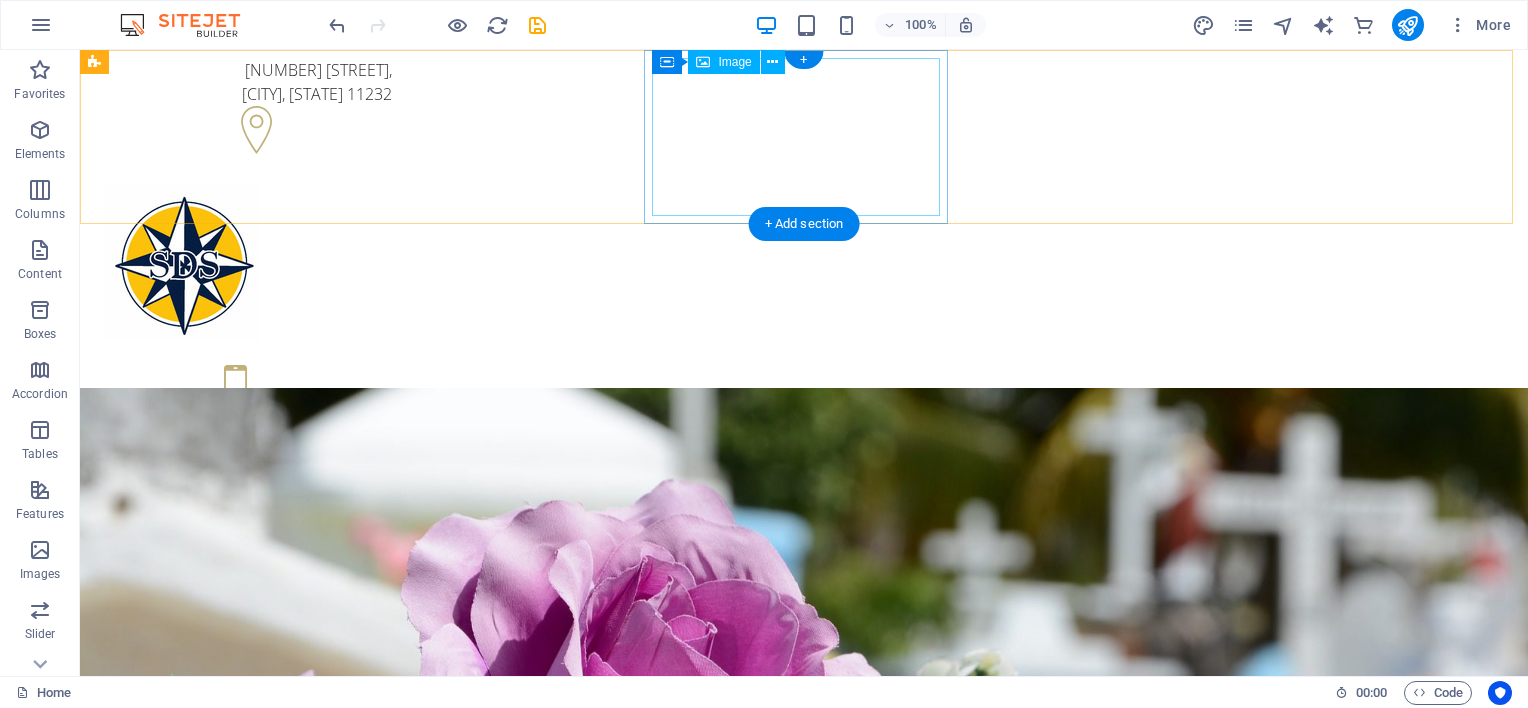 click at bounding box center [248, 262] 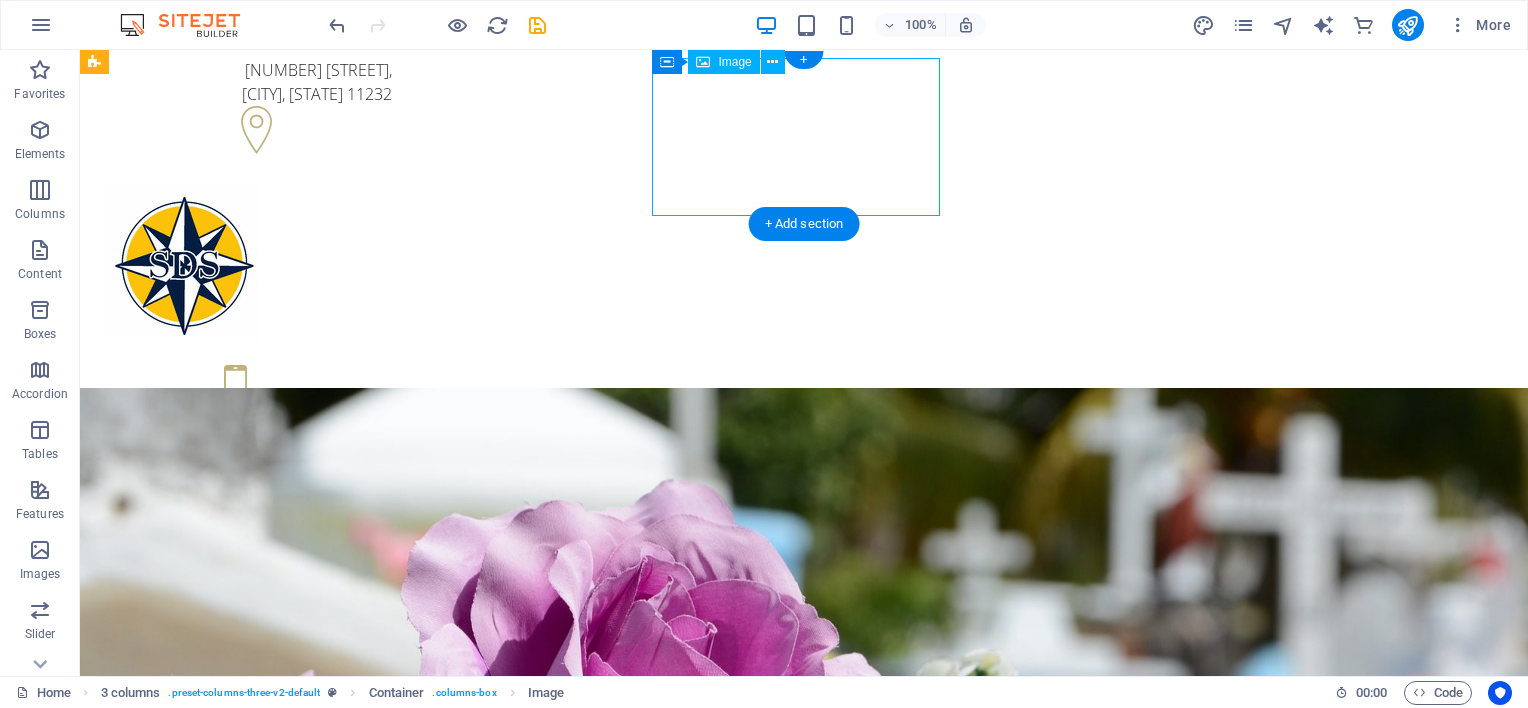 drag, startPoint x: 741, startPoint y: 136, endPoint x: 826, endPoint y: 129, distance: 85.28775 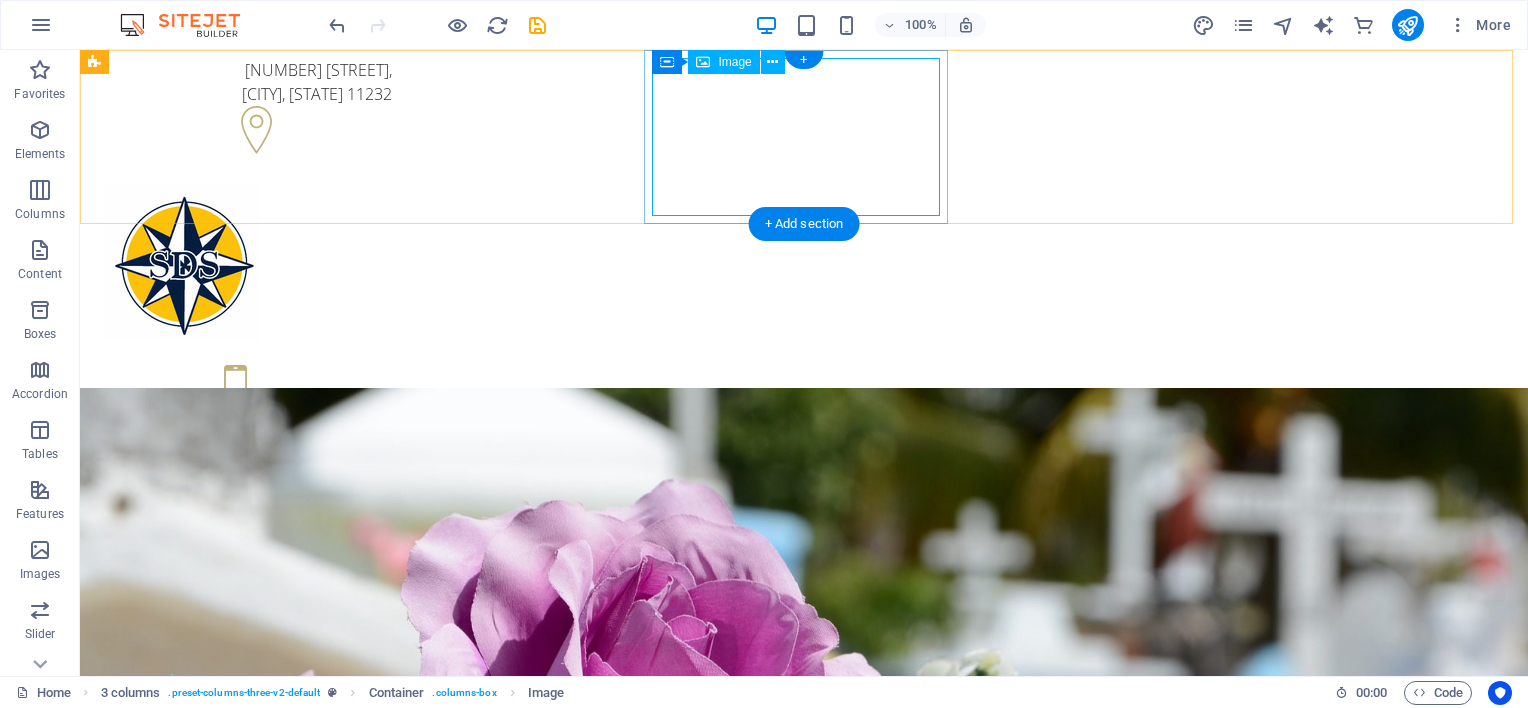 click at bounding box center [248, 262] 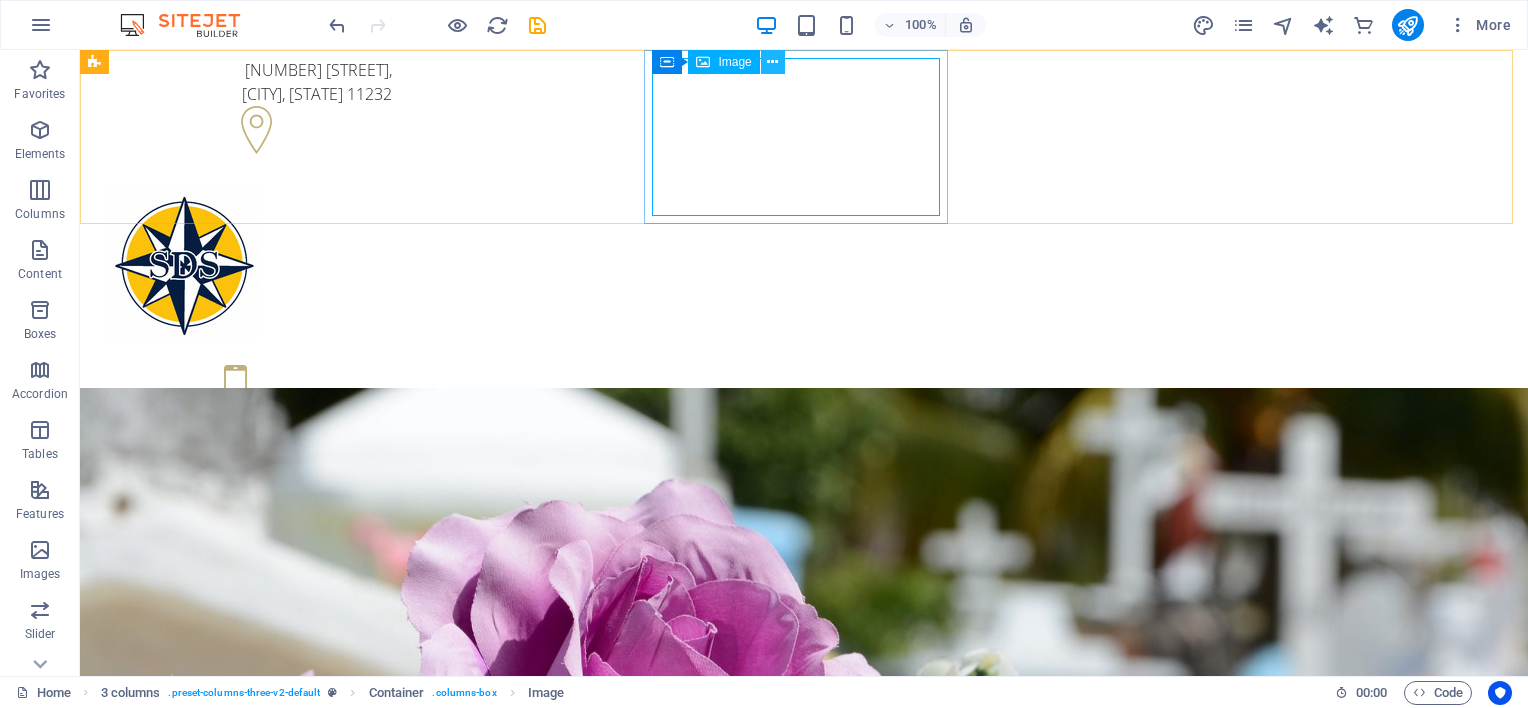 click at bounding box center (772, 62) 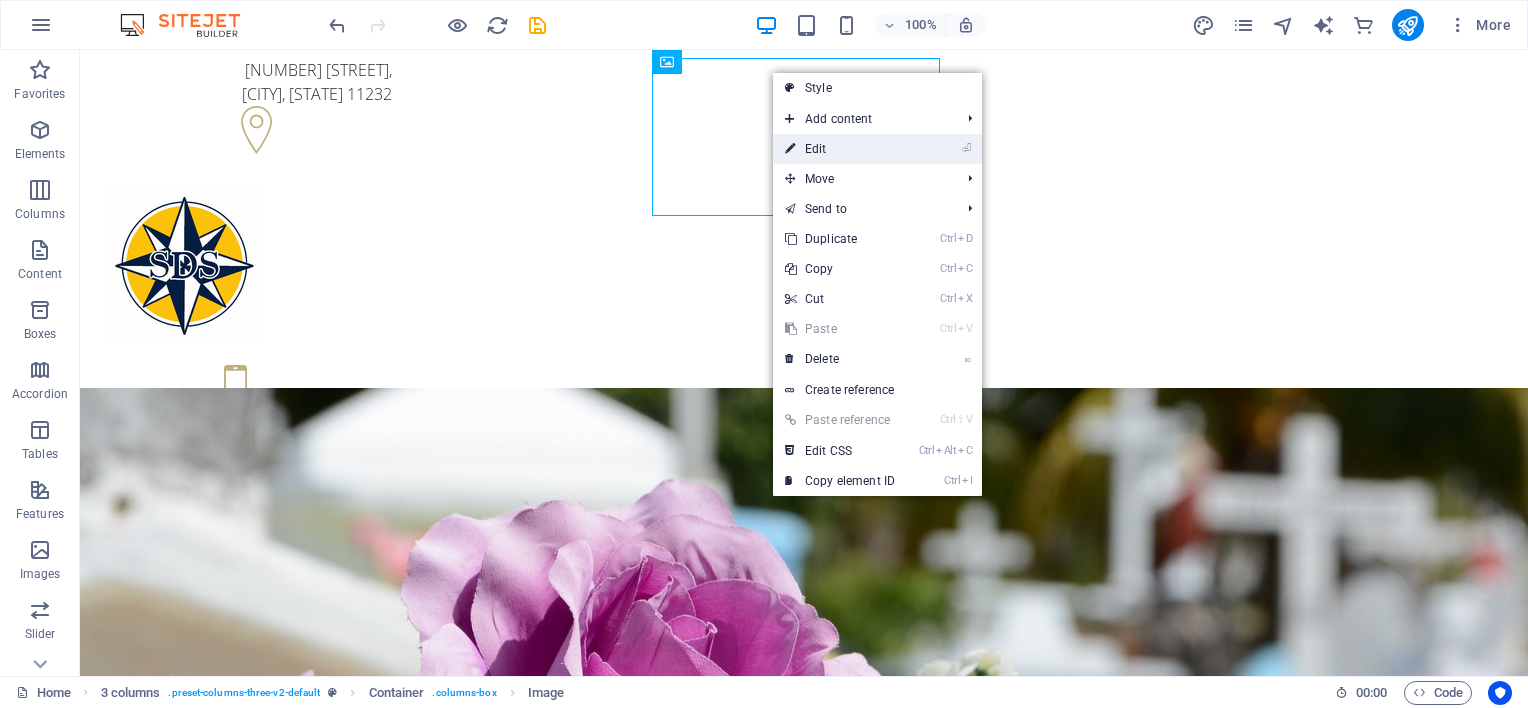 click on "⏎  Edit" at bounding box center (840, 149) 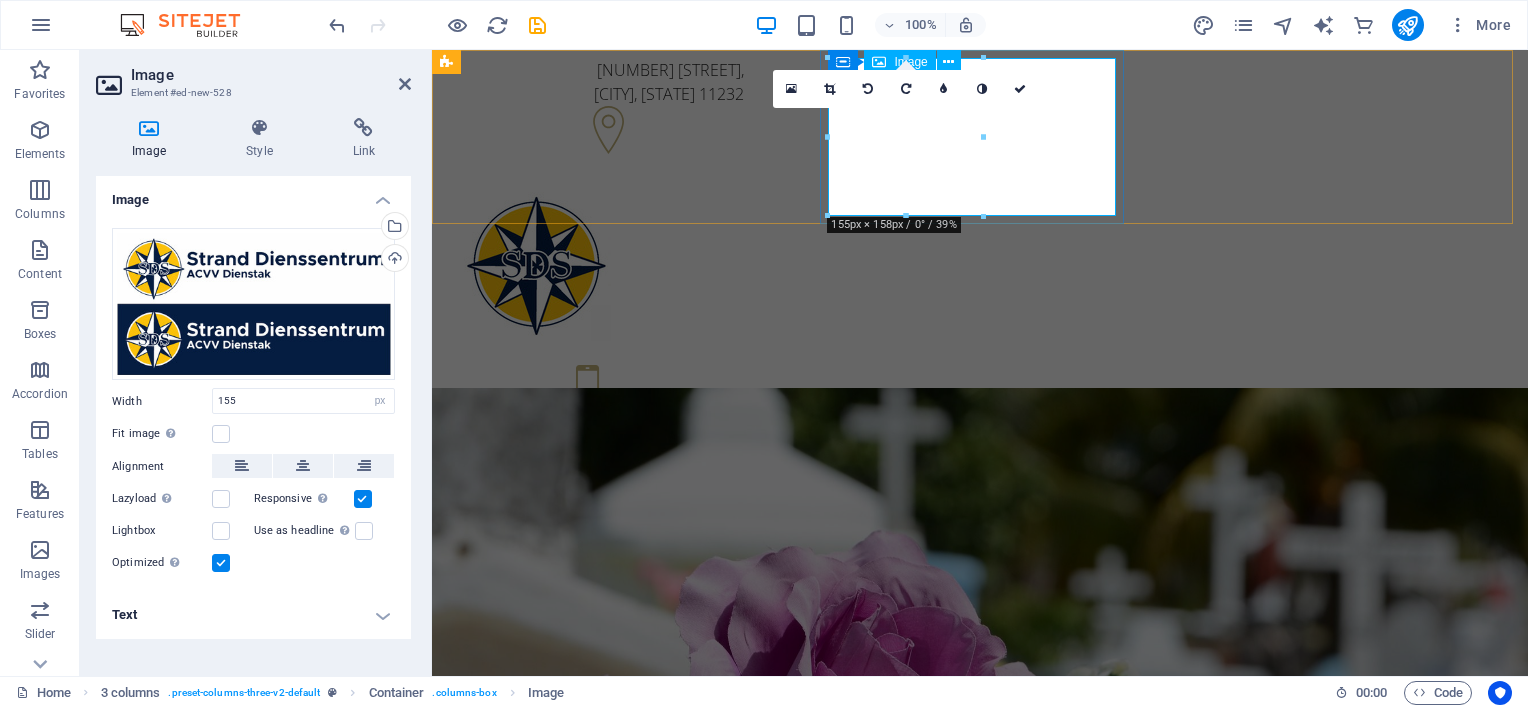 drag, startPoint x: 1264, startPoint y: 186, endPoint x: 850, endPoint y: 139, distance: 416.65933 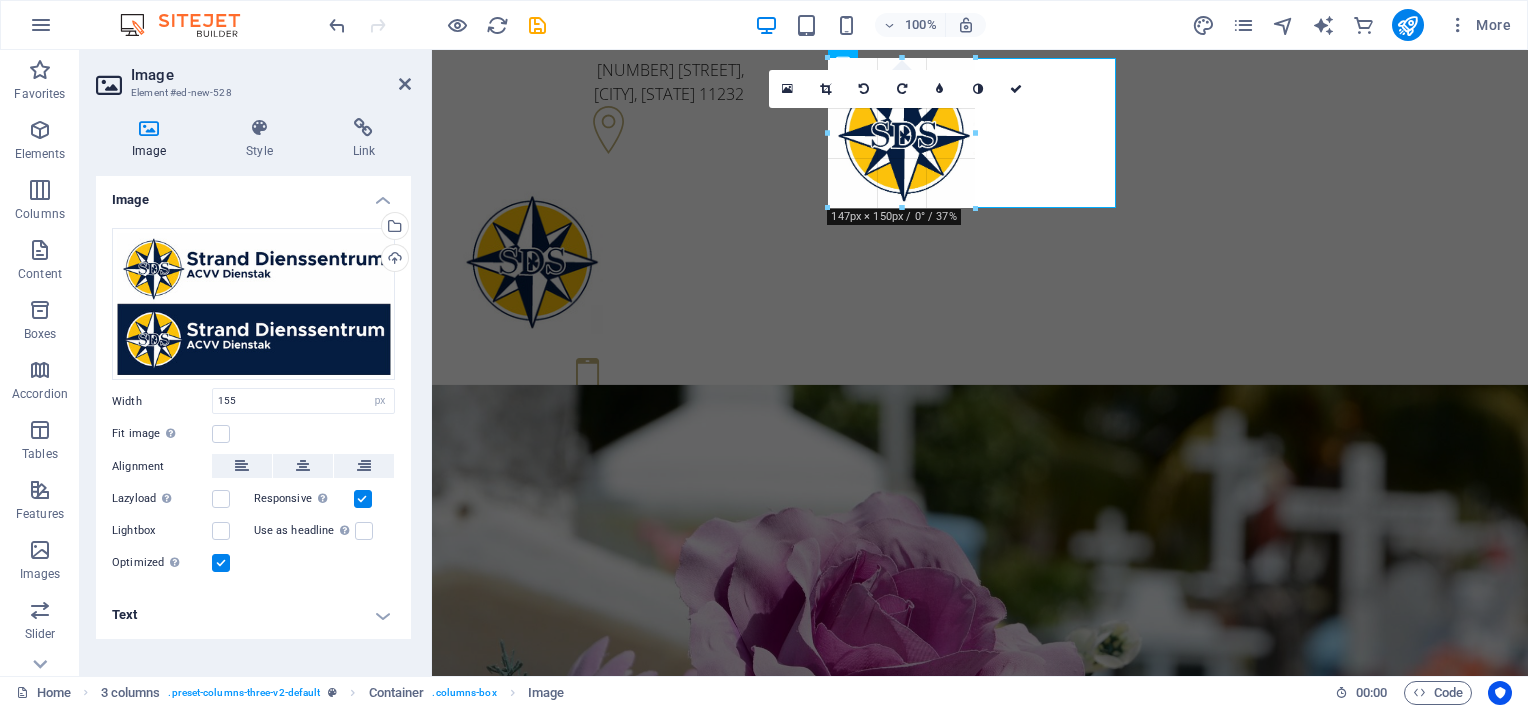 drag, startPoint x: 828, startPoint y: 141, endPoint x: 408, endPoint y: 90, distance: 423.08508 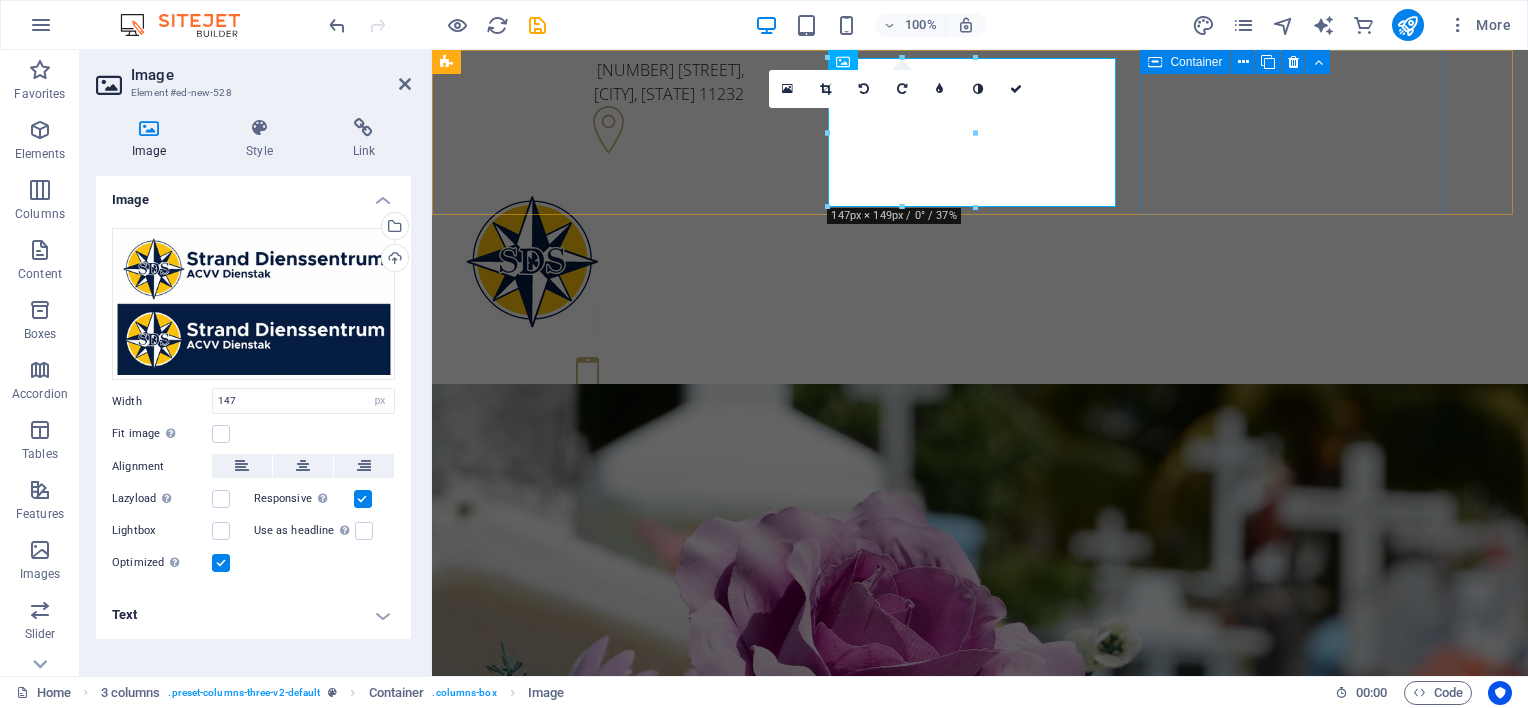 click on "[PHONE] [PHONE]" at bounding box center [600, 408] 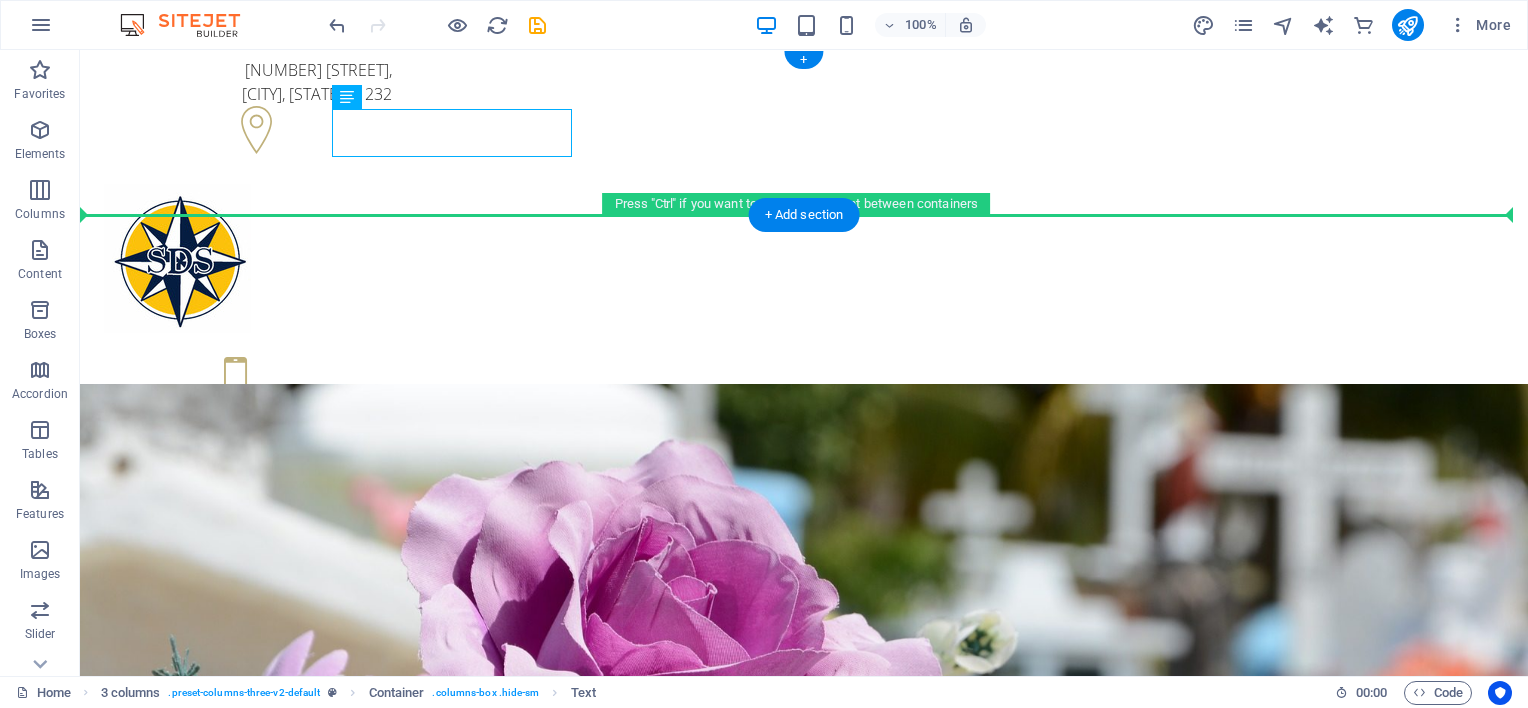 drag, startPoint x: 528, startPoint y: 128, endPoint x: 309, endPoint y: 152, distance: 220.31114 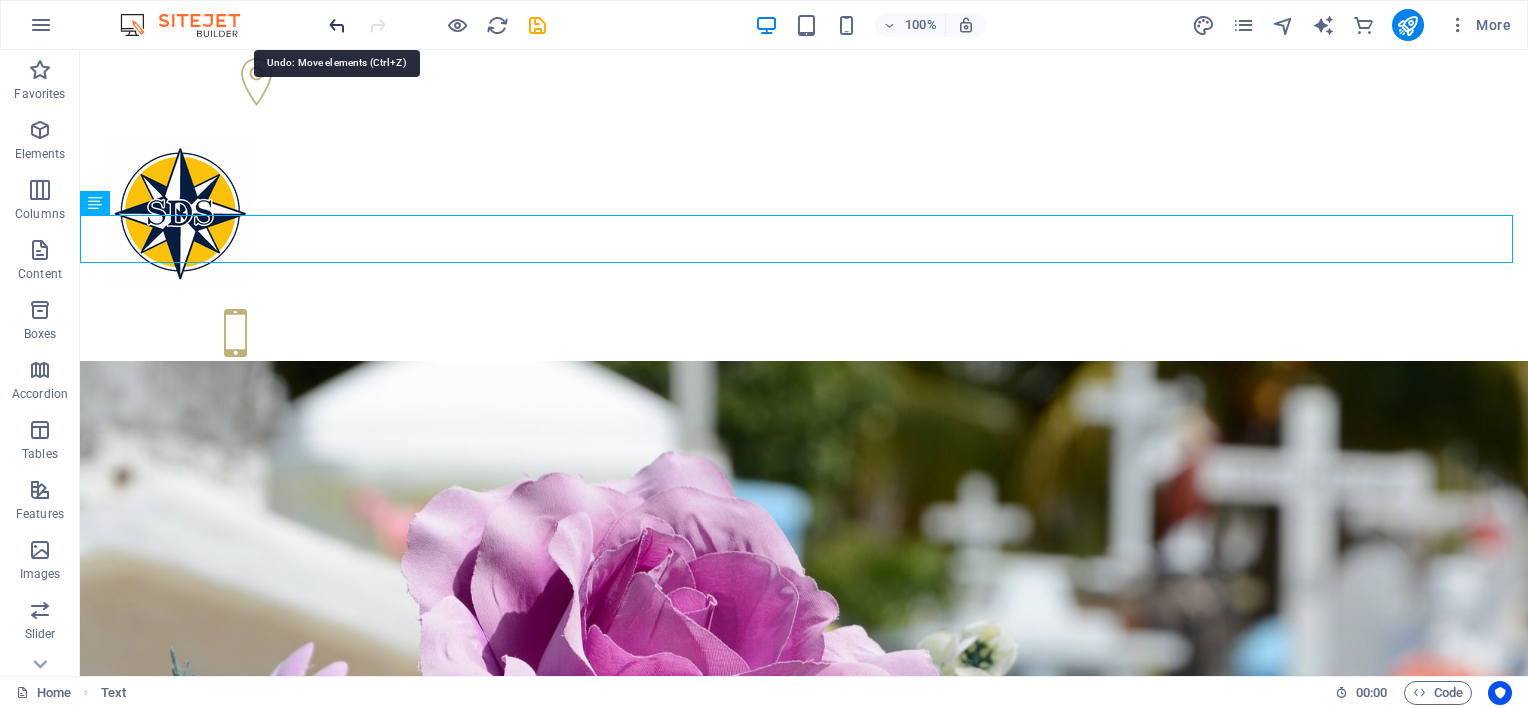 click at bounding box center (337, 25) 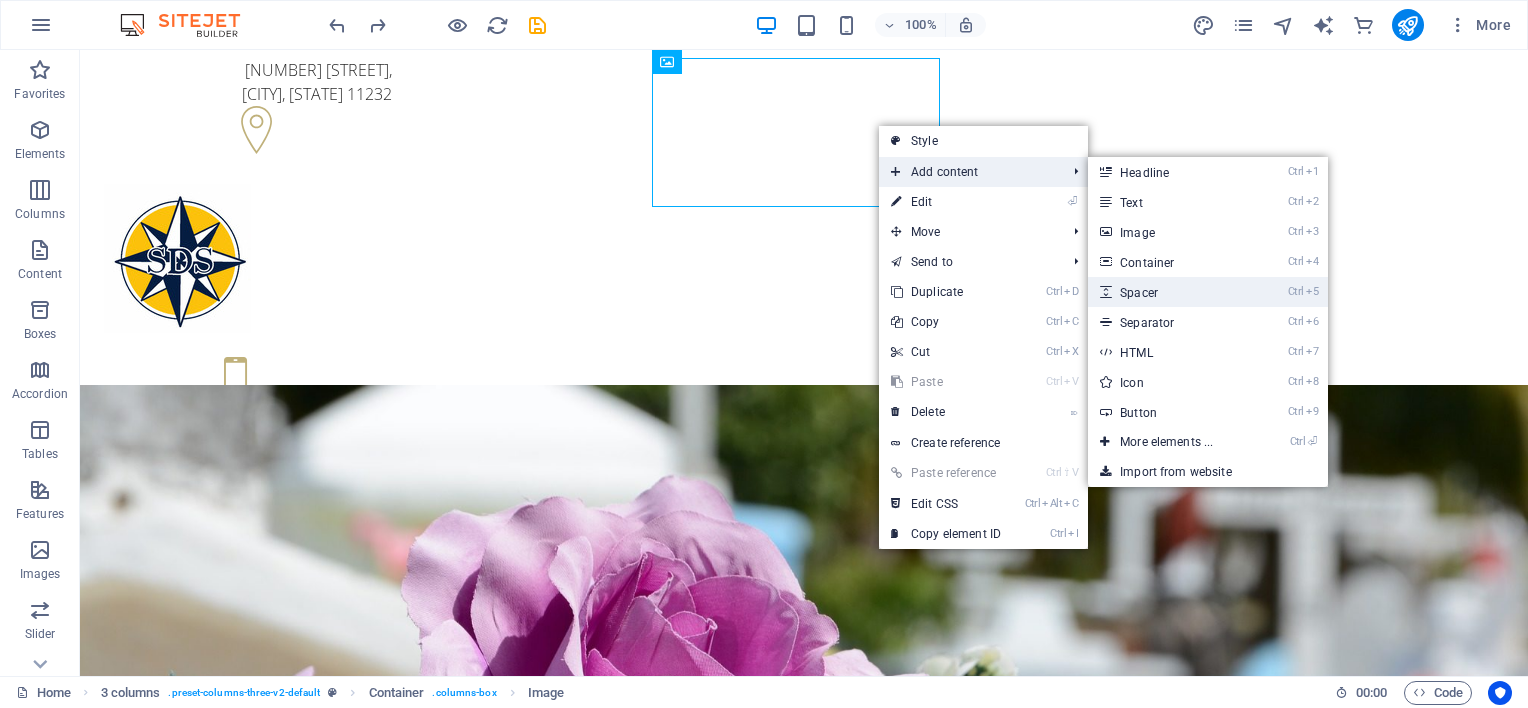 click on "Ctrl 5  Spacer" at bounding box center [1170, 292] 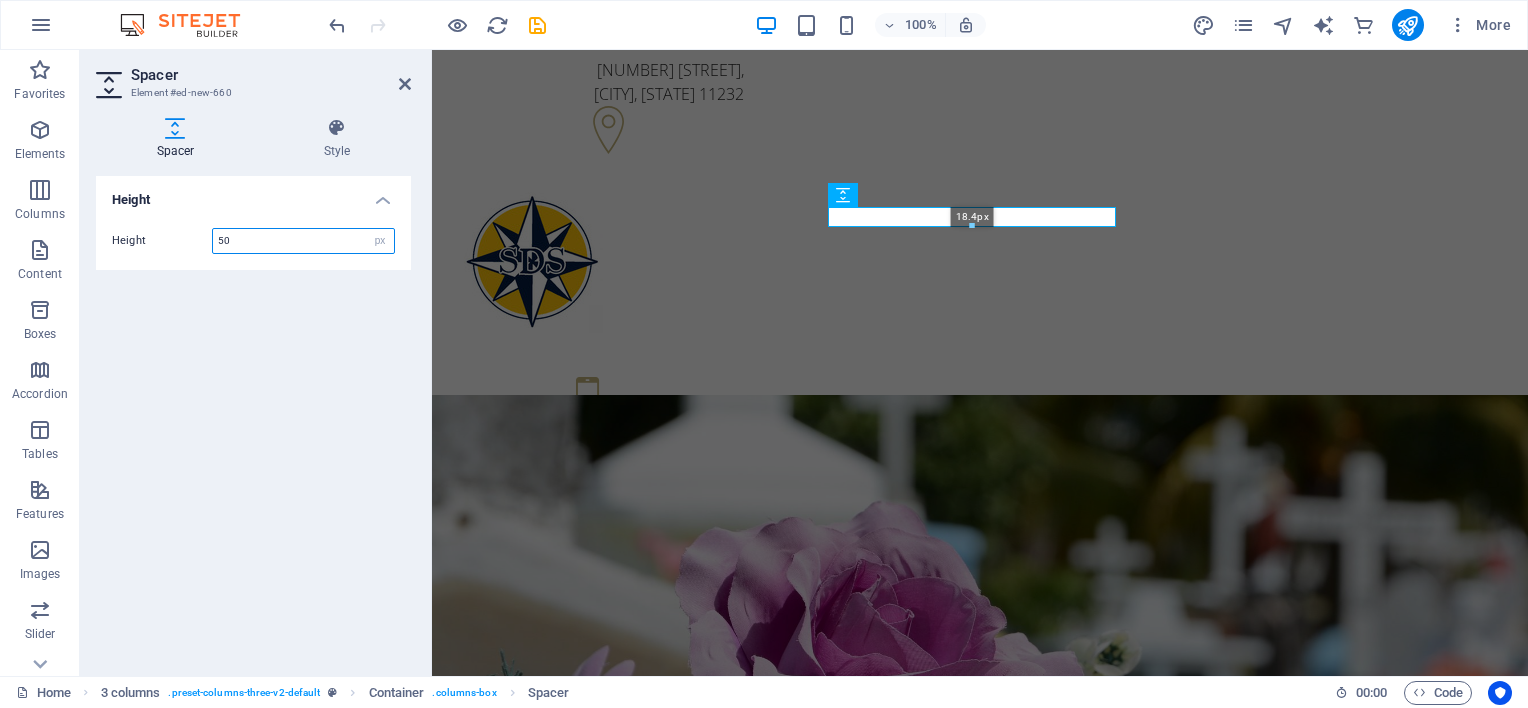 drag, startPoint x: 972, startPoint y: 257, endPoint x: 972, endPoint y: 224, distance: 33 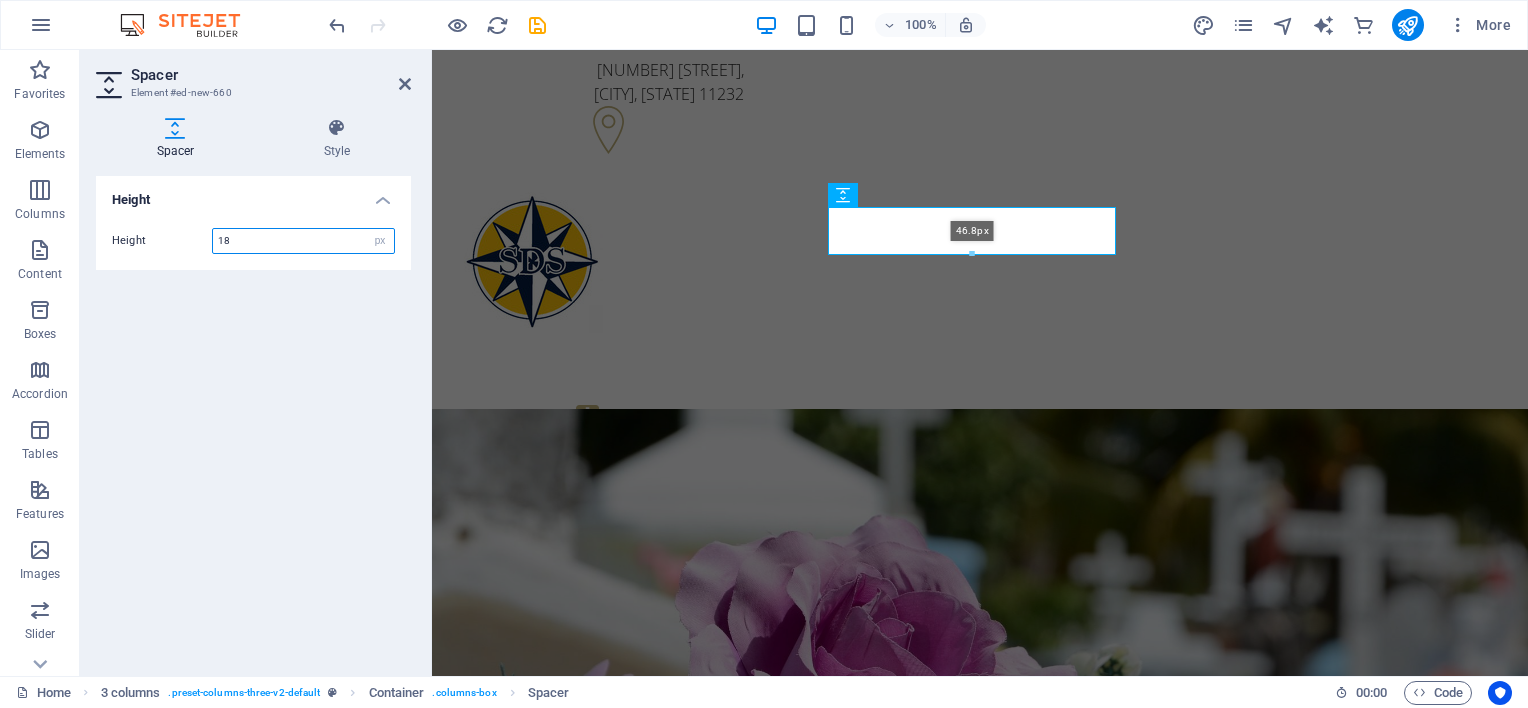 drag, startPoint x: 973, startPoint y: 224, endPoint x: 972, endPoint y: 255, distance: 31.016125 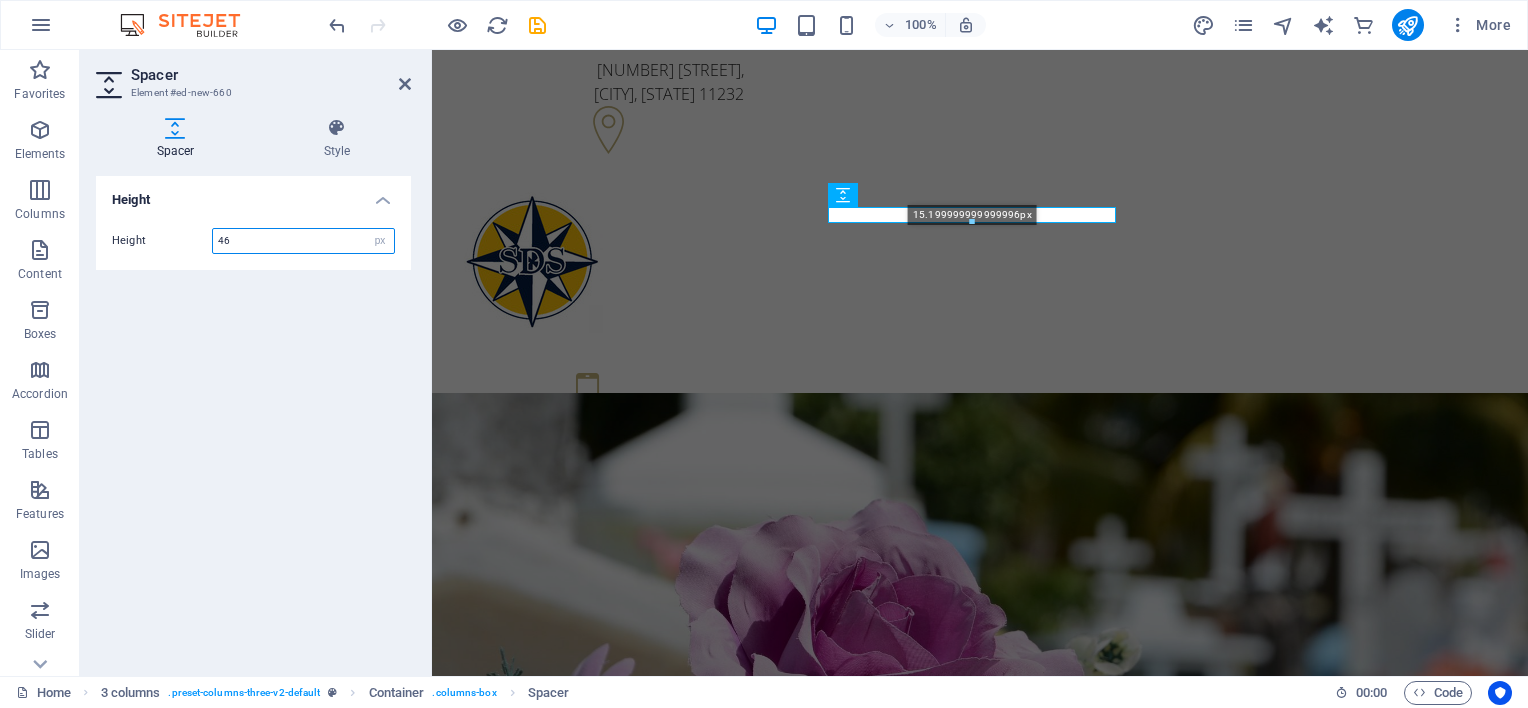 drag, startPoint x: 970, startPoint y: 252, endPoint x: 967, endPoint y: 216, distance: 36.124783 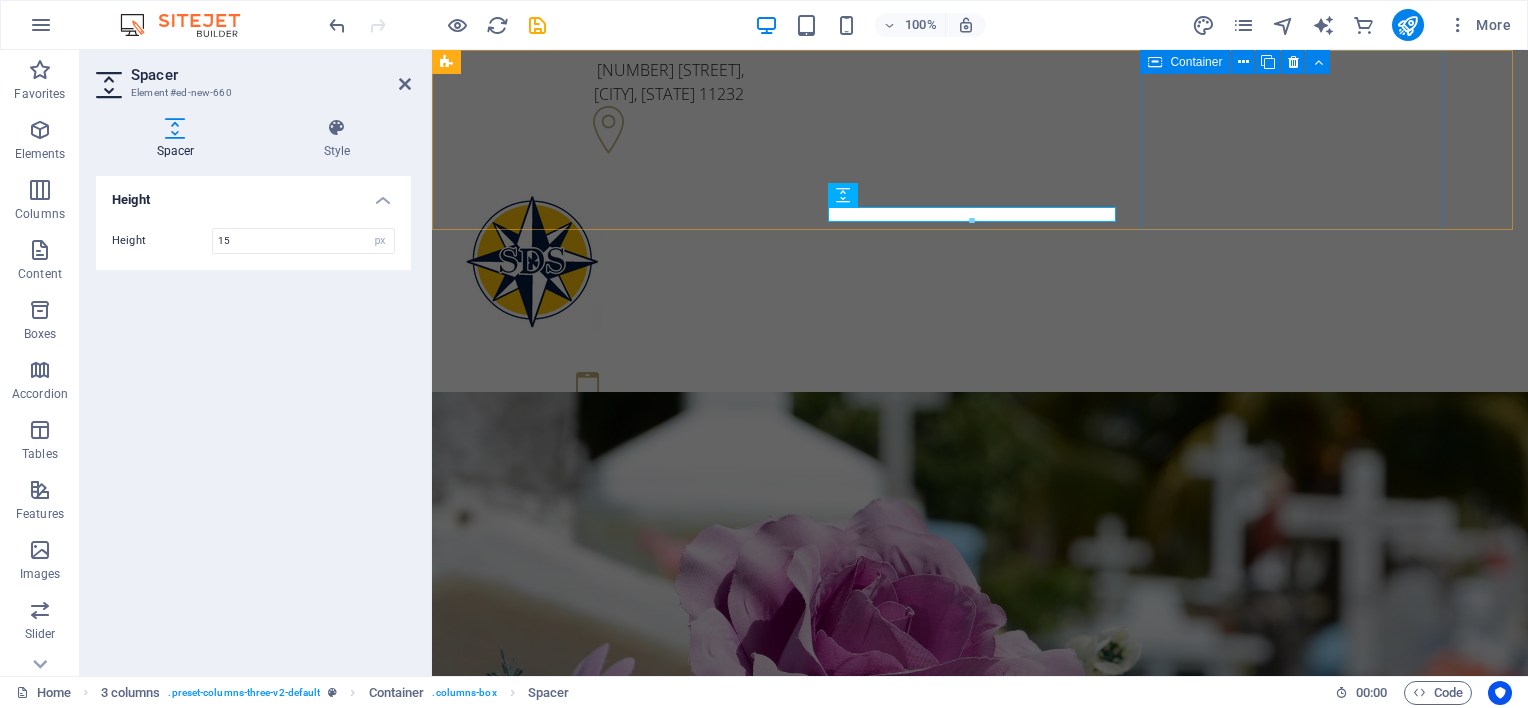 click on "[PHONE] [PHONE]" at bounding box center [600, 423] 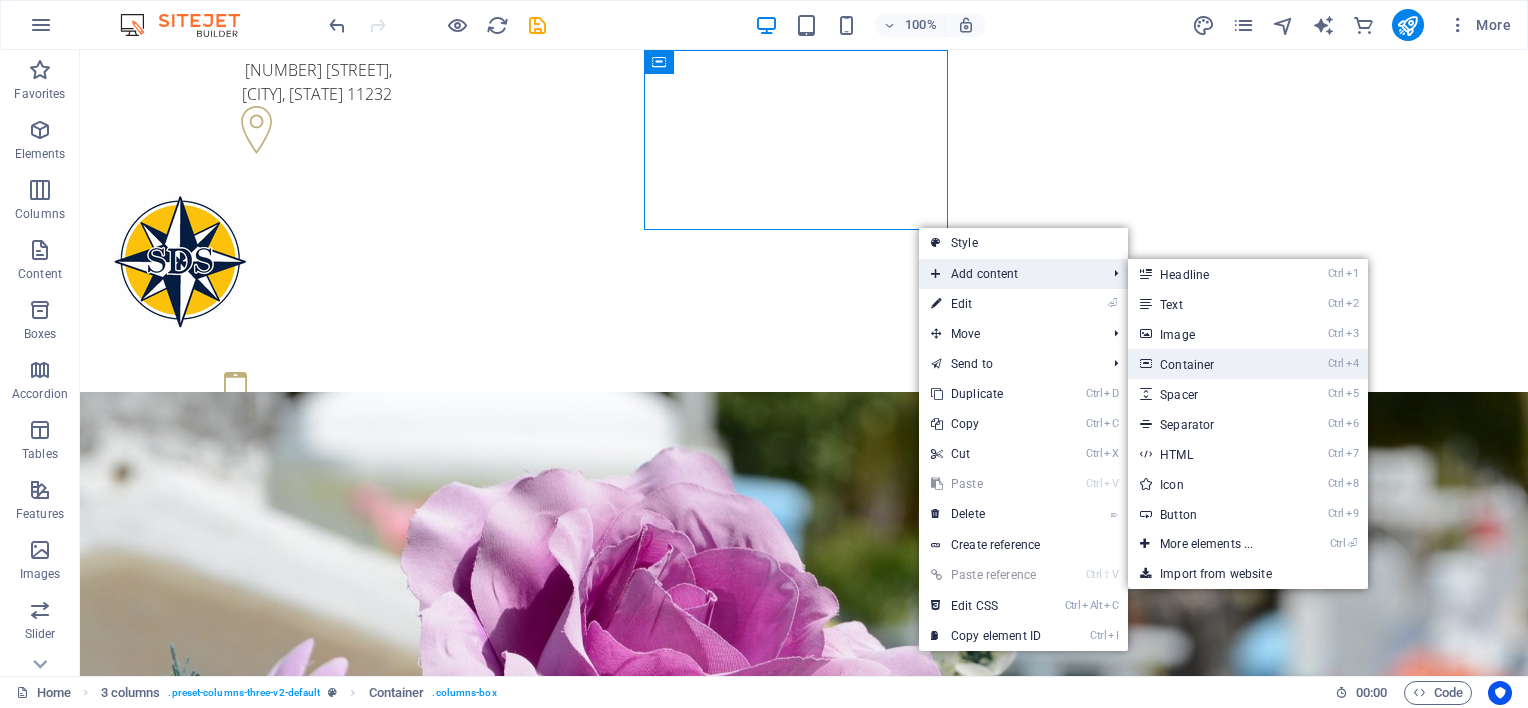 drag, startPoint x: 747, startPoint y: 313, endPoint x: 1176, endPoint y: 360, distance: 431.56693 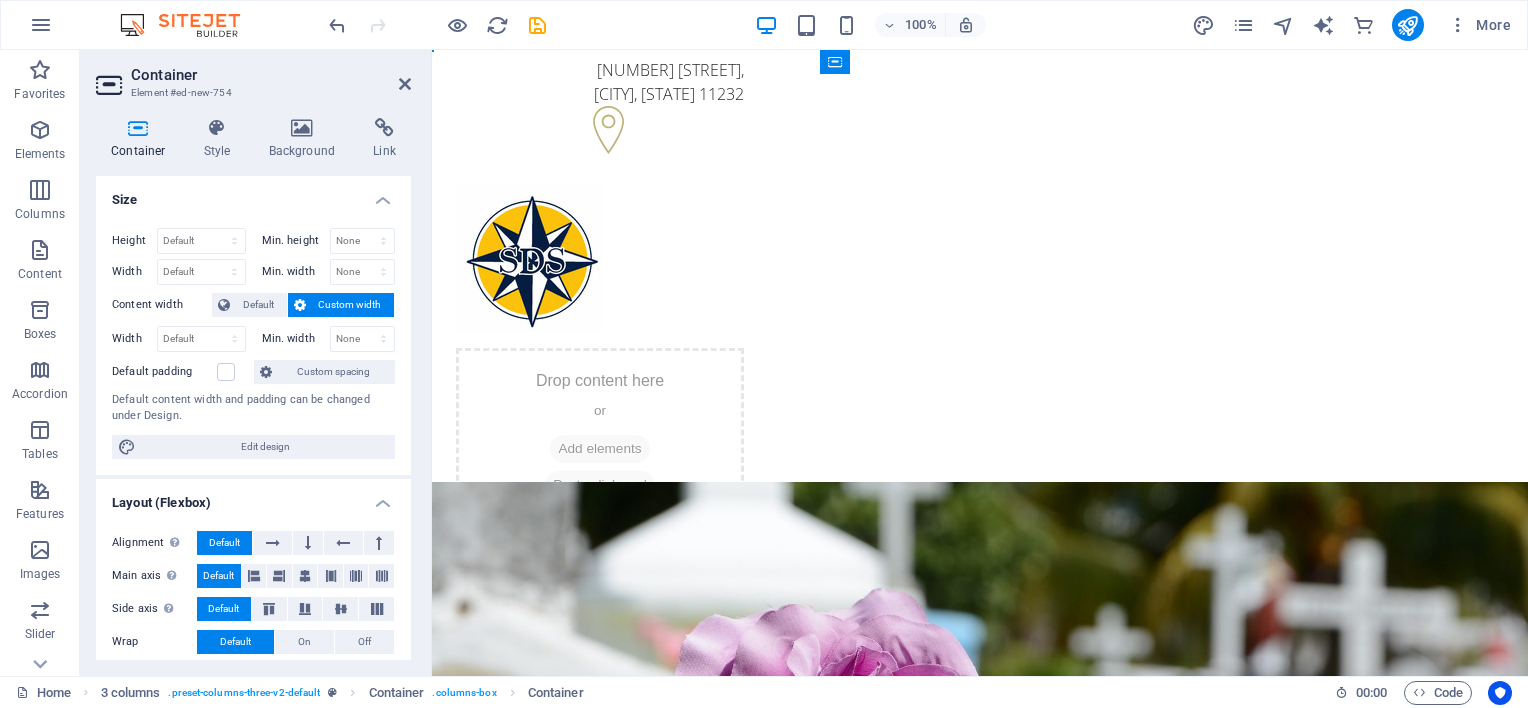 drag, startPoint x: 1052, startPoint y: 140, endPoint x: 942, endPoint y: 396, distance: 278.6324 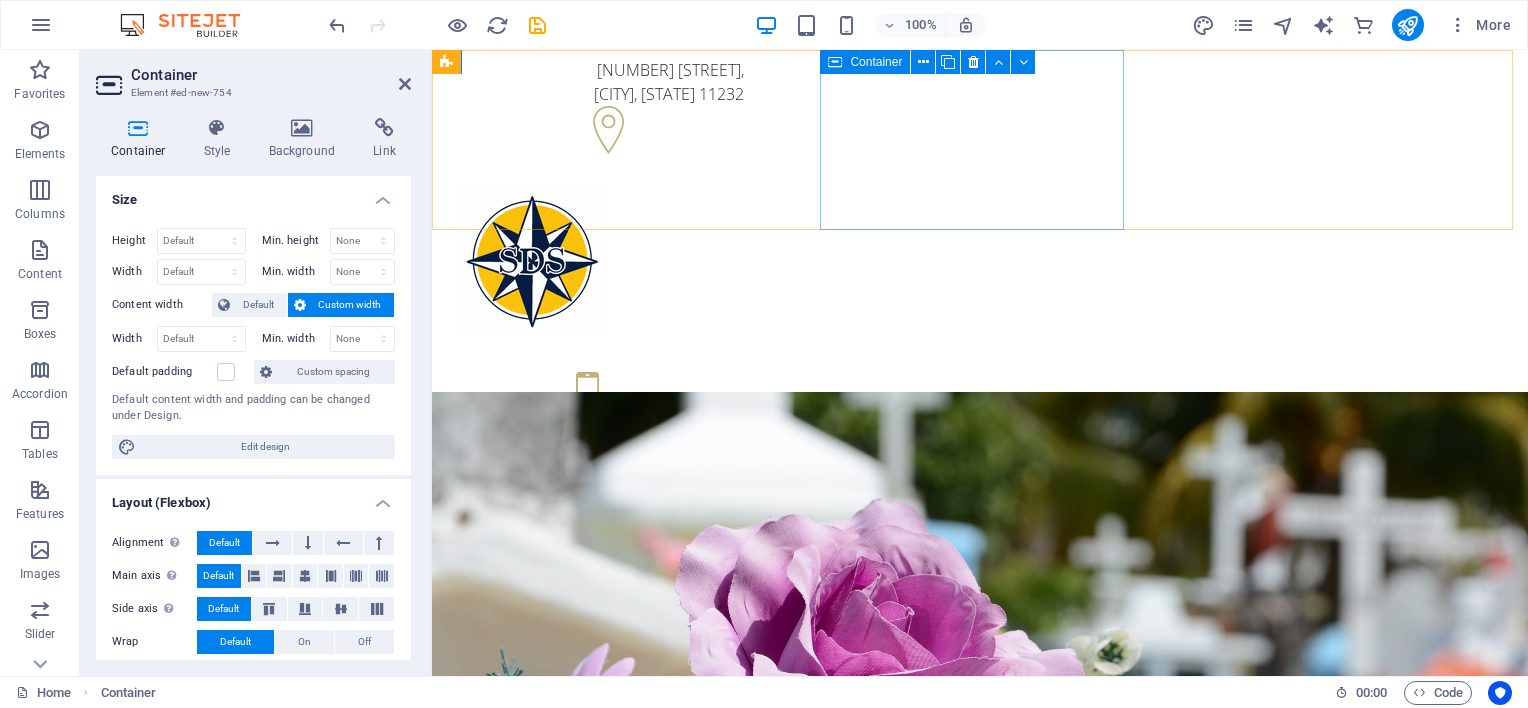 click at bounding box center (600, 266) 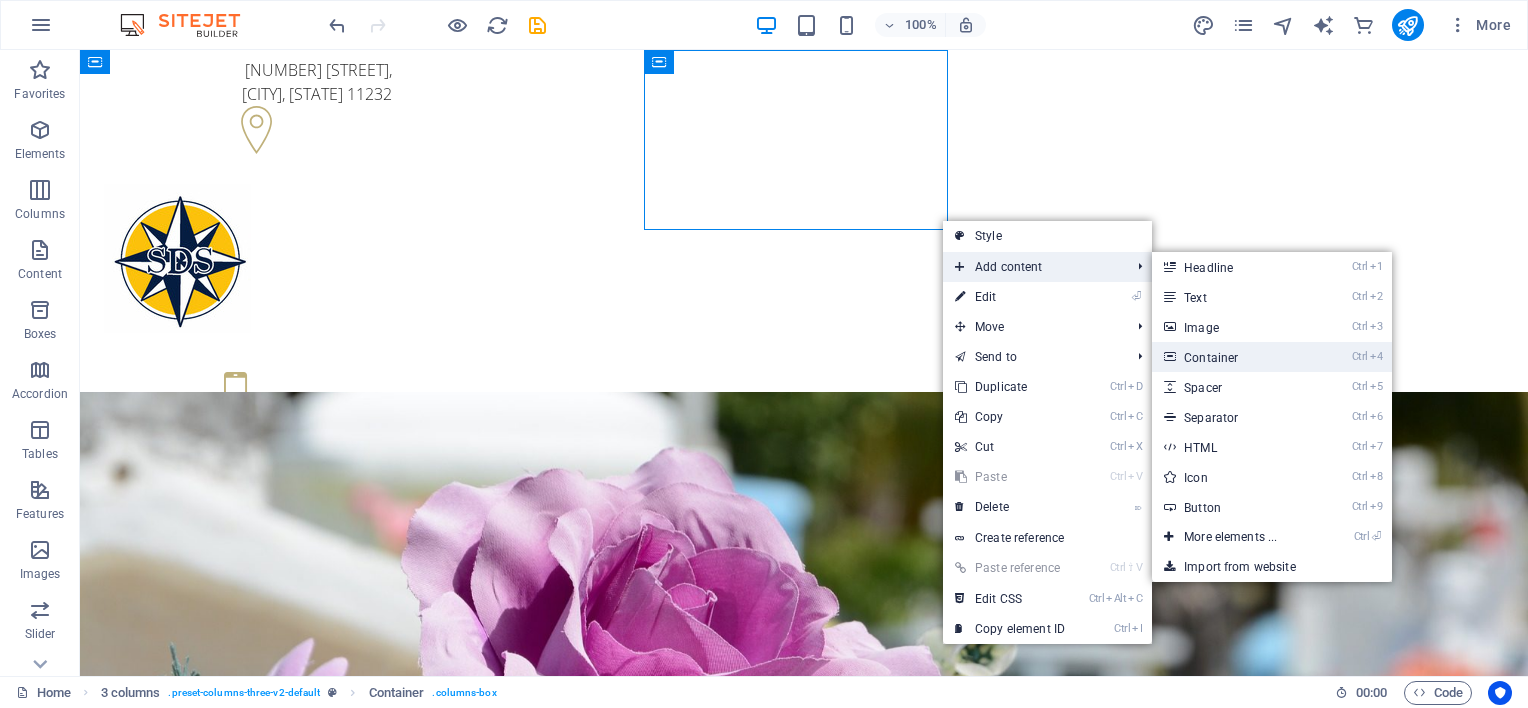 click on "Ctrl 4  Container" at bounding box center [1234, 357] 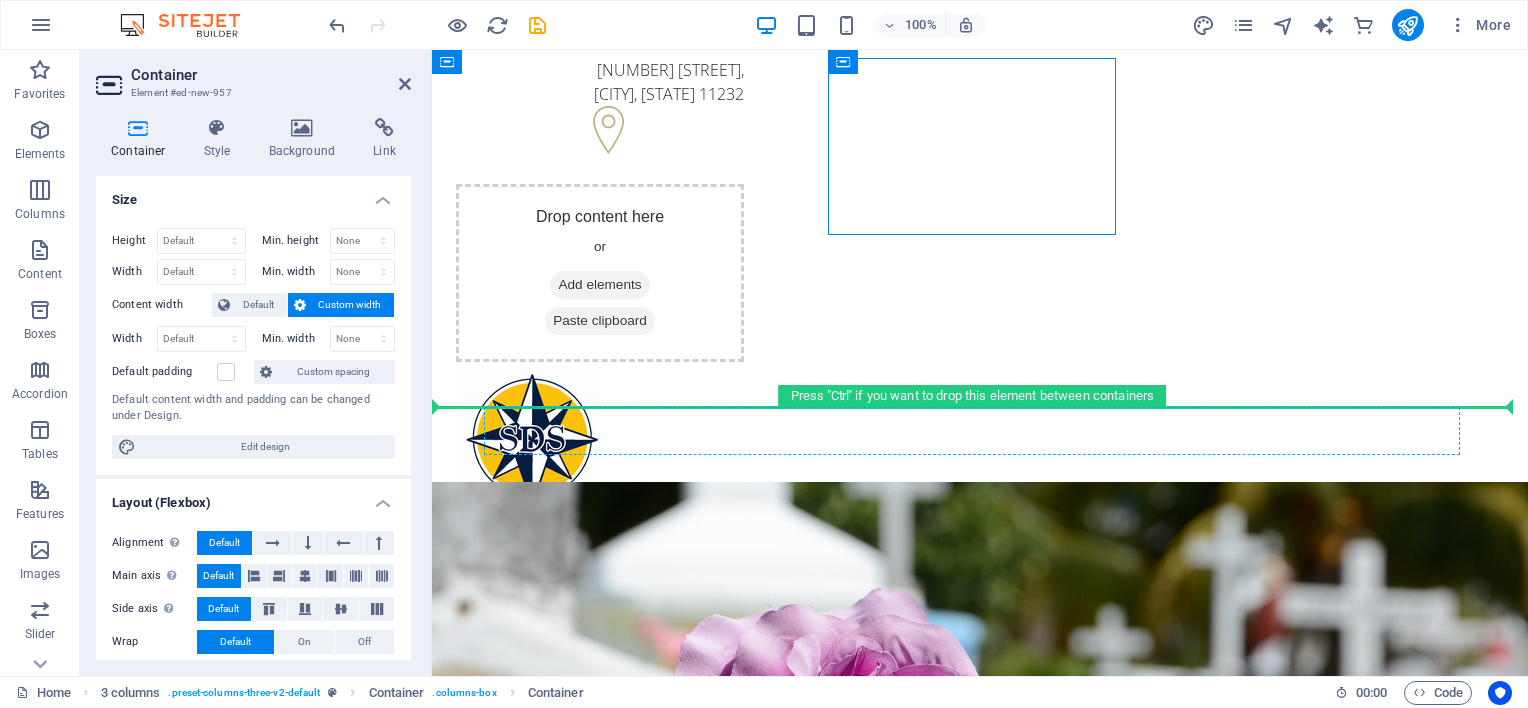 drag, startPoint x: 1076, startPoint y: 204, endPoint x: 981, endPoint y: 432, distance: 247 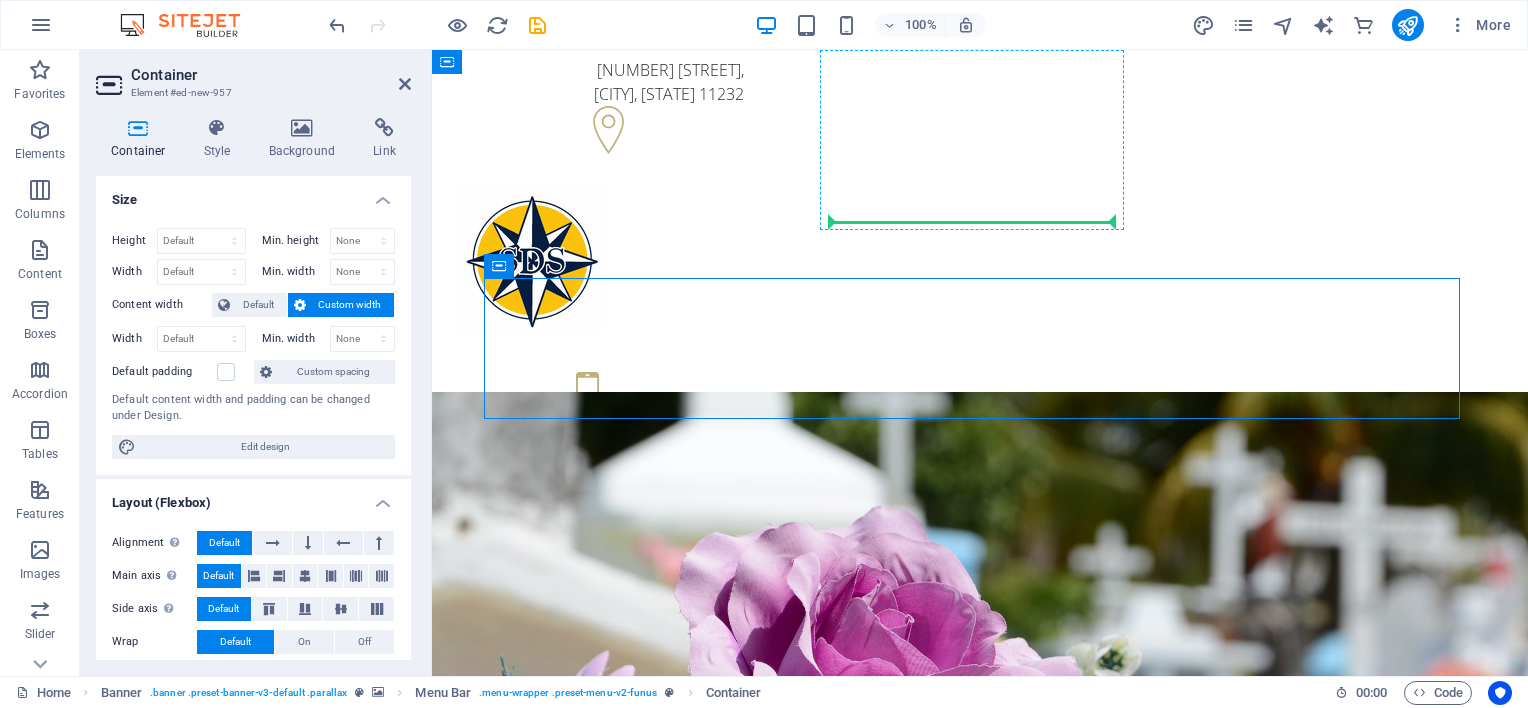 drag, startPoint x: 1126, startPoint y: 326, endPoint x: 1078, endPoint y: 219, distance: 117.273186 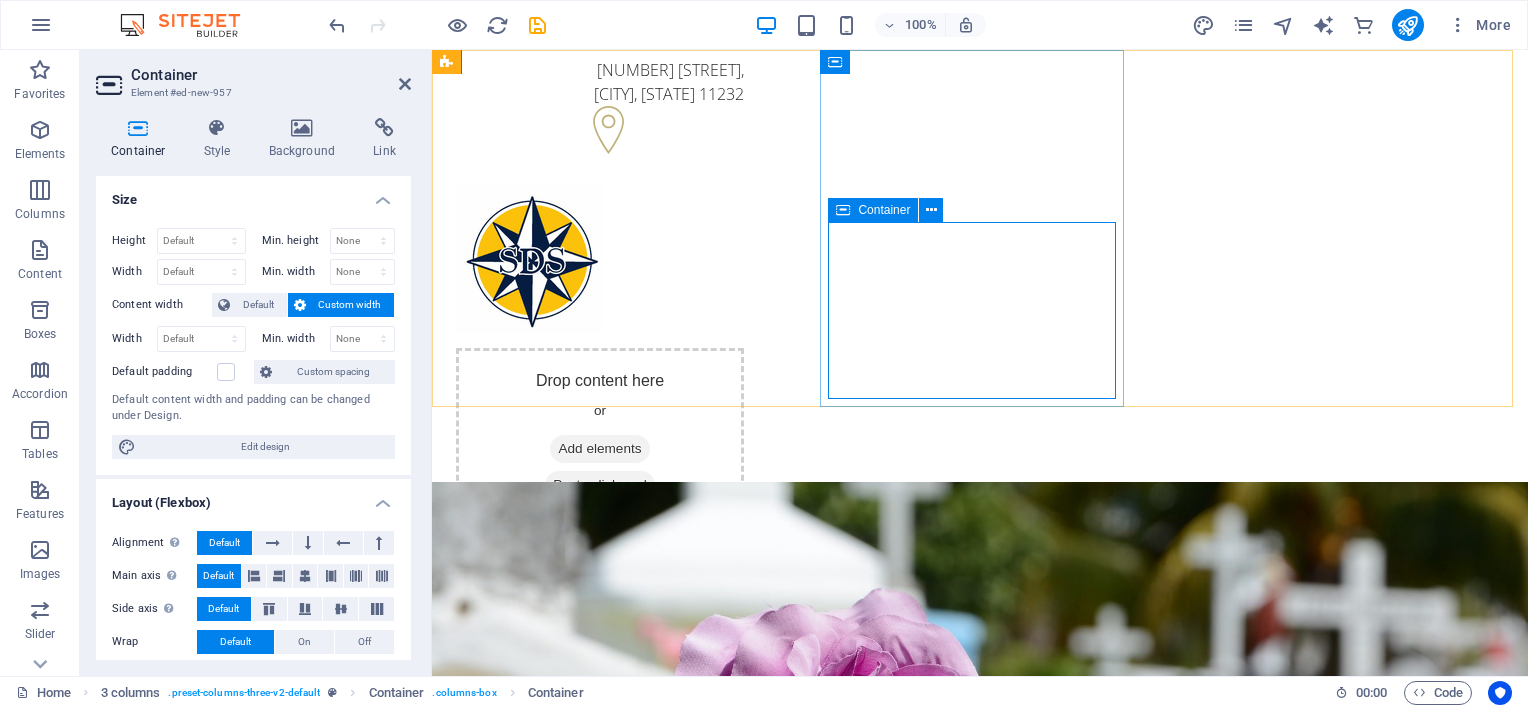 click on "Drop content here or  Add elements  Paste clipboard" at bounding box center [600, 437] 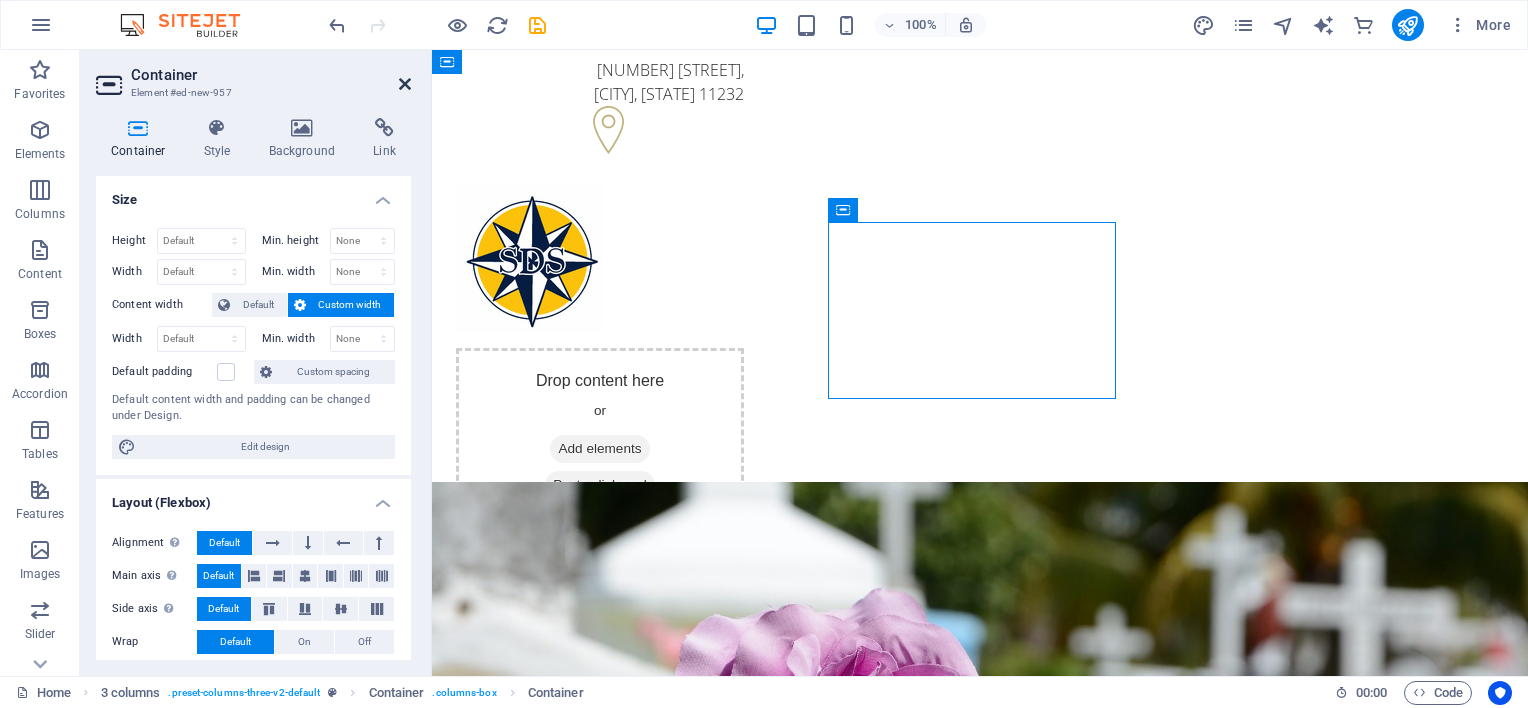 click at bounding box center (405, 84) 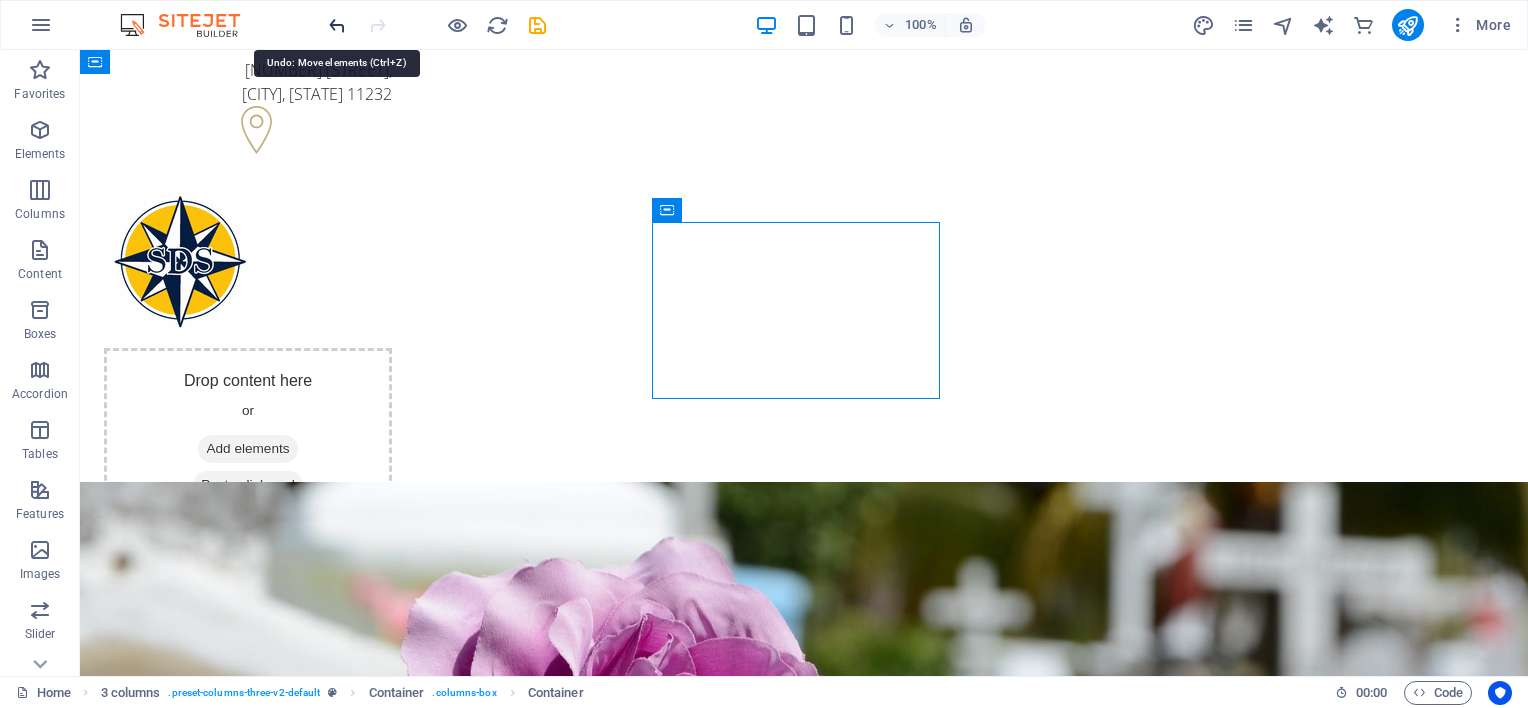 click at bounding box center [337, 25] 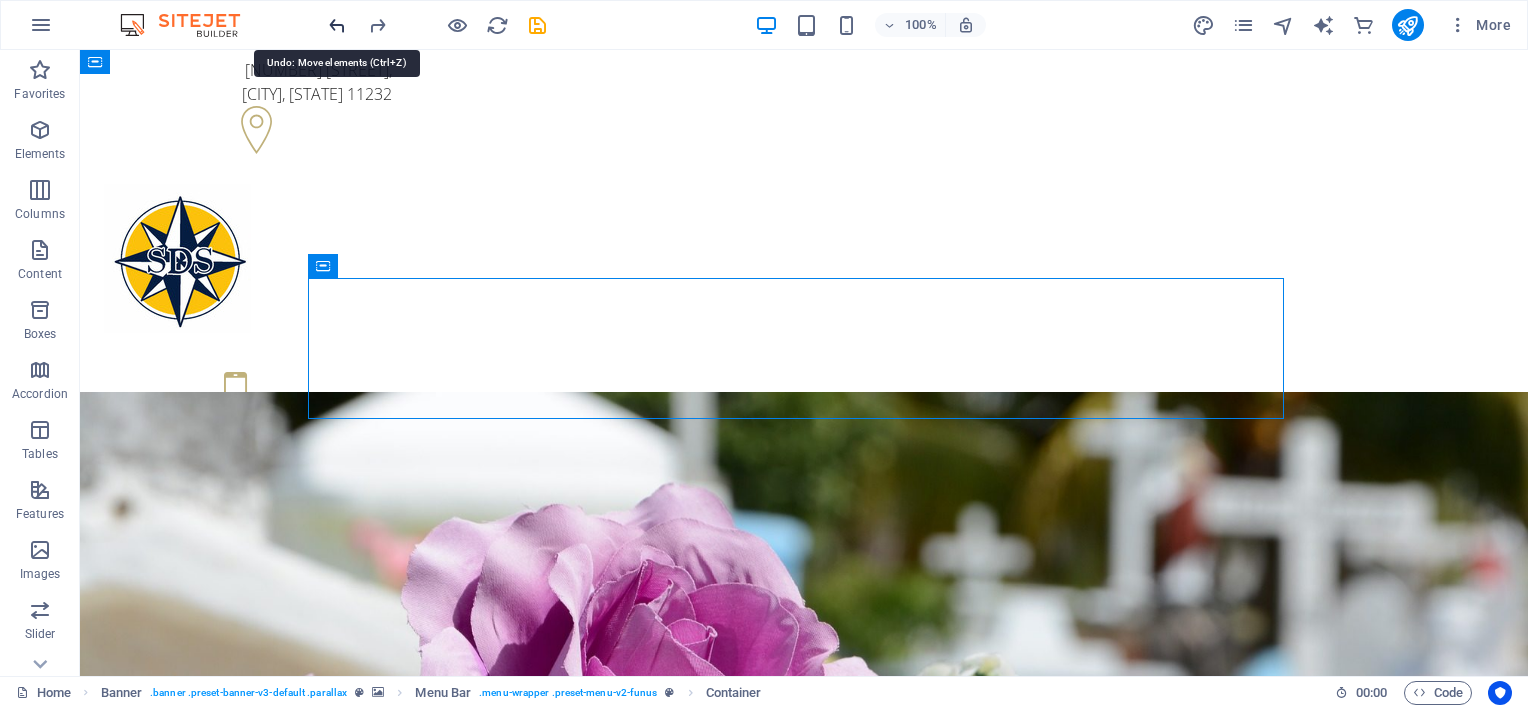 click at bounding box center [337, 25] 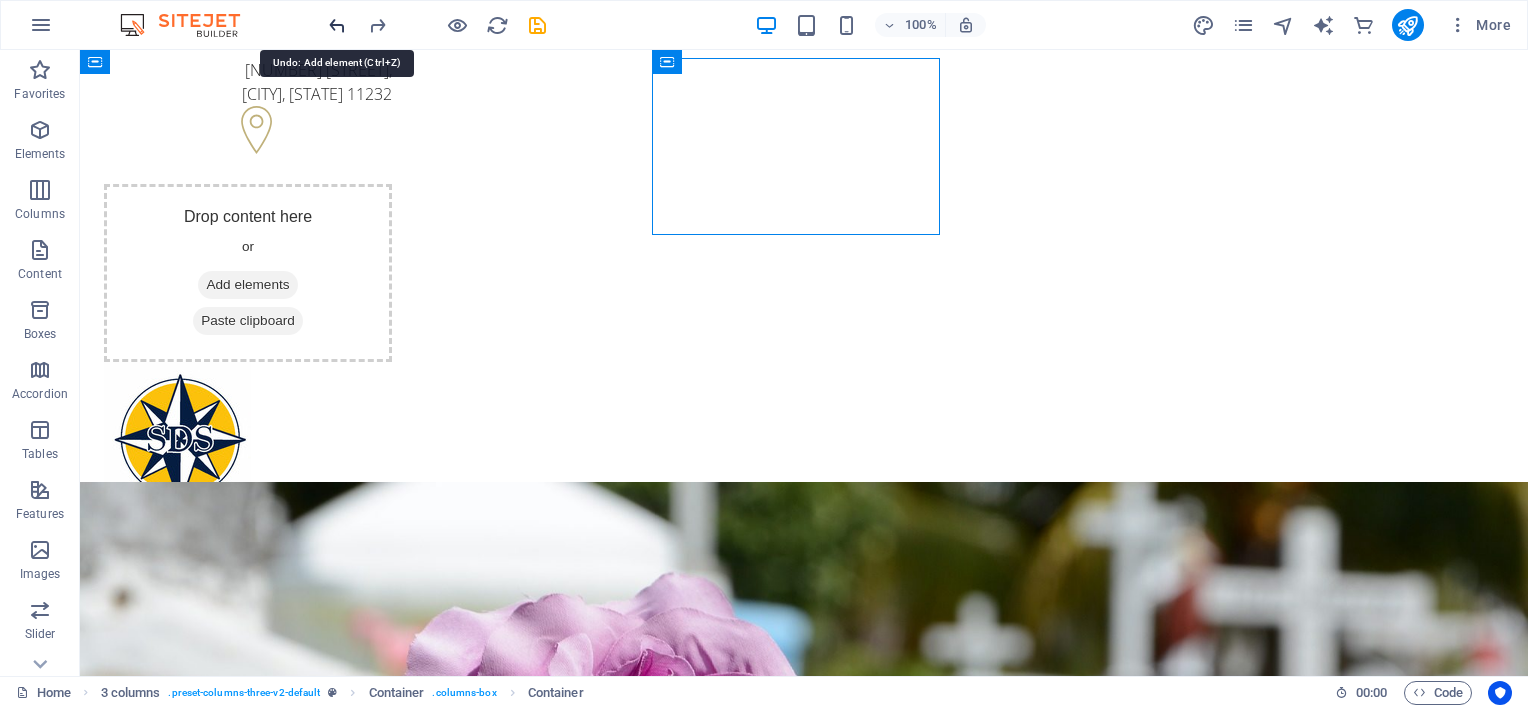 click at bounding box center (337, 25) 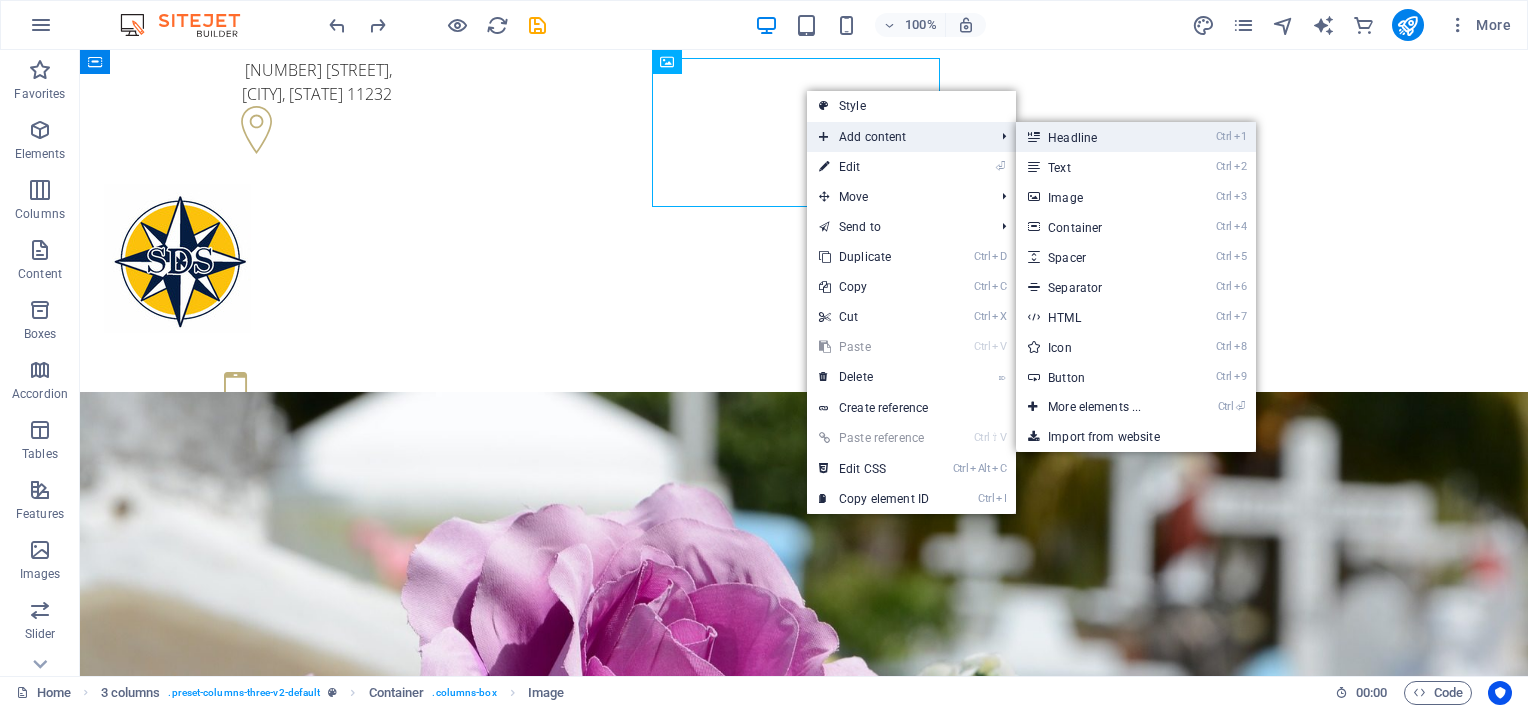 click on "Ctrl 1  Headline" at bounding box center (1098, 137) 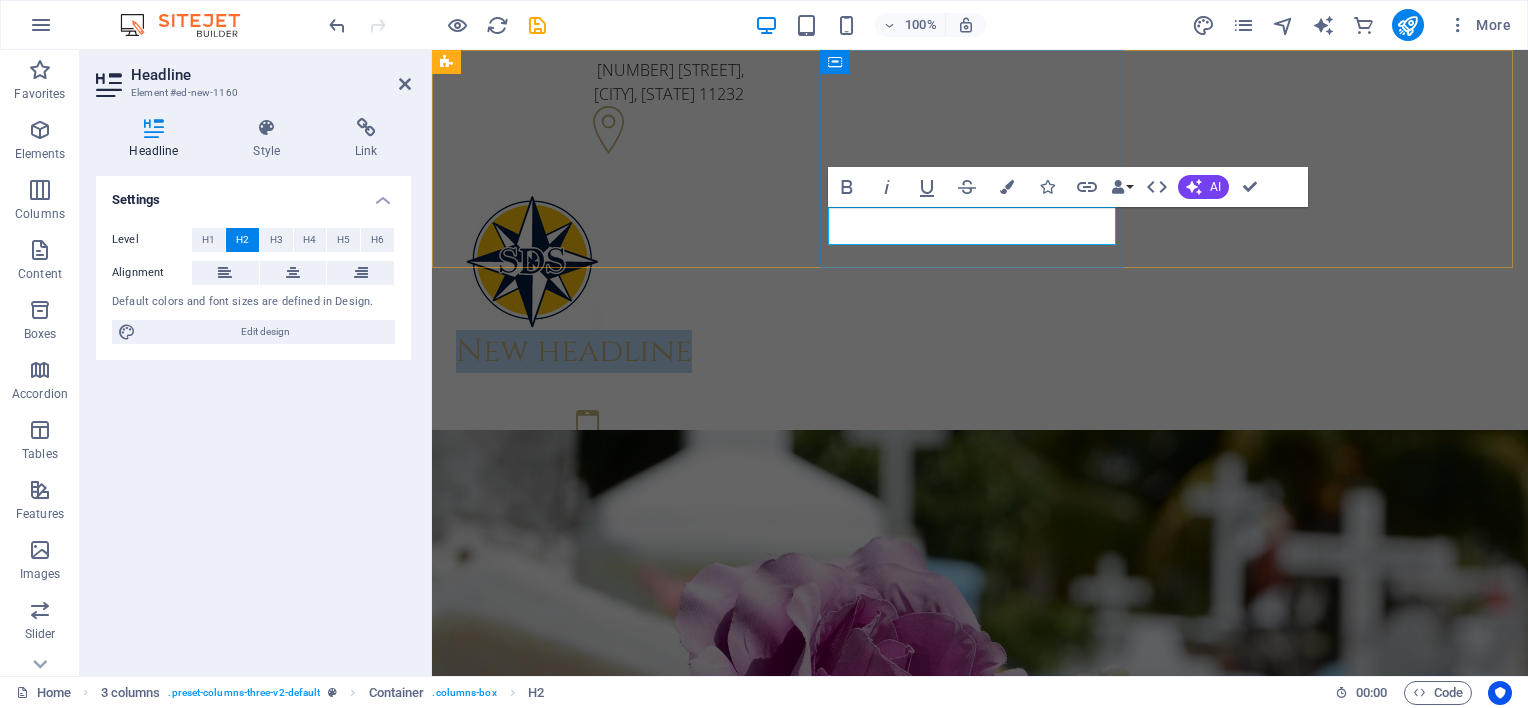 click on "New headline" at bounding box center [600, 352] 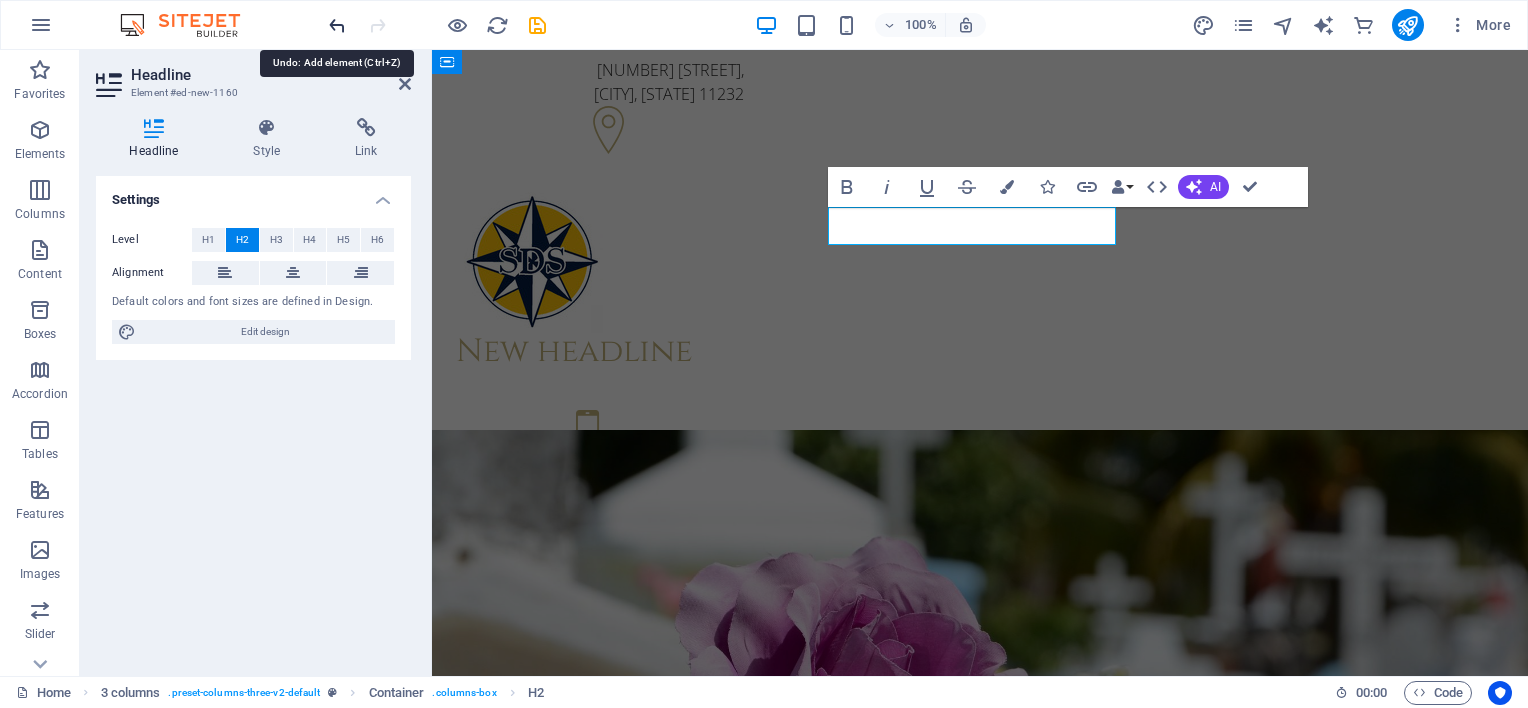 click at bounding box center [337, 25] 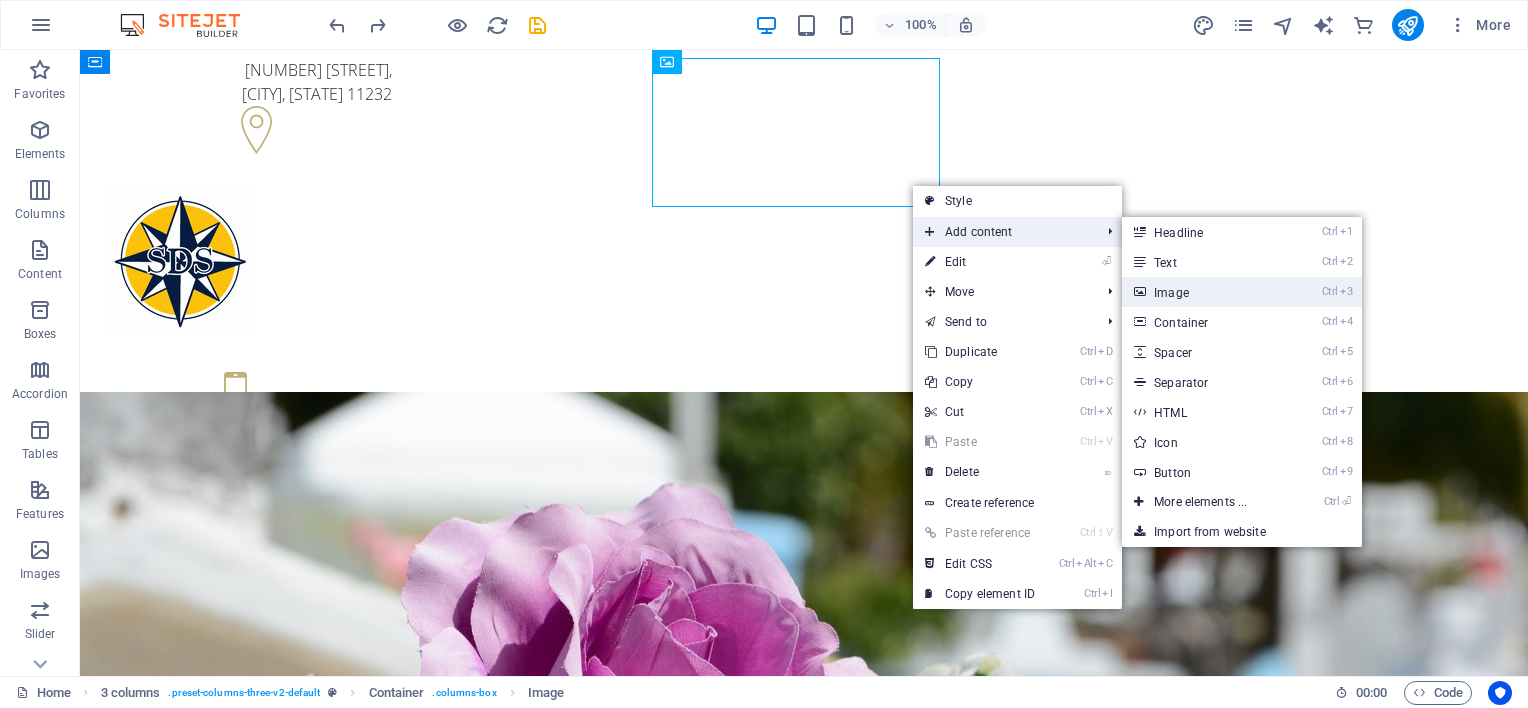 click on "Ctrl 3  Image" at bounding box center (1204, 292) 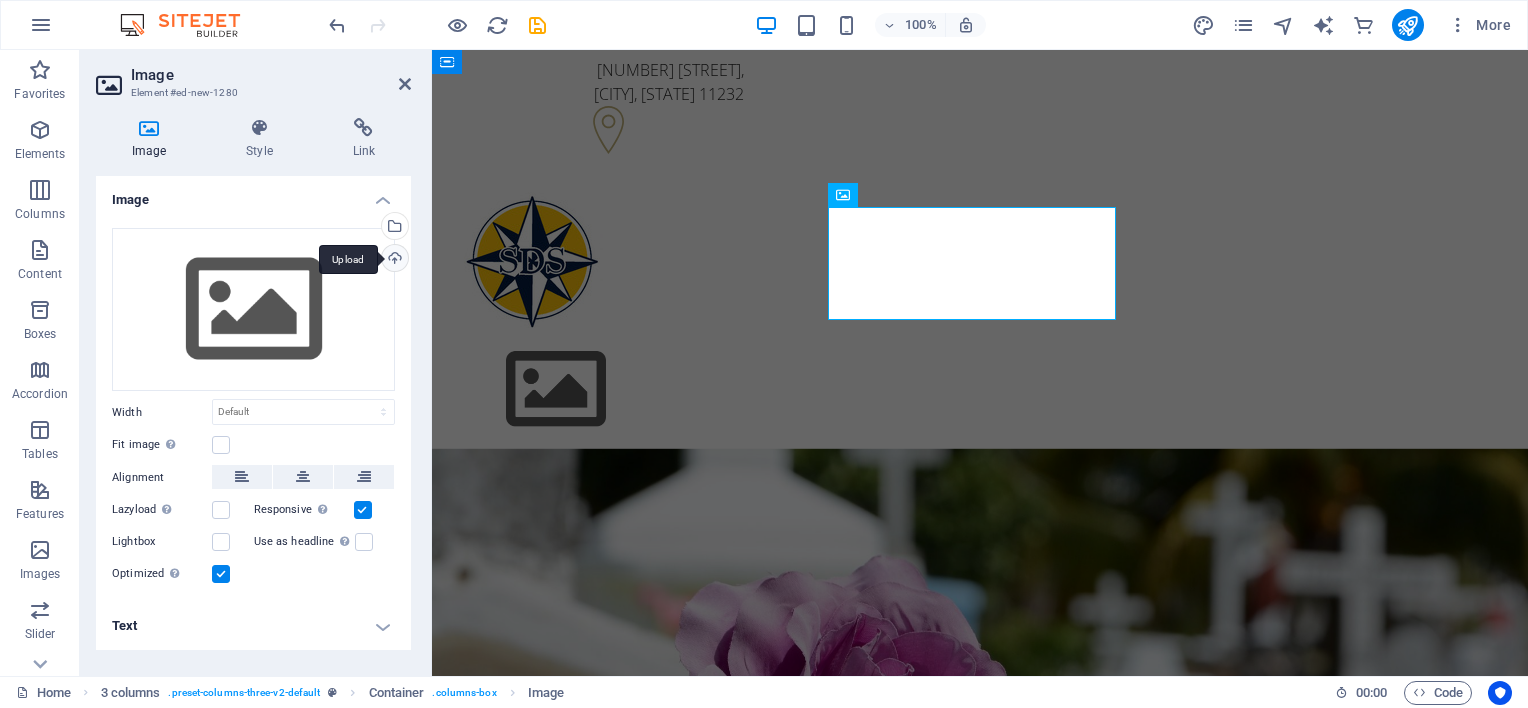 click on "Upload" at bounding box center [393, 260] 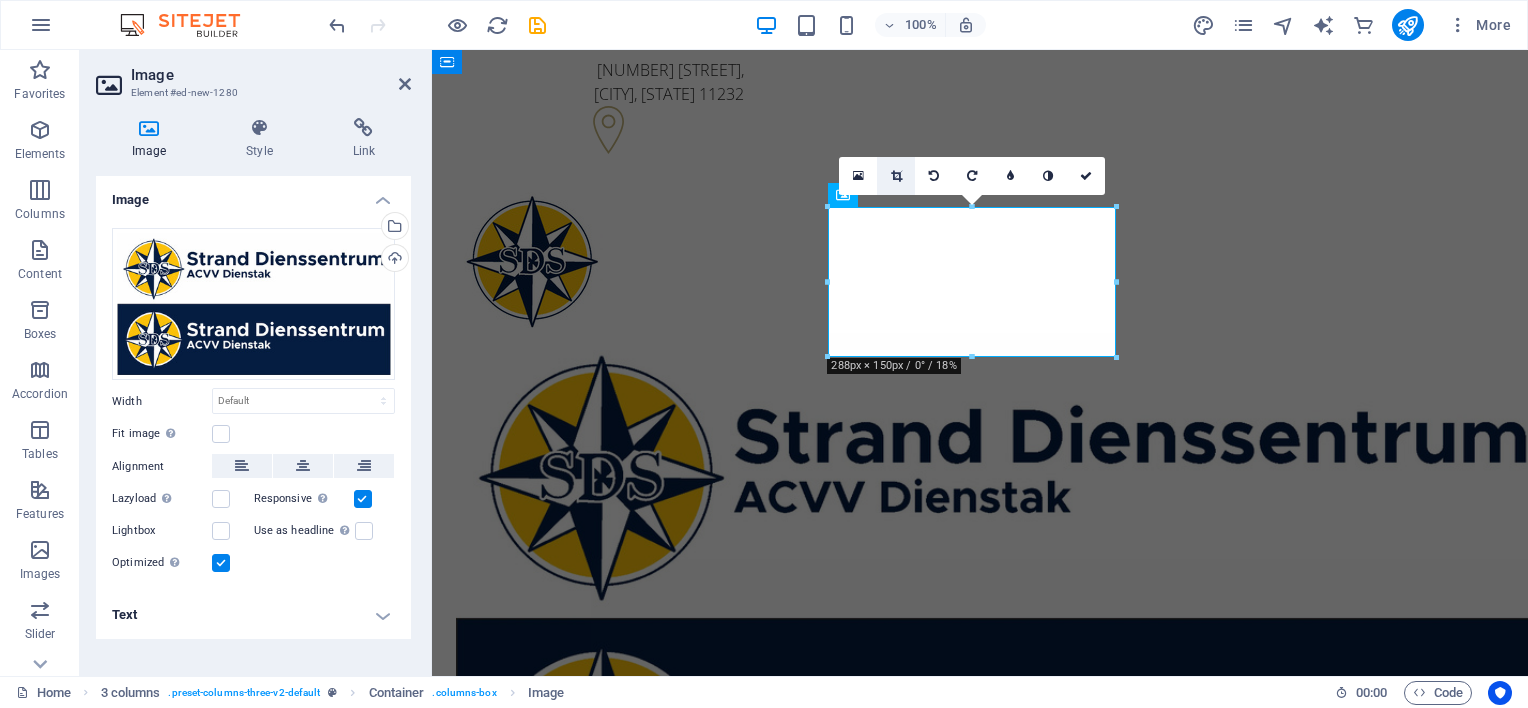 click at bounding box center [896, 176] 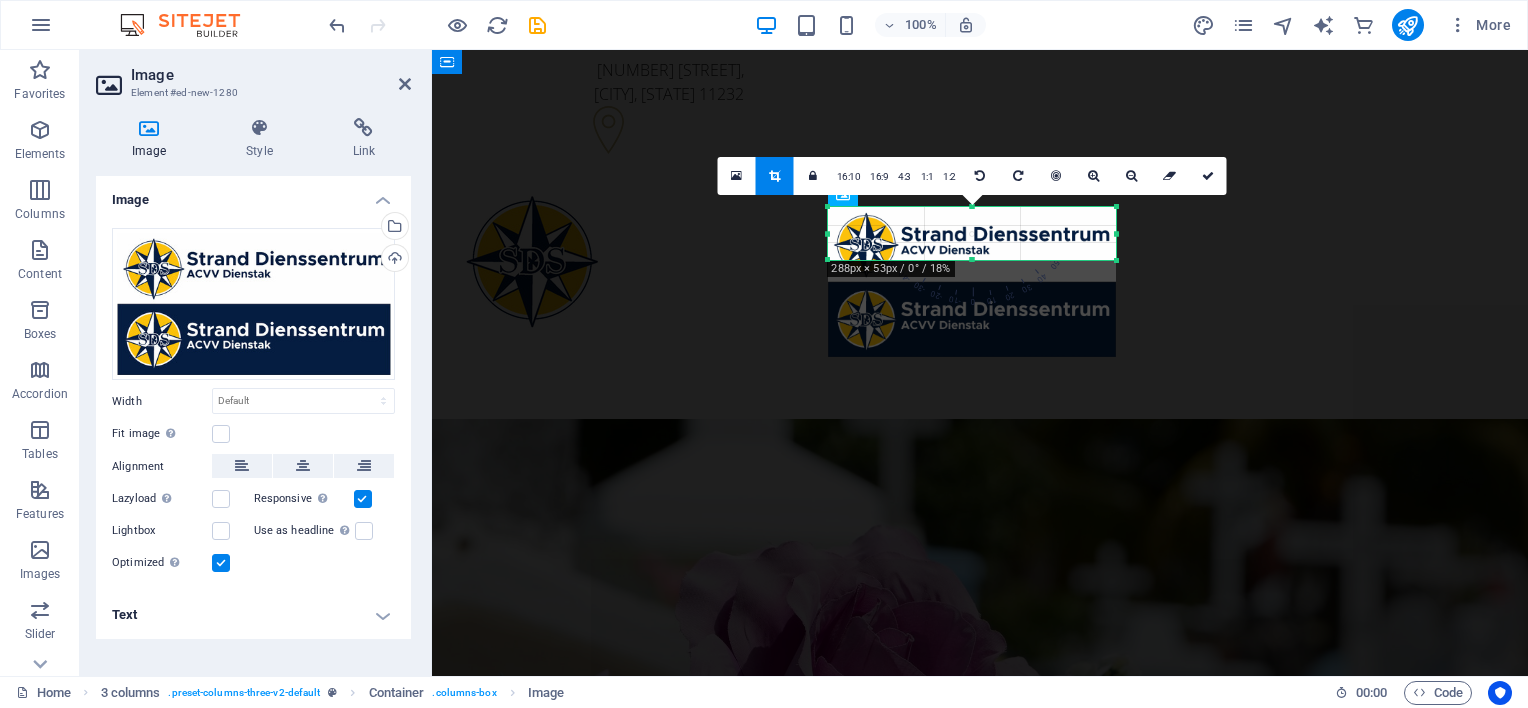 drag, startPoint x: 972, startPoint y: 360, endPoint x: 968, endPoint y: 263, distance: 97.082436 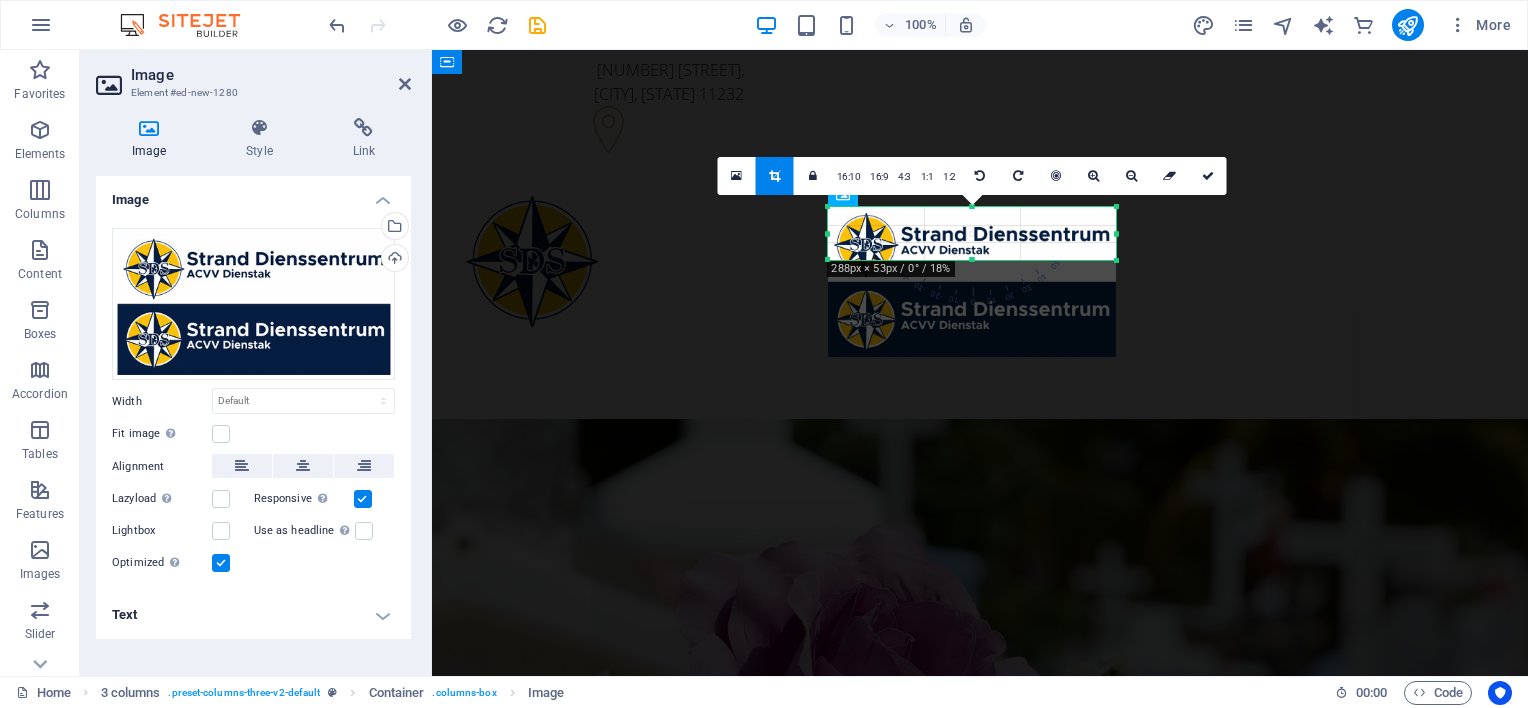 click at bounding box center (972, 260) 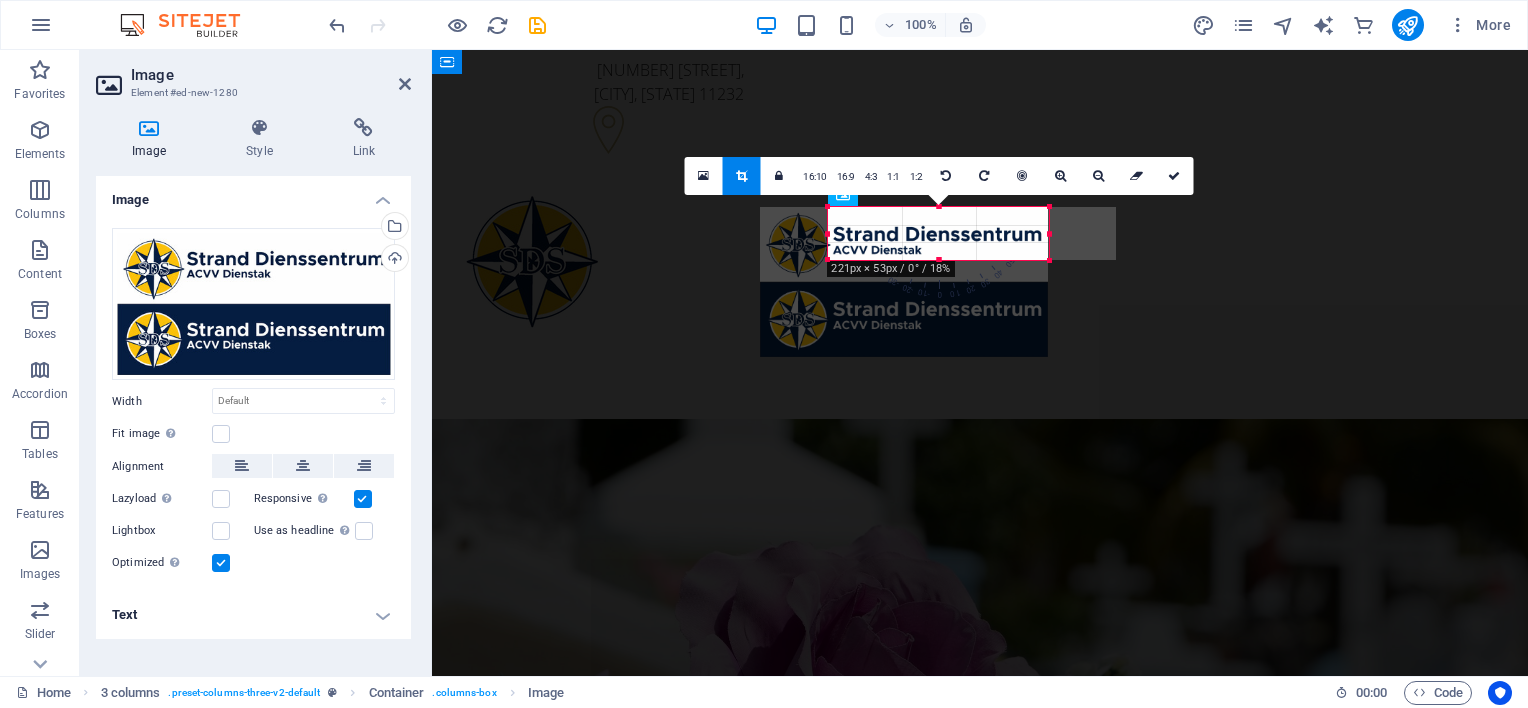 drag, startPoint x: 828, startPoint y: 233, endPoint x: 896, endPoint y: 231, distance: 68.0294 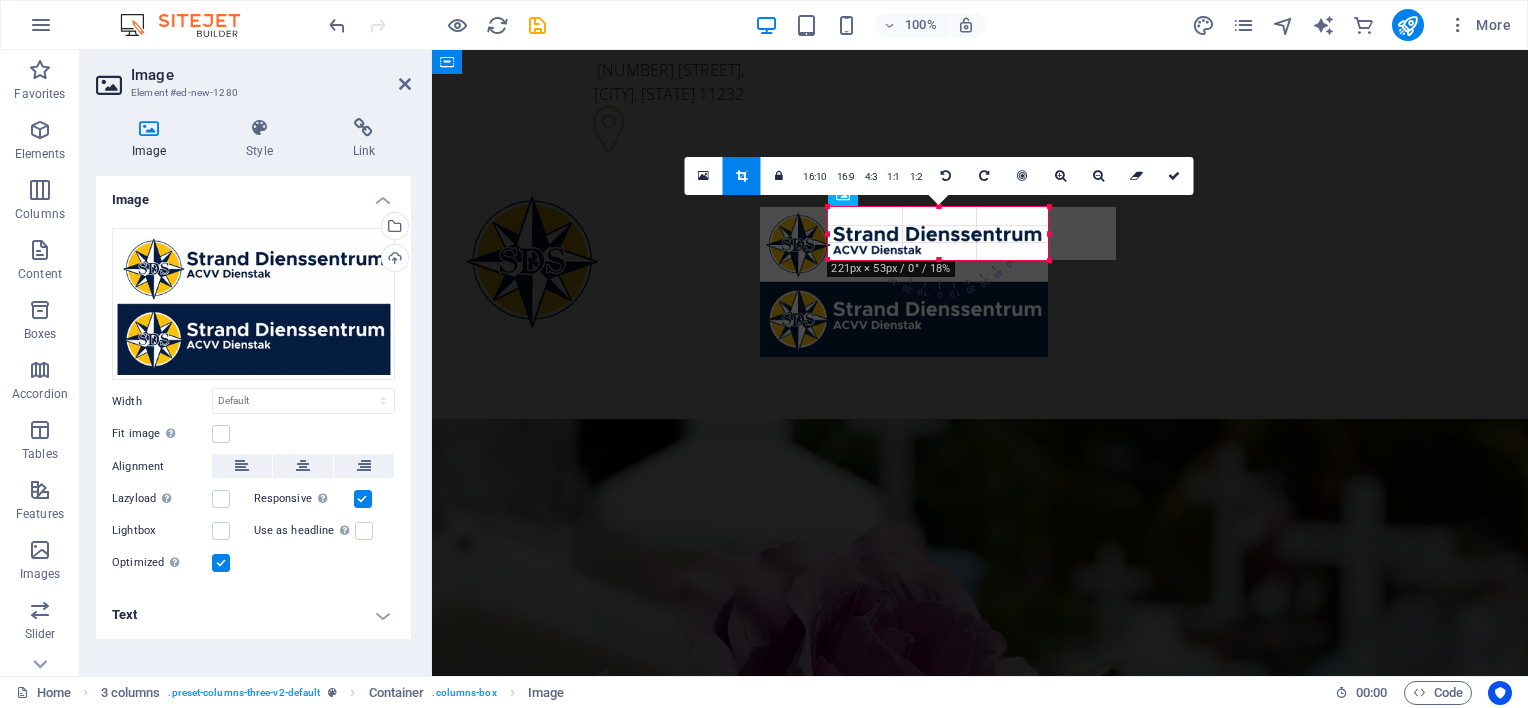 click on "180 170 160 150 140 130 120 110 100 90 80 70 60 50 40 30 20 10 0 -10 -20 -30 -40 -50 -60 -70 -80 -90 -100 -110 -120 -130 -140 -150 -160 -170 221px × 53px / 0° / 18% 16:10 16:9 4:3 1:1 1:2 0" at bounding box center (938, 233) 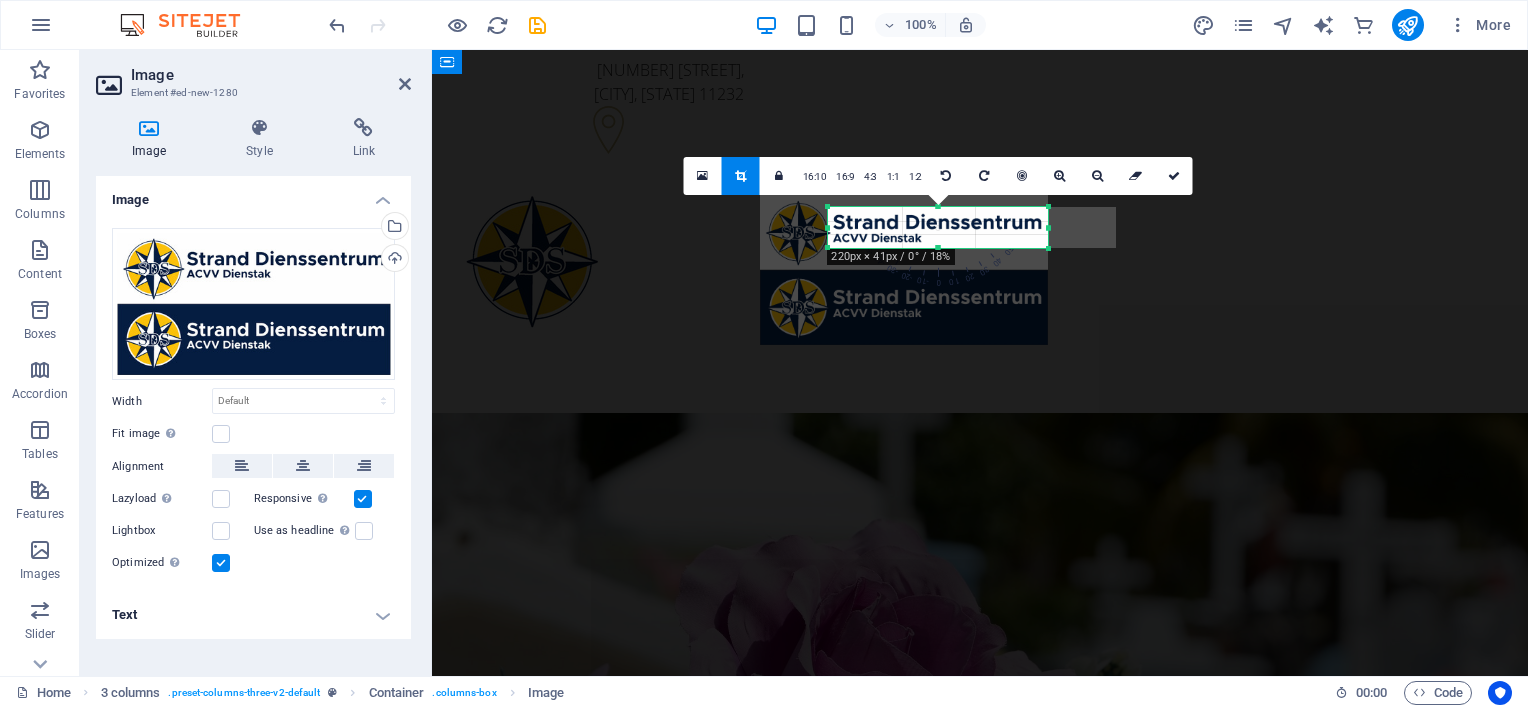 drag, startPoint x: 938, startPoint y: 208, endPoint x: 944, endPoint y: 220, distance: 13.416408 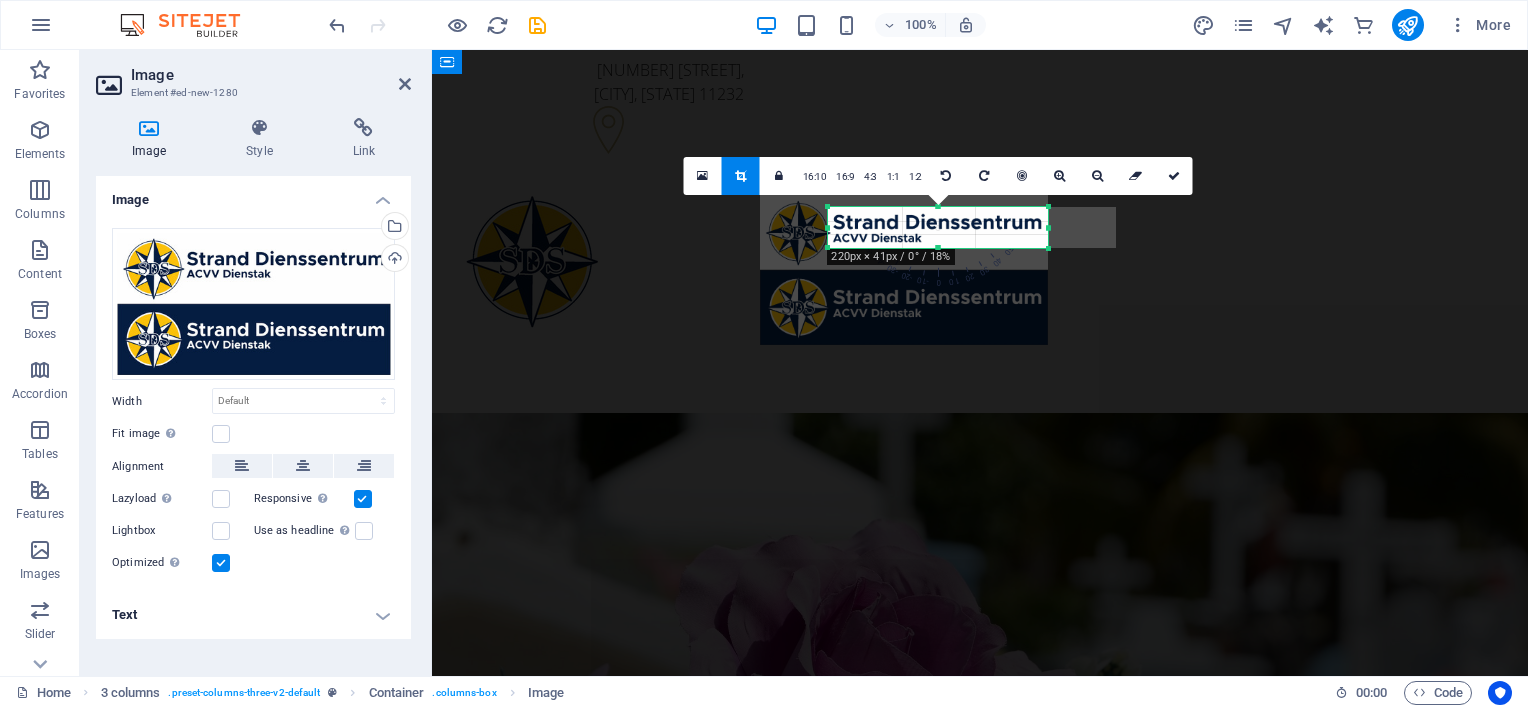click on "180 170 160 150 140 130 120 110 100 90 80 70 60 50 40 30 20 10 0 -10 -20 -30 -40 -50 -60 -70 -80 -90 -100 -110 -120 -130 -140 -150 -160 -170 220px × 41px / 0° / 18% 16:10 16:9 4:3 1:1 1:2 0" at bounding box center (938, 227) 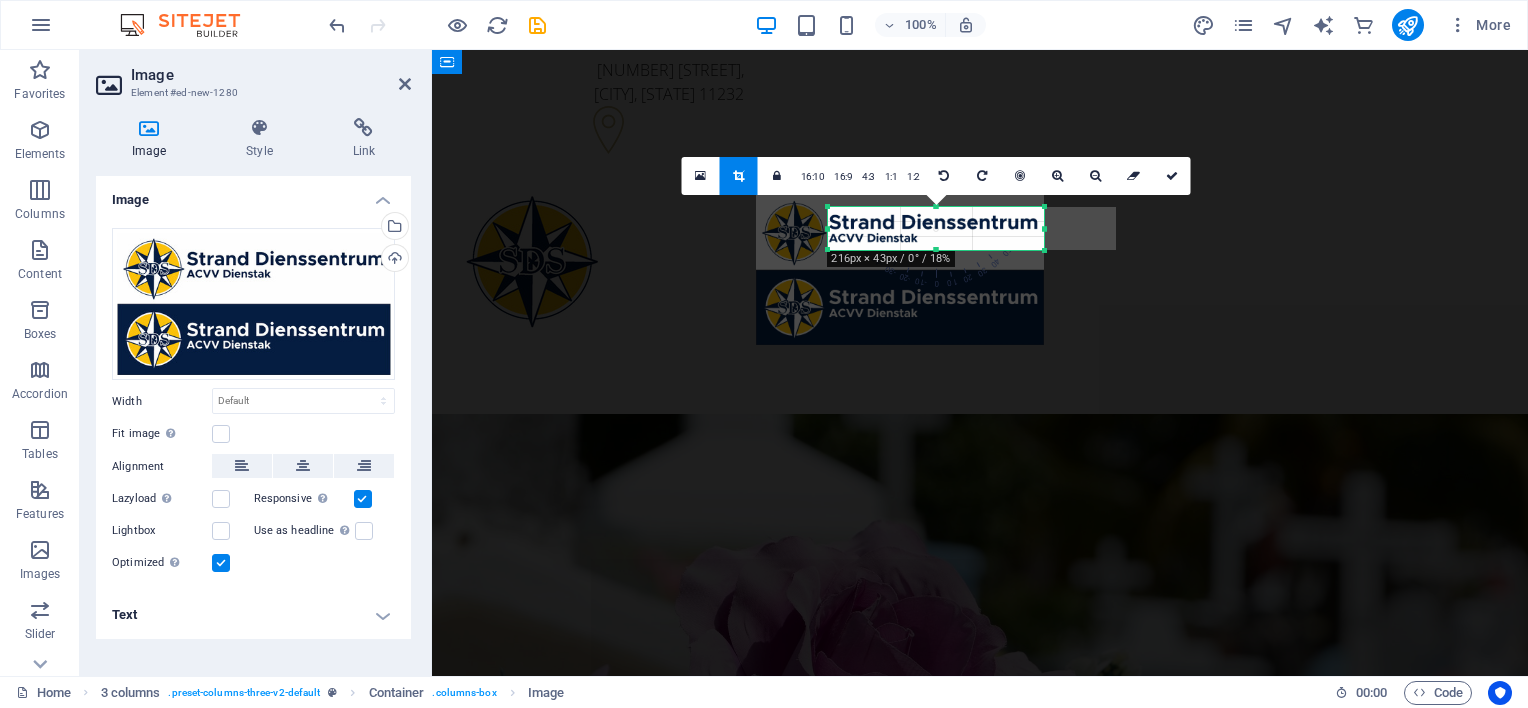 click at bounding box center [828, 249] 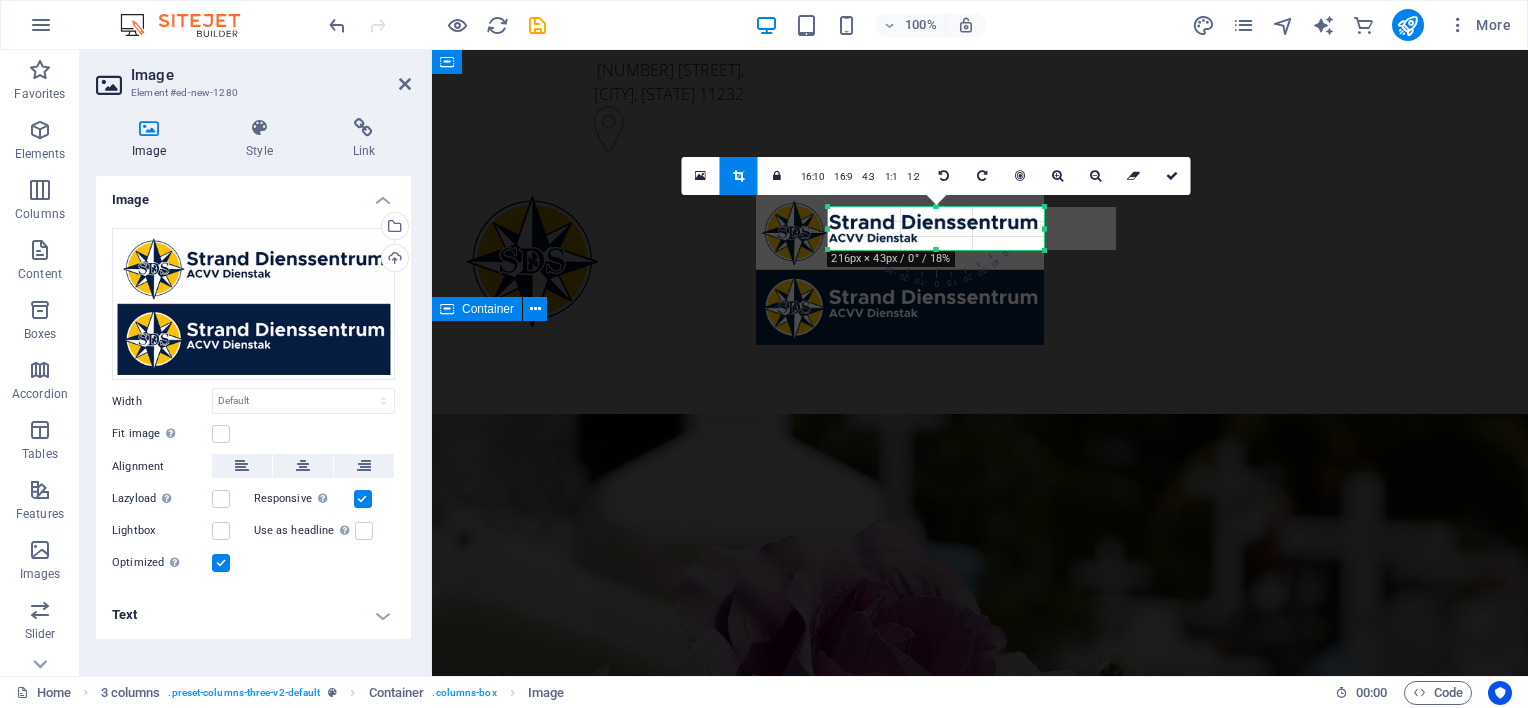 click on "waar ons omgee vir ouer persone we care for the elderly Contact us Learn more" at bounding box center [980, 1269] 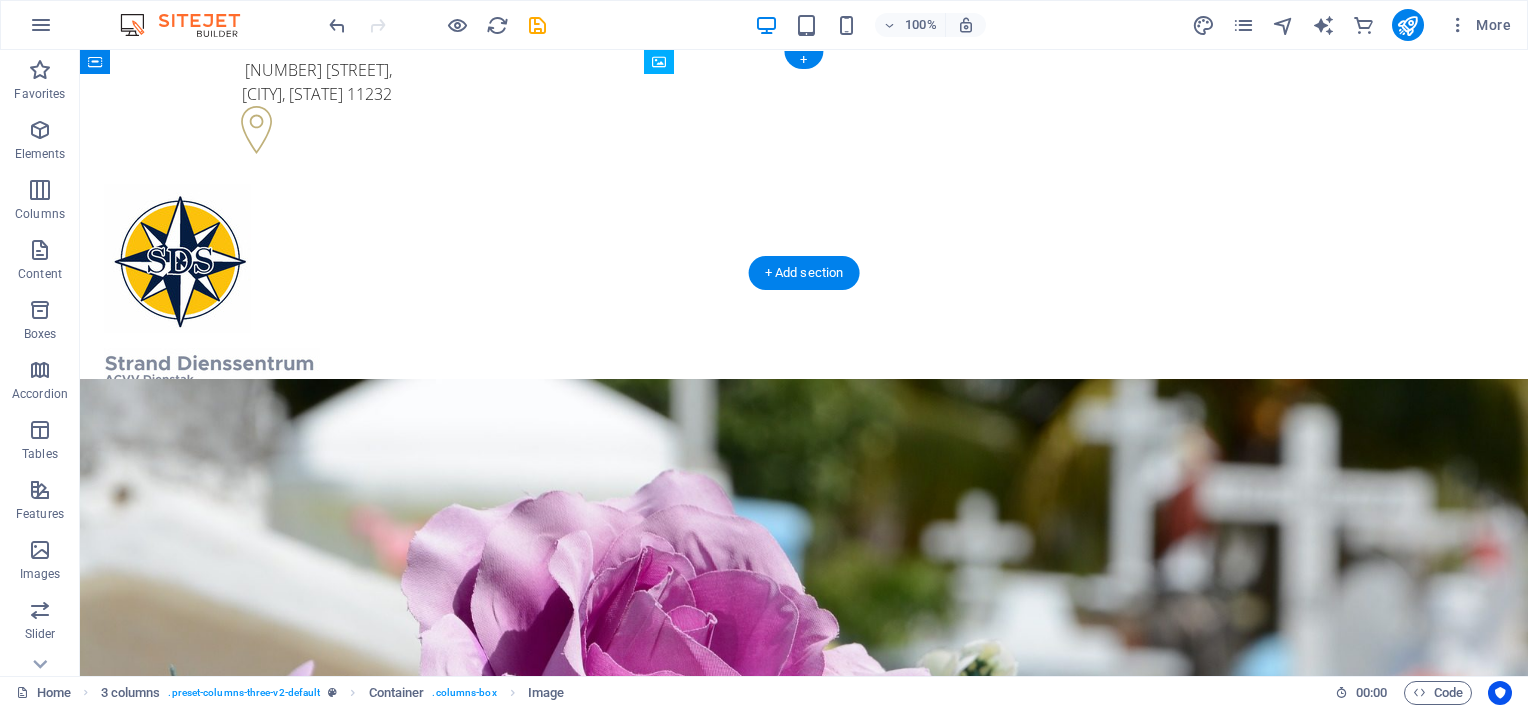 drag, startPoint x: 800, startPoint y: 229, endPoint x: 800, endPoint y: 256, distance: 27 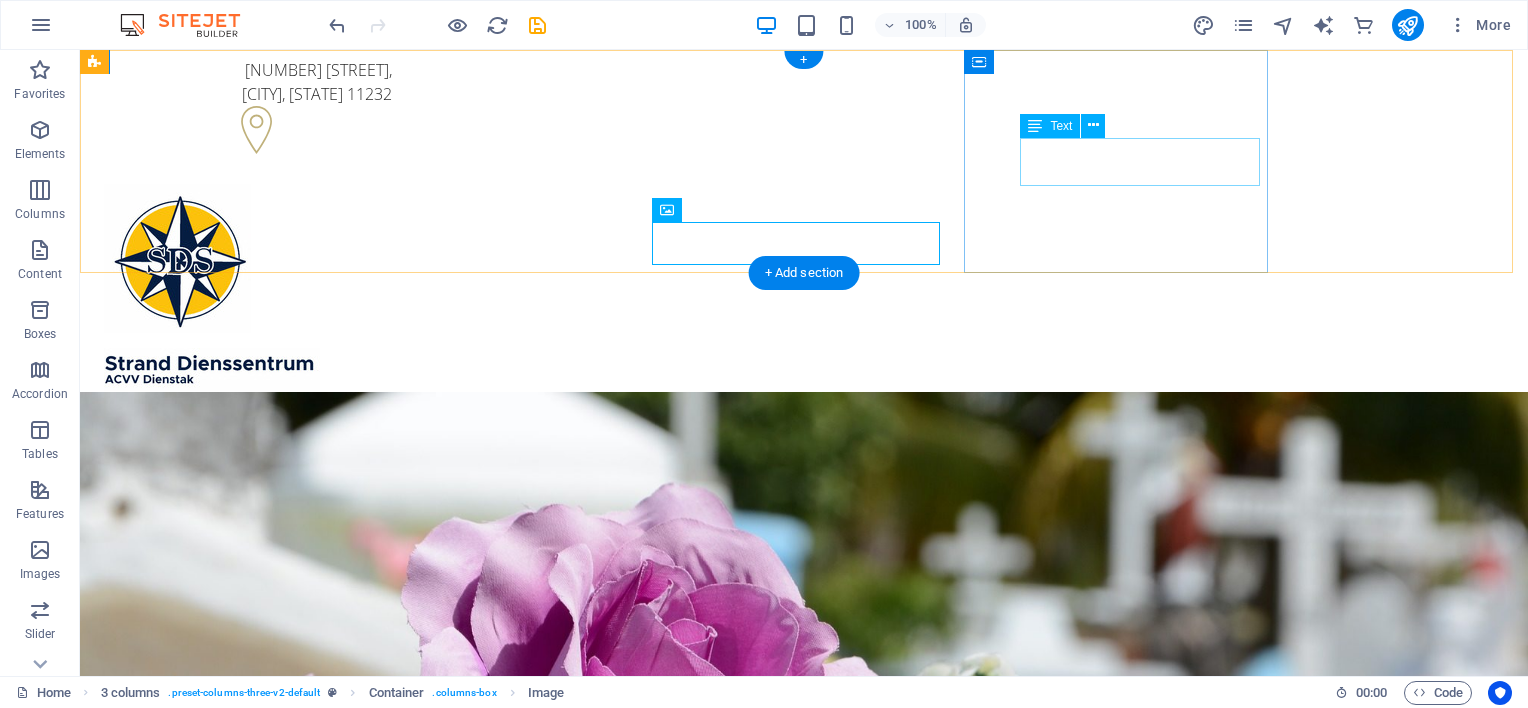 click on "[PHONE] [PHONE]" at bounding box center [248, 493] 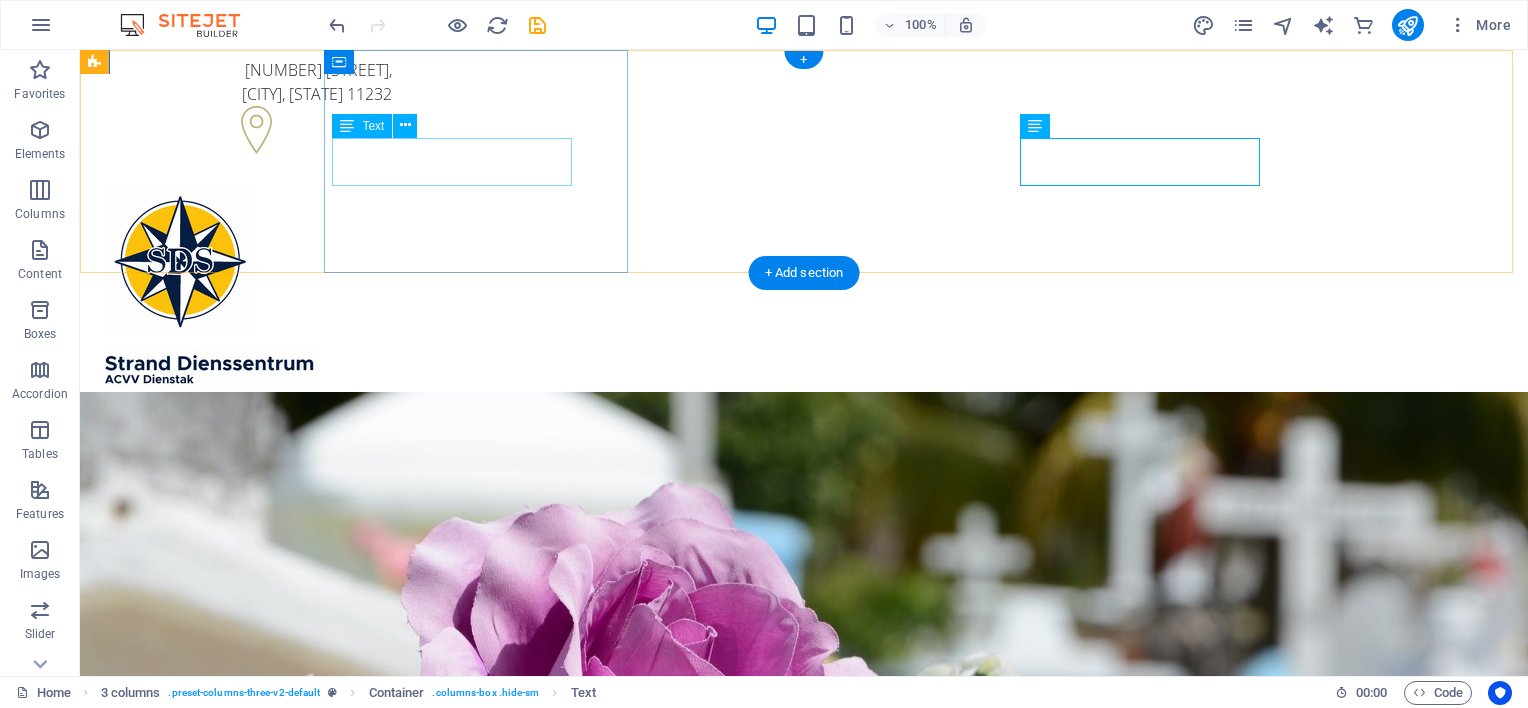 click on "[NUMBER] [STREET] ,  [CITY], [STATE]   11232" at bounding box center (248, 82) 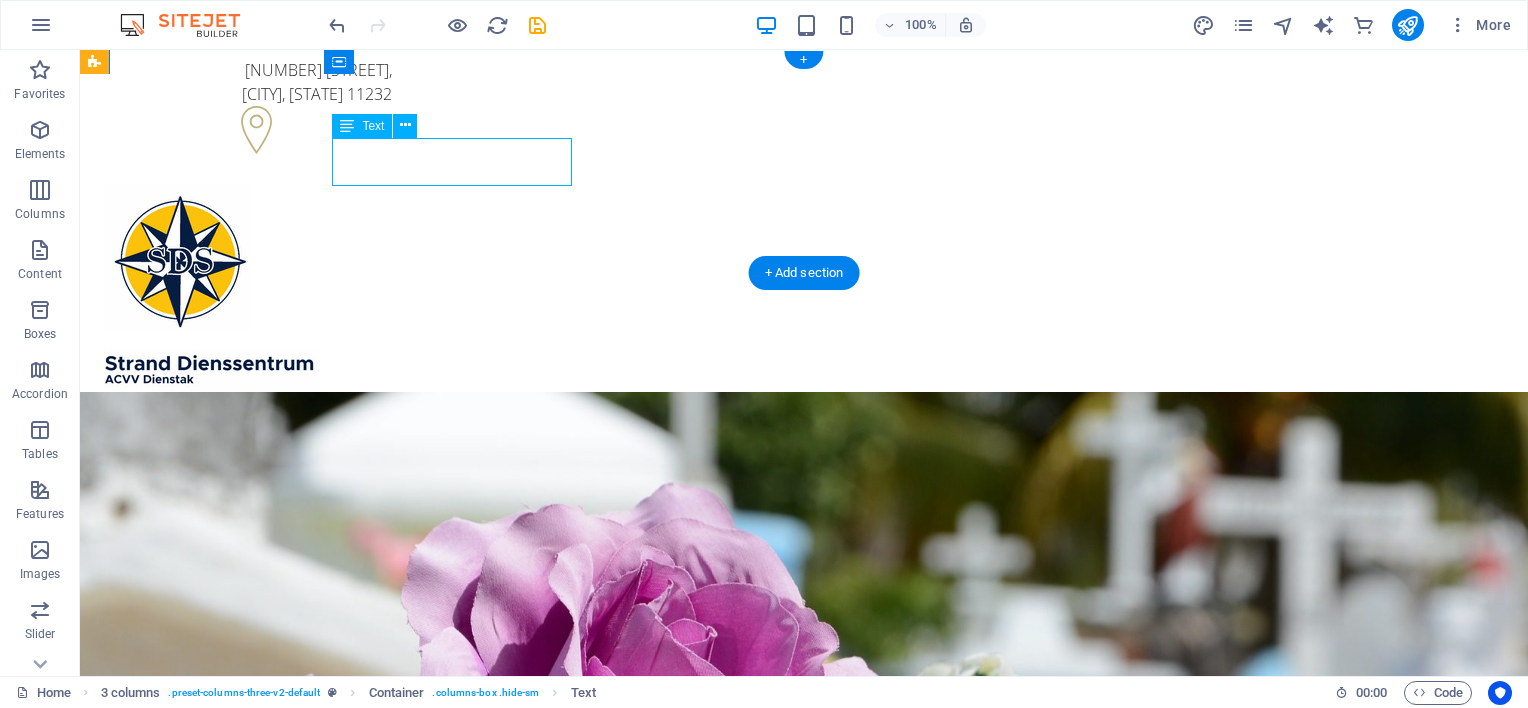 click on "[NUMBER] [STREET] ,  [CITY], [STATE]   11232" at bounding box center [248, 82] 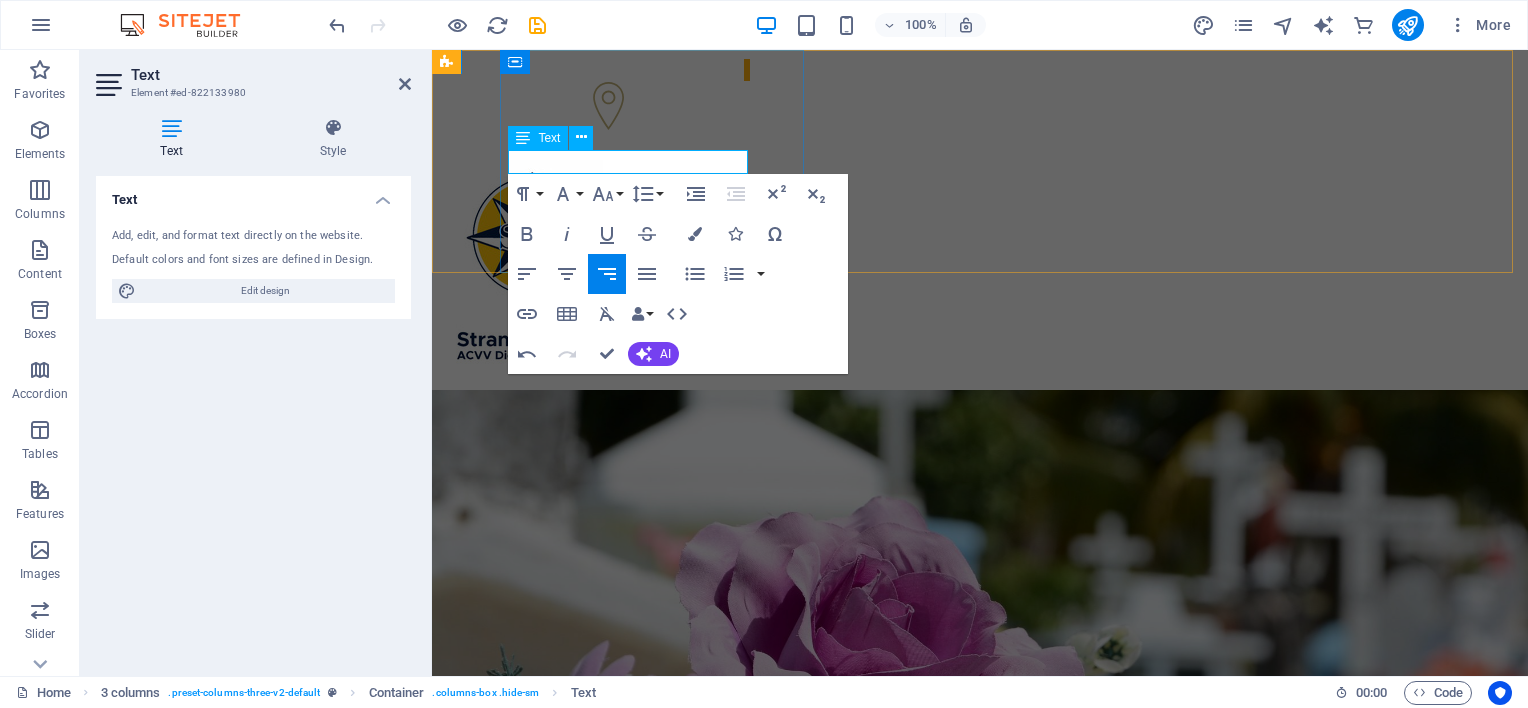 type 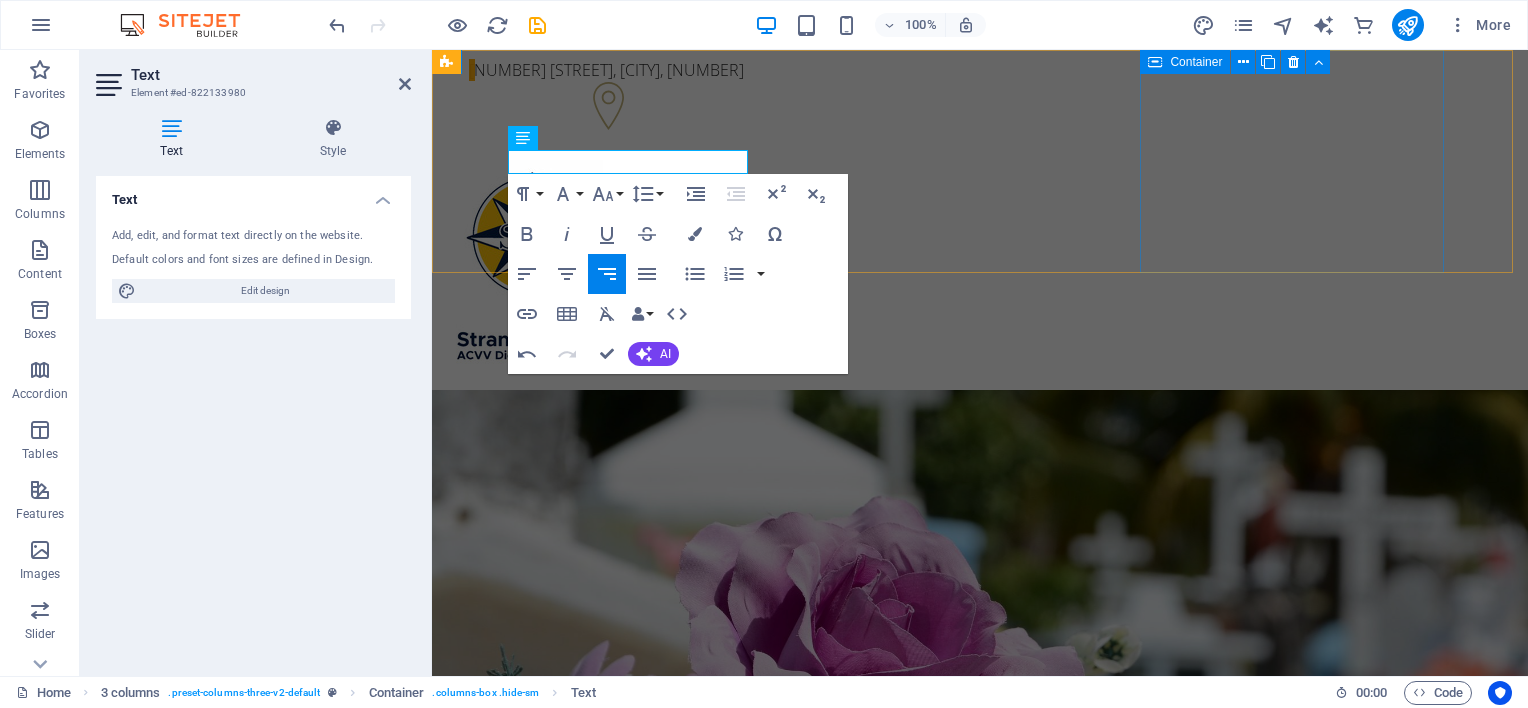 click on "[PHONE] [PHONE]" at bounding box center (600, 442) 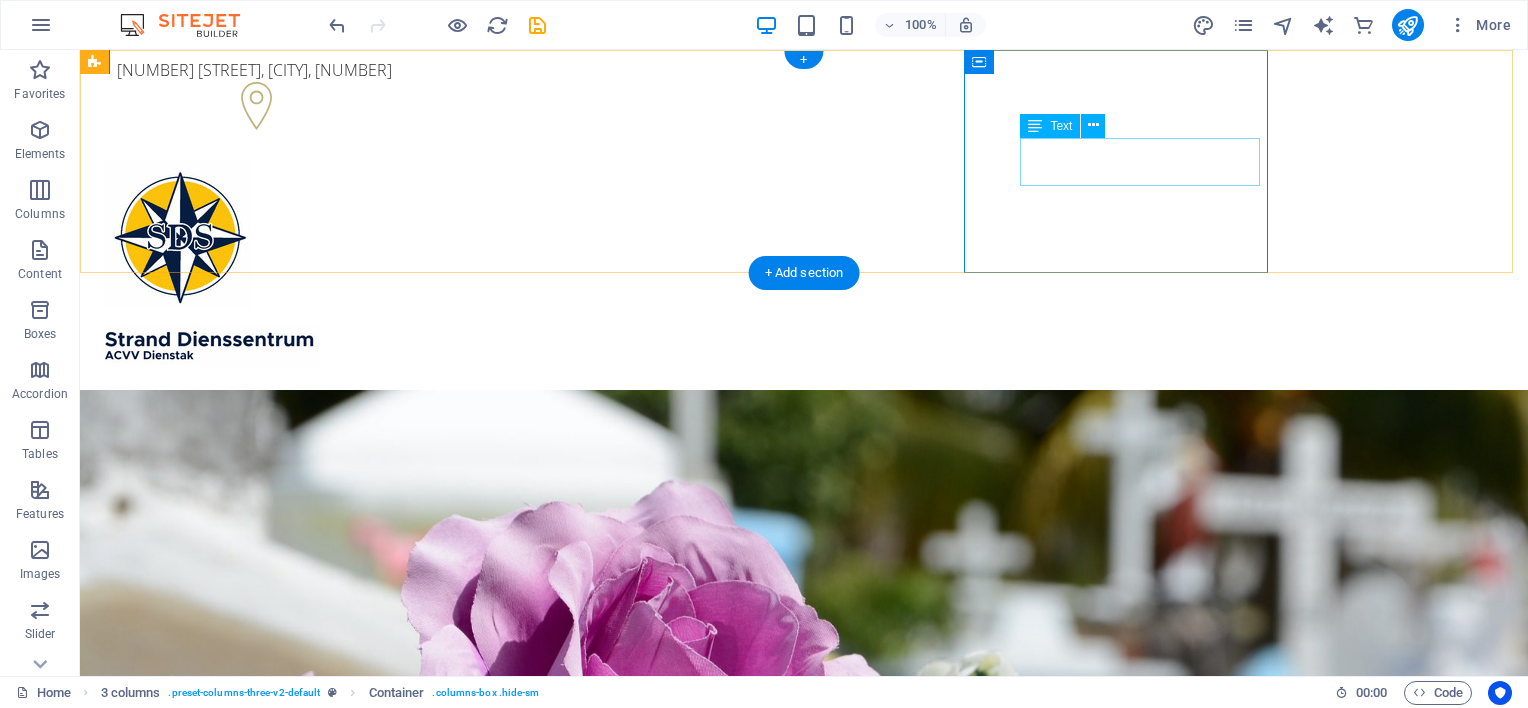 click on "[PHONE] [PHONE]" at bounding box center (248, 469) 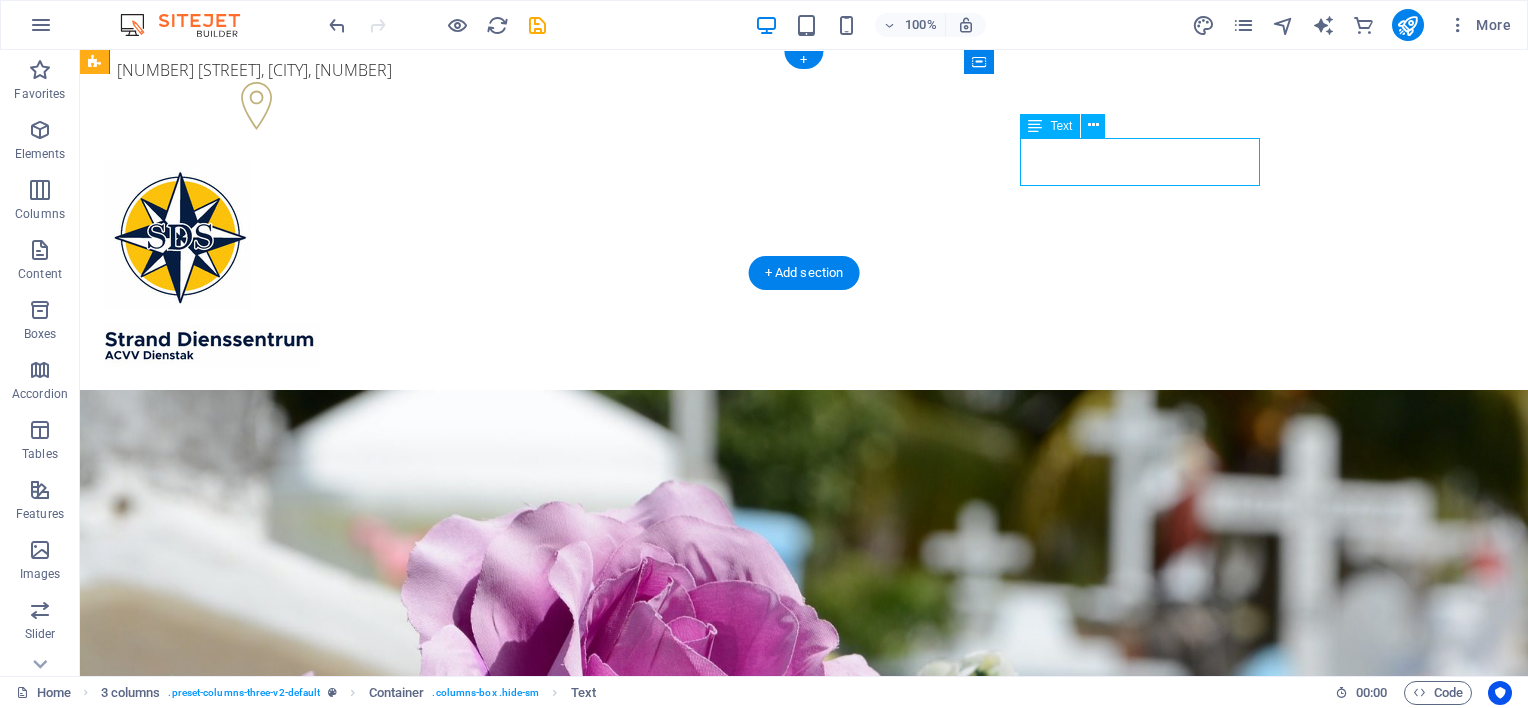 click on "[PHONE] [PHONE]" at bounding box center [248, 469] 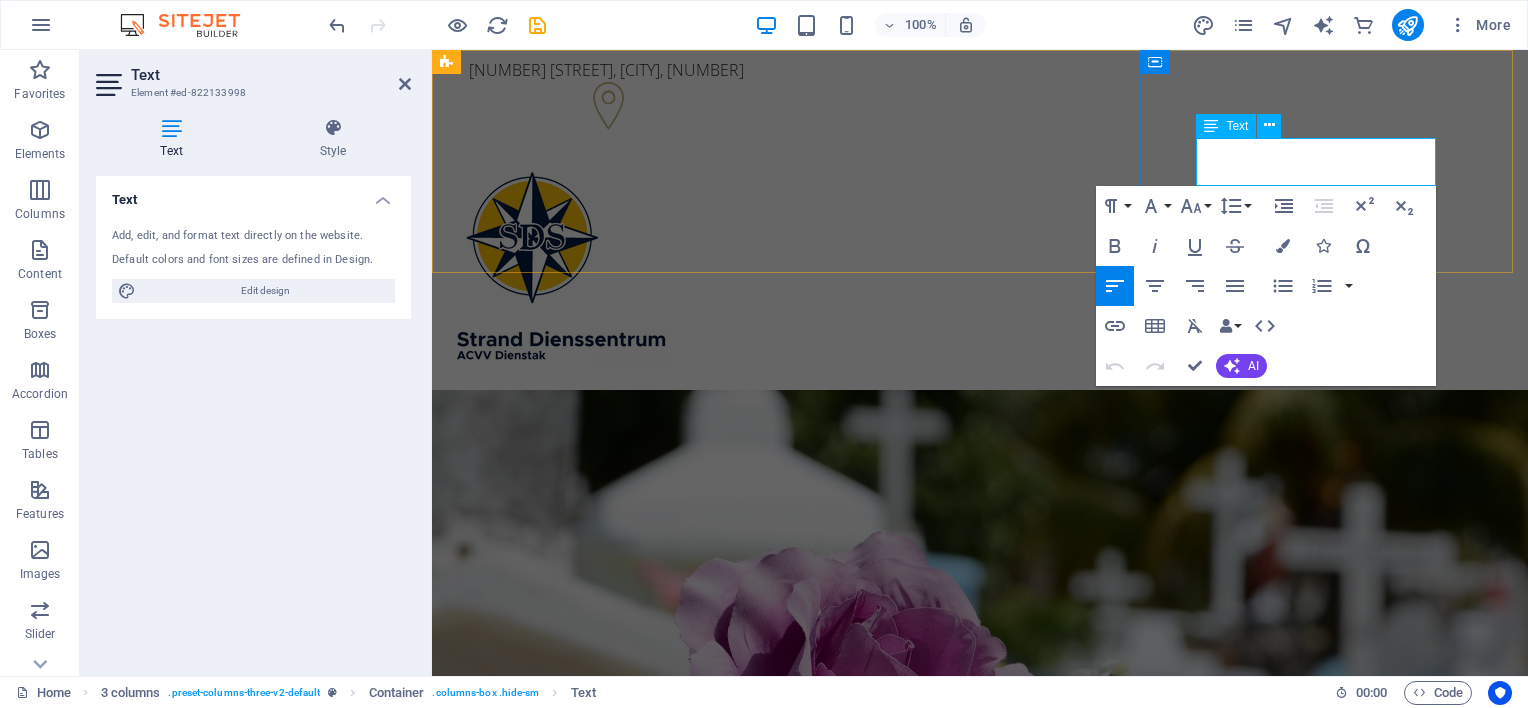 click on "+1-123-456-7890" at bounding box center (600, 481) 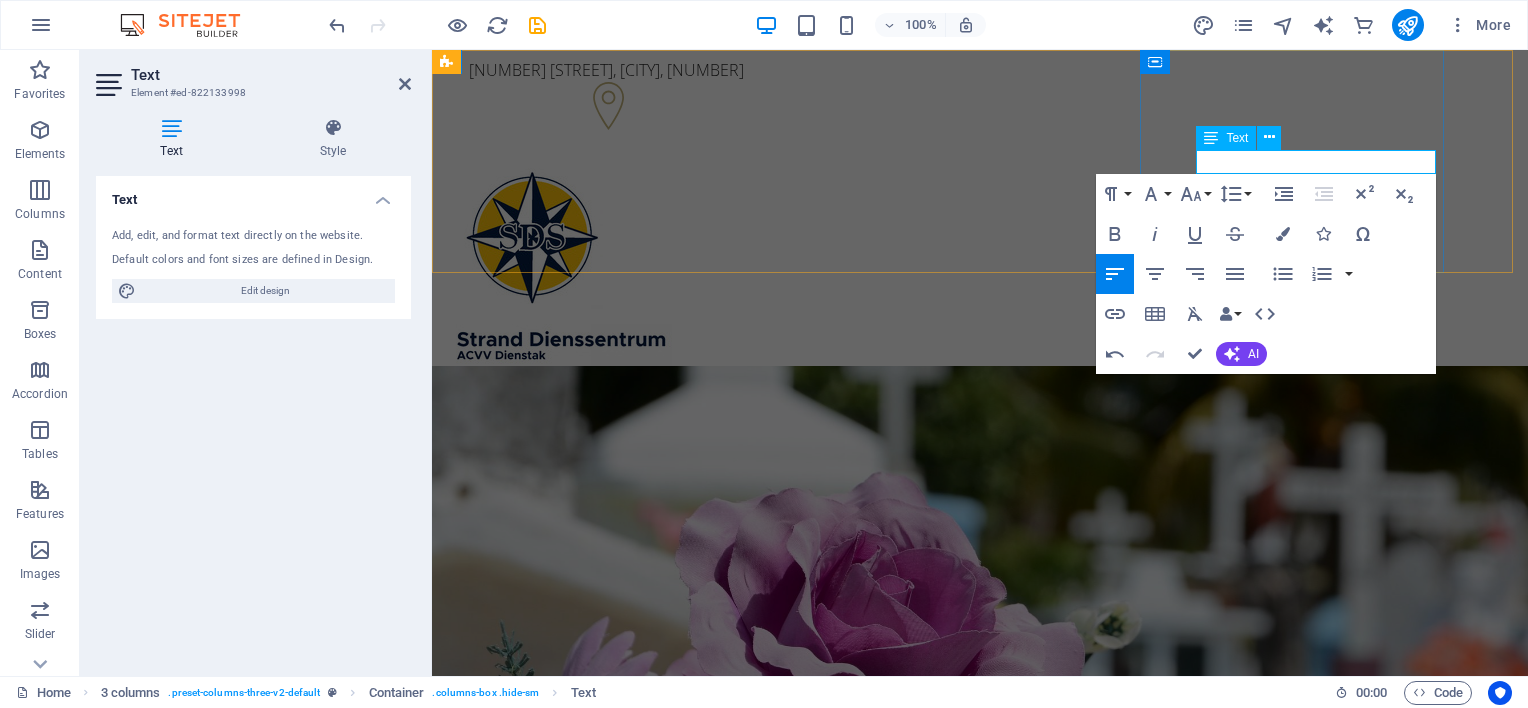 type 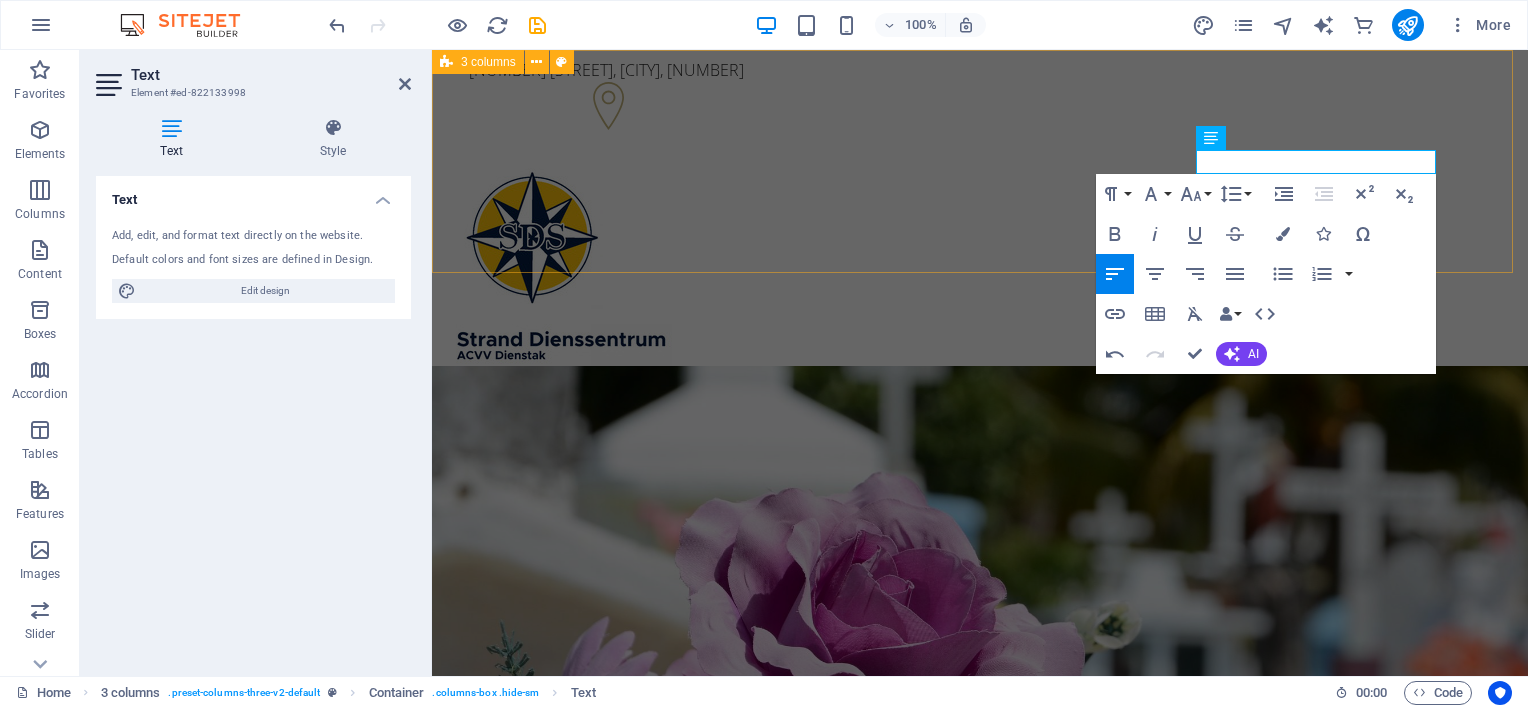 click on "[NUMBER] [STREET], [CITY], [NUMBER] [PHONE]" at bounding box center [980, 263] 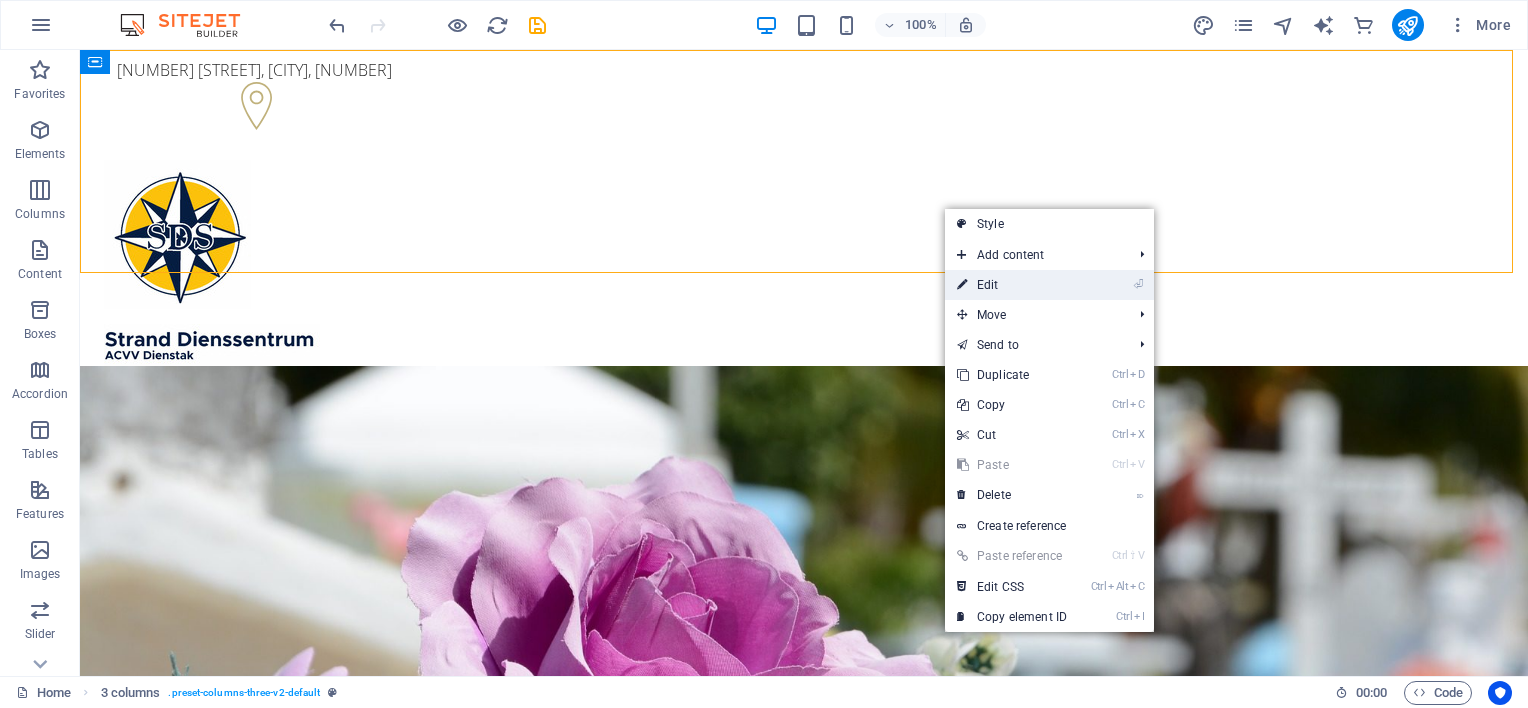 click on "⏎  Edit" at bounding box center (1012, 285) 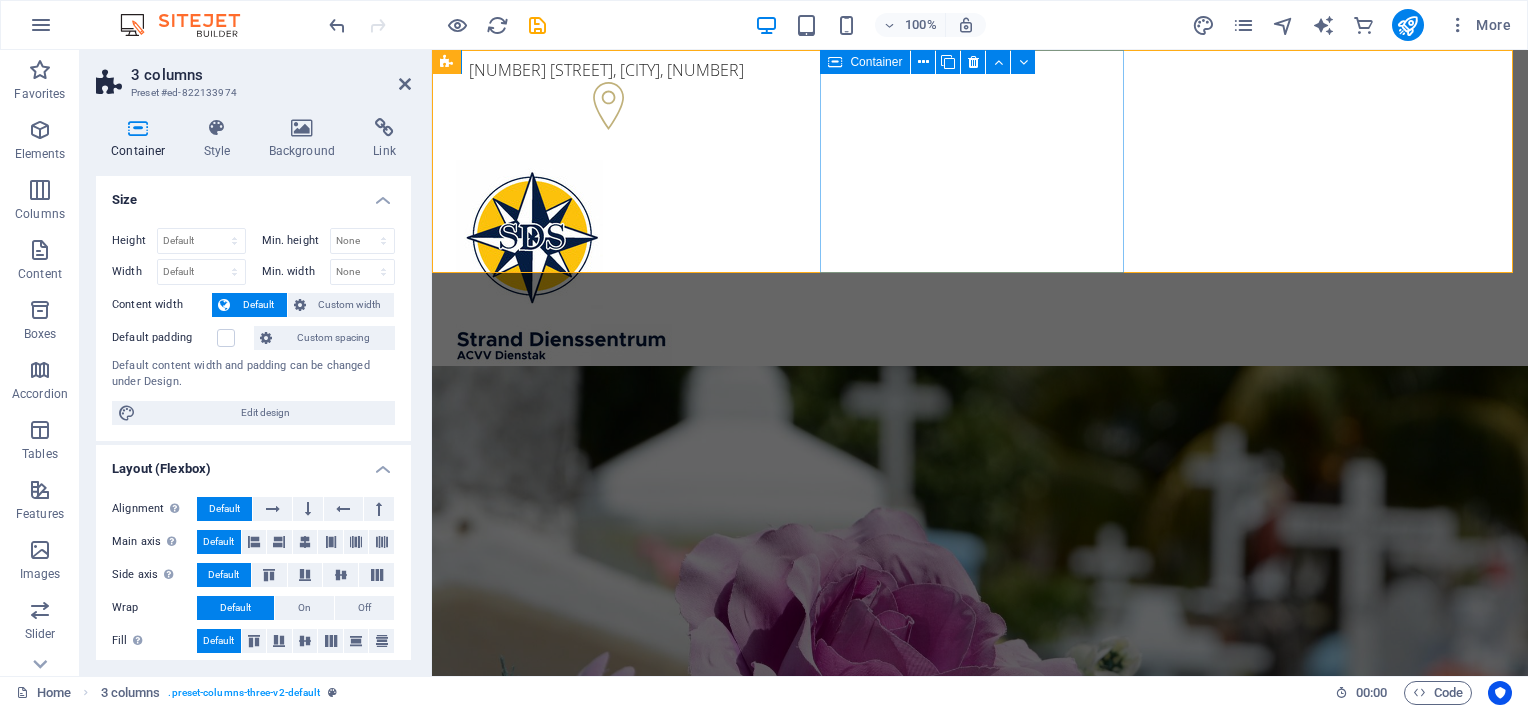click at bounding box center (600, 263) 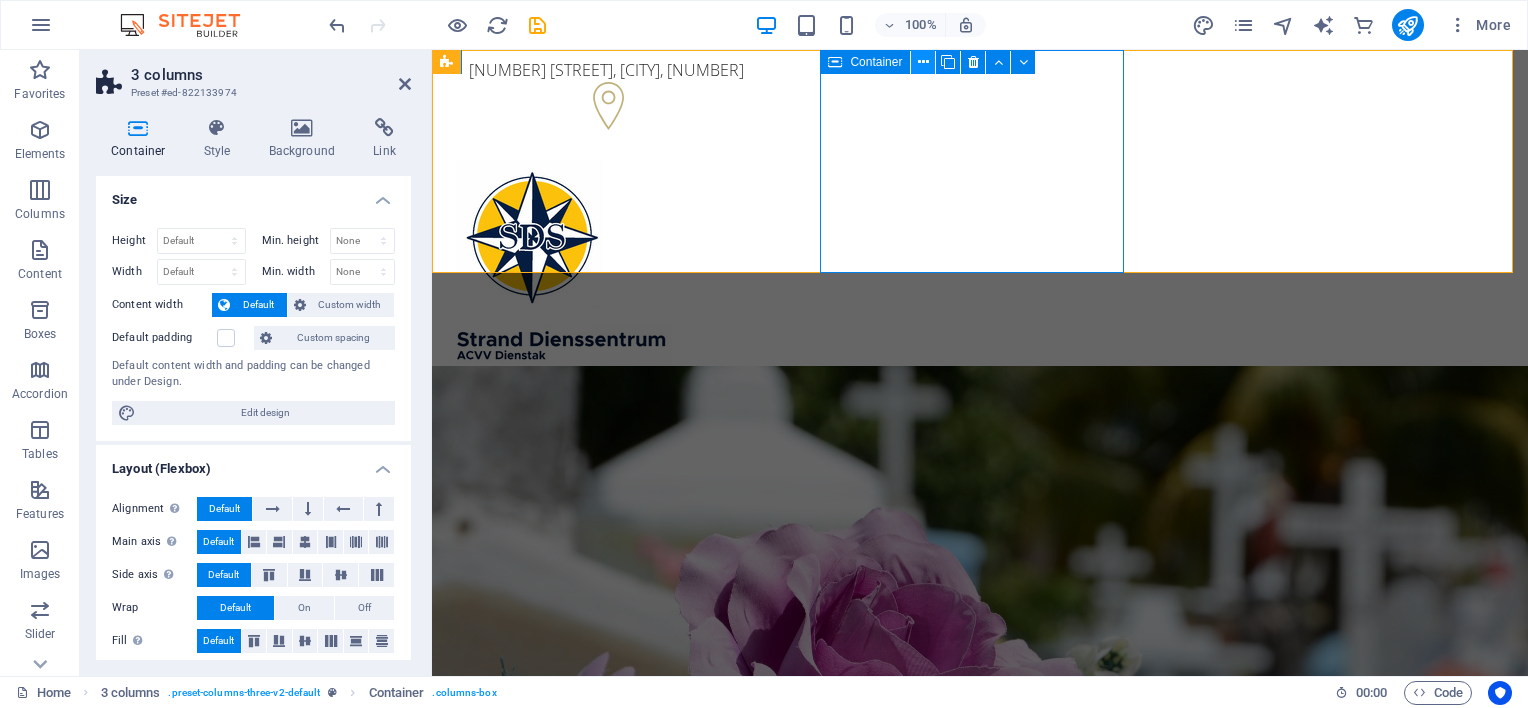 click at bounding box center [923, 62] 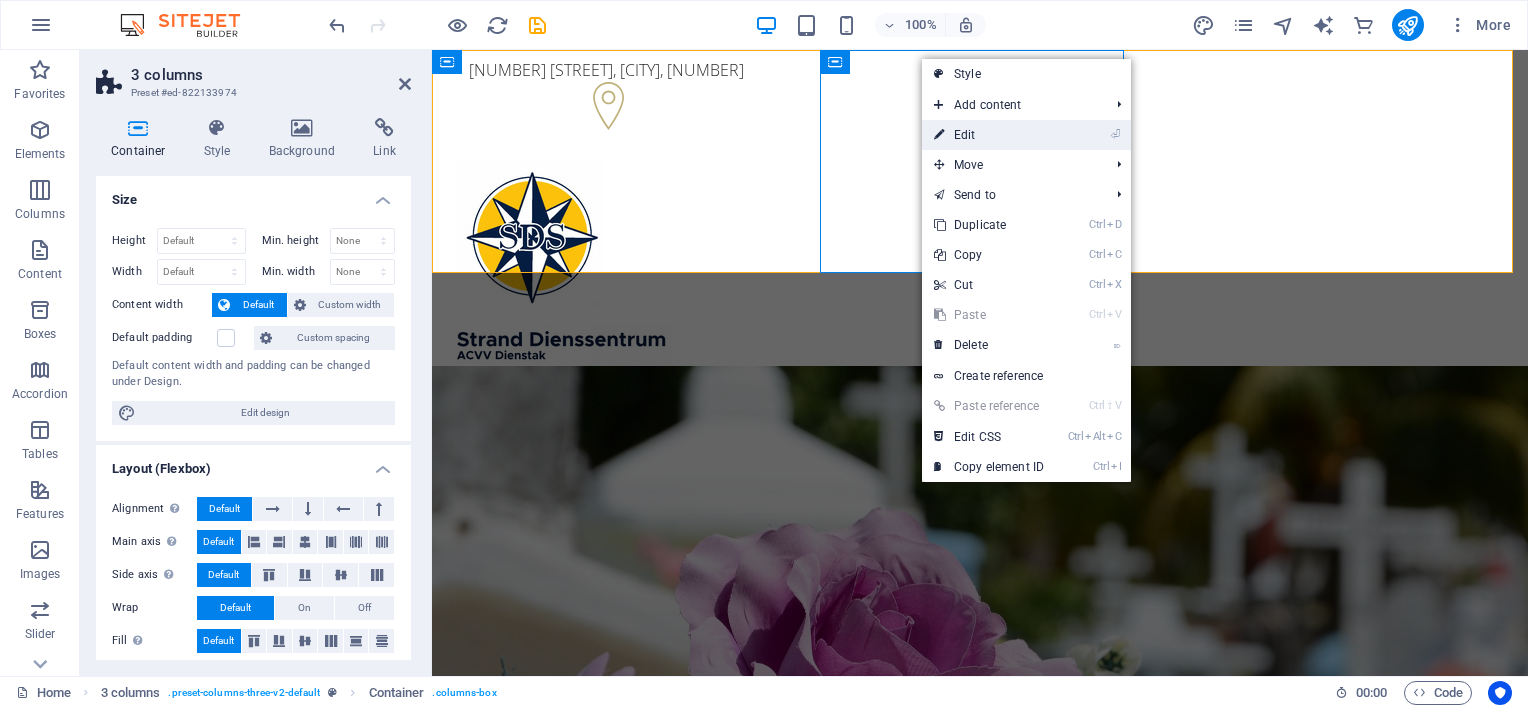 click on "⏎  Edit" at bounding box center [989, 135] 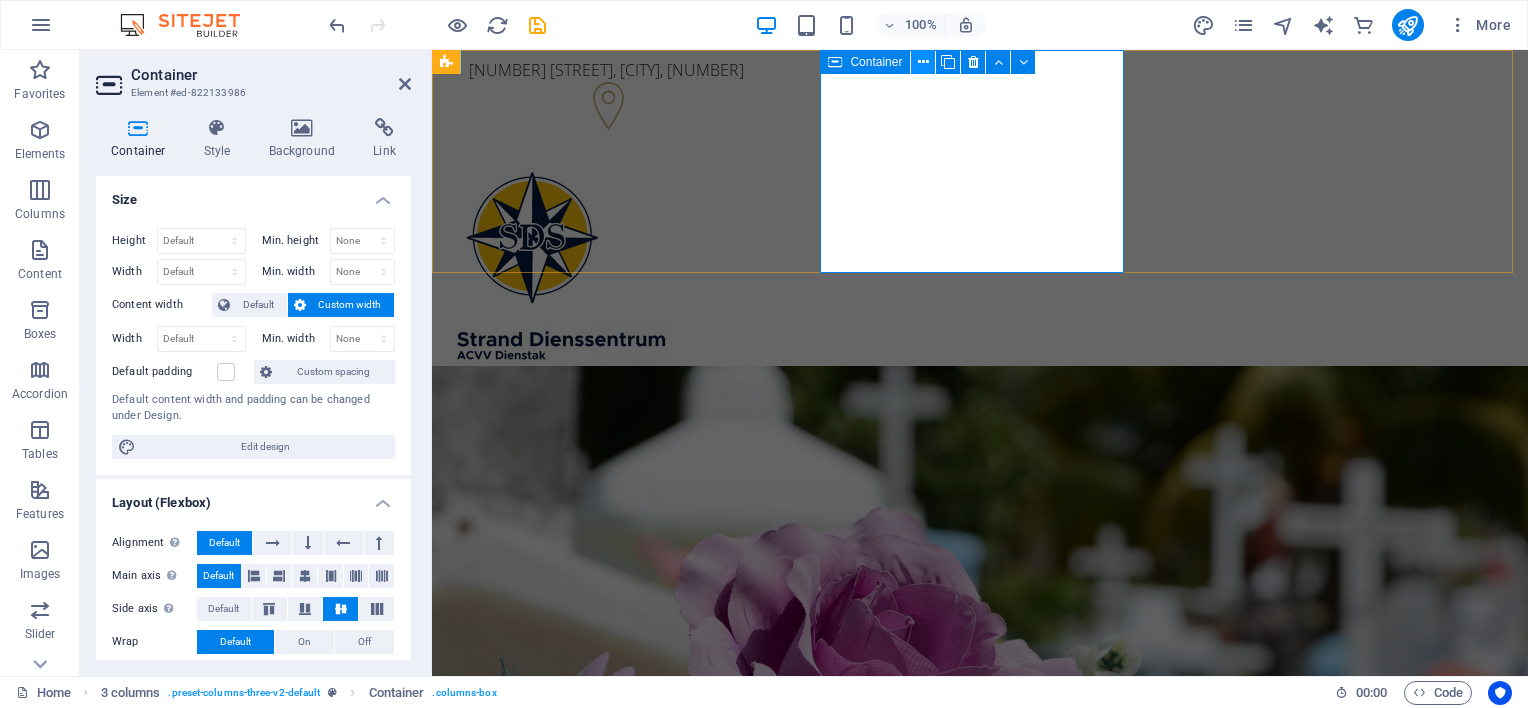 click at bounding box center (923, 62) 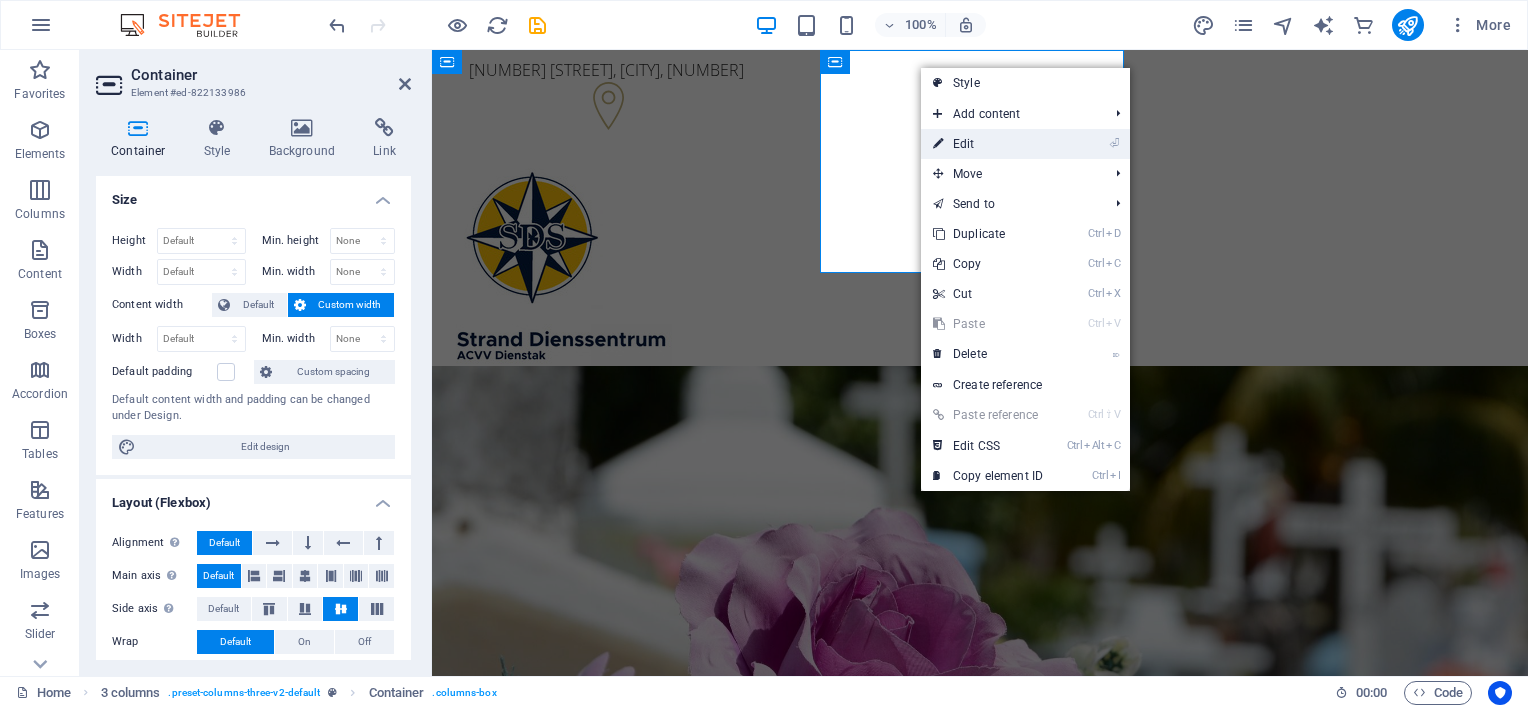 click on "⏎  Edit" at bounding box center (988, 144) 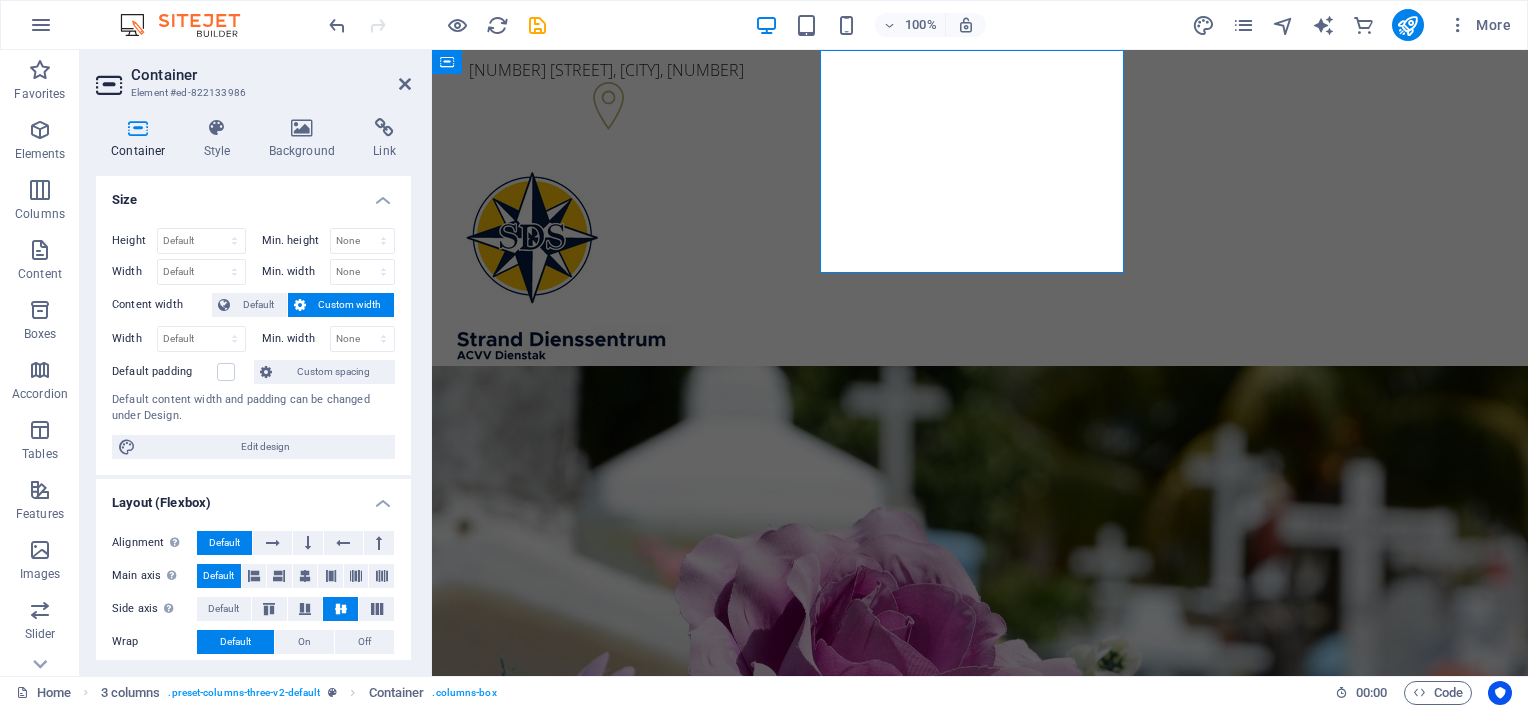 click on "Custom width" at bounding box center [350, 305] 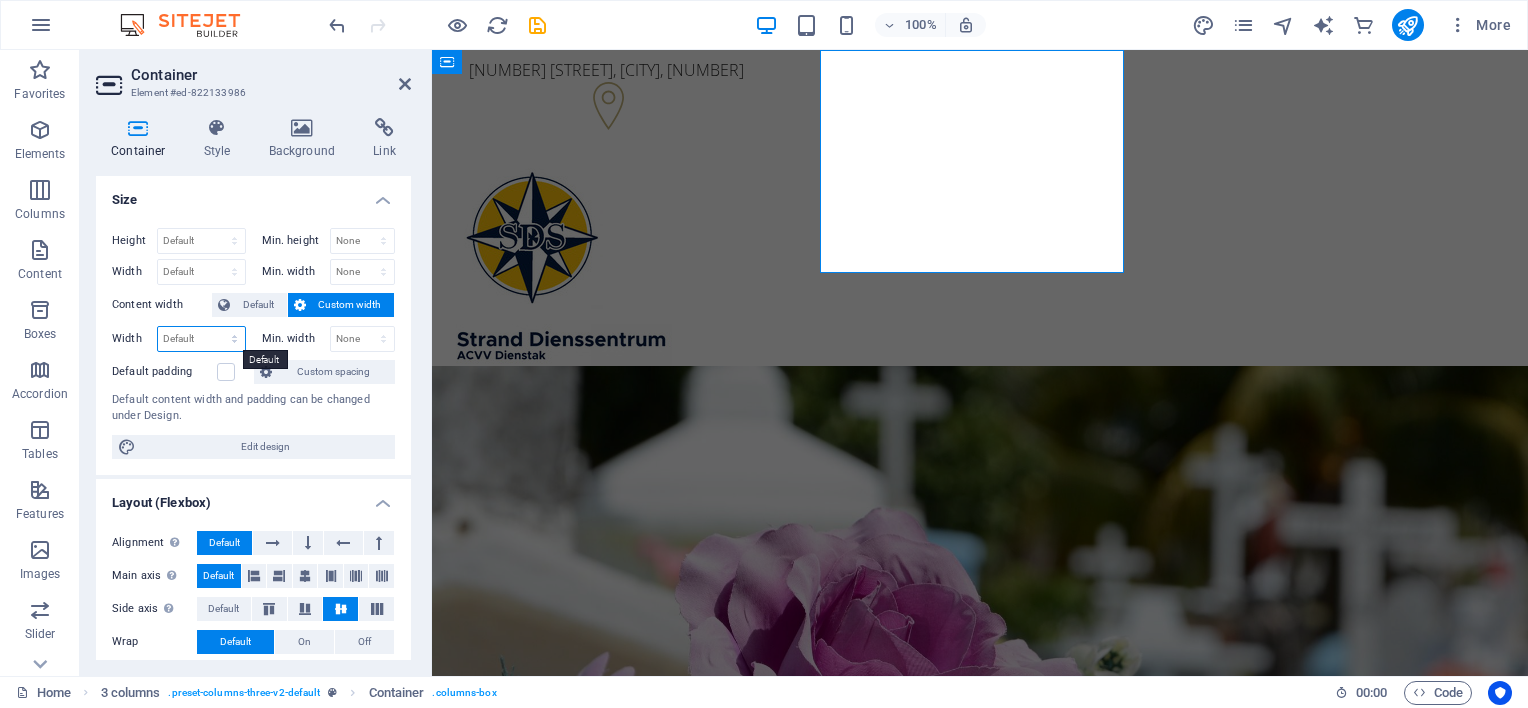 click on "Default px rem % em vh vw" at bounding box center [201, 339] 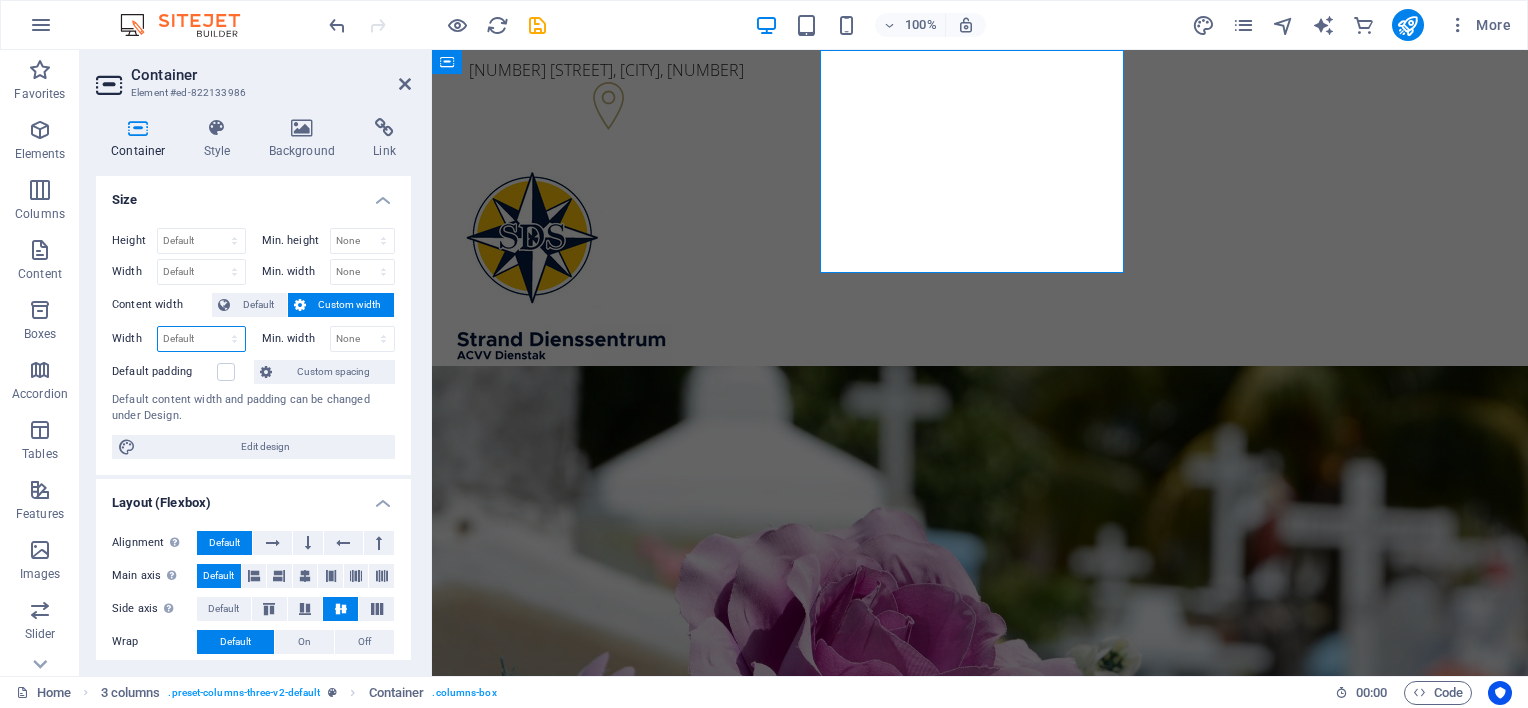 select on "px" 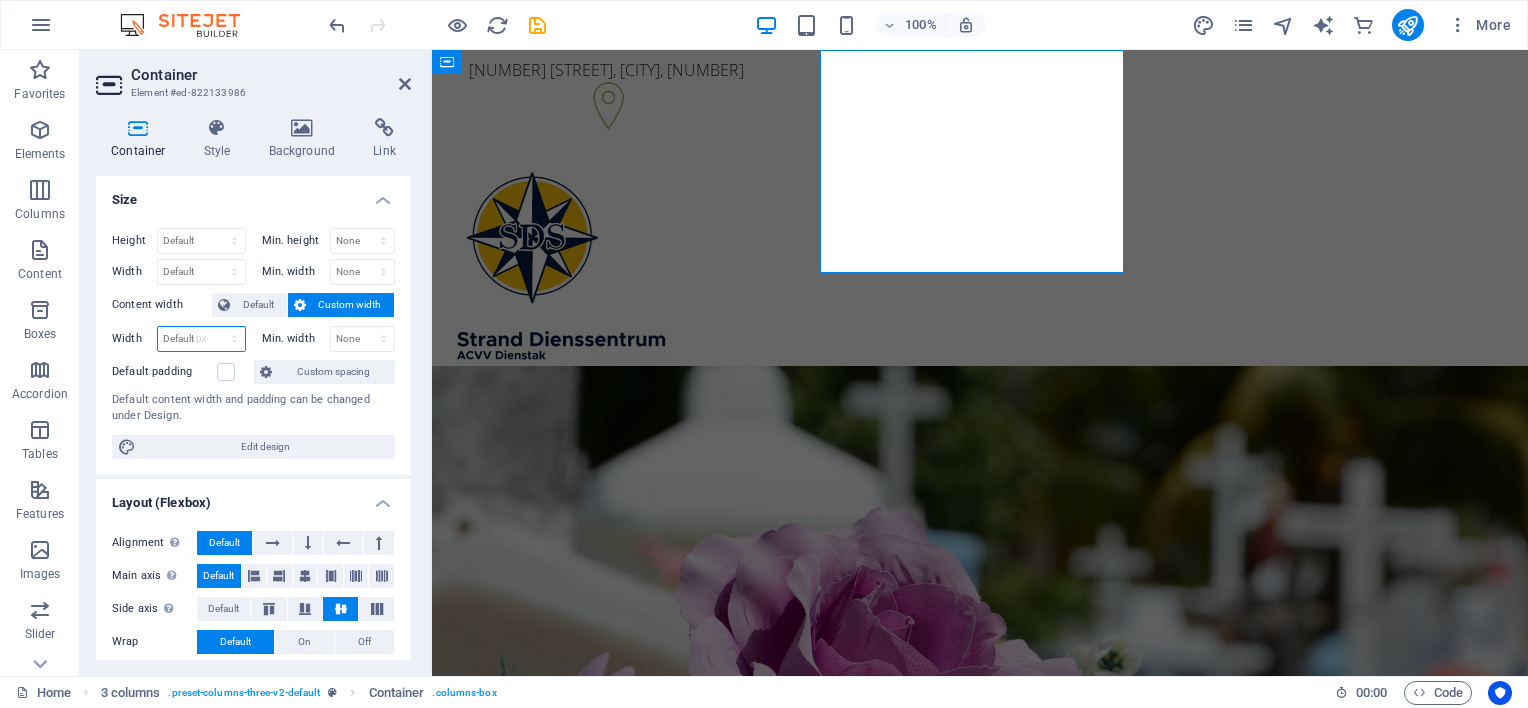 click on "Default px rem % em vh vw" at bounding box center [201, 339] 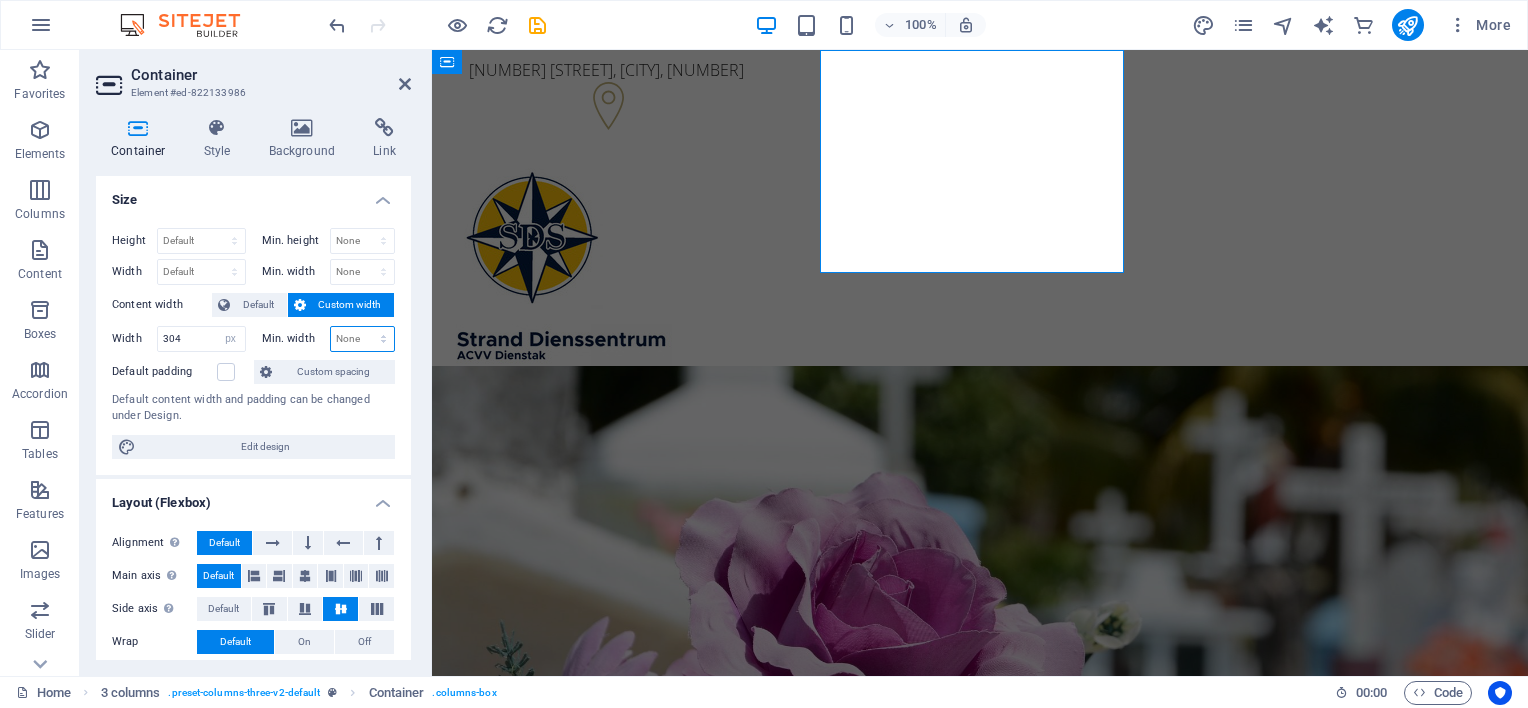click on "None px rem % vh vw" at bounding box center [363, 339] 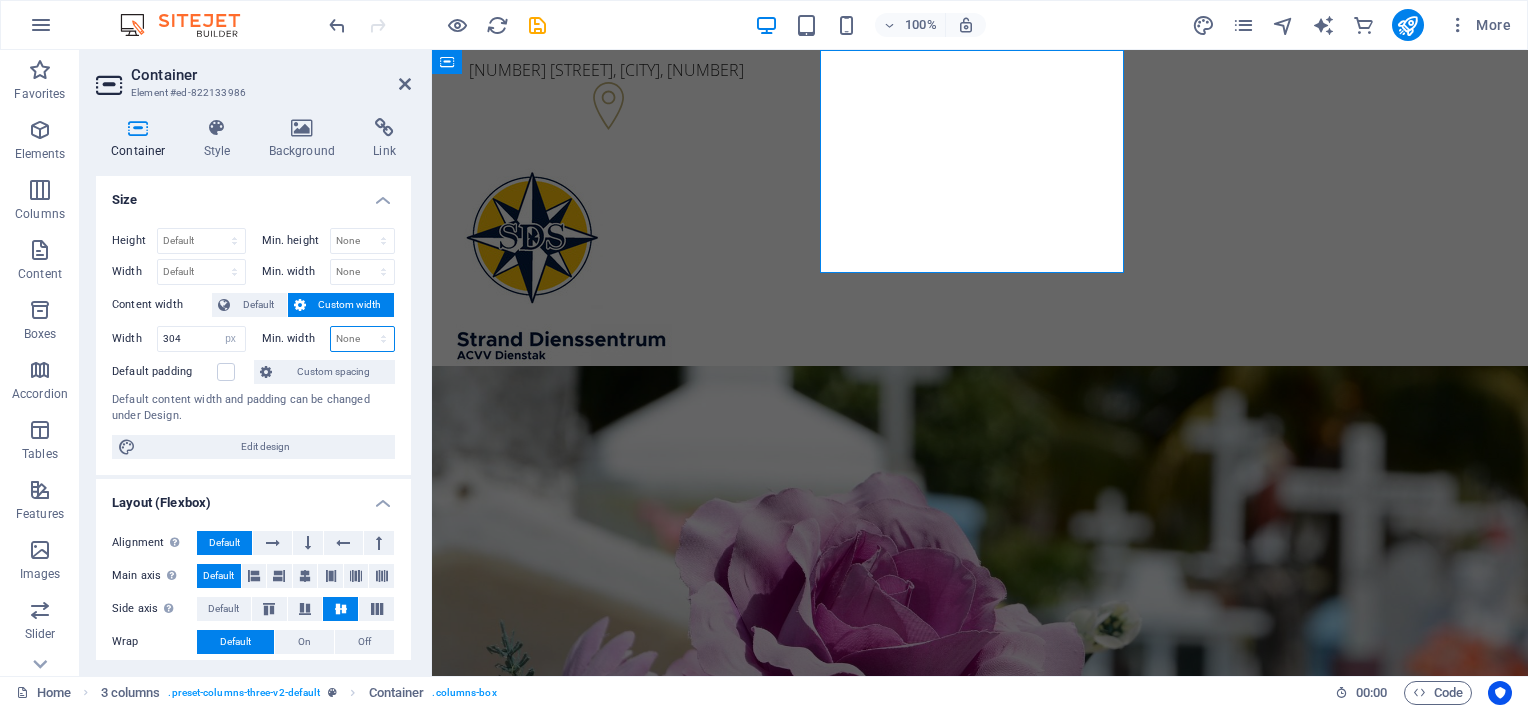 select on "px" 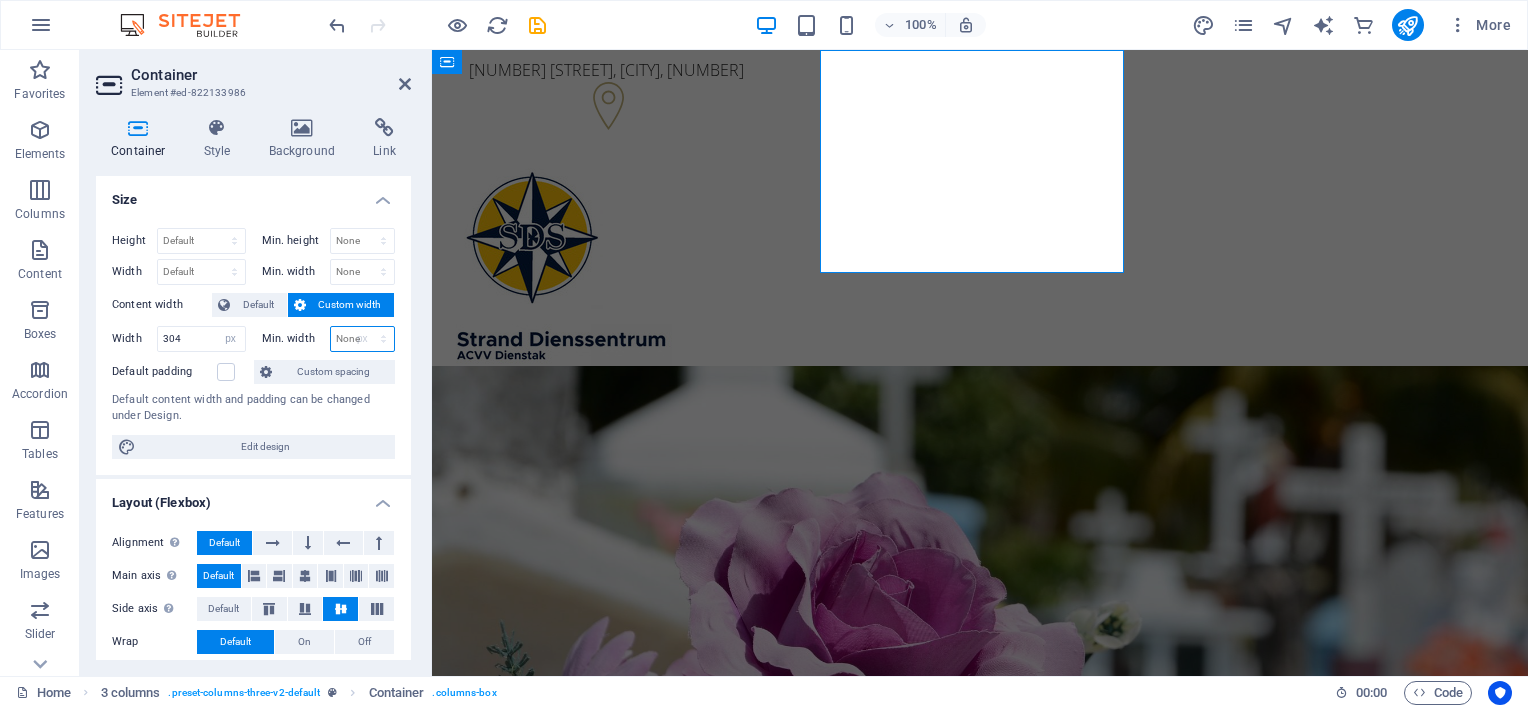 click on "None px rem % vh vw" at bounding box center [363, 339] 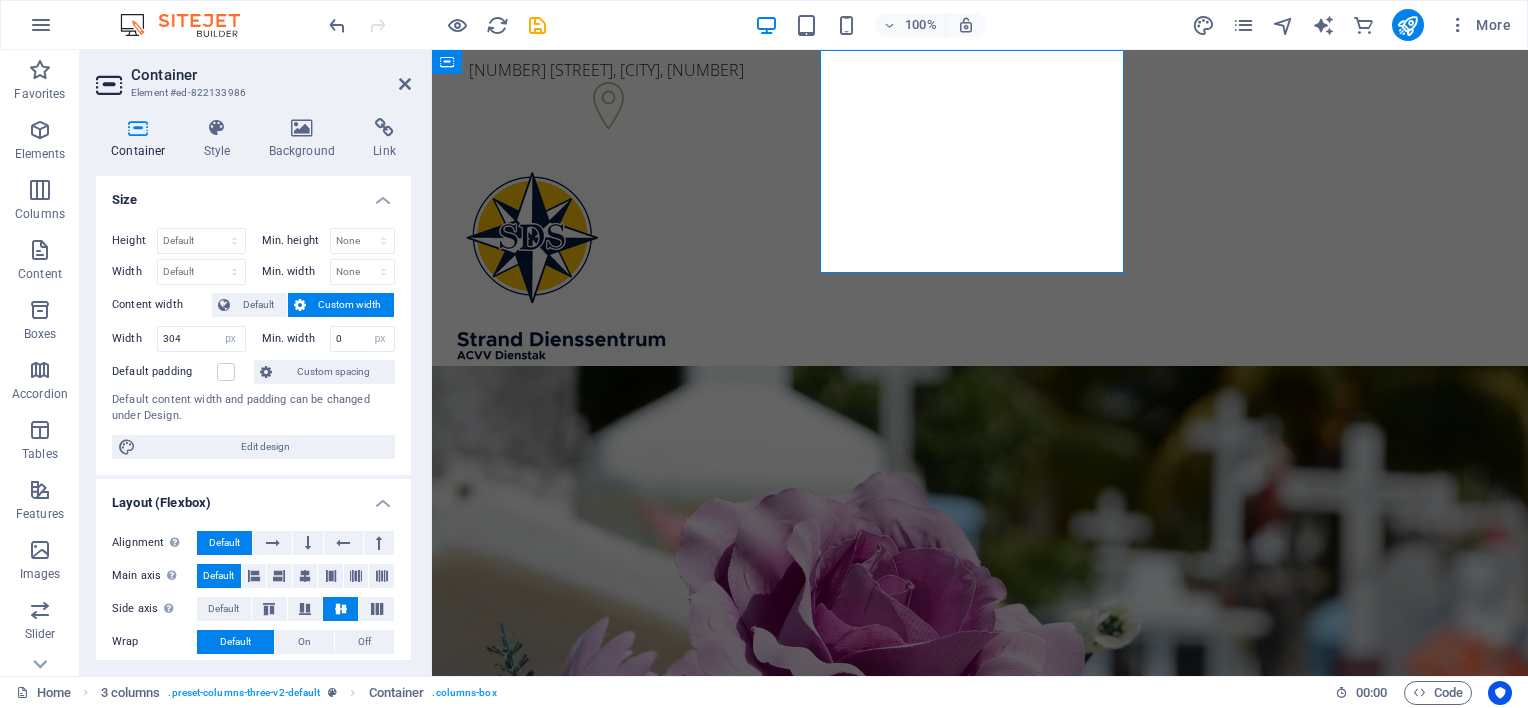 click on "Default padding" at bounding box center [180, 372] 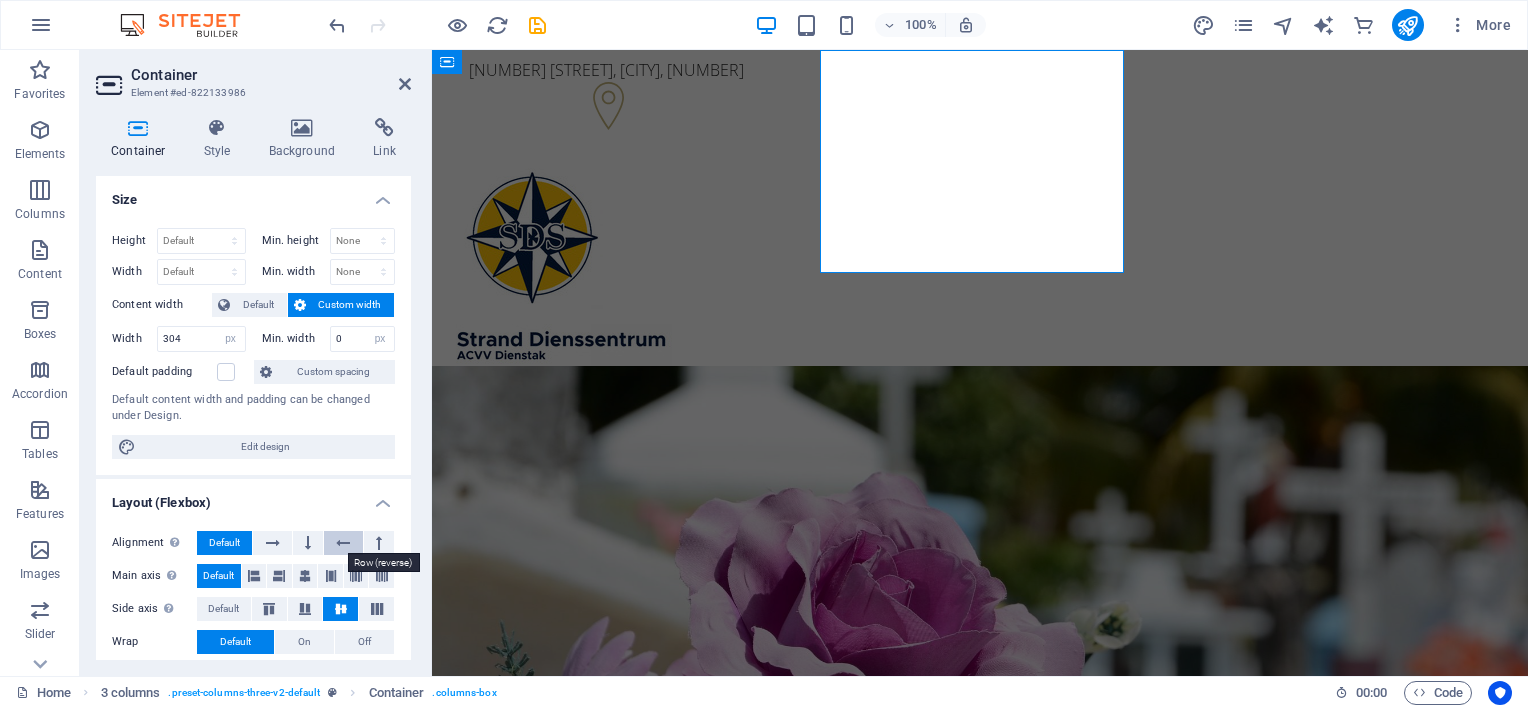 click at bounding box center [343, 543] 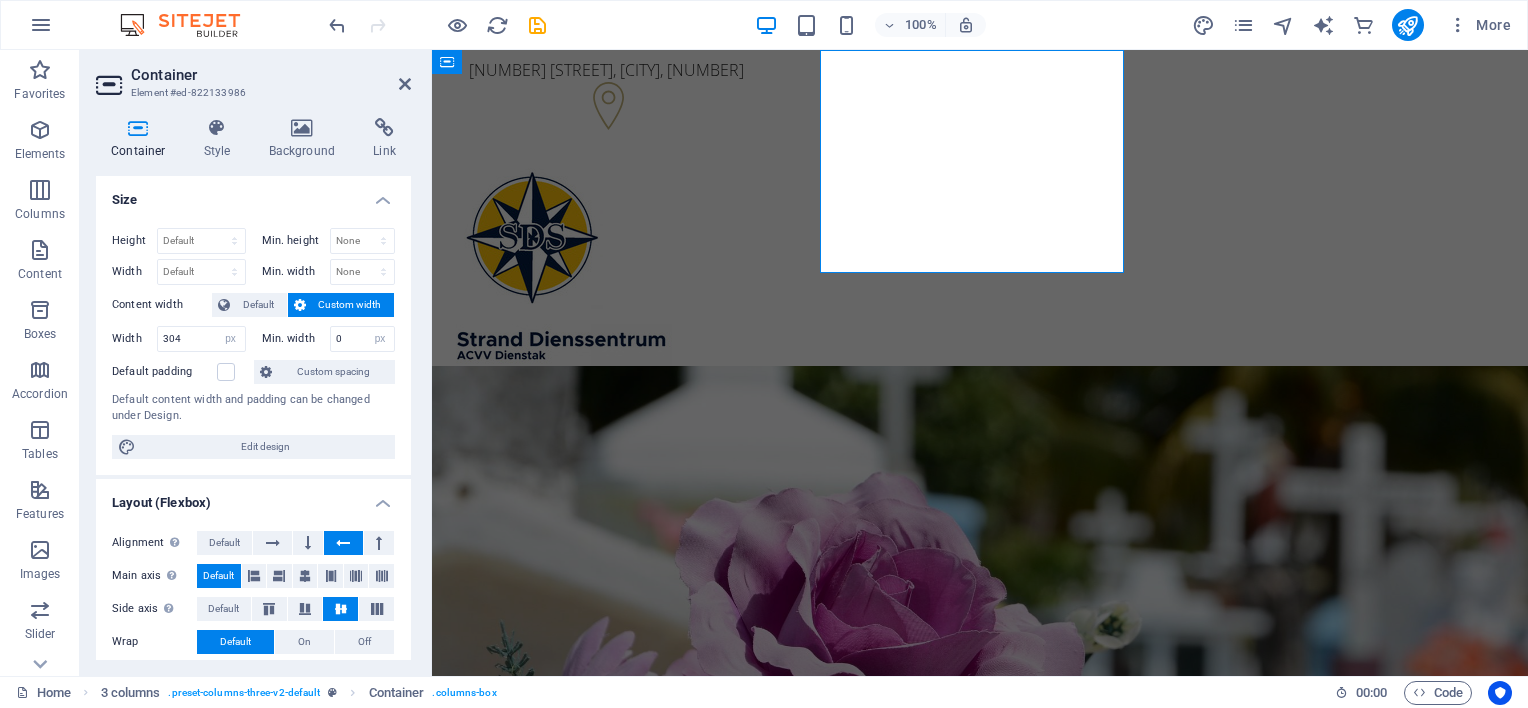 click at bounding box center [343, 543] 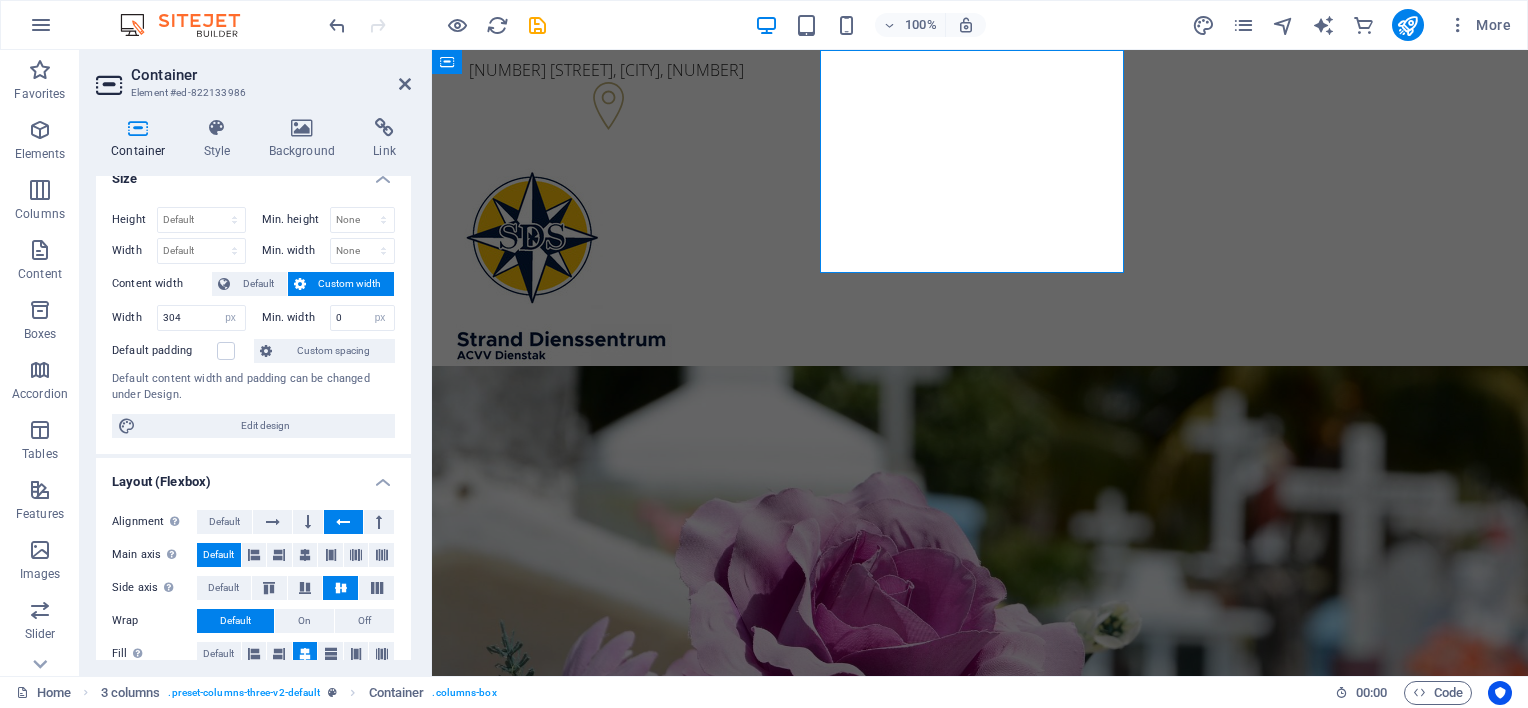 scroll, scrollTop: 26, scrollLeft: 0, axis: vertical 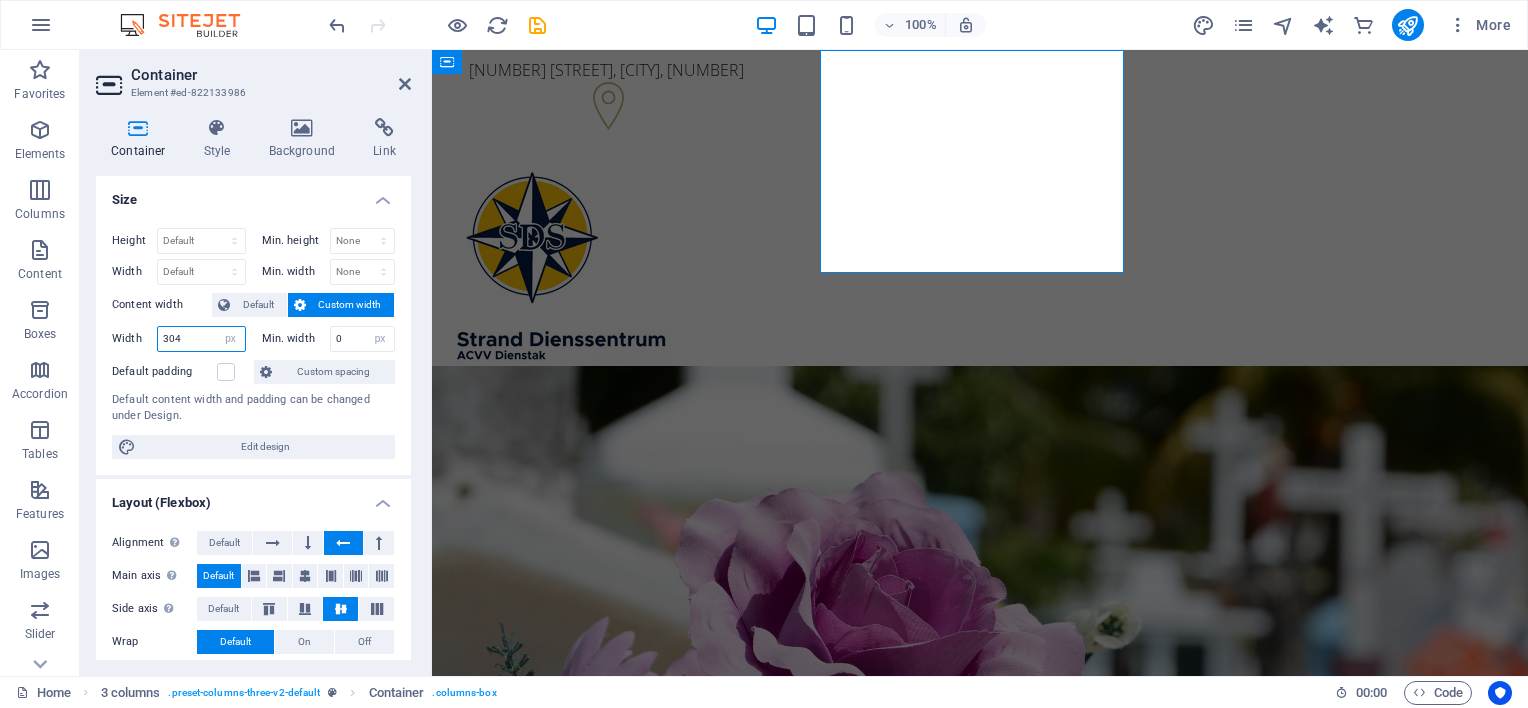 drag, startPoint x: 194, startPoint y: 339, endPoint x: 161, endPoint y: 346, distance: 33.734257 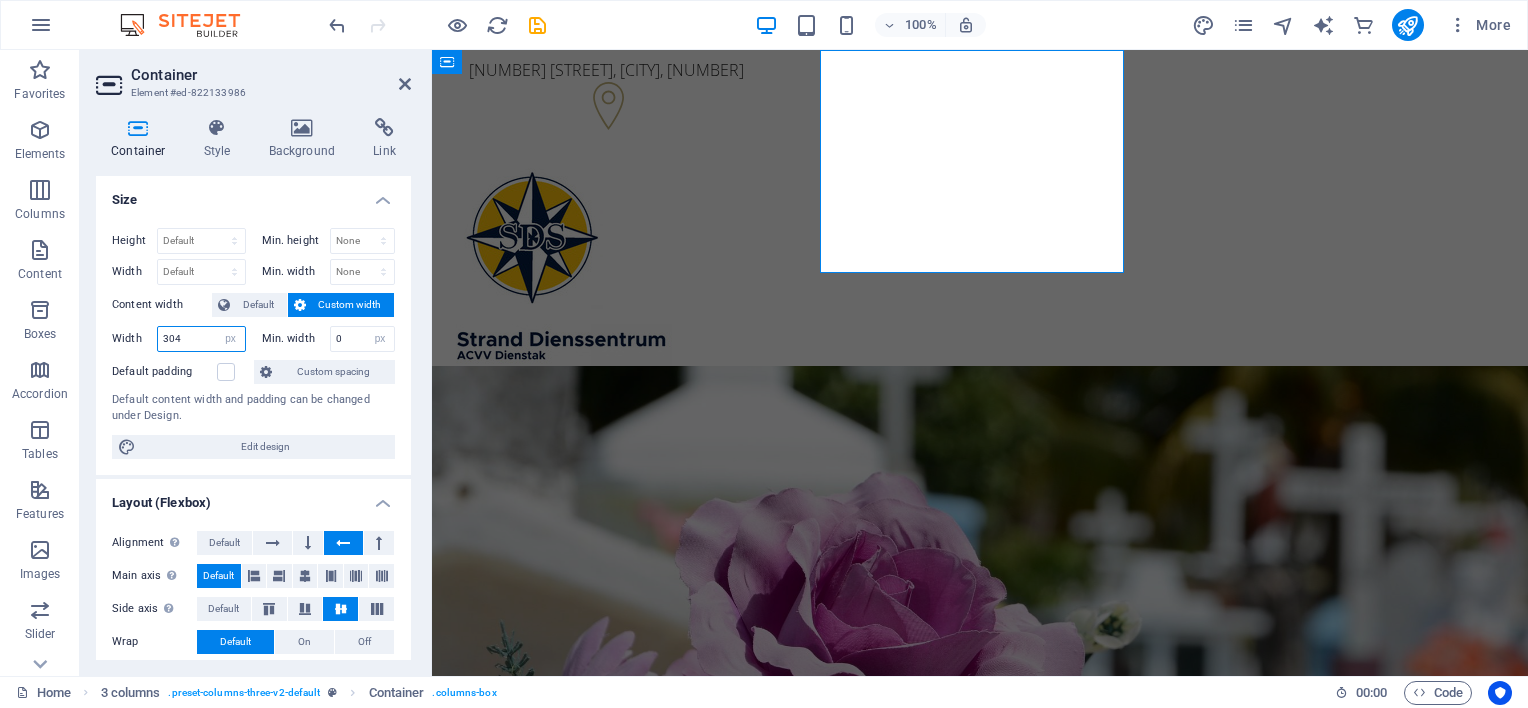 click on "304" at bounding box center (201, 339) 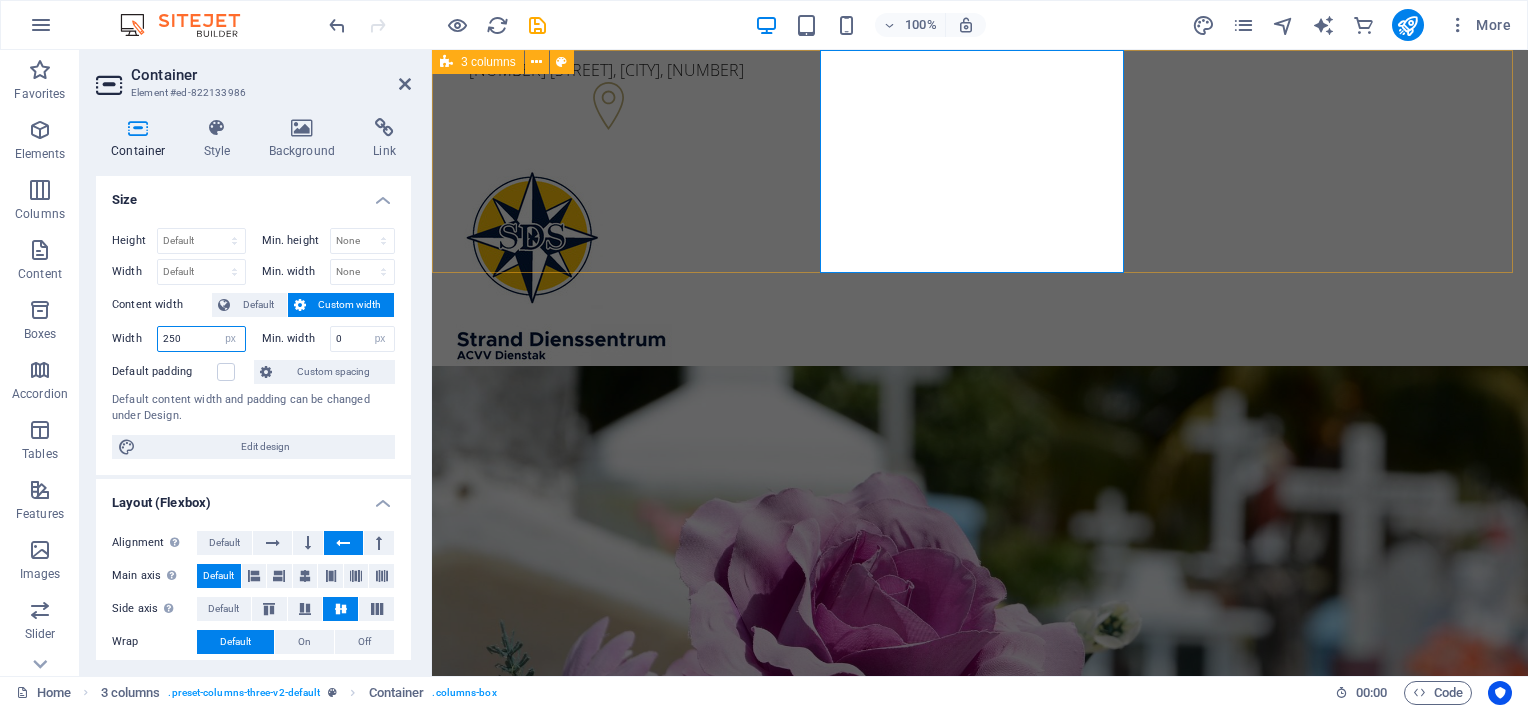 type on "250" 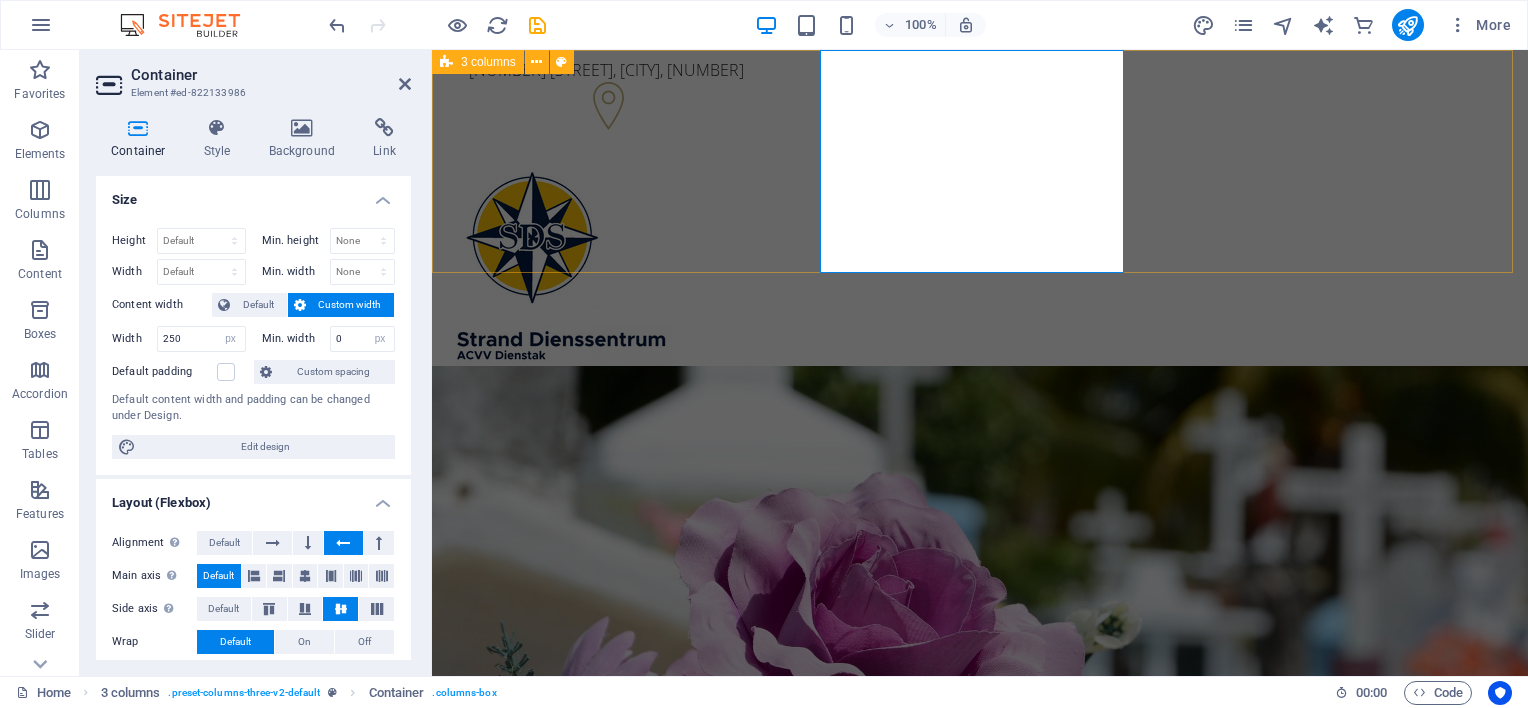 click on "[NUMBER] [STREET], [CITY], [NUMBER] [PHONE]" at bounding box center (980, 263) 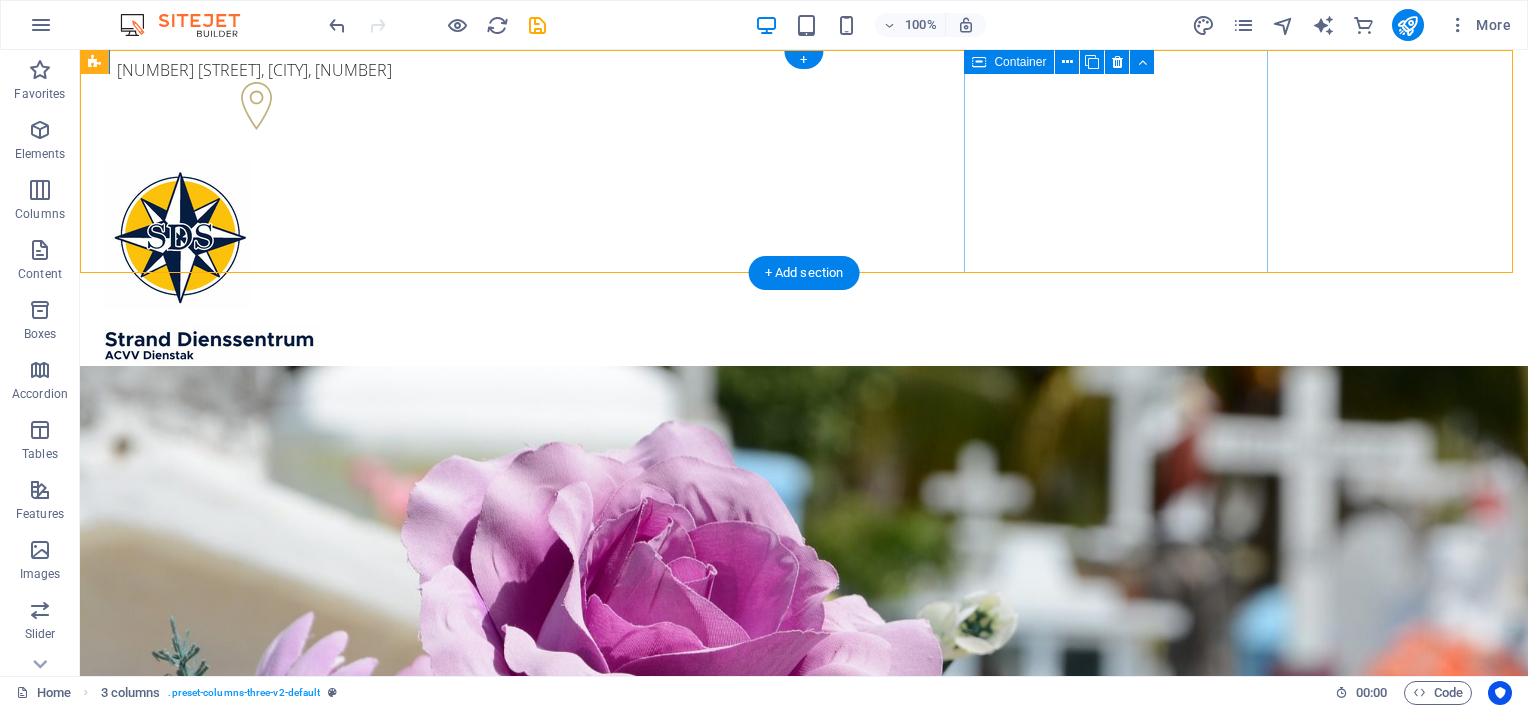 click on "[PHONE]" at bounding box center [248, 430] 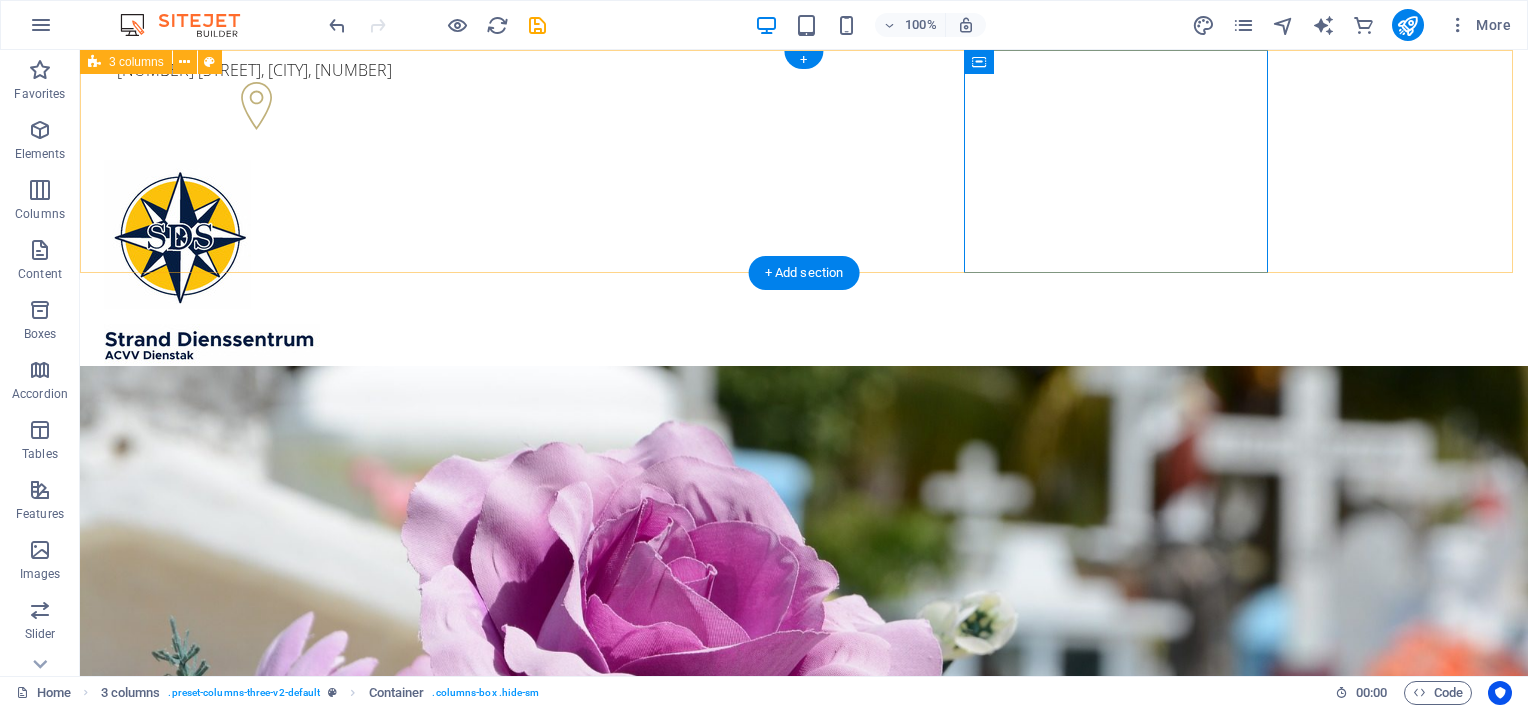 click on "[NUMBER] [STREET], [CITY], [NUMBER] [PHONE]" at bounding box center (804, 263) 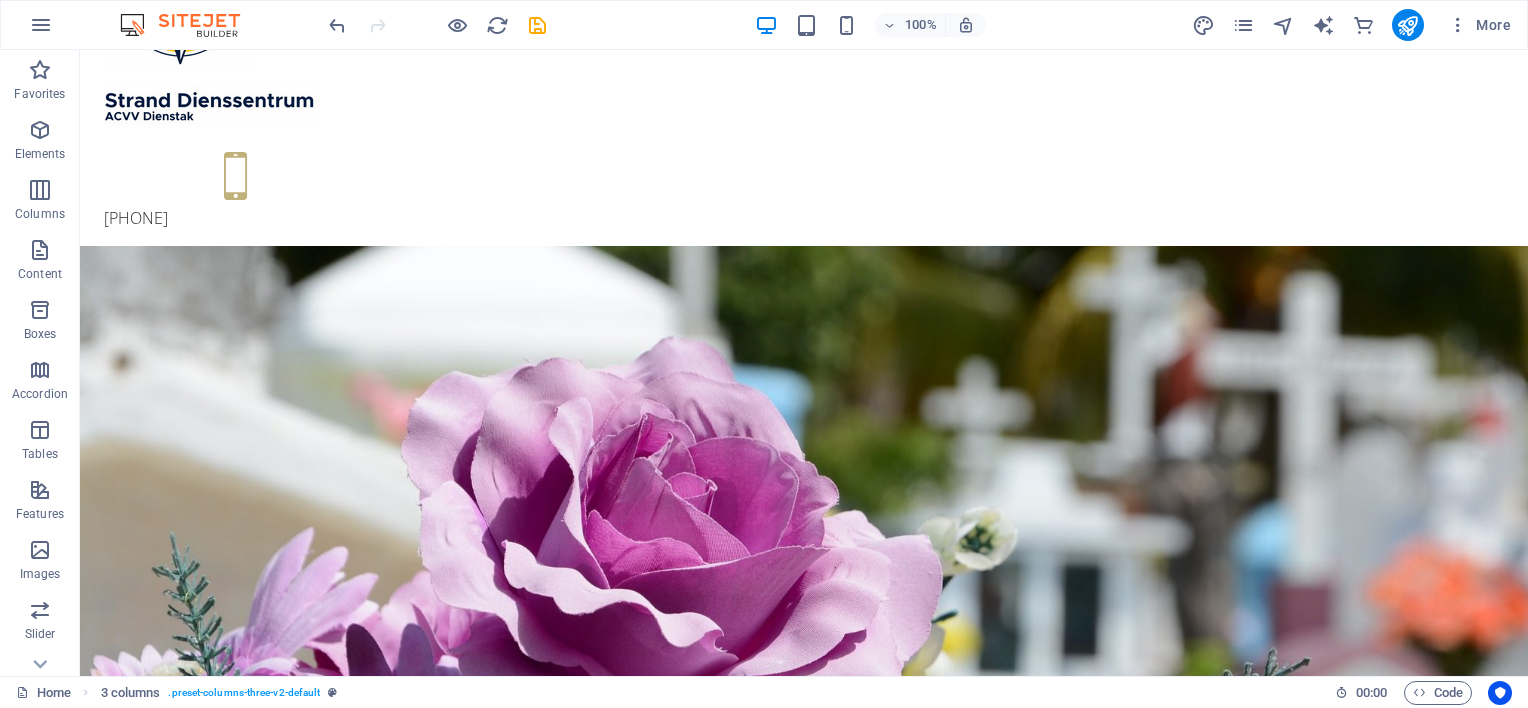 scroll, scrollTop: 249, scrollLeft: 0, axis: vertical 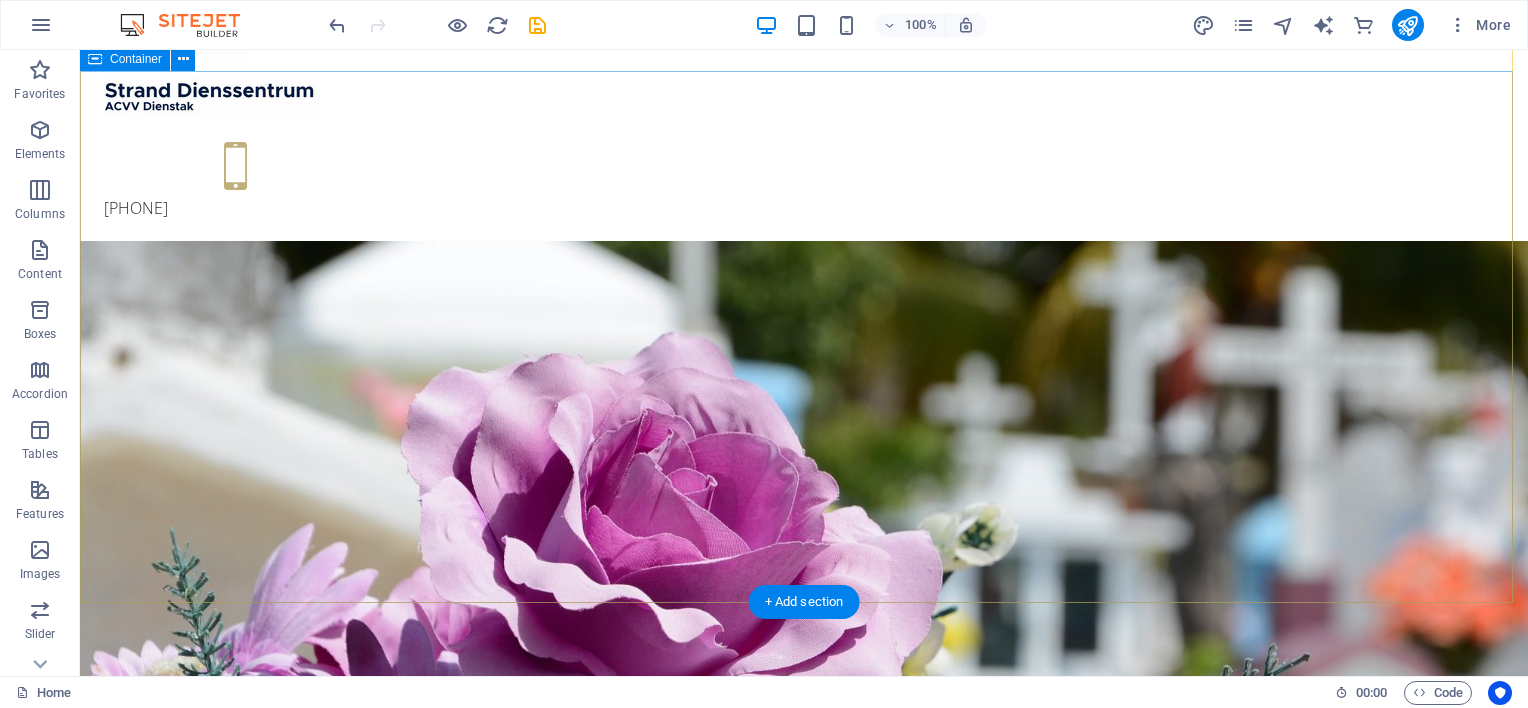 click on "waar ons omgee vir ouer persone we care for the elderly Contact us Learn more" at bounding box center [804, 1043] 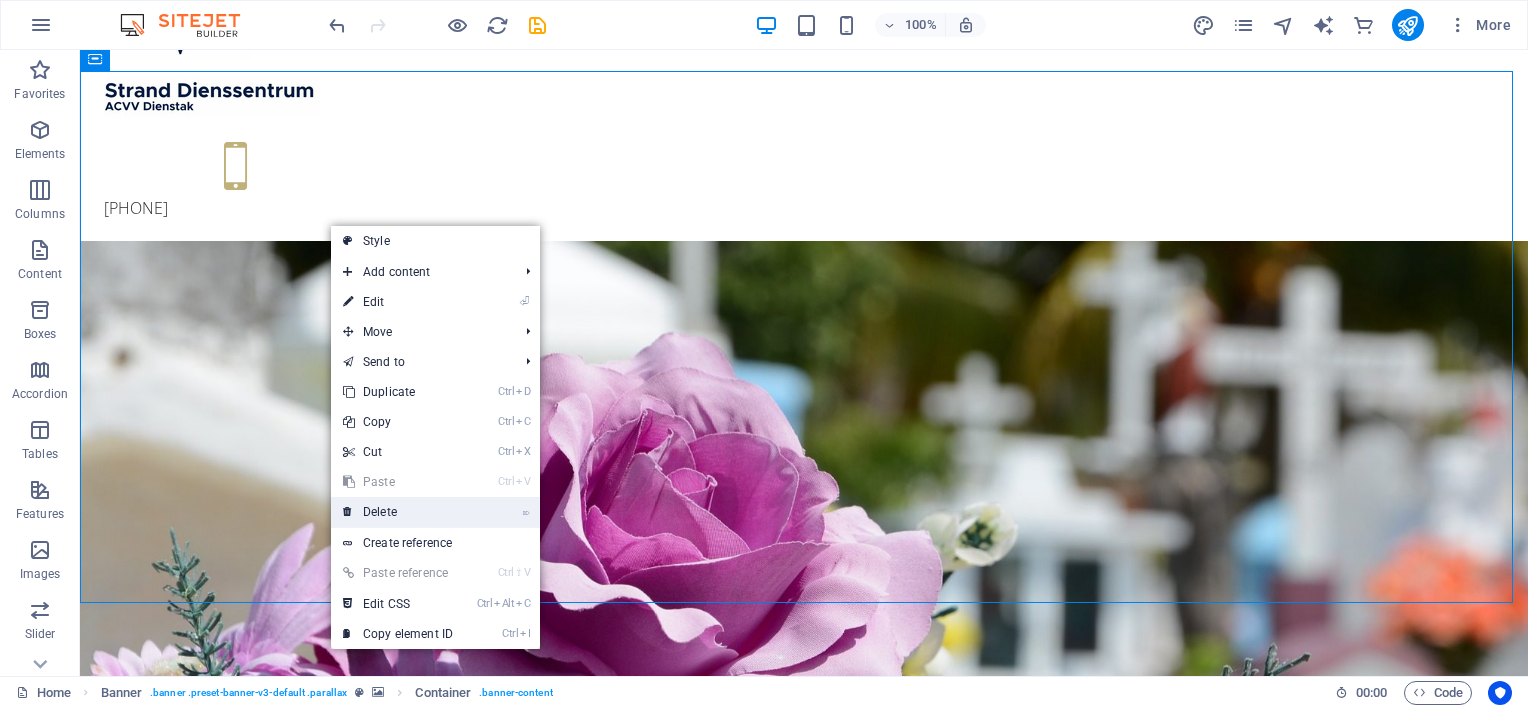 click on "⌦  Delete" at bounding box center (398, 512) 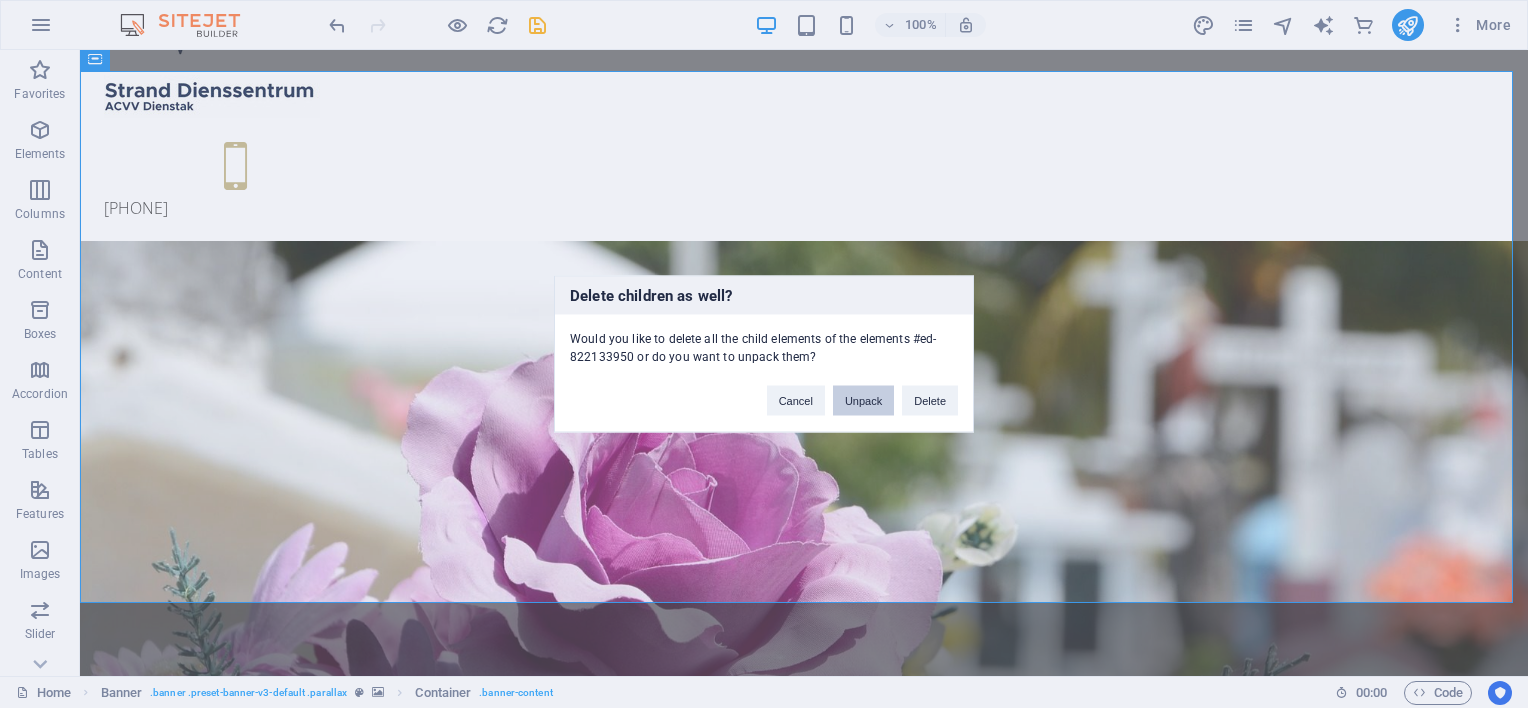 click on "Unpack" at bounding box center [863, 401] 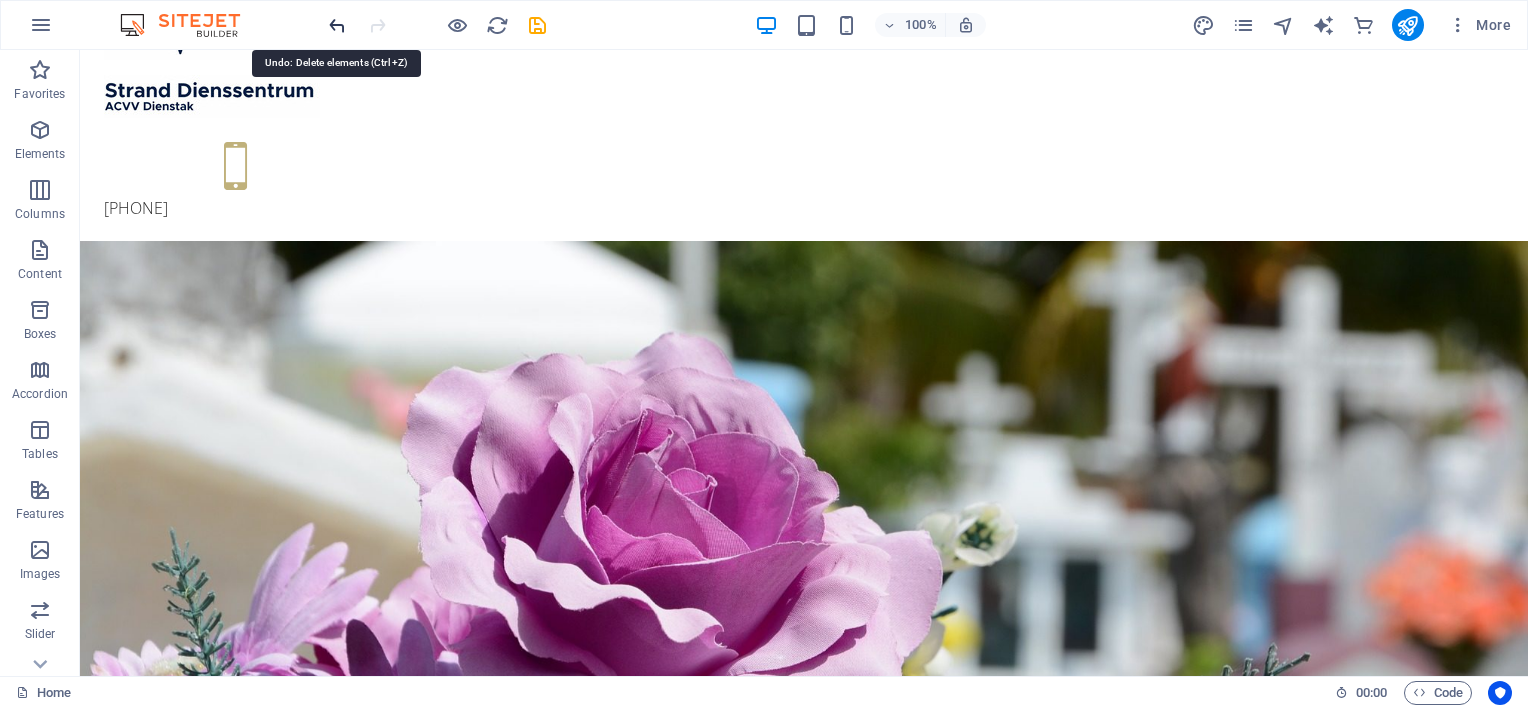 click at bounding box center [337, 25] 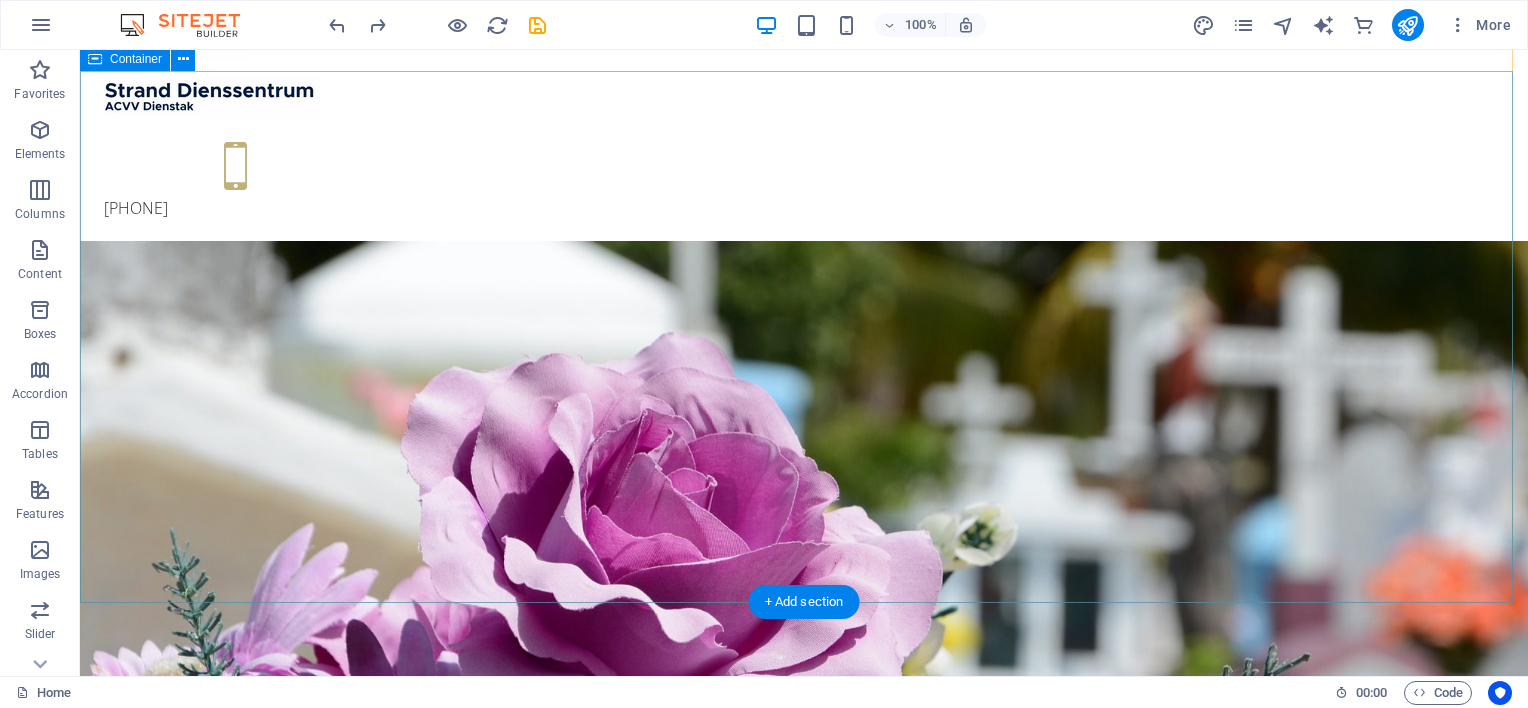 click on "waar ons omgee vir ouer persone we care for the elderly Contact us Learn more" at bounding box center (804, 1043) 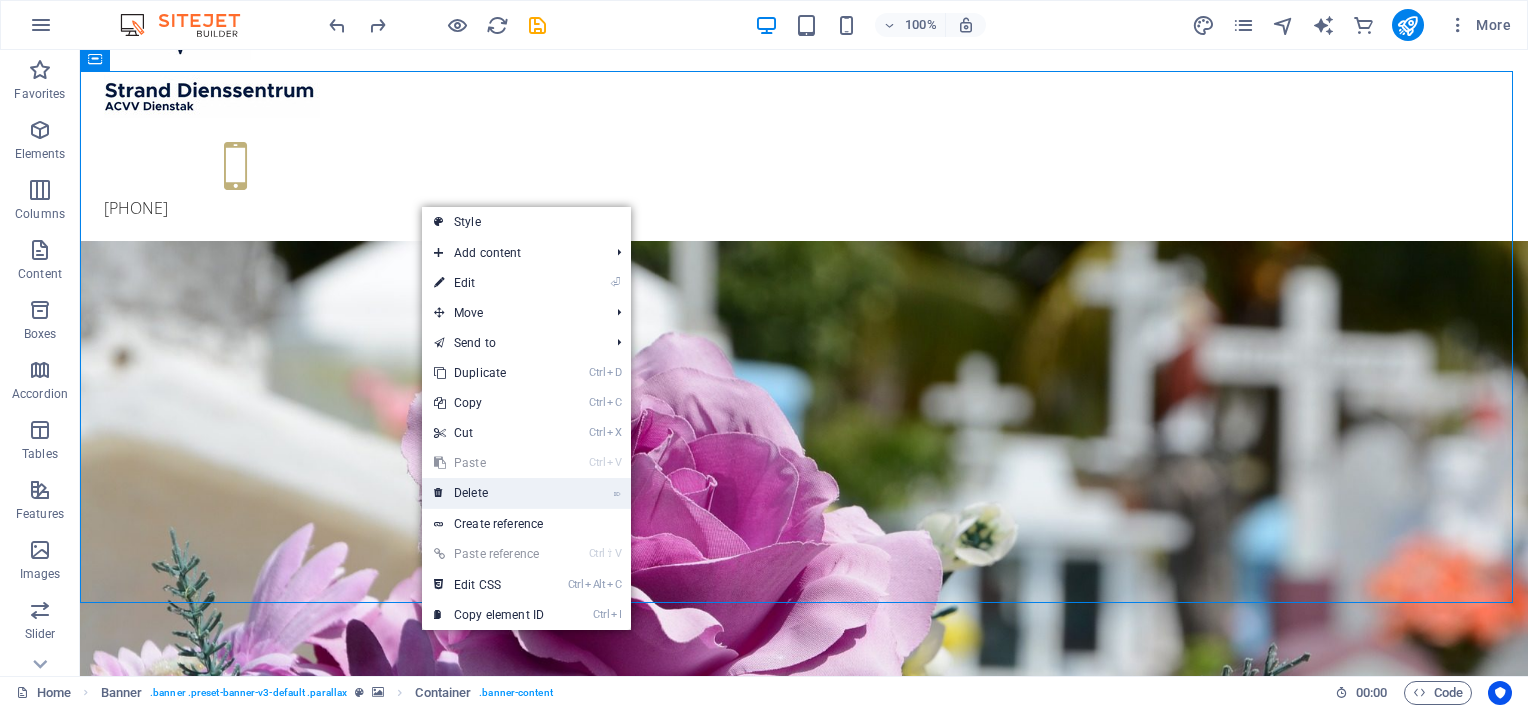 click on "⌦  Delete" at bounding box center [489, 493] 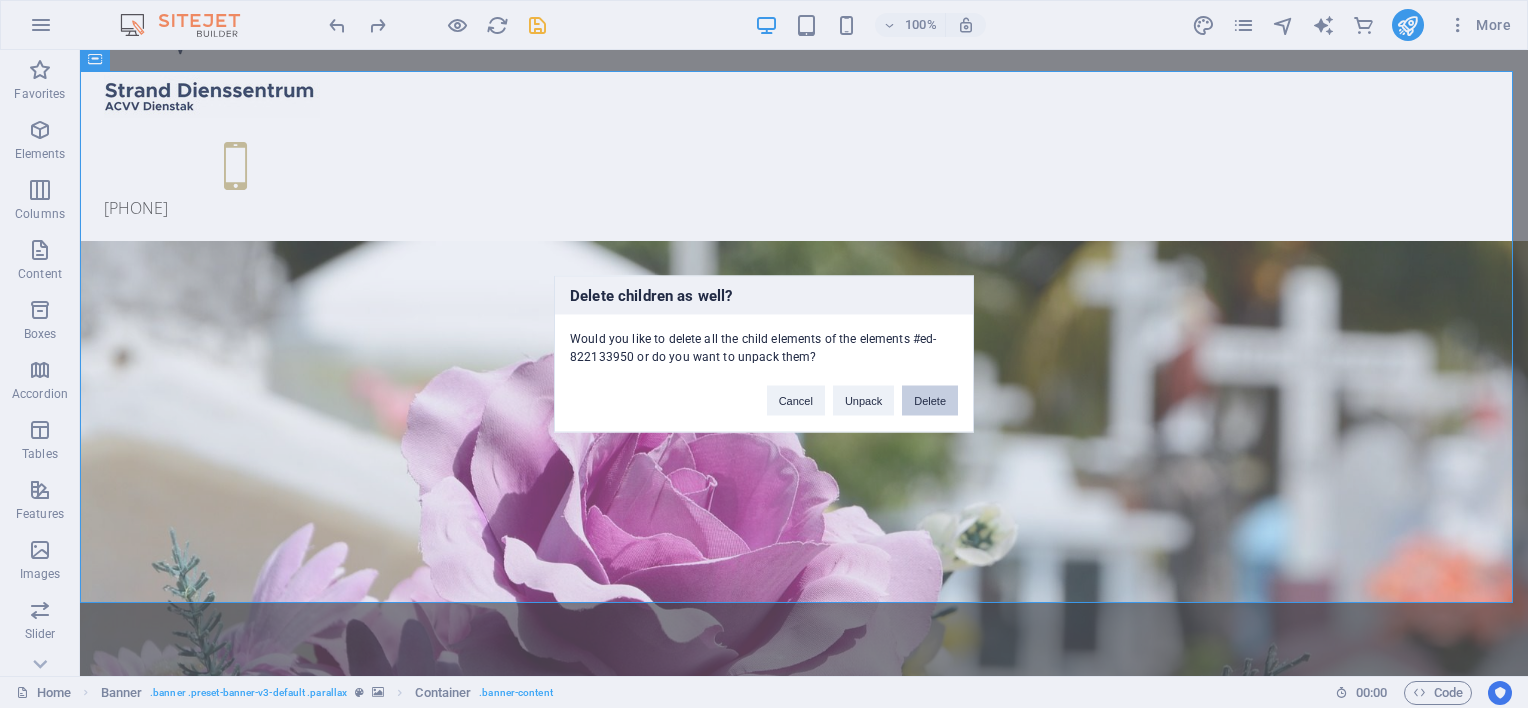 click on "Delete" at bounding box center [930, 401] 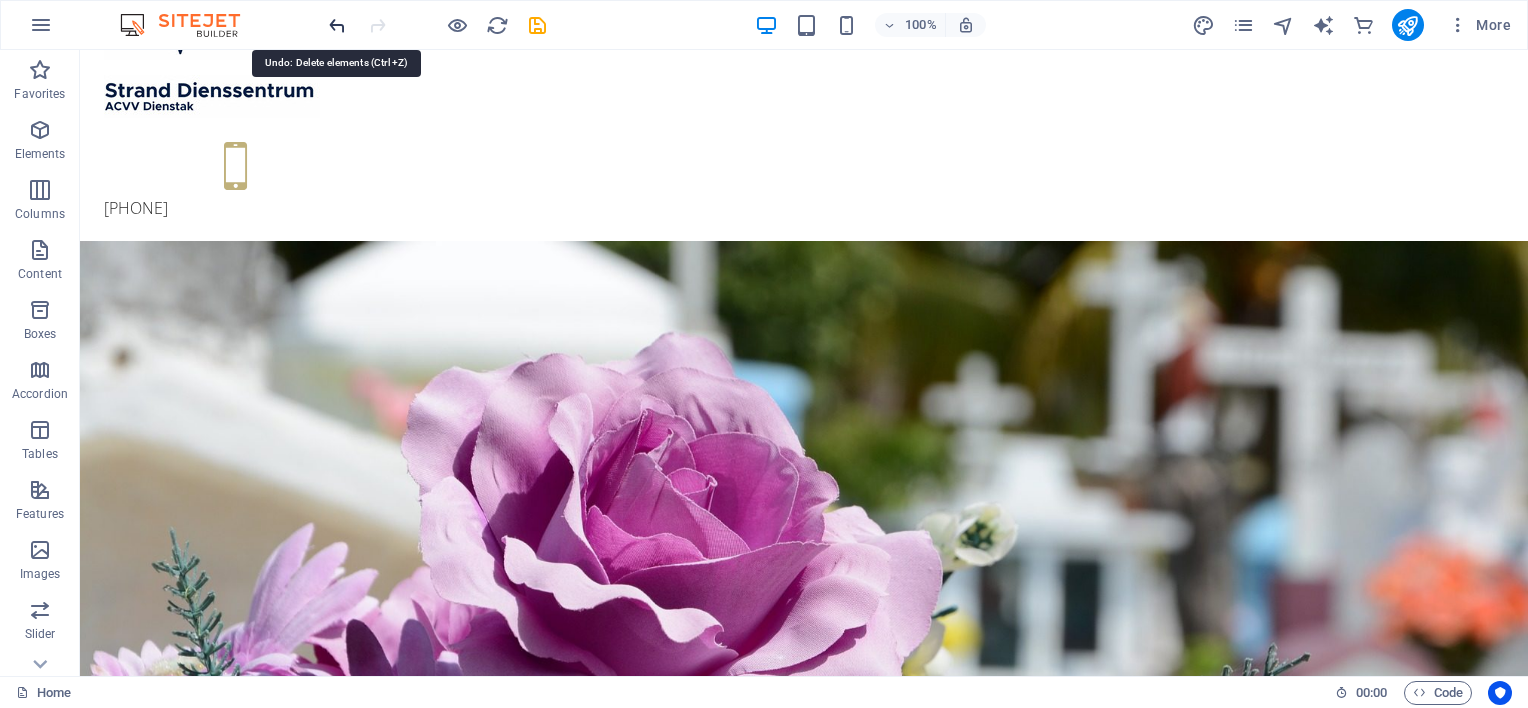 click at bounding box center (337, 25) 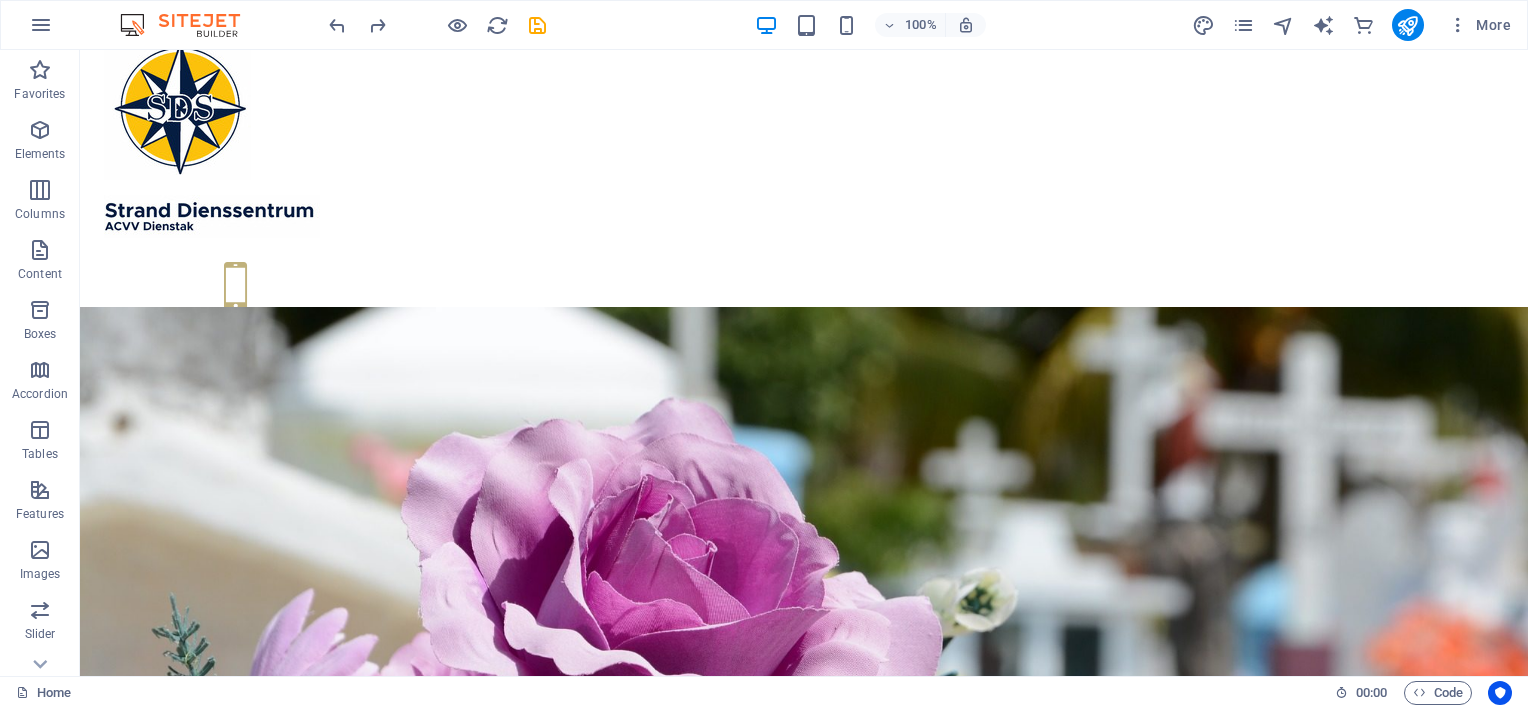 scroll, scrollTop: 113, scrollLeft: 0, axis: vertical 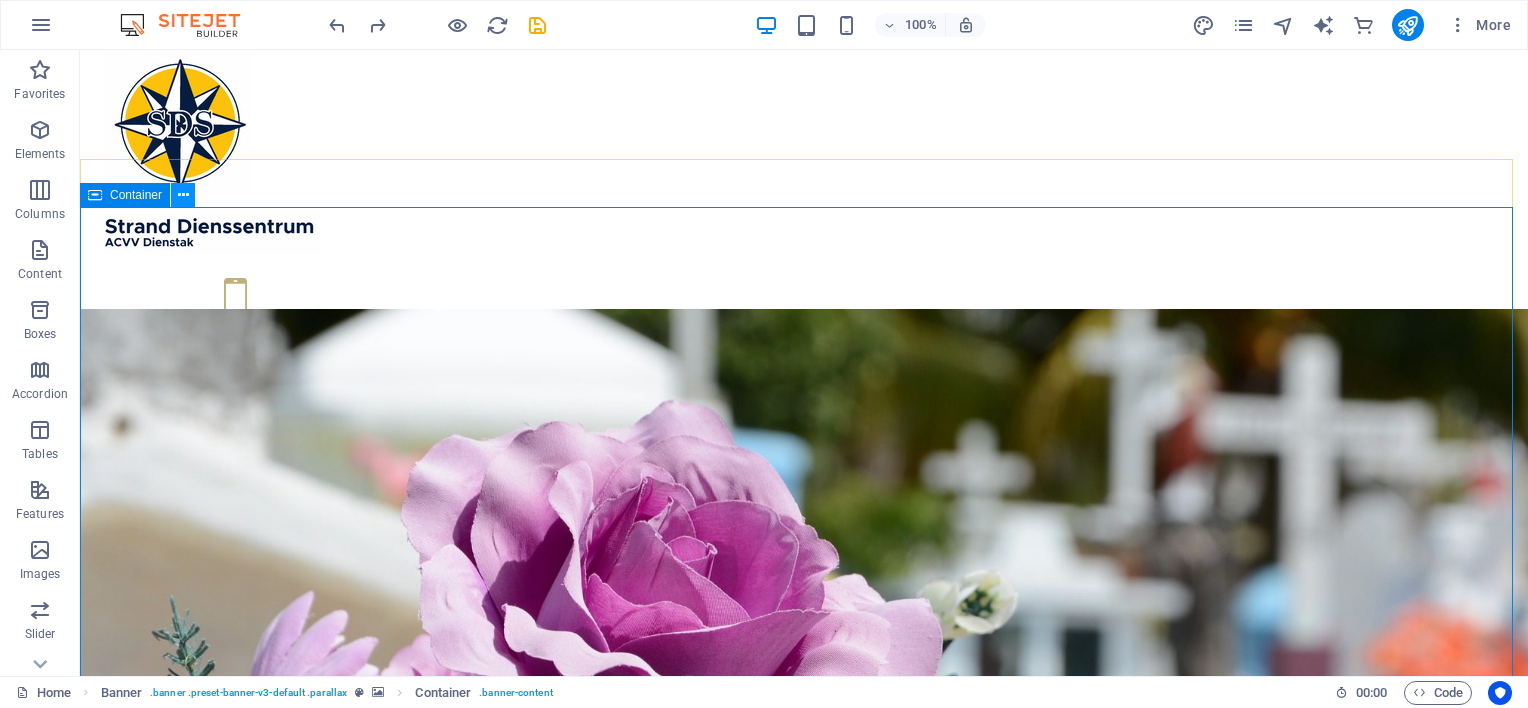 click at bounding box center [183, 195] 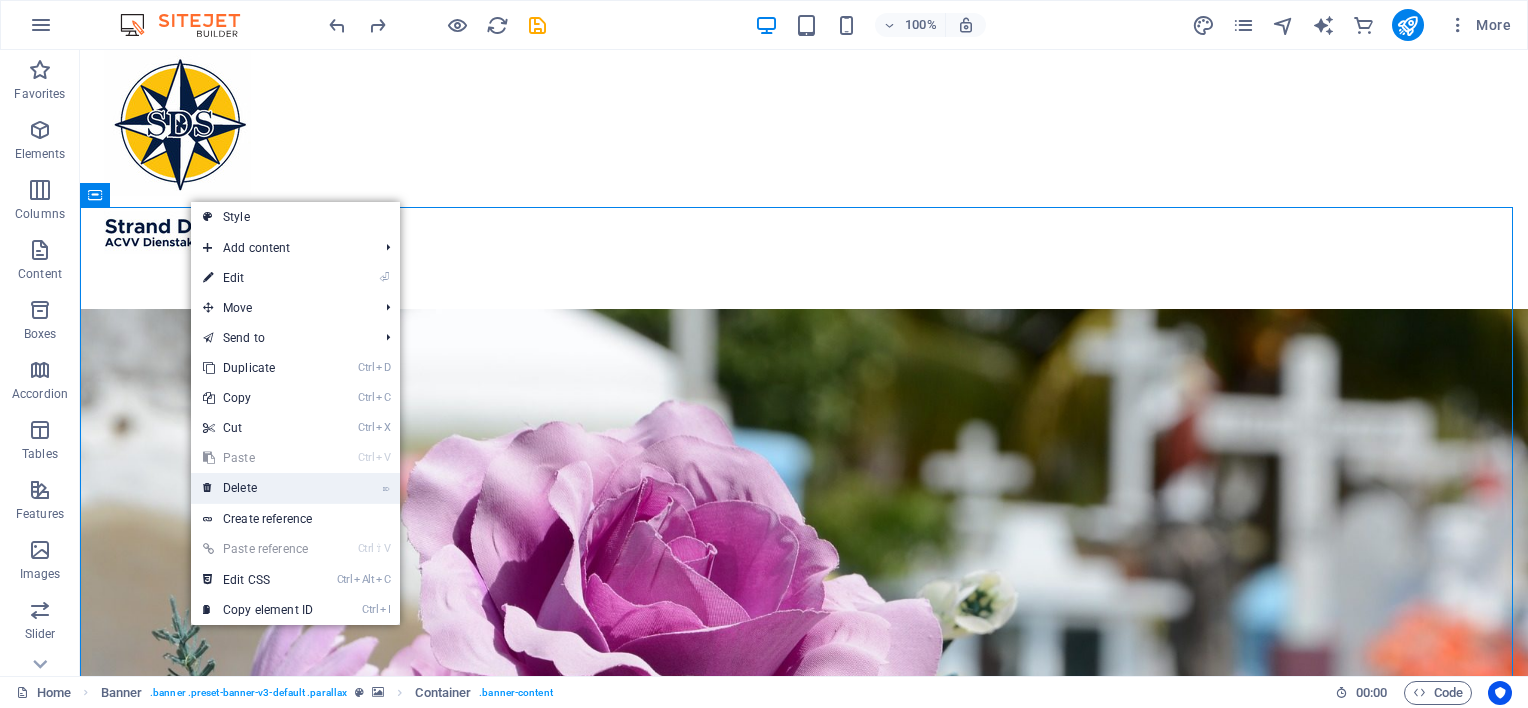 click on "⌦  Delete" at bounding box center [258, 488] 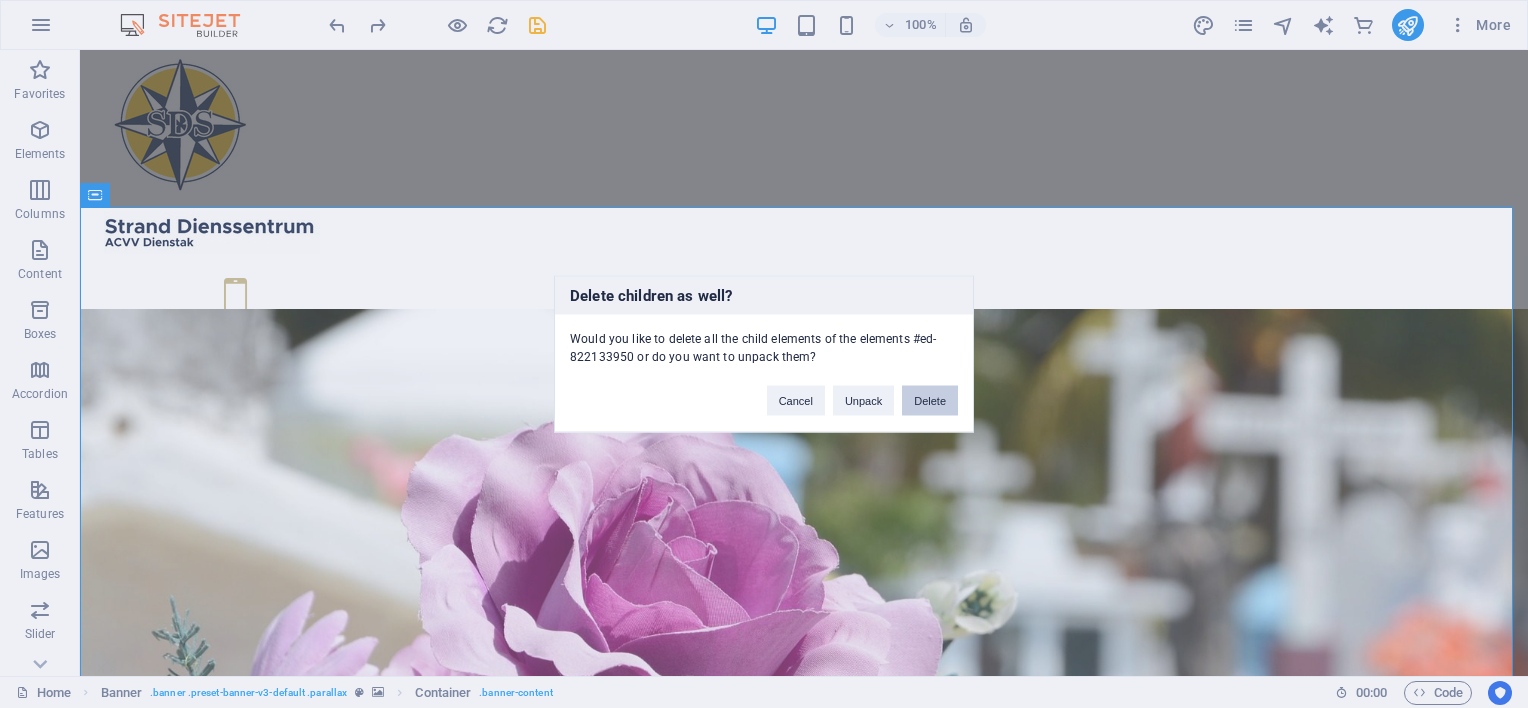click on "Delete" at bounding box center [930, 401] 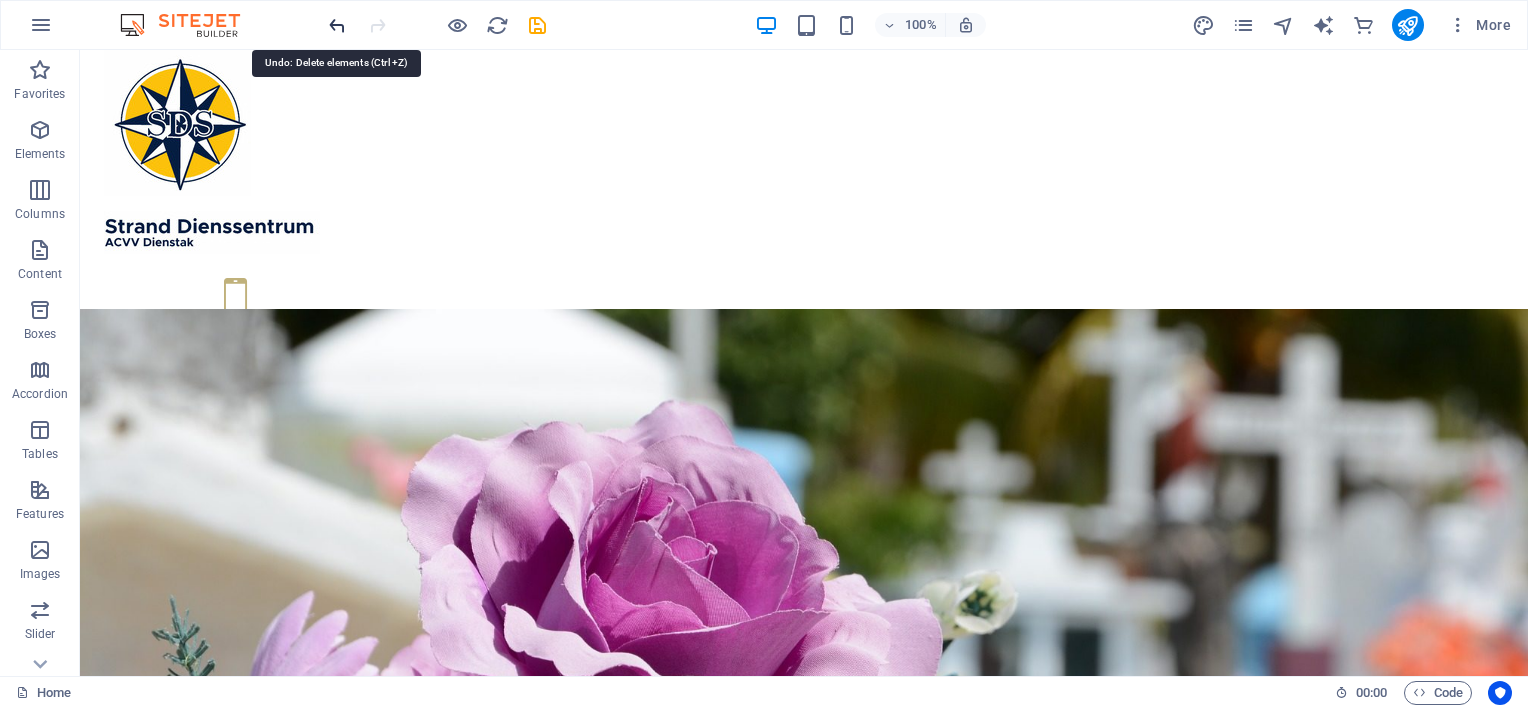 click at bounding box center (337, 25) 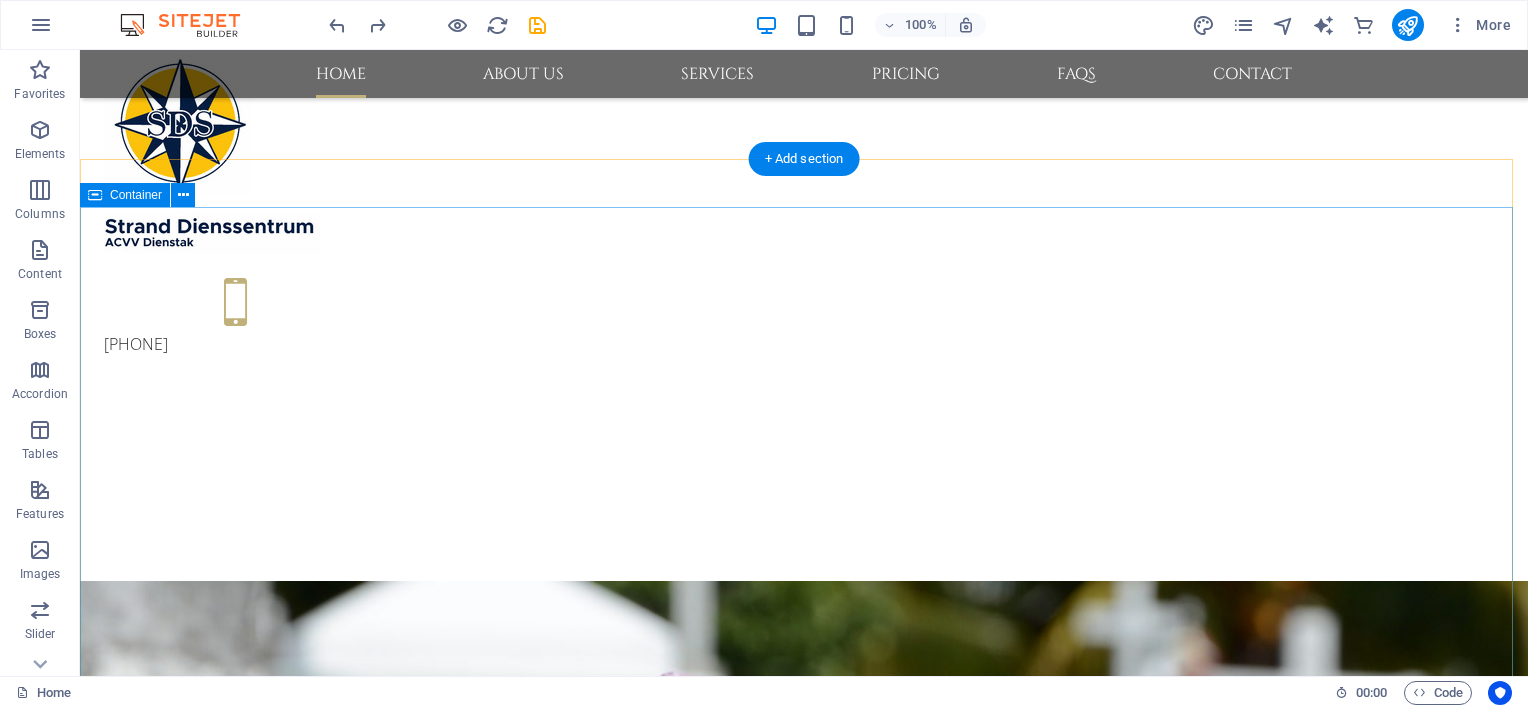 scroll, scrollTop: 1413, scrollLeft: 0, axis: vertical 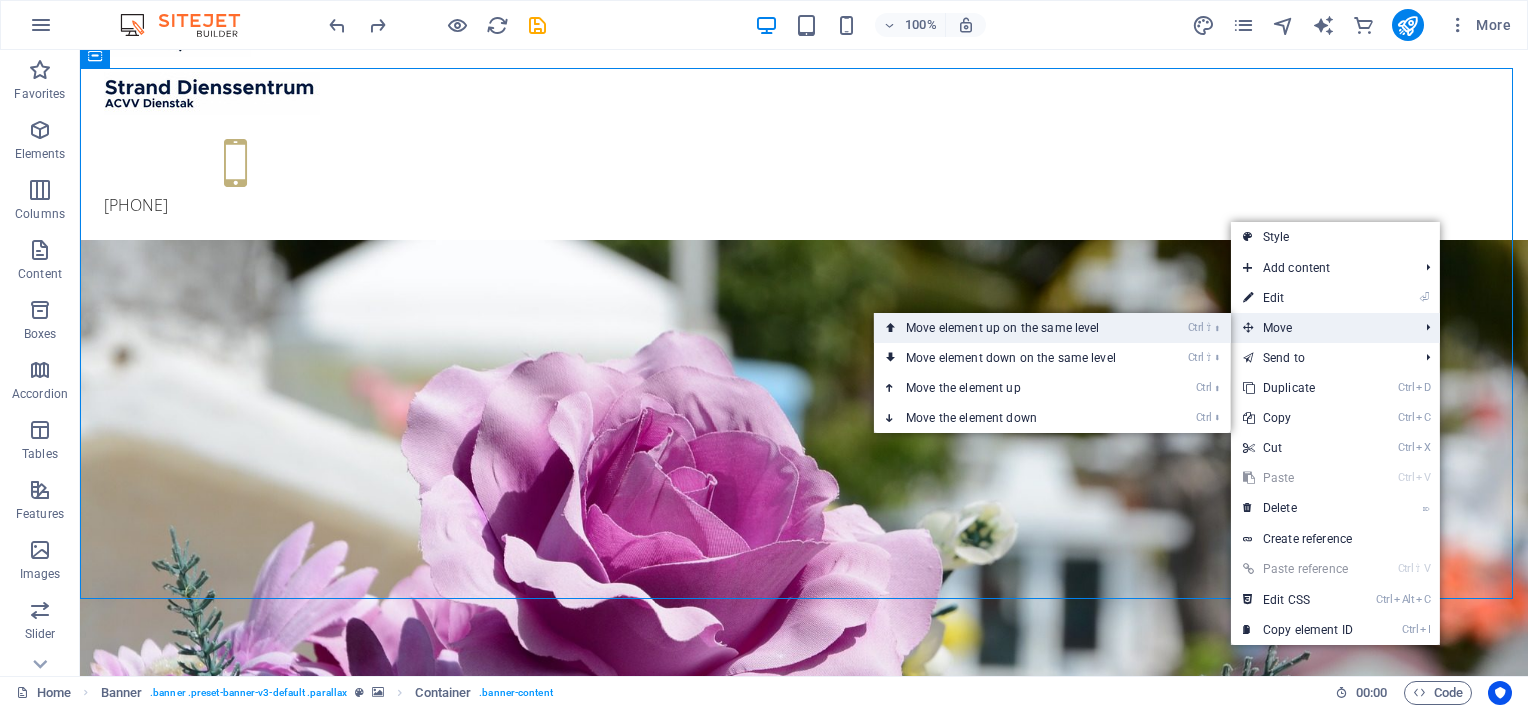 click on "Ctrl ⇧ ⬆  Move element up on the same level" at bounding box center [1015, 328] 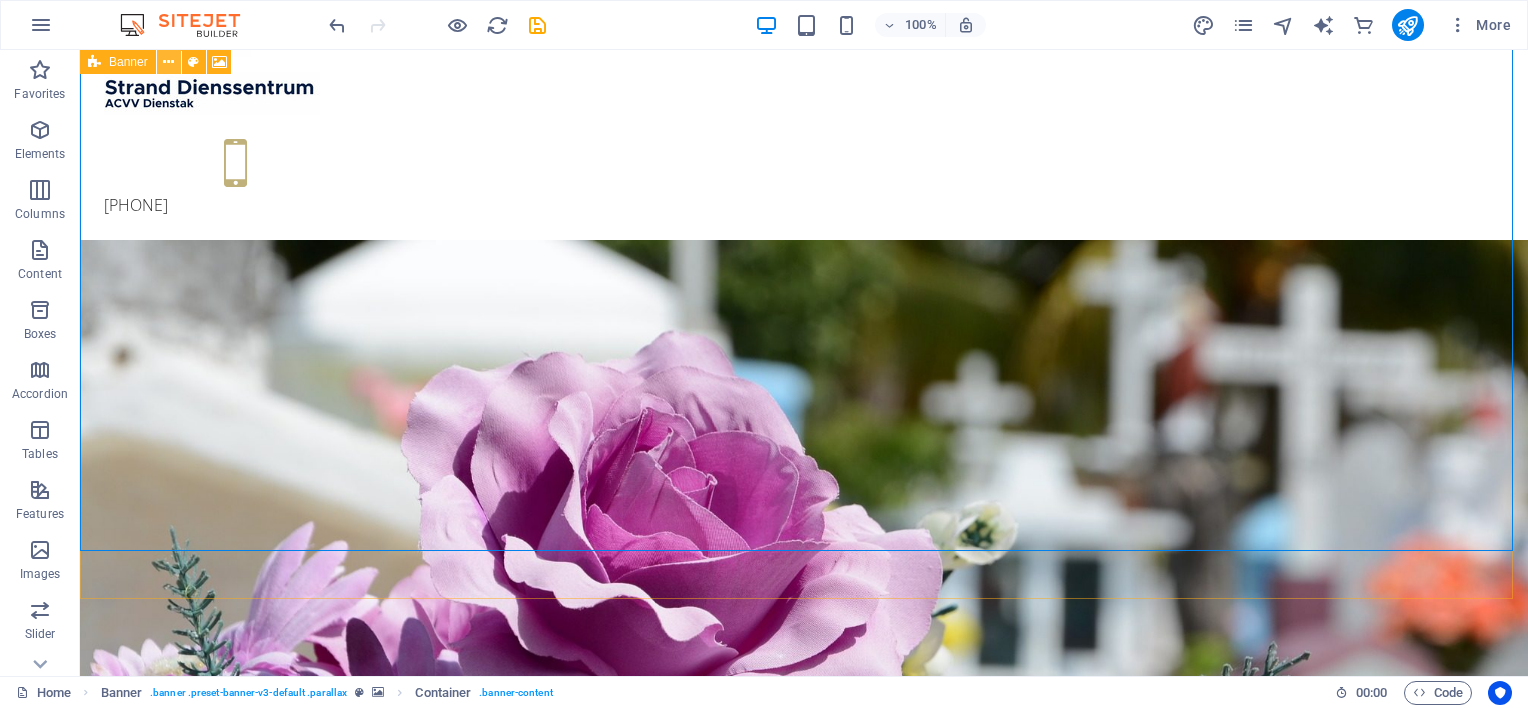 click at bounding box center (169, 62) 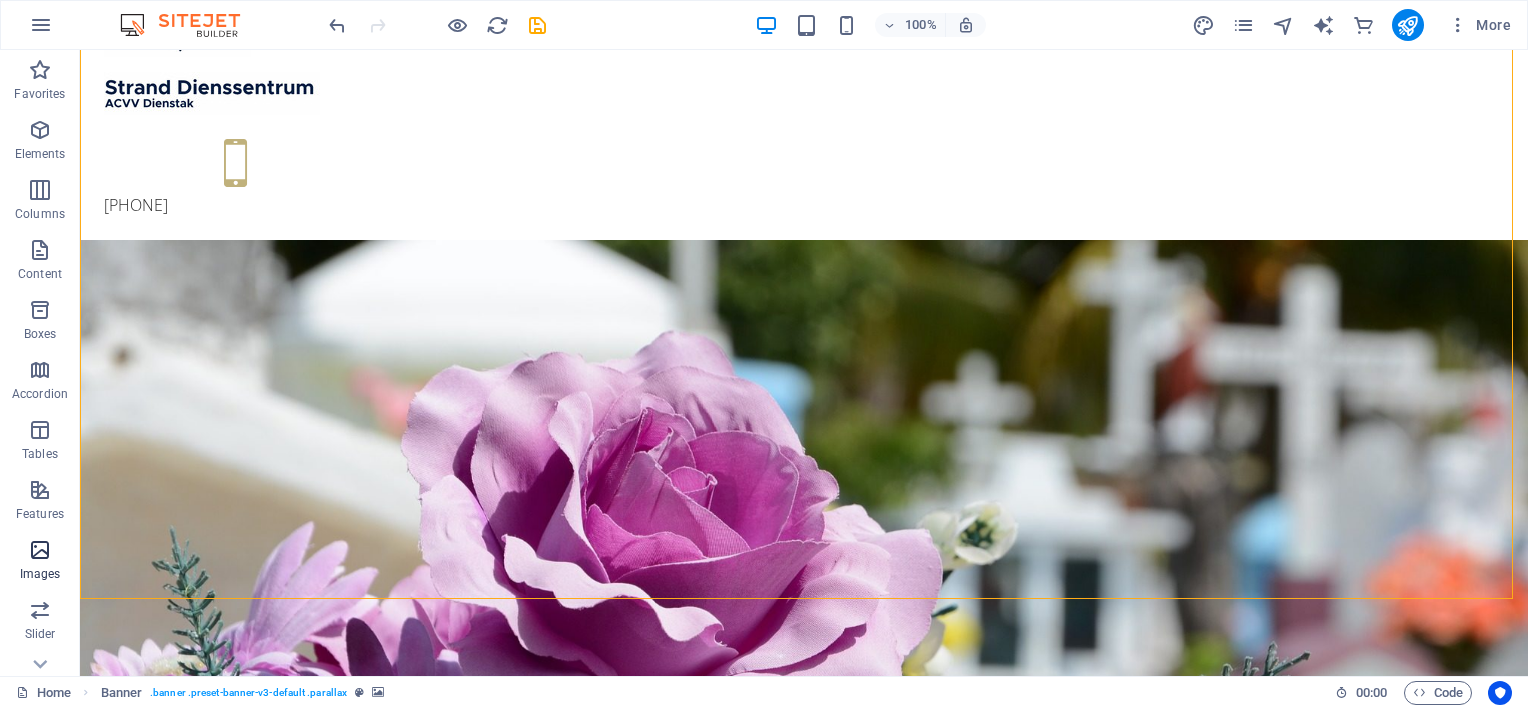 click at bounding box center (40, 550) 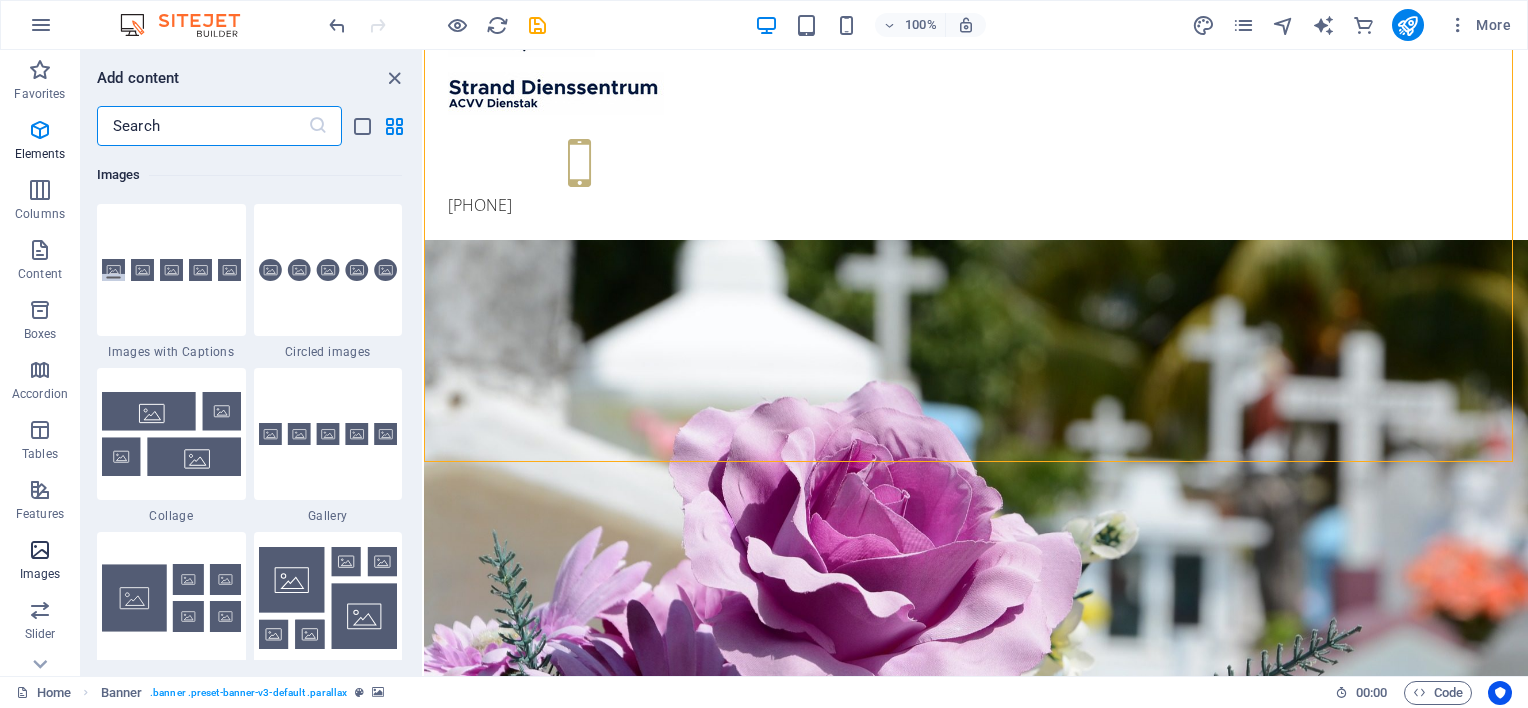 scroll, scrollTop: 10140, scrollLeft: 0, axis: vertical 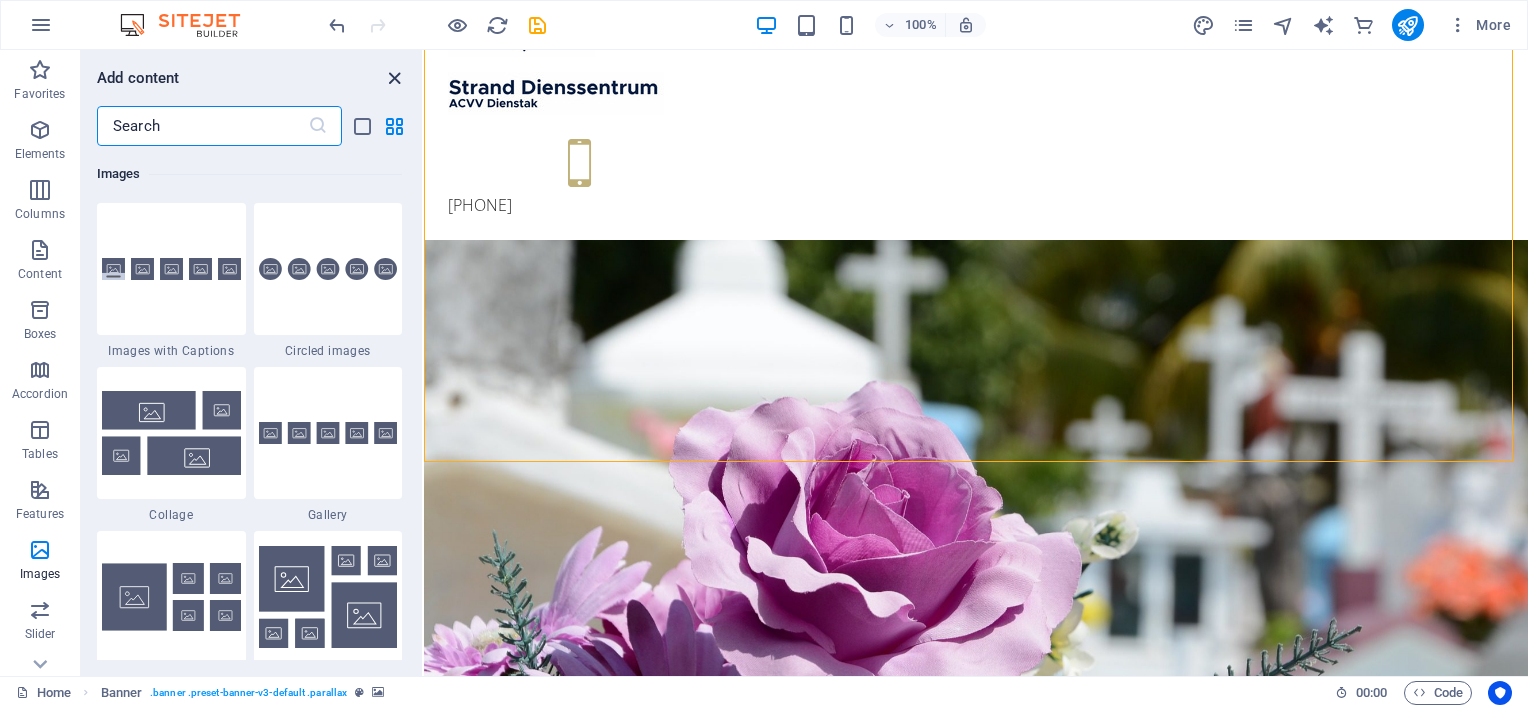click at bounding box center [394, 78] 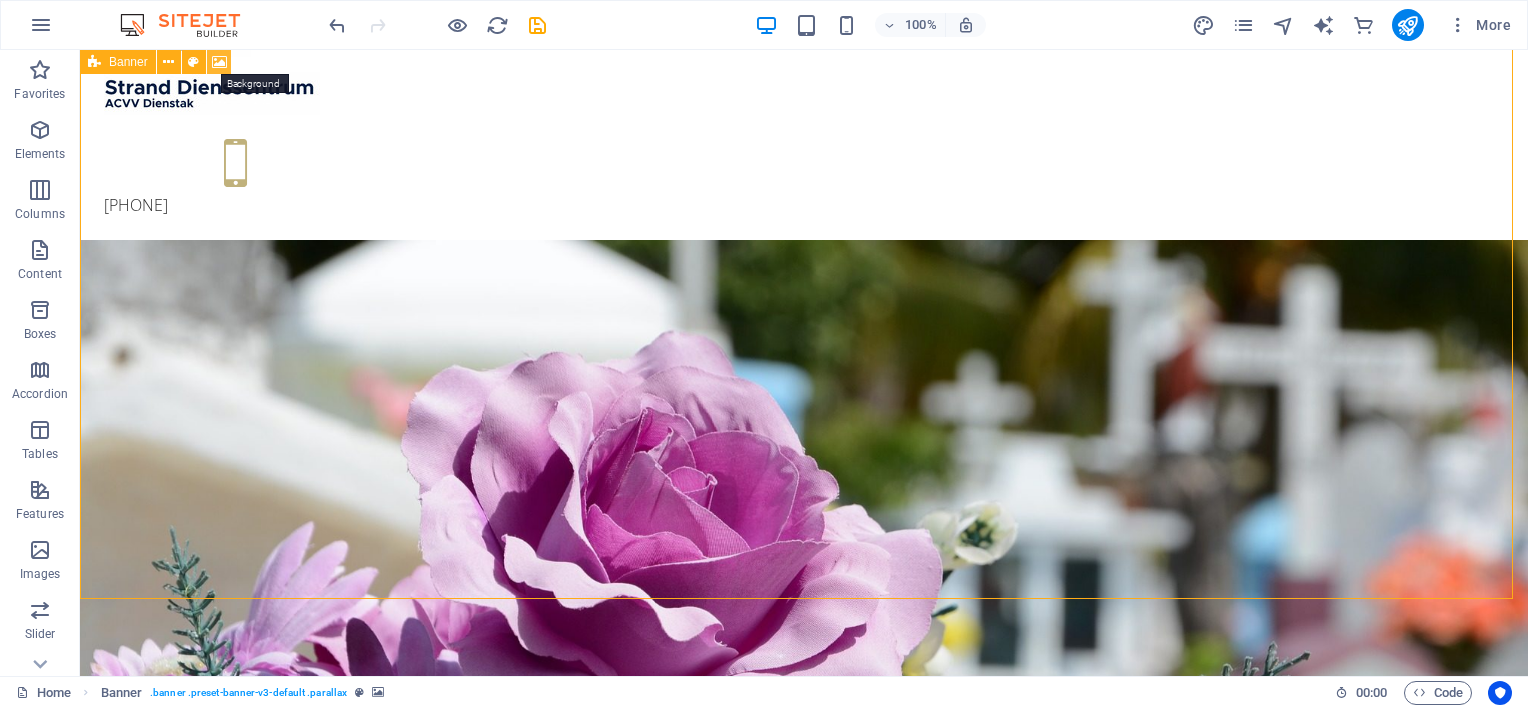 click at bounding box center (219, 62) 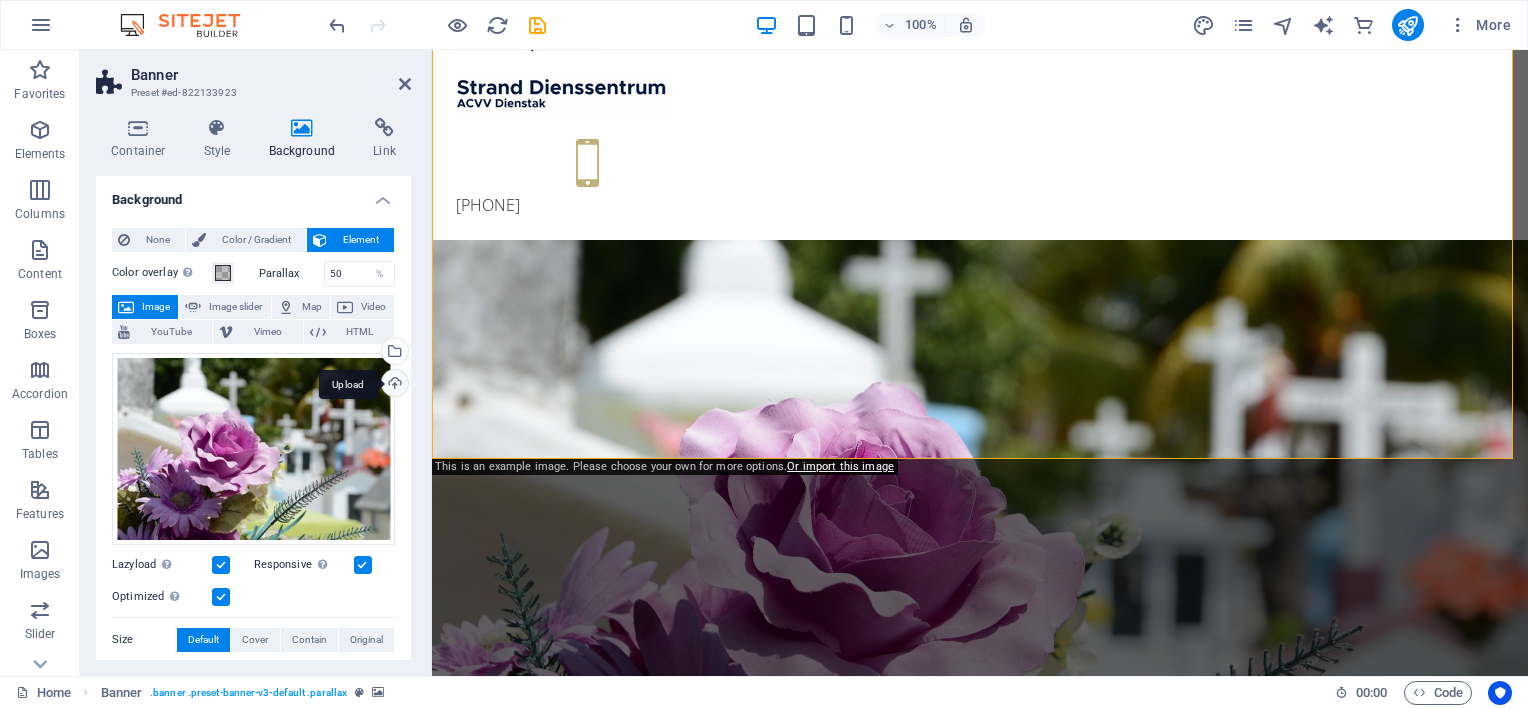 click on "Upload" at bounding box center [393, 385] 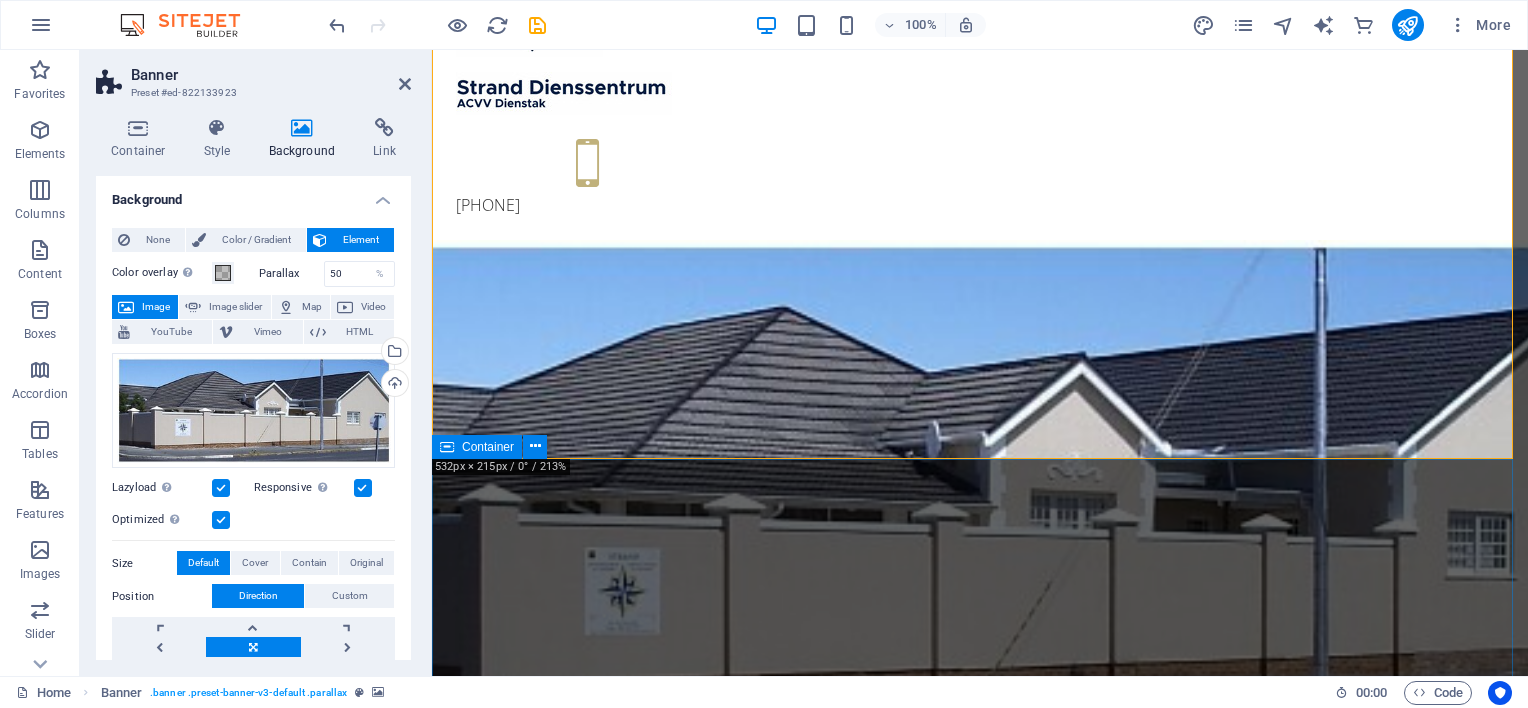 click on "Welcome to  strandsds.co.za Lorem ipsum dolor sit amet, consectetuer adipiscing elit. Aenean commodo ligula eget dolor. Aenean massa. Cum sociis natoque penatibus et magnis dis parturient montes, nascetur ridiculus mus. Donec quam felis, ultricies nec, pellentesque eu, pretium quis, sem. Nulla consequat massa quis enim. Donec pede justo, fringilla vel, aliquet nec, vulputate eget, arcu. Nulla consequat massa quis enim. Donec pede justo, fringilla vel, aliquet nec.  flower arrangements Lorem ipsum dolor sit amet, consectetuer adipiscing elit. Aenean commodo ligula eget dolor.  funeral announcements Lorem ipsum dolor sit amet, consectetuer adipiscing elit. Aenean commodo ligula eget dolor.  Experienced Team Lorem ipsum dolor sit amet, consectetuer adipiscing elit. Aenean commodo ligula eget dolor.  Eco Funeral  Lorem ipsum dolor sit amet, consectetuer adipiscing elit. Aenean commodo ligula eget dolor.  Cremation Lorem ipsum dolor sit amet, consectetuer adipiscing elit. Aenean commodo ligula eget dolor." at bounding box center [980, 1898] 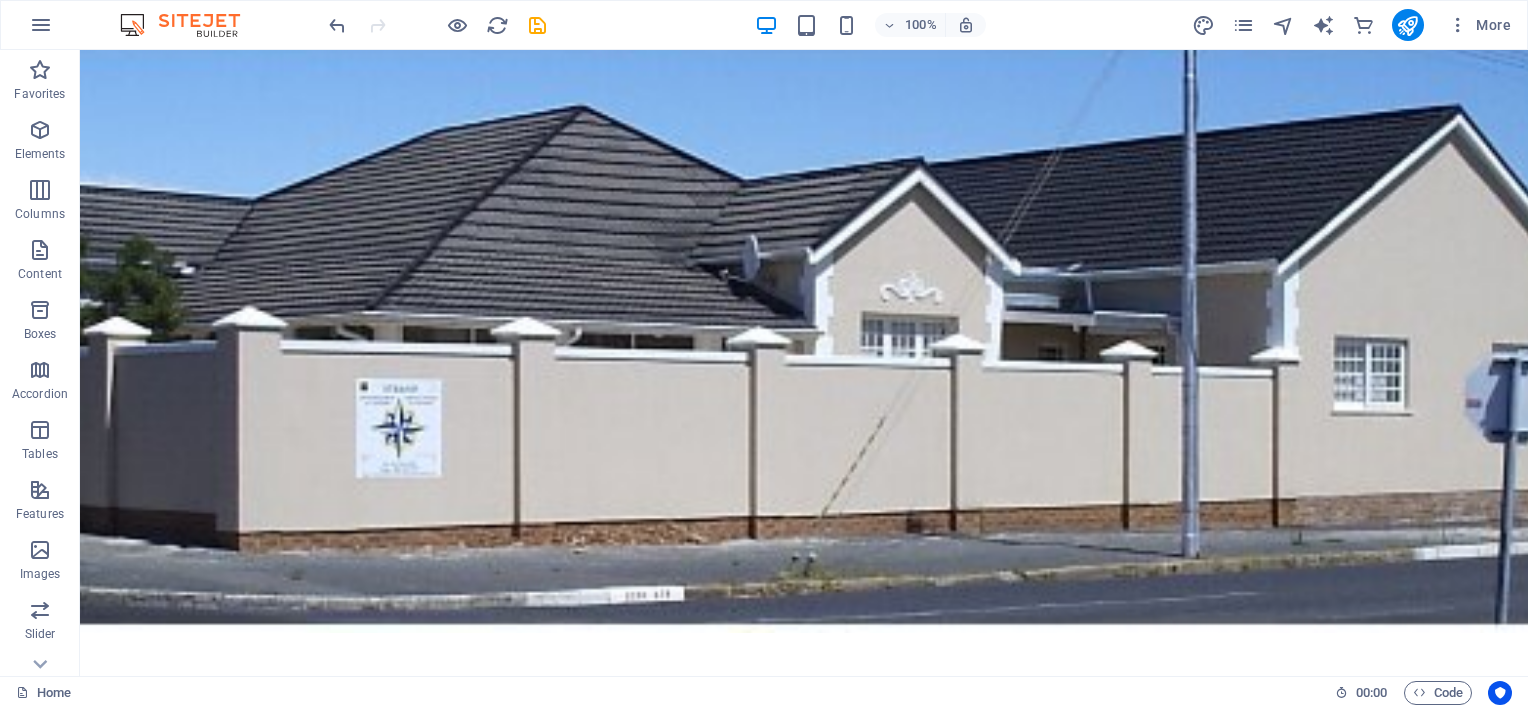 scroll, scrollTop: 684, scrollLeft: 0, axis: vertical 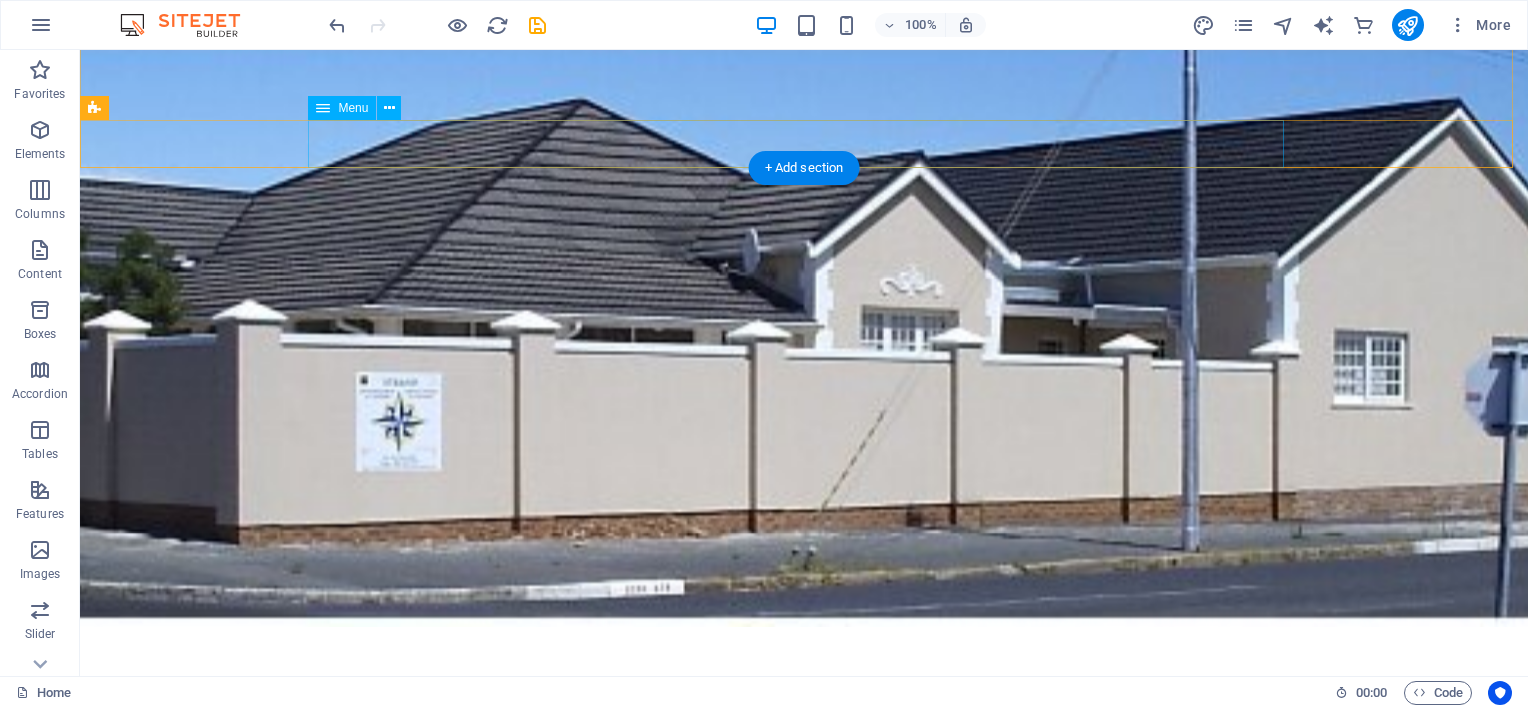 click on "Home About us Services Pricing FAQs Contact" at bounding box center (804, 749) 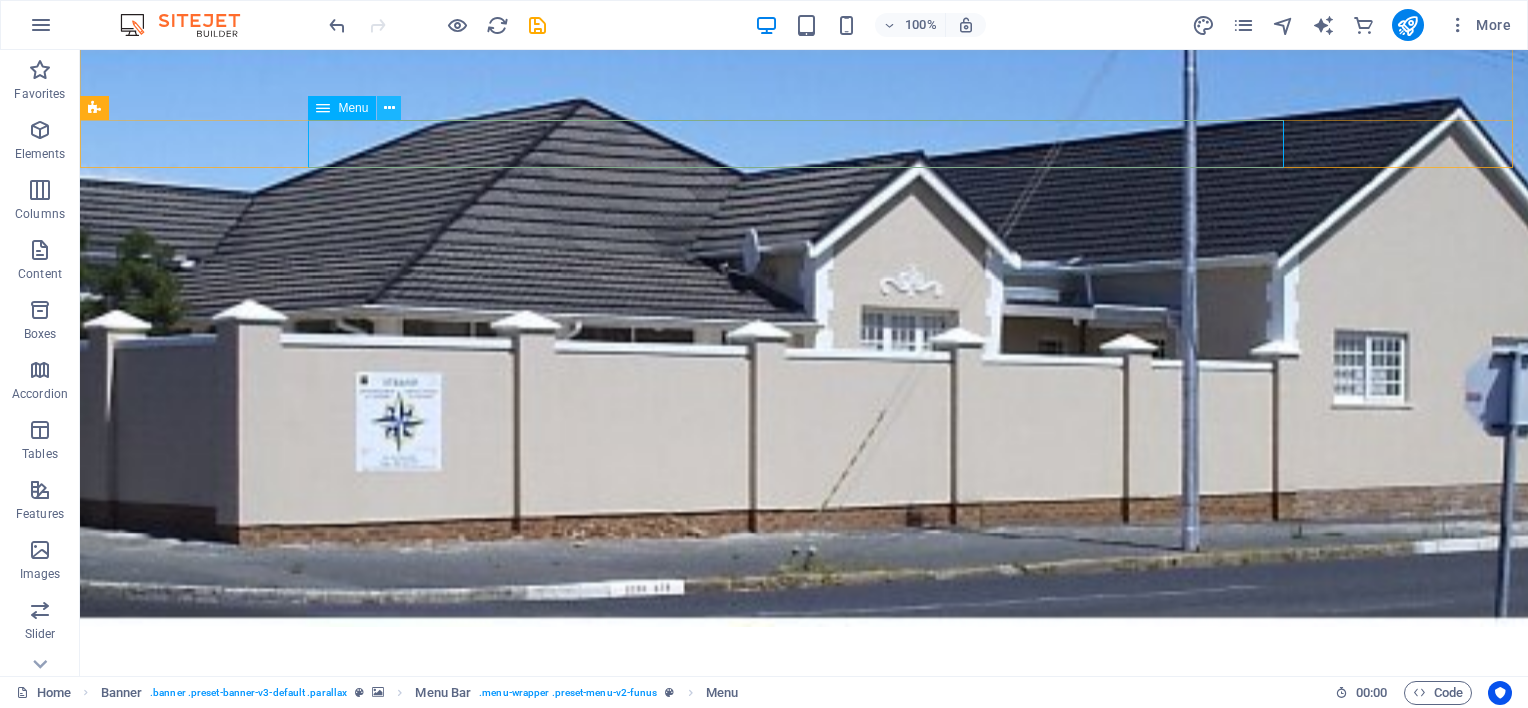 click at bounding box center (389, 108) 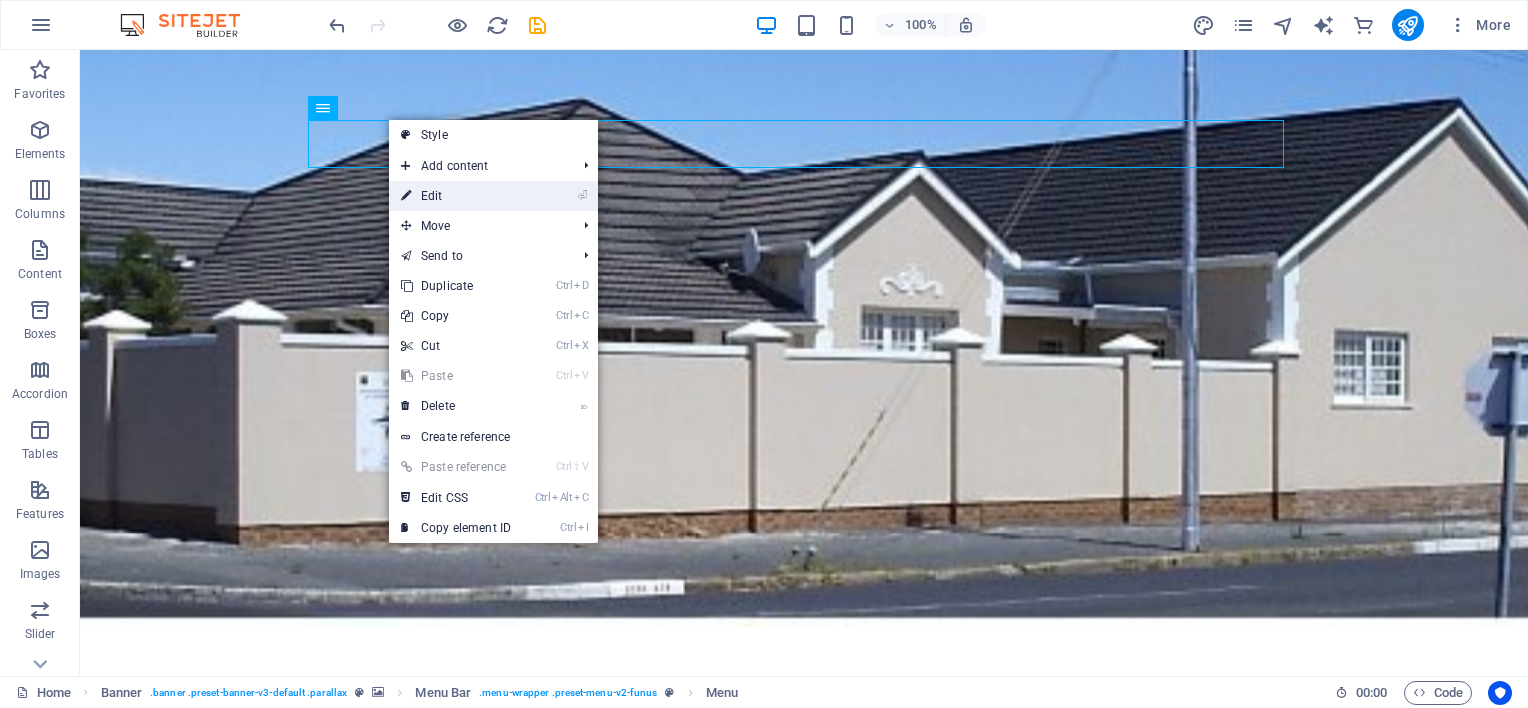 click on "⏎  Edit" at bounding box center (456, 196) 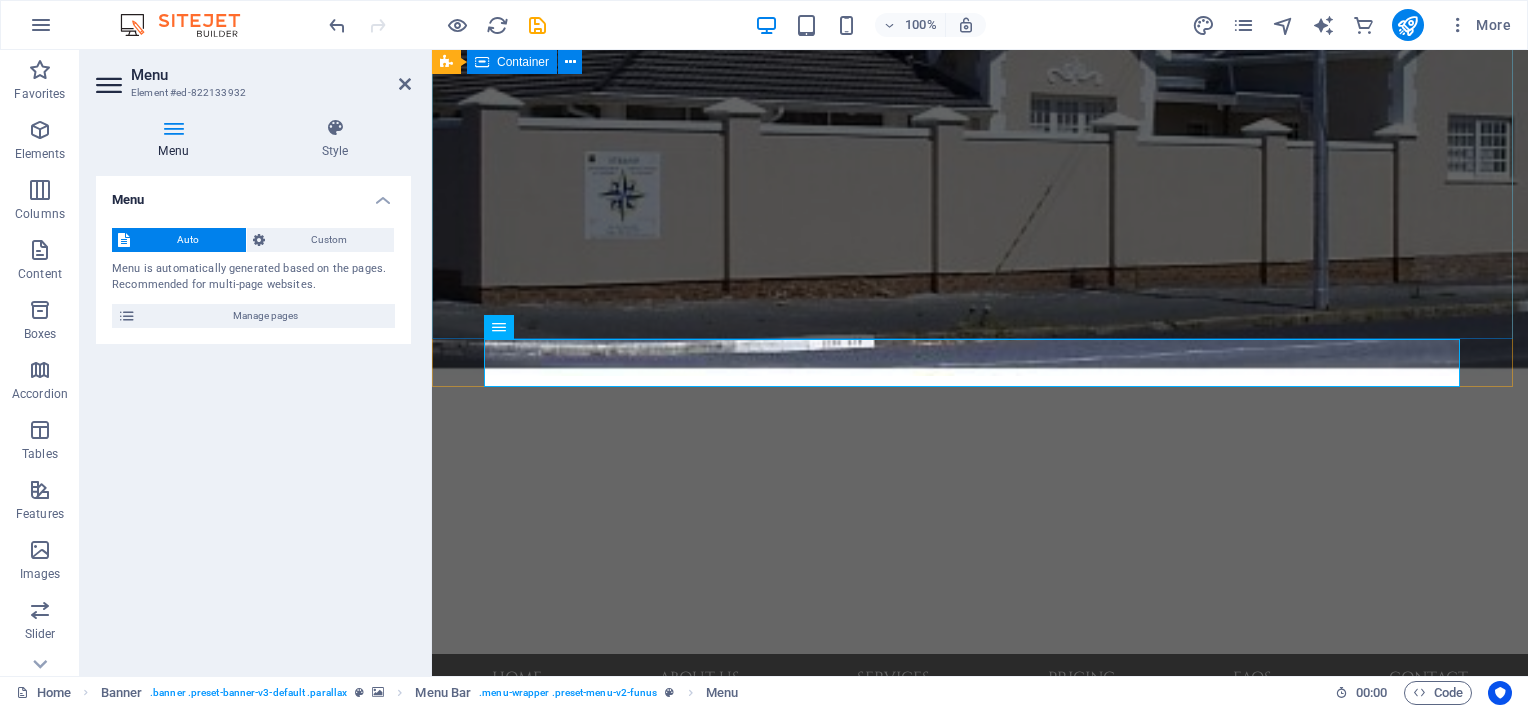 scroll, scrollTop: 324, scrollLeft: 0, axis: vertical 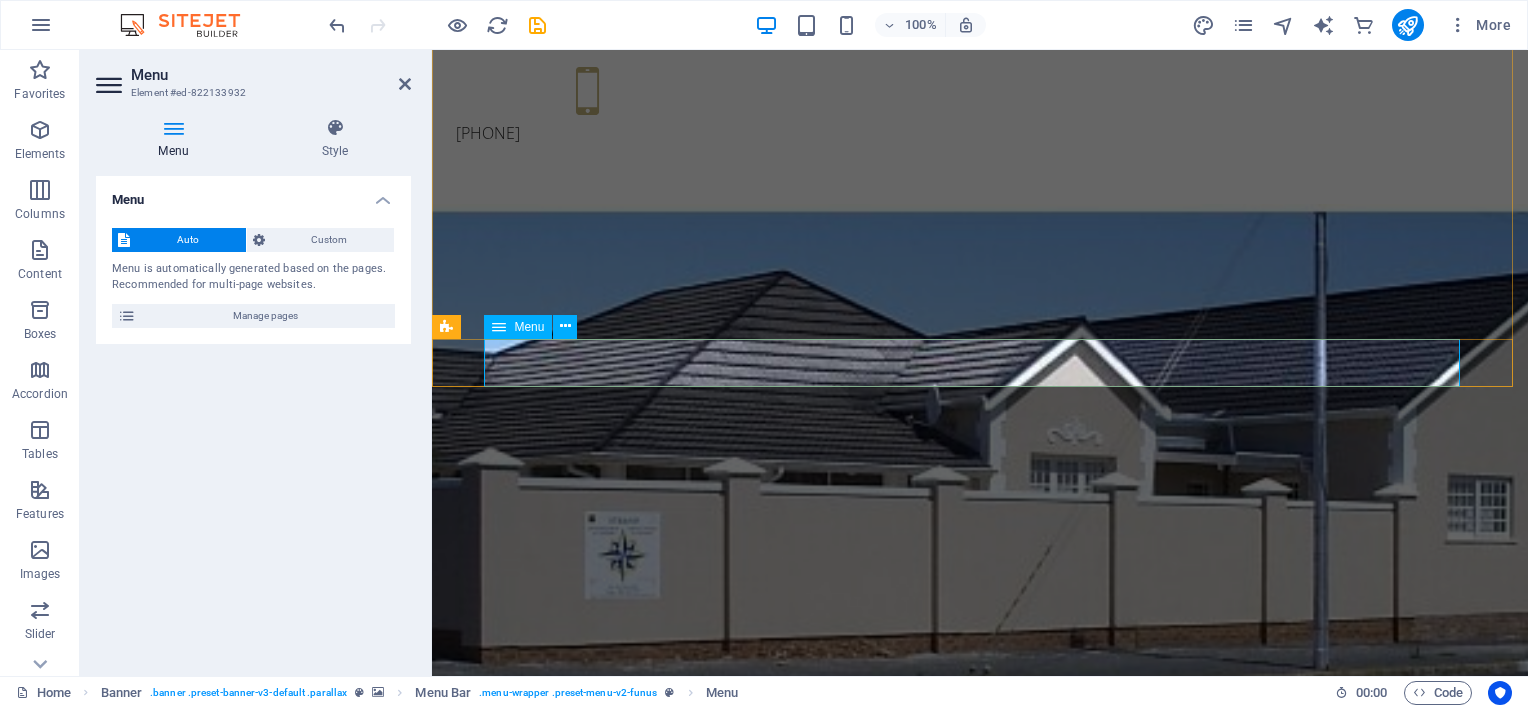 click on "Home About us Services Pricing FAQs Contact" at bounding box center (980, 1038) 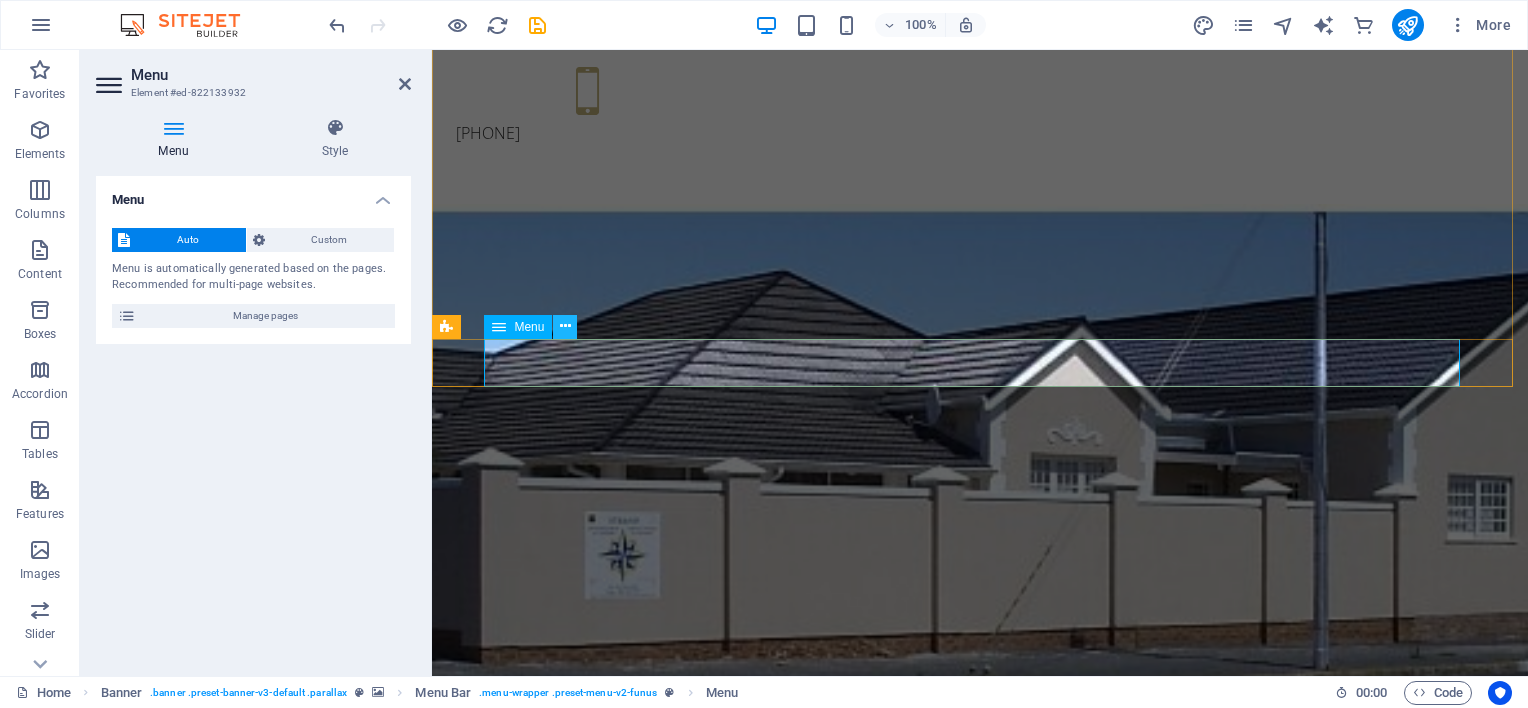 click at bounding box center [565, 326] 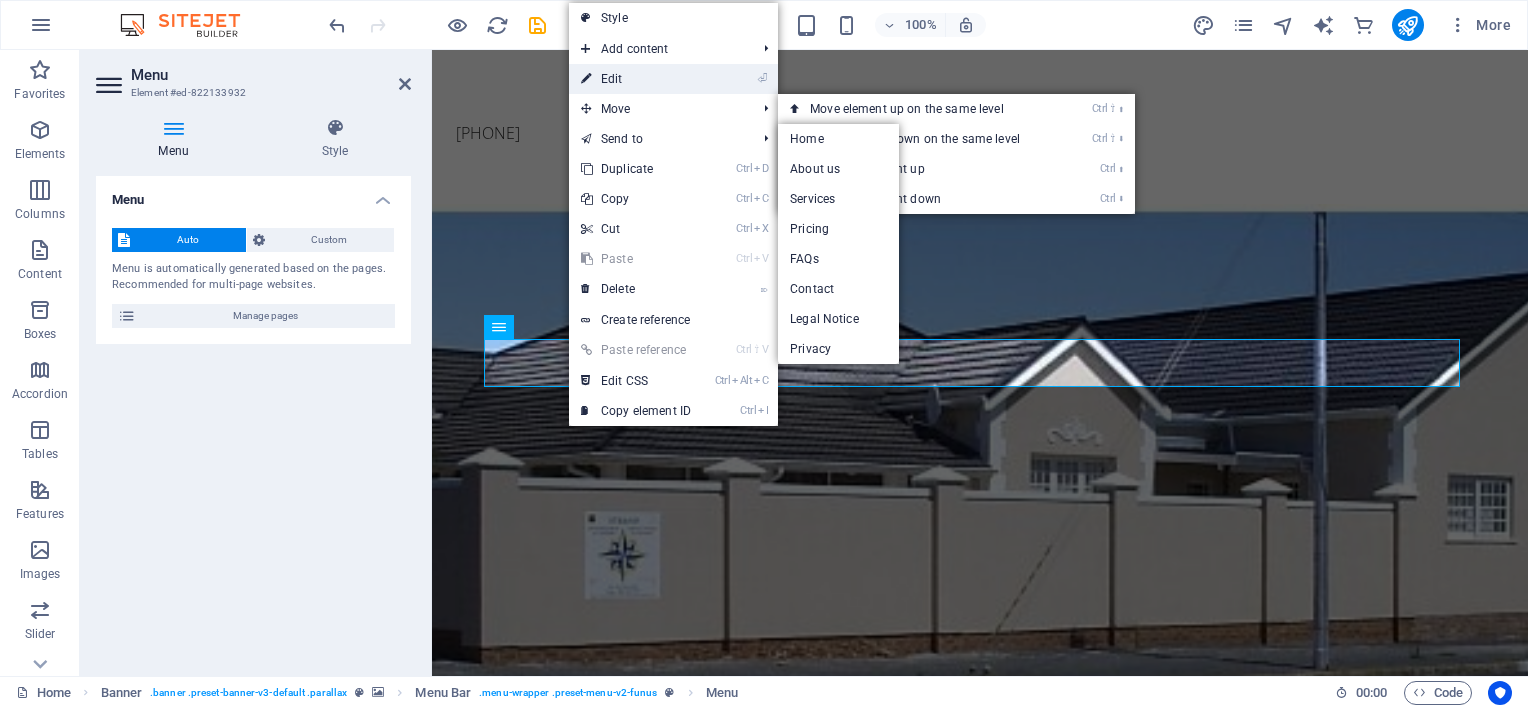 click on "⏎  Edit" at bounding box center [636, 79] 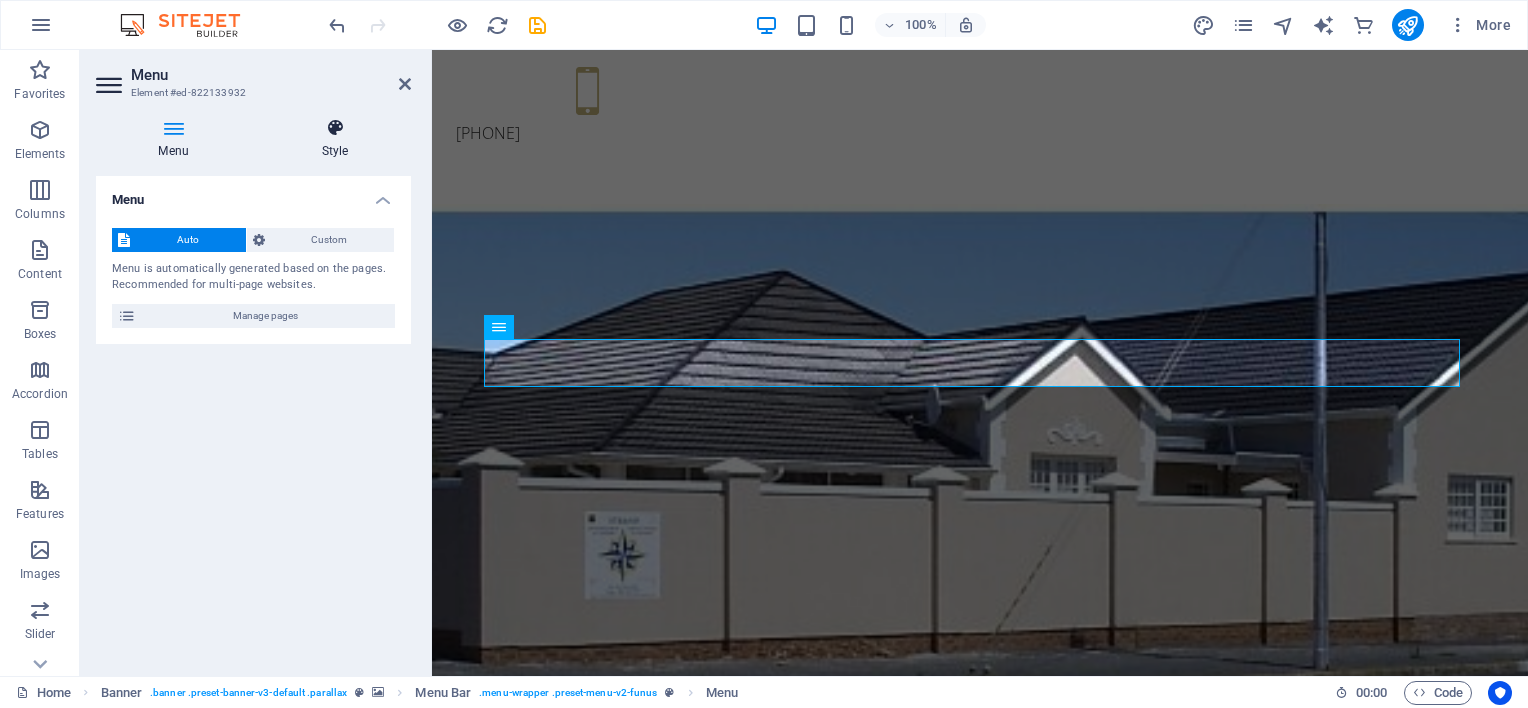 click on "Style" at bounding box center [335, 139] 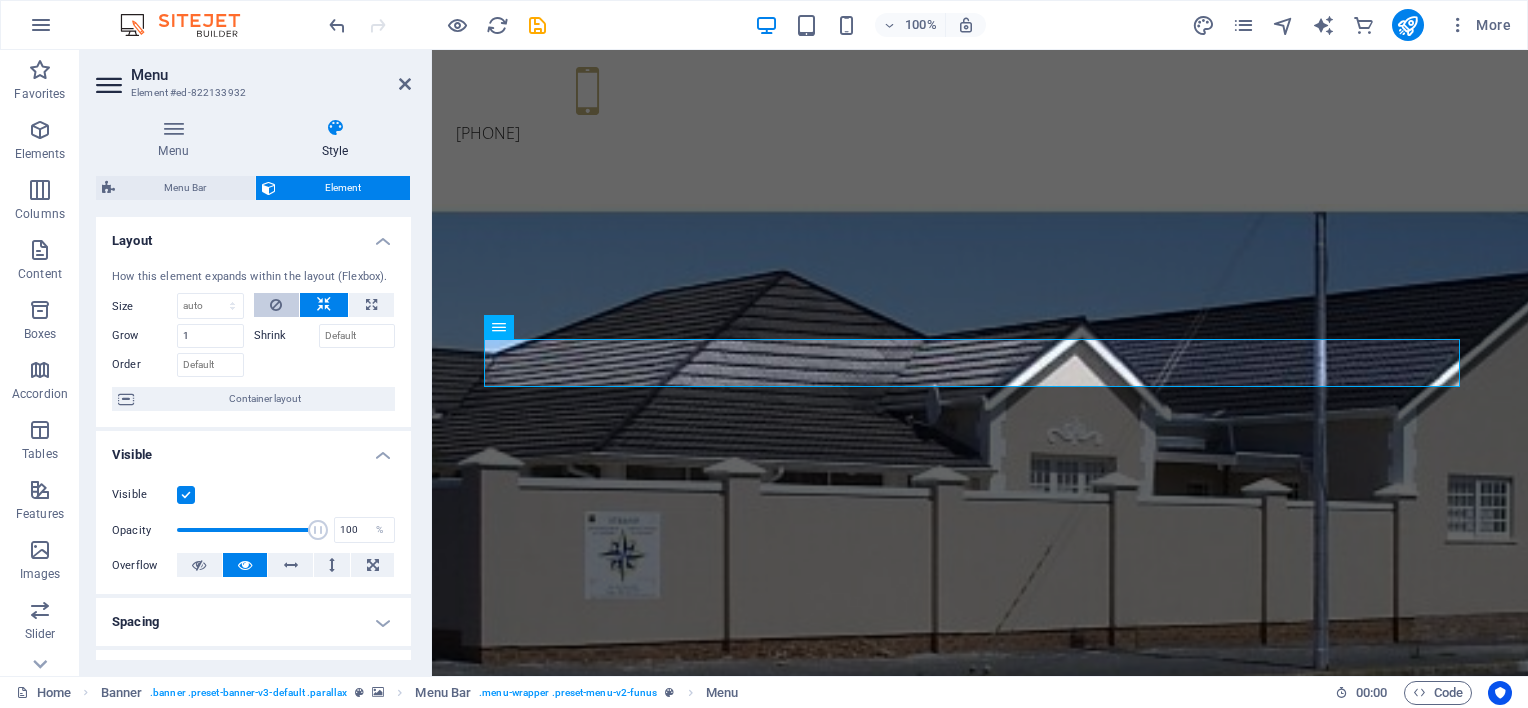 scroll, scrollTop: 401, scrollLeft: 0, axis: vertical 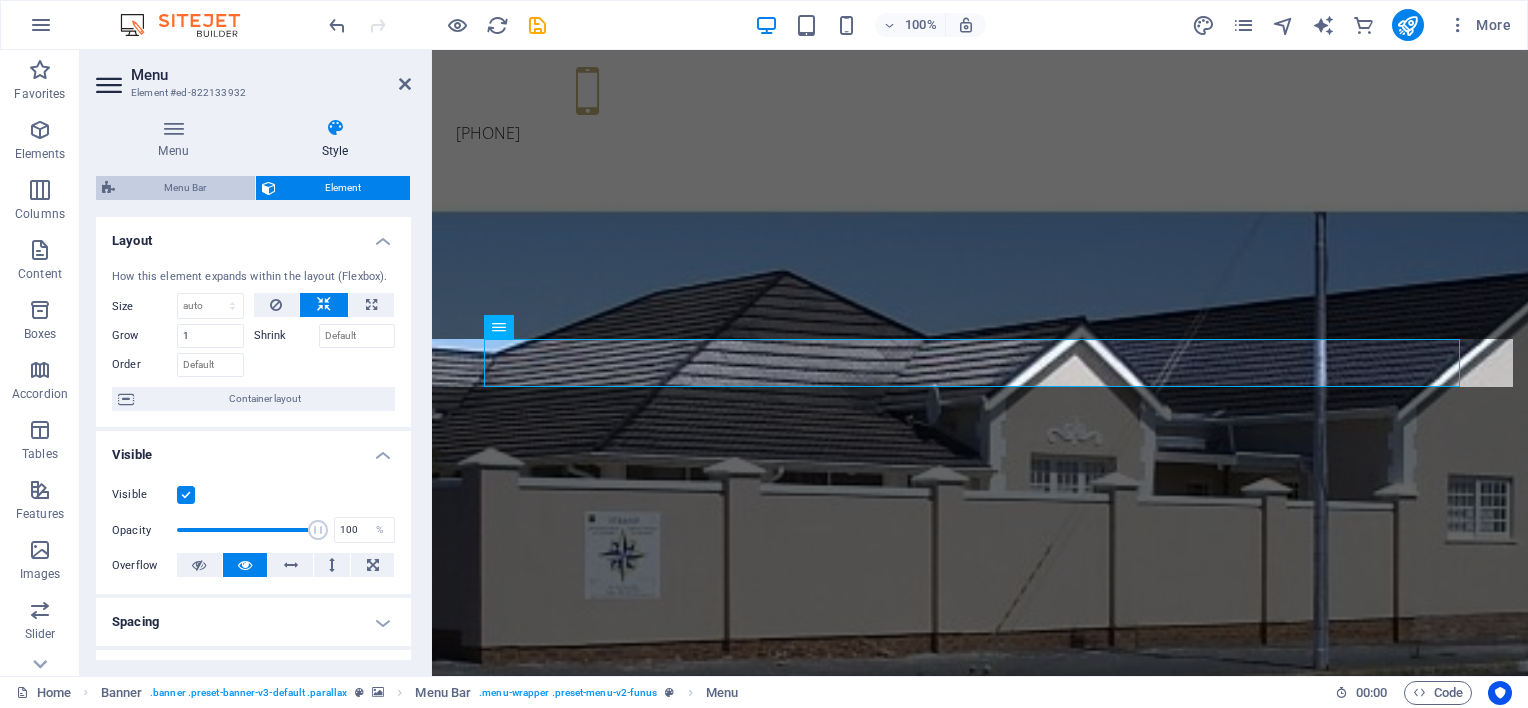 click on "Menu Bar" at bounding box center (185, 188) 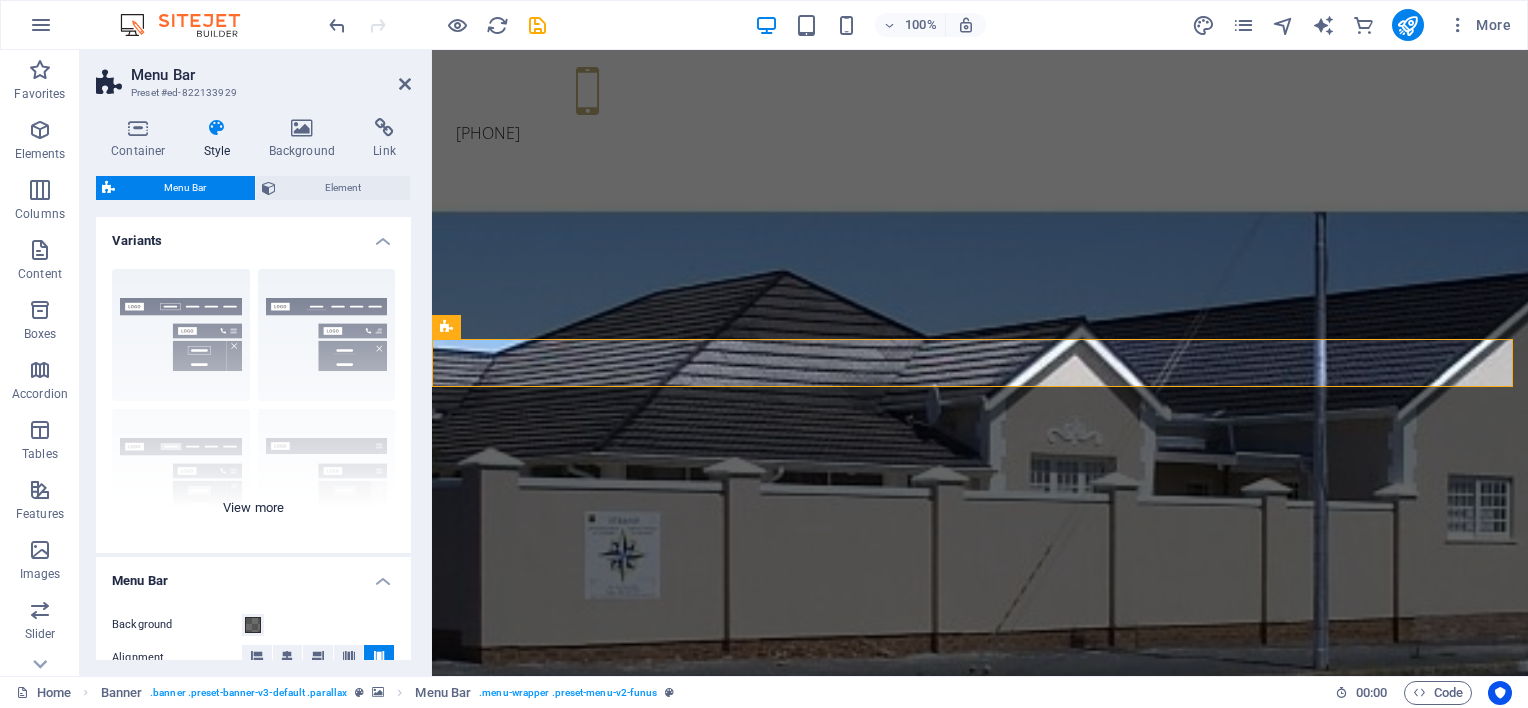 drag, startPoint x: 406, startPoint y: 320, endPoint x: 402, endPoint y: 364, distance: 44.181442 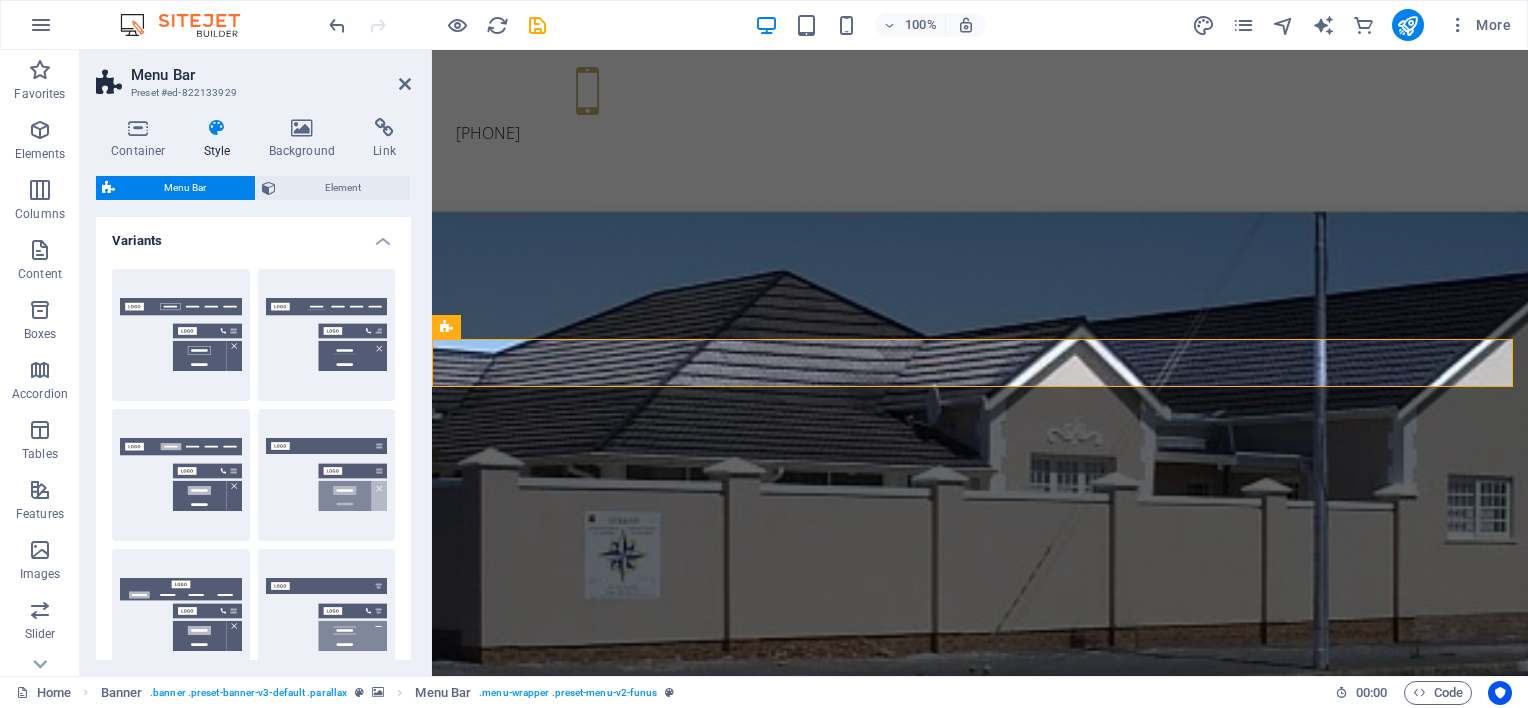 click on "Menu Bar" at bounding box center (185, 188) 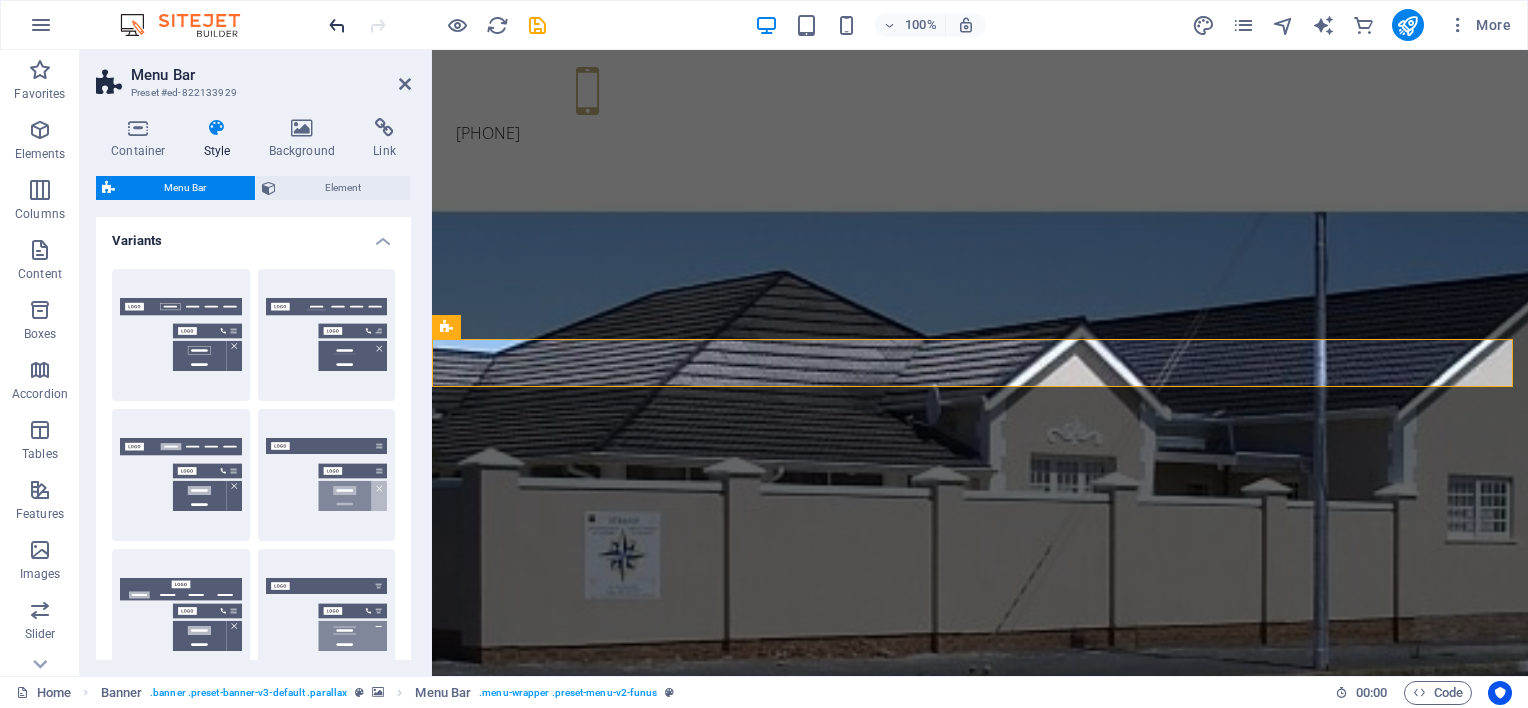 click at bounding box center (337, 25) 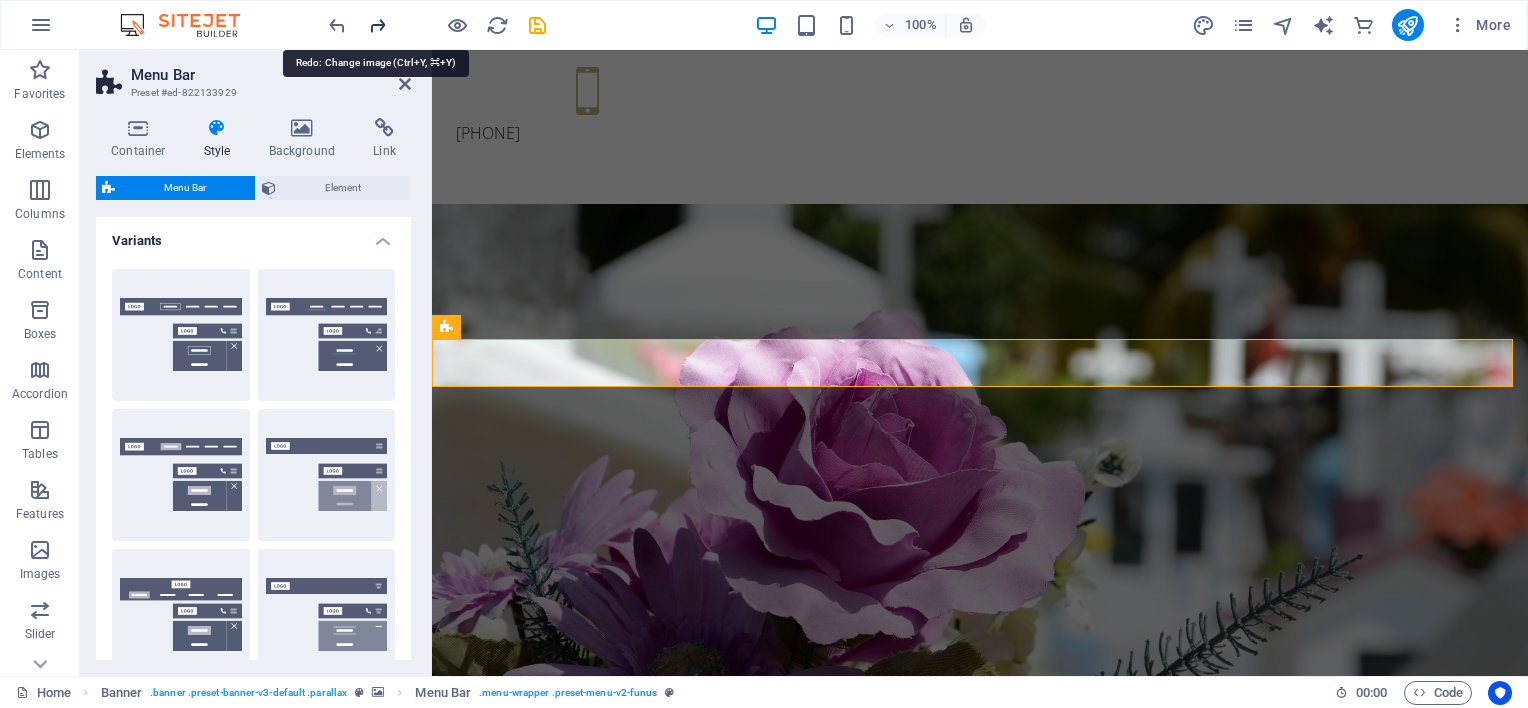 click at bounding box center [377, 25] 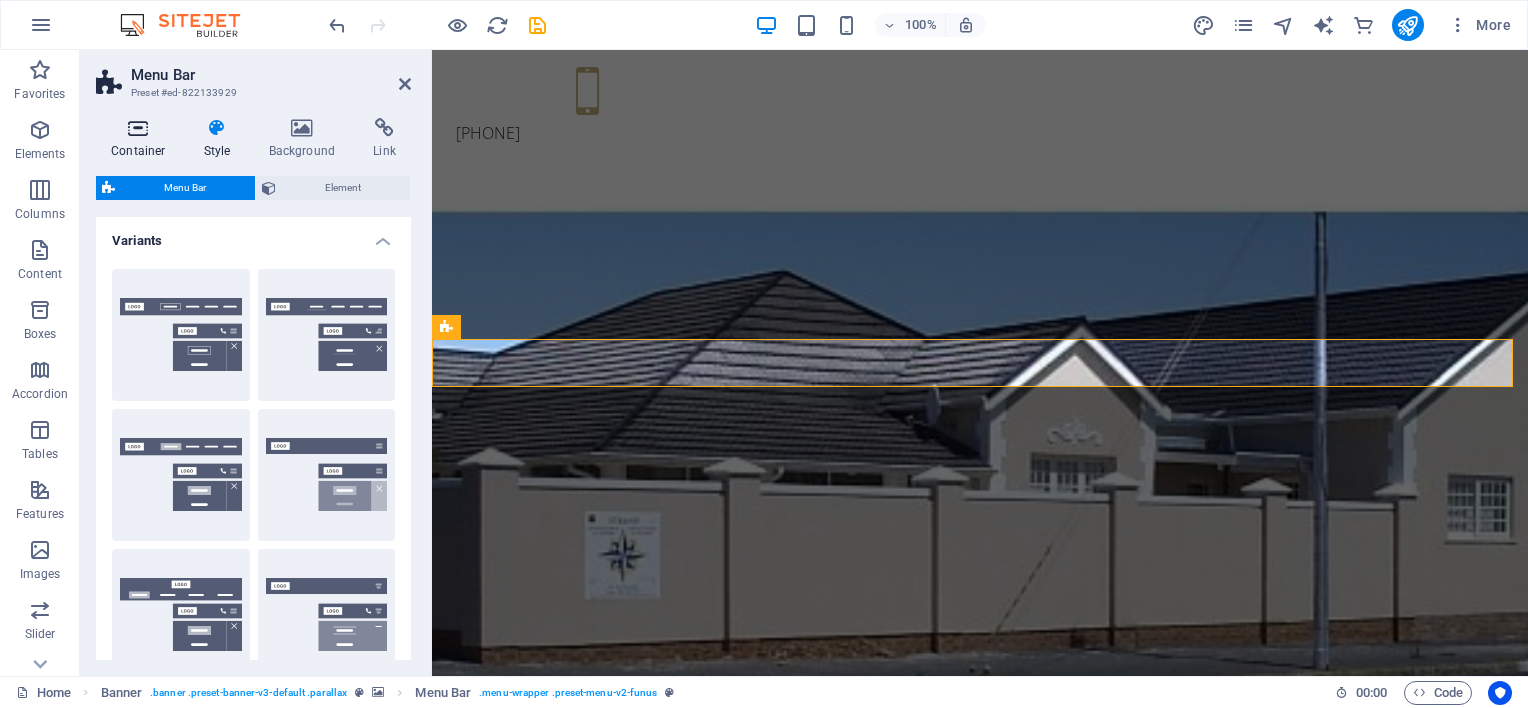 click on "Container" at bounding box center (142, 139) 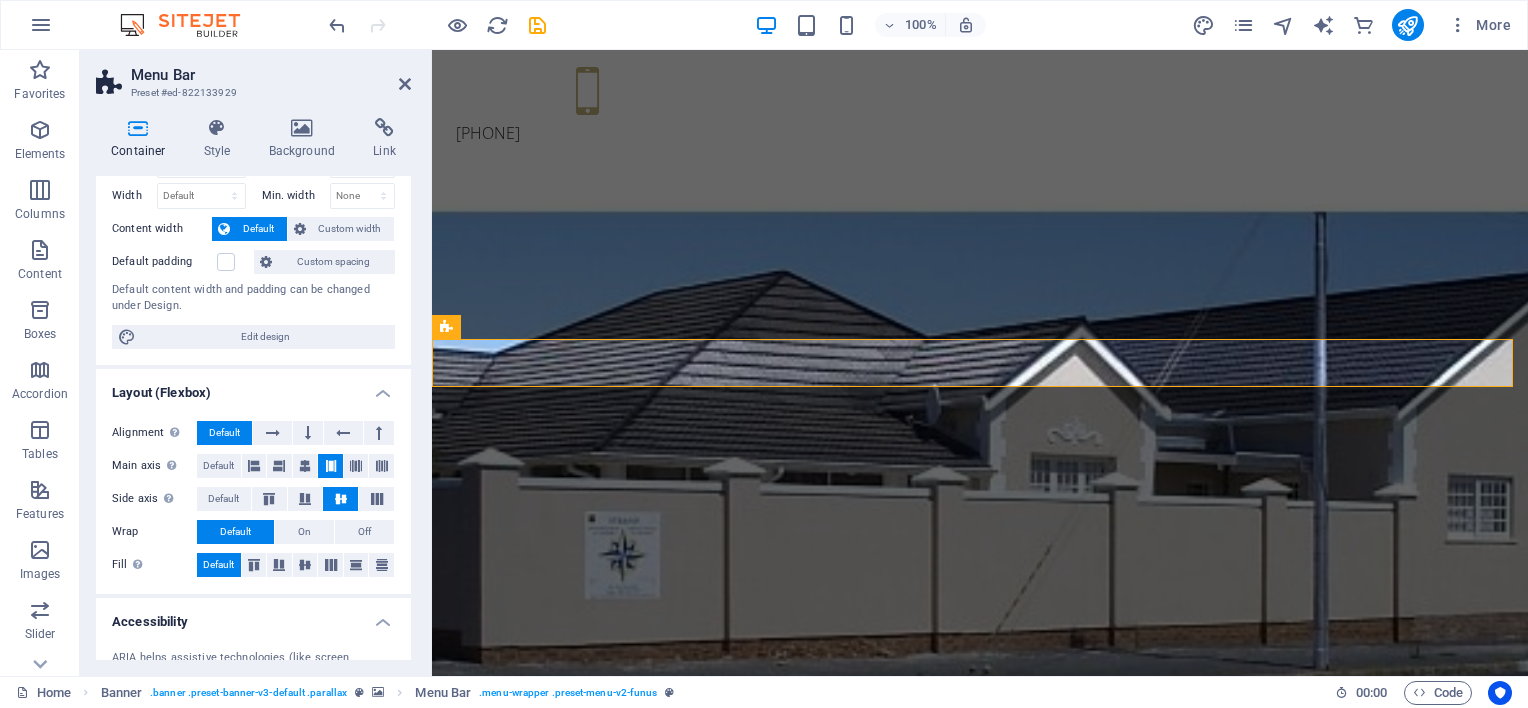 scroll, scrollTop: 0, scrollLeft: 0, axis: both 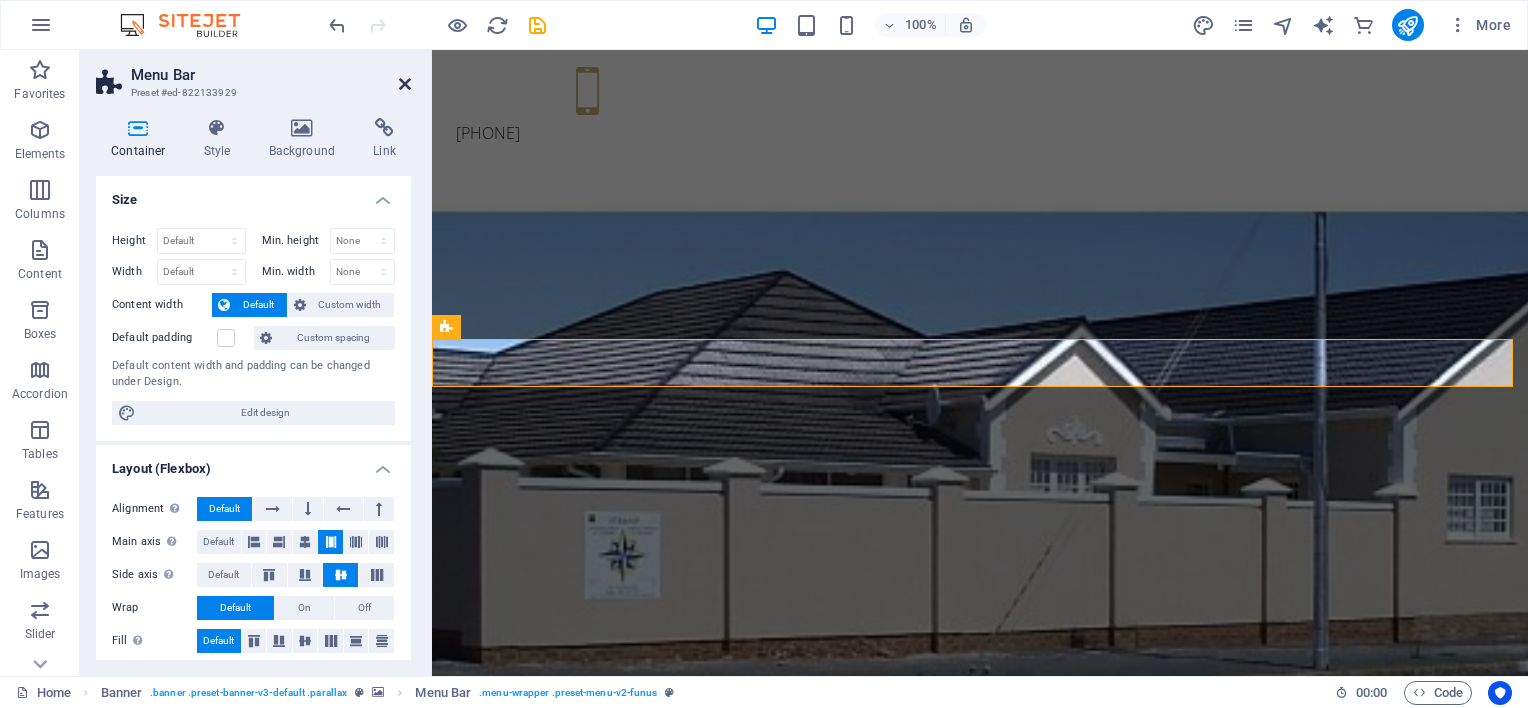 click at bounding box center (405, 84) 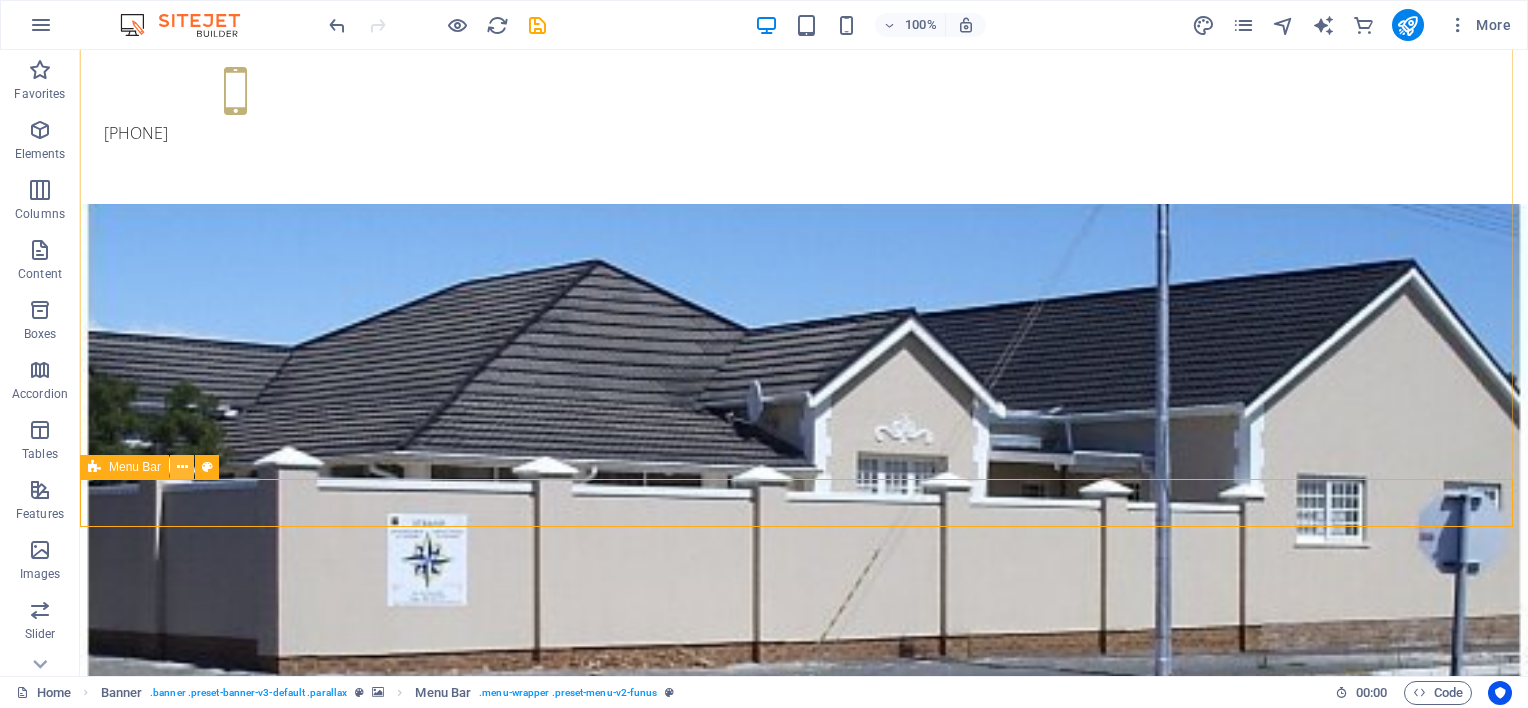 click at bounding box center [182, 467] 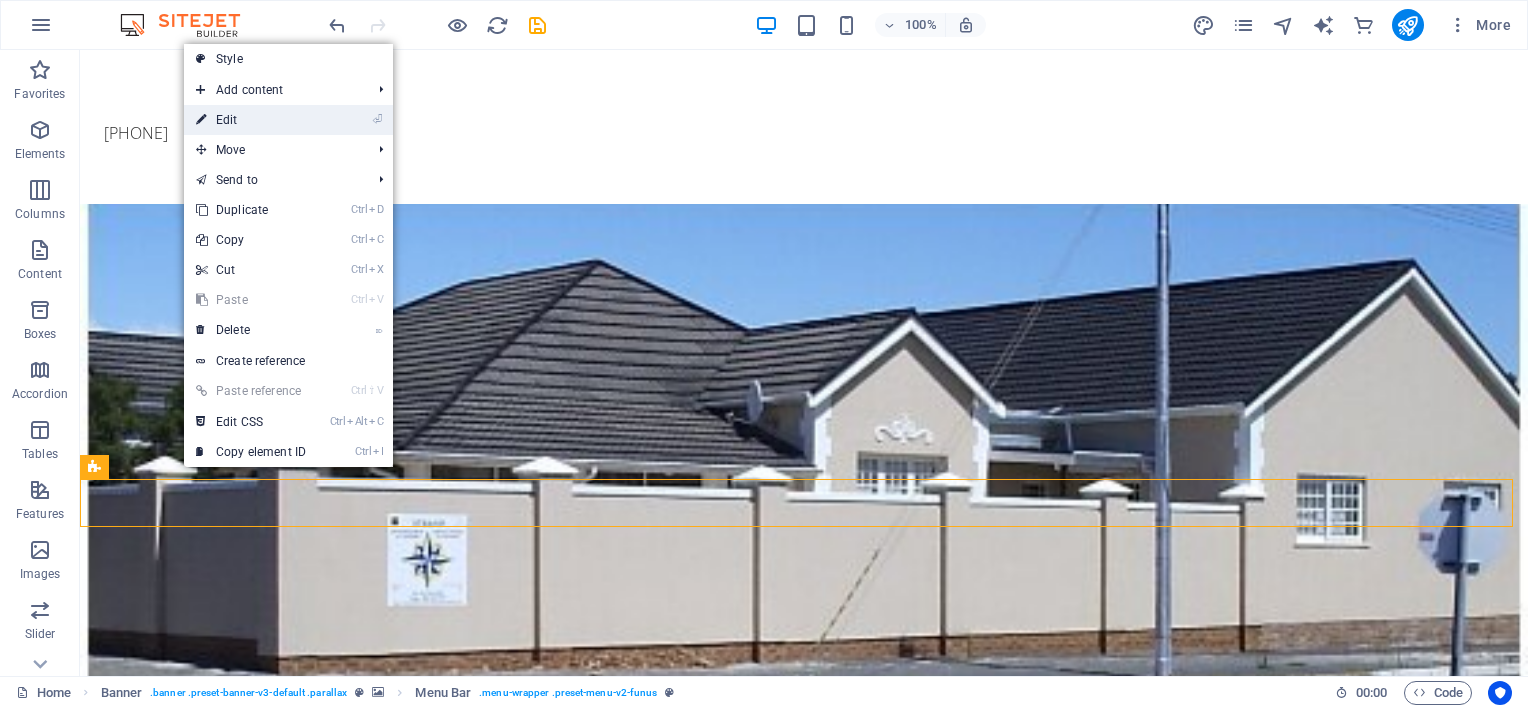 click on "⏎  Edit" at bounding box center [251, 120] 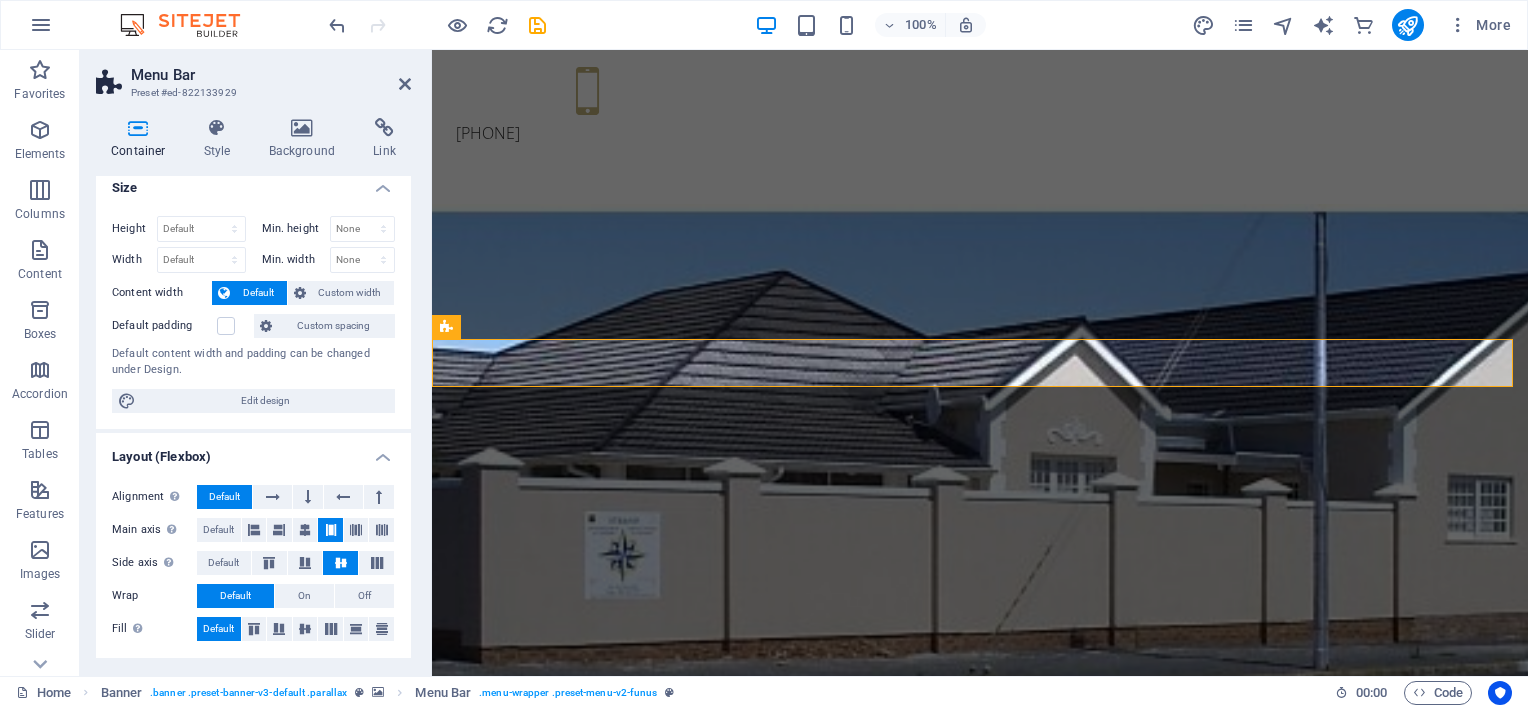 scroll, scrollTop: 0, scrollLeft: 0, axis: both 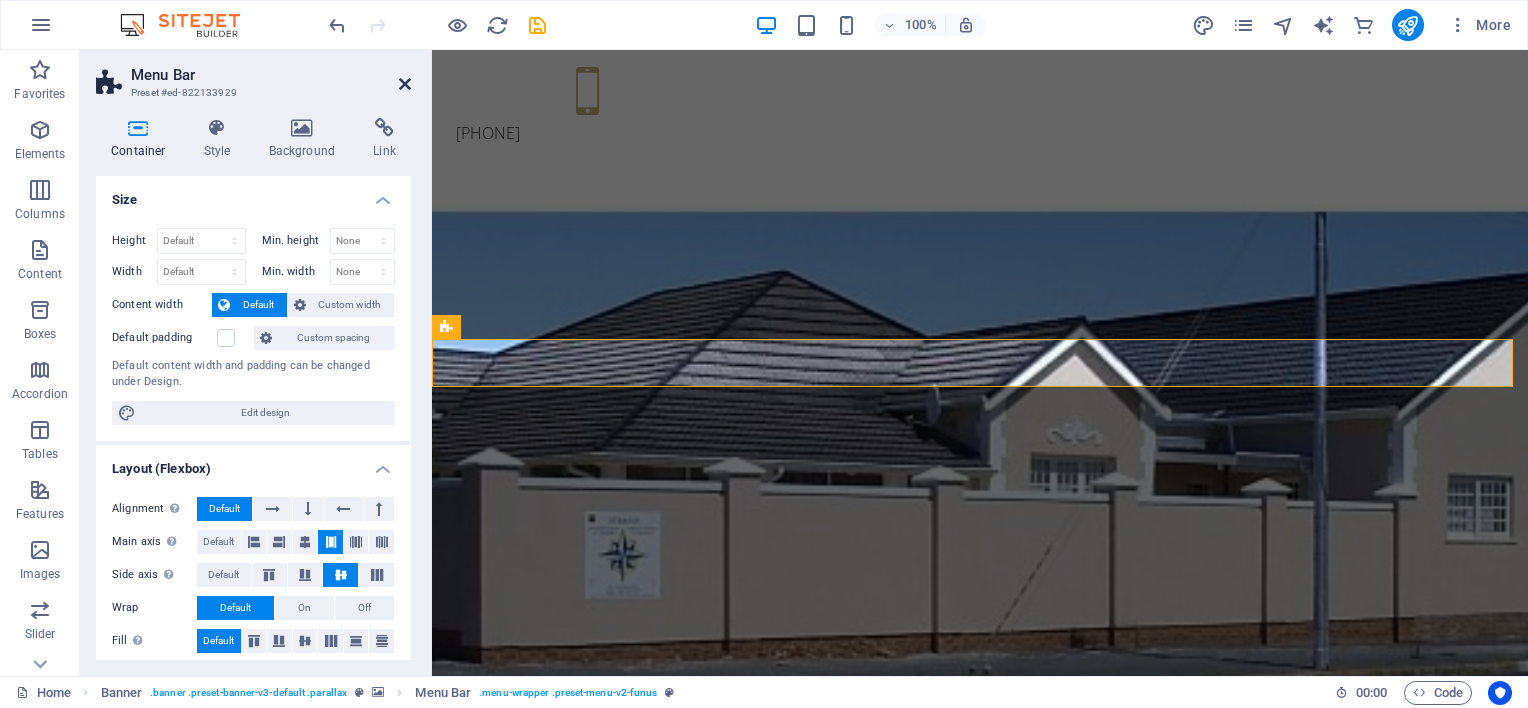 click at bounding box center [405, 84] 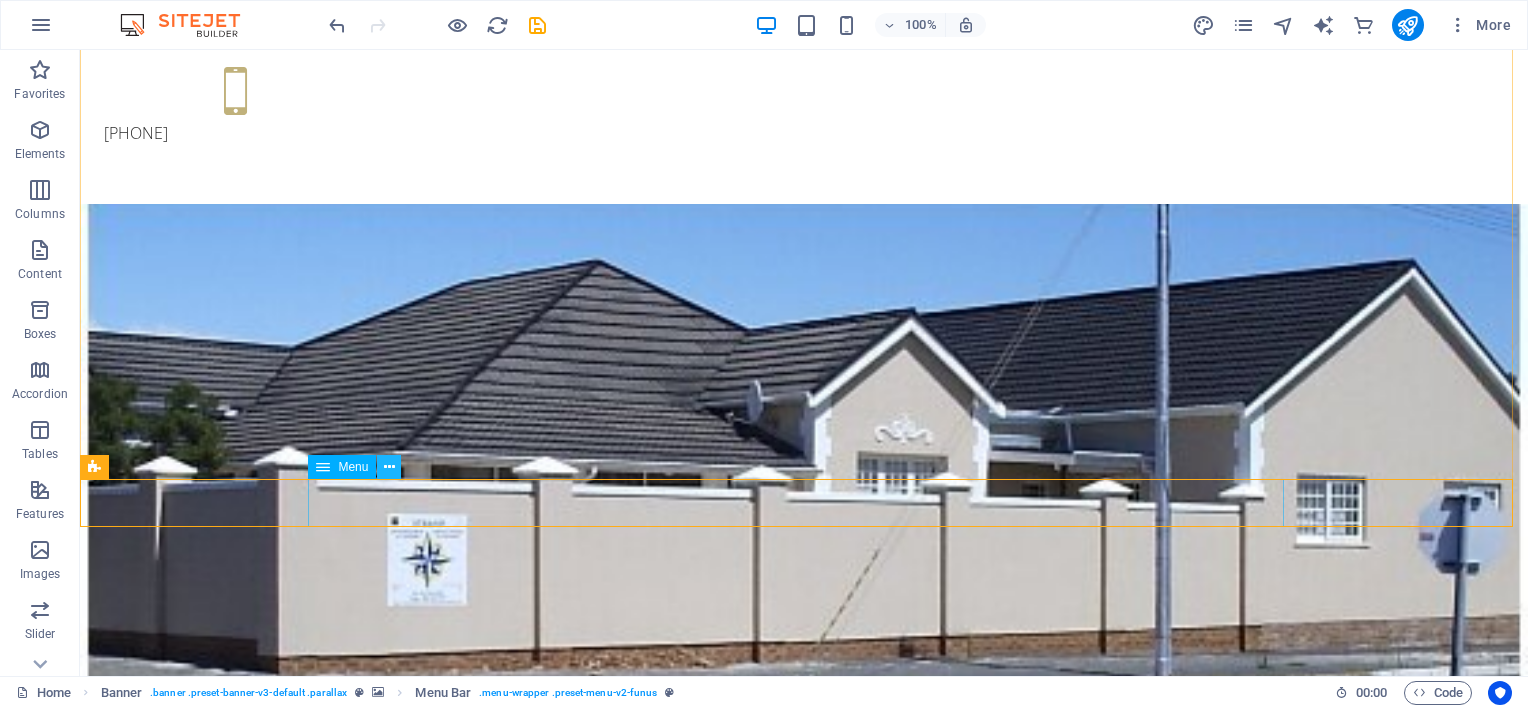 click at bounding box center (389, 467) 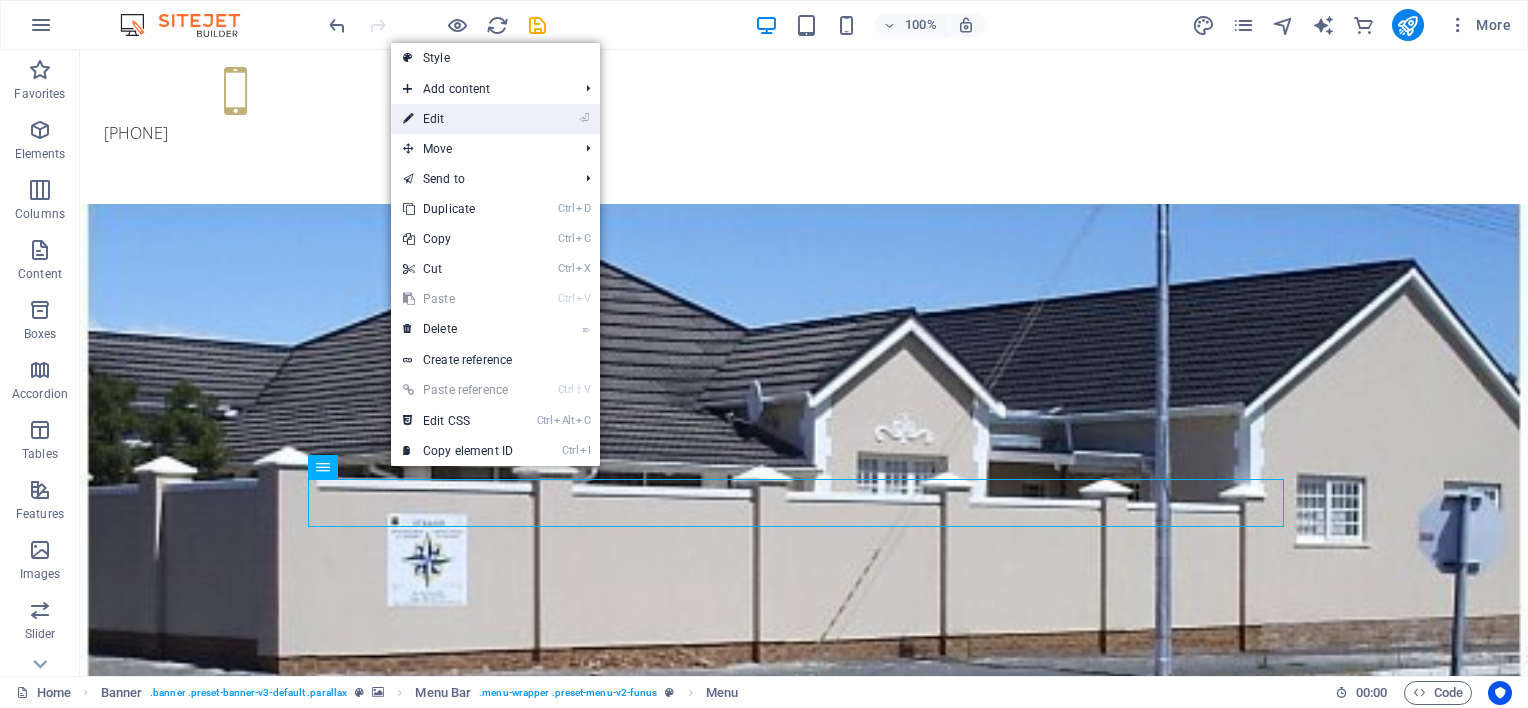click on "⏎  Edit" at bounding box center (458, 119) 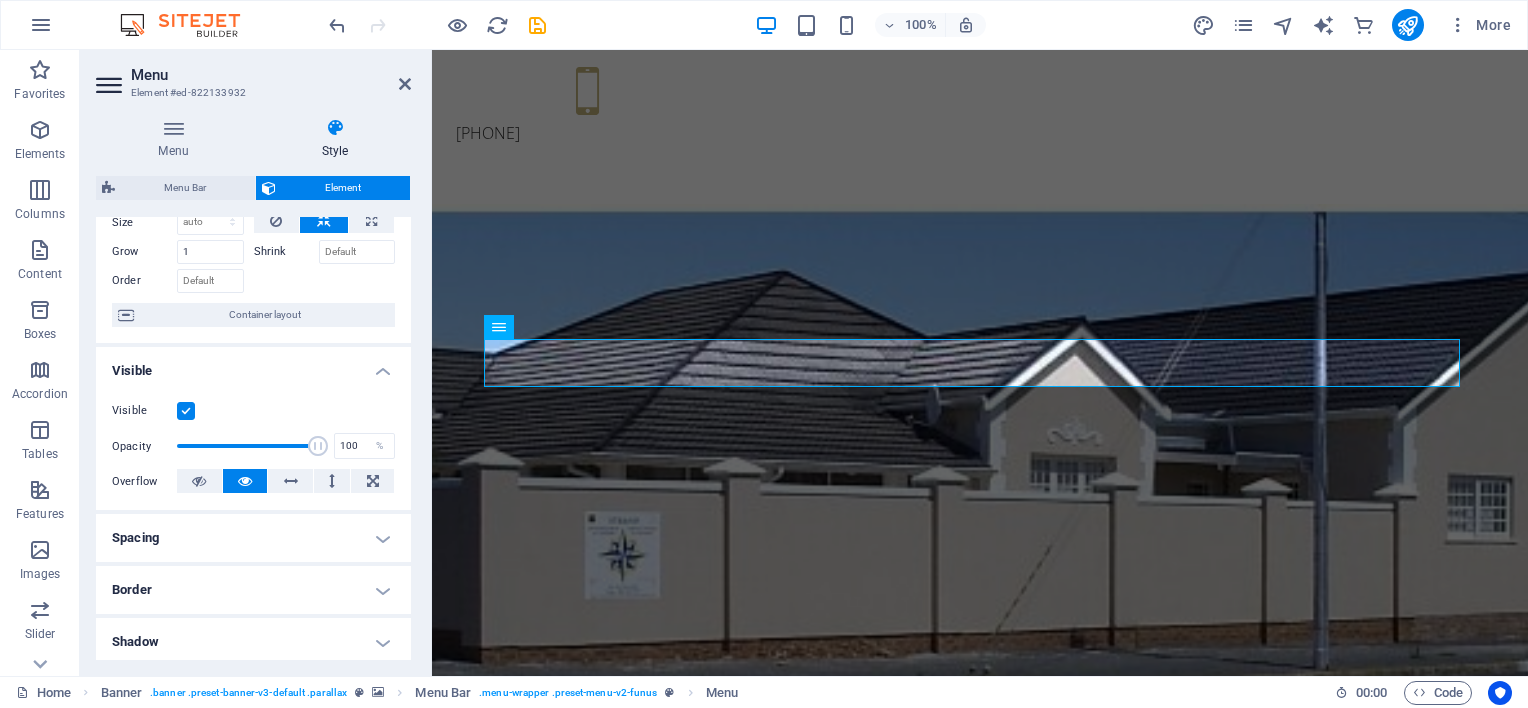 scroll, scrollTop: 0, scrollLeft: 0, axis: both 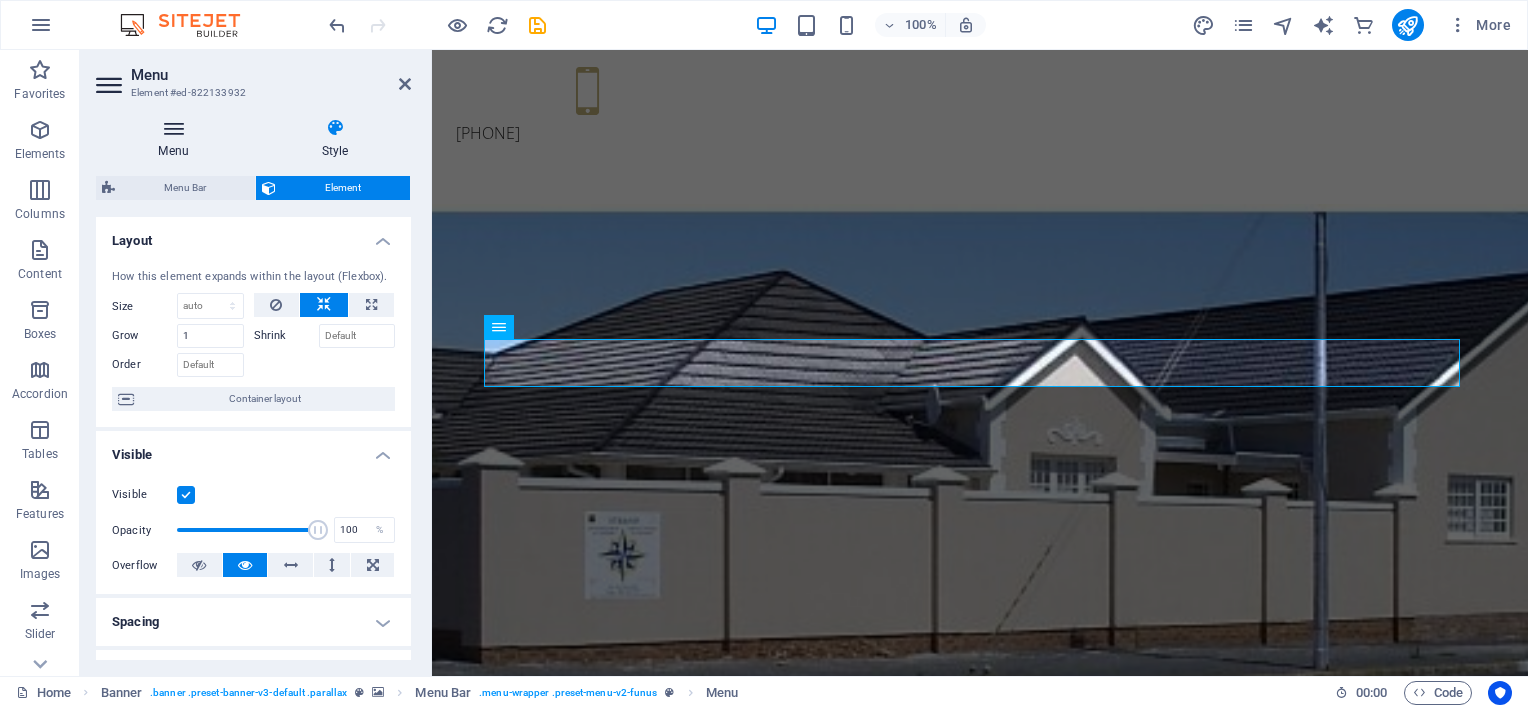 click on "Menu" at bounding box center (177, 139) 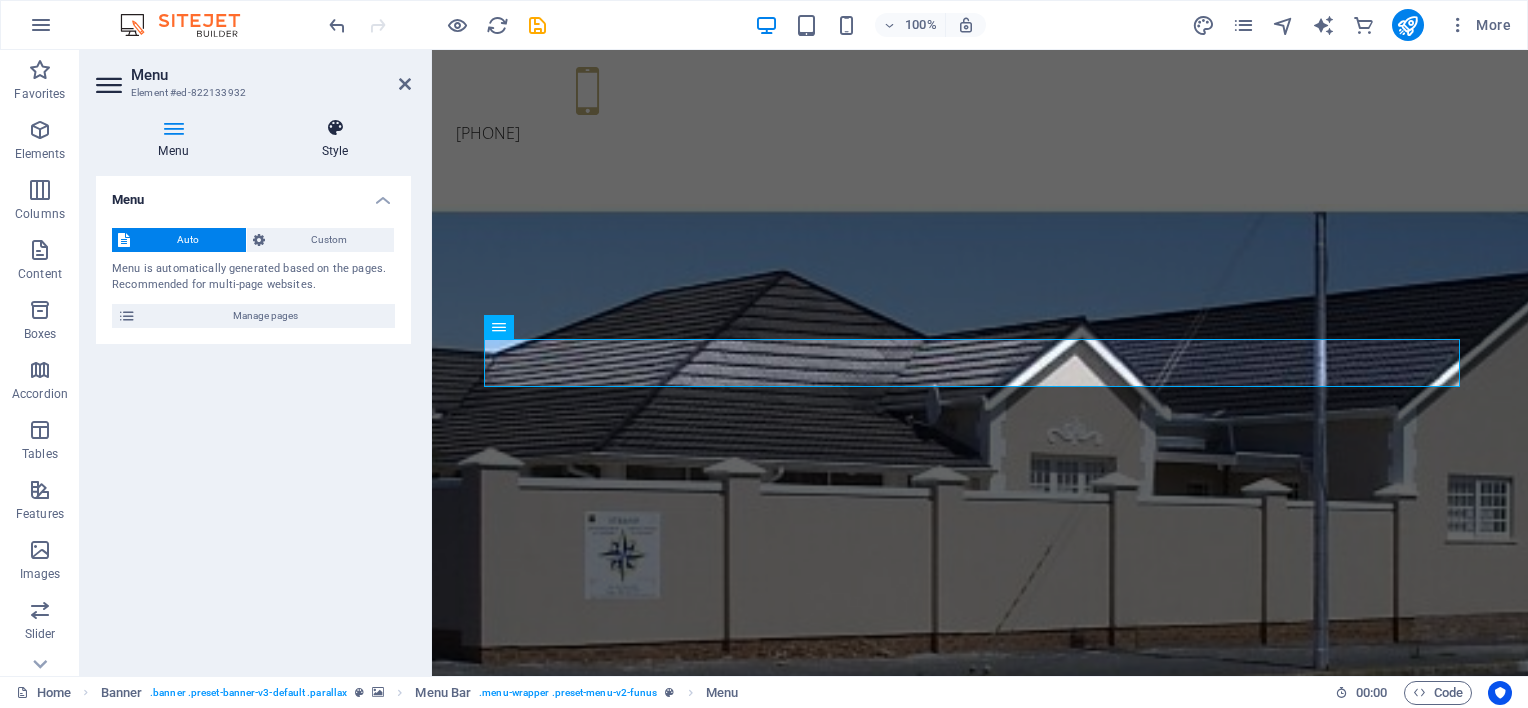 click at bounding box center (335, 128) 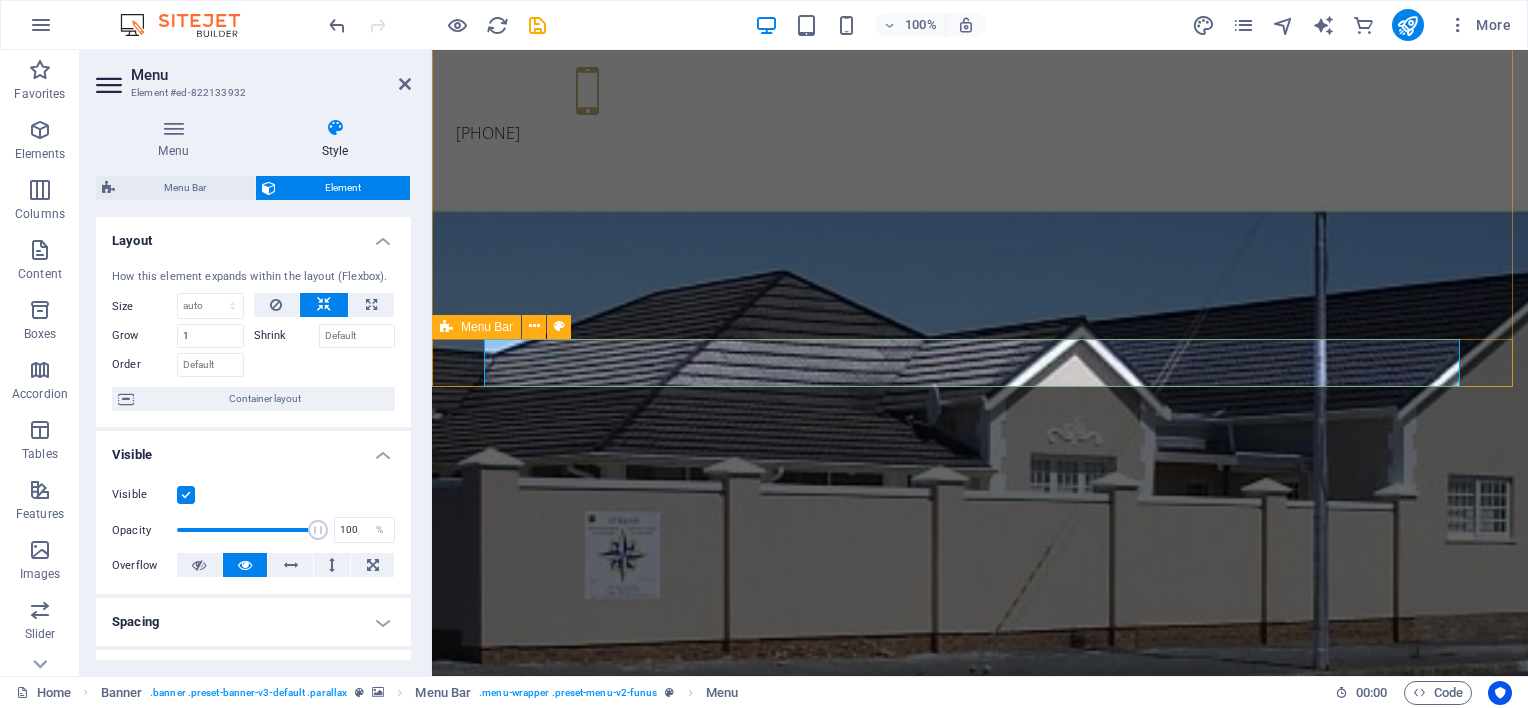 click on "Menu Bar" at bounding box center [487, 327] 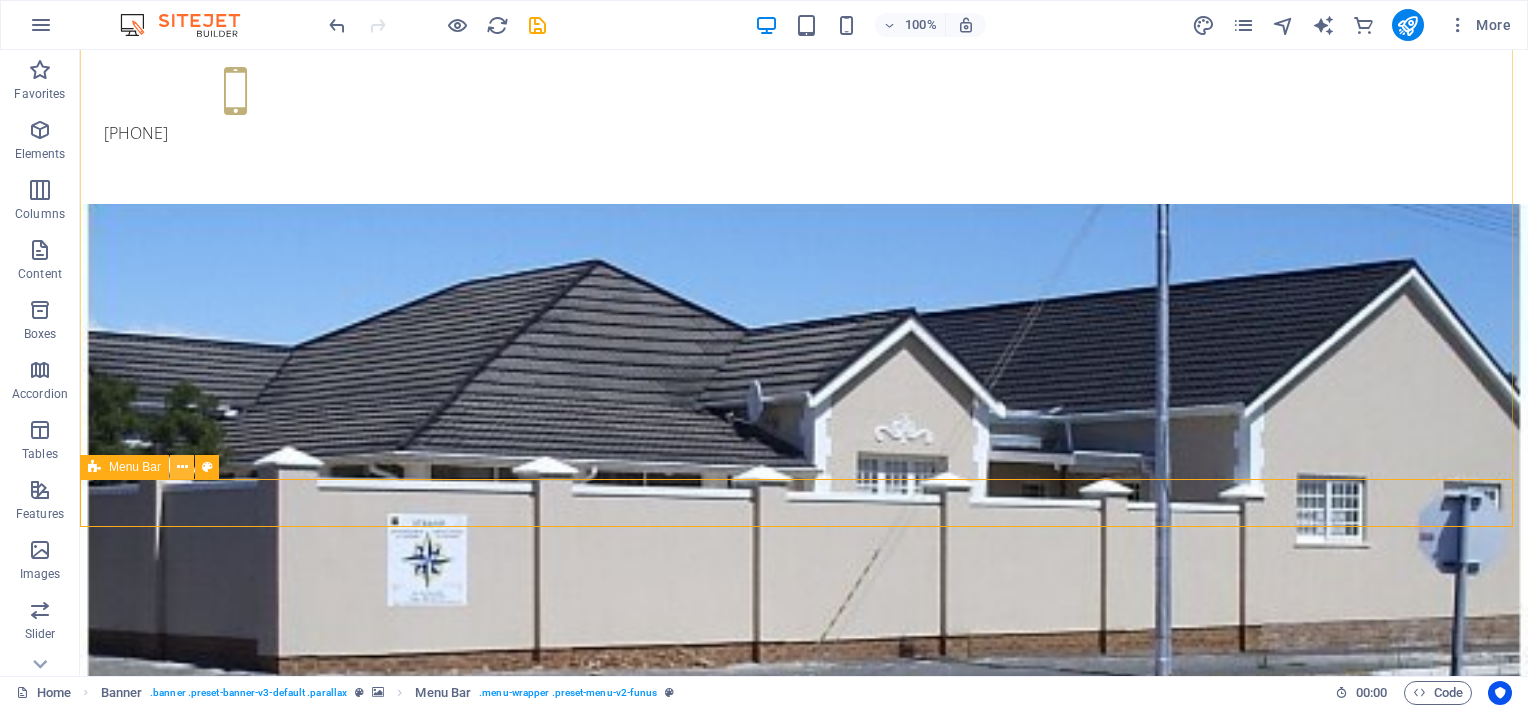 click at bounding box center [182, 467] 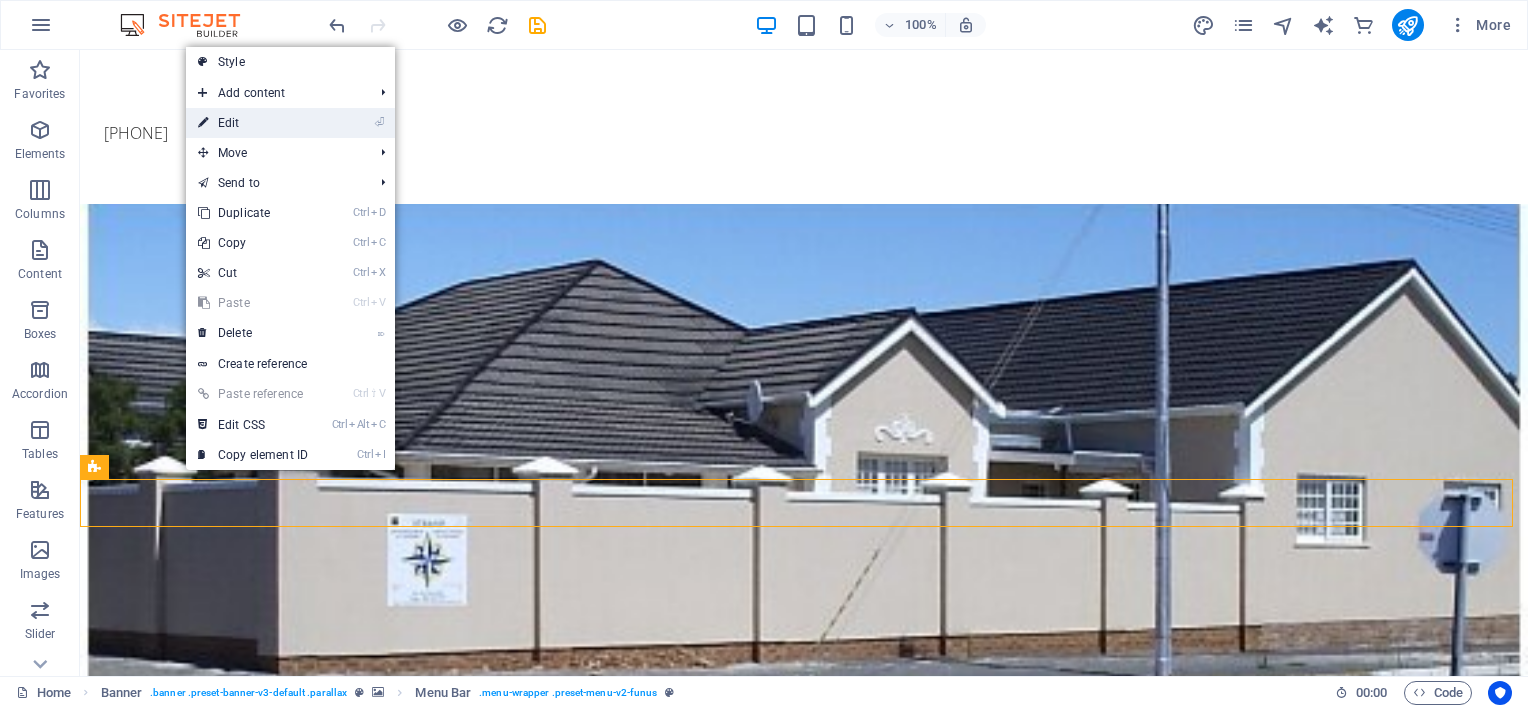 click on "⏎  Edit" at bounding box center (253, 123) 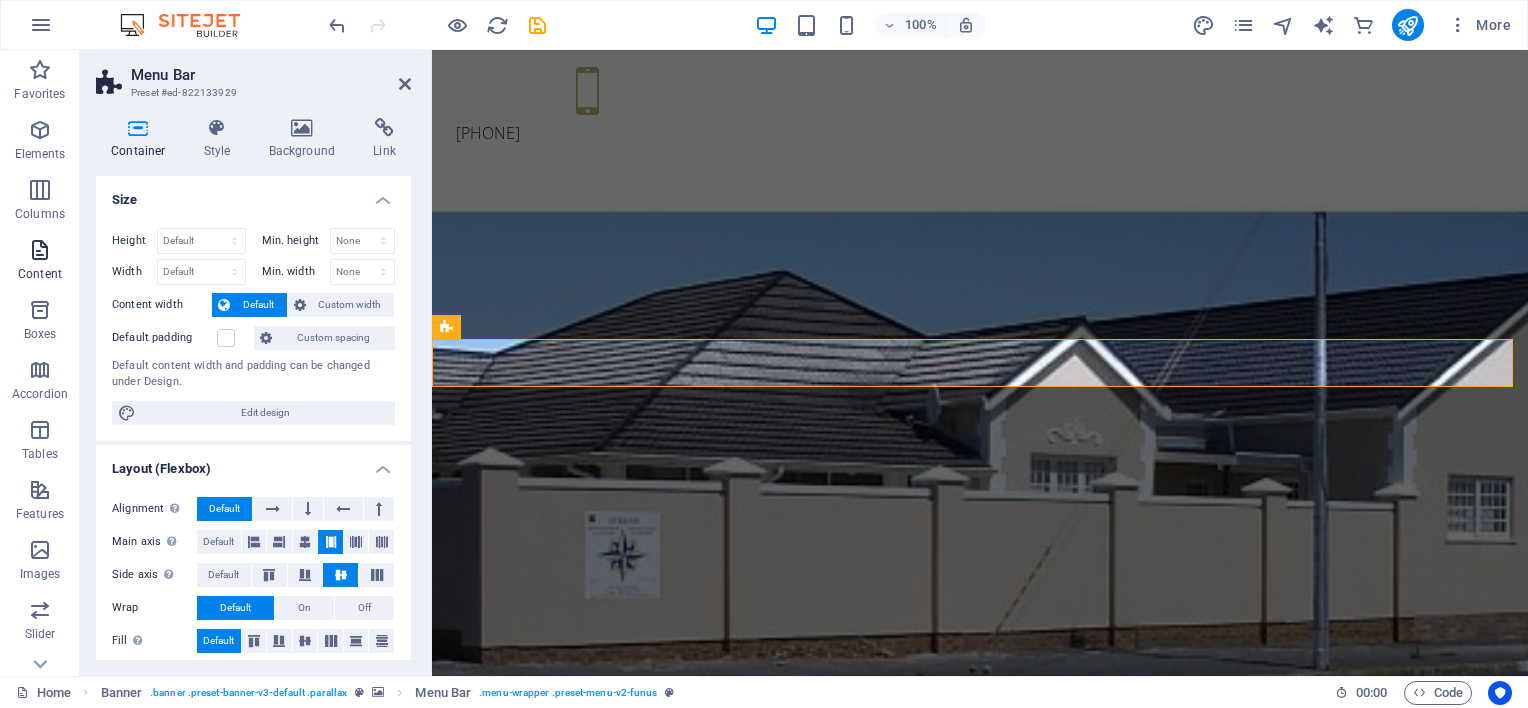 click at bounding box center [40, 250] 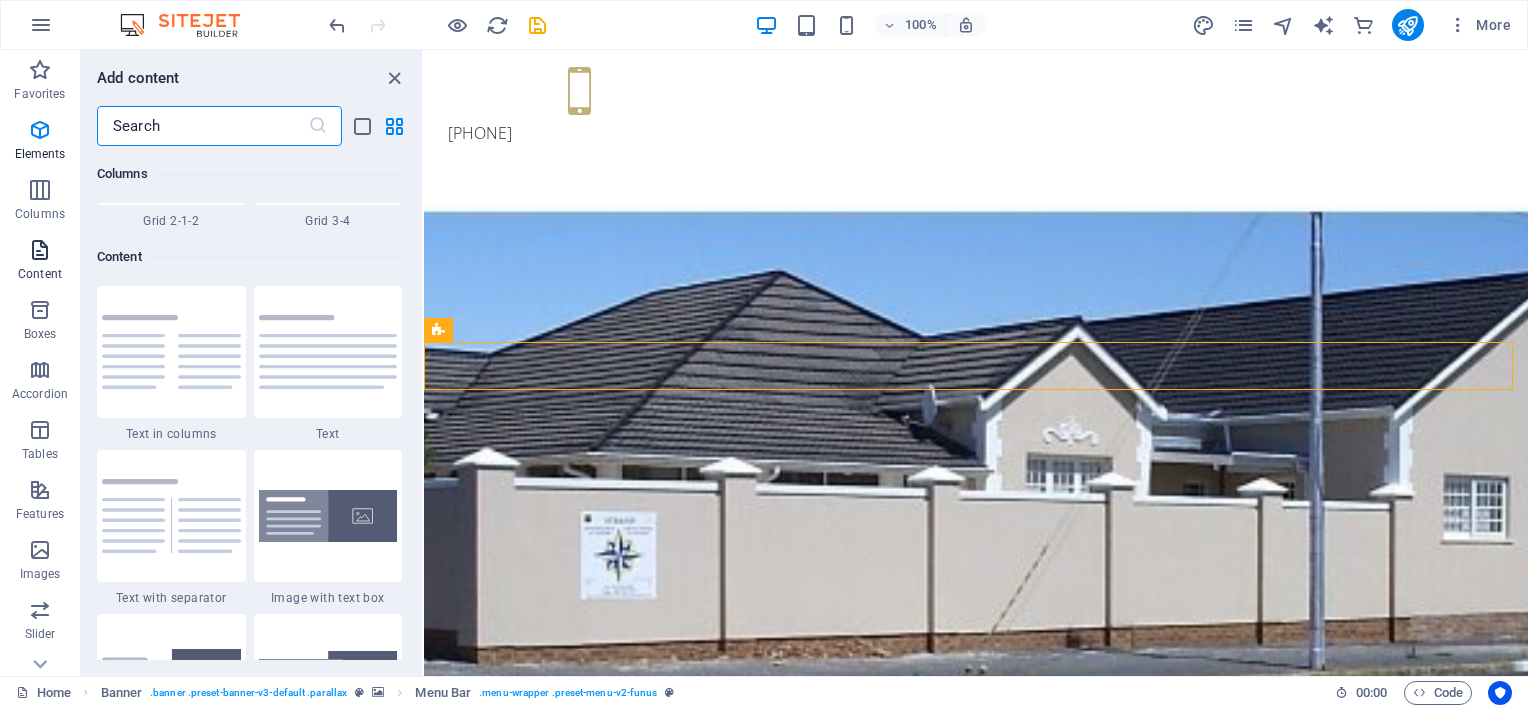 scroll, scrollTop: 3499, scrollLeft: 0, axis: vertical 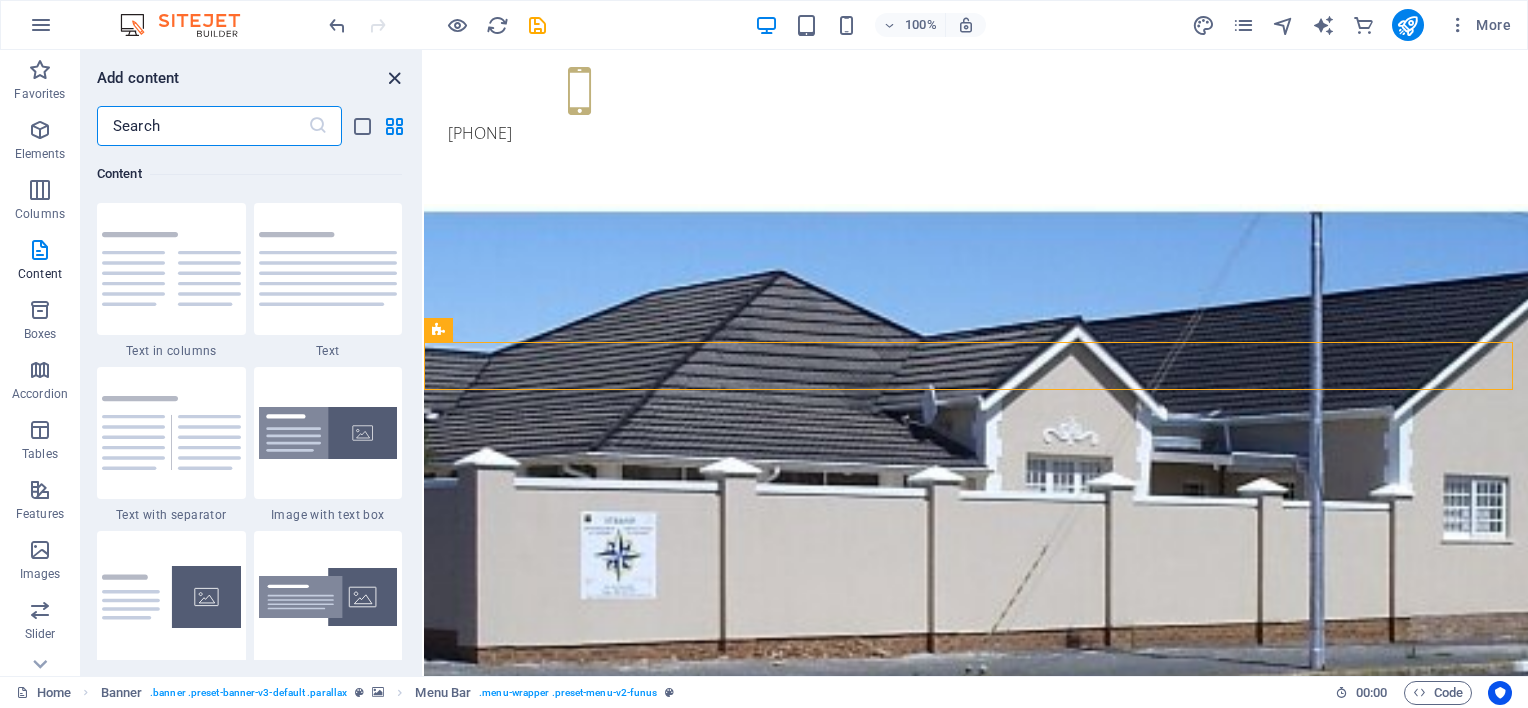 click at bounding box center [394, 78] 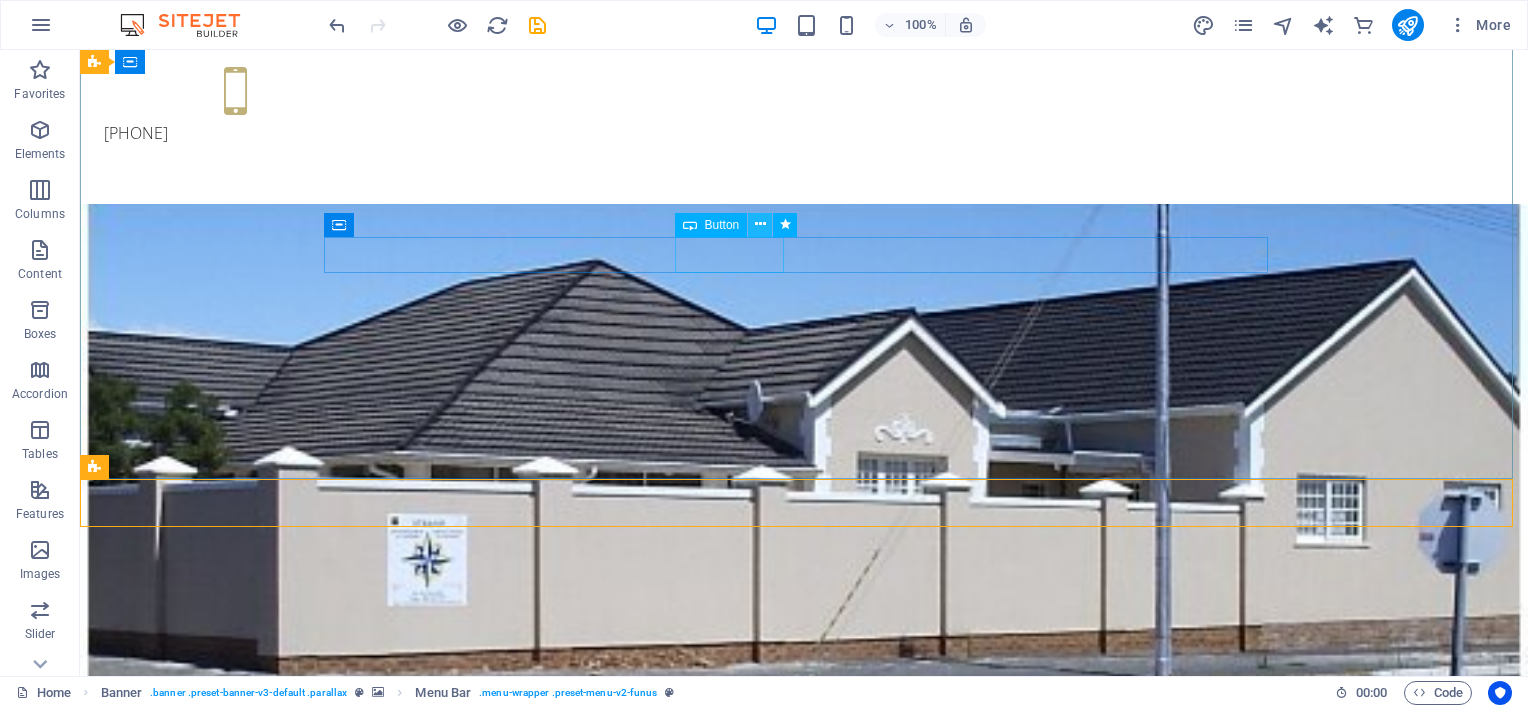 click at bounding box center [760, 224] 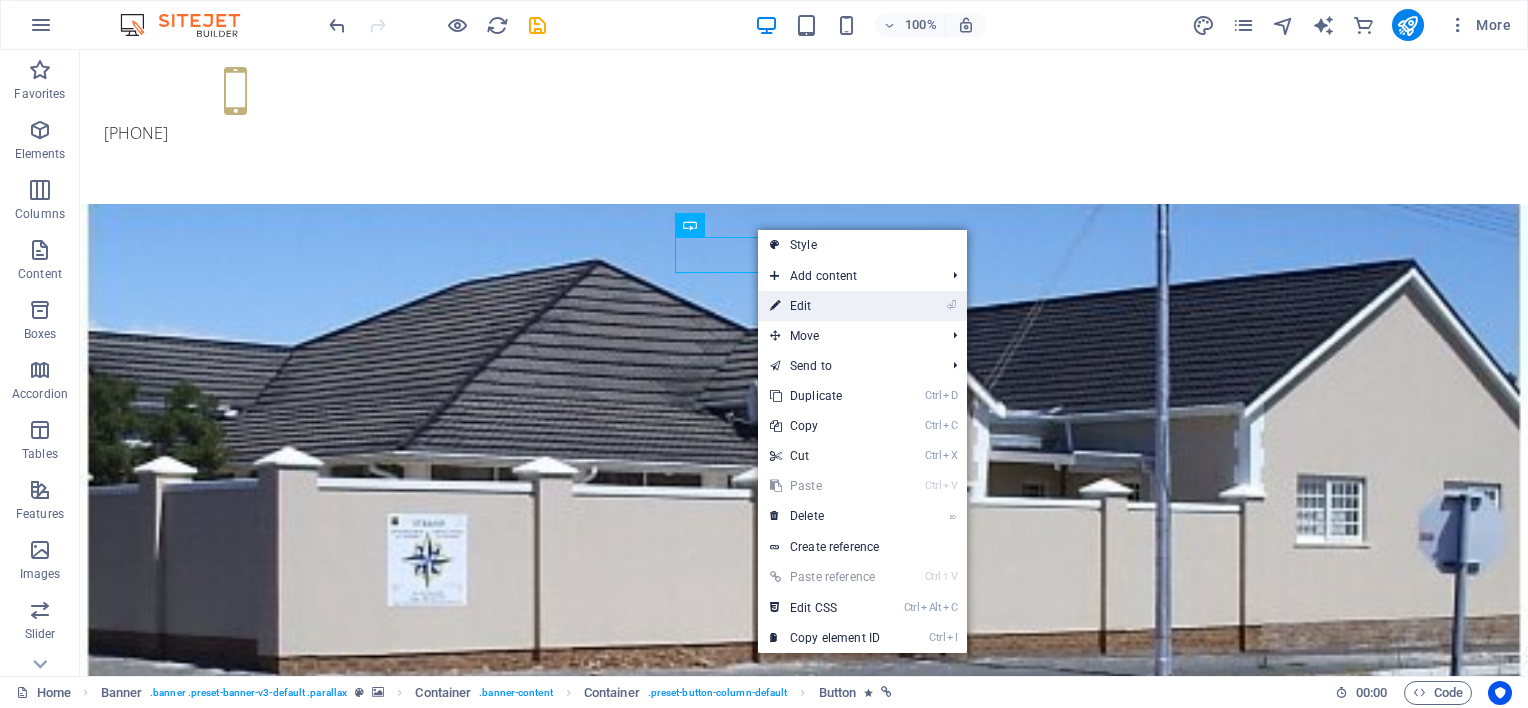 click on "⏎  Edit" at bounding box center (825, 306) 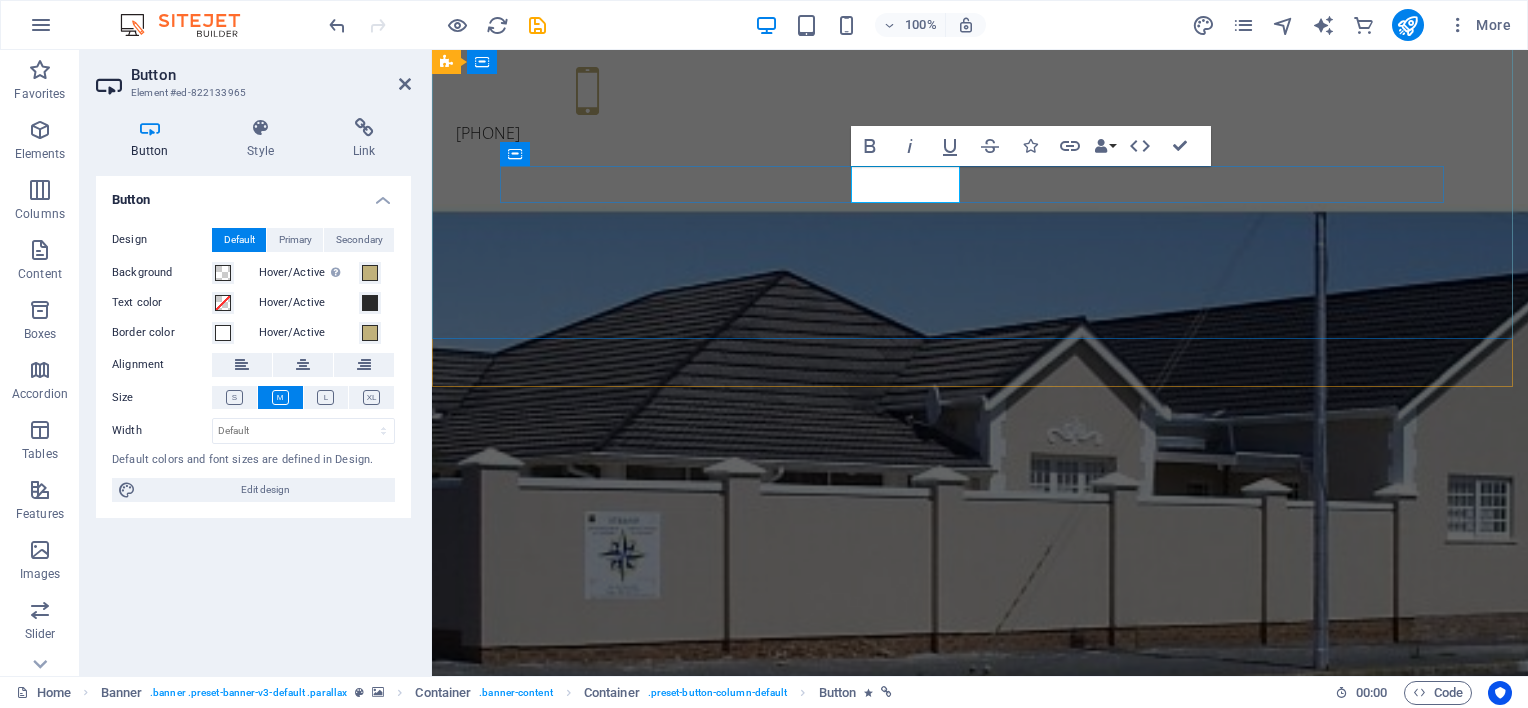 type 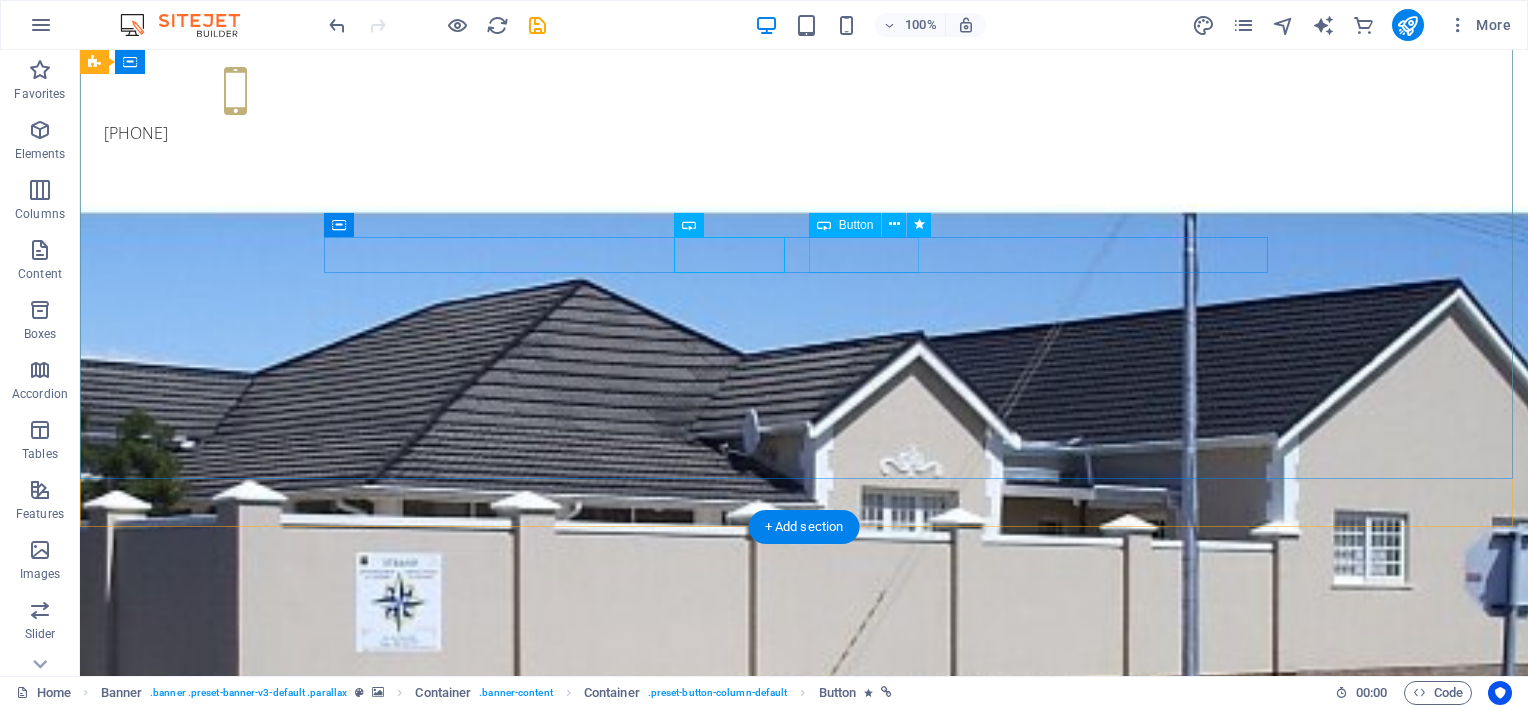 click on "Learn more" at bounding box center [804, 985] 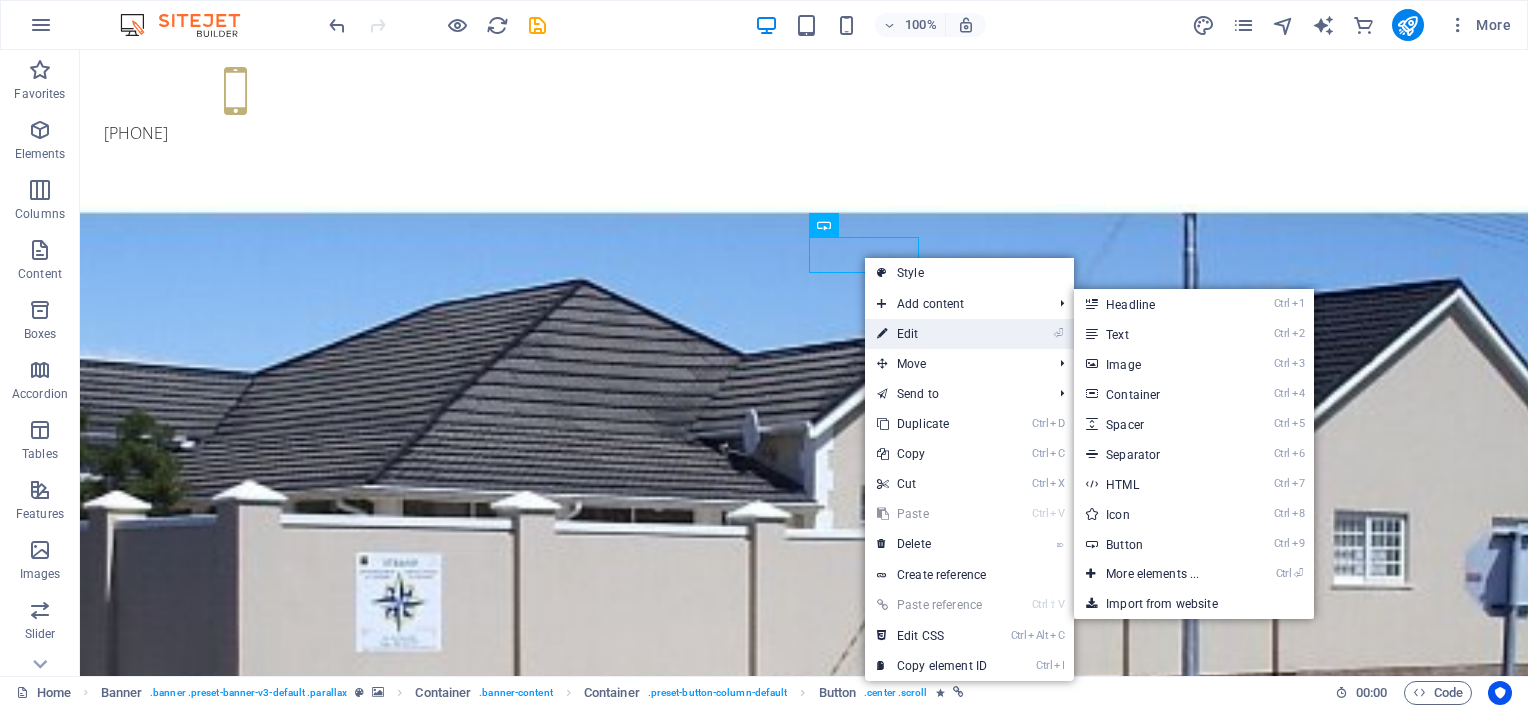 click on "⏎  Edit" at bounding box center [932, 334] 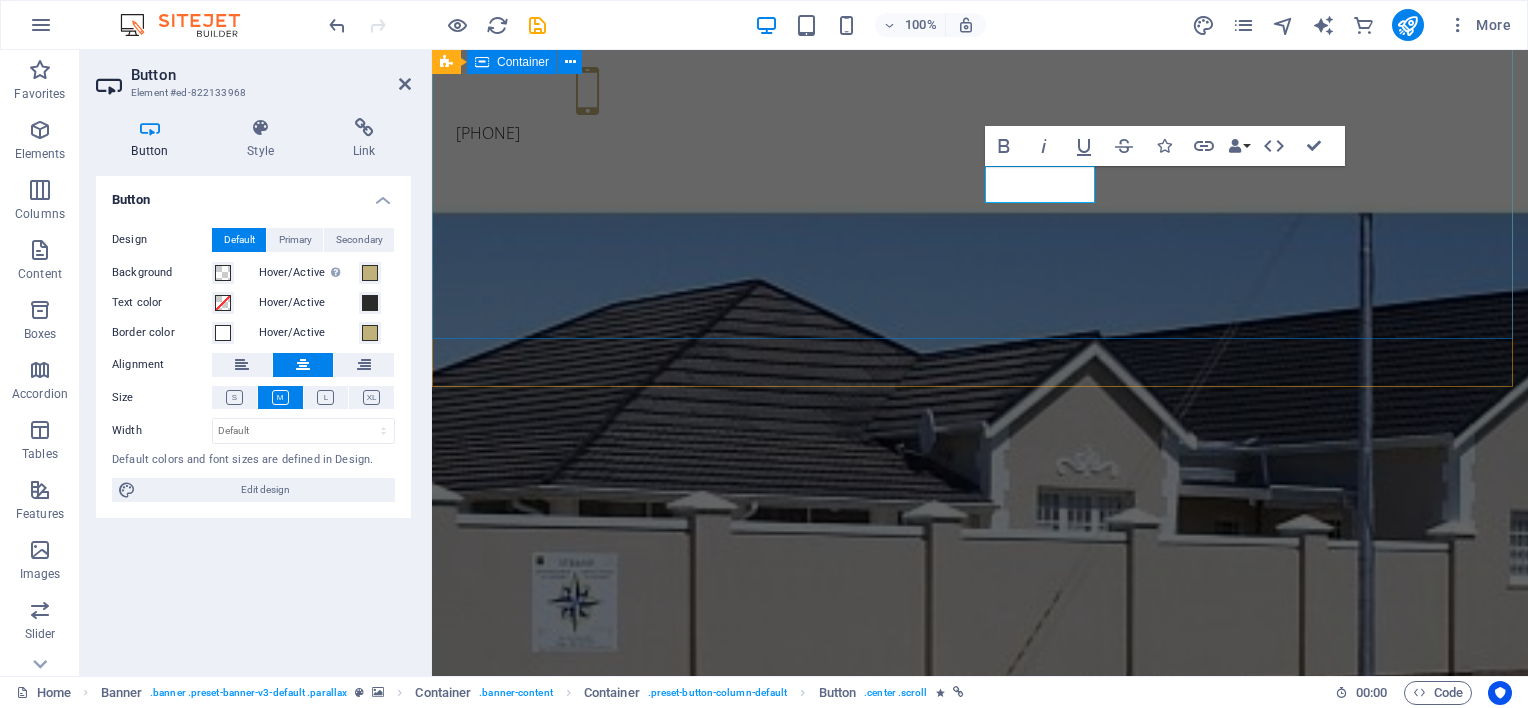 click on "waar ons omgee vir ouer persone we care for the elderly kontak ons Learn more" at bounding box center [980, 920] 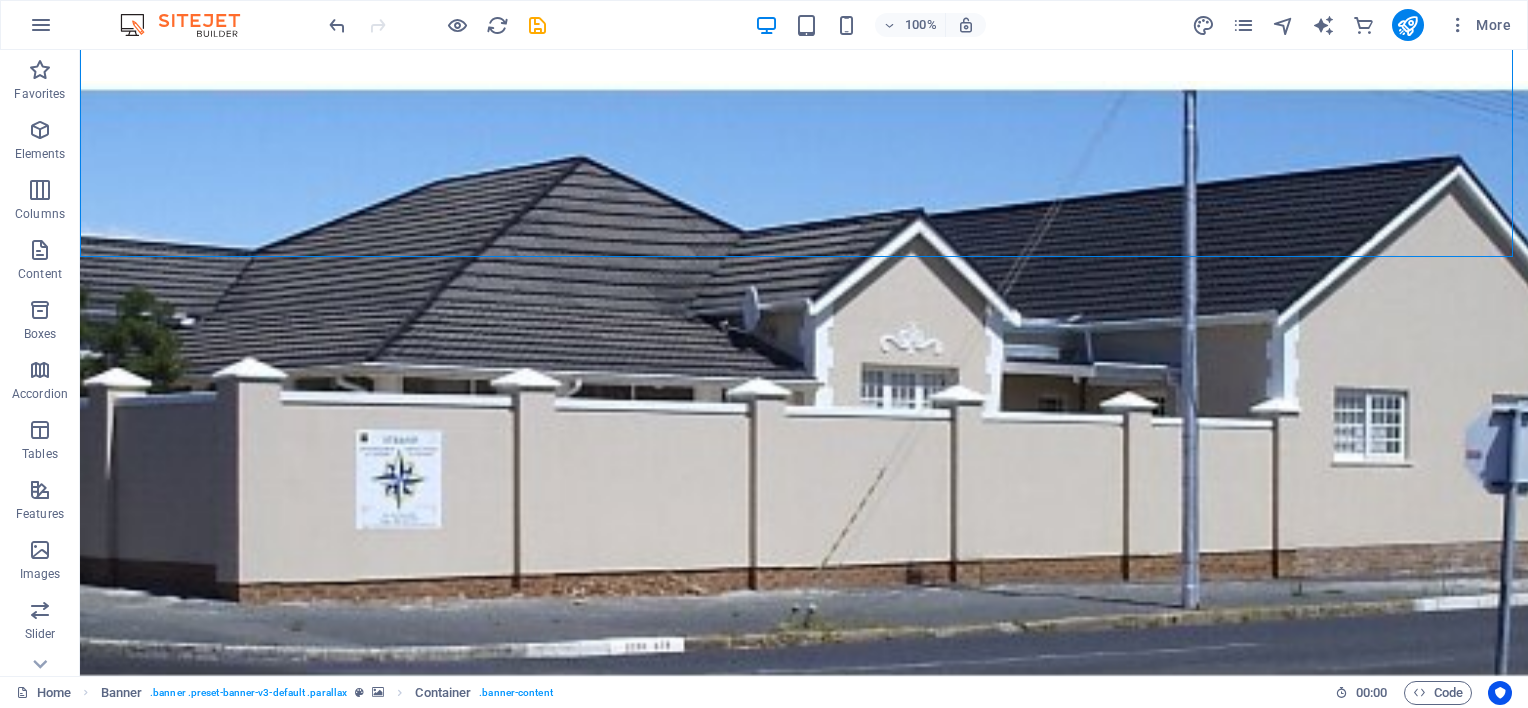 scroll, scrollTop: 568, scrollLeft: 0, axis: vertical 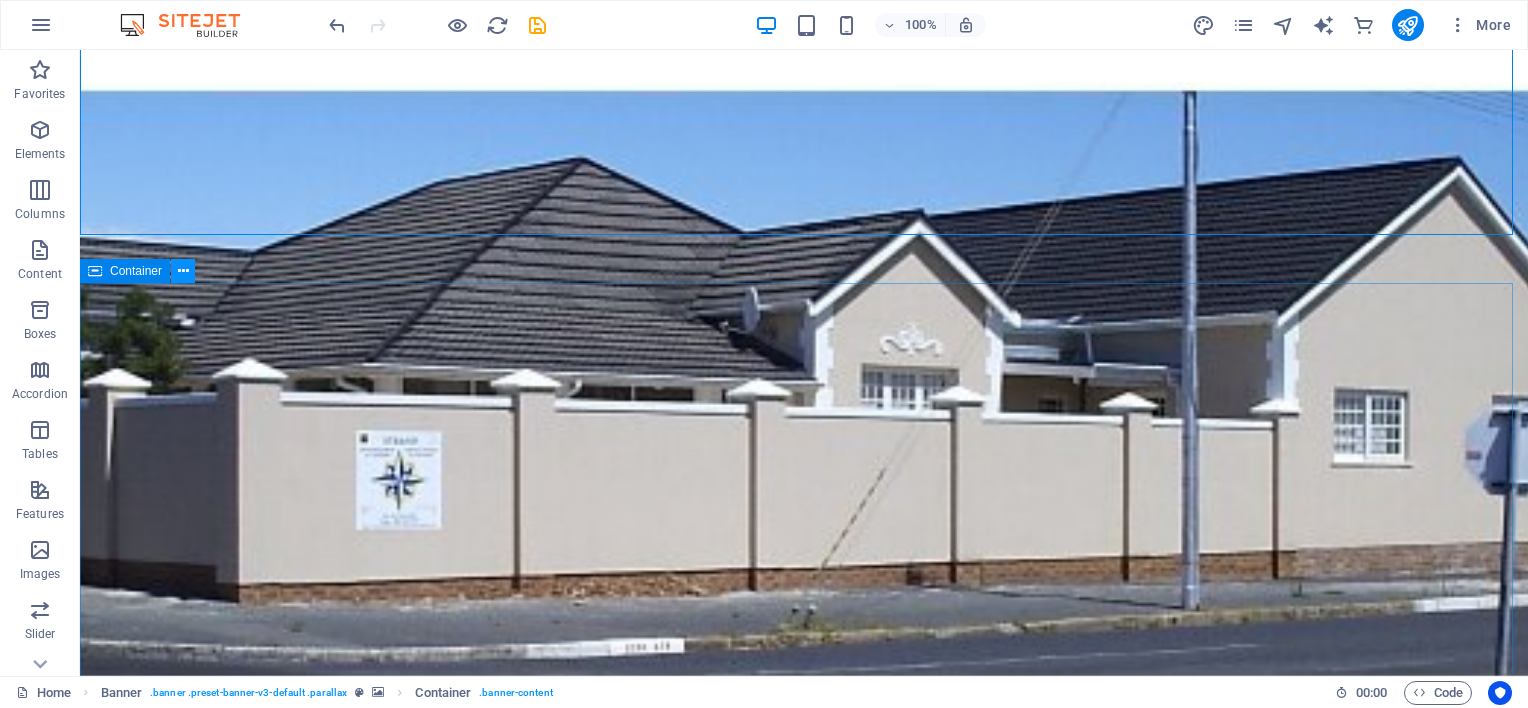 click at bounding box center [183, 271] 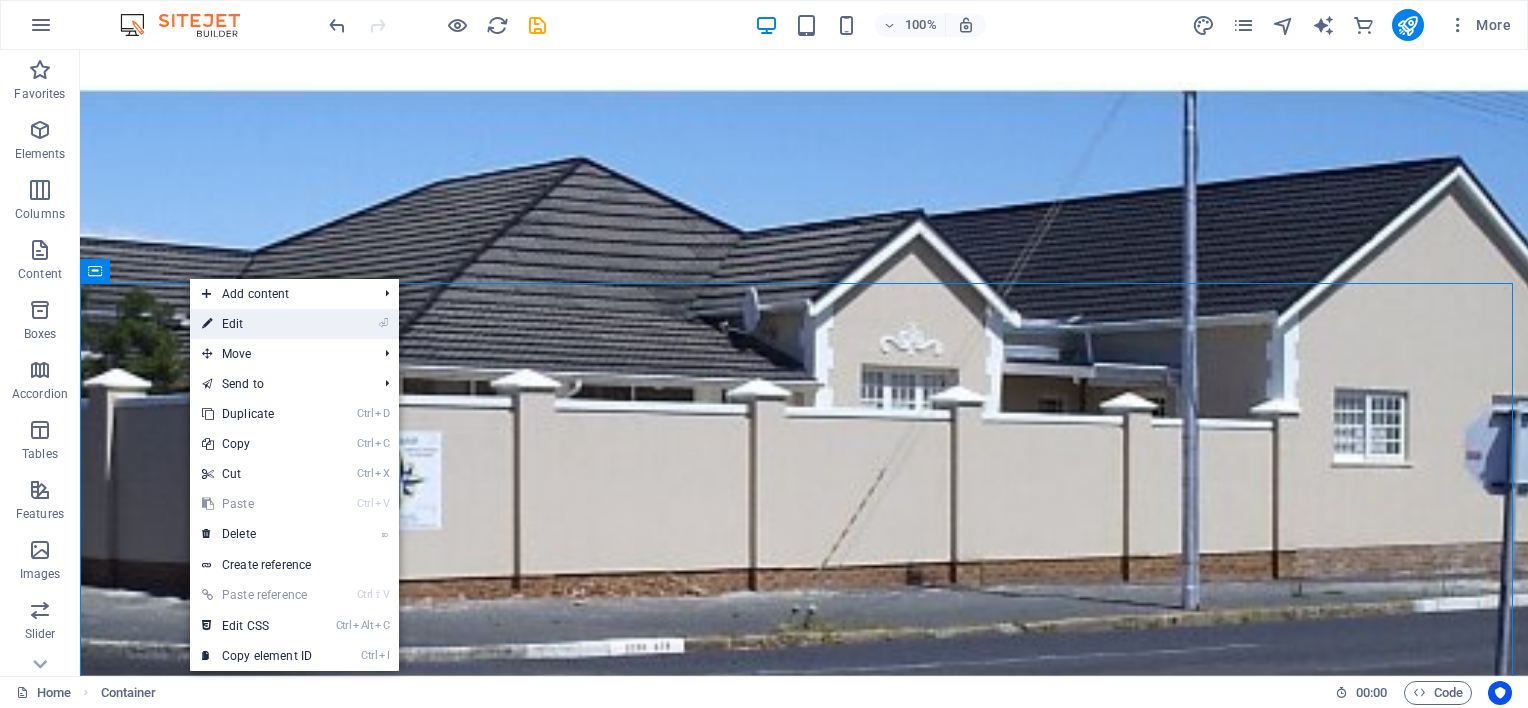 click on "⏎  Edit" at bounding box center (257, 324) 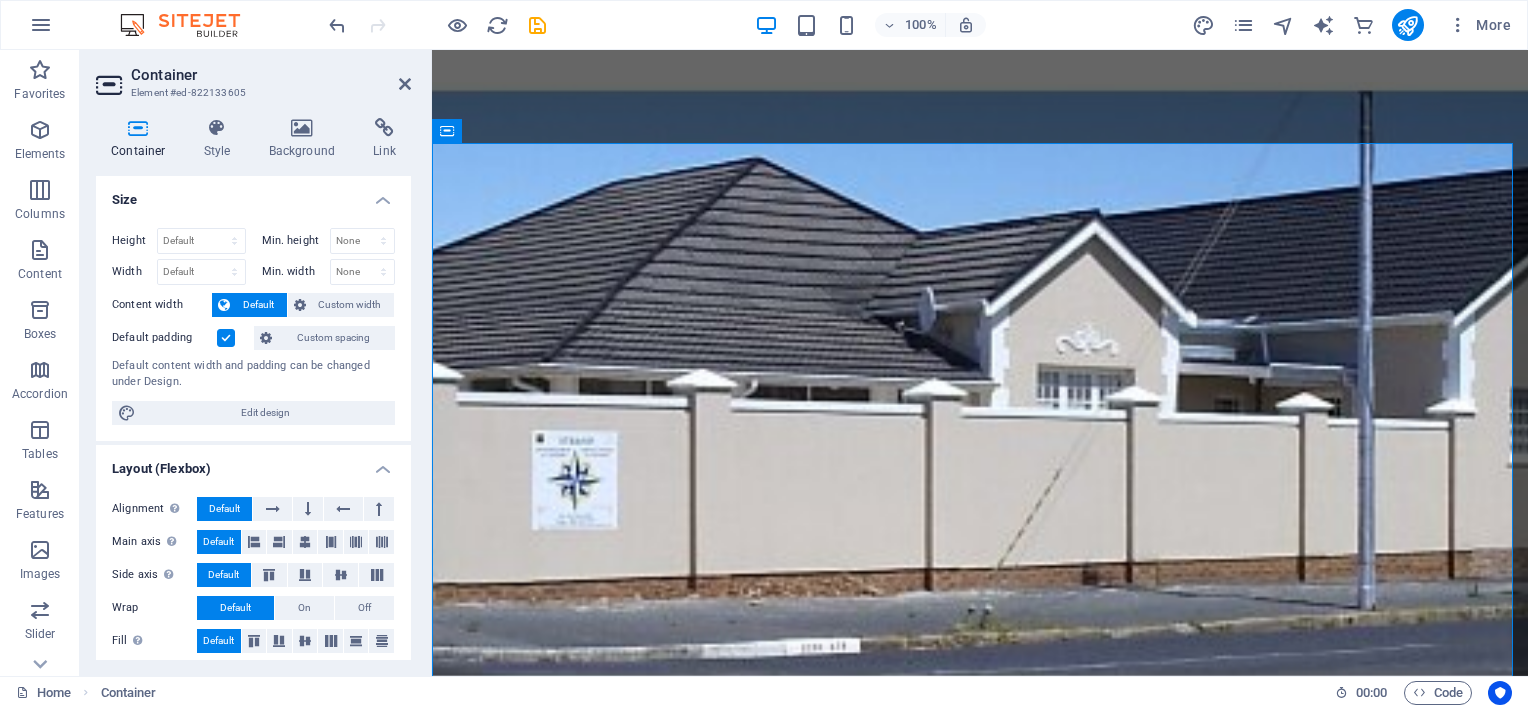 drag, startPoint x: 406, startPoint y: 344, endPoint x: 409, endPoint y: 378, distance: 34.132095 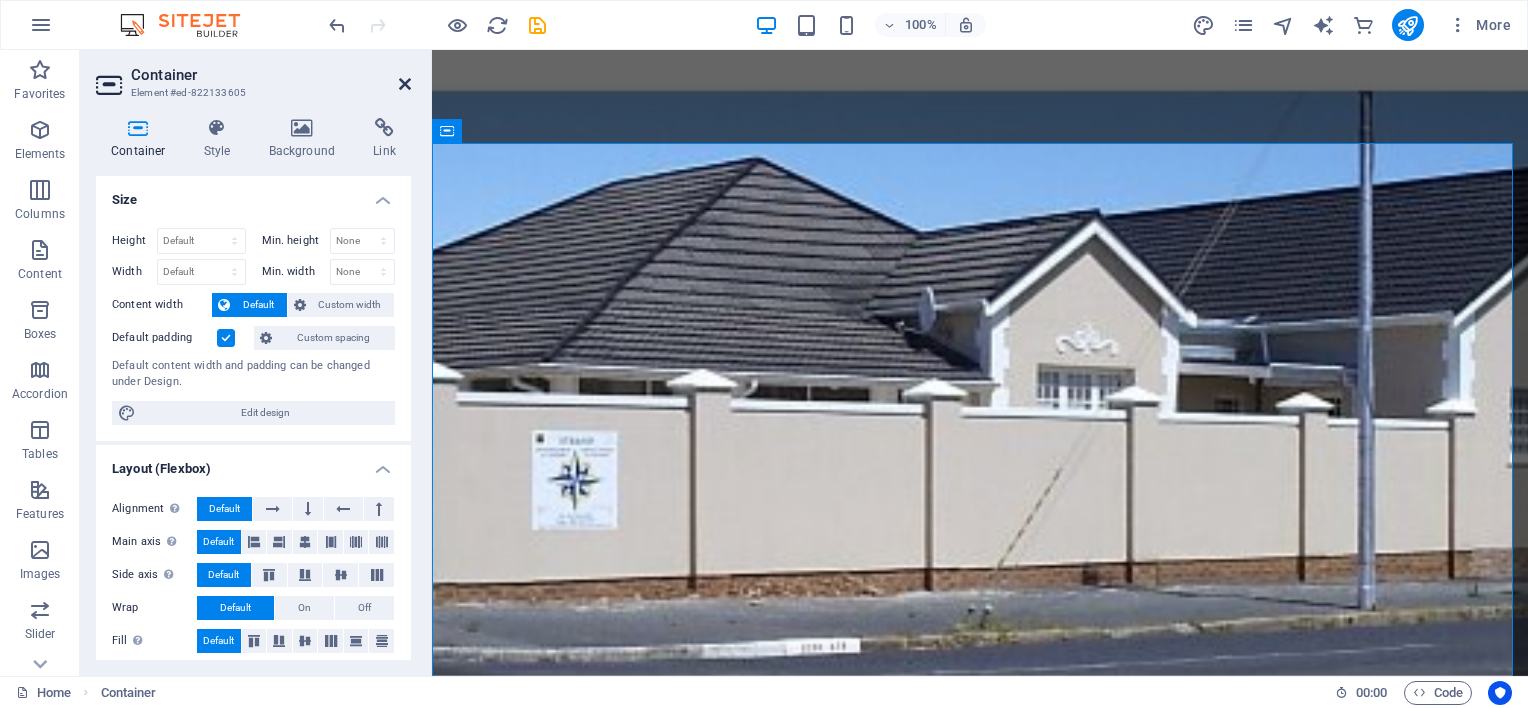 click at bounding box center (405, 84) 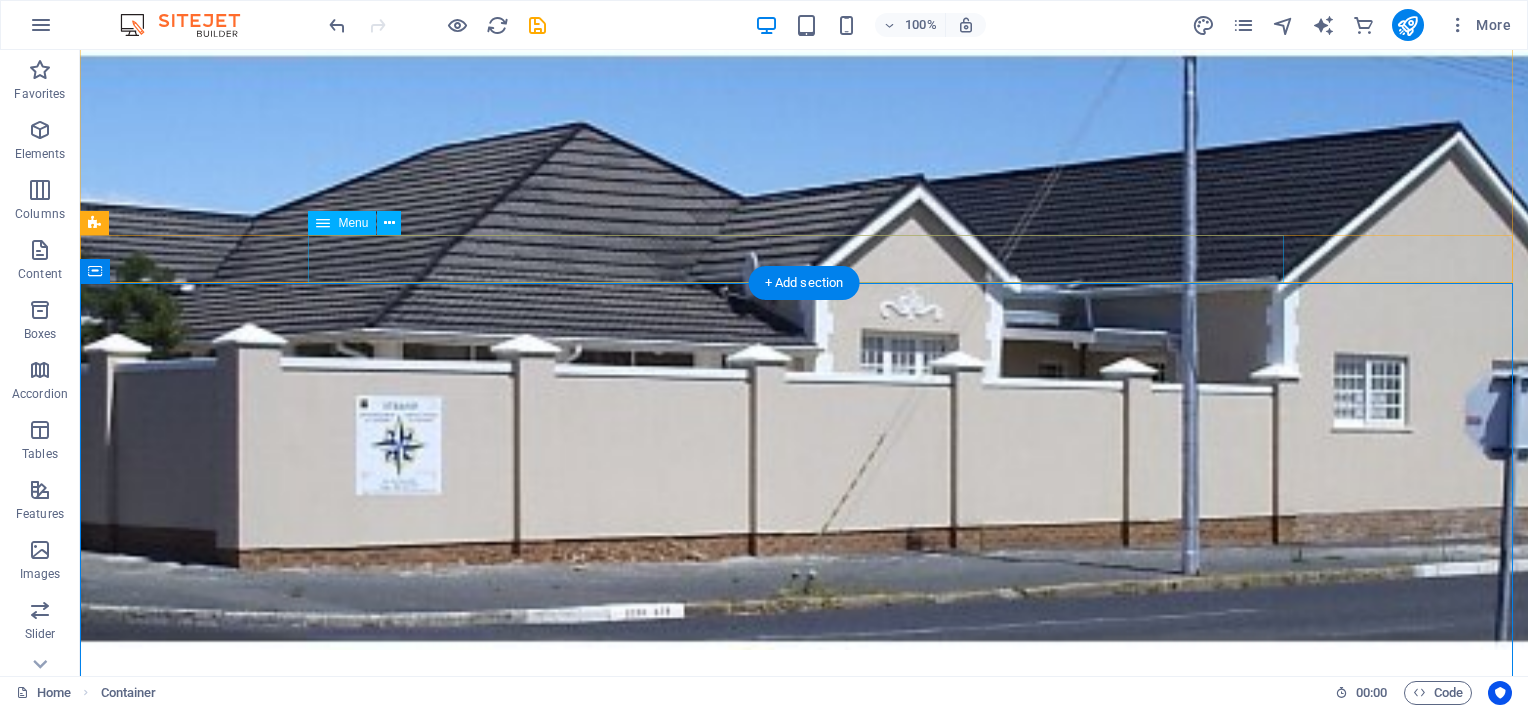 scroll, scrollTop: 0, scrollLeft: 0, axis: both 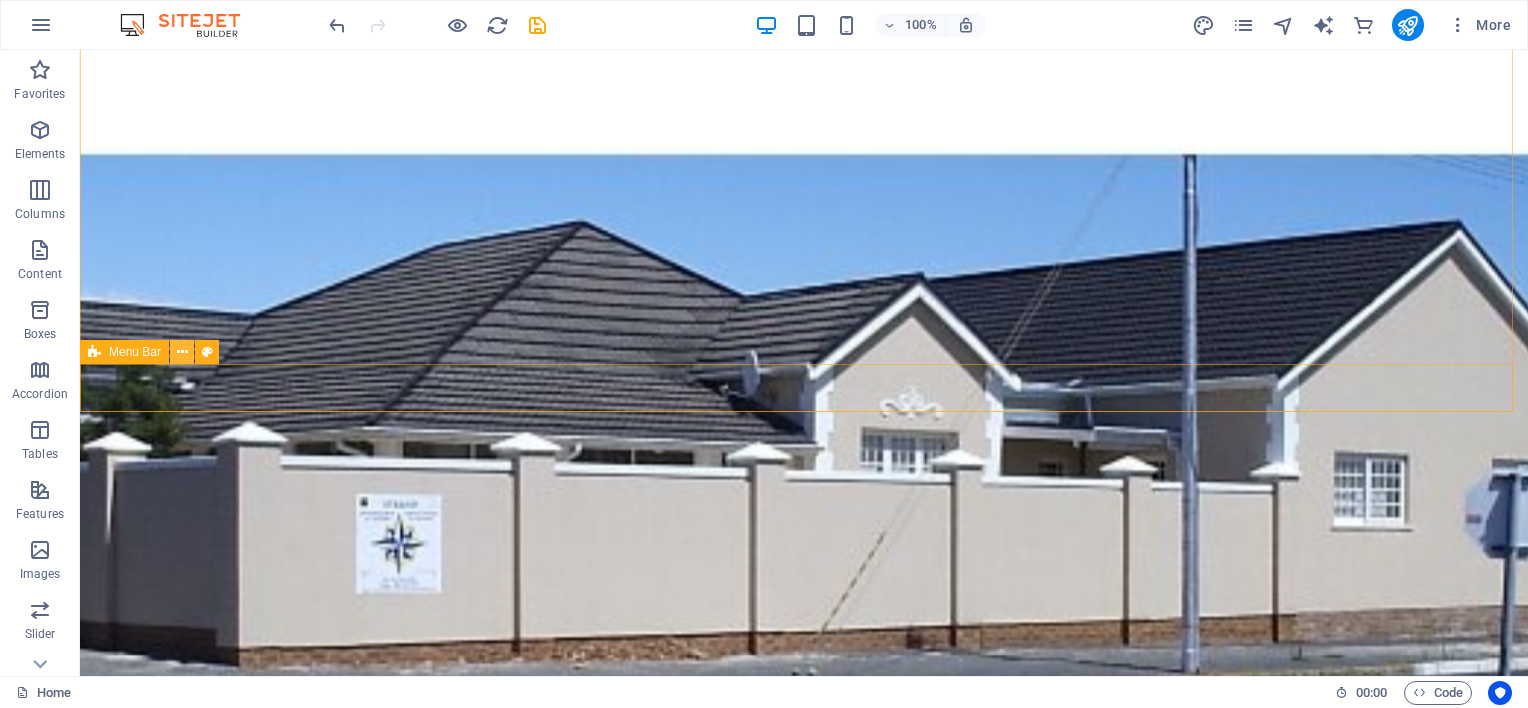 click at bounding box center [182, 352] 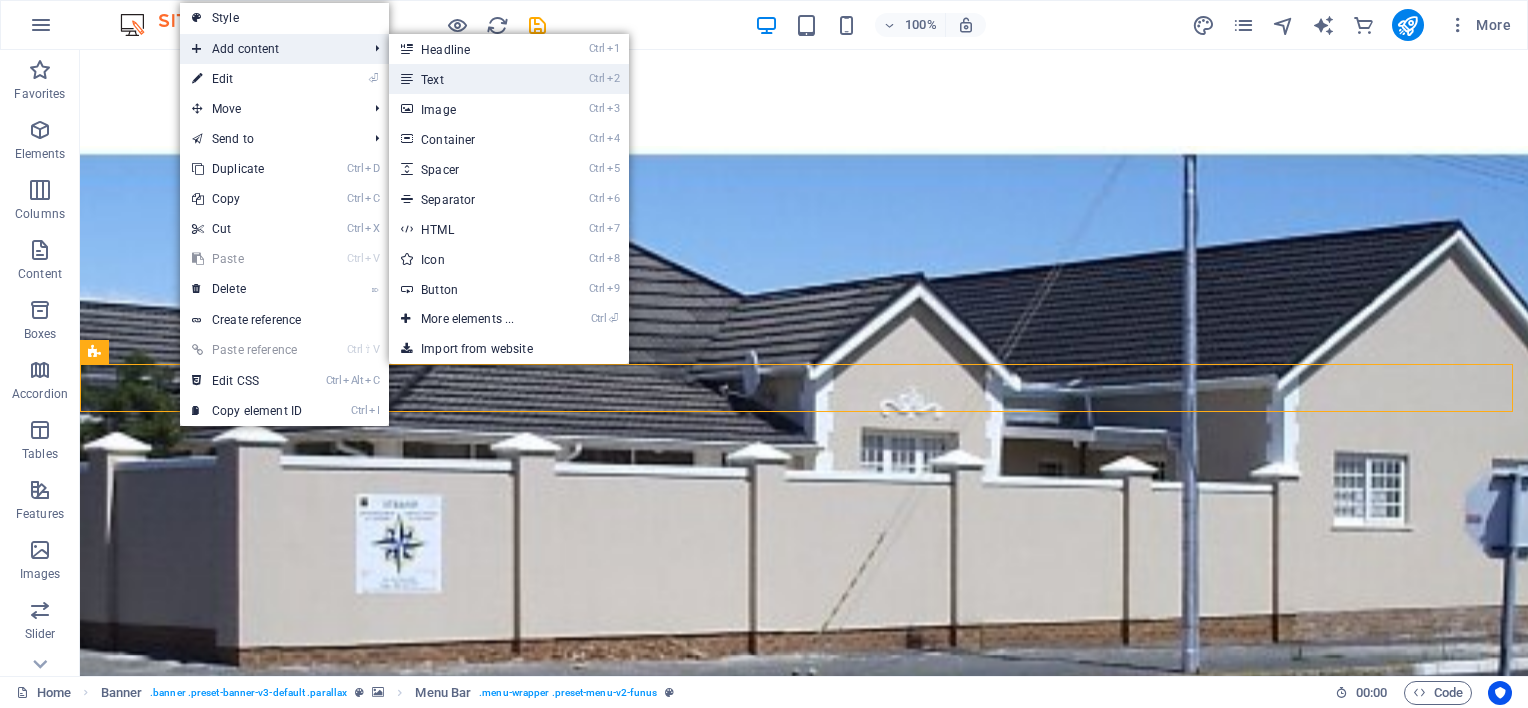 click on "Ctrl 2  Text" at bounding box center [471, 79] 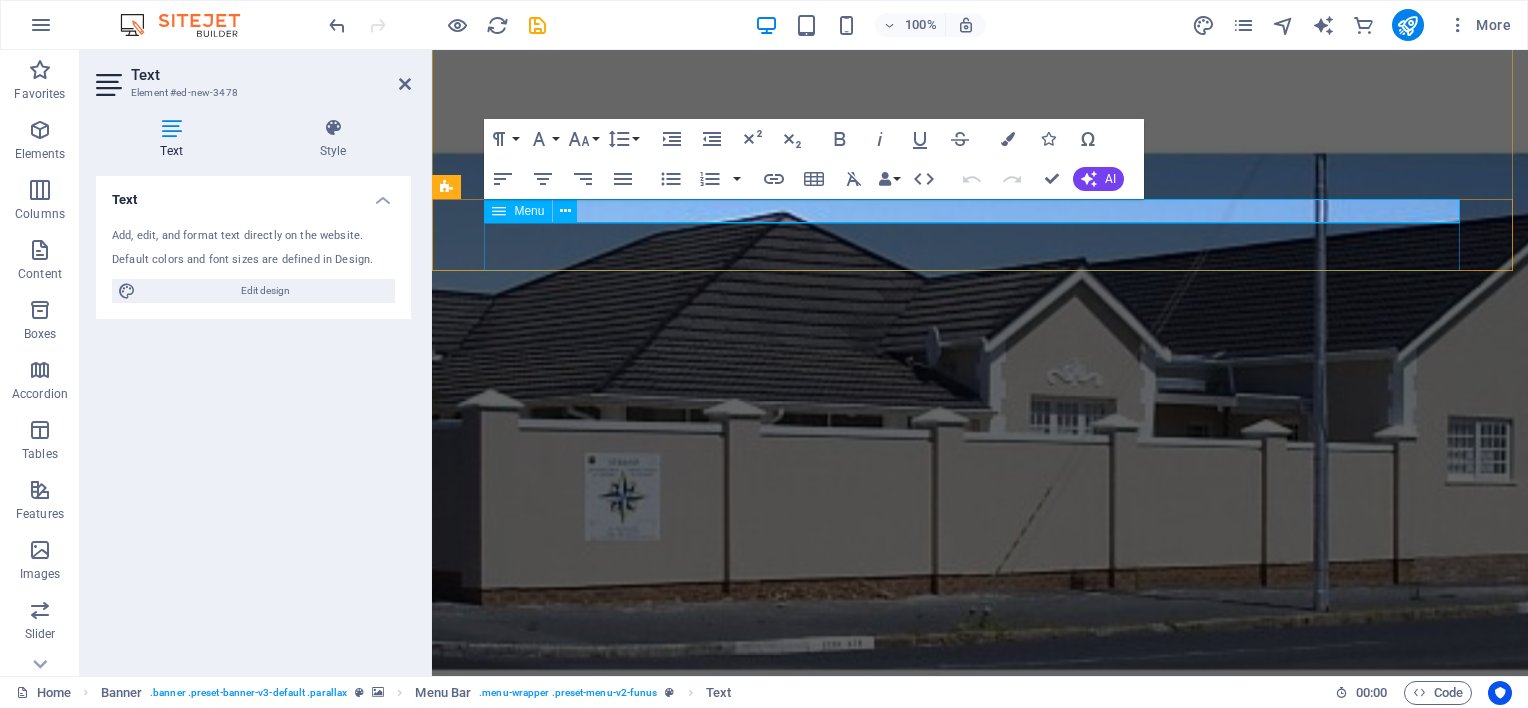 click on "Home About us Services Pricing FAQs Contact" at bounding box center [980, 946] 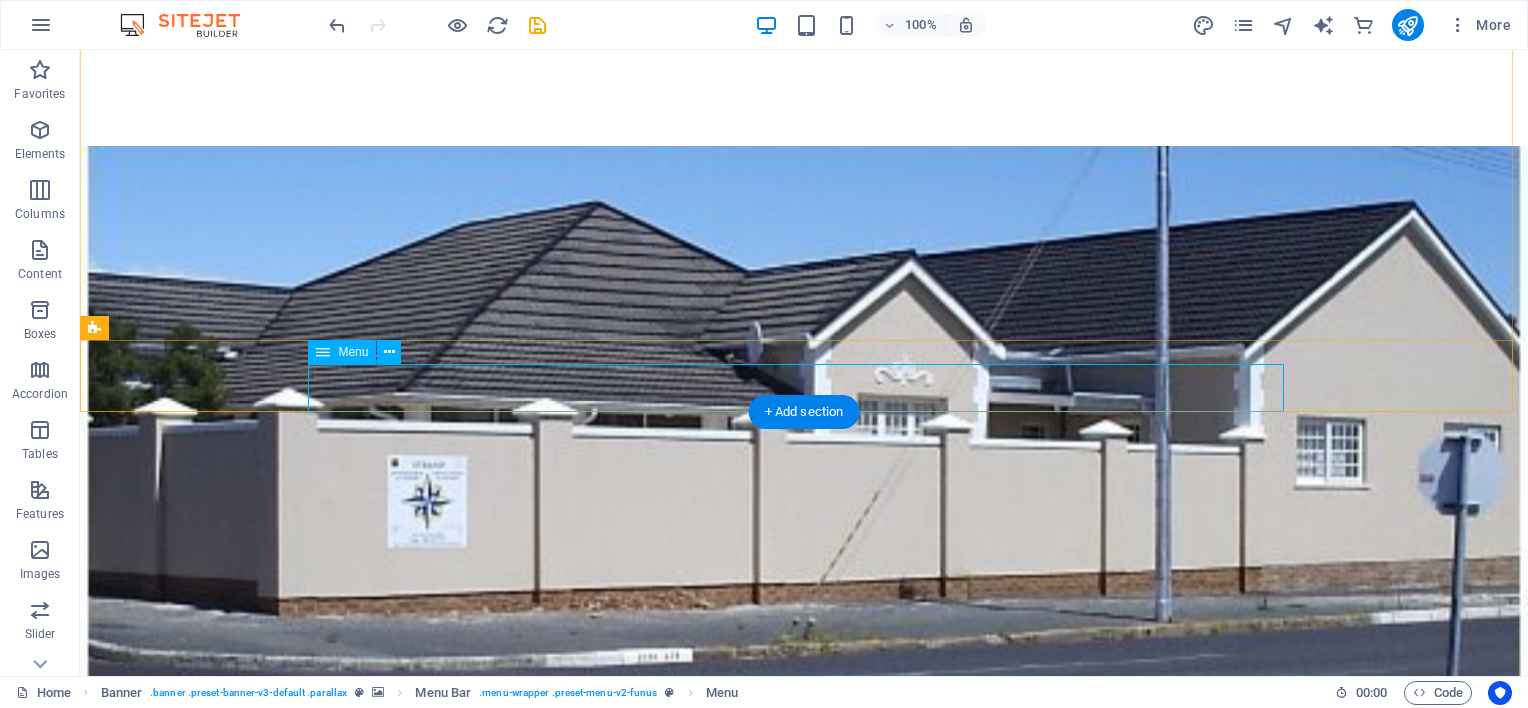 click on "Home About us Services Pricing FAQs Contact" at bounding box center [804, 946] 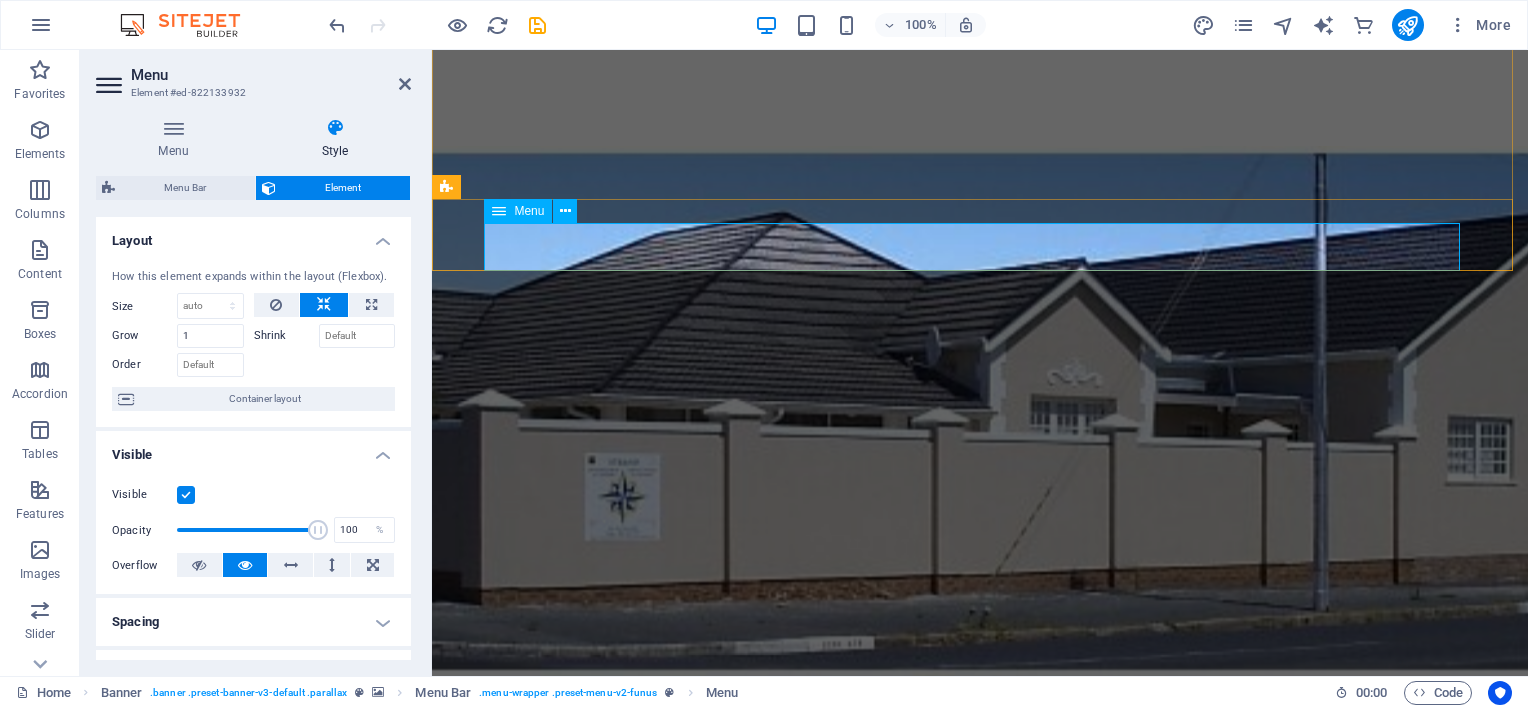 click on "Home About us Services Pricing FAQs Contact" at bounding box center (980, 946) 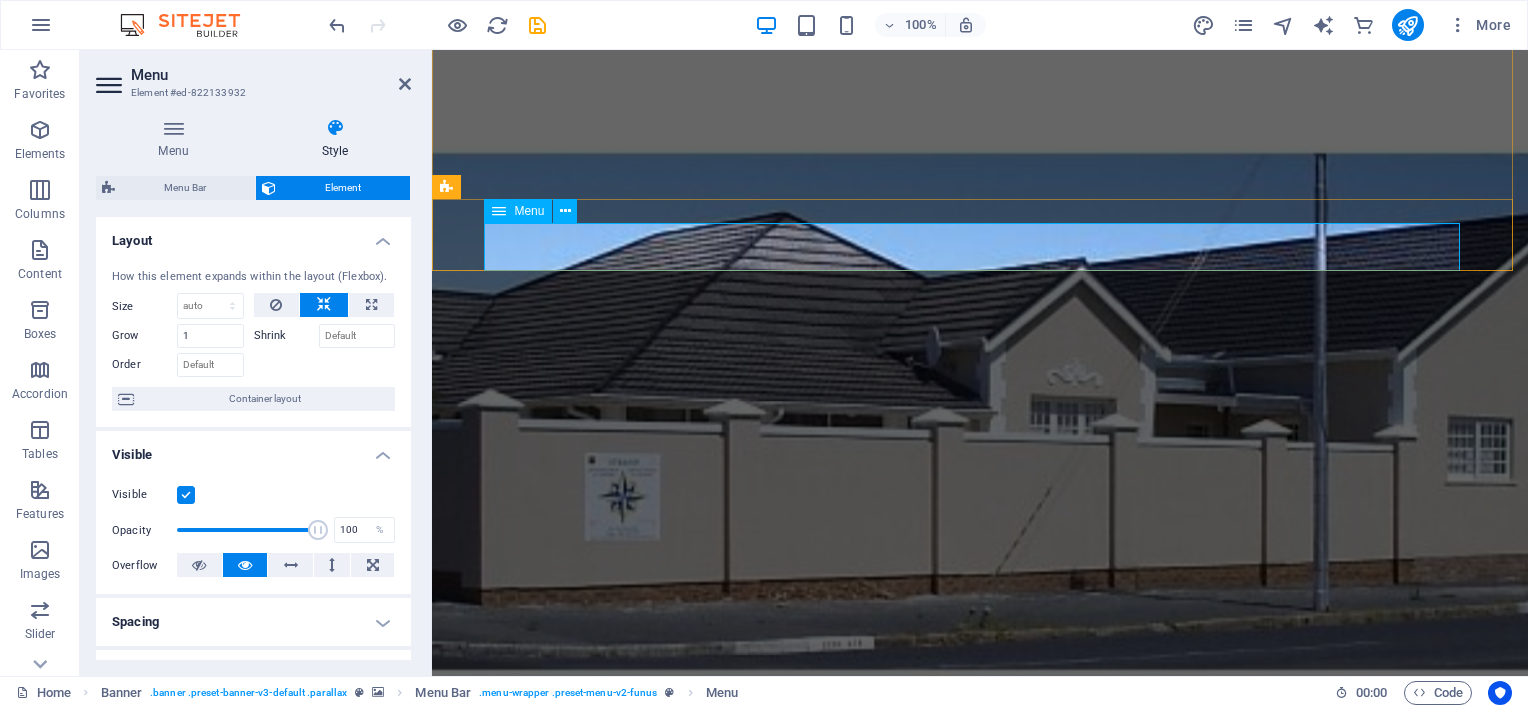 click on "Home About us Services Pricing FAQs Contact" at bounding box center [980, 946] 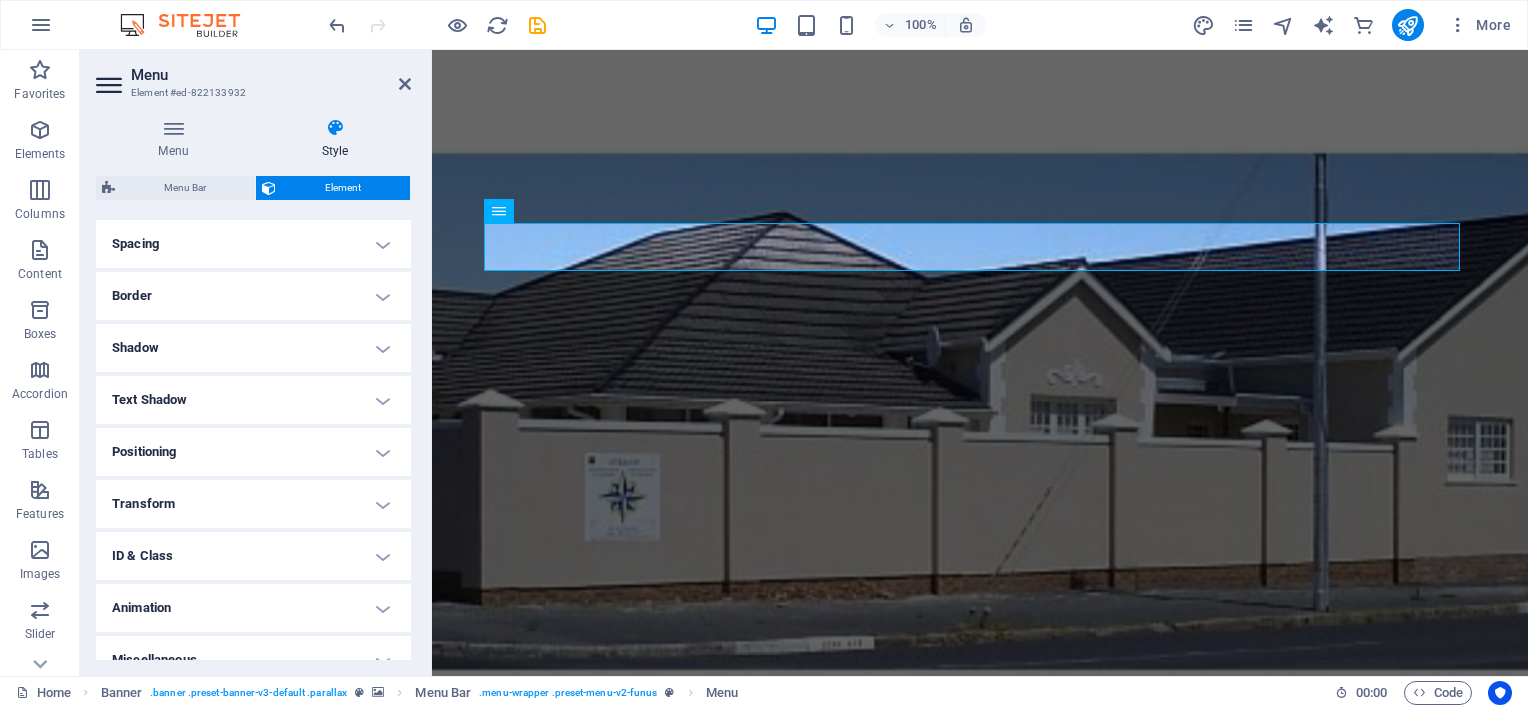 scroll, scrollTop: 381, scrollLeft: 0, axis: vertical 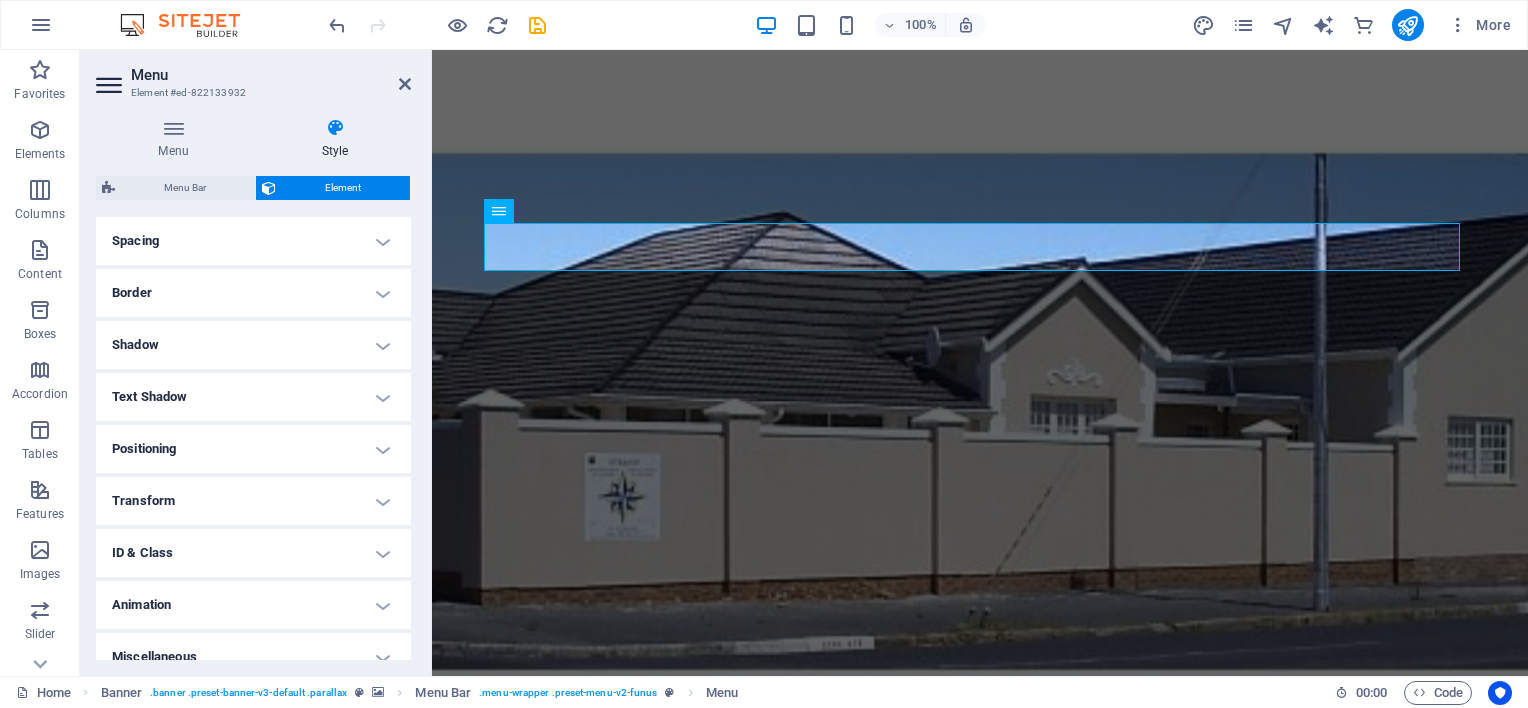 click on "Text Shadow" at bounding box center [253, 397] 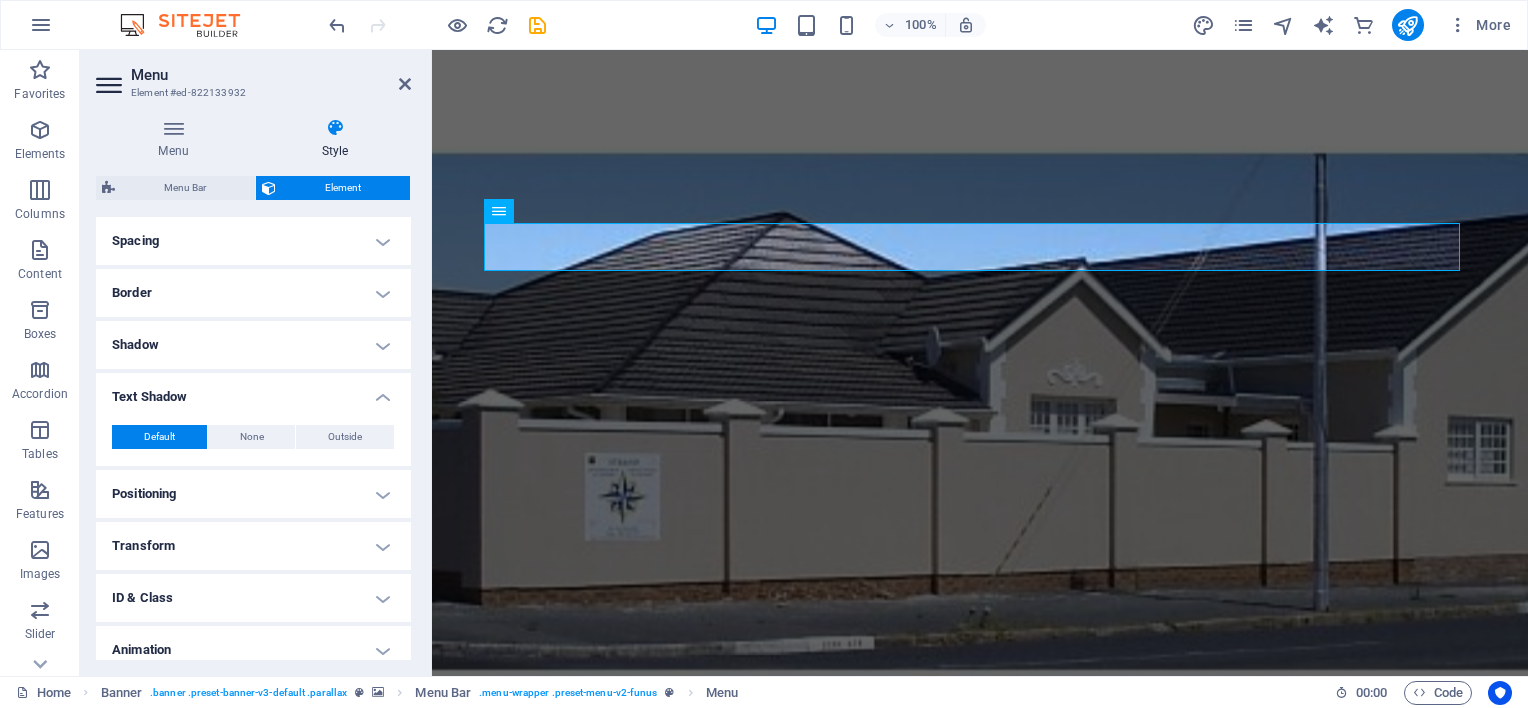 click on "Text Shadow" at bounding box center (253, 391) 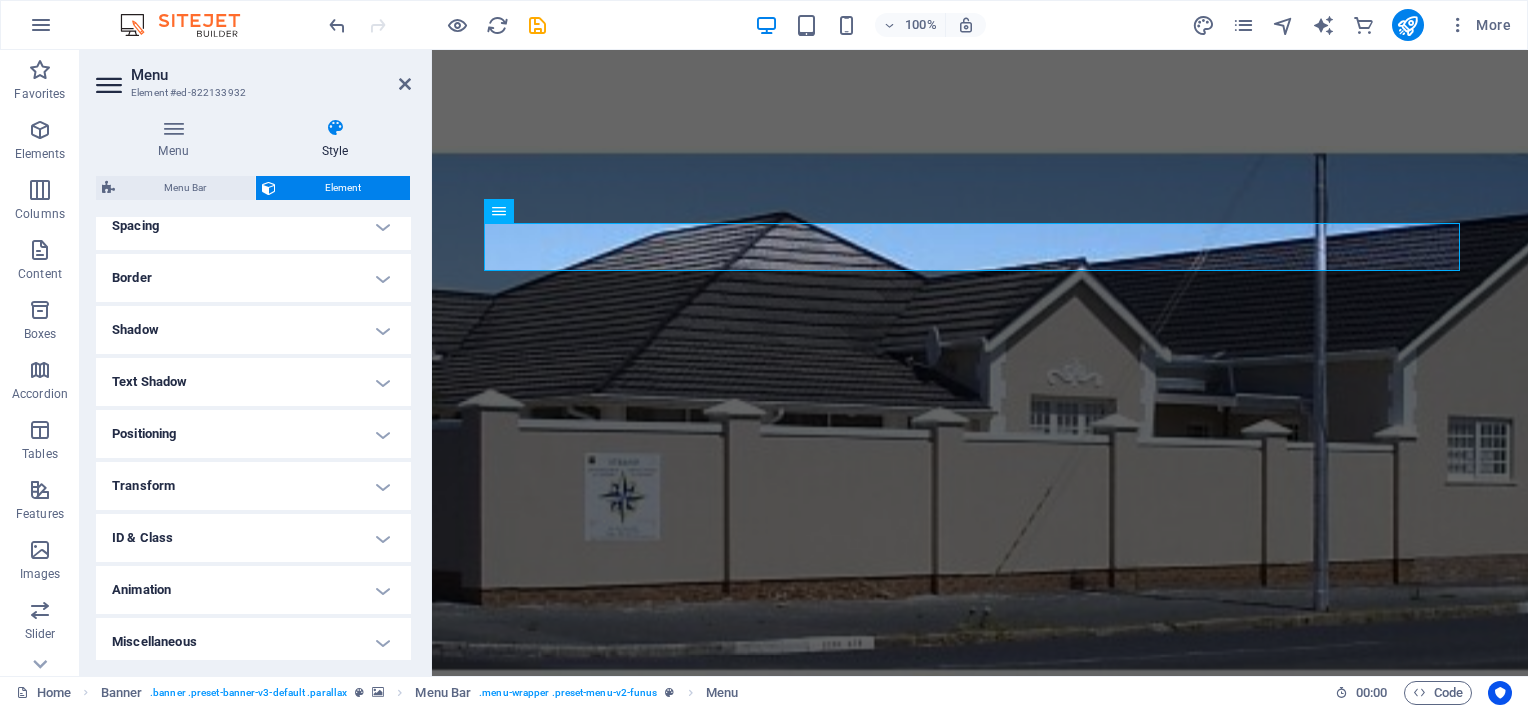 scroll, scrollTop: 0, scrollLeft: 0, axis: both 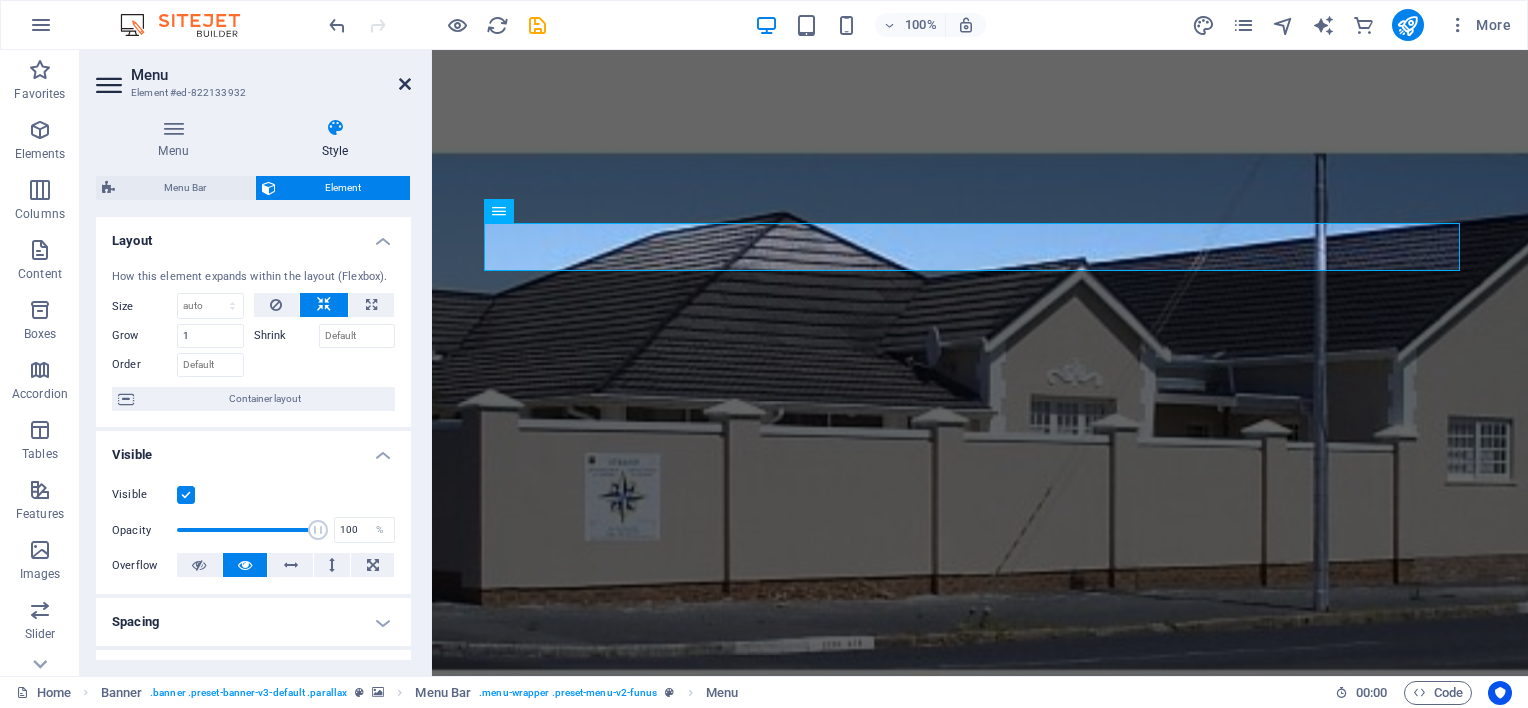 click at bounding box center [405, 84] 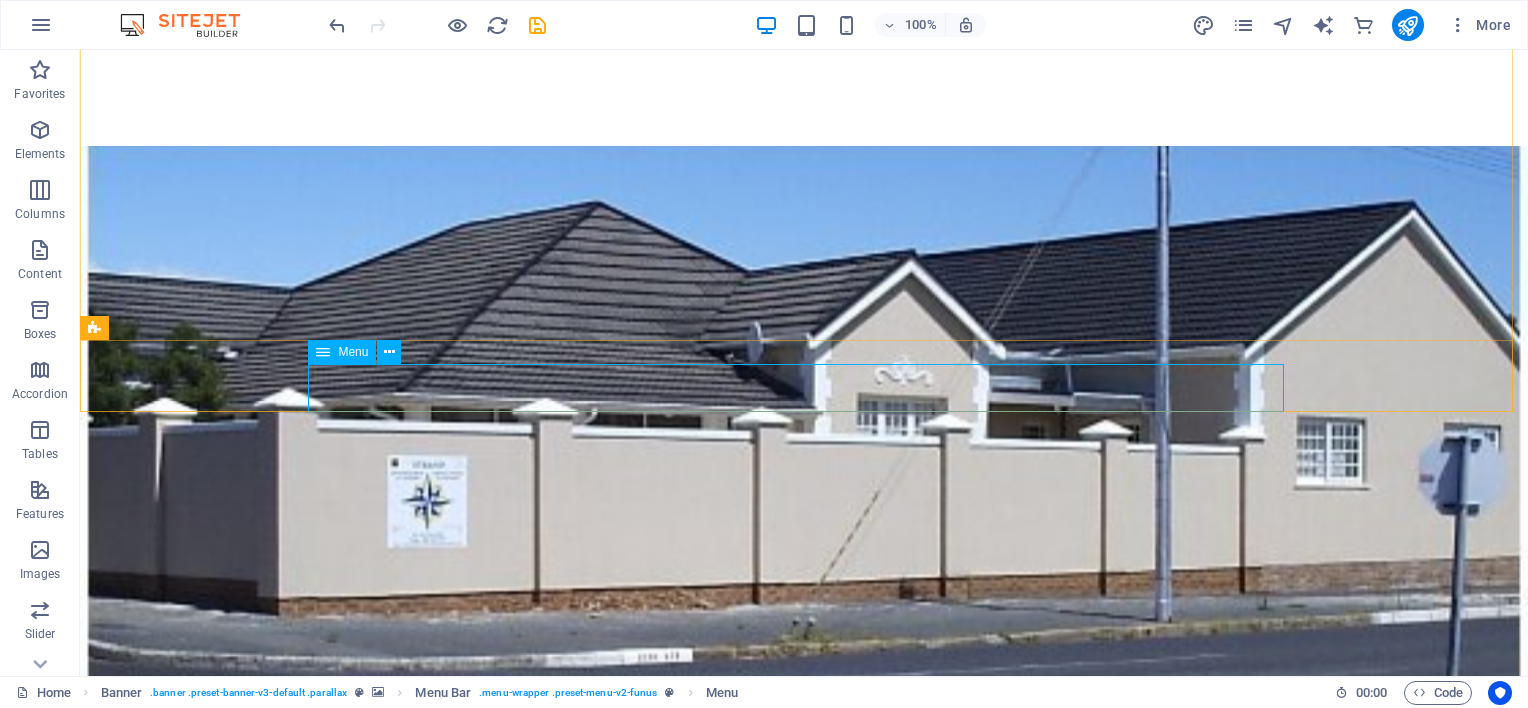 click at bounding box center (323, 352) 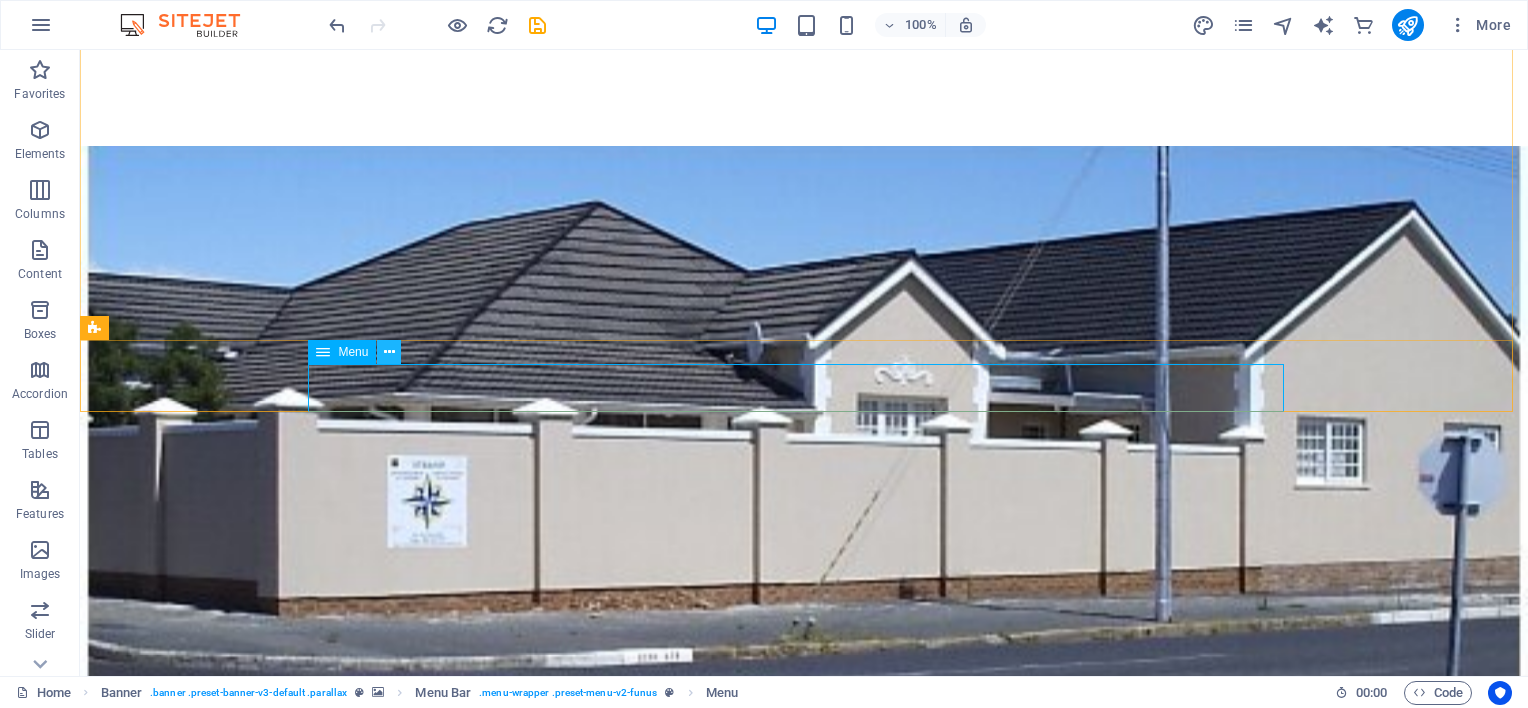 click at bounding box center [389, 352] 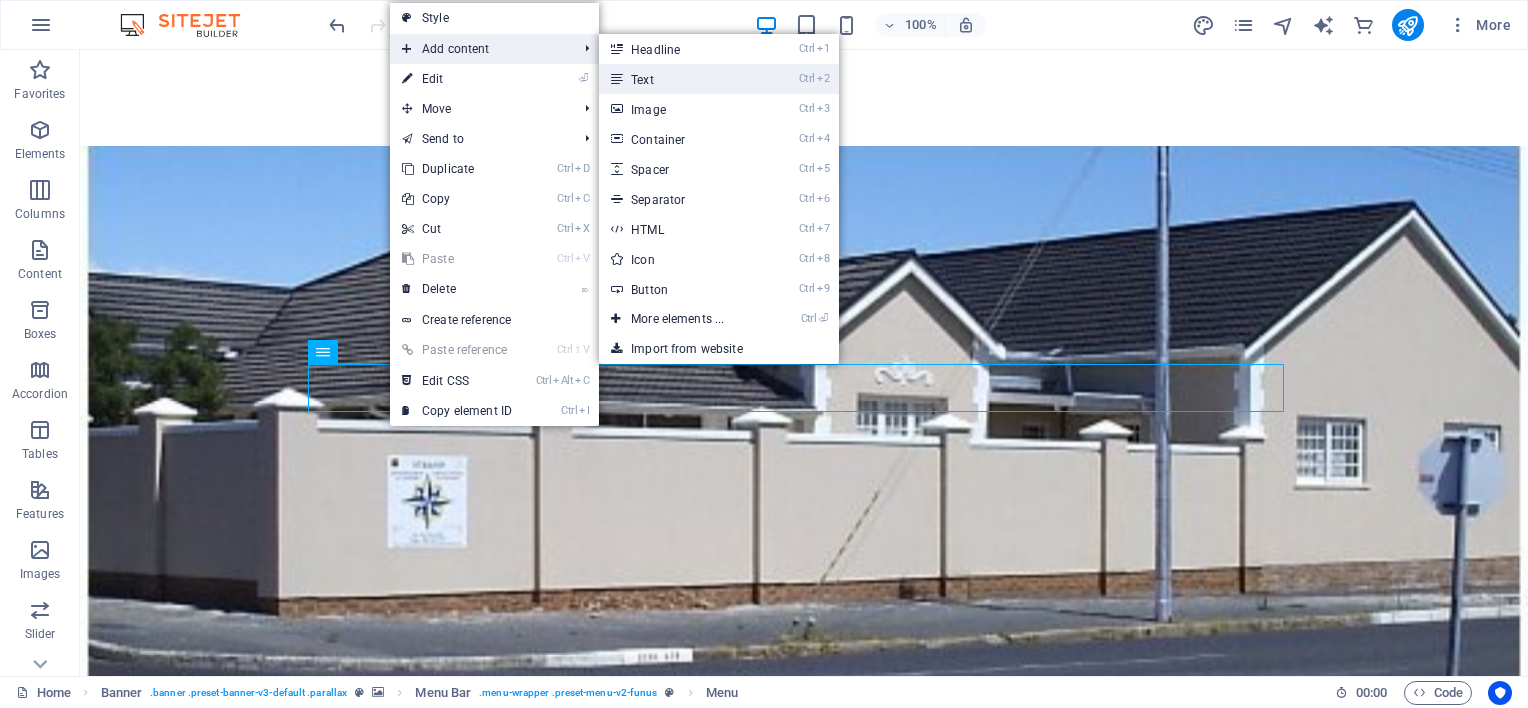 click on "Ctrl 2  Text" at bounding box center (681, 79) 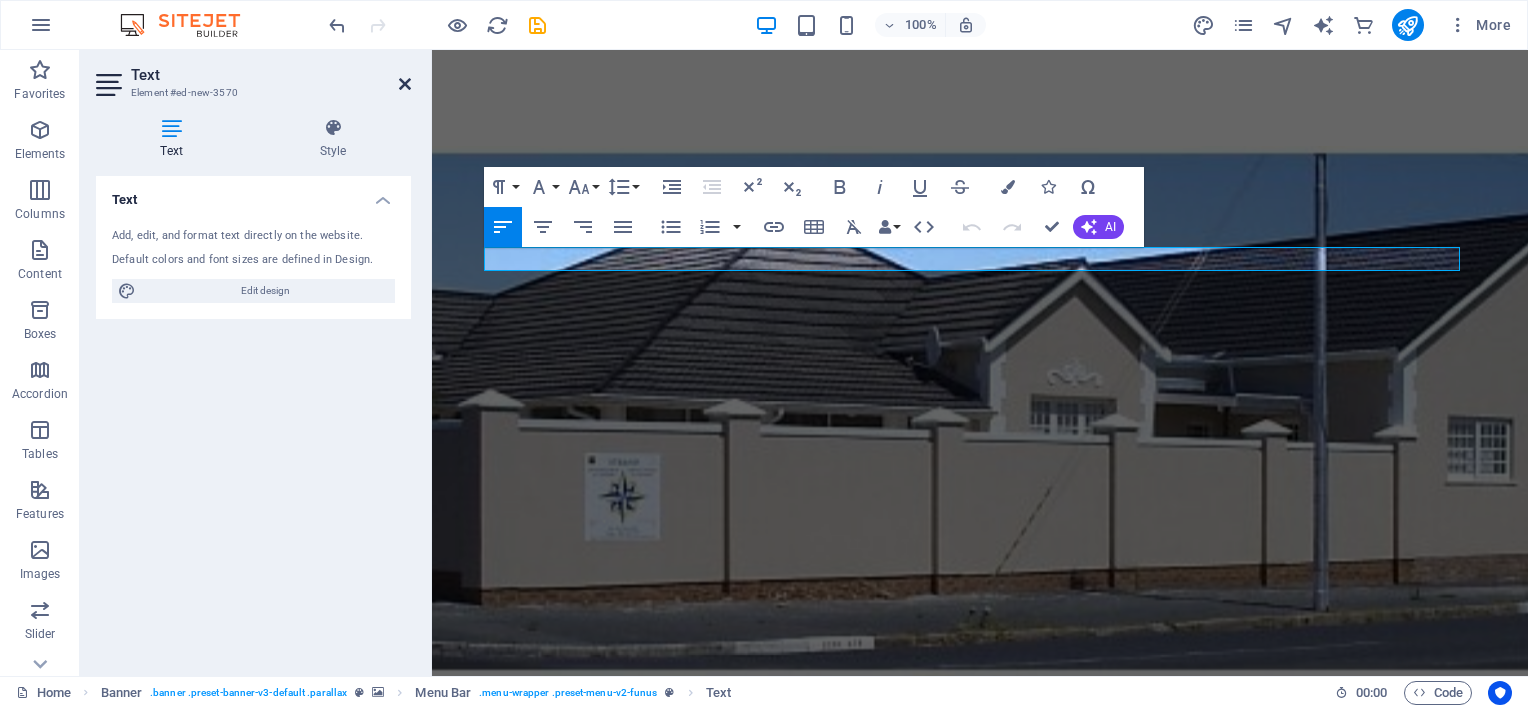 click at bounding box center [405, 84] 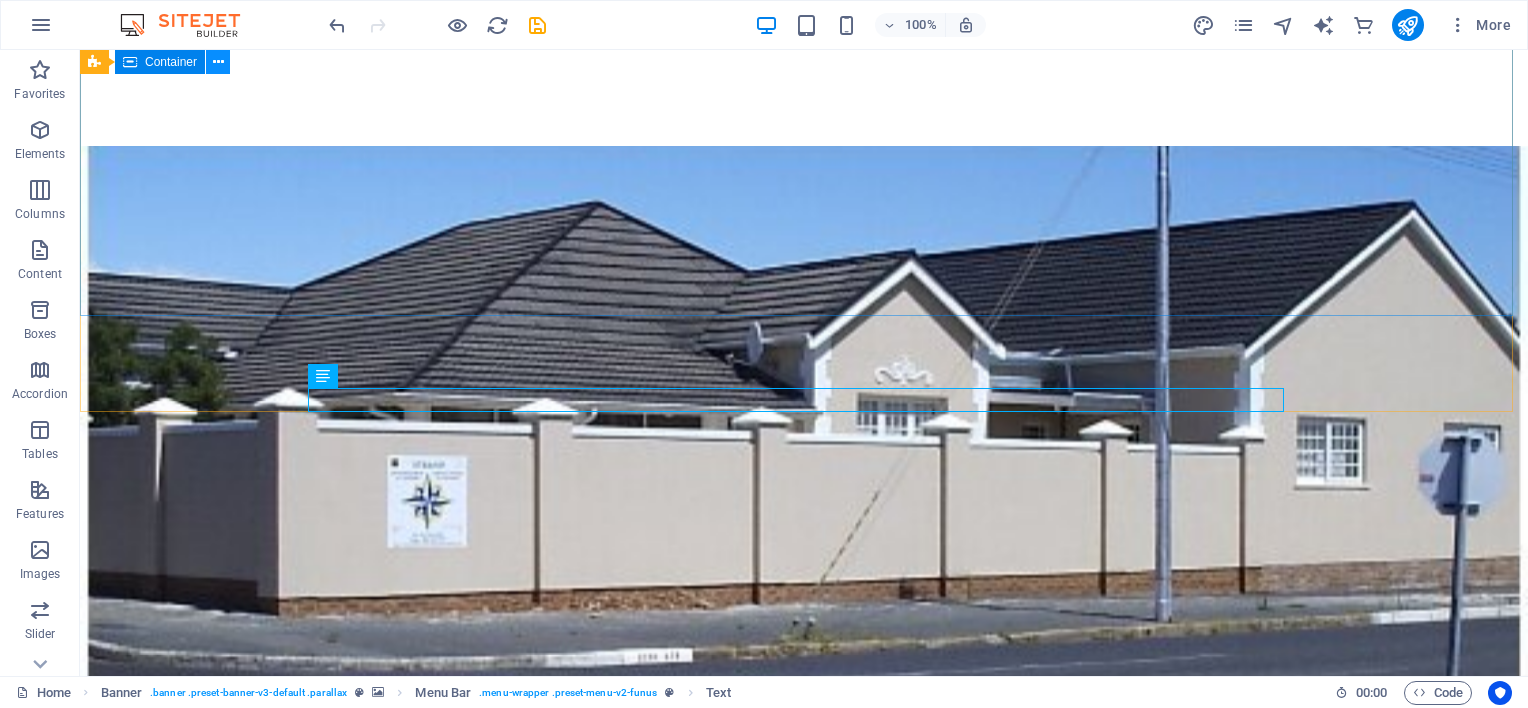 click at bounding box center [218, 62] 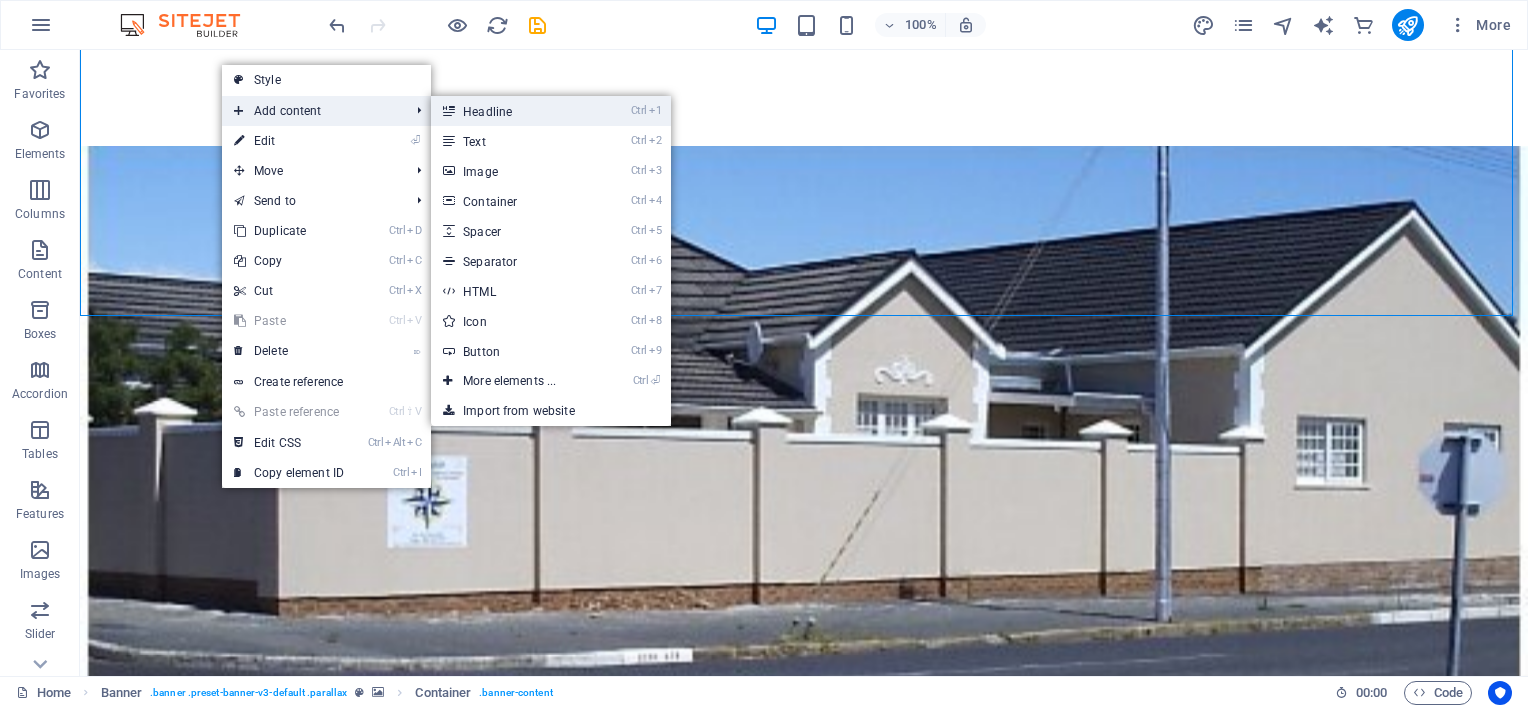 click on "Ctrl 1  Headline" at bounding box center (513, 111) 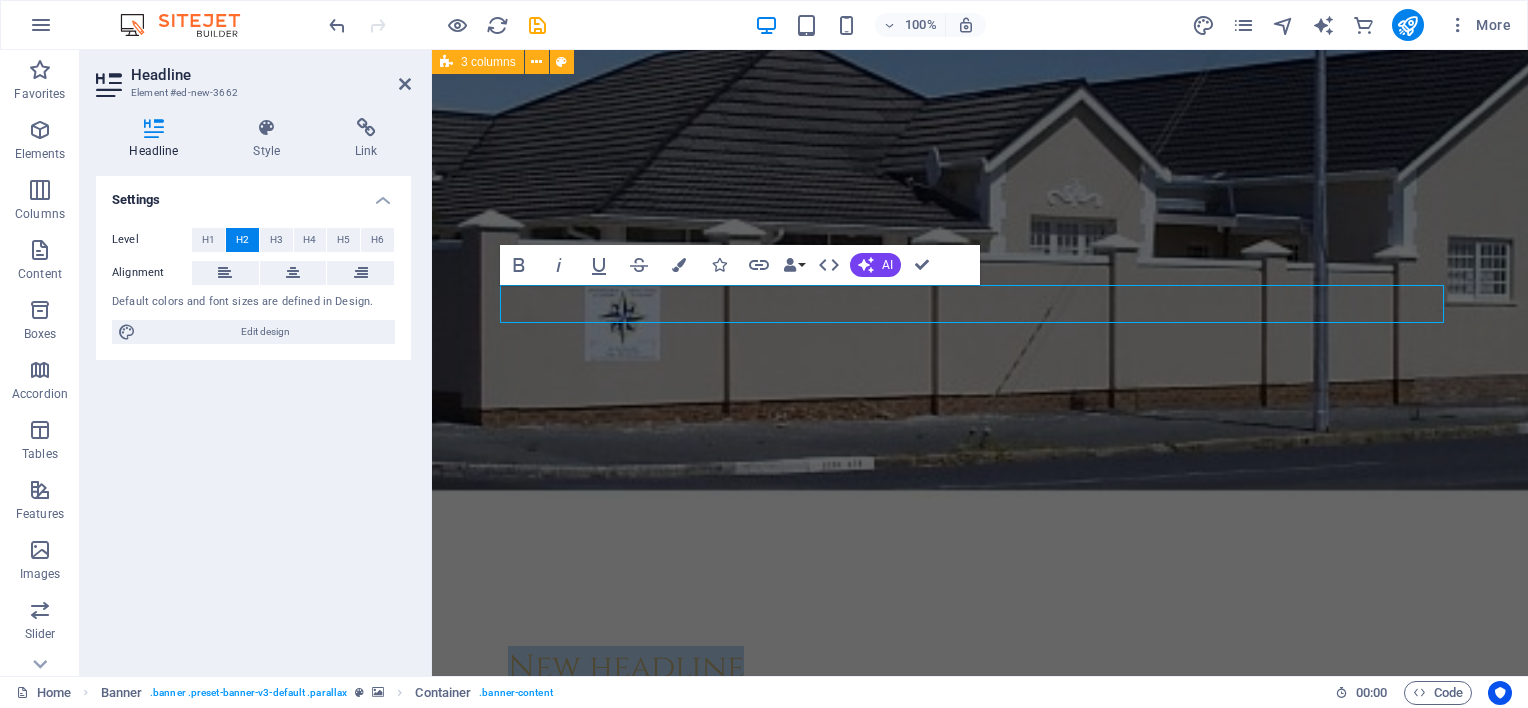 scroll, scrollTop: 80, scrollLeft: 0, axis: vertical 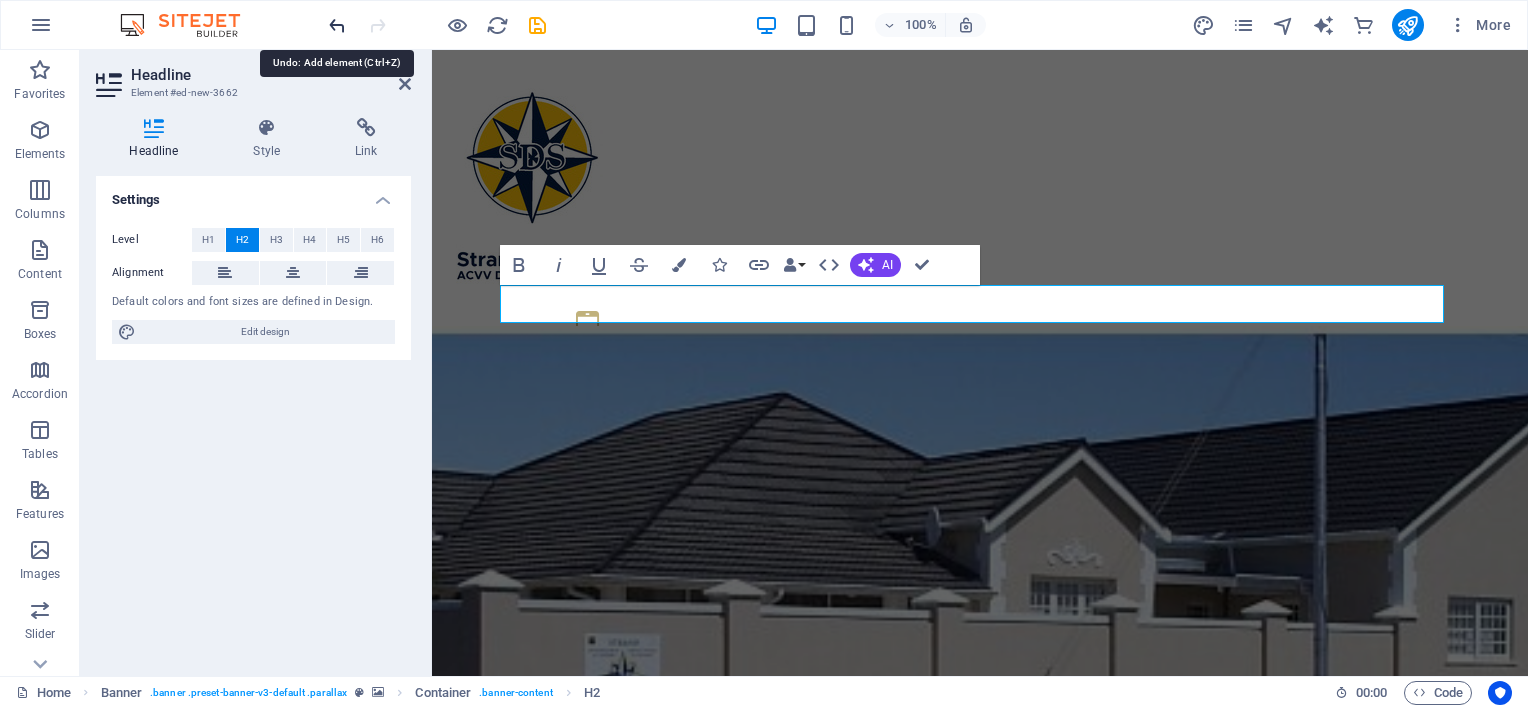 click at bounding box center [337, 25] 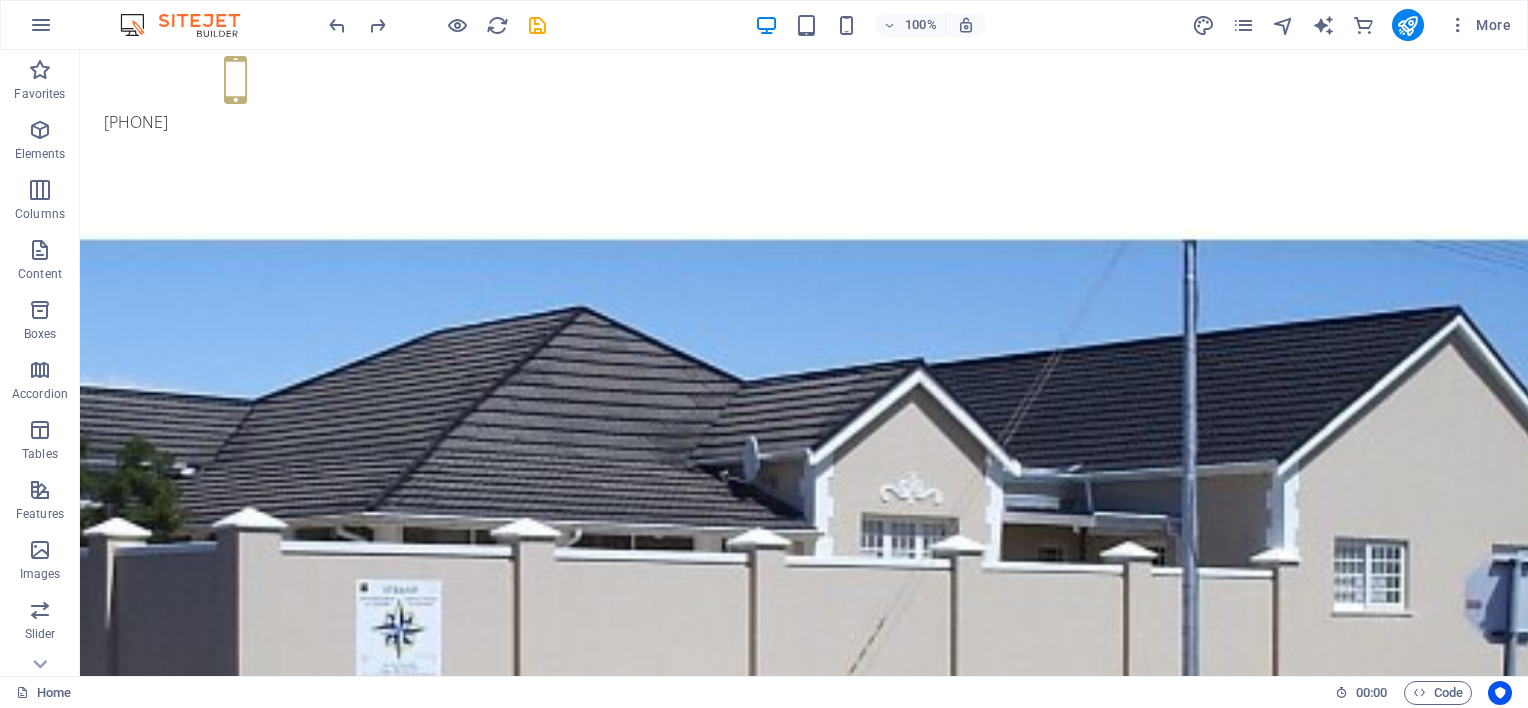 scroll, scrollTop: 514, scrollLeft: 0, axis: vertical 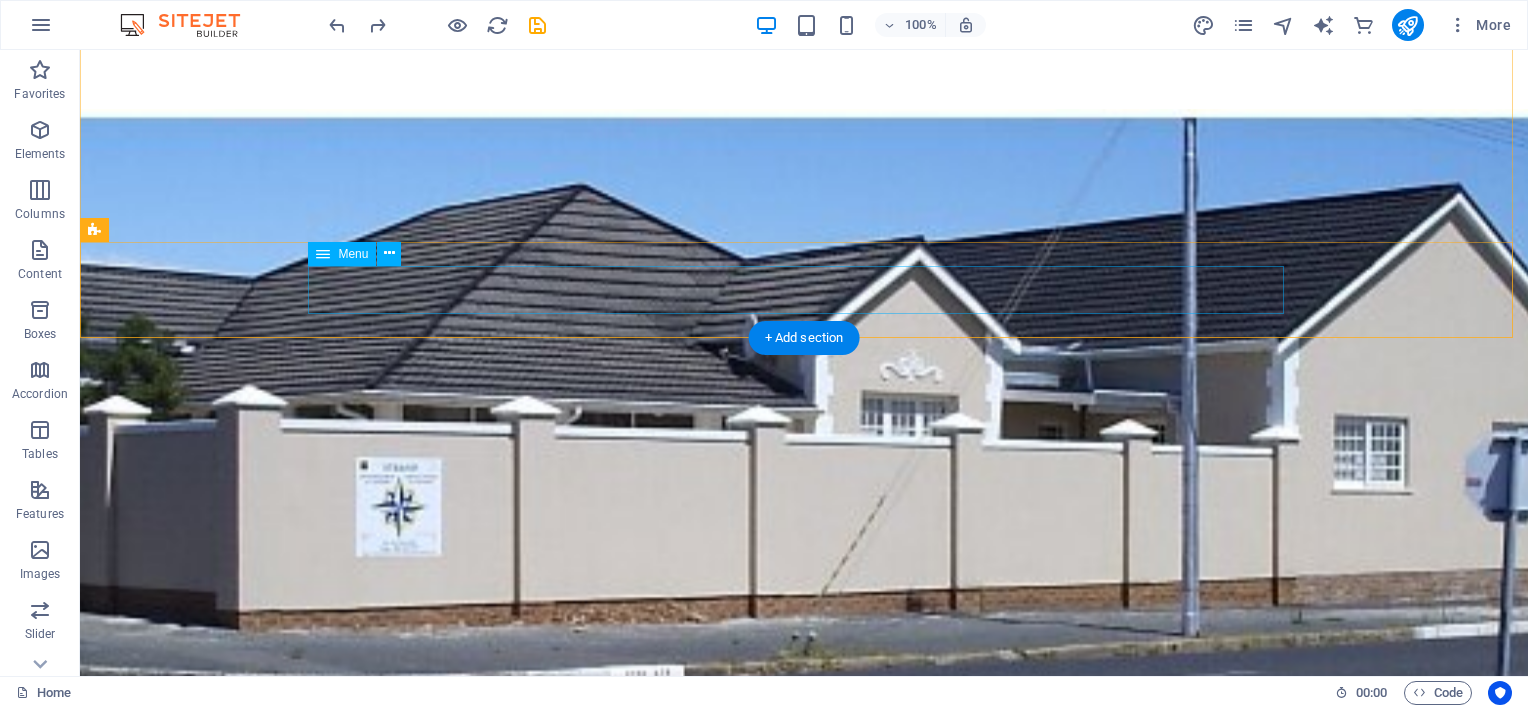 click on "Home About us Services Pricing FAQs Contact" at bounding box center (804, 943) 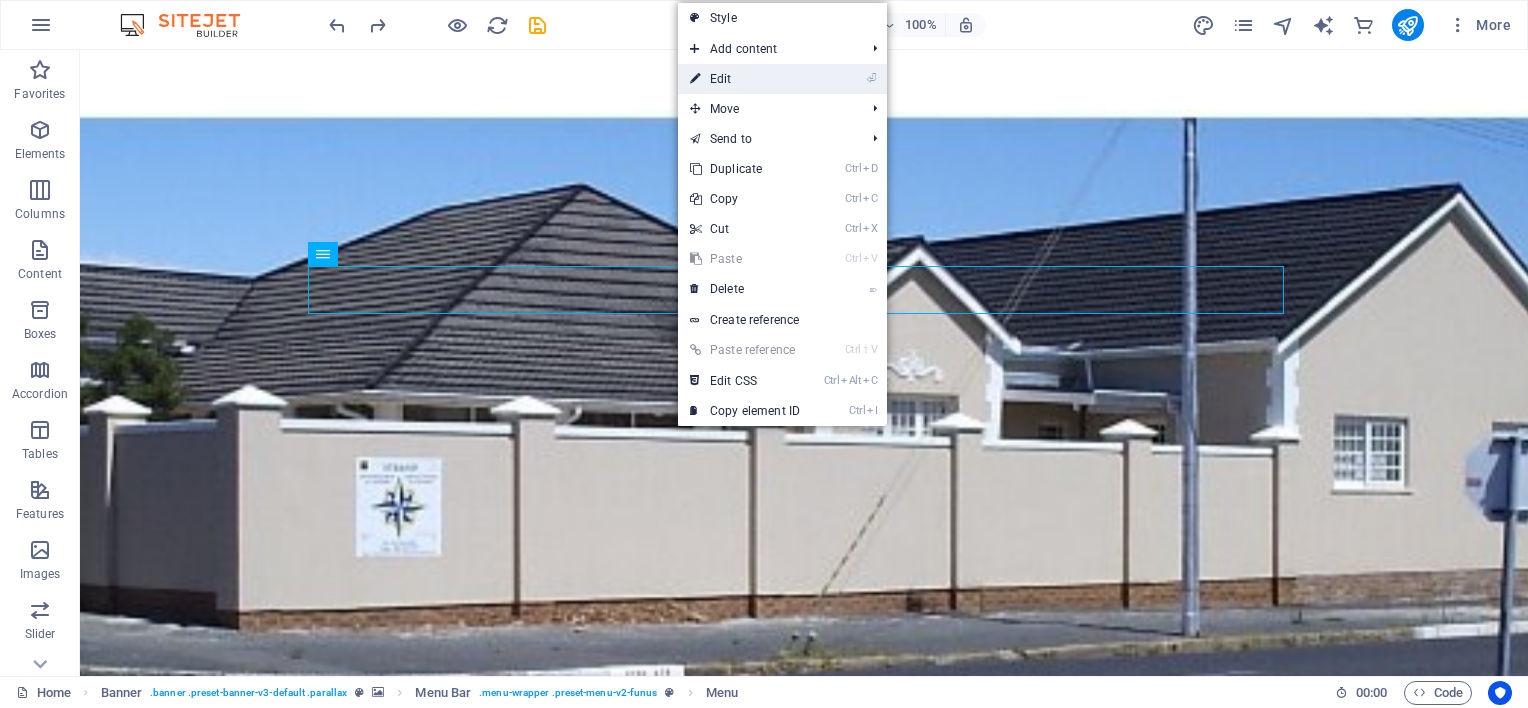 click on "⏎  Edit" at bounding box center [745, 79] 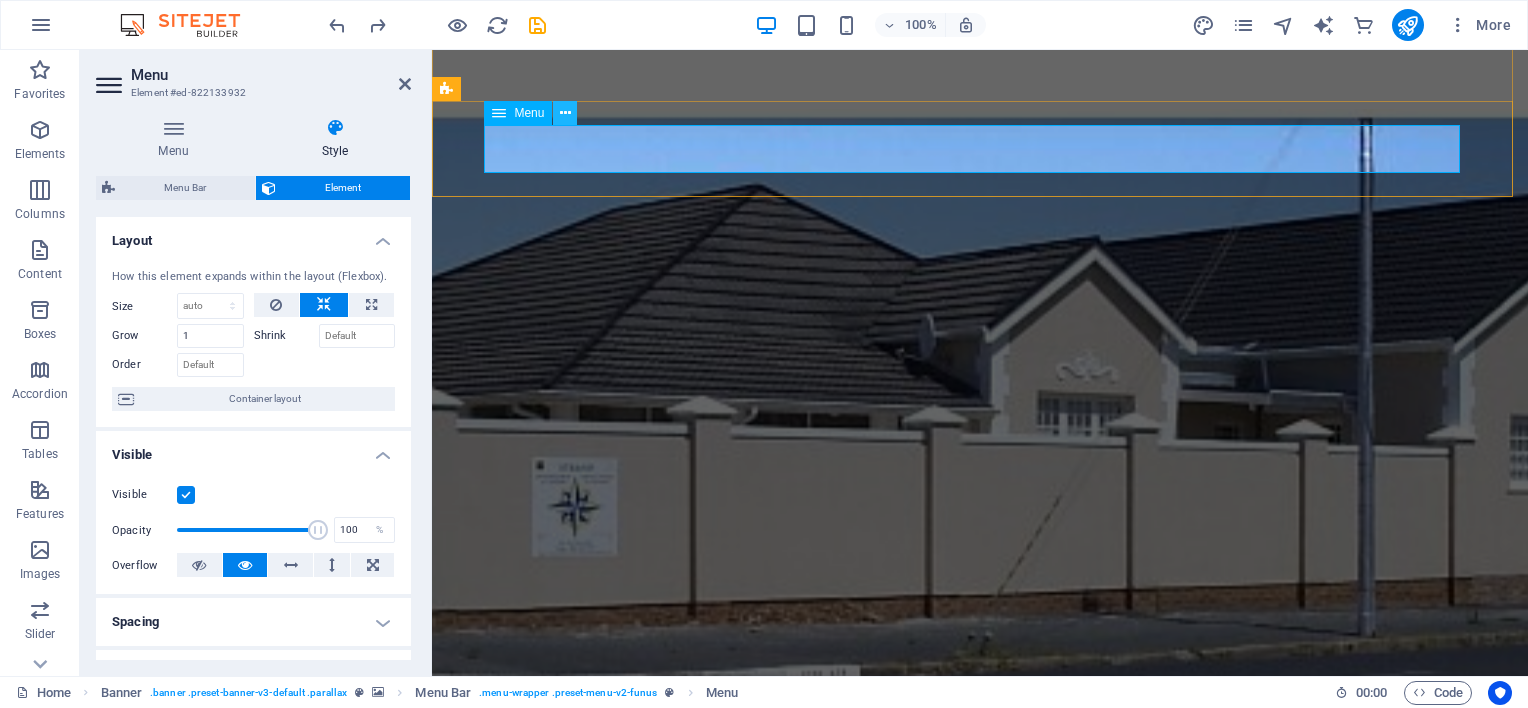 click at bounding box center [565, 113] 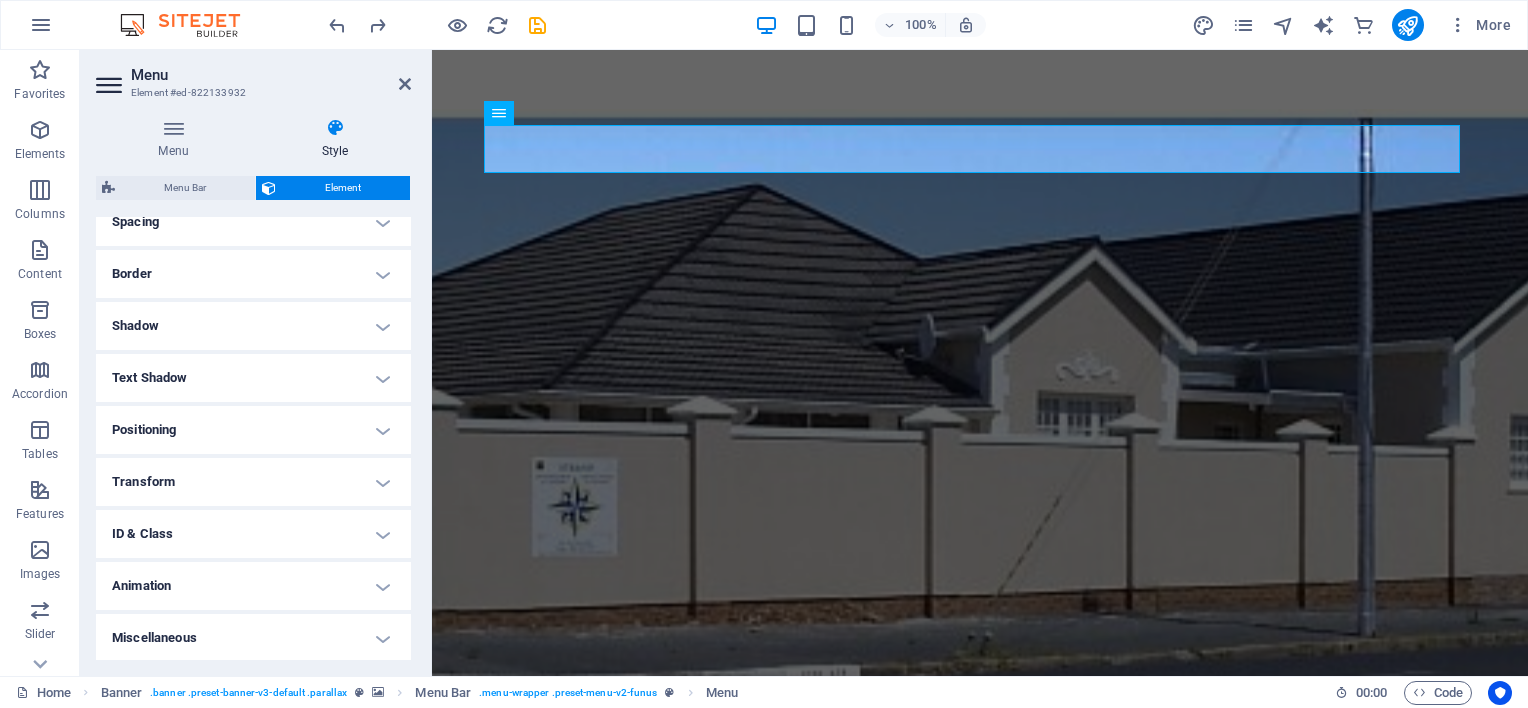 scroll, scrollTop: 401, scrollLeft: 0, axis: vertical 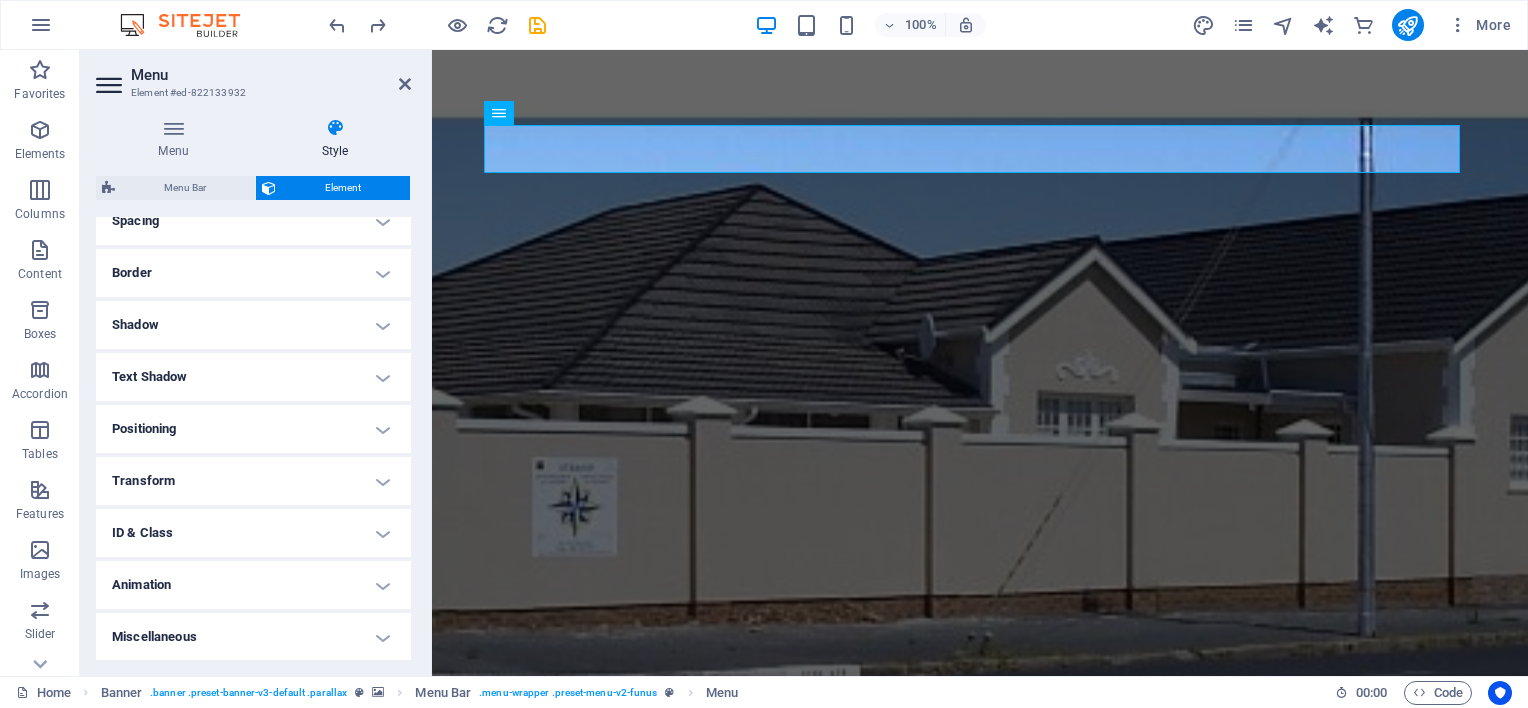drag, startPoint x: 408, startPoint y: 311, endPoint x: 1, endPoint y: 486, distance: 443.02823 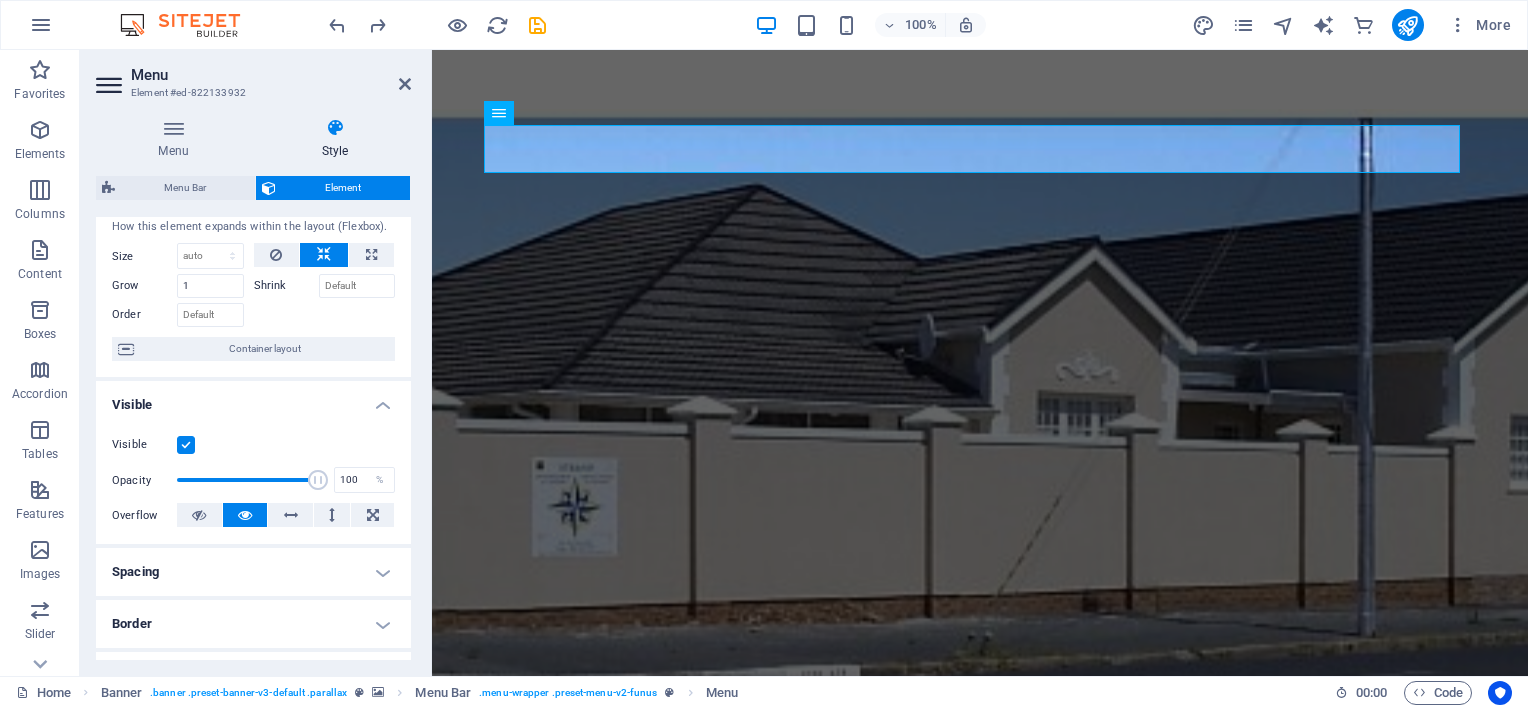 scroll, scrollTop: 56, scrollLeft: 0, axis: vertical 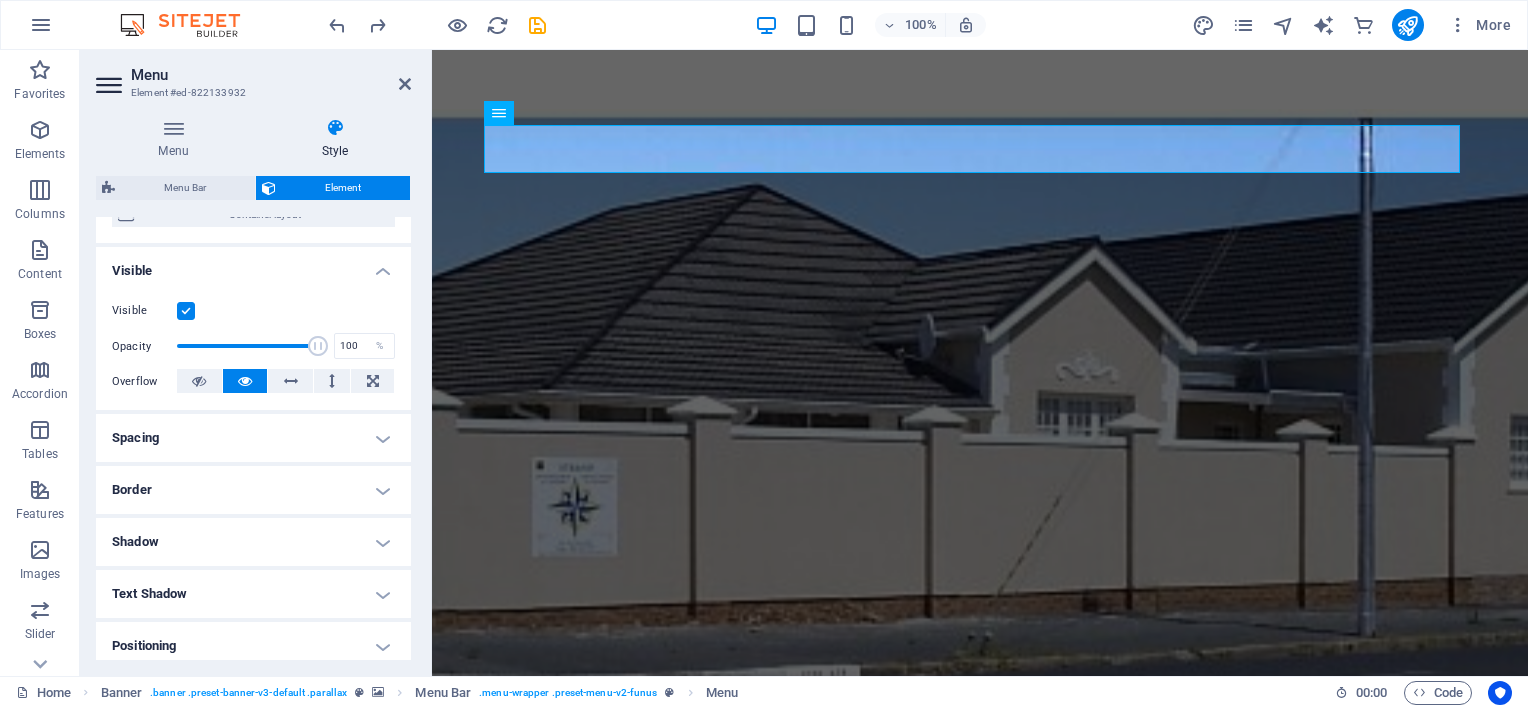 click on "Spacing" at bounding box center [253, 438] 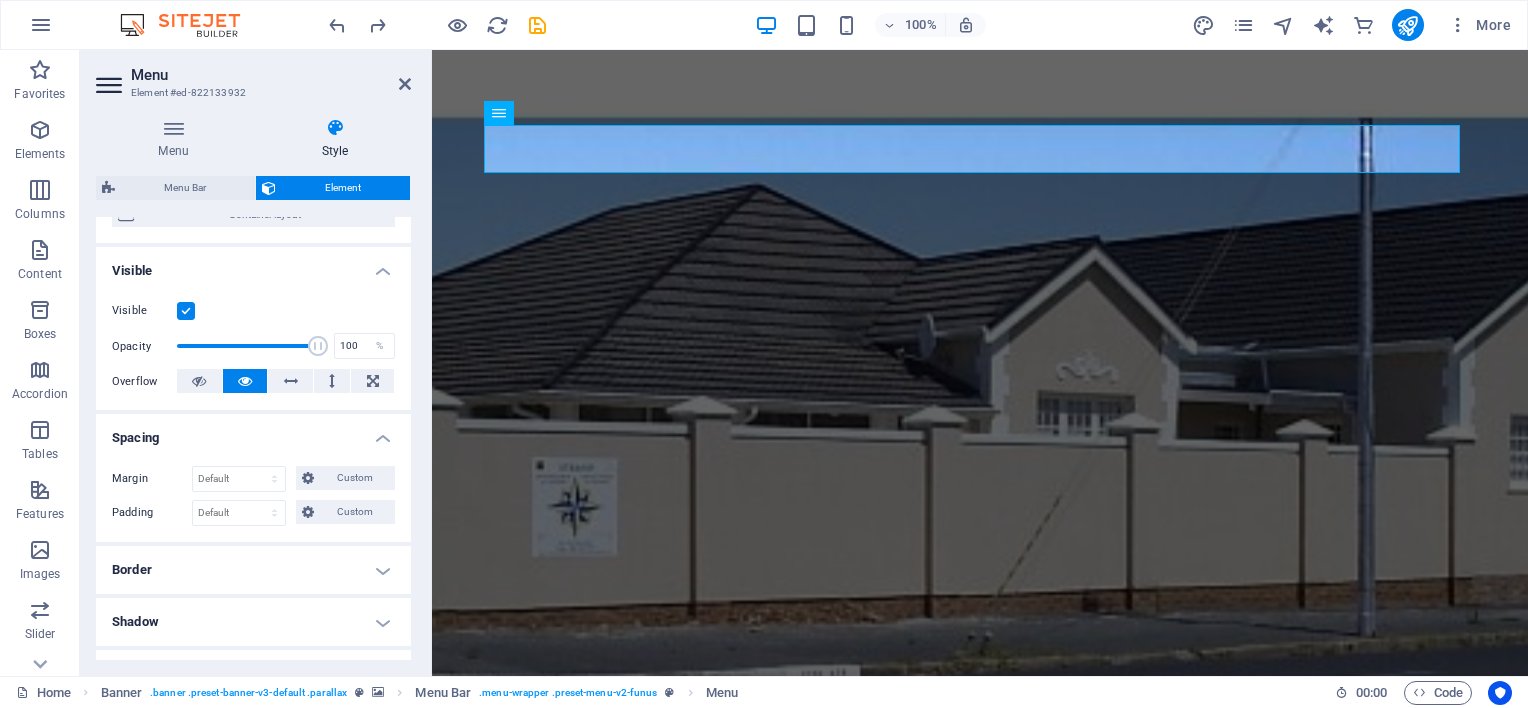 click on "Spacing" at bounding box center (253, 432) 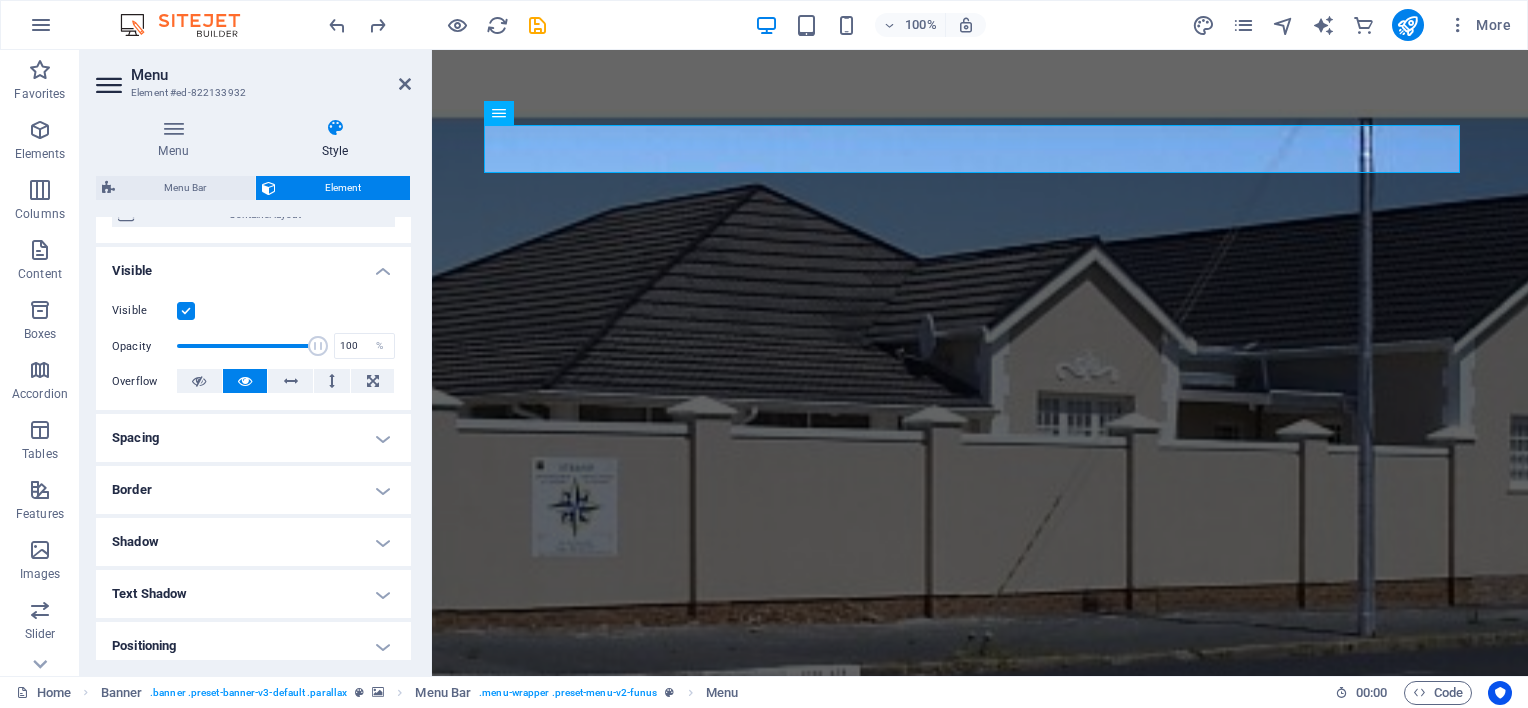 click on "Border" at bounding box center (253, 490) 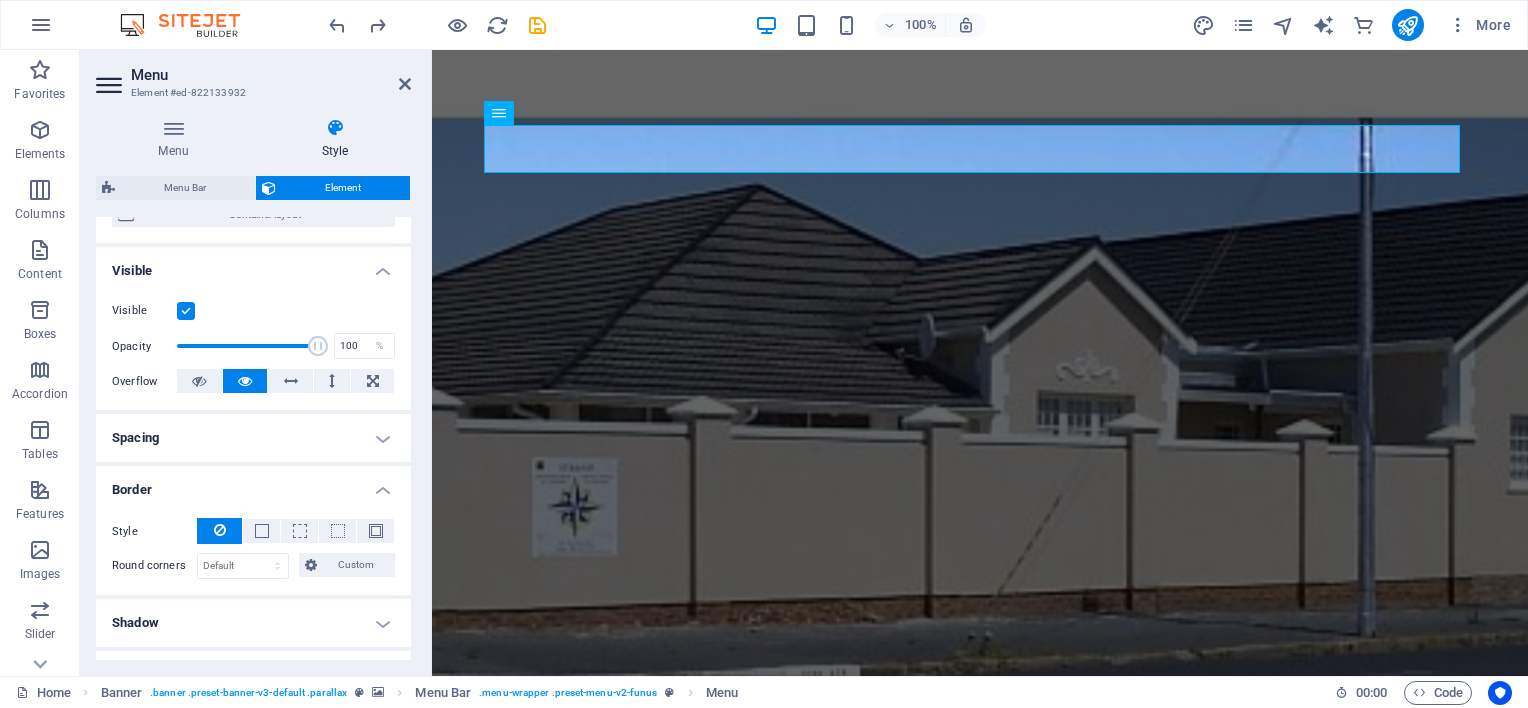 click on "Border" at bounding box center [253, 484] 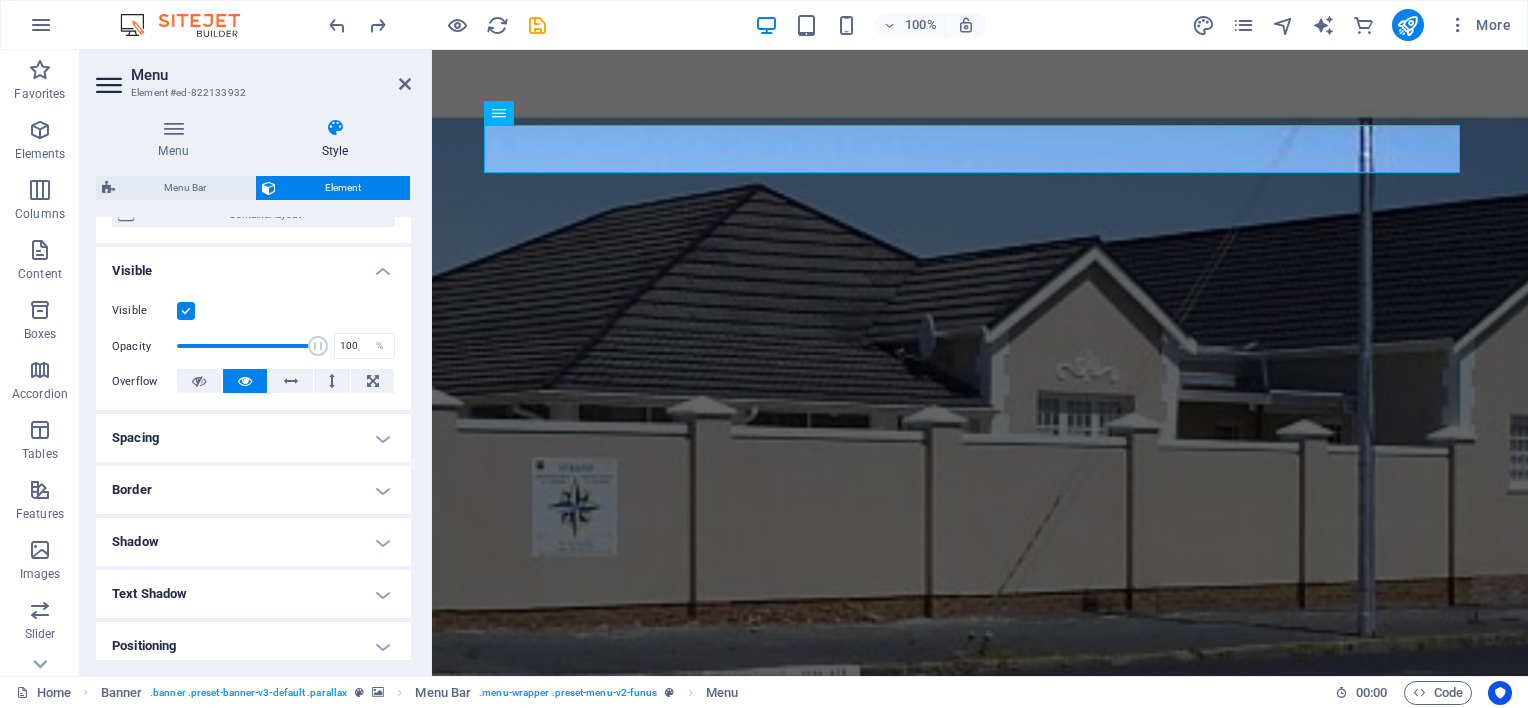 click on "Shadow" at bounding box center (253, 542) 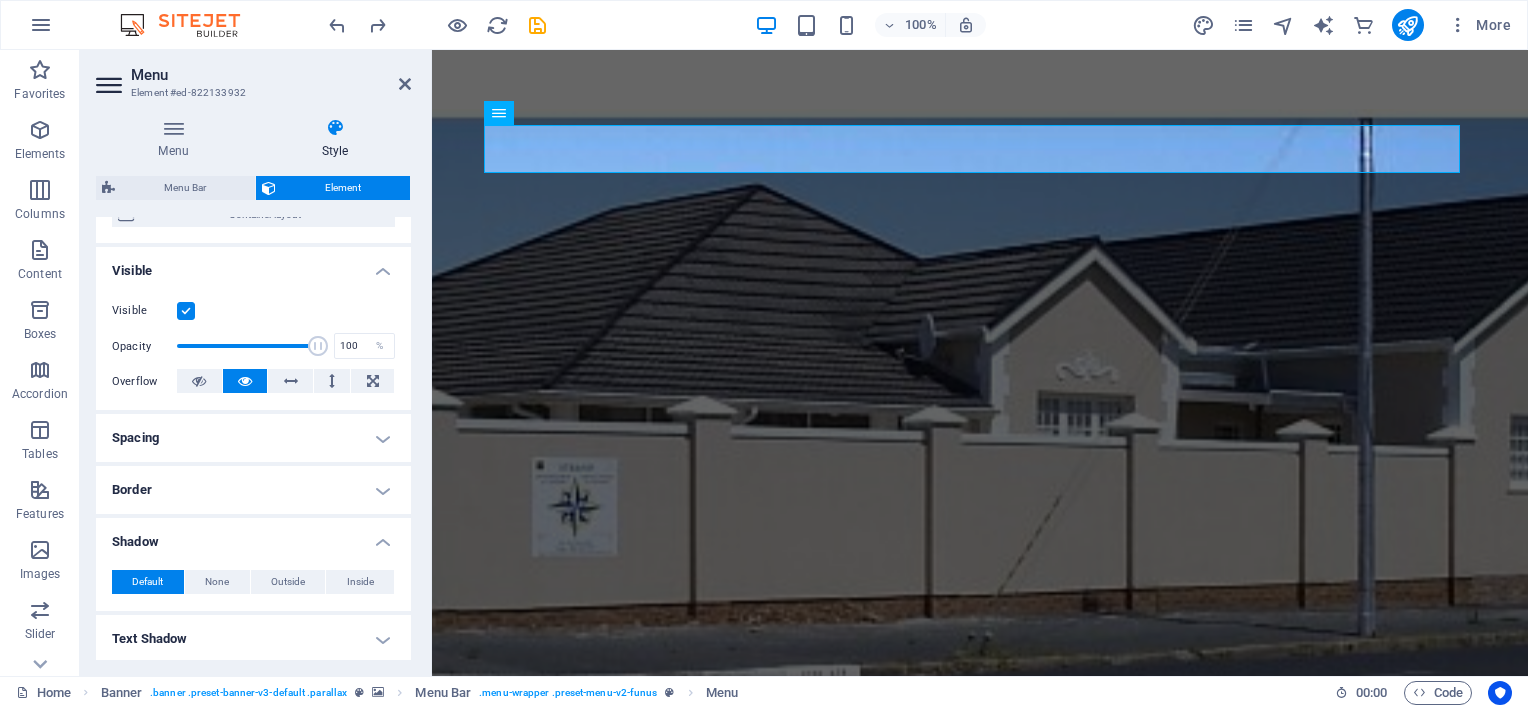 click on "Shadow" at bounding box center [253, 536] 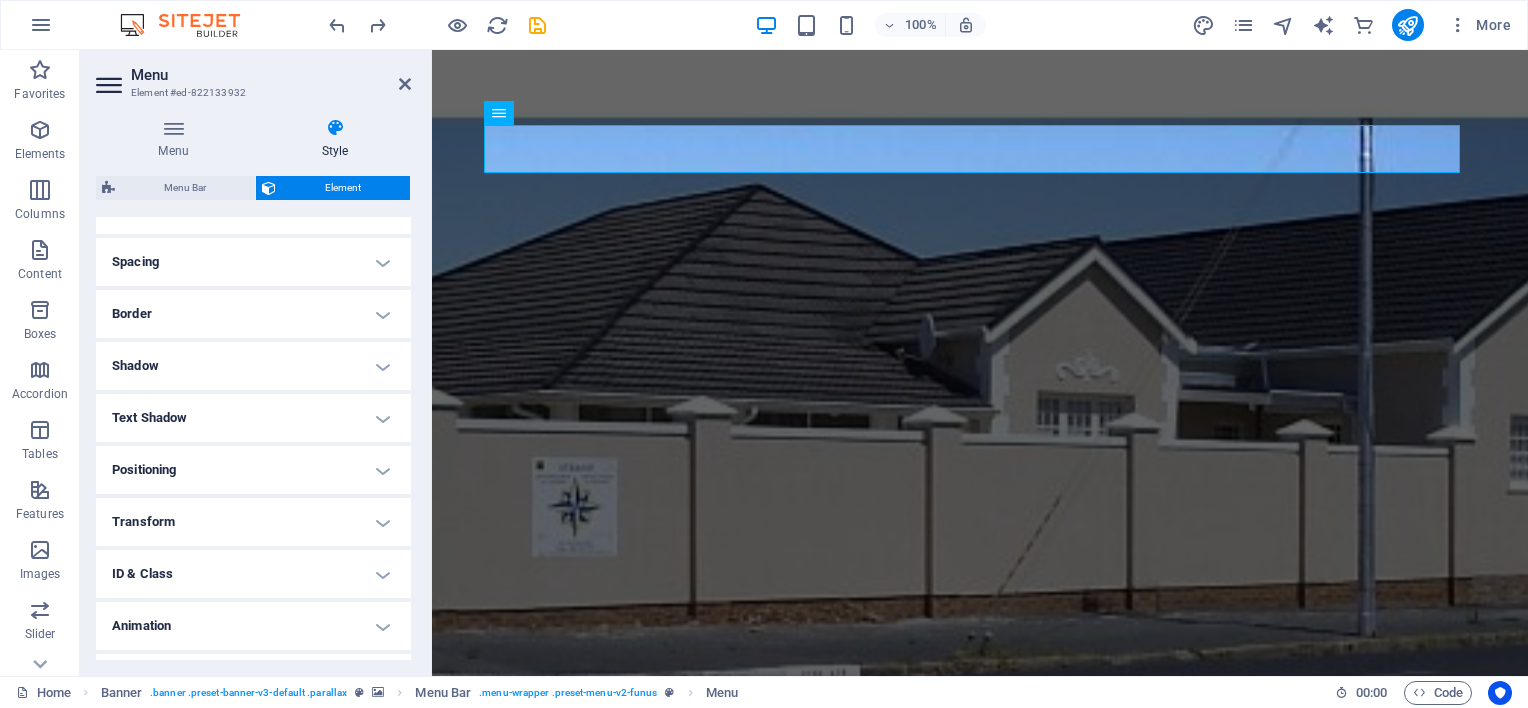 scroll, scrollTop: 368, scrollLeft: 0, axis: vertical 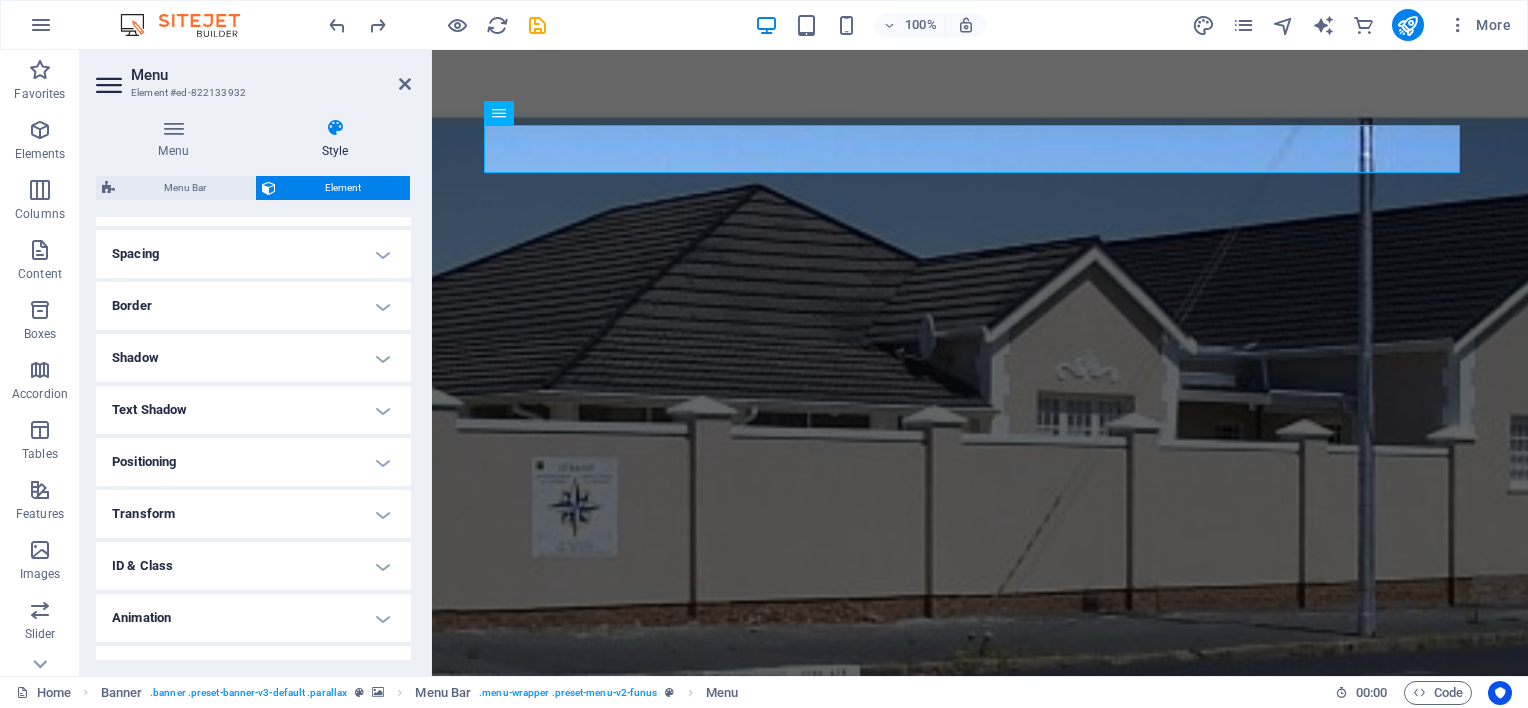 click on "Text Shadow" at bounding box center [253, 410] 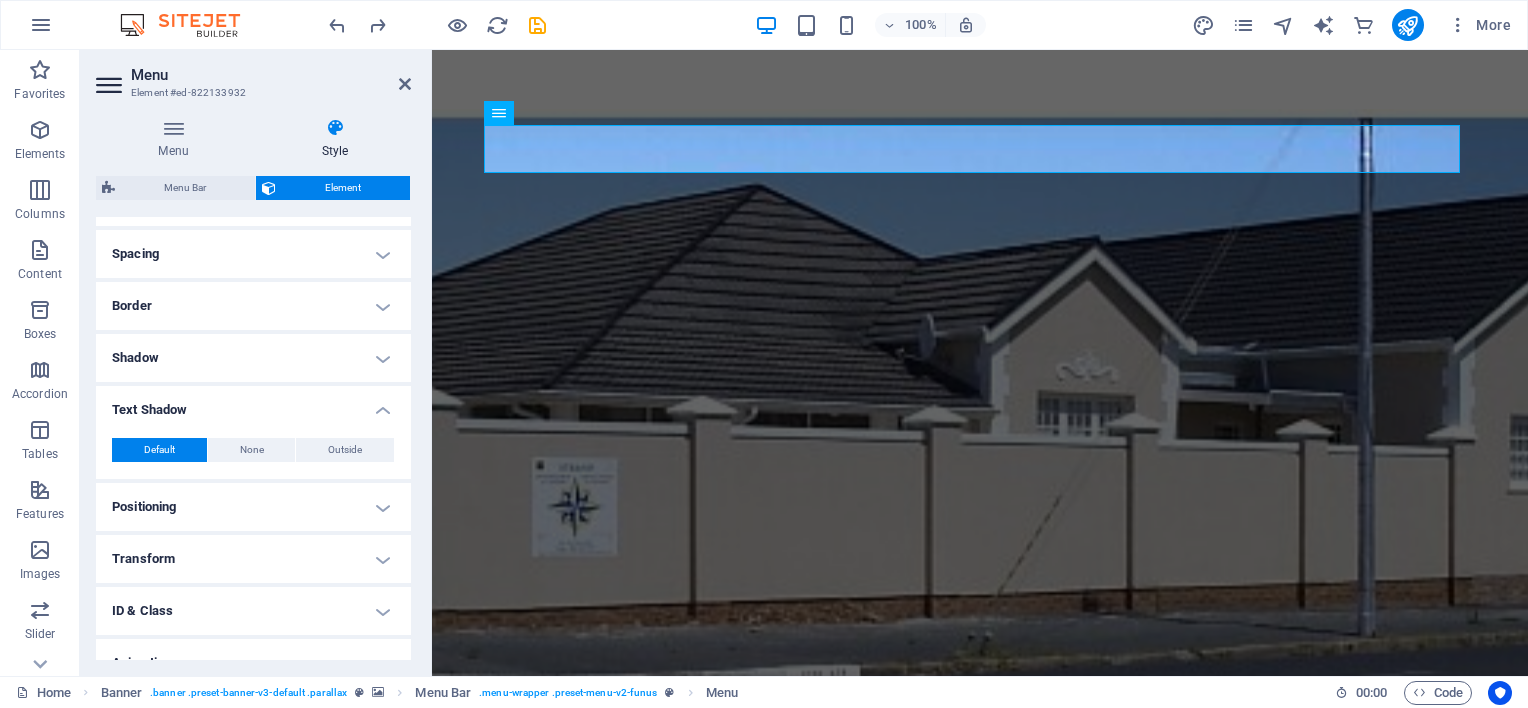 click on "Text Shadow" at bounding box center [253, 404] 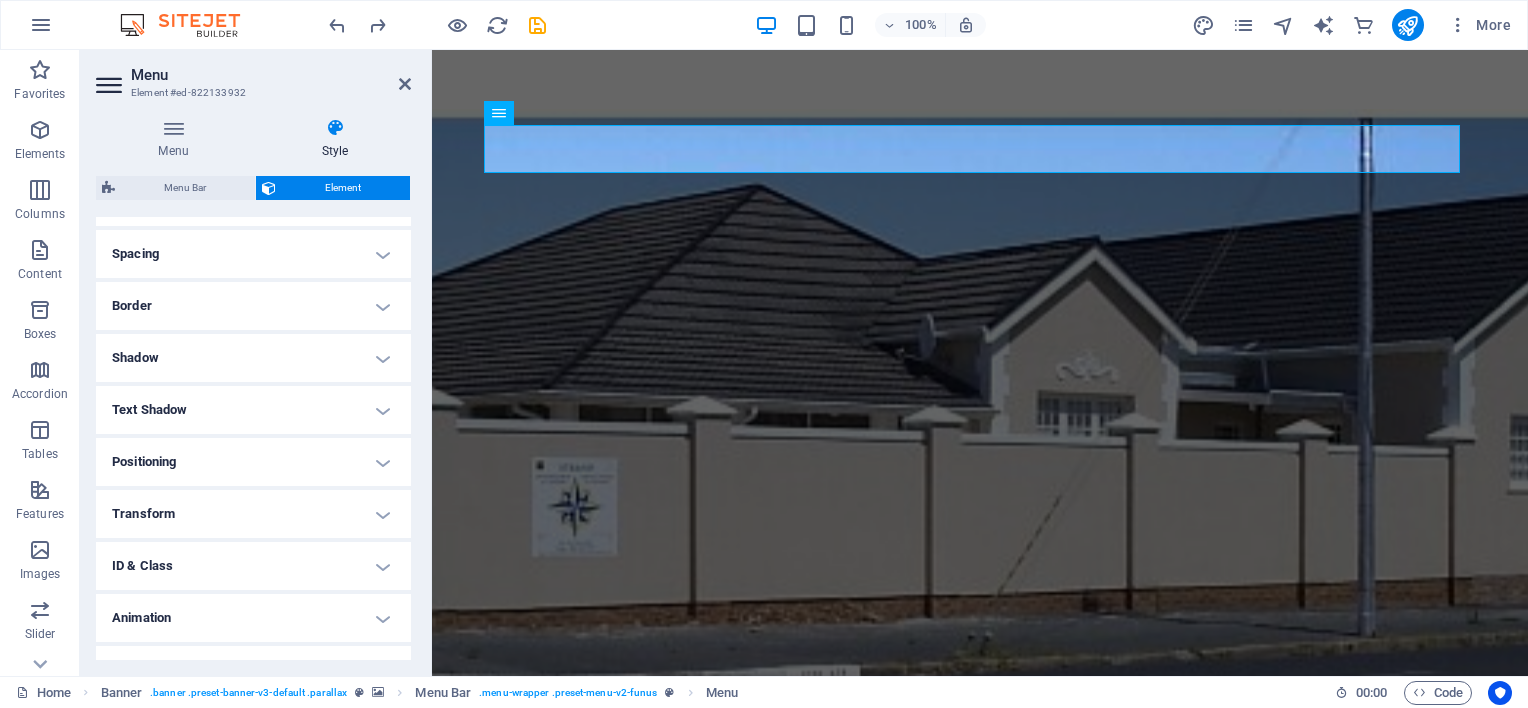 click on "Positioning" at bounding box center [253, 462] 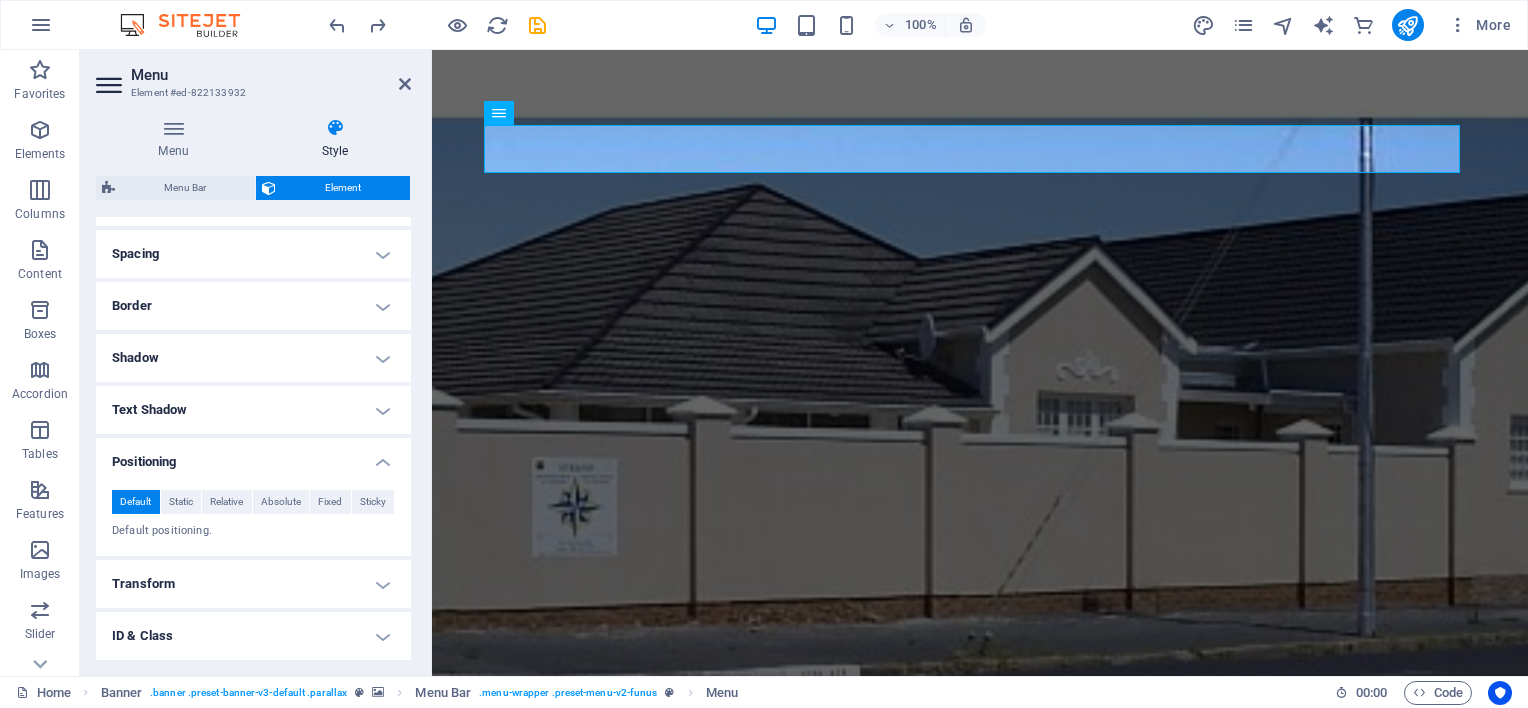 click on "Positioning" at bounding box center (253, 456) 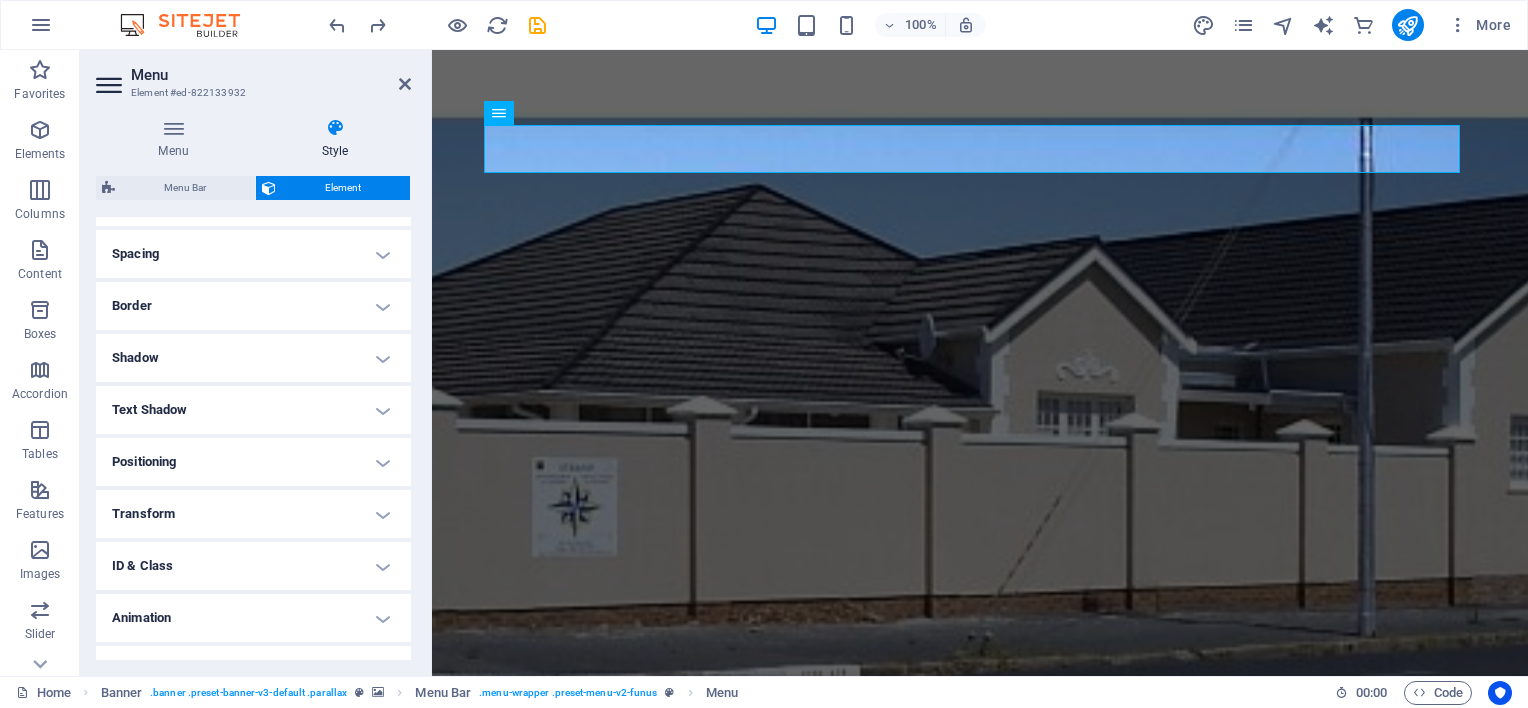 click on "Transform" at bounding box center [253, 514] 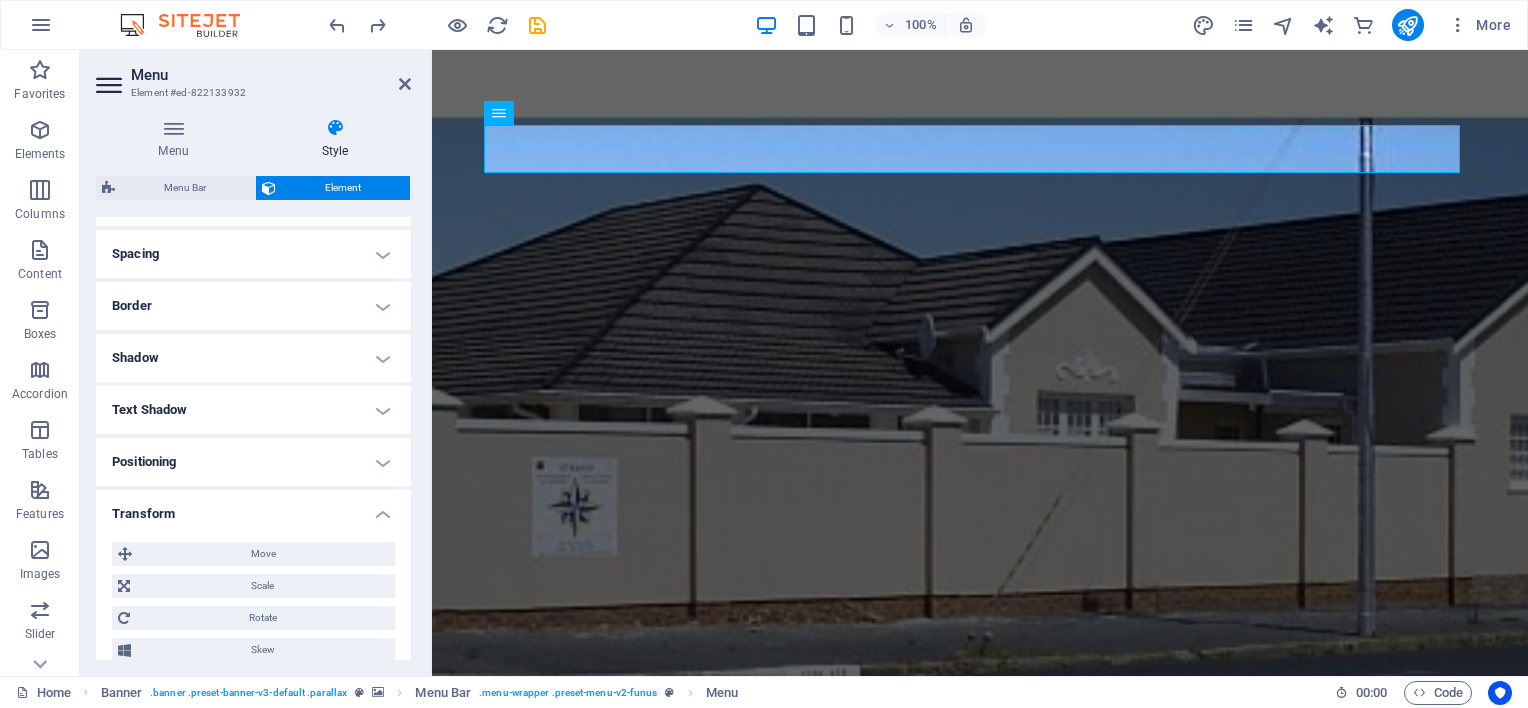 click on "Transform" at bounding box center [253, 508] 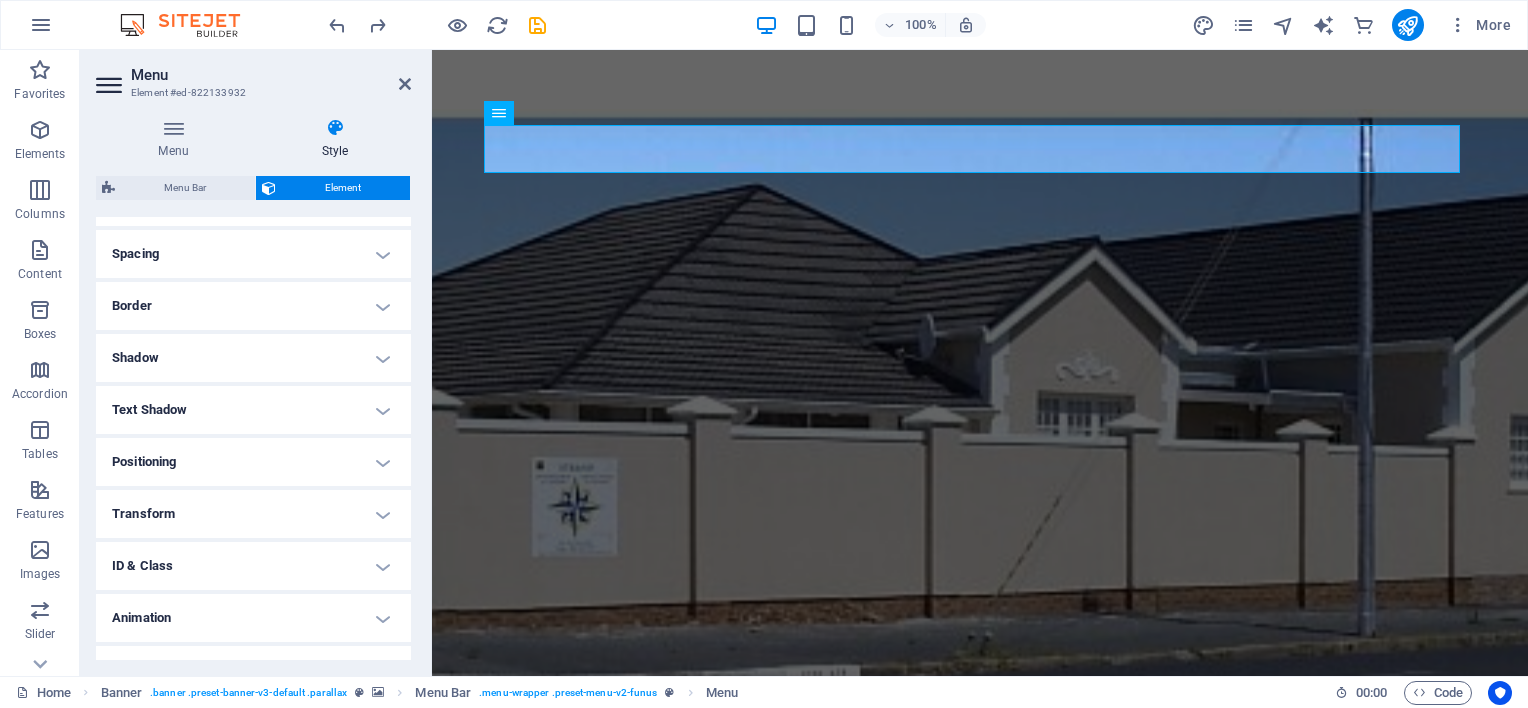 click on "ID & Class" at bounding box center [253, 566] 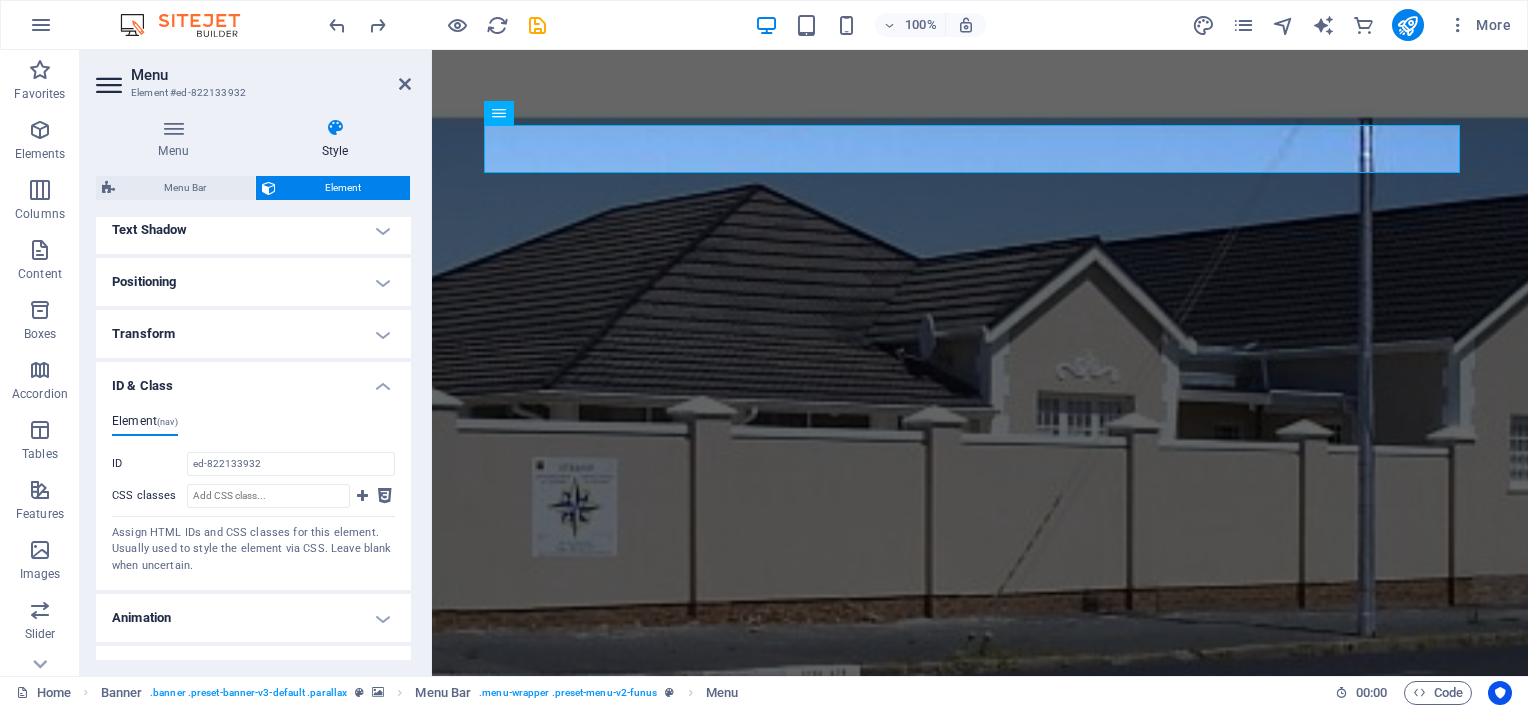 scroll, scrollTop: 549, scrollLeft: 0, axis: vertical 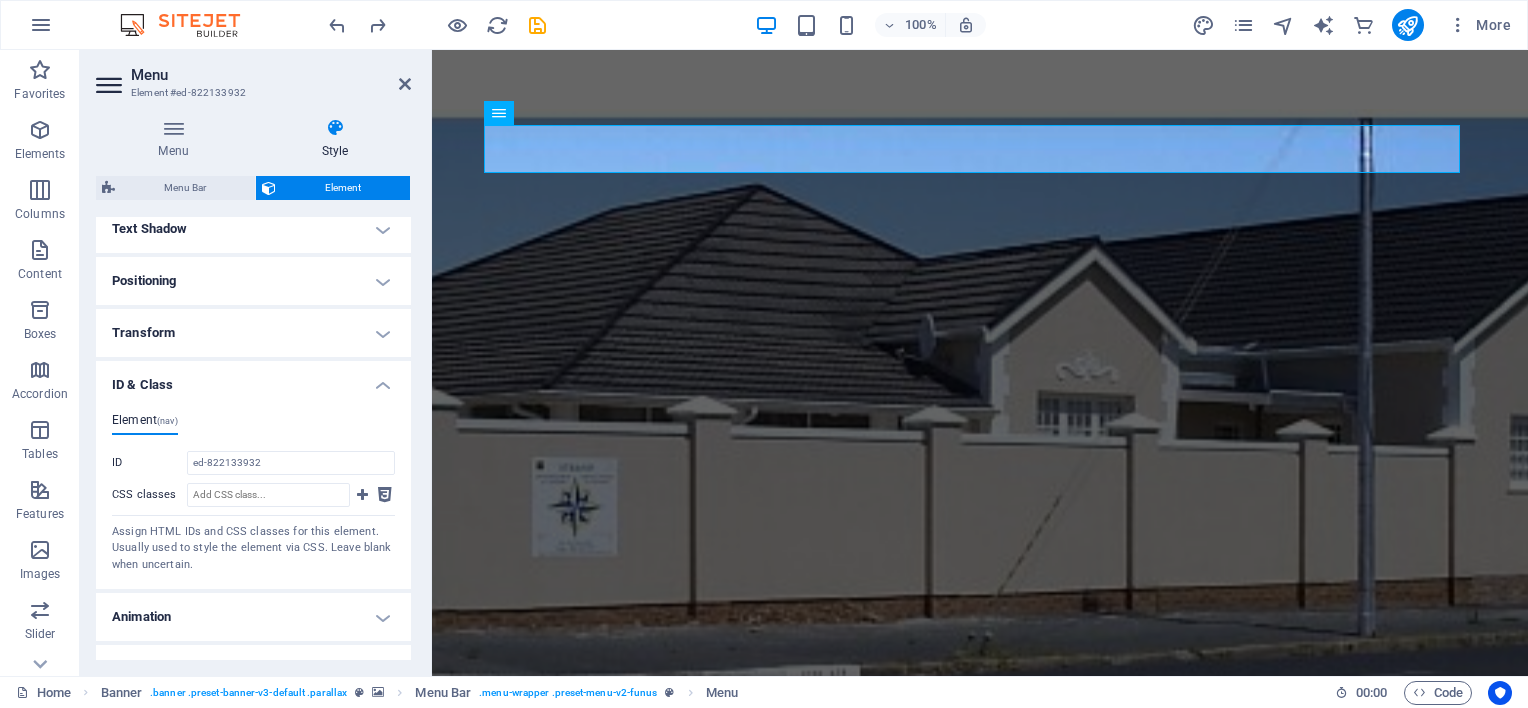 click on "ID & Class" at bounding box center (253, 379) 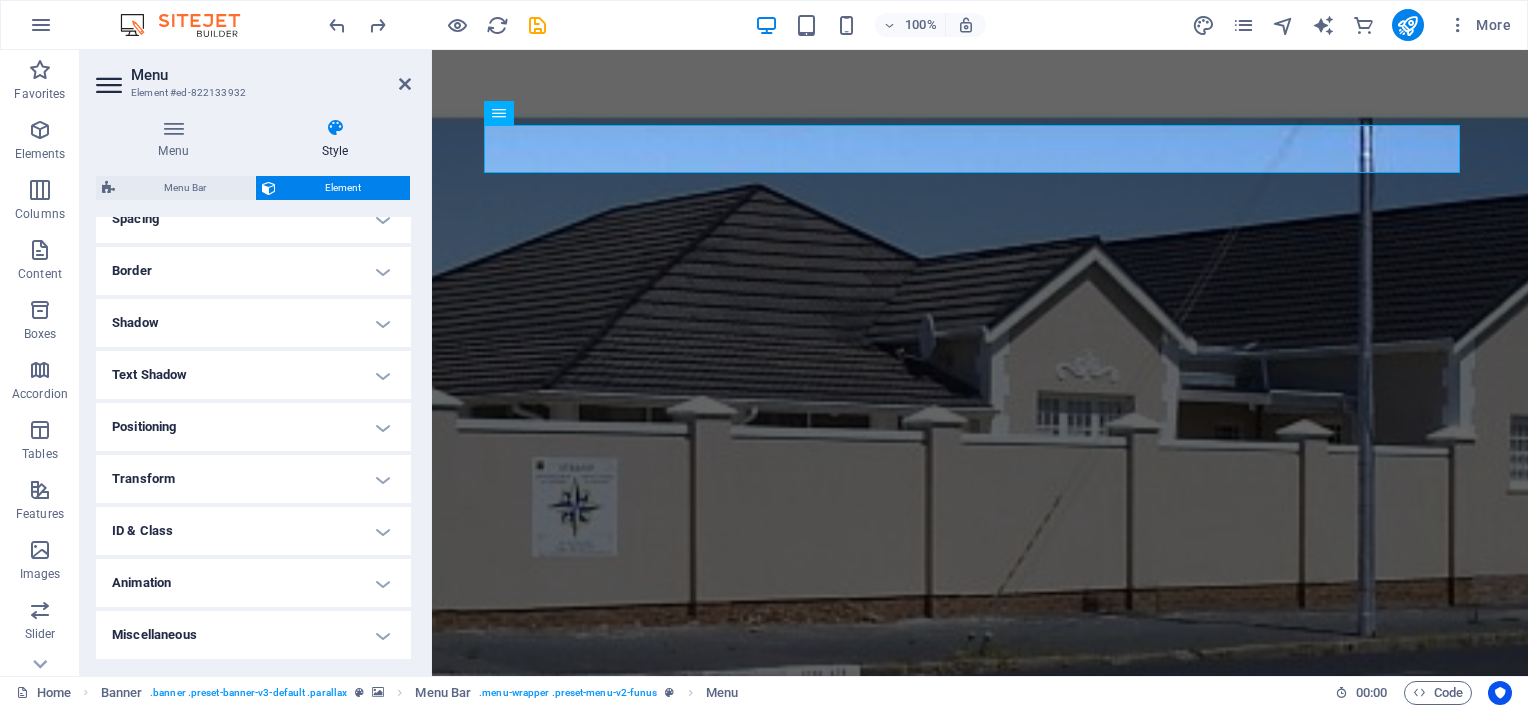 scroll, scrollTop: 401, scrollLeft: 0, axis: vertical 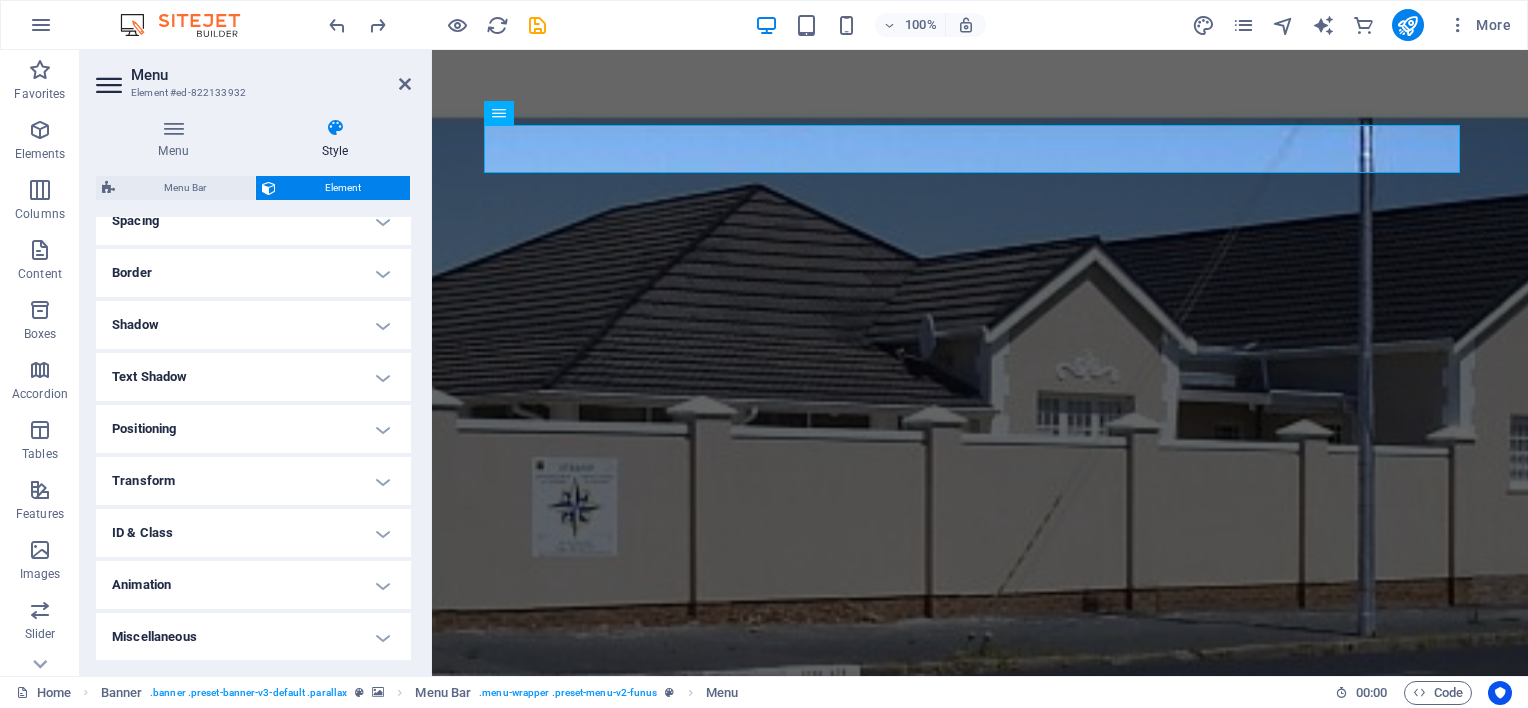 click on "Miscellaneous" at bounding box center (253, 637) 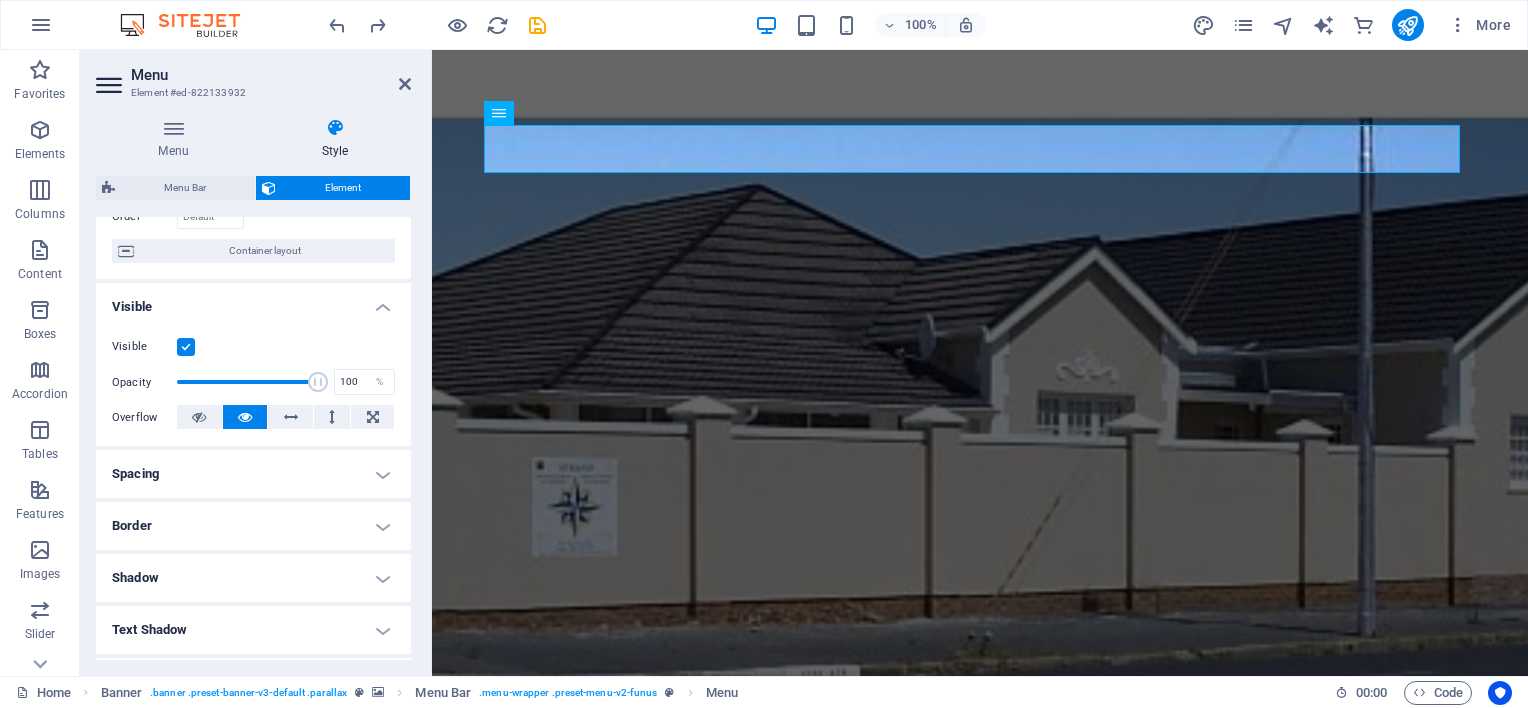 scroll, scrollTop: 0, scrollLeft: 0, axis: both 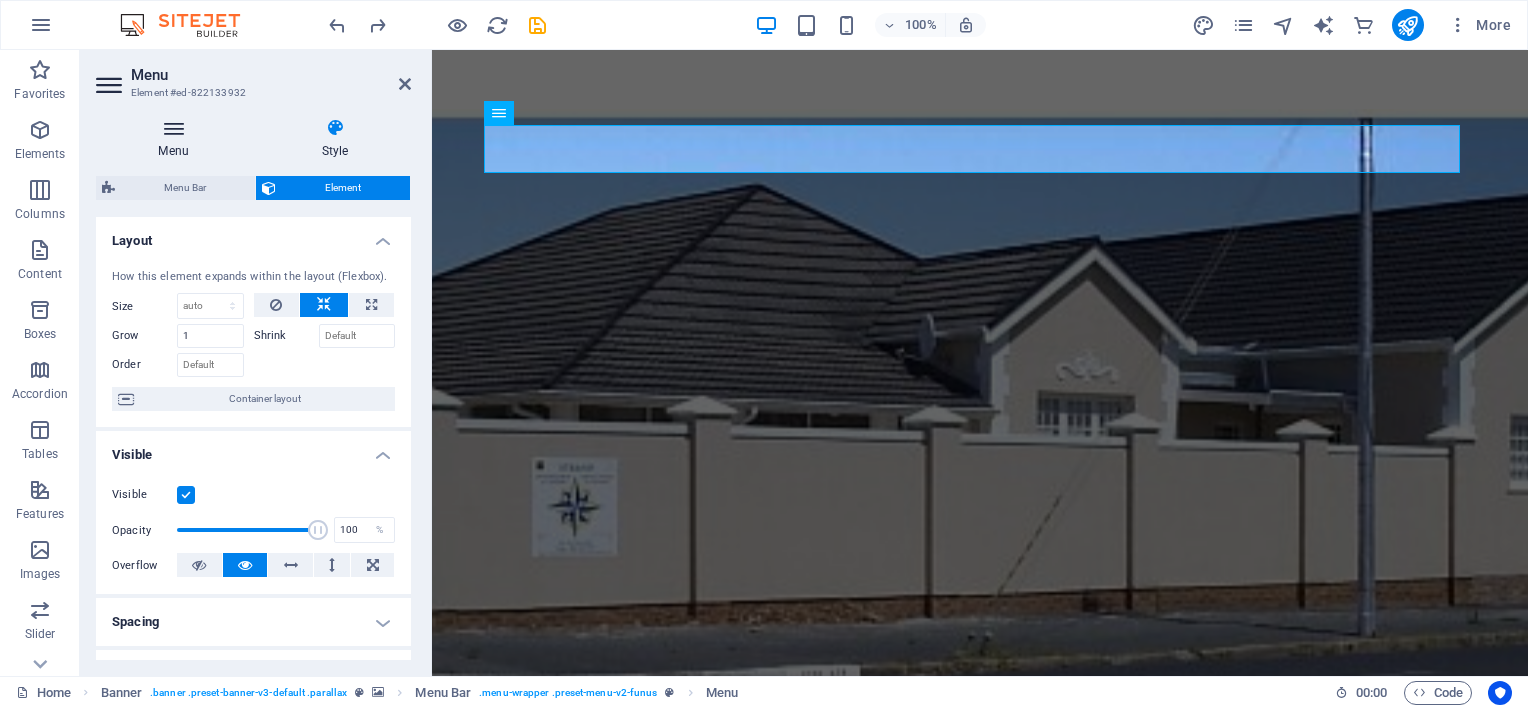 click at bounding box center [173, 128] 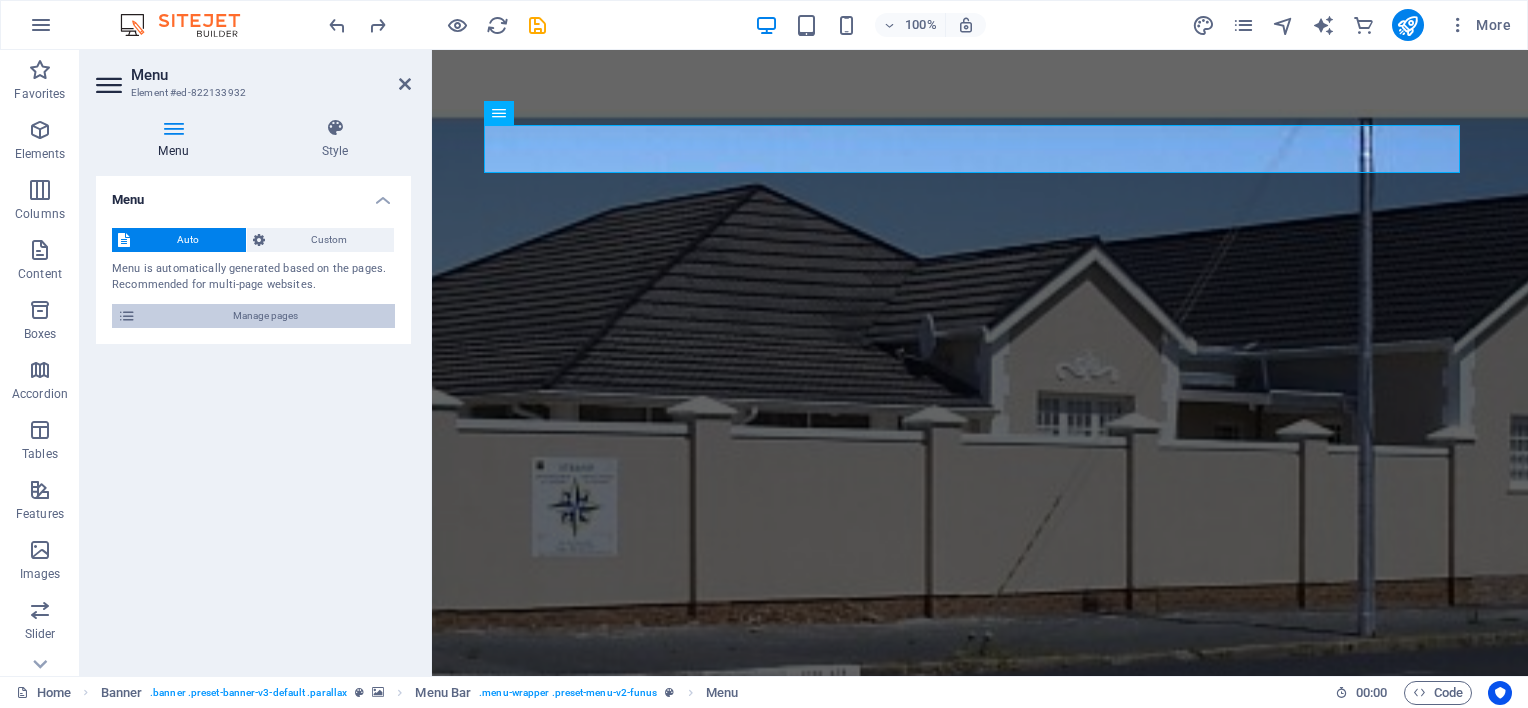 click on "Manage pages" at bounding box center [265, 316] 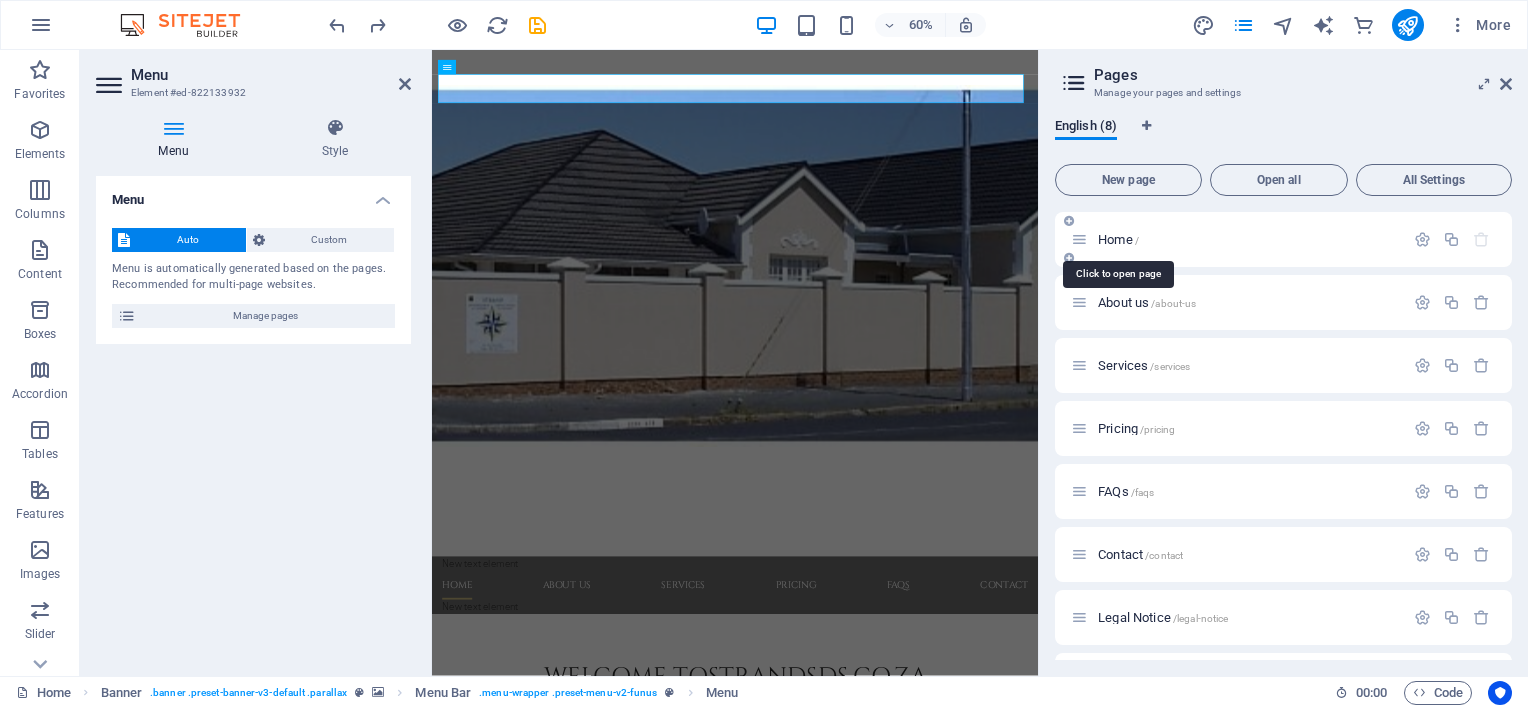 click on "Home /" at bounding box center [1118, 239] 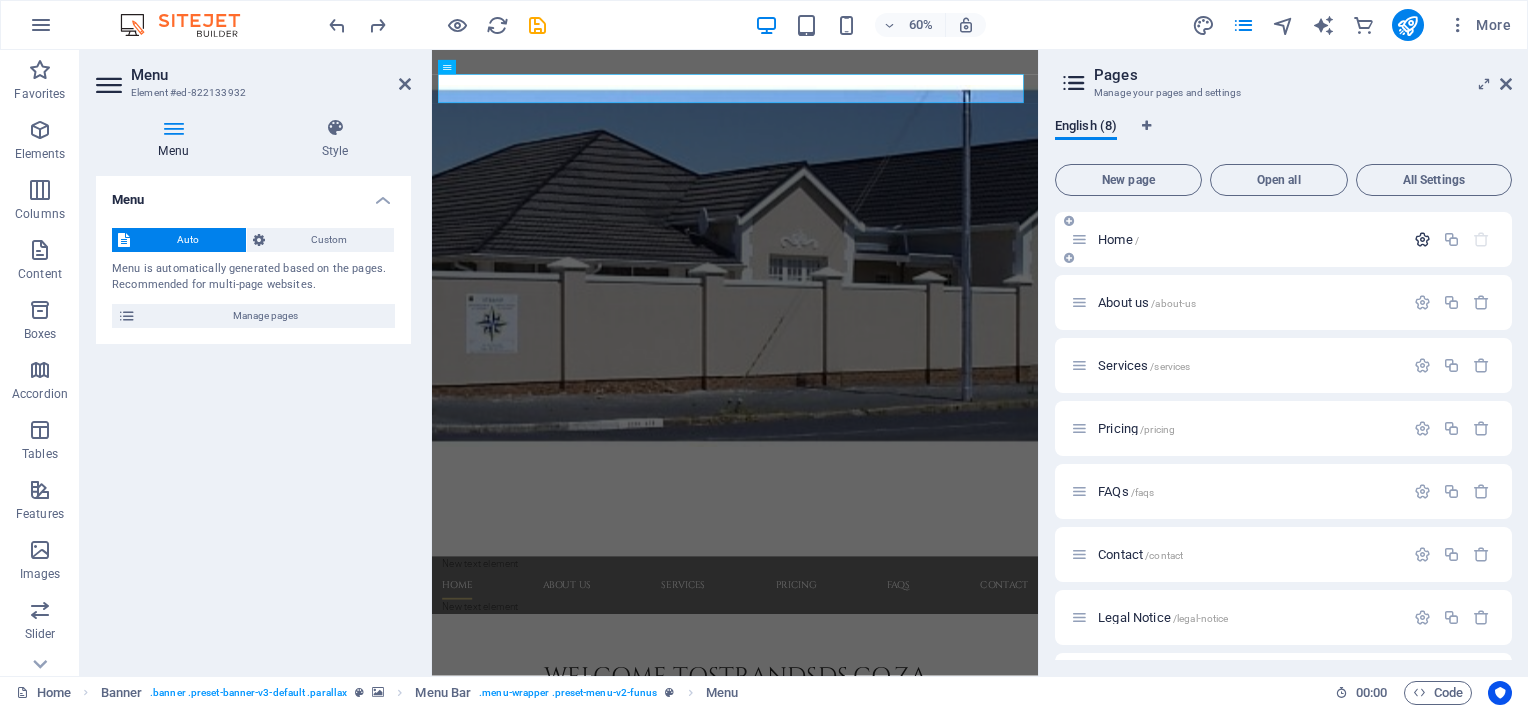 click at bounding box center (1422, 239) 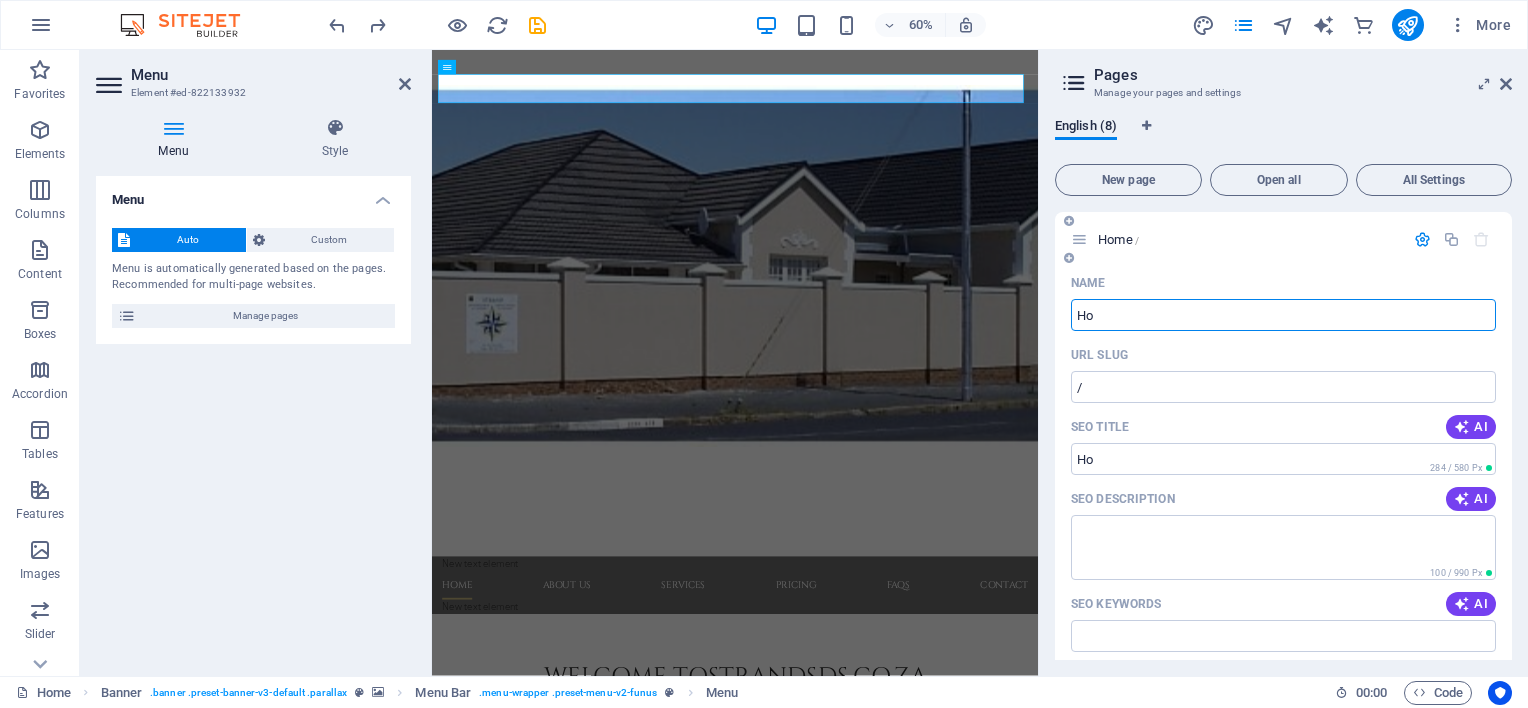 type on "H" 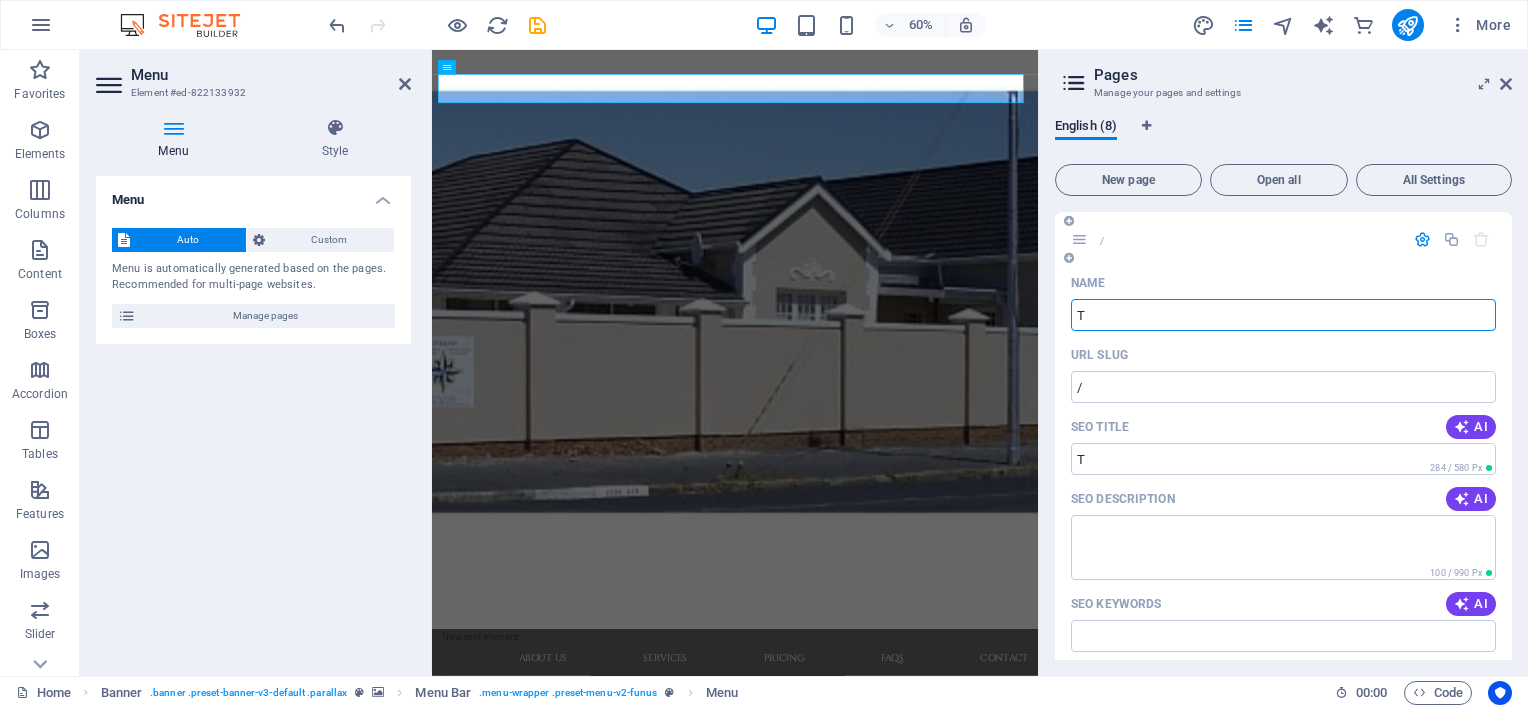 type on "T" 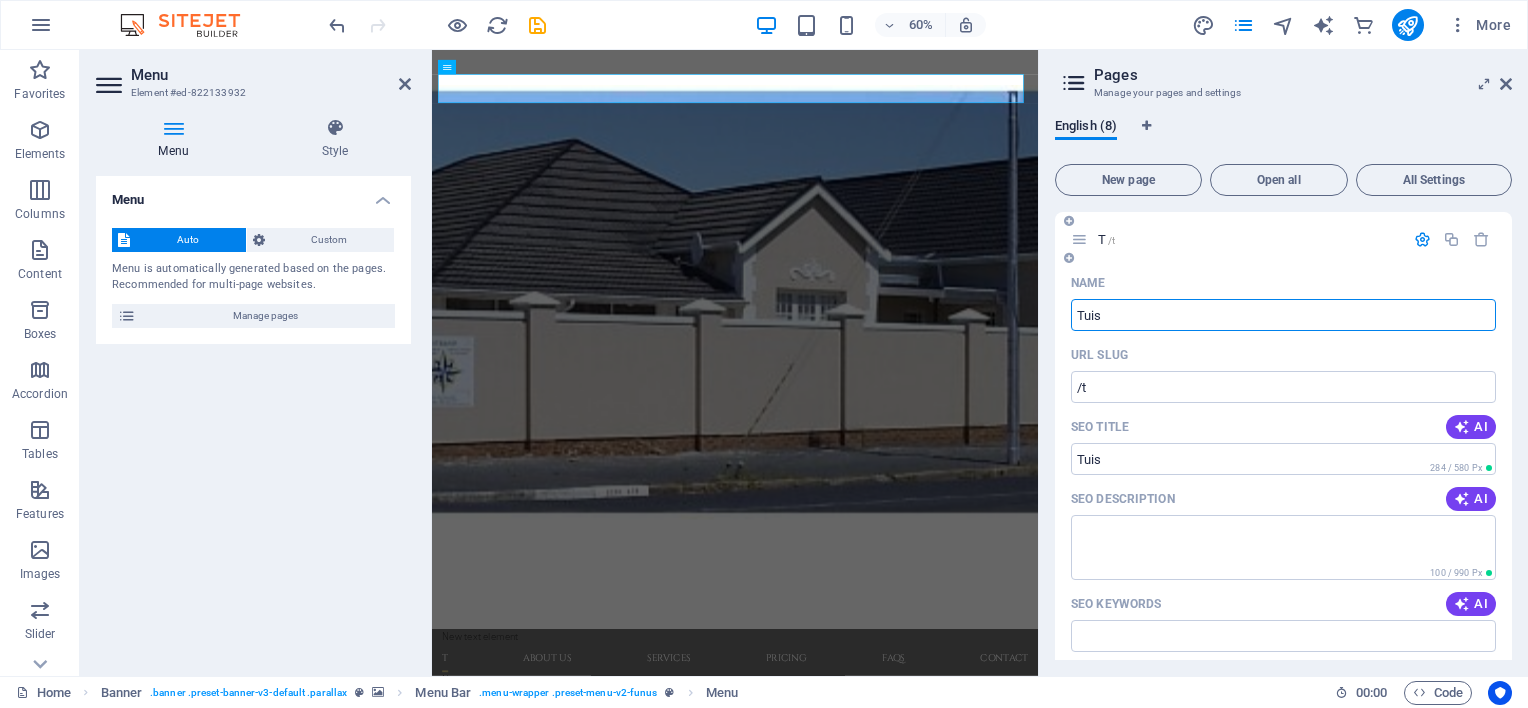 type on "Tuis" 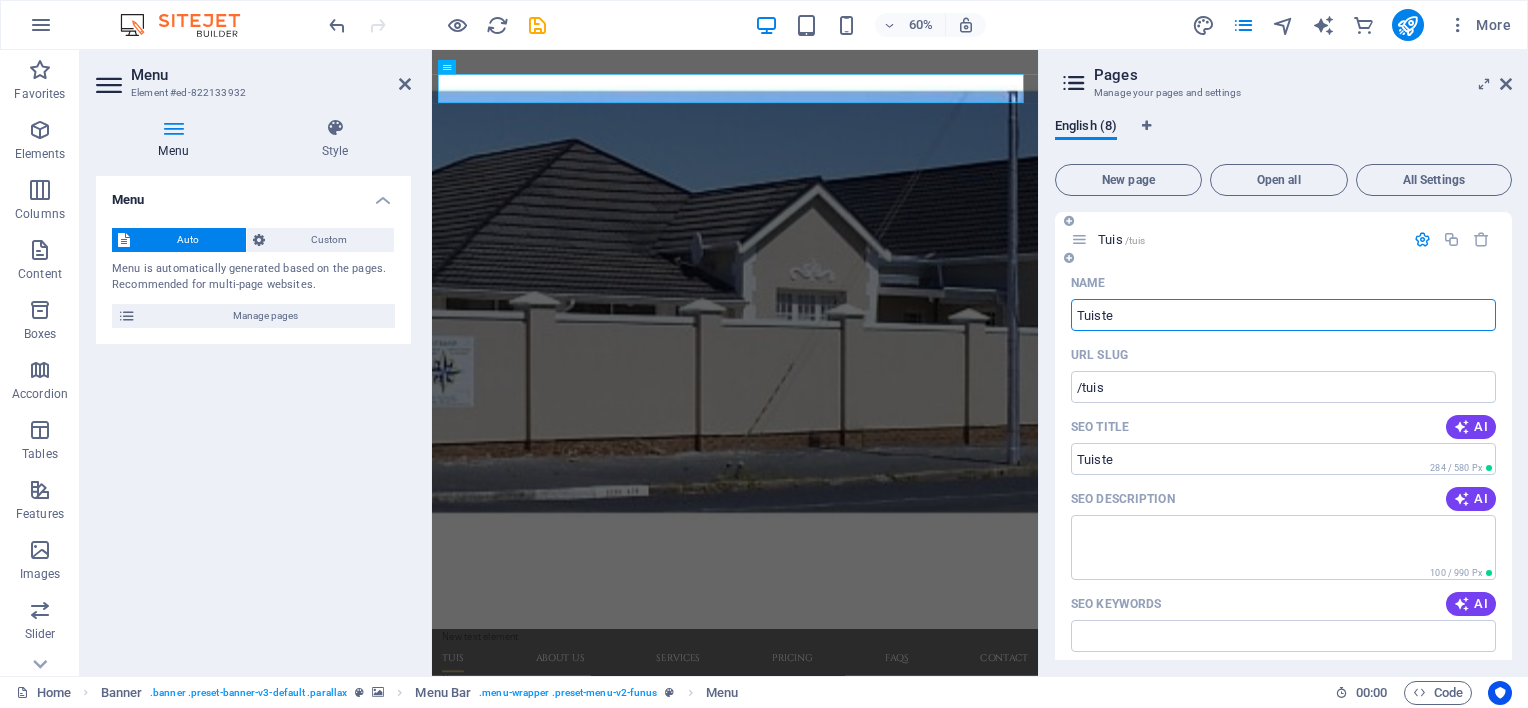 type on "Tuiste" 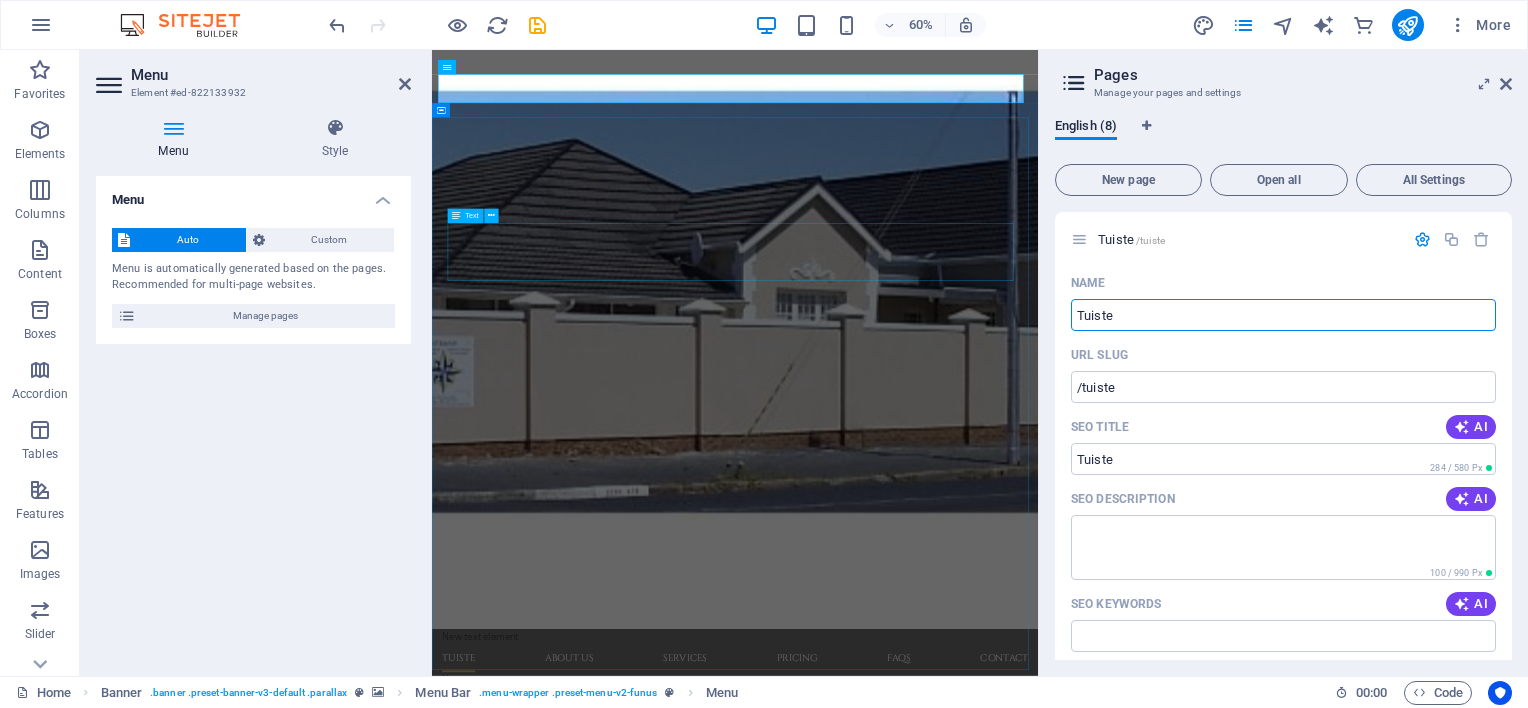 type on "Tuiste" 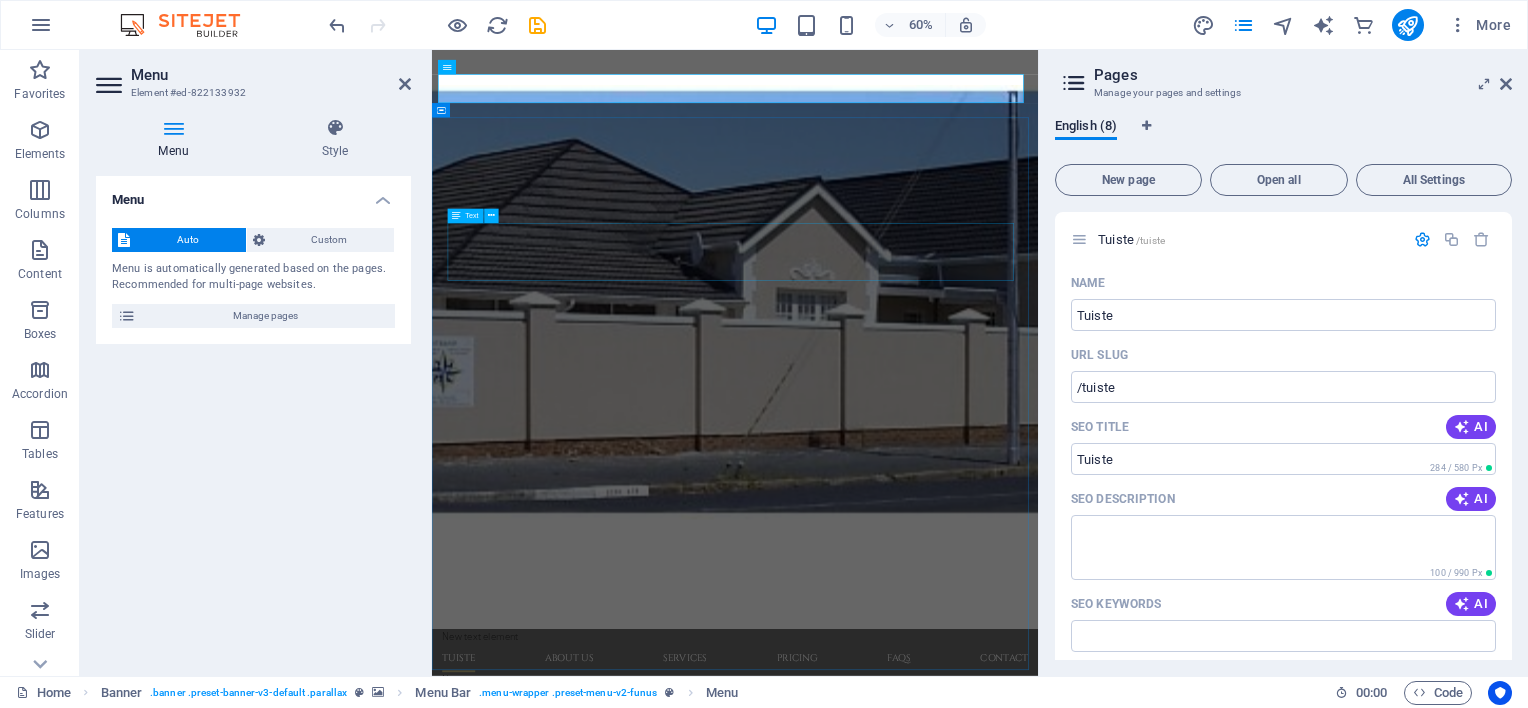 click on "Lorem ipsum dolor sit amet, consectetuer adipiscing elit. Aenean commodo ligula eget dolor. Aenean massa. Cum sociis natoque penatibus et magnis dis parturient montes, nascetur ridiculus mus. Donec quam felis, ultricies nec, pellentesque eu, pretium quis, sem. Nulla consequat massa quis enim. Donec pede justo, fringilla vel, aliquet nec, vulputate eget, arcu. Nulla consequat massa quis enim. Donec pede justo, fringilla vel, aliquet nec." at bounding box center (937, 1336) 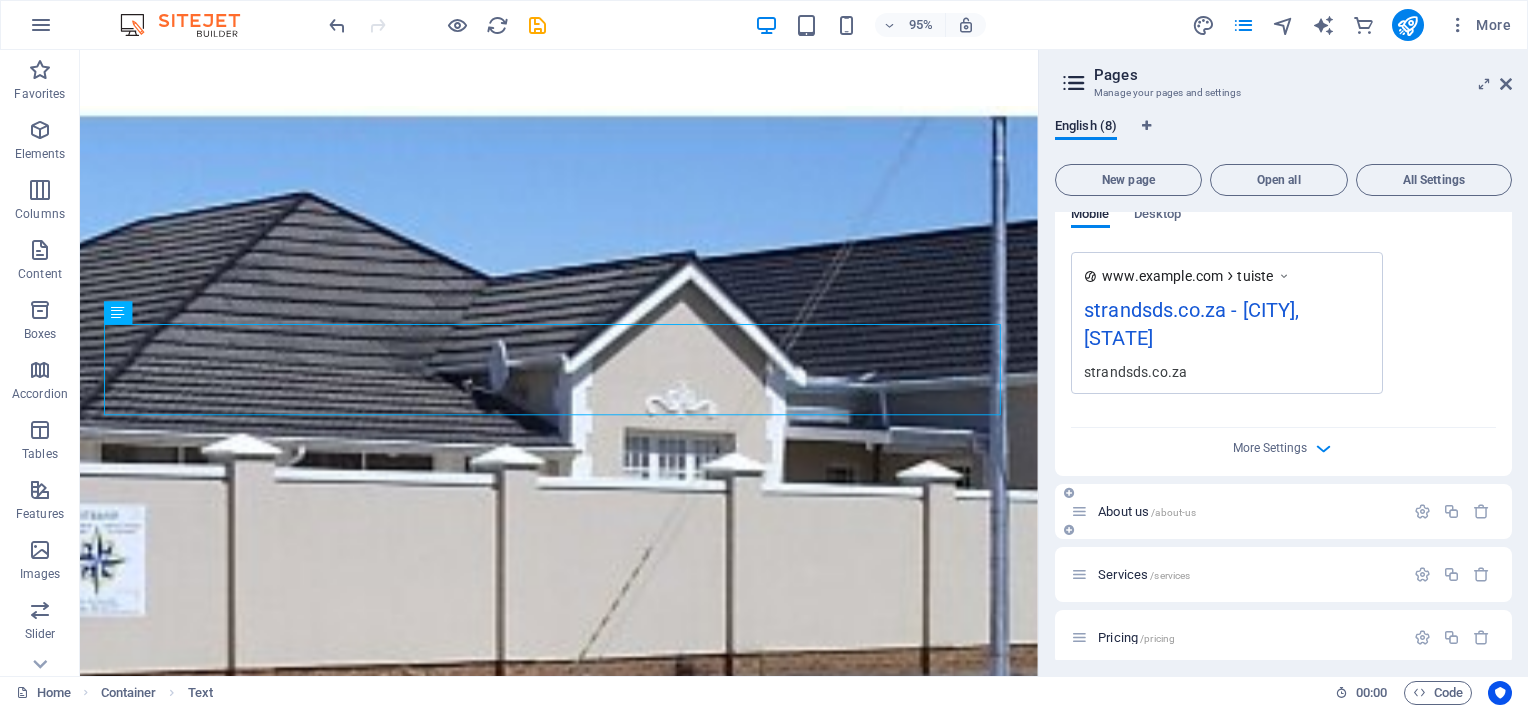 scroll, scrollTop: 560, scrollLeft: 0, axis: vertical 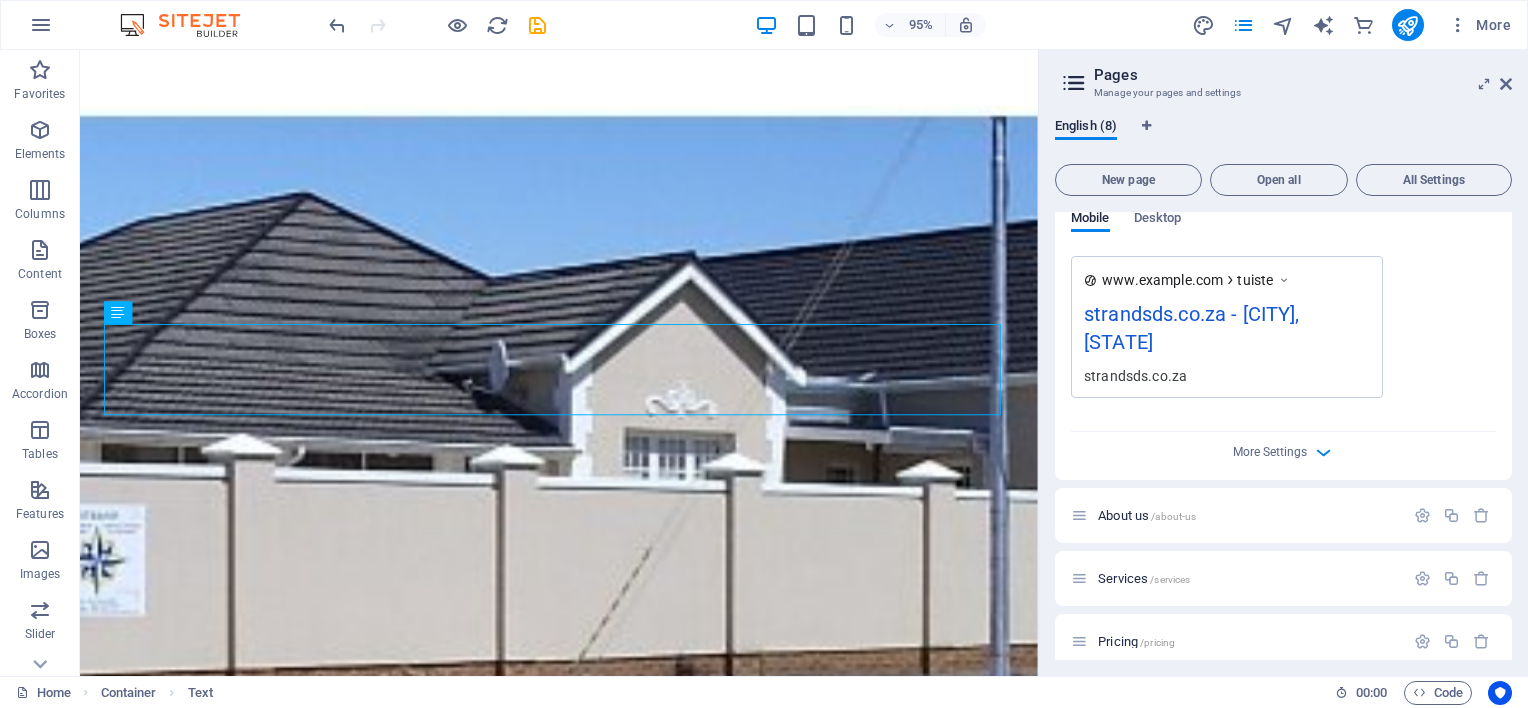drag, startPoint x: 1507, startPoint y: 500, endPoint x: 1512, endPoint y: 443, distance: 57.21888 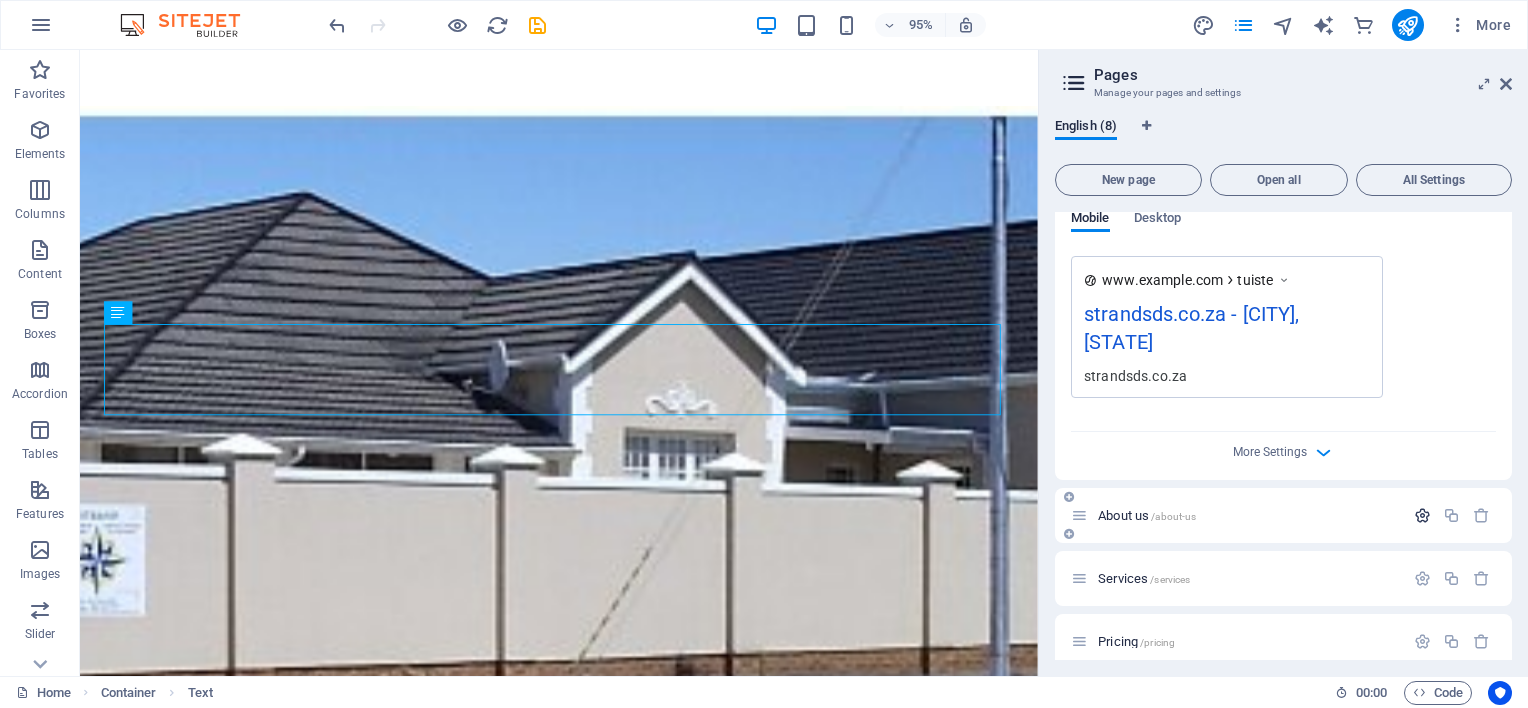 click at bounding box center (1422, 515) 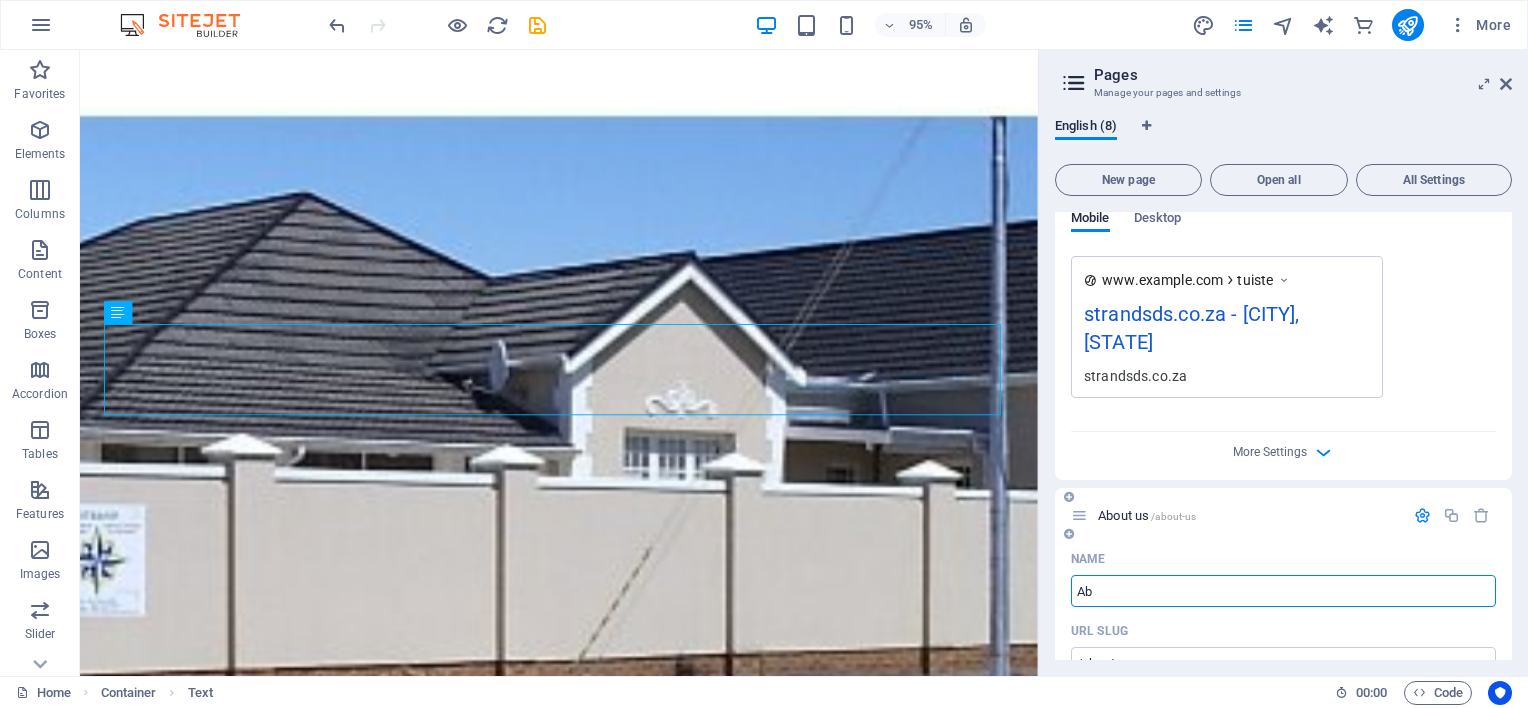 type on "A" 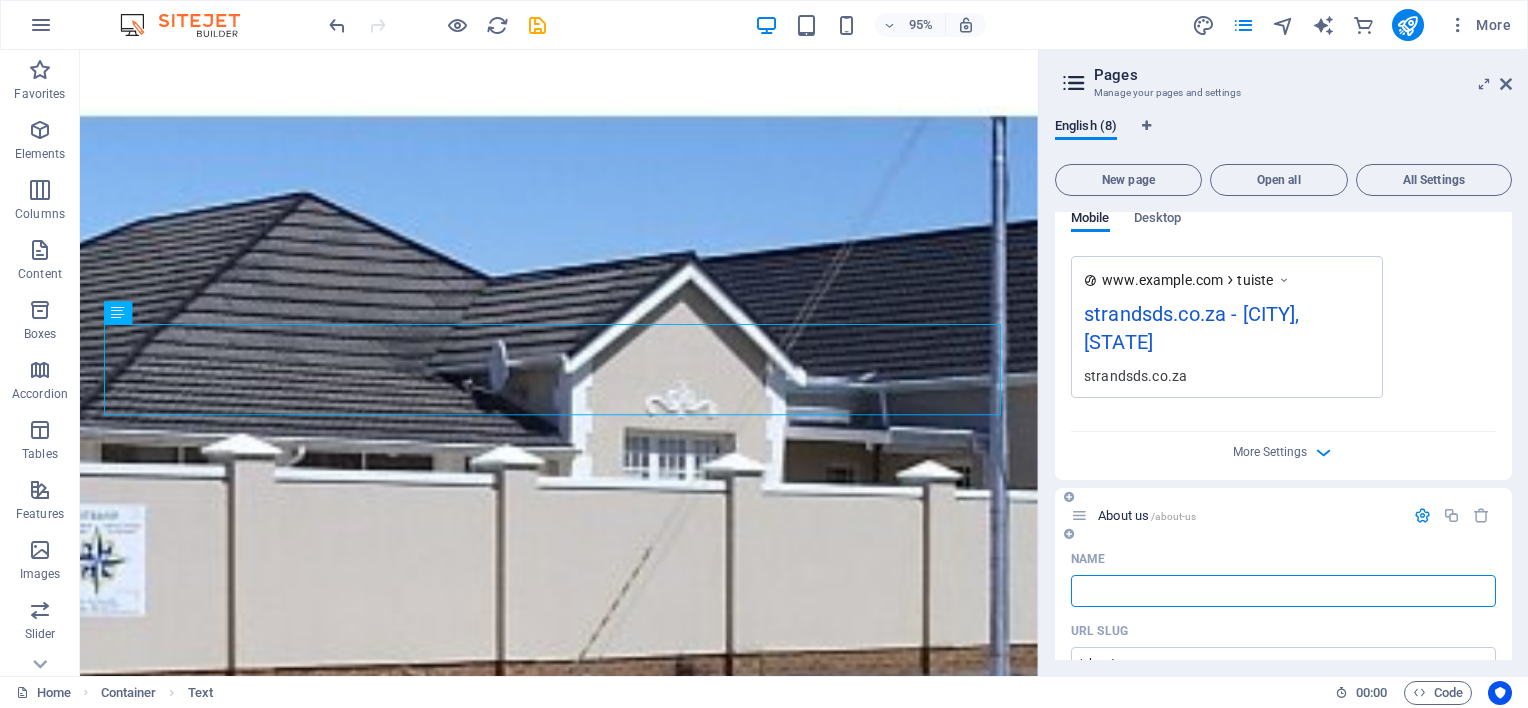 type 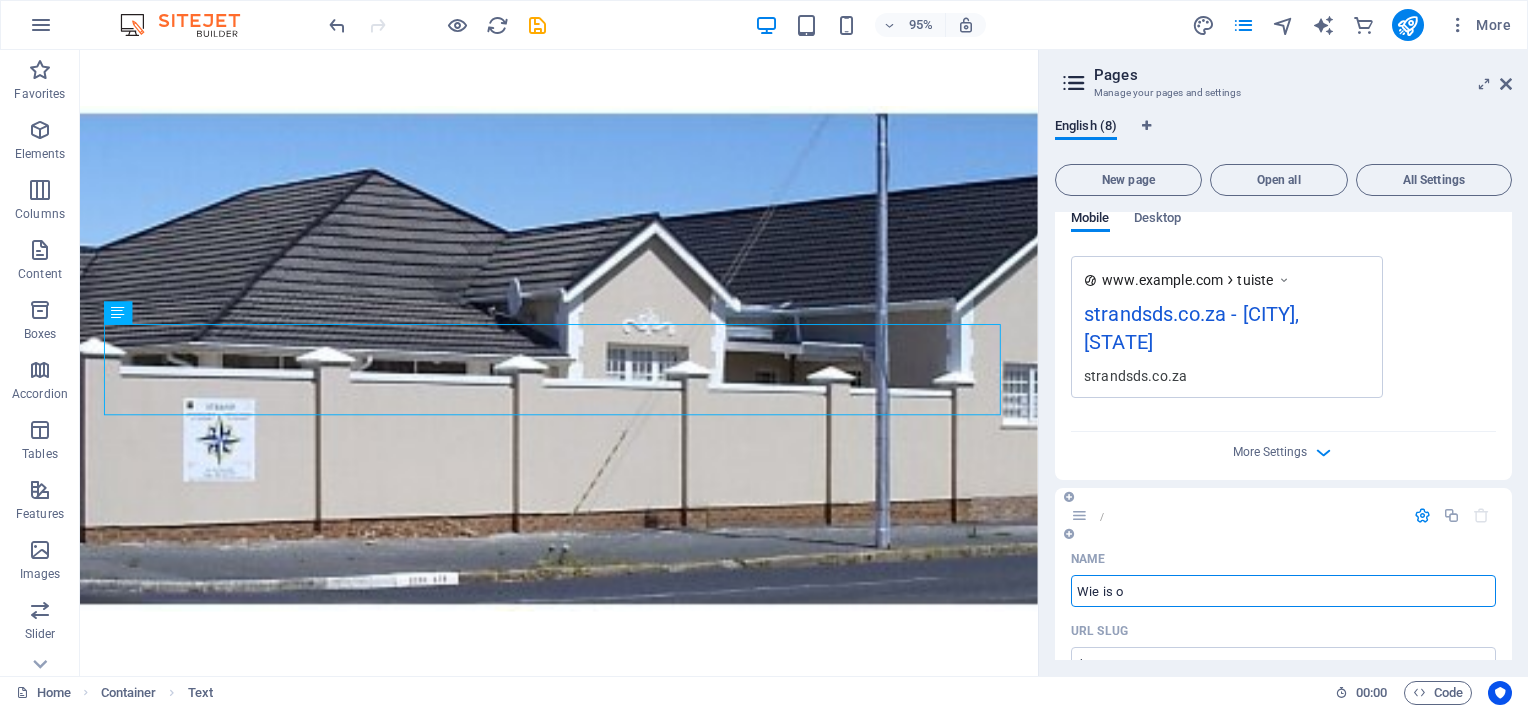 type on "Wie is on" 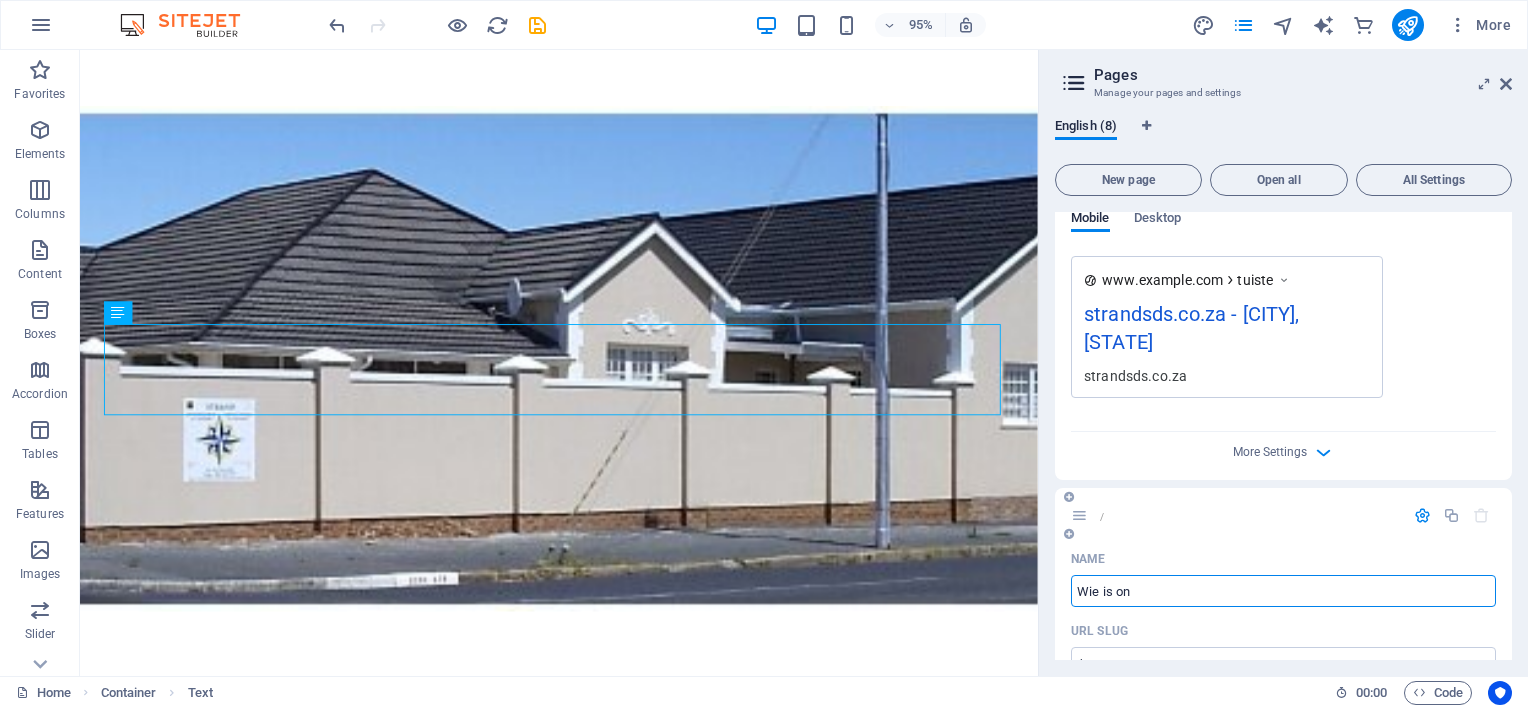 type on "/wie-is" 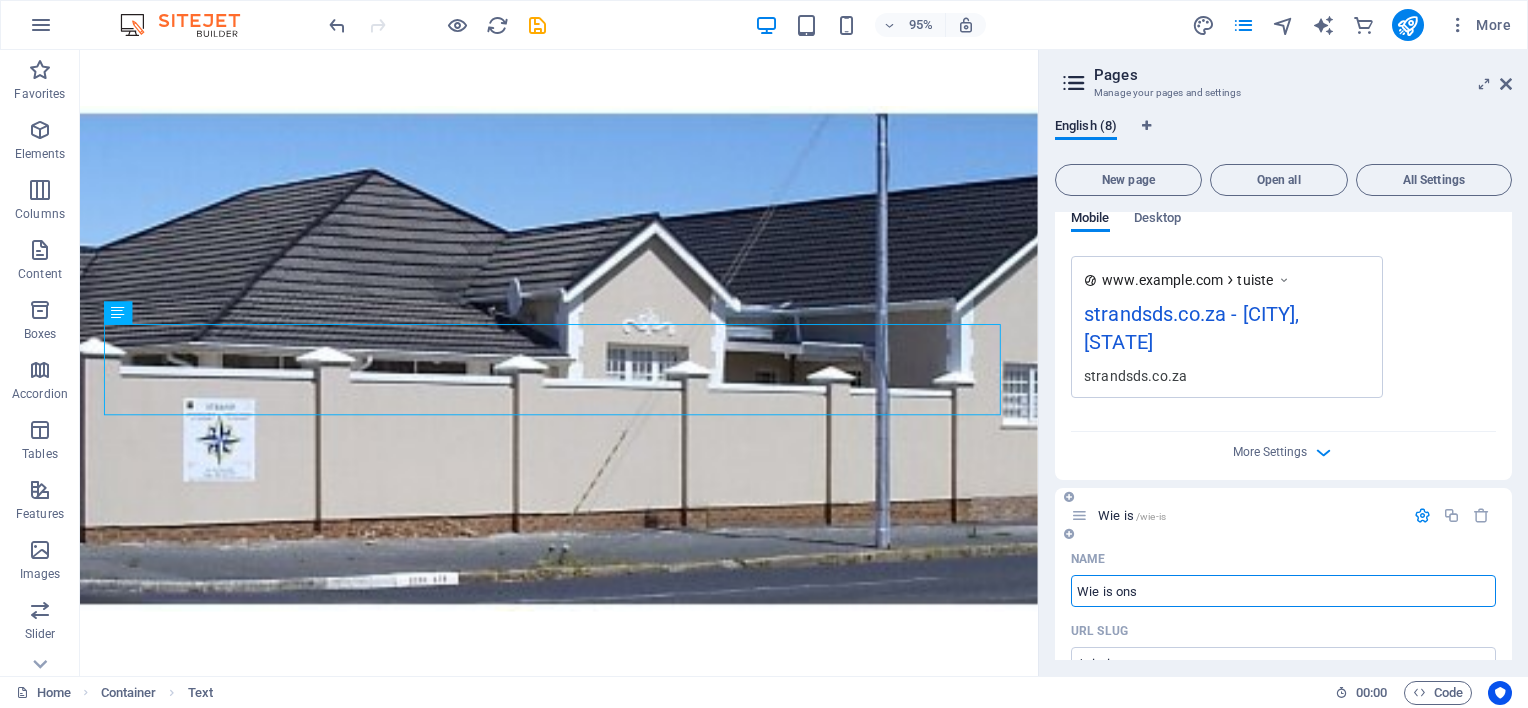 type on "Wie is ons" 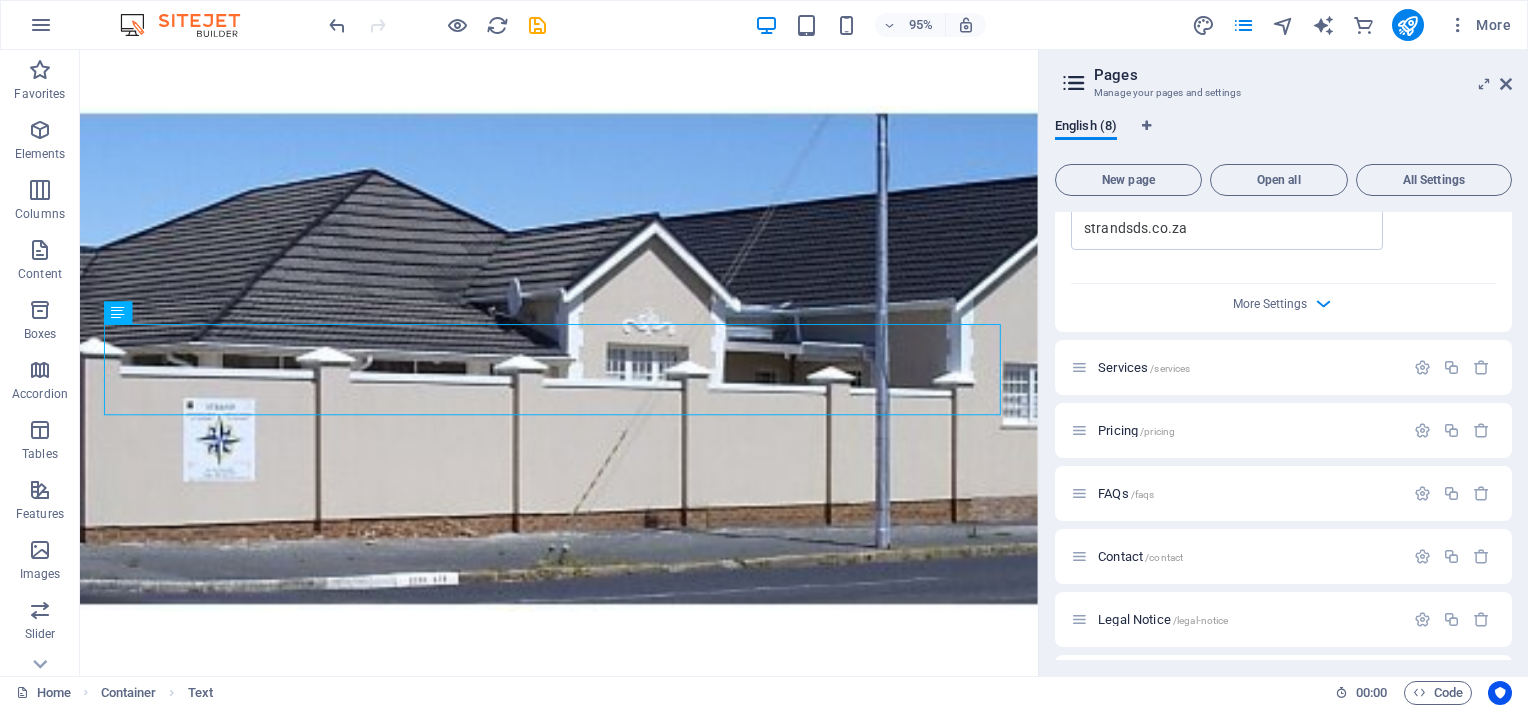scroll, scrollTop: 1521, scrollLeft: 0, axis: vertical 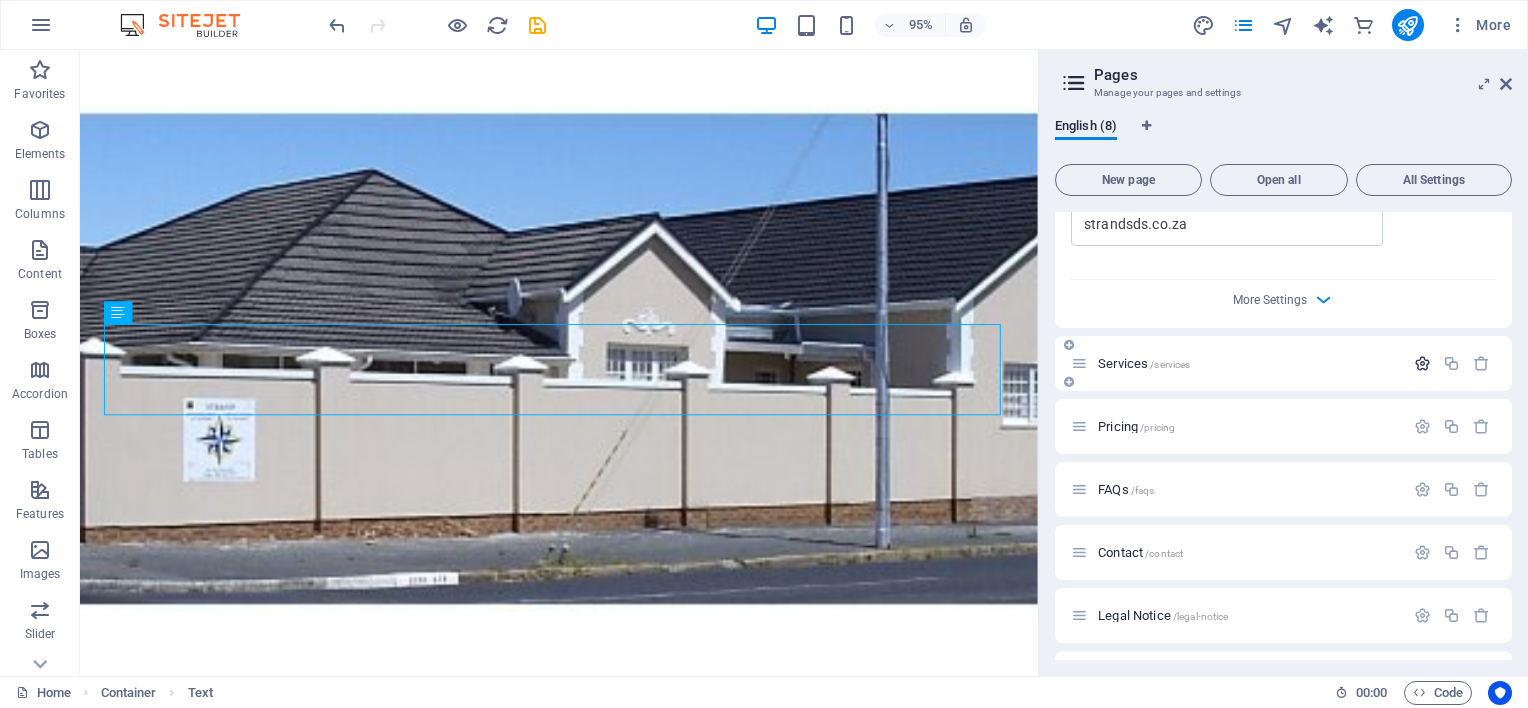 type on "Wie is ons" 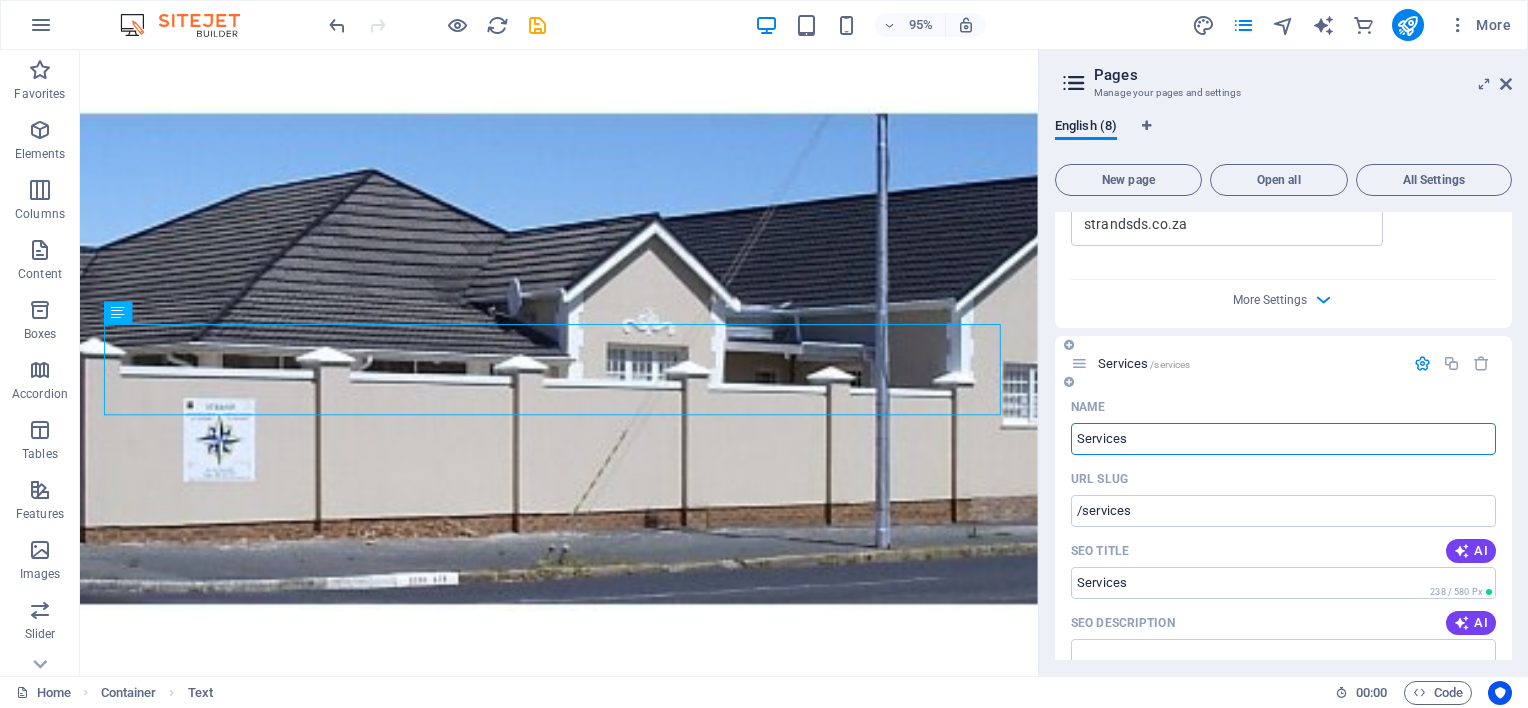 drag, startPoint x: 1132, startPoint y: 406, endPoint x: 1068, endPoint y: 412, distance: 64.28063 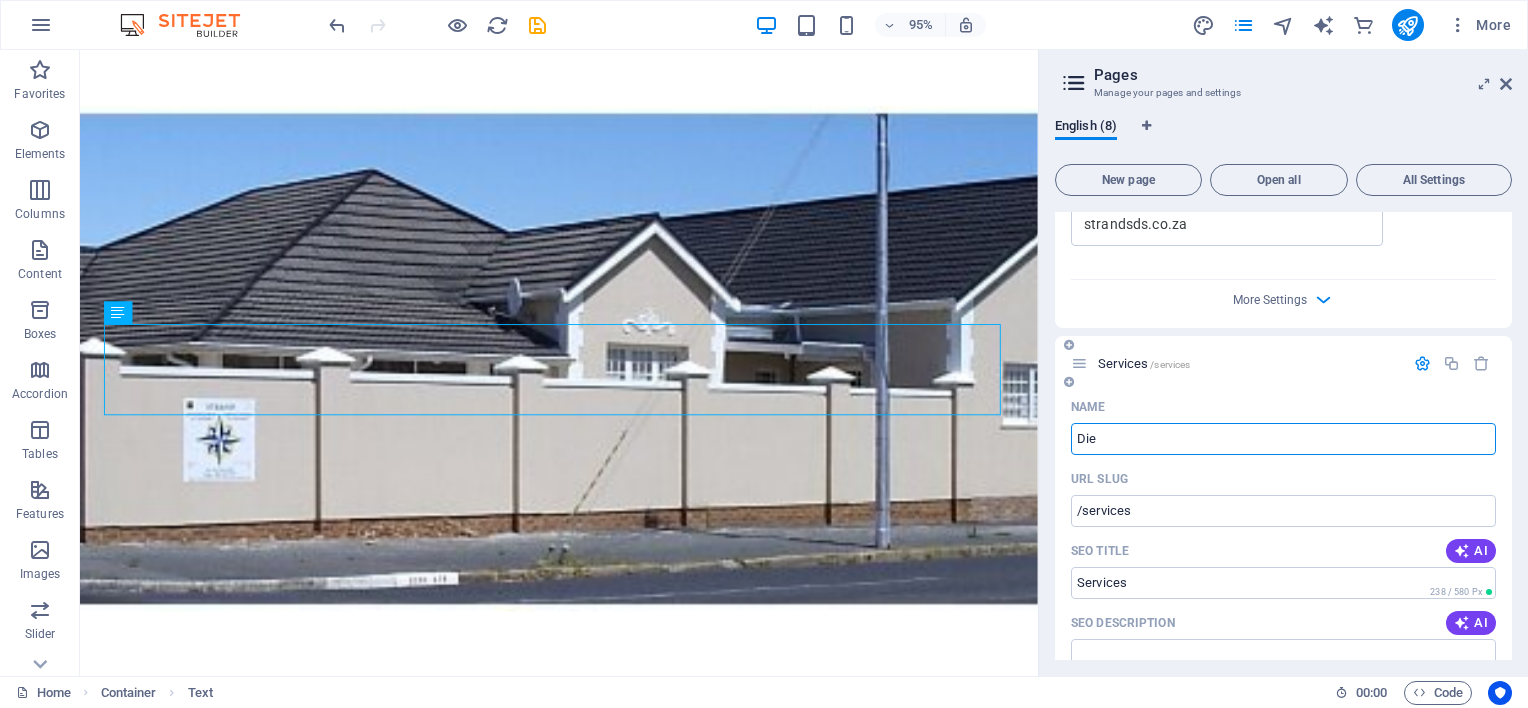 type on "Dies" 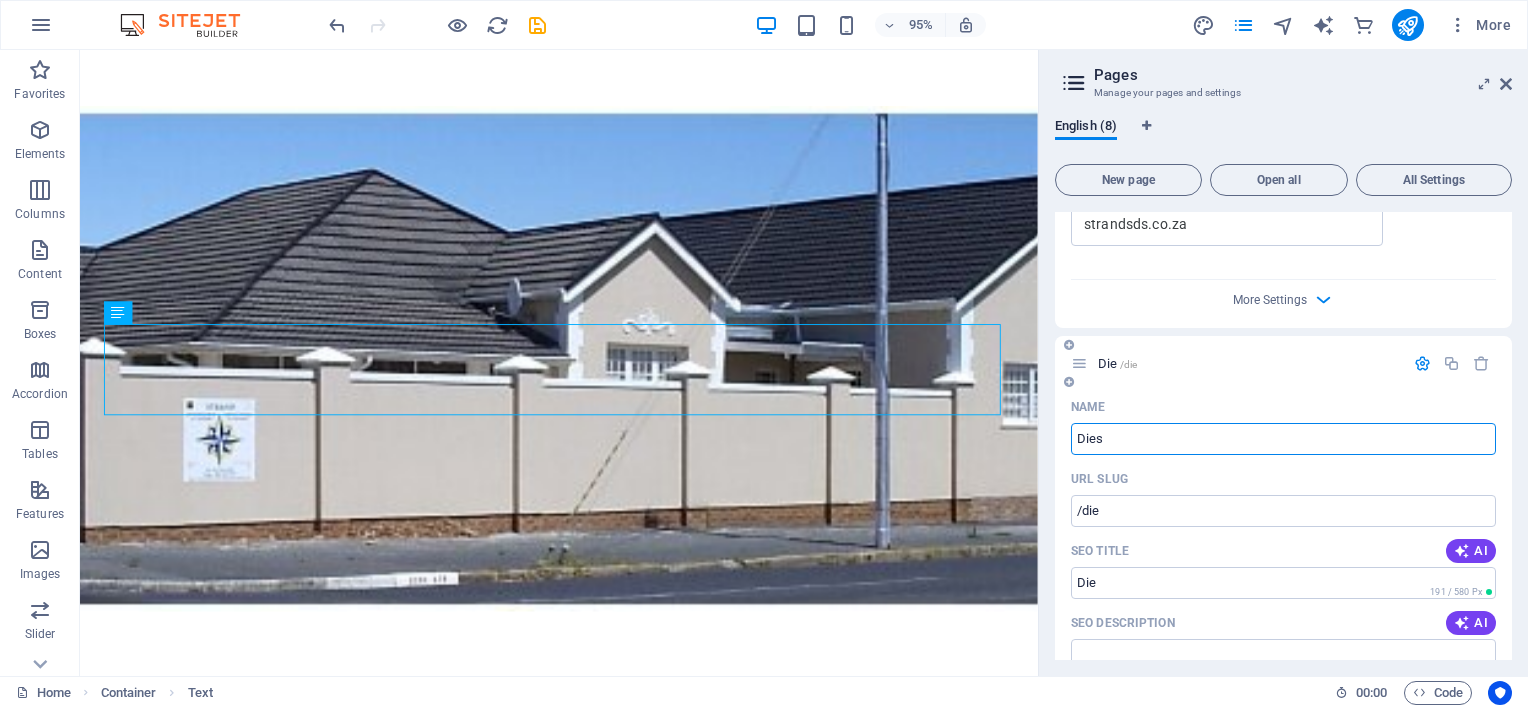 type on "/die" 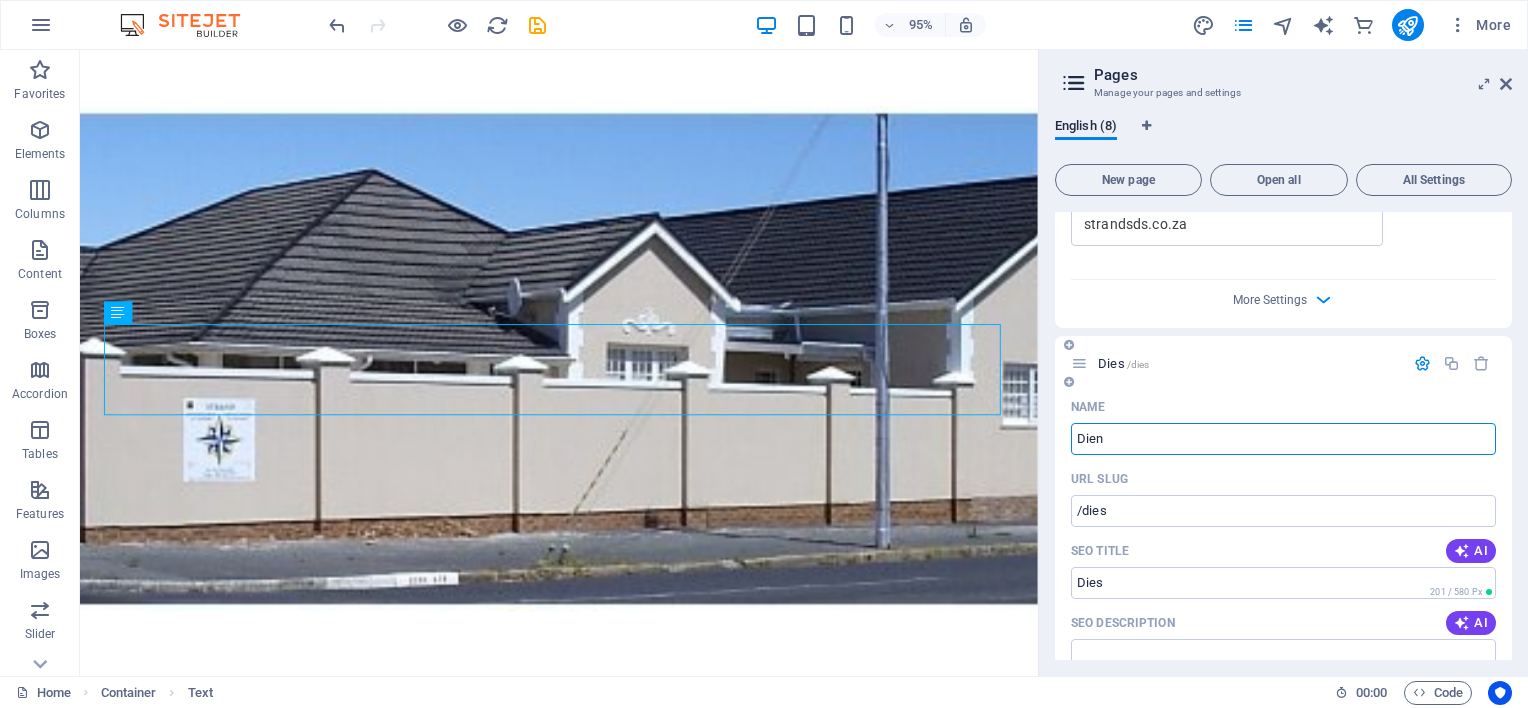 type on "Diens" 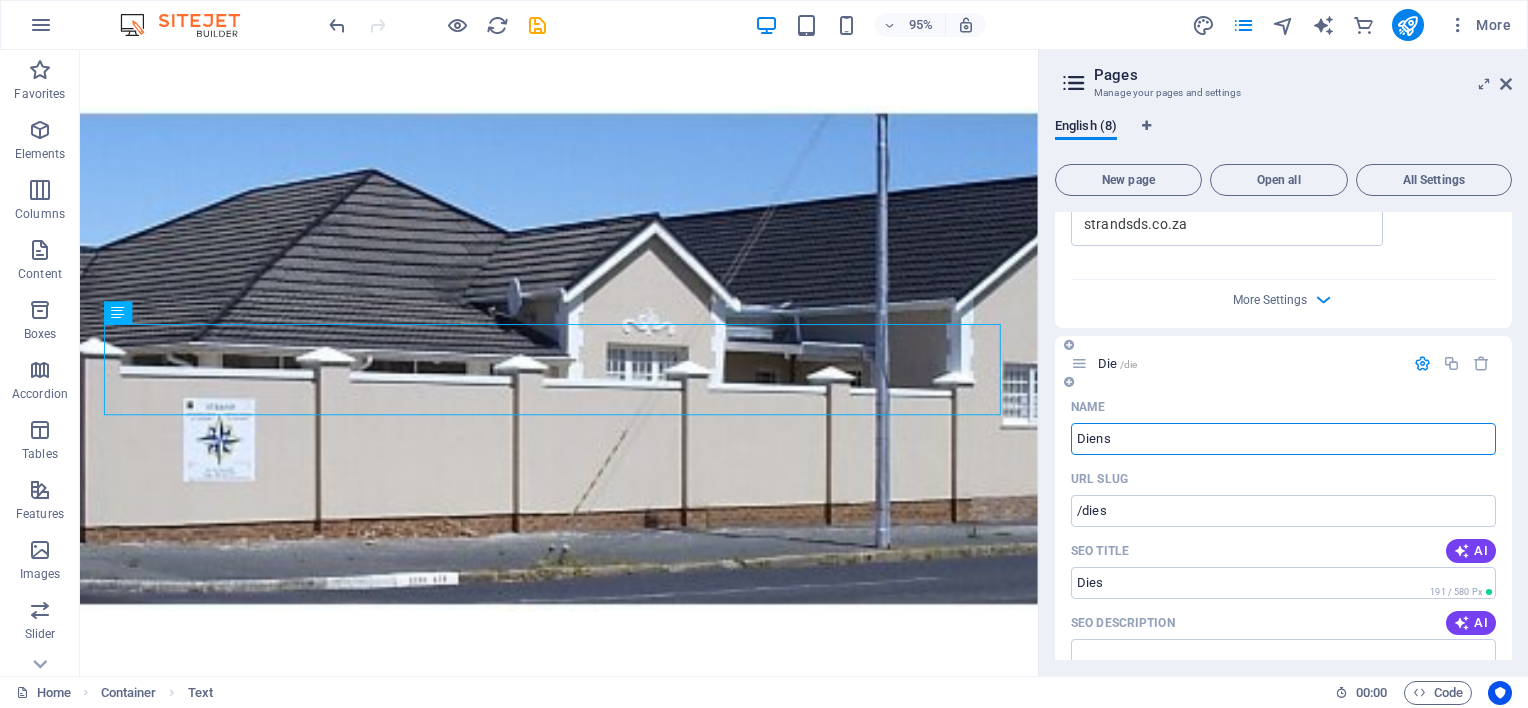 type on "/die" 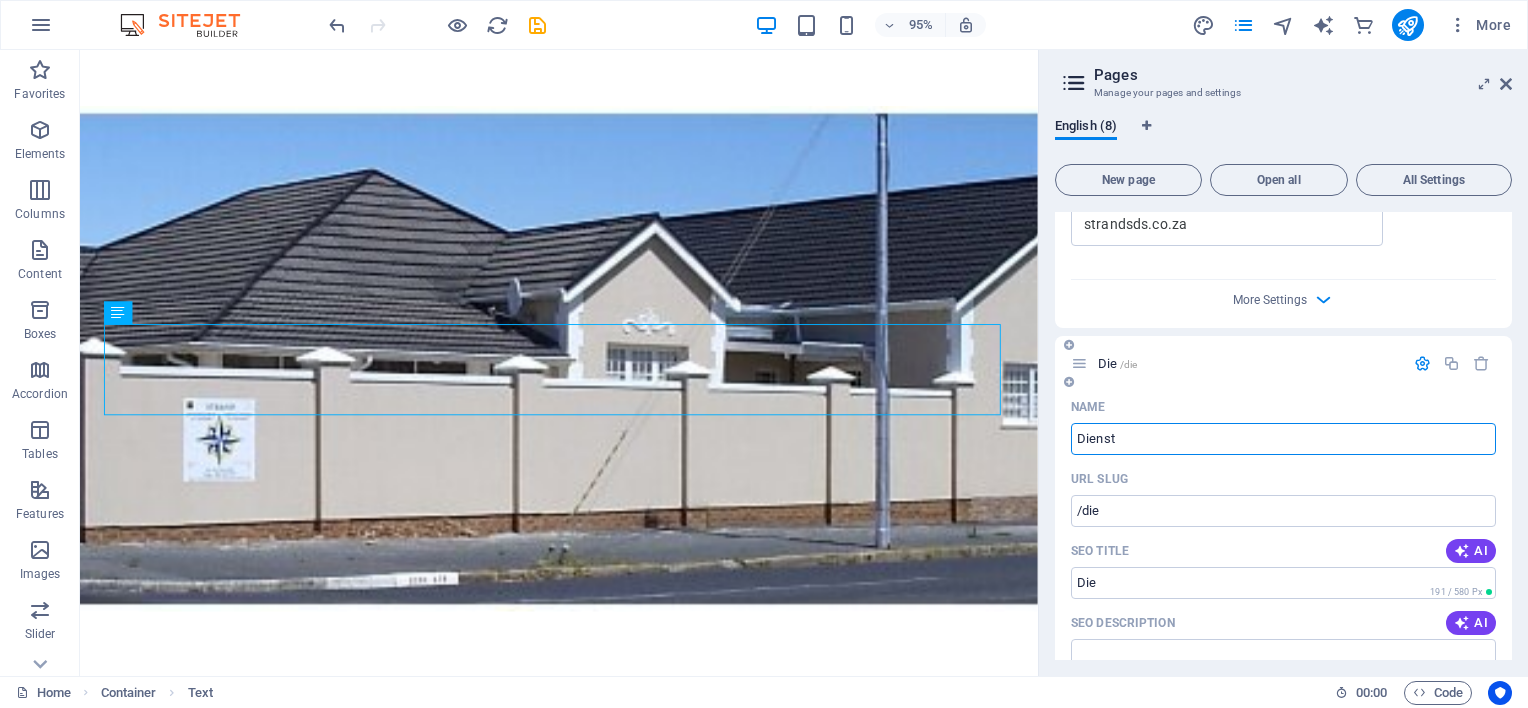 type on "Dienste" 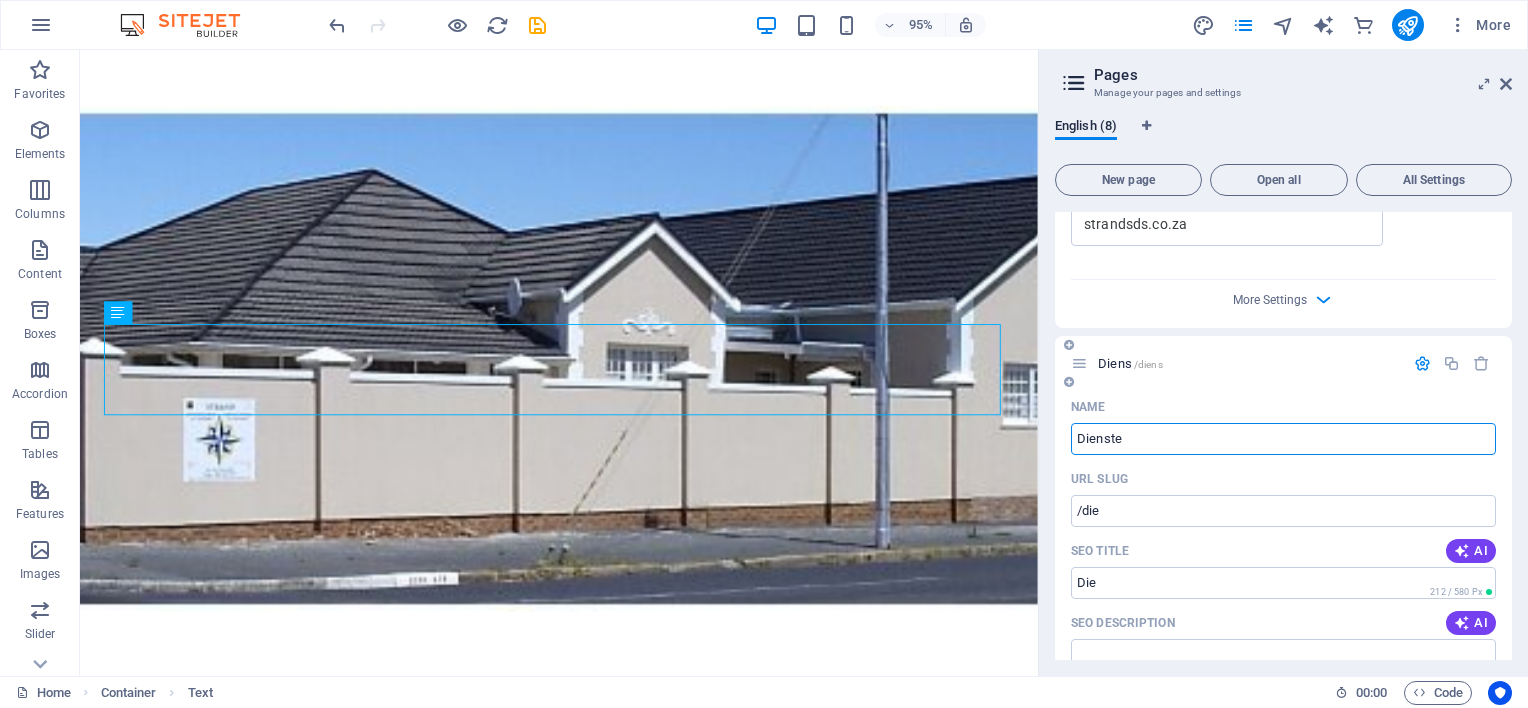 type on "/diens" 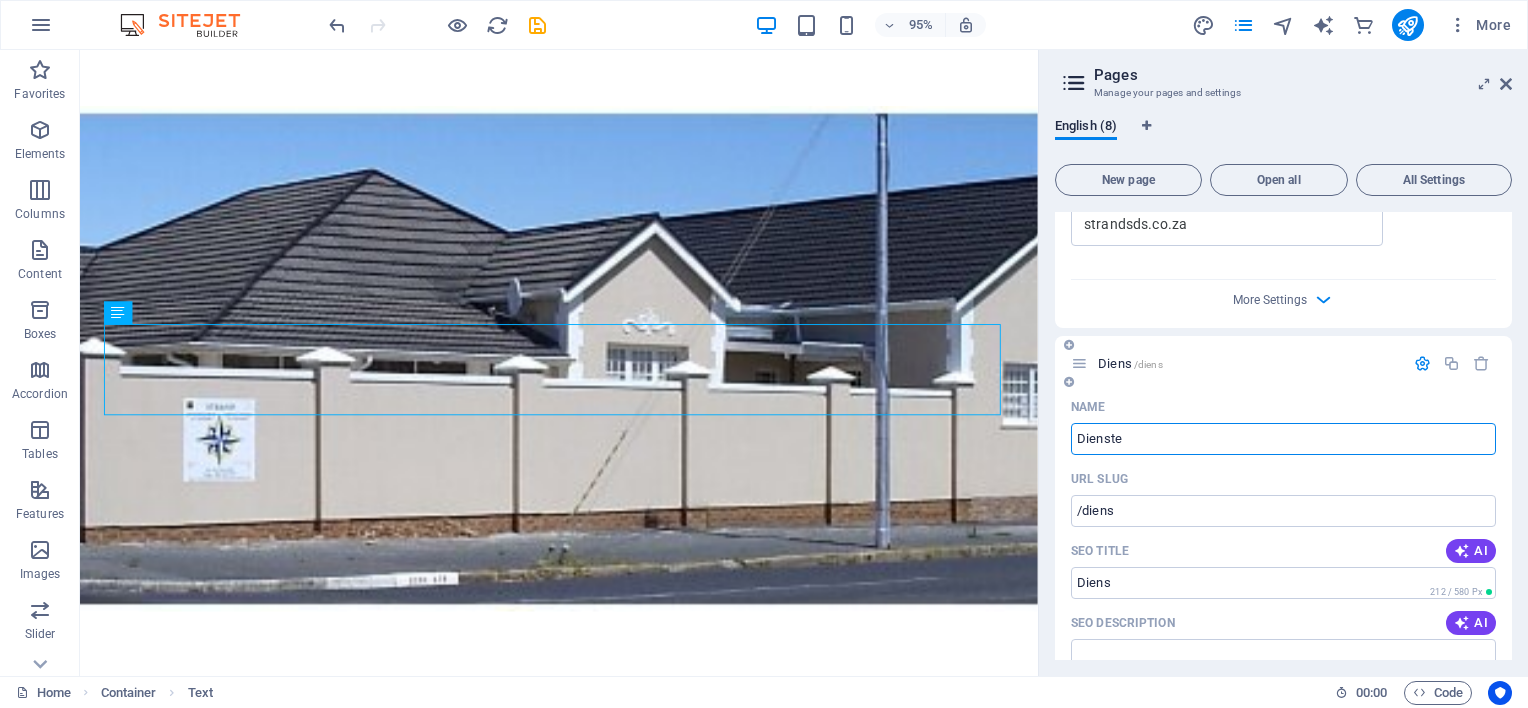 type on "Dienste" 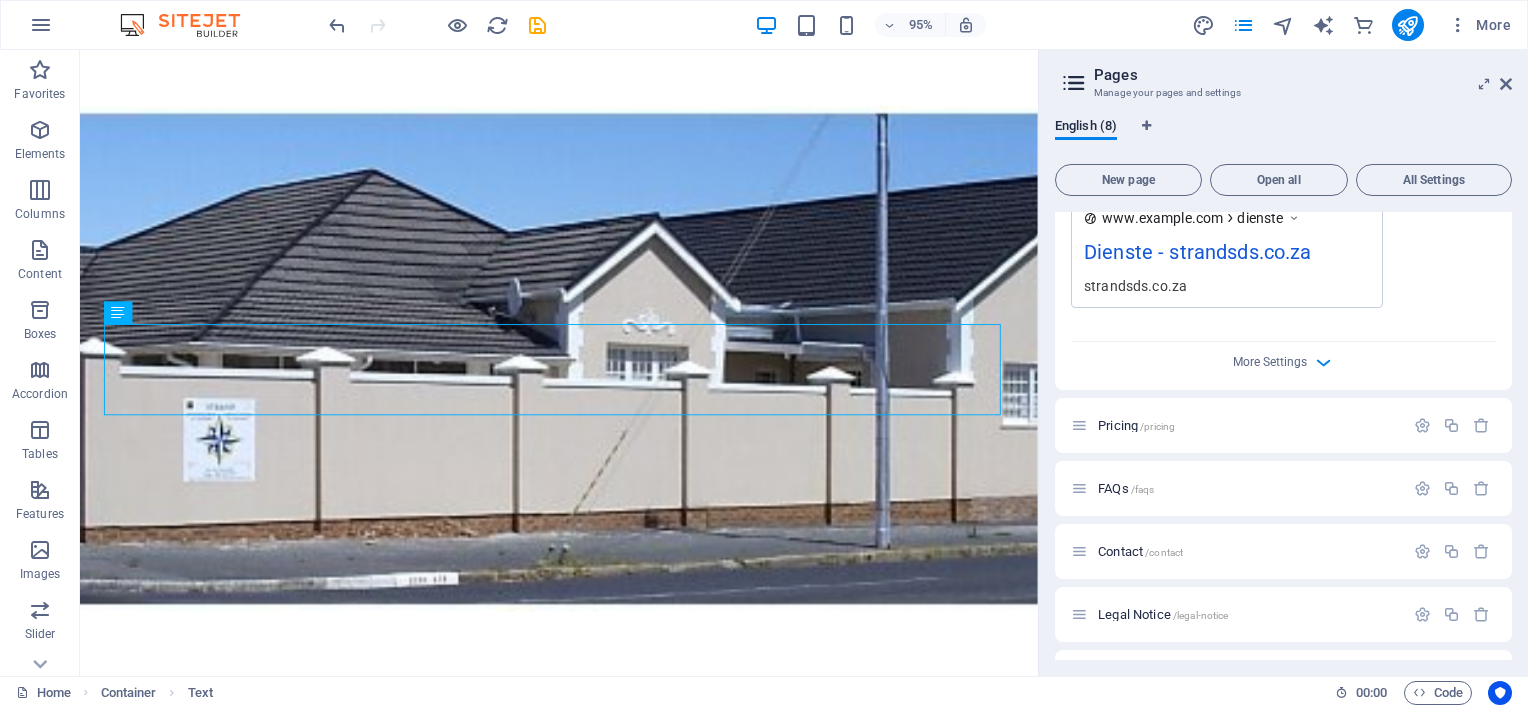 scroll, scrollTop: 2276, scrollLeft: 0, axis: vertical 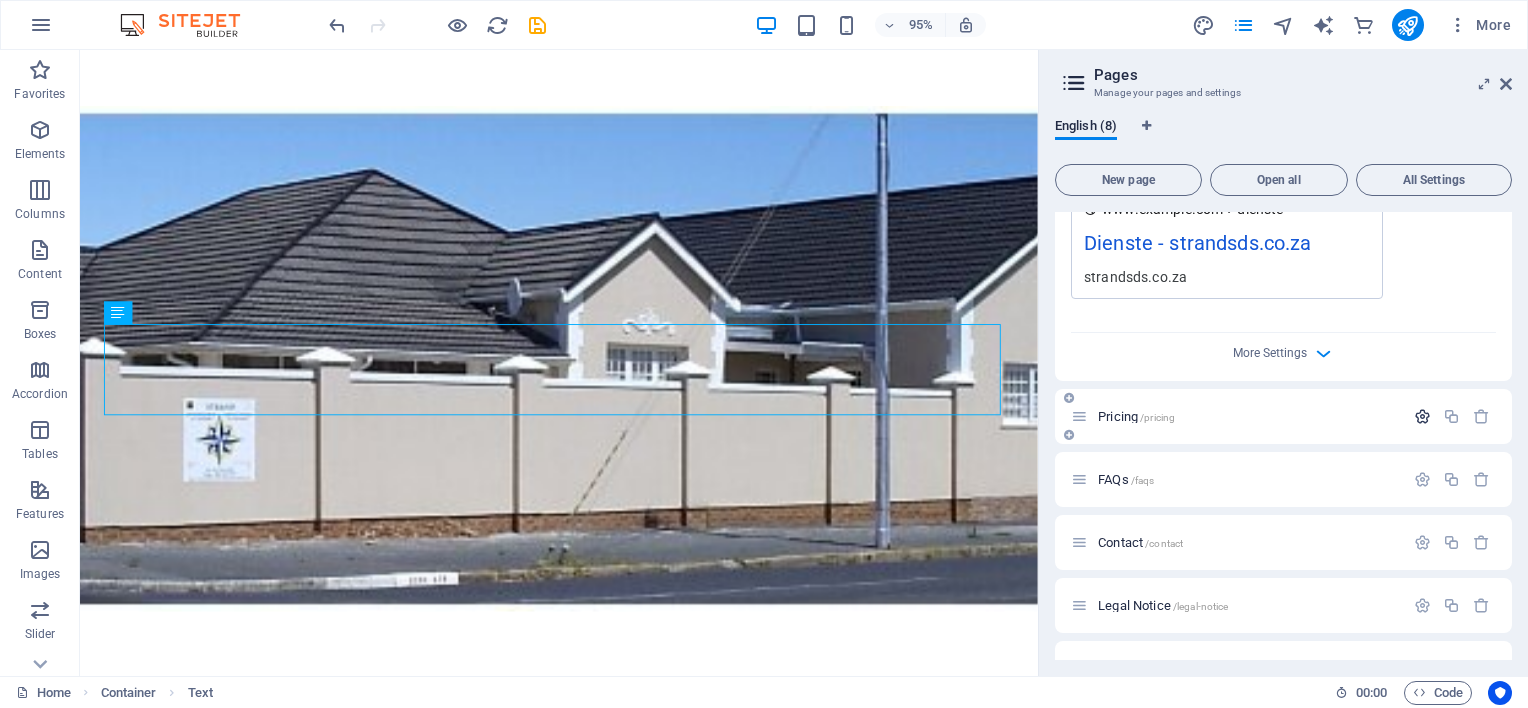 type on "Dienste" 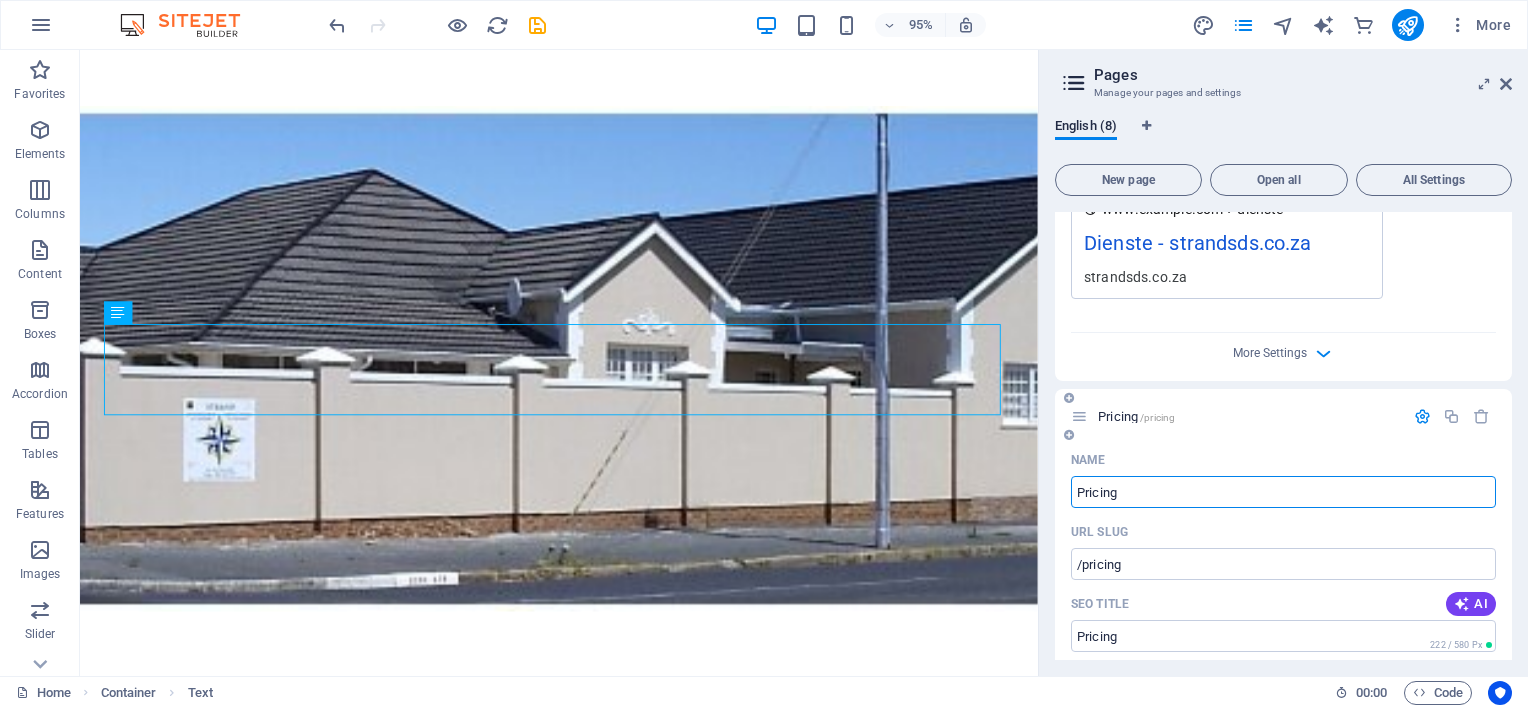drag, startPoint x: 1120, startPoint y: 465, endPoint x: 1066, endPoint y: 476, distance: 55.108982 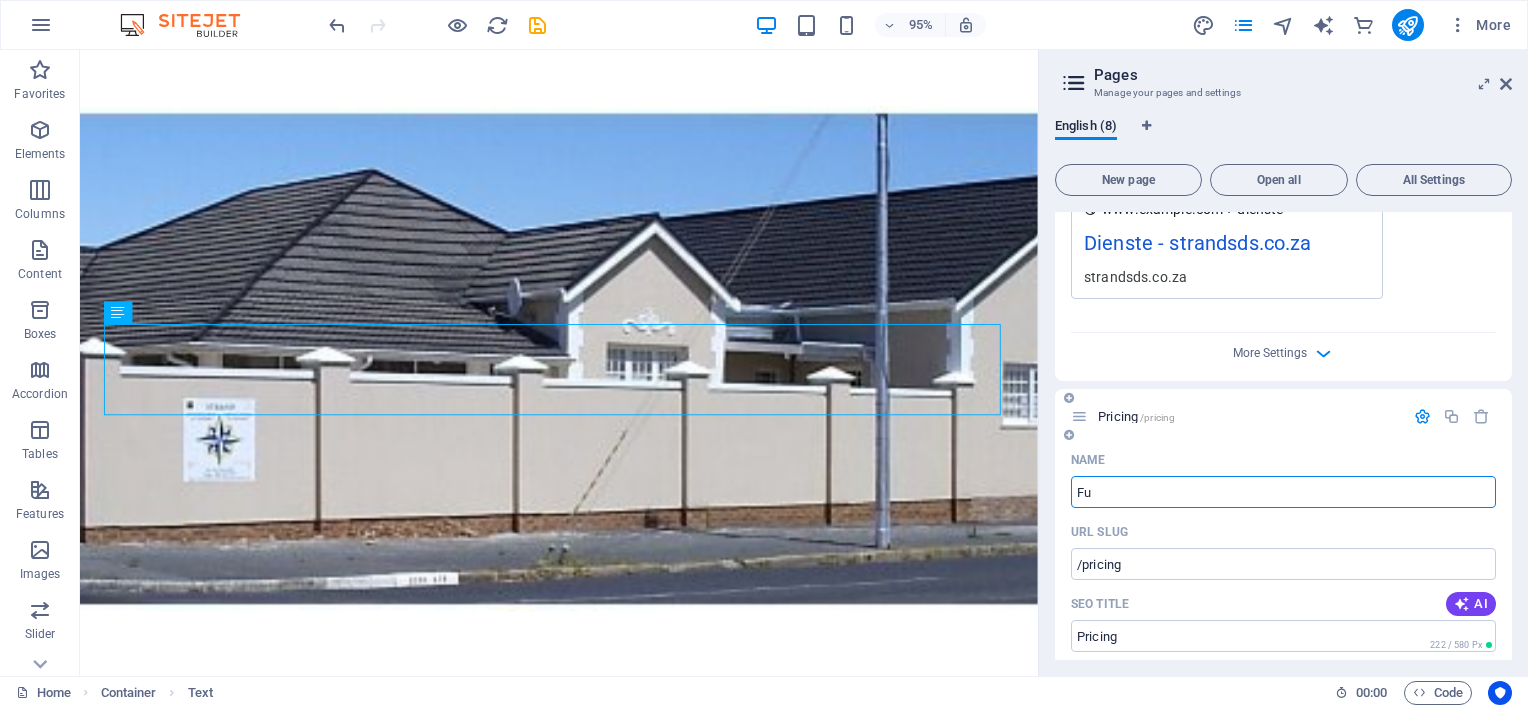 type on "Fun" 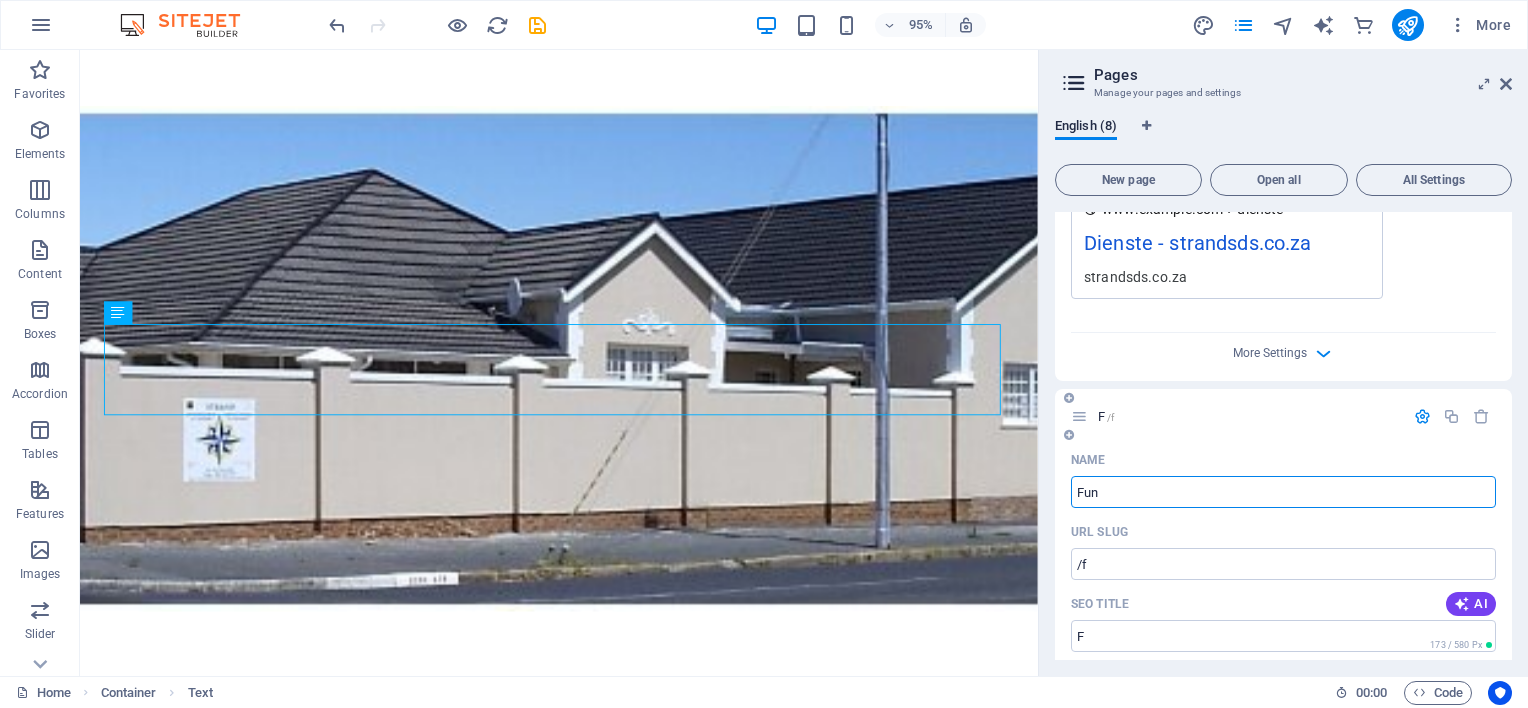 type on "/f" 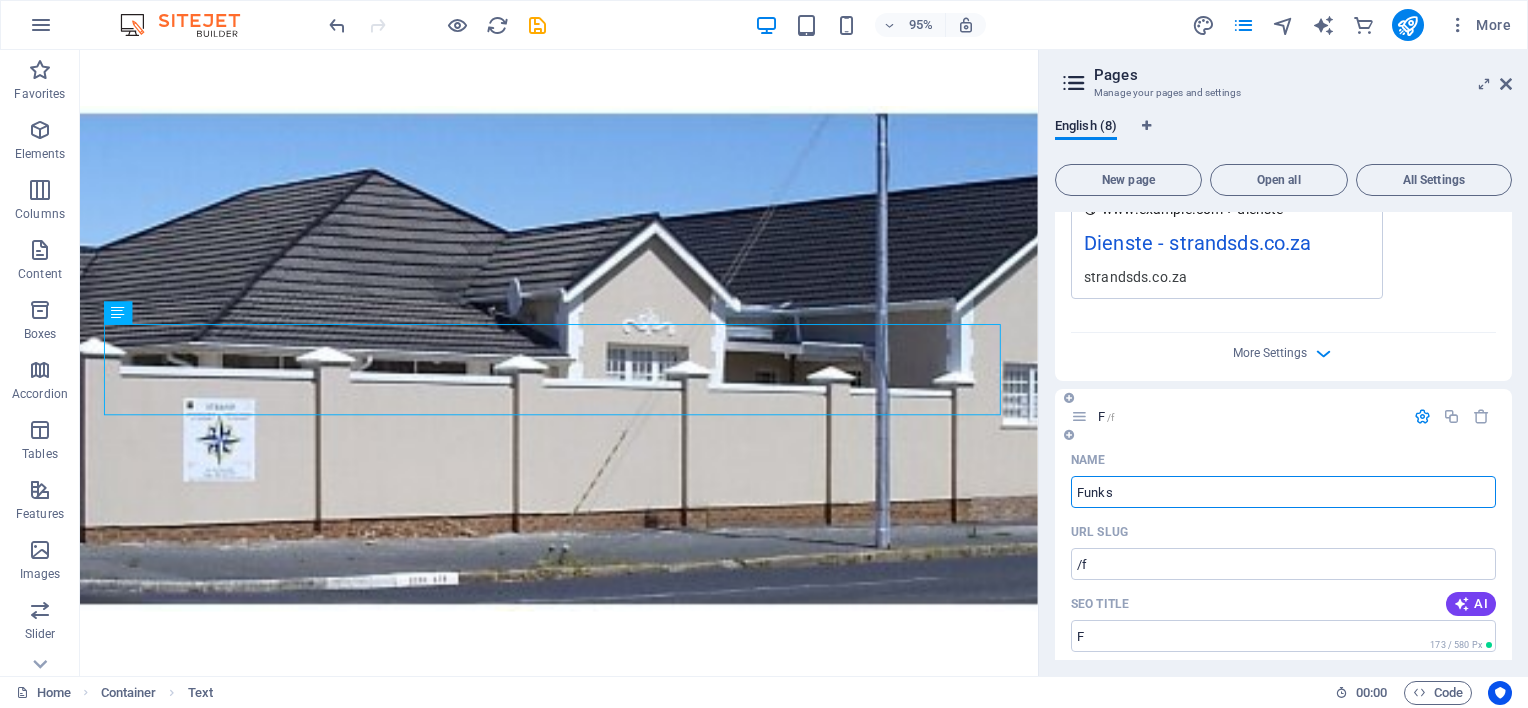 type on "Funksi" 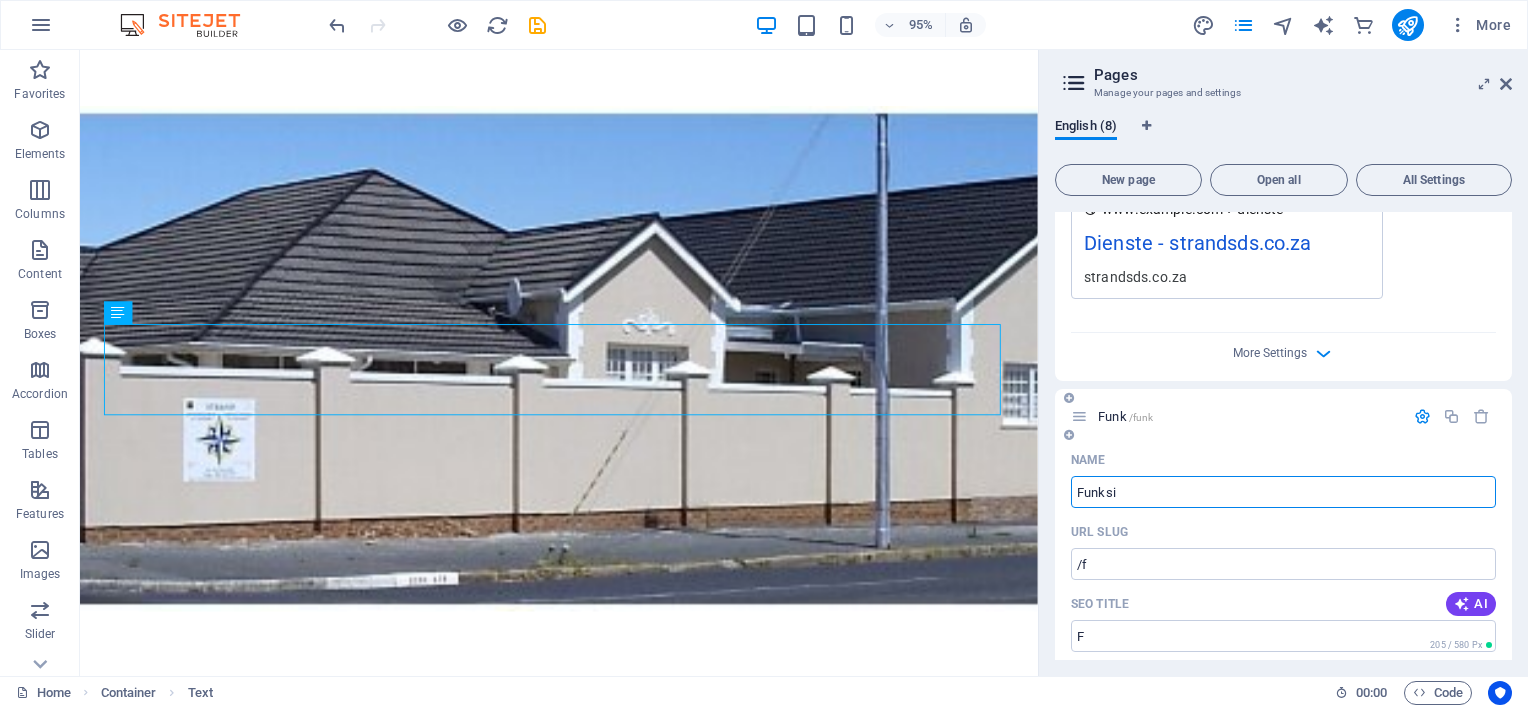 type on "/funk" 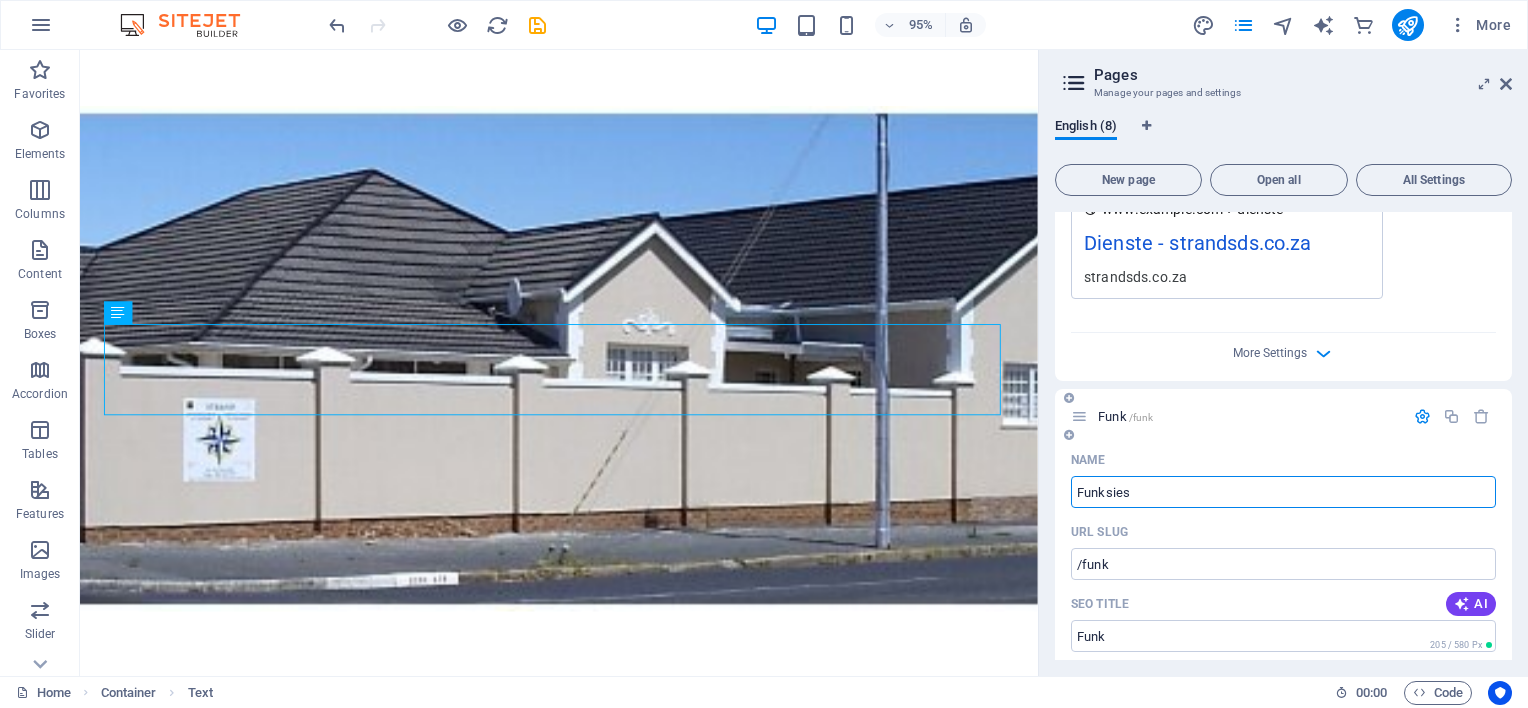 type on "Funksies" 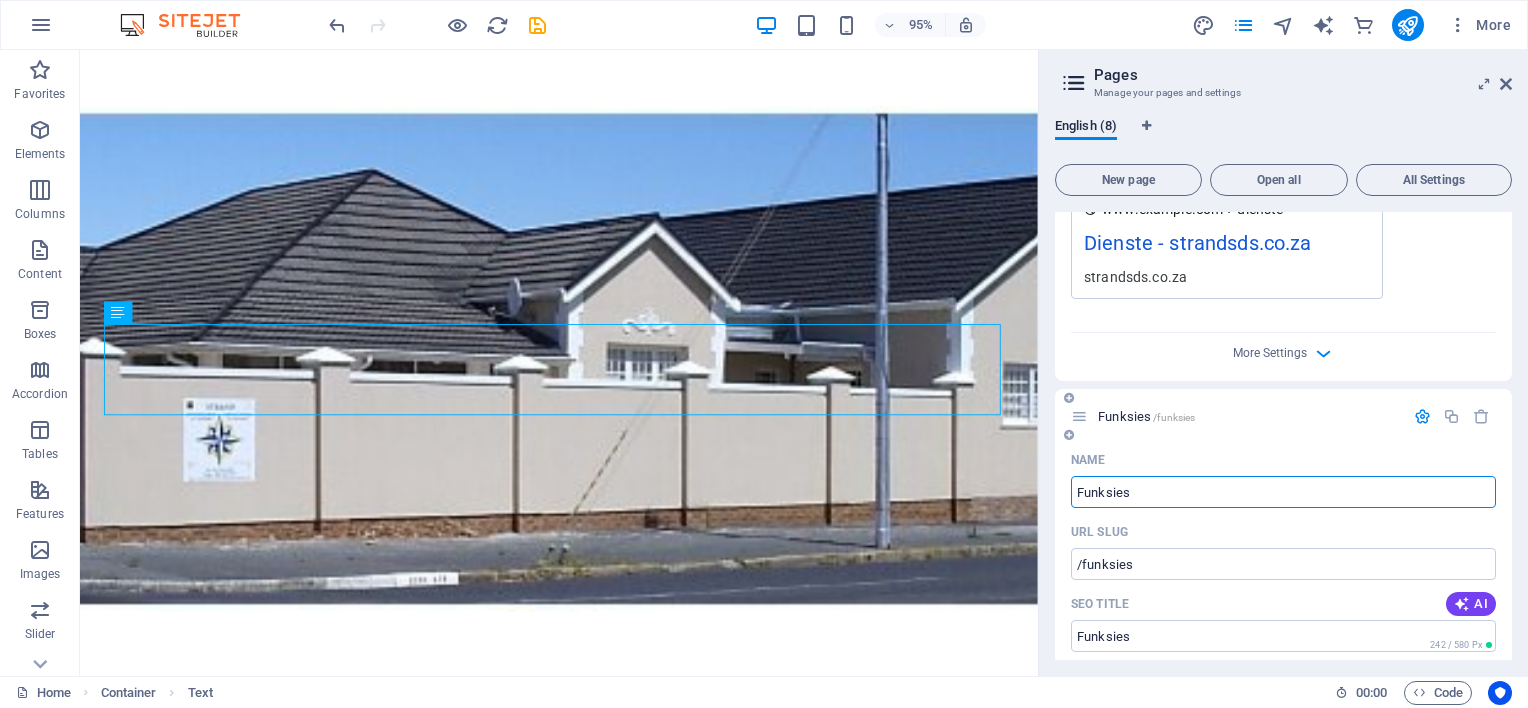 type on "Funksies" 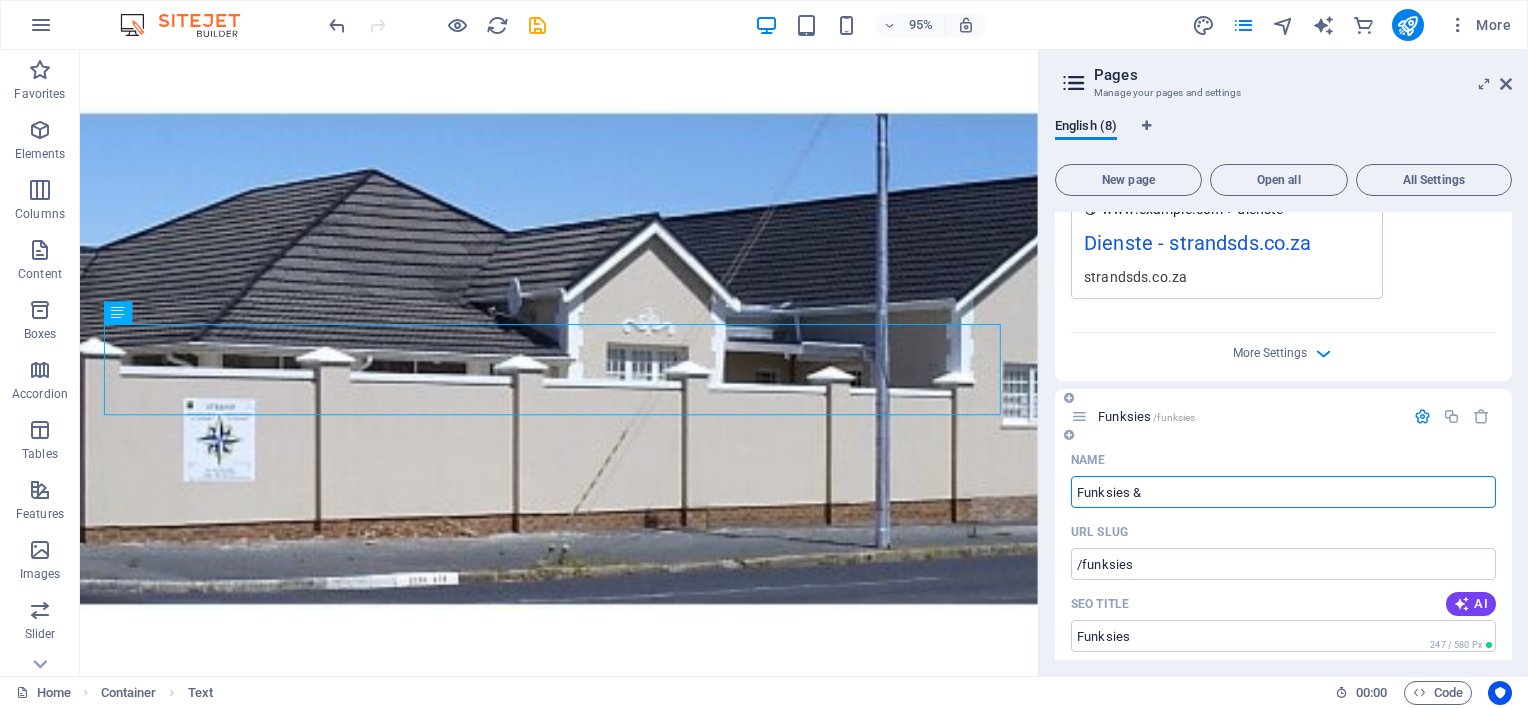 type on "Funksies &" 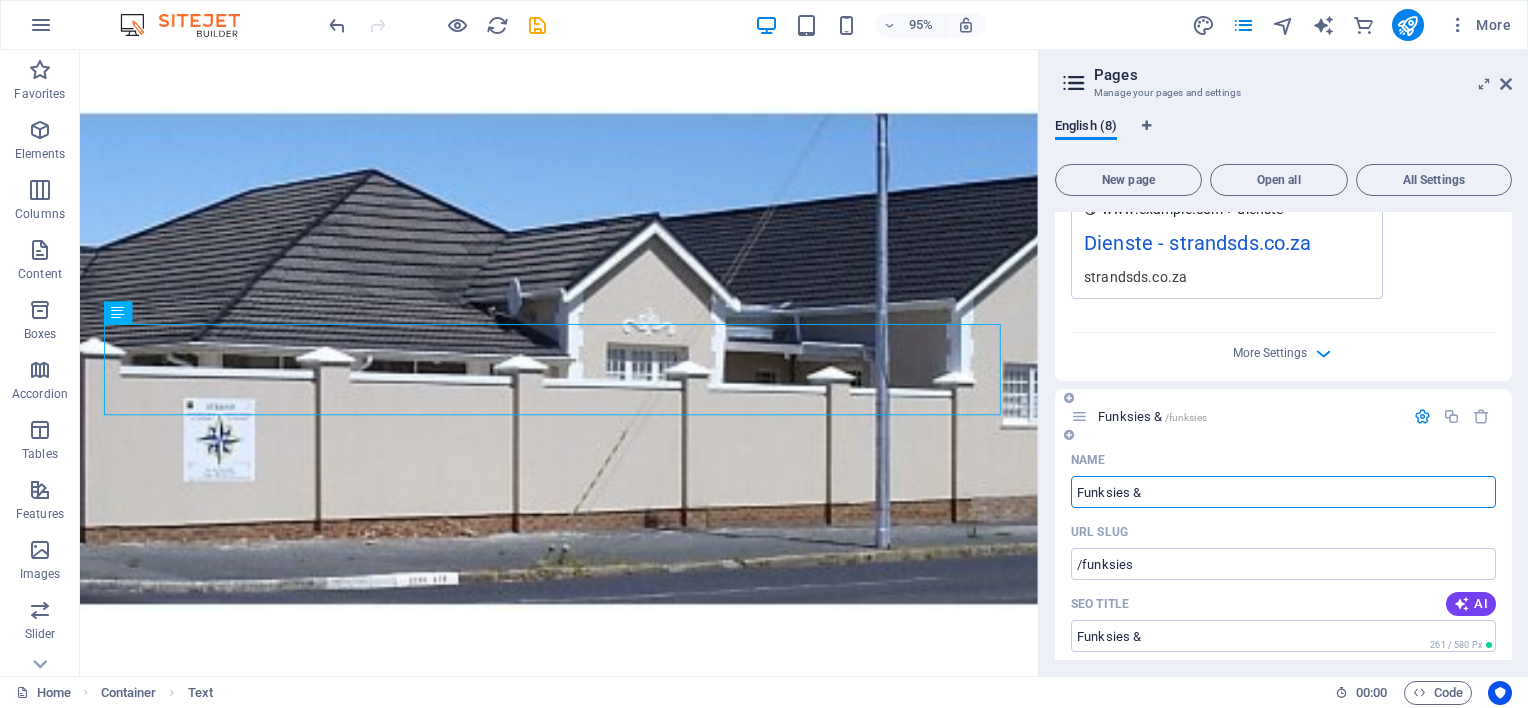 type on "Funksies & A" 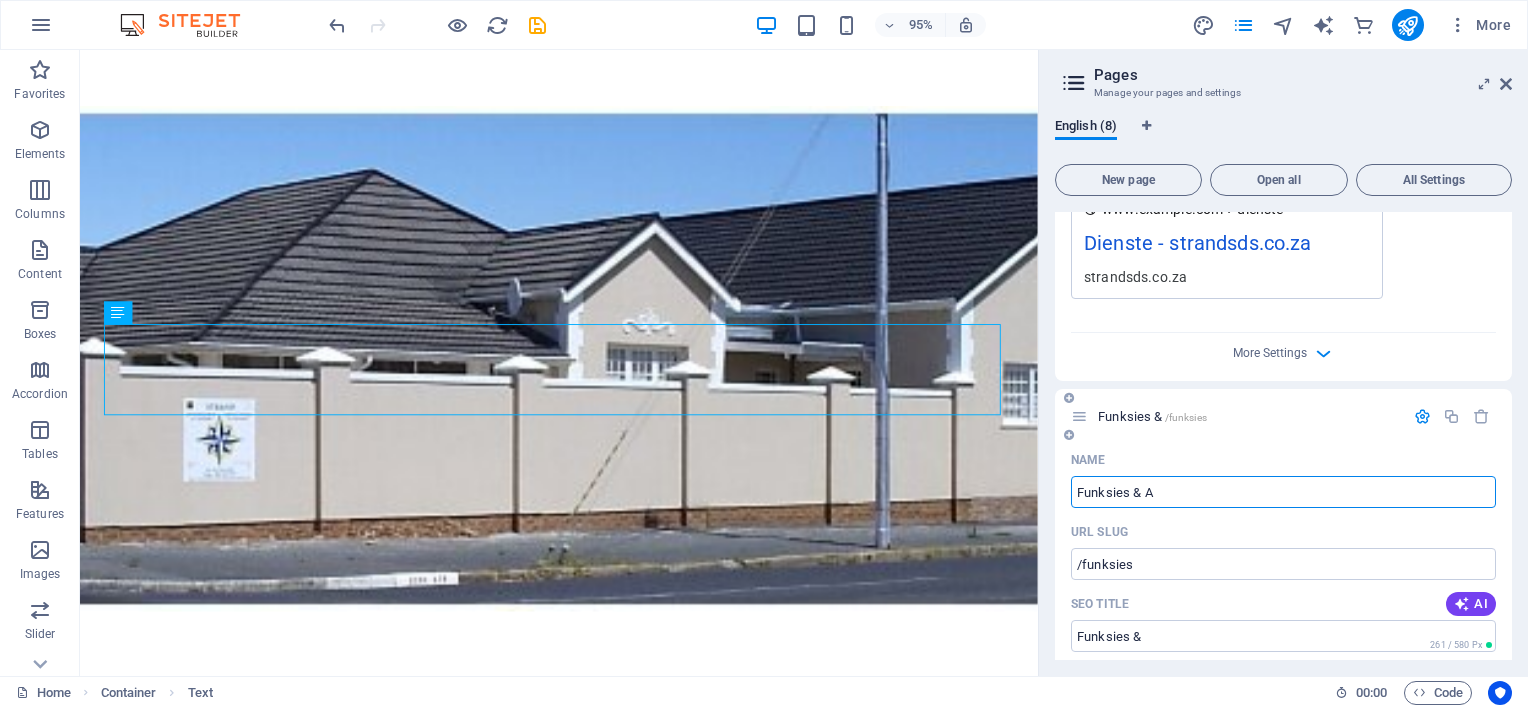 type on "Funksies &" 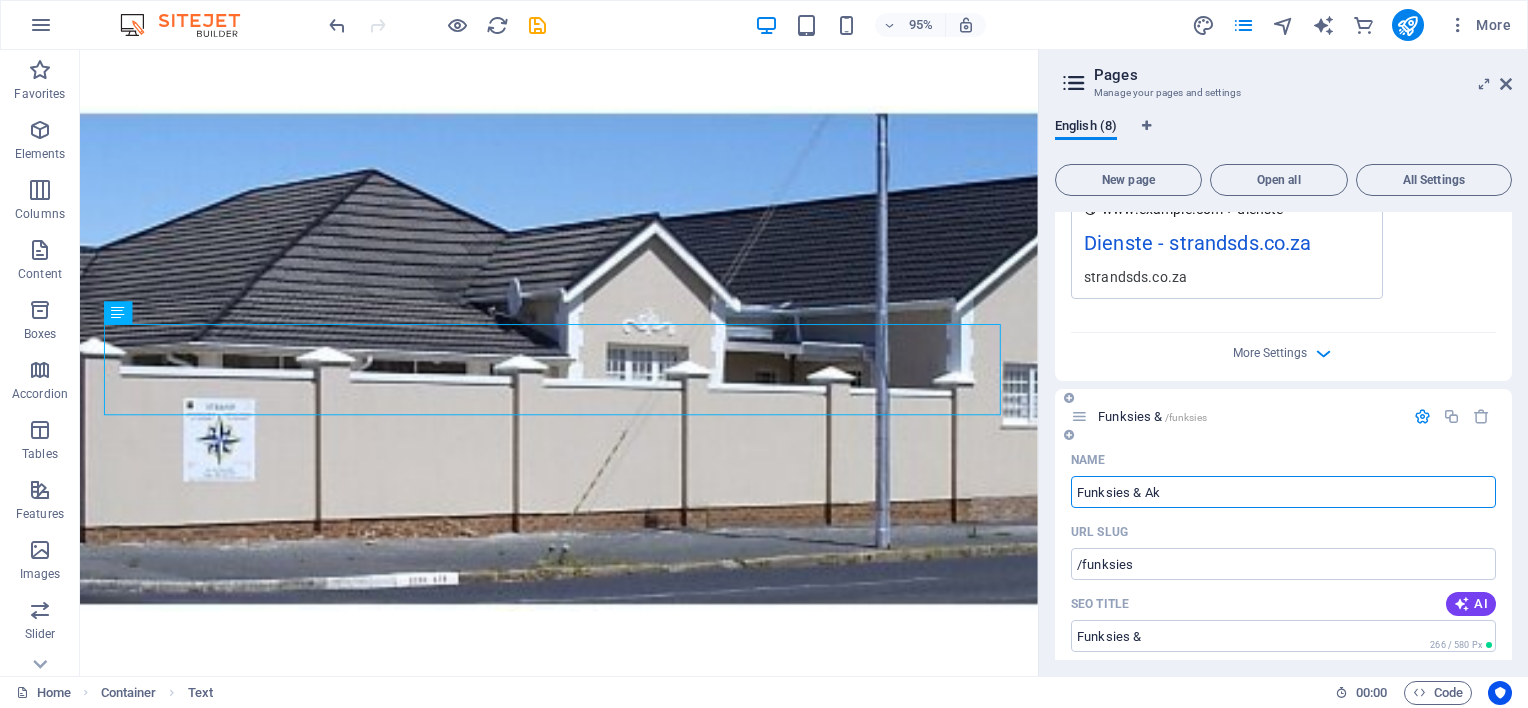 type on "Funksies & Ak" 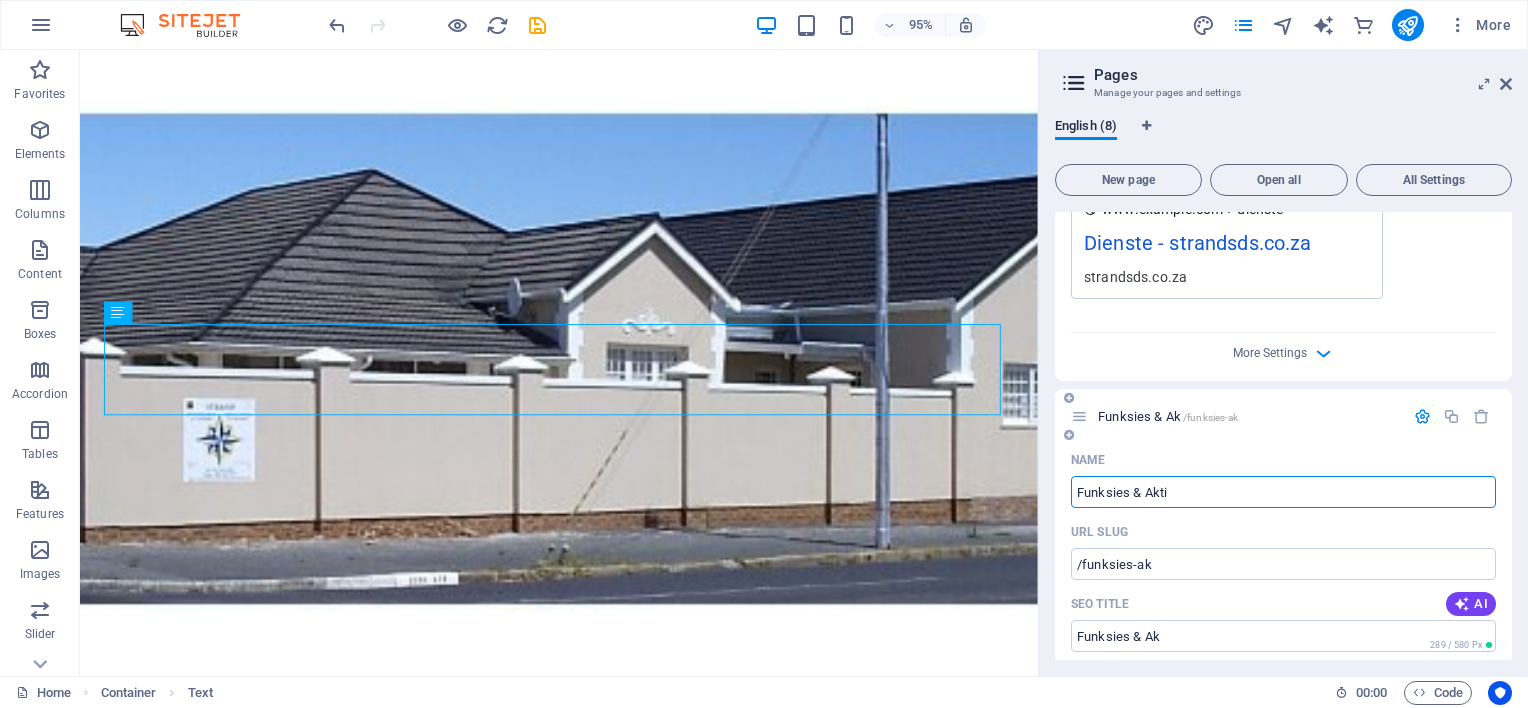 type on "Funksies & Akti" 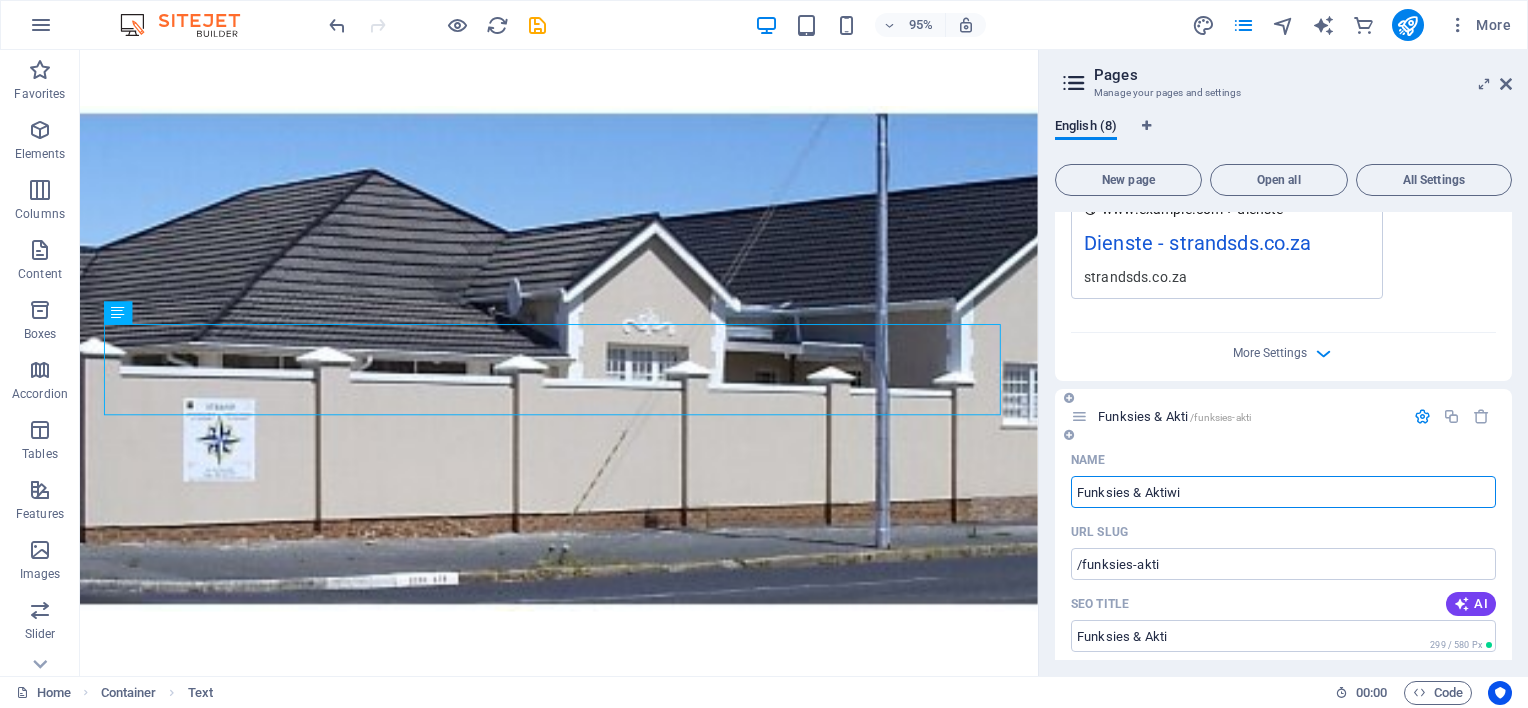 type on "Funksies & Aktiwit" 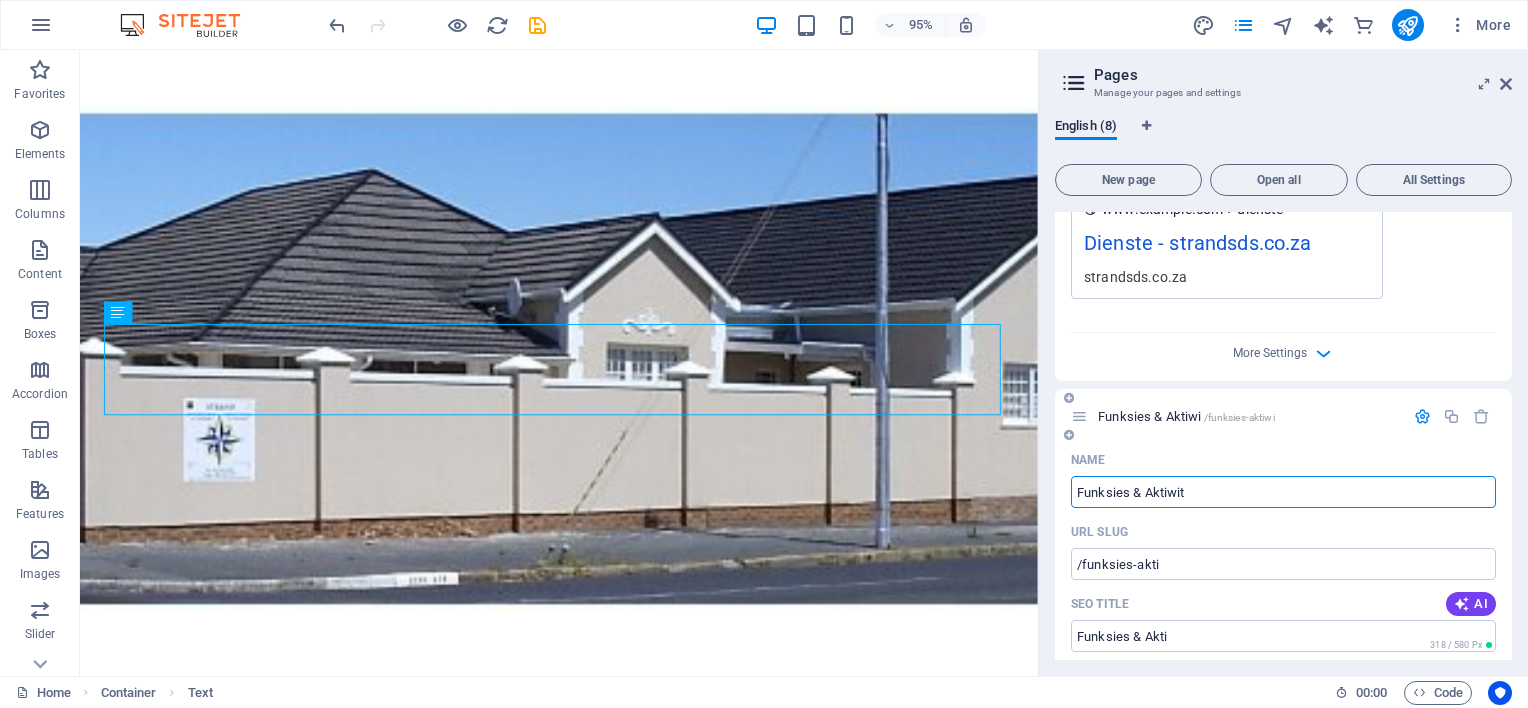 type on "/funksies-aktiwi" 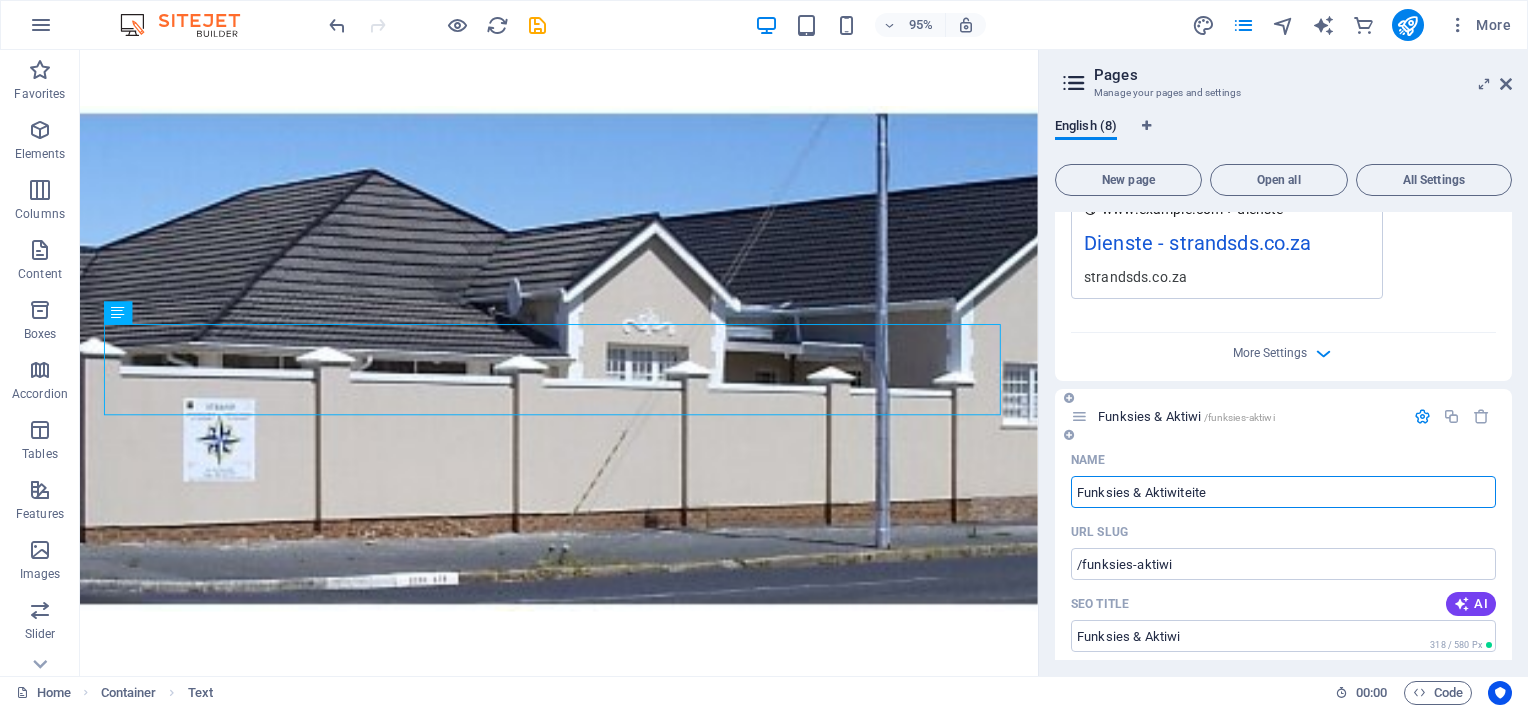 type on "Funksies & Aktiwiteite" 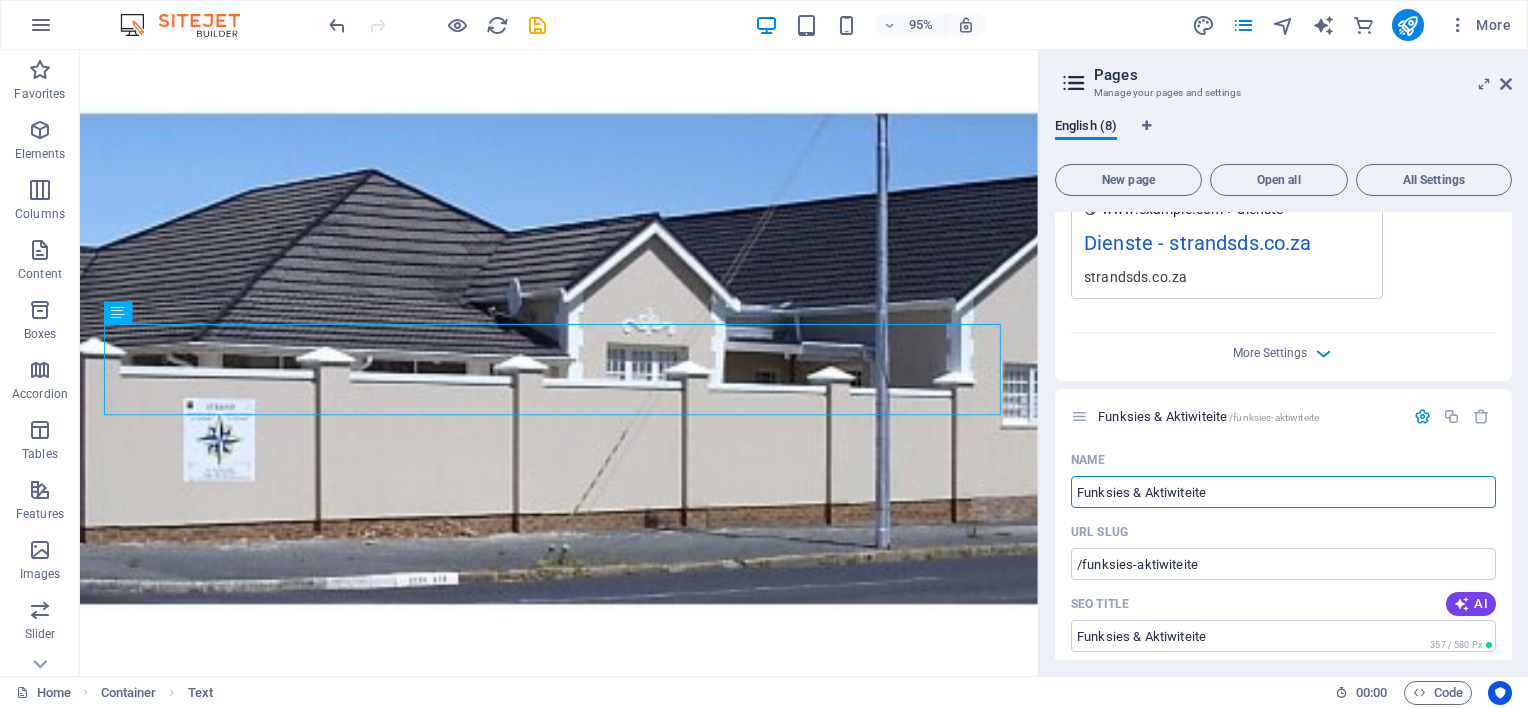 type on "Funksies & Aktiwiteite" 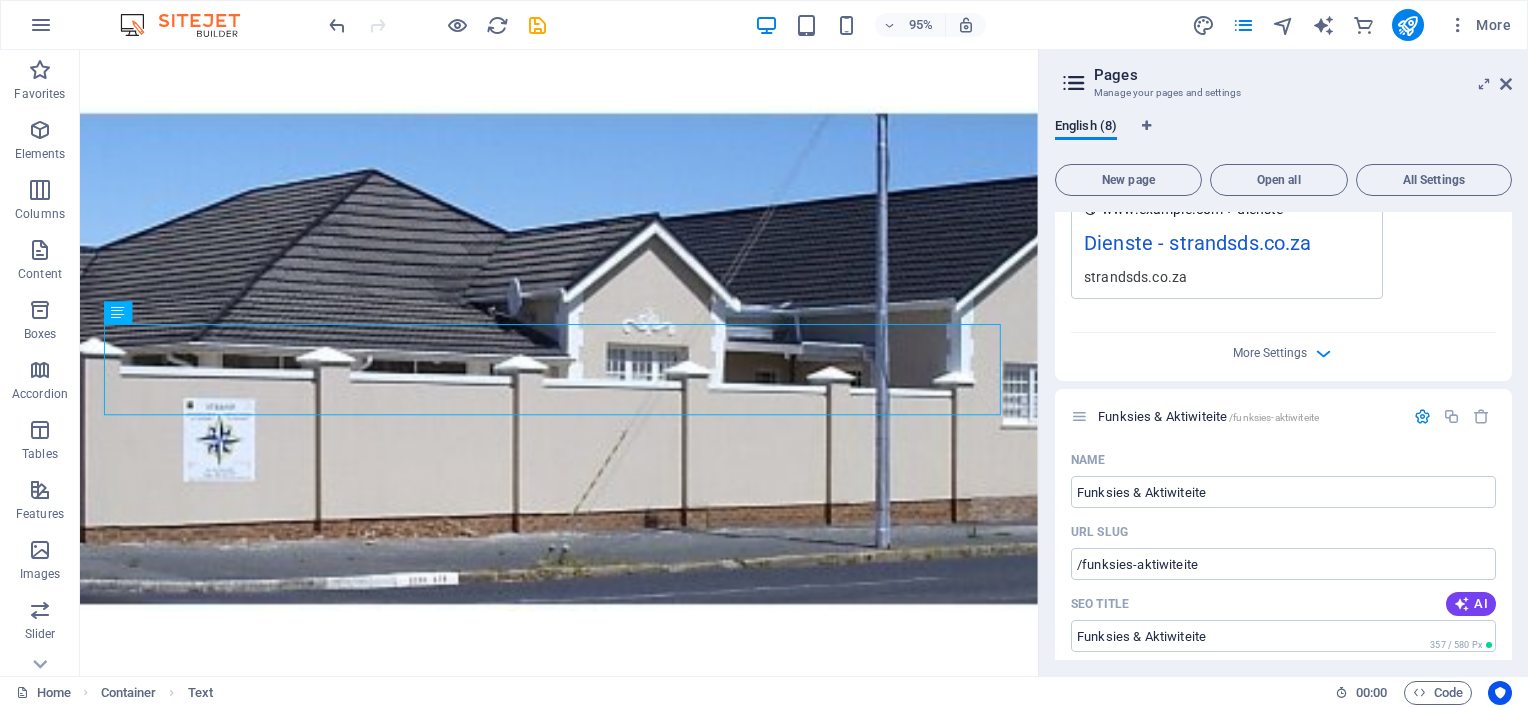 drag, startPoint x: 1511, startPoint y: 508, endPoint x: 1512, endPoint y: 534, distance: 26.019224 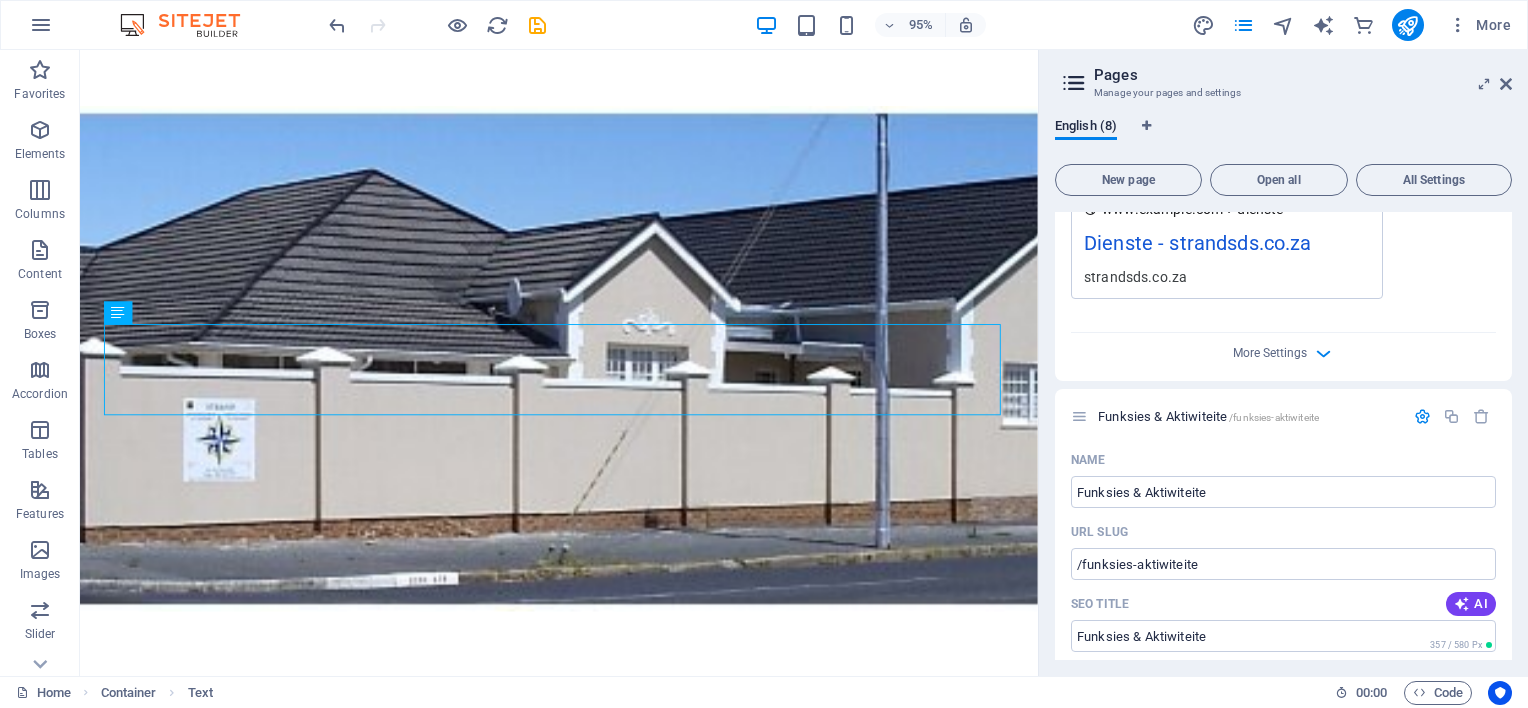 drag, startPoint x: 1511, startPoint y: 540, endPoint x: 1516, endPoint y: 580, distance: 40.311287 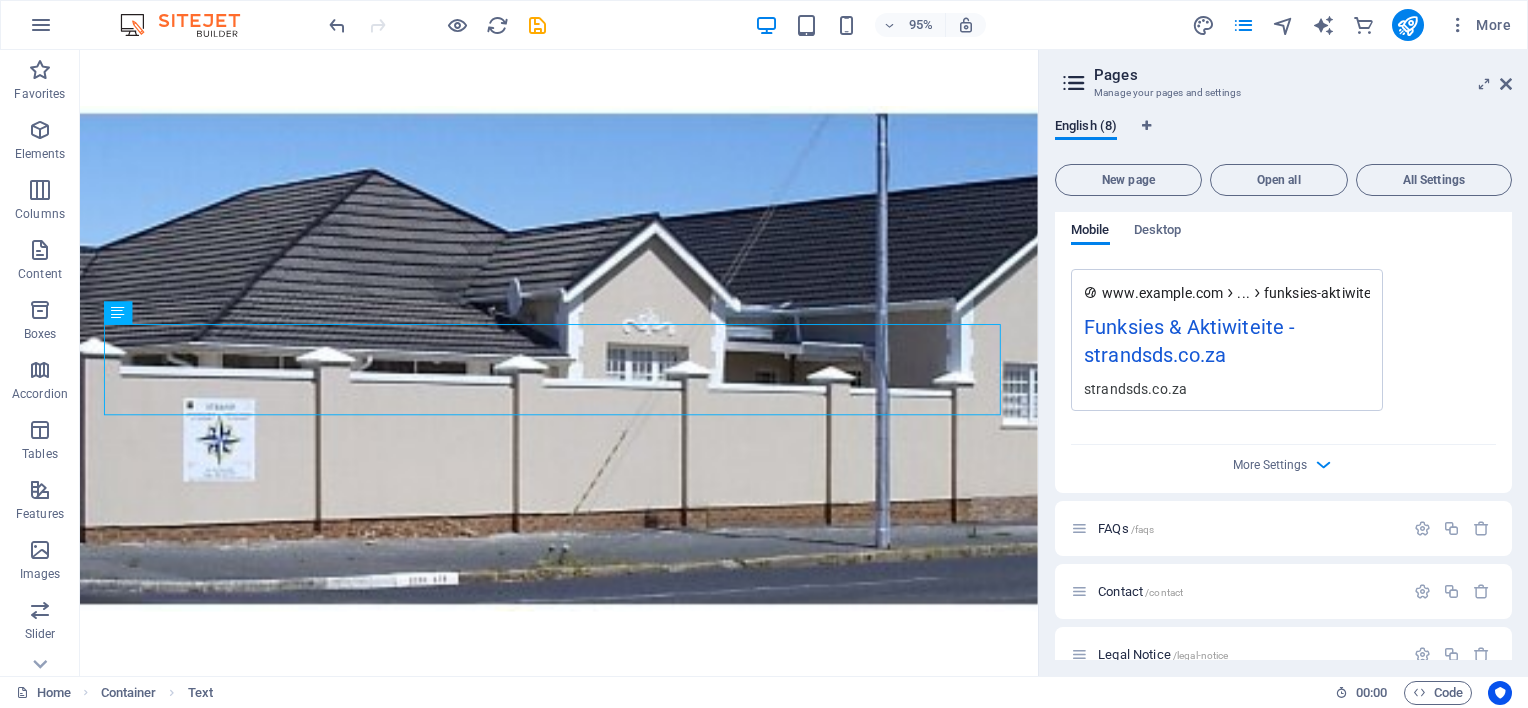 scroll, scrollTop: 3020, scrollLeft: 0, axis: vertical 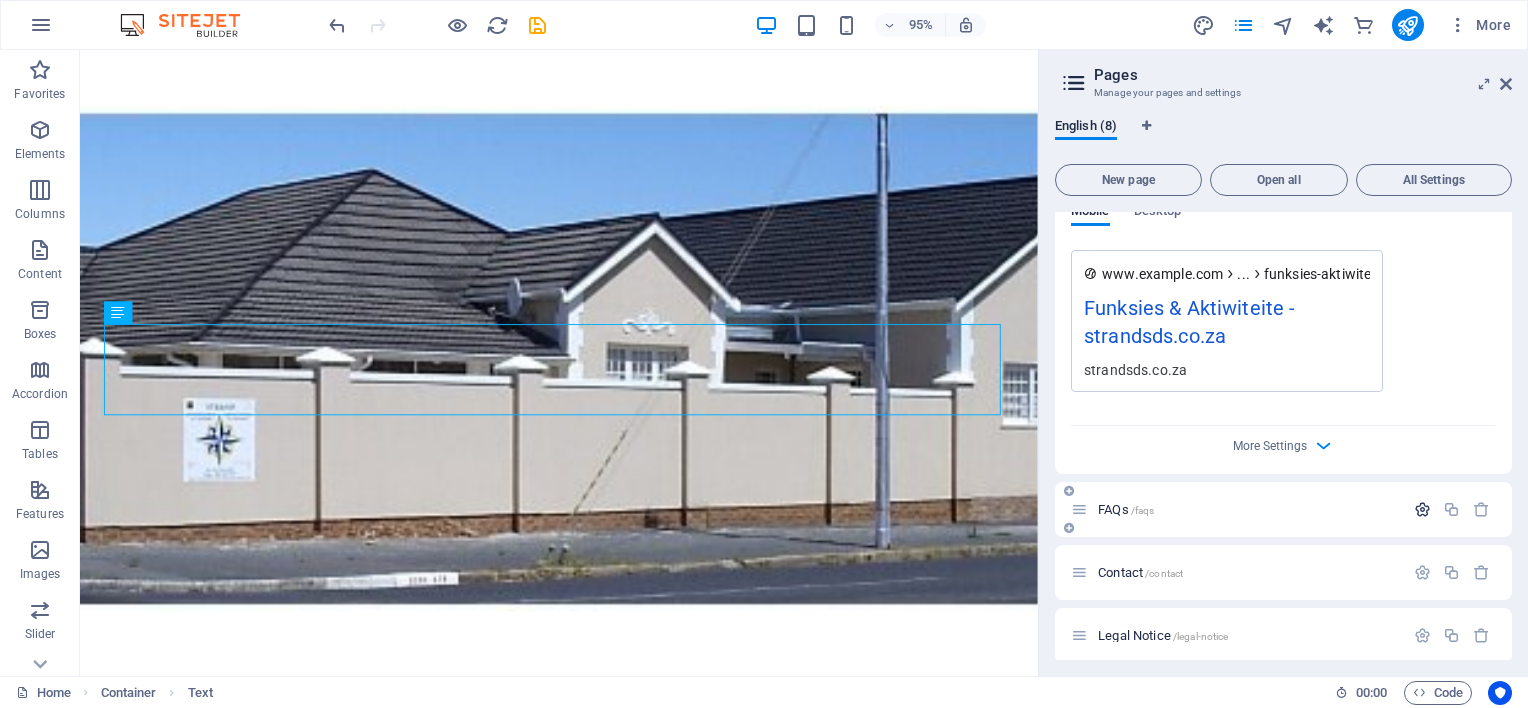 click at bounding box center [1422, 509] 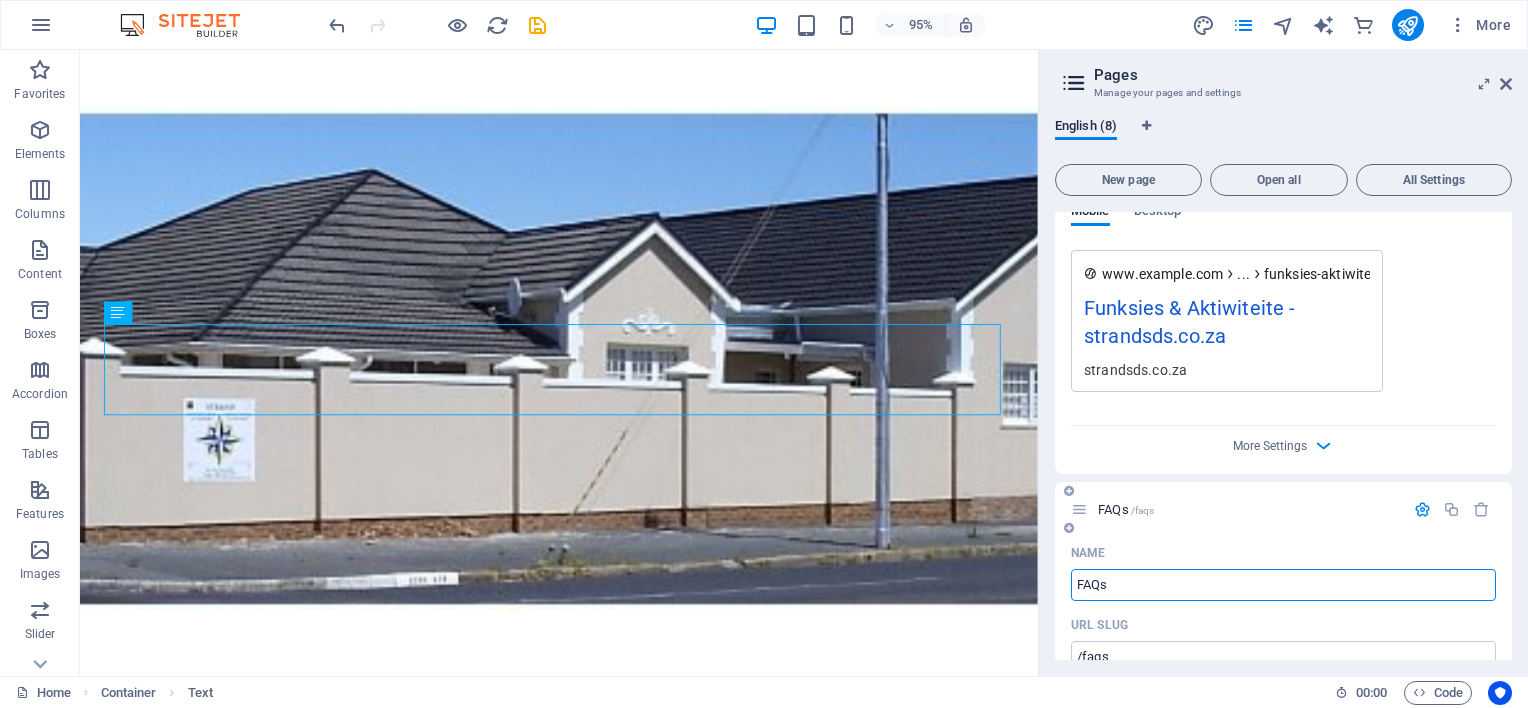 drag, startPoint x: 1116, startPoint y: 554, endPoint x: 1074, endPoint y: 564, distance: 43.174065 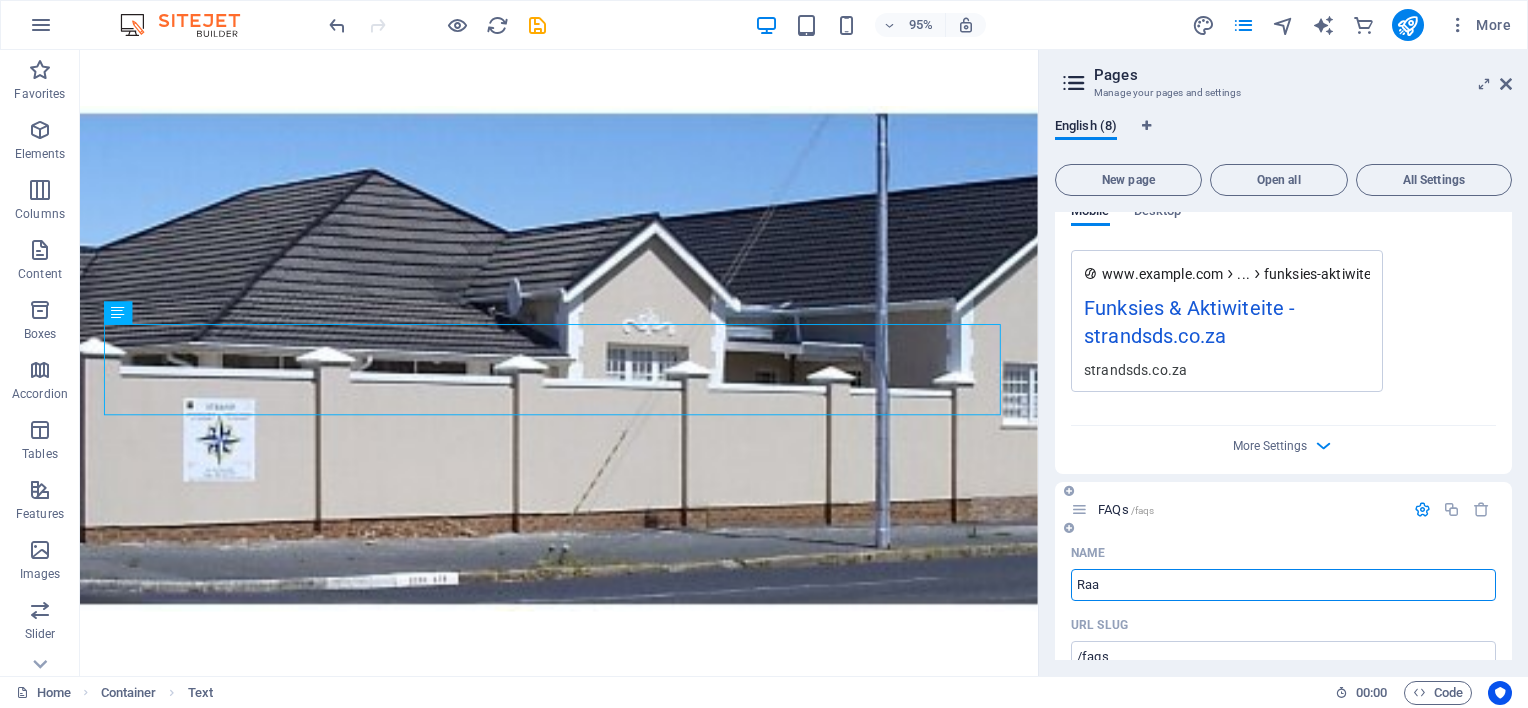 type on "Raak" 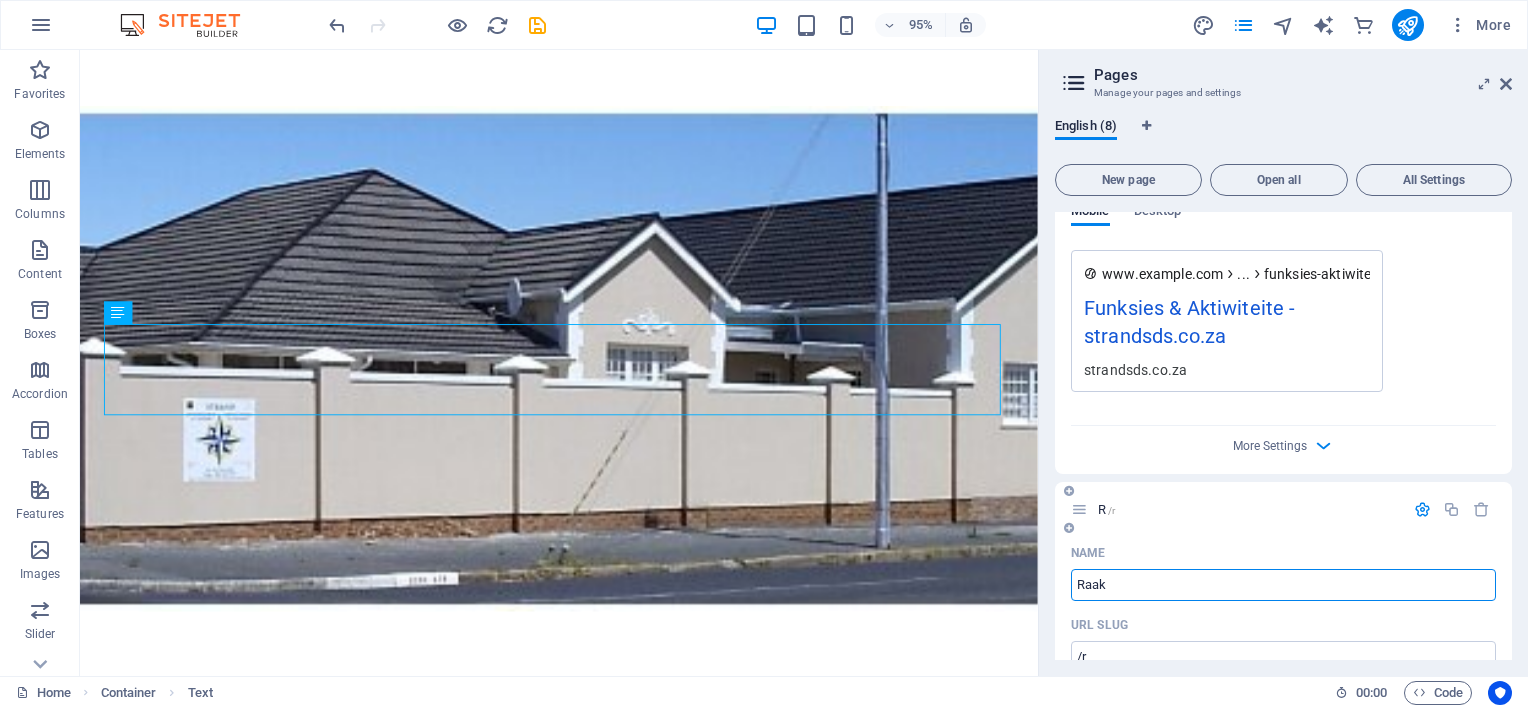 type on "/r" 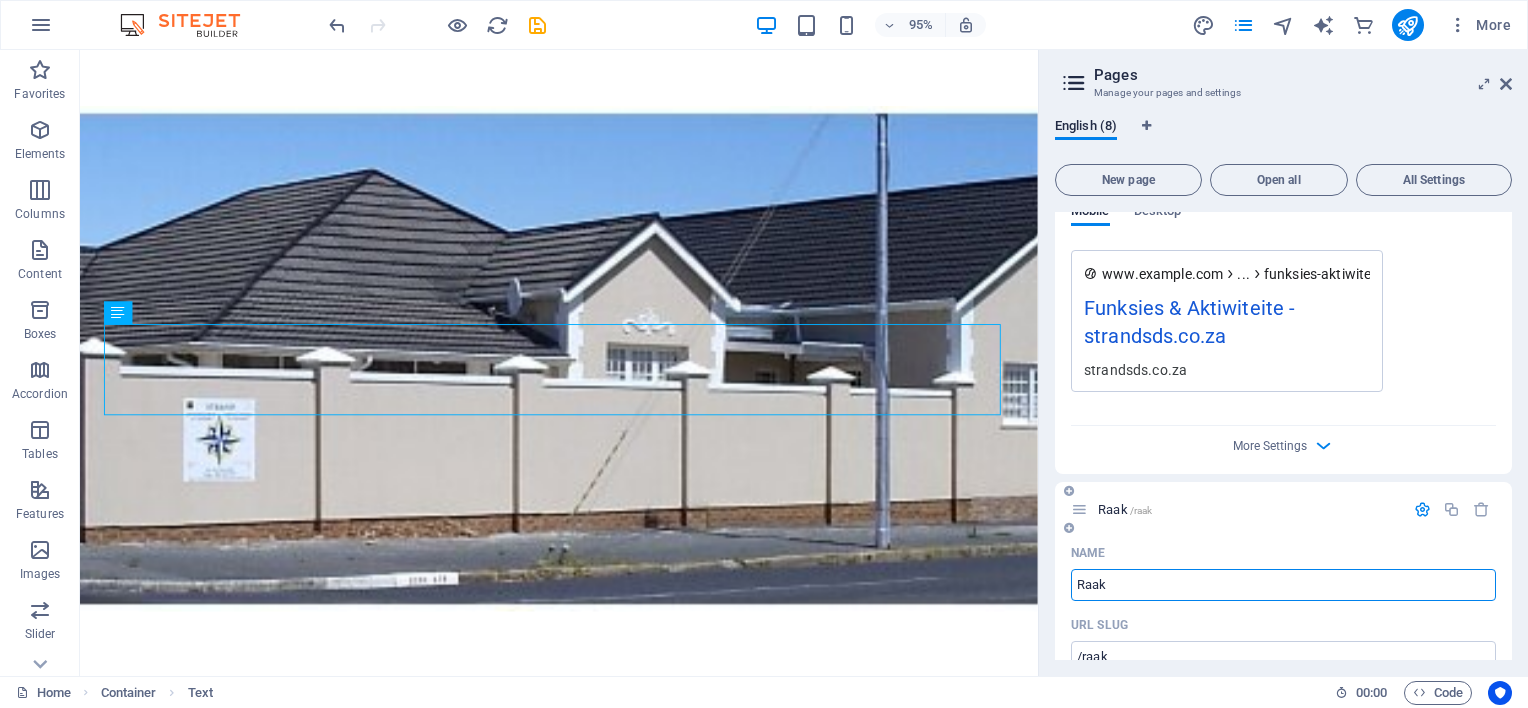 type on "Raak" 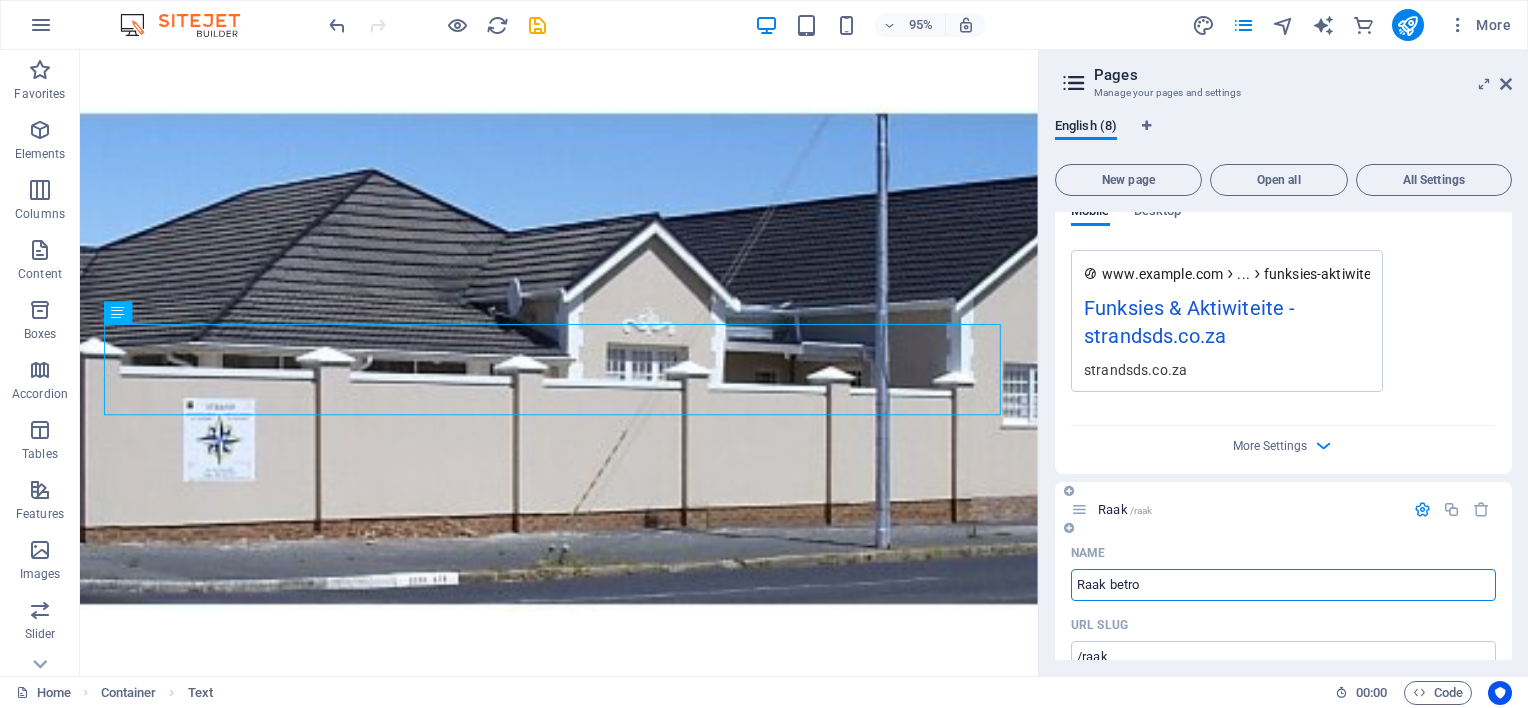 type on "Raak betro" 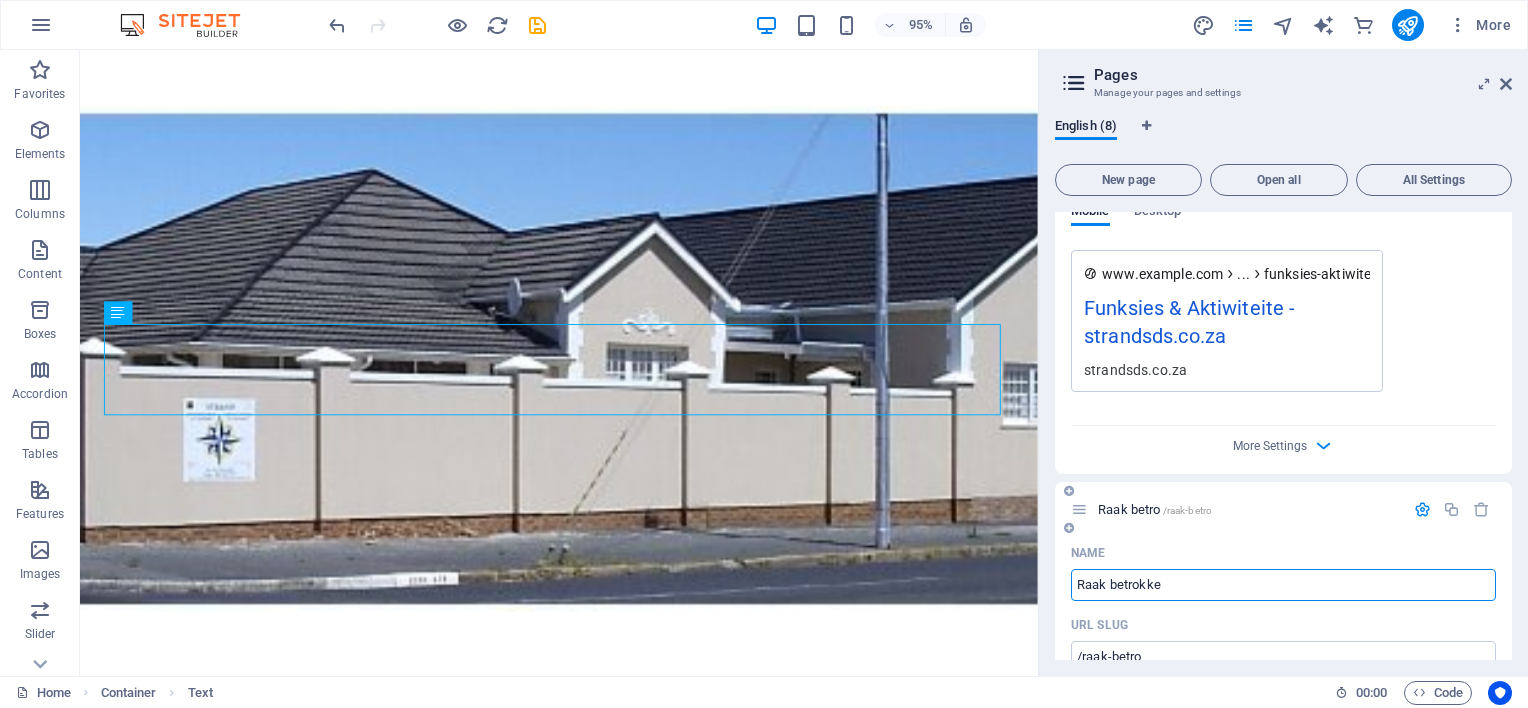 type on "Raak betrokke" 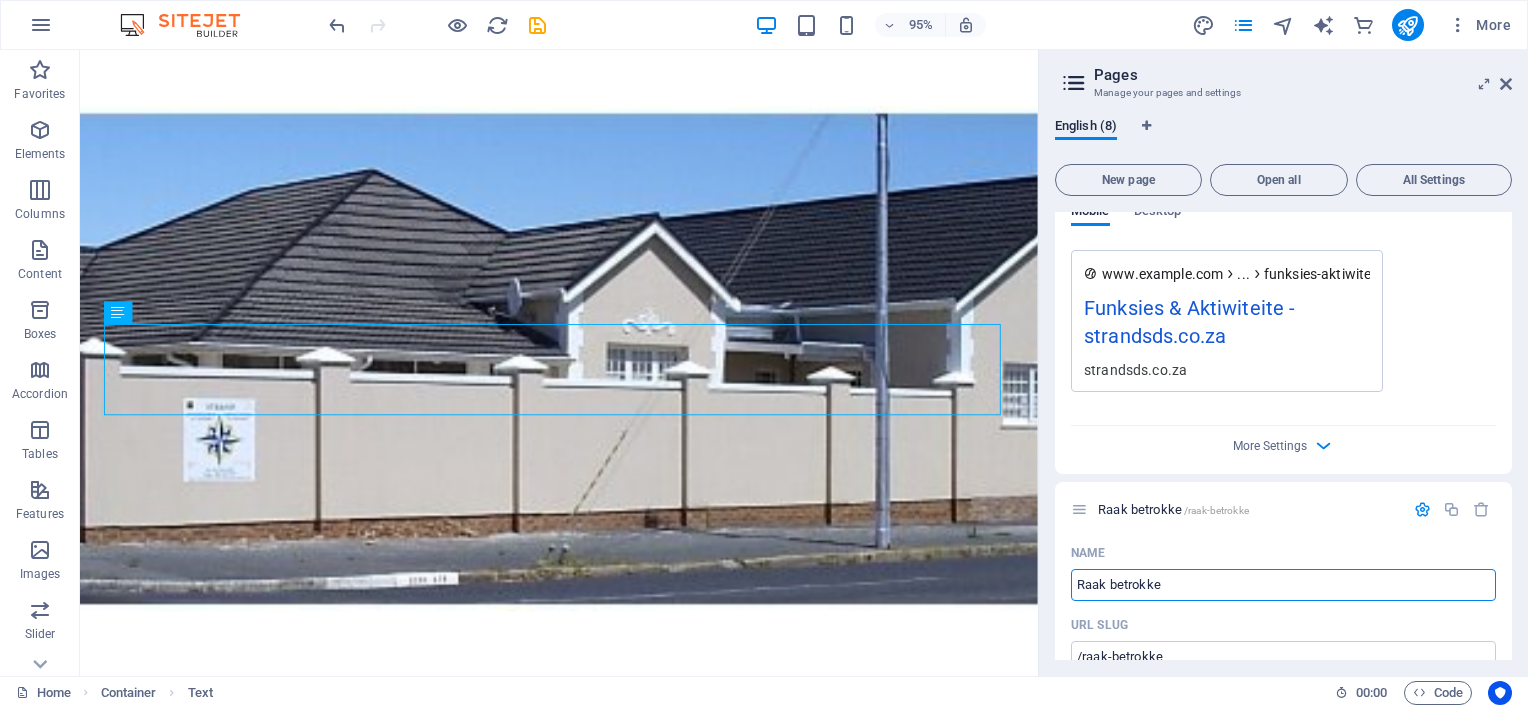 type on "Raak betrokke" 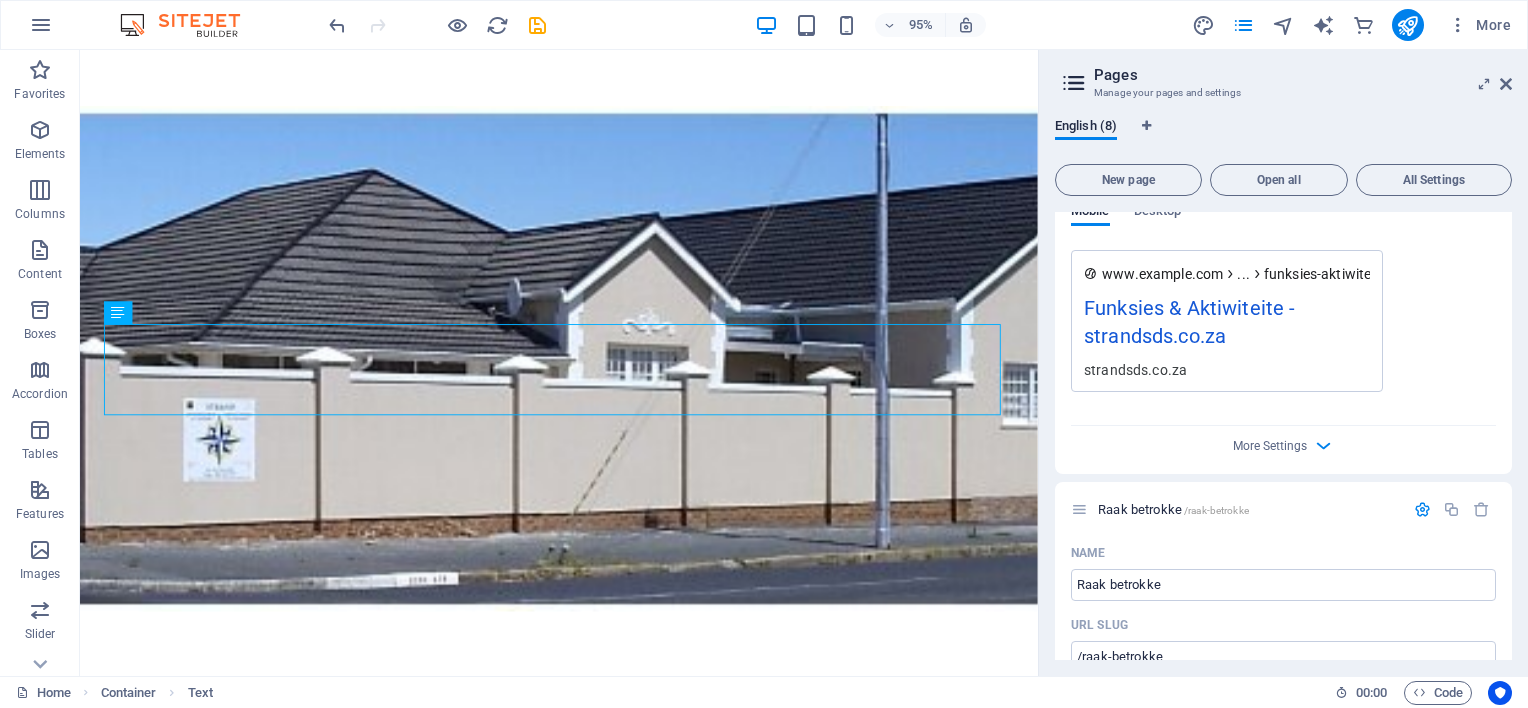 drag, startPoint x: 1511, startPoint y: 557, endPoint x: 1509, endPoint y: 580, distance: 23.086792 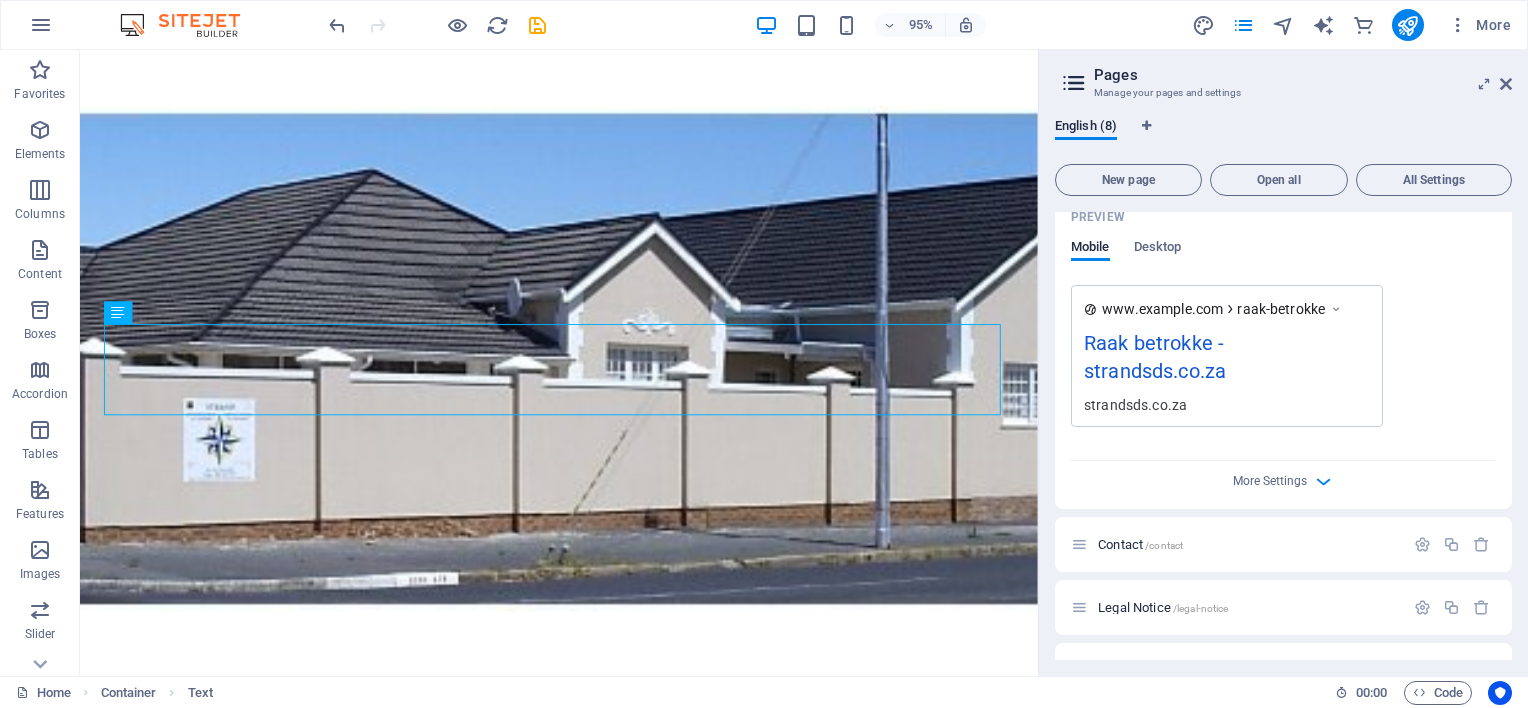 scroll, scrollTop: 3836, scrollLeft: 0, axis: vertical 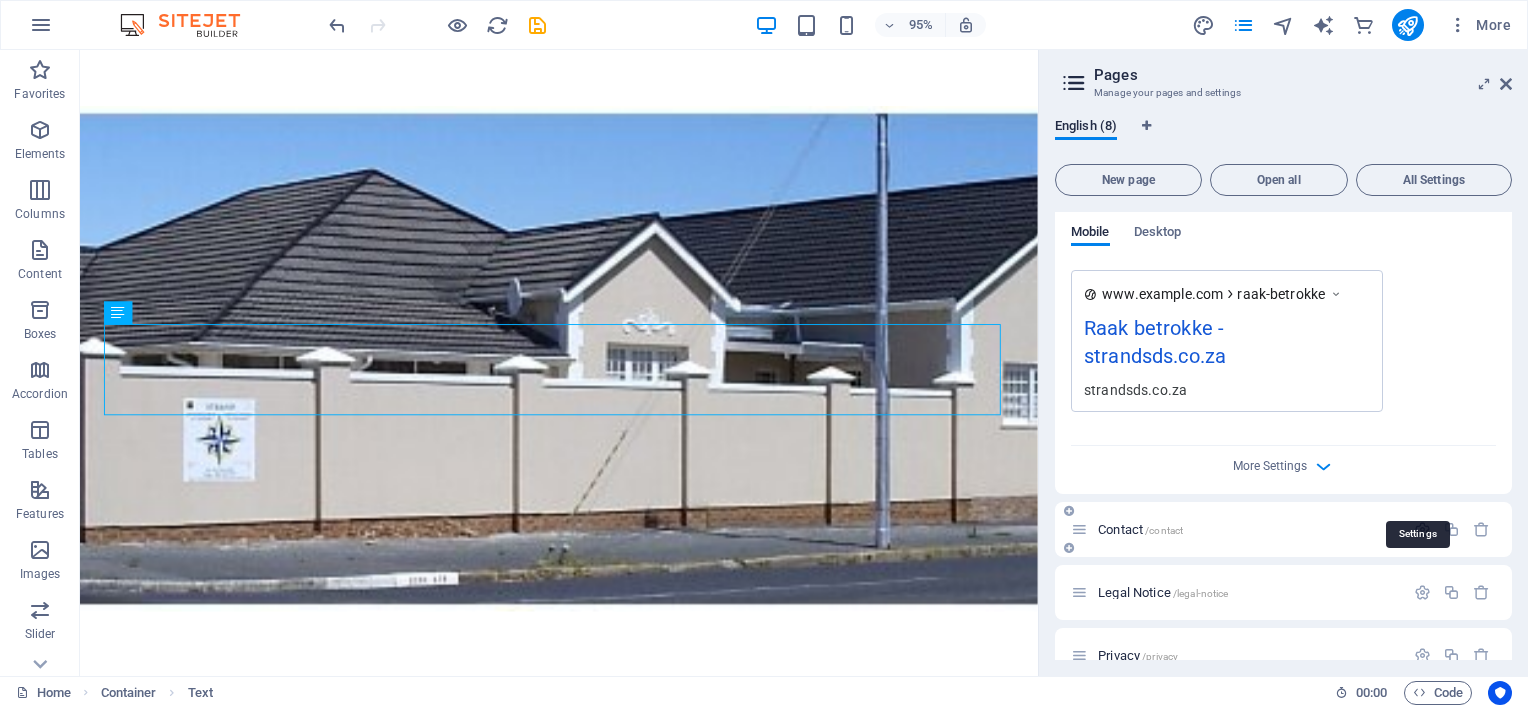 click at bounding box center [1422, 529] 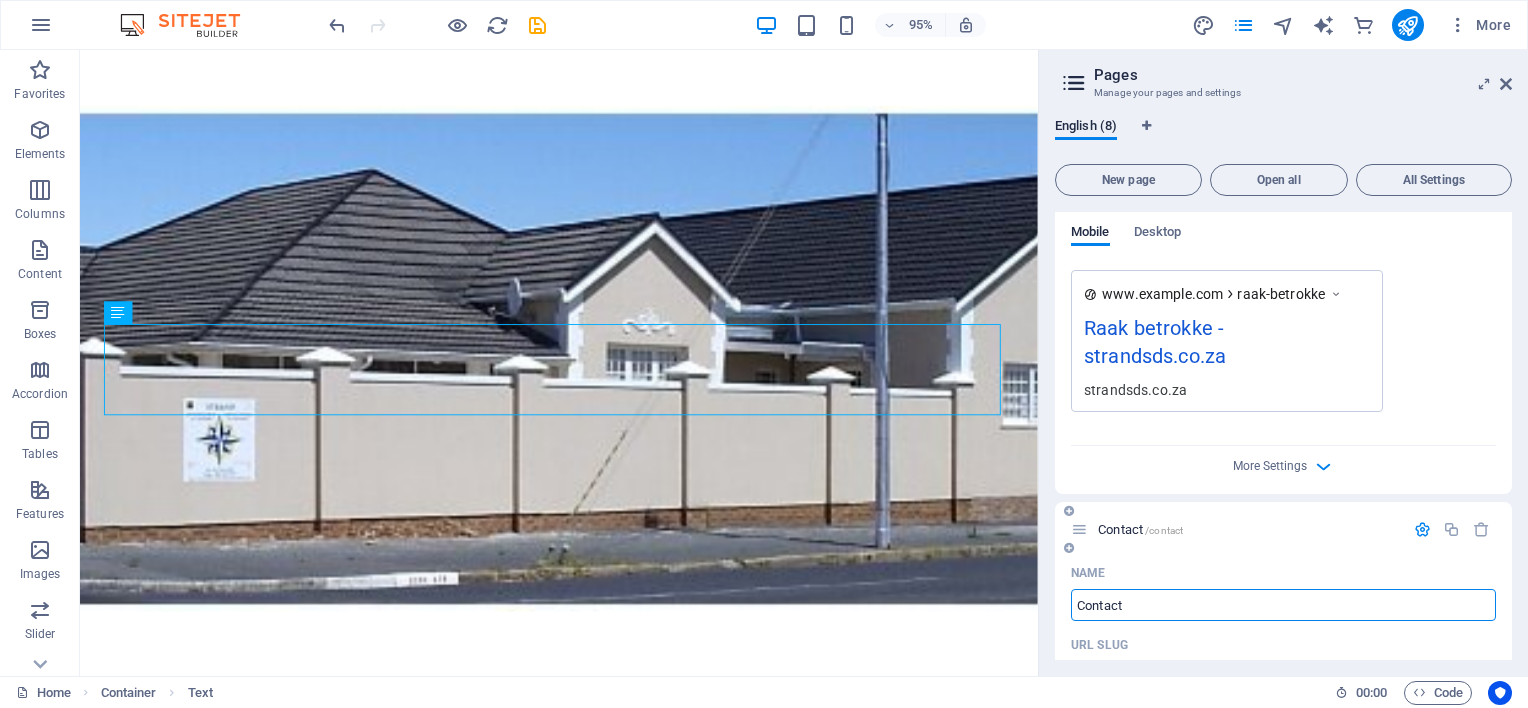 drag, startPoint x: 1144, startPoint y: 576, endPoint x: 1073, endPoint y: 577, distance: 71.00704 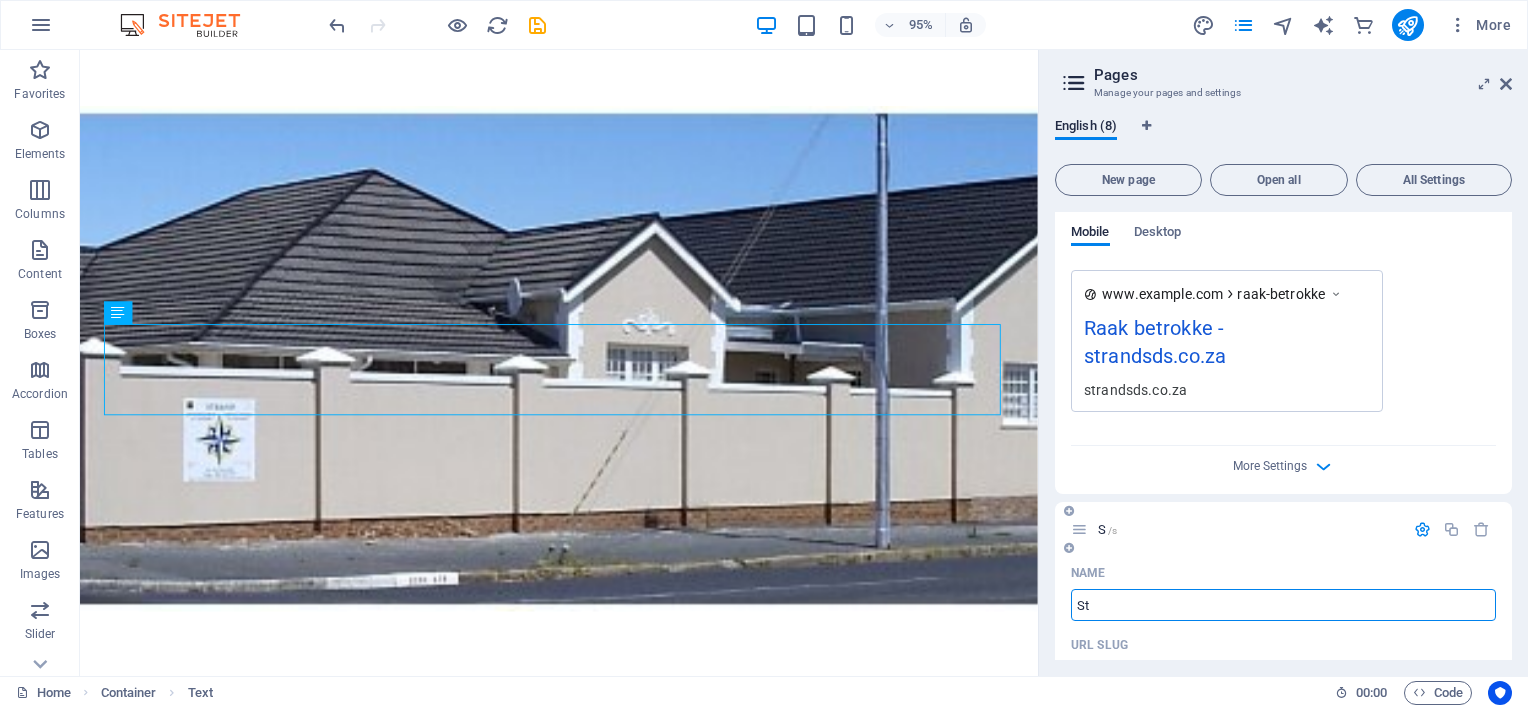 type on "Str" 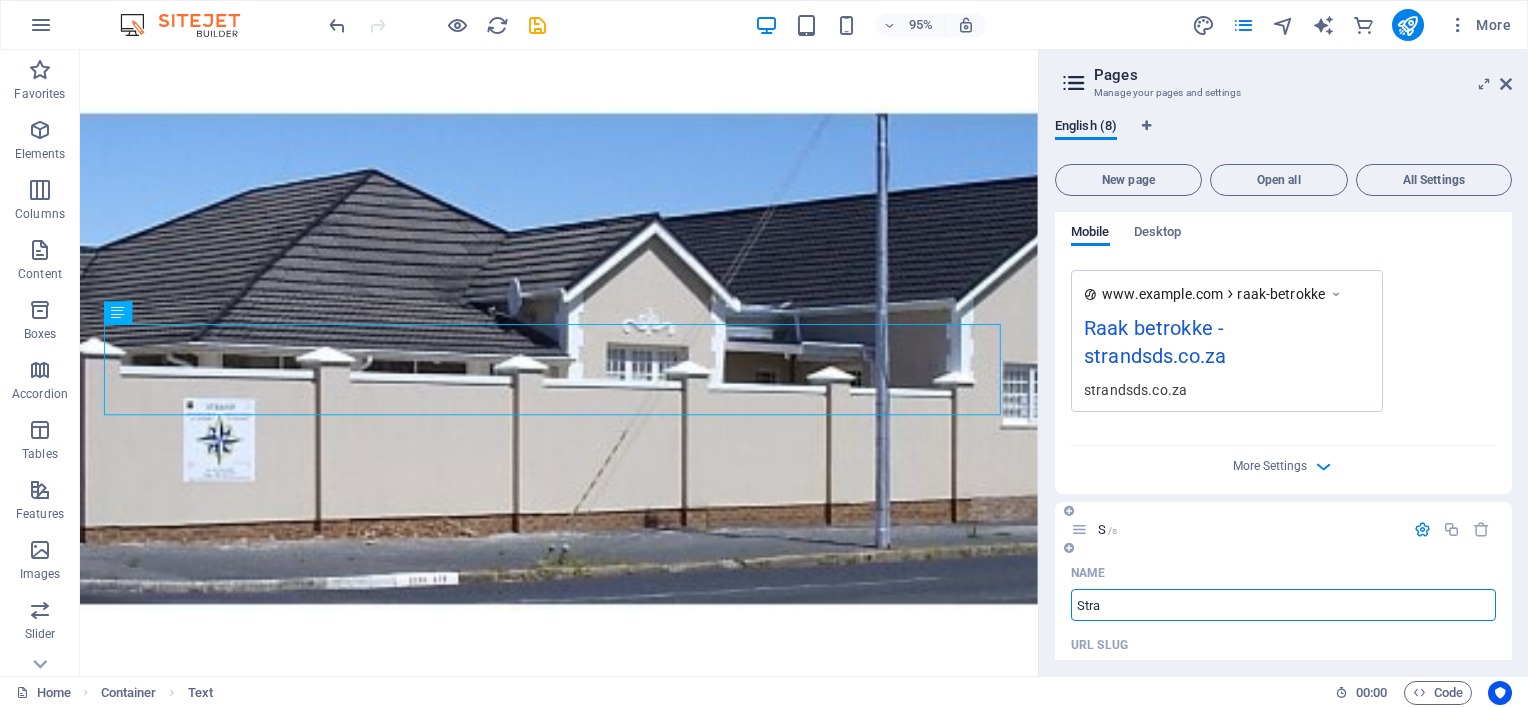 type on "Stran" 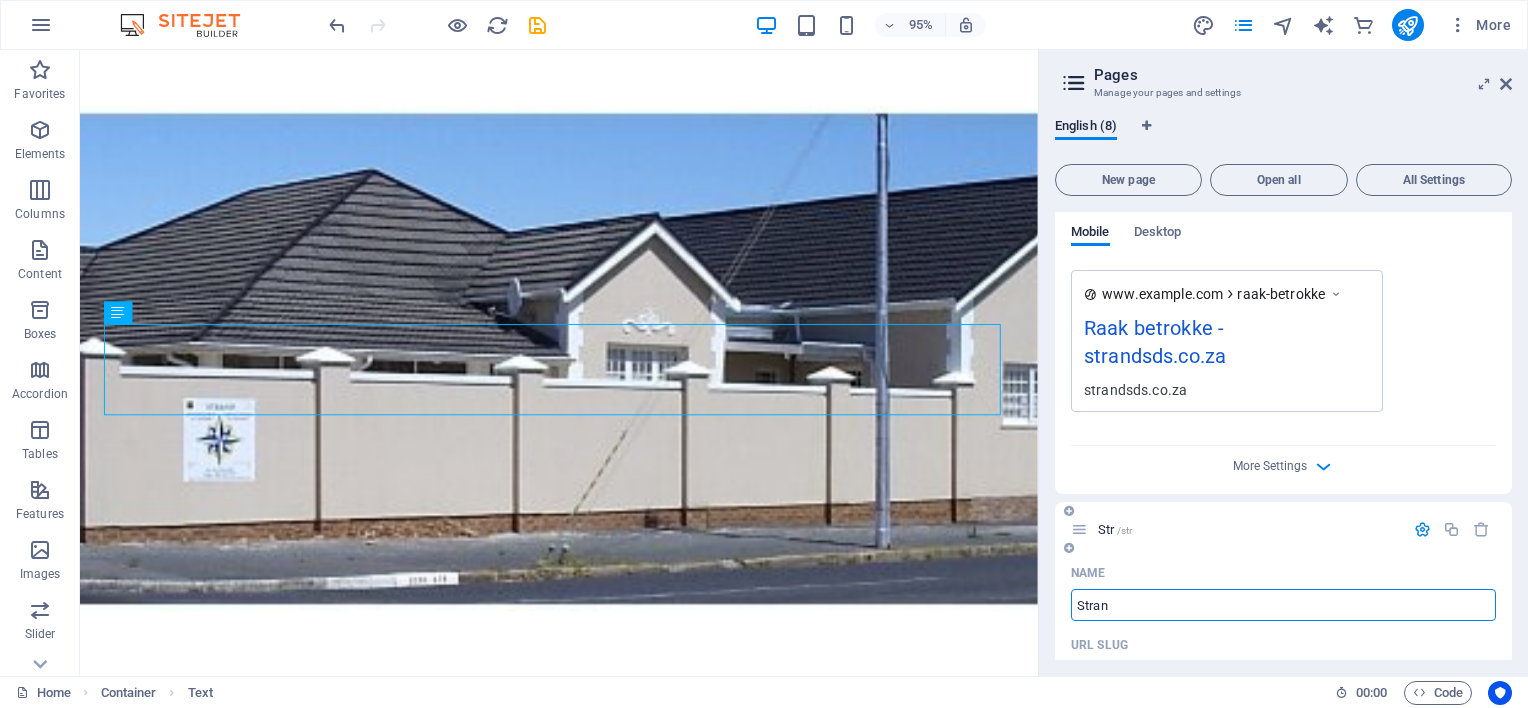 type on "/str" 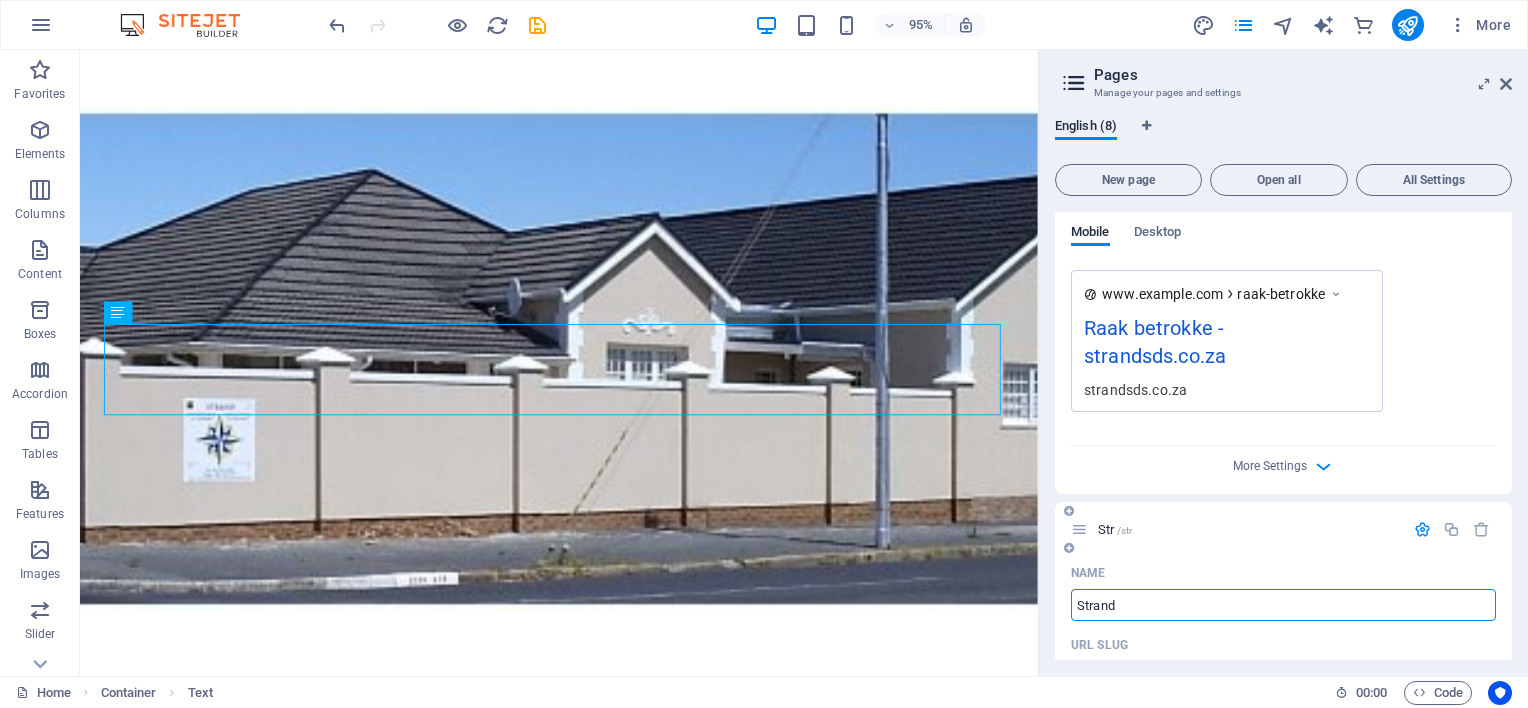 type on "Strand L" 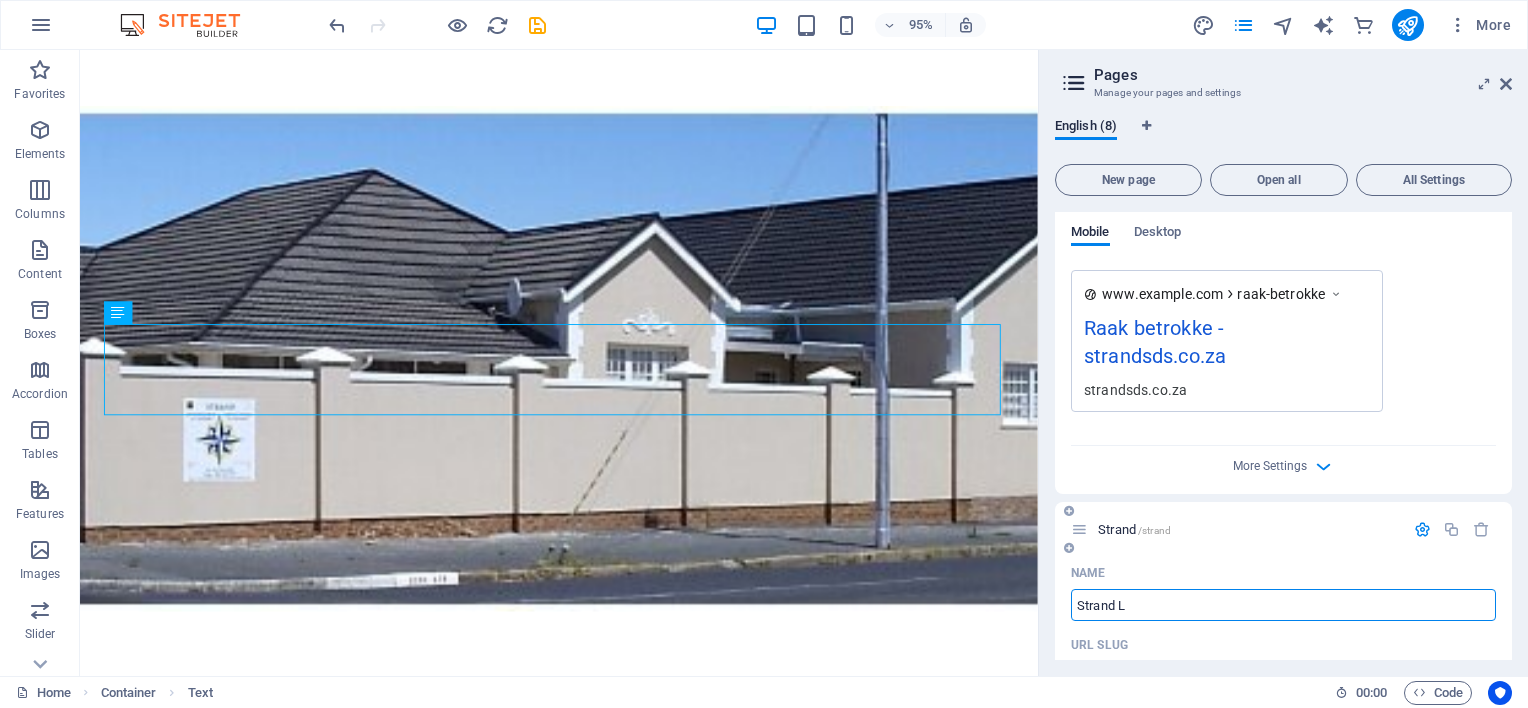 type on "/strand" 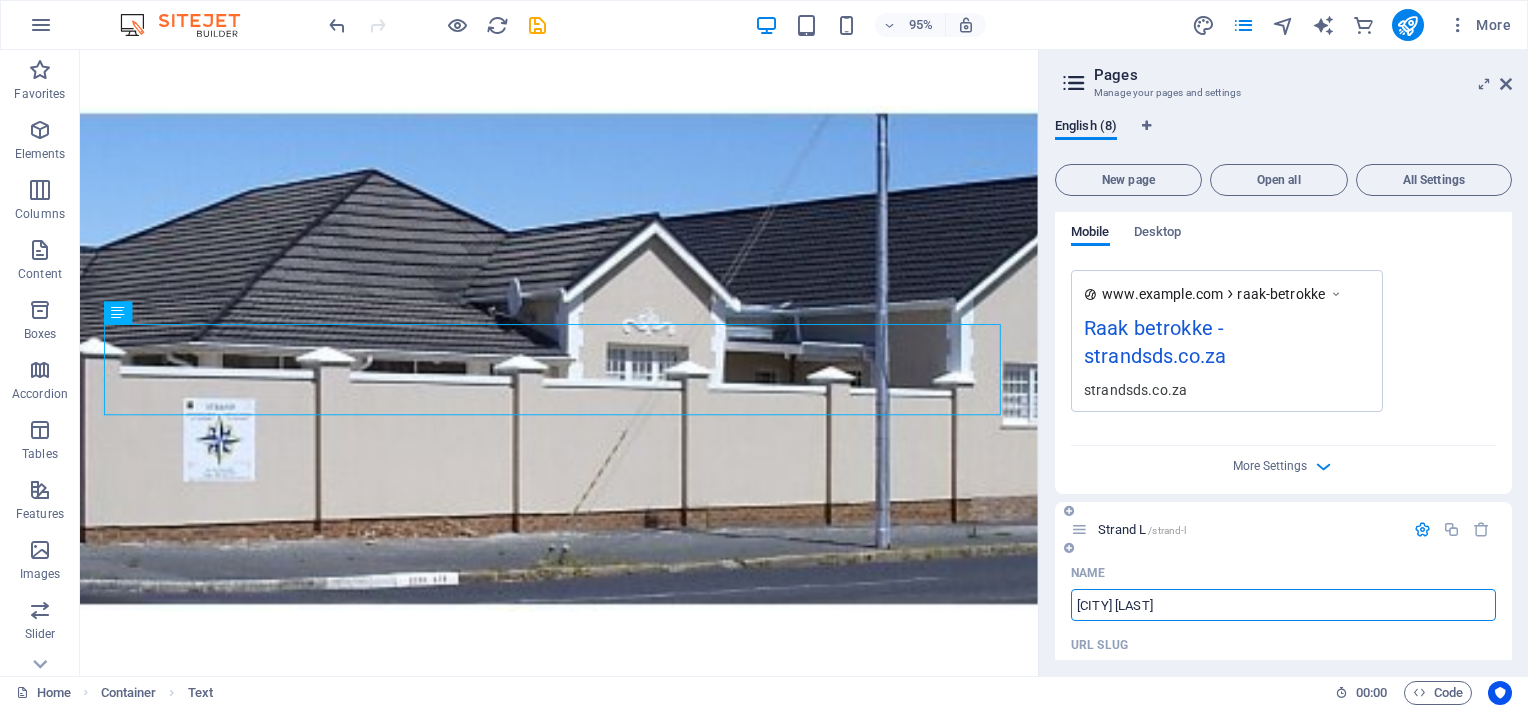 type on "Strand Lop" 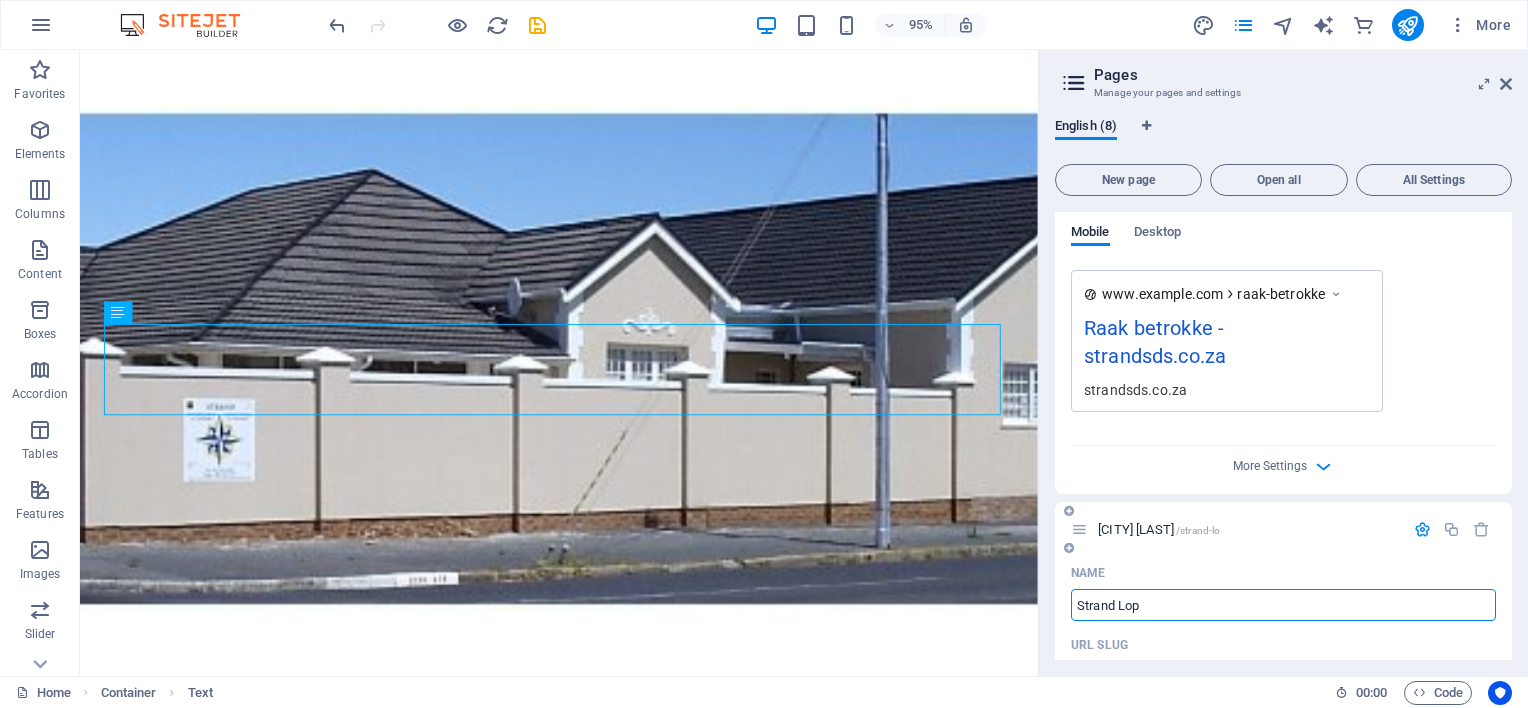 type on "/strand-lo" 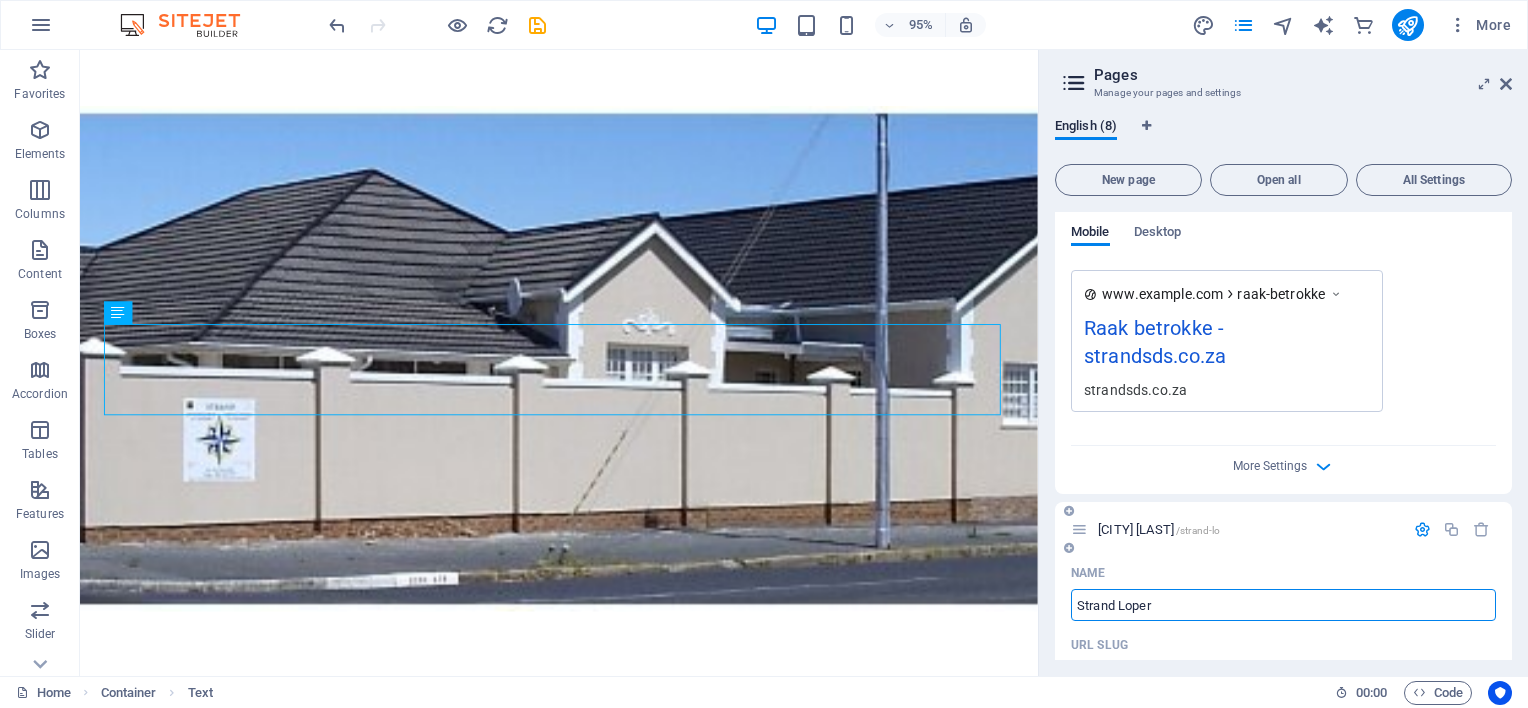 type on "Strand Loper" 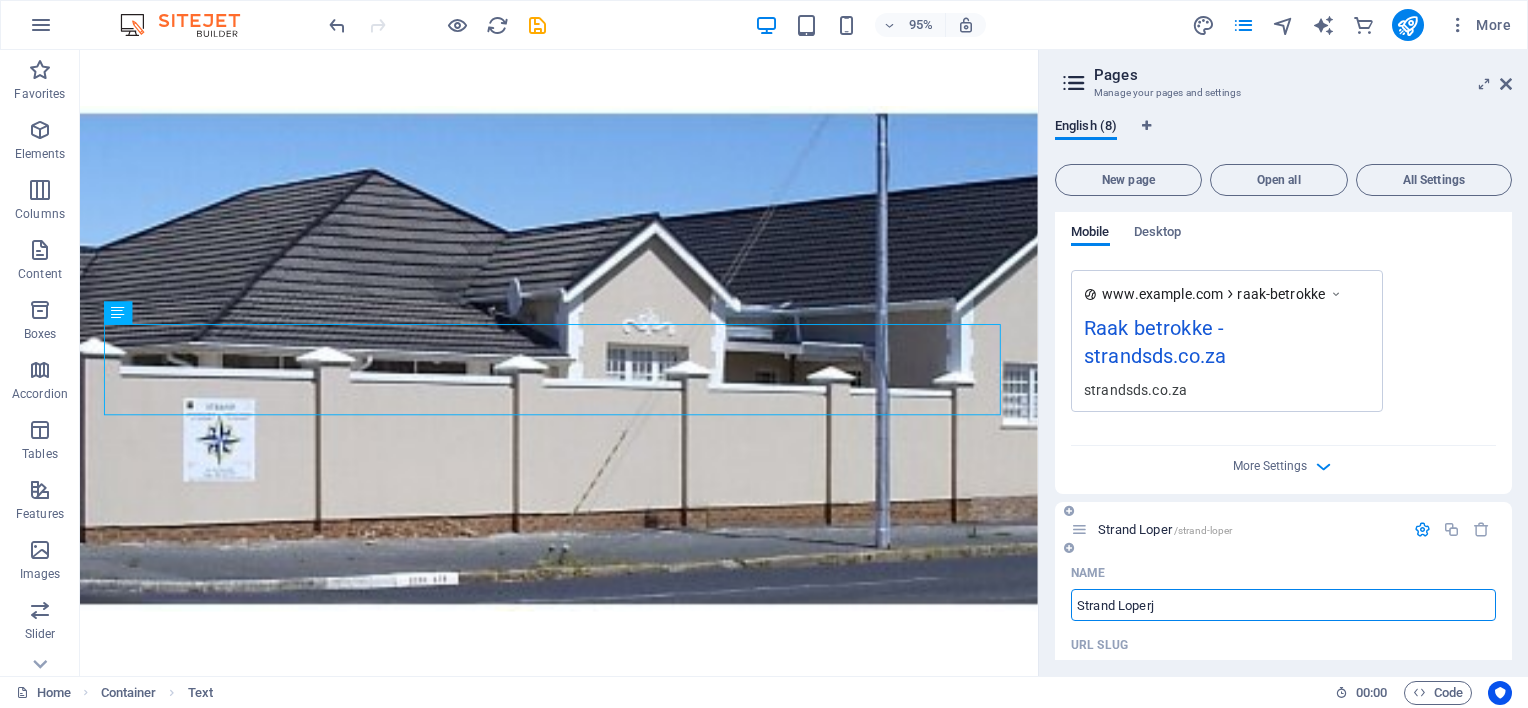 type on "Strand Loperj" 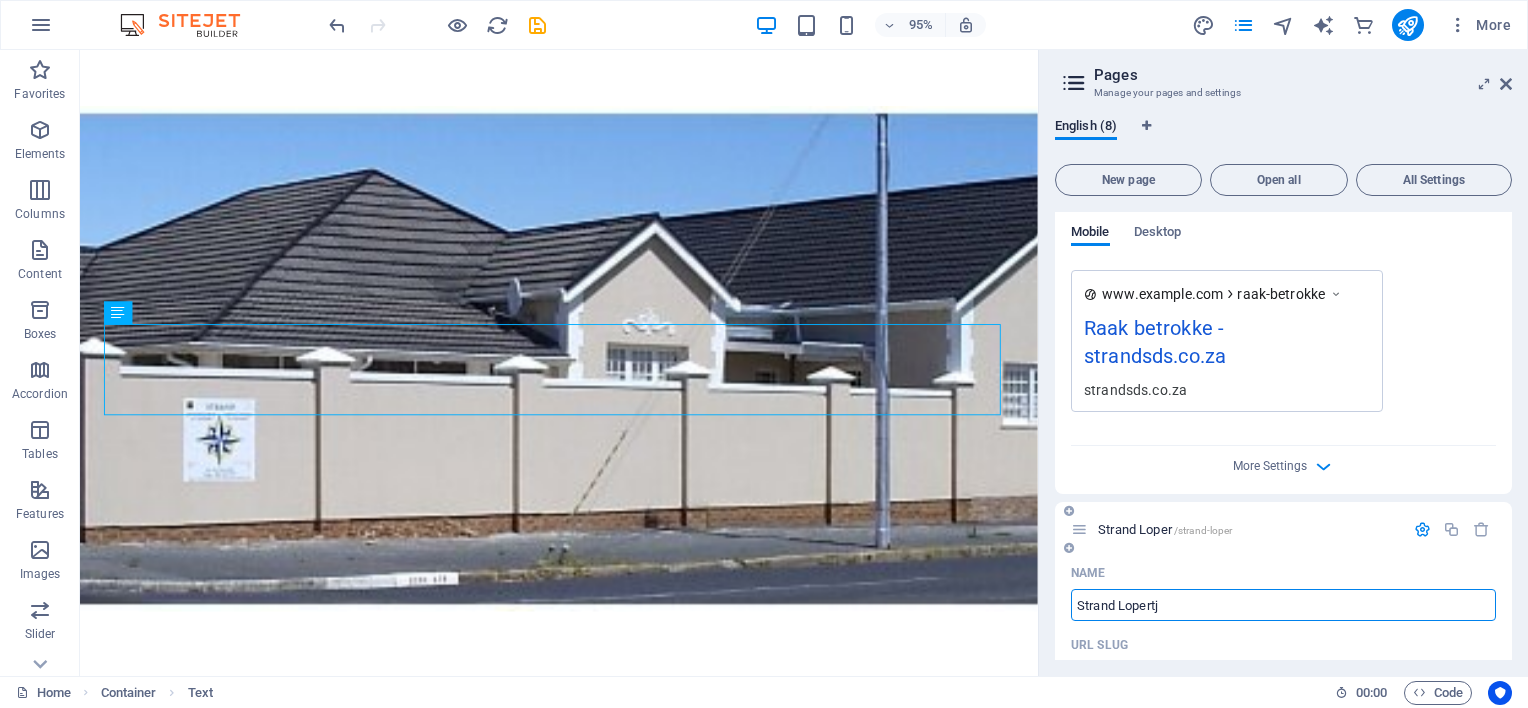 type on "[CITY] [LAST]" 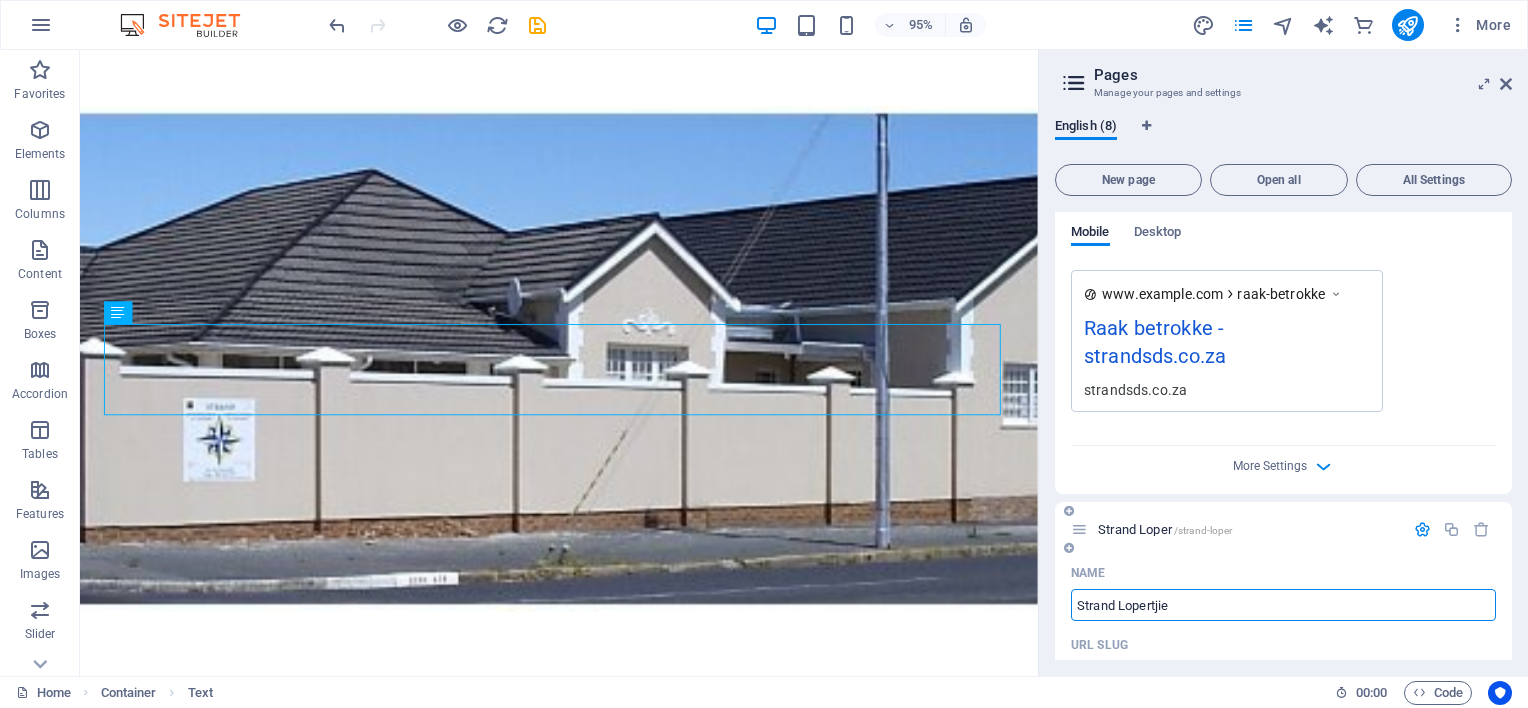 type on "Strand Lopertjie" 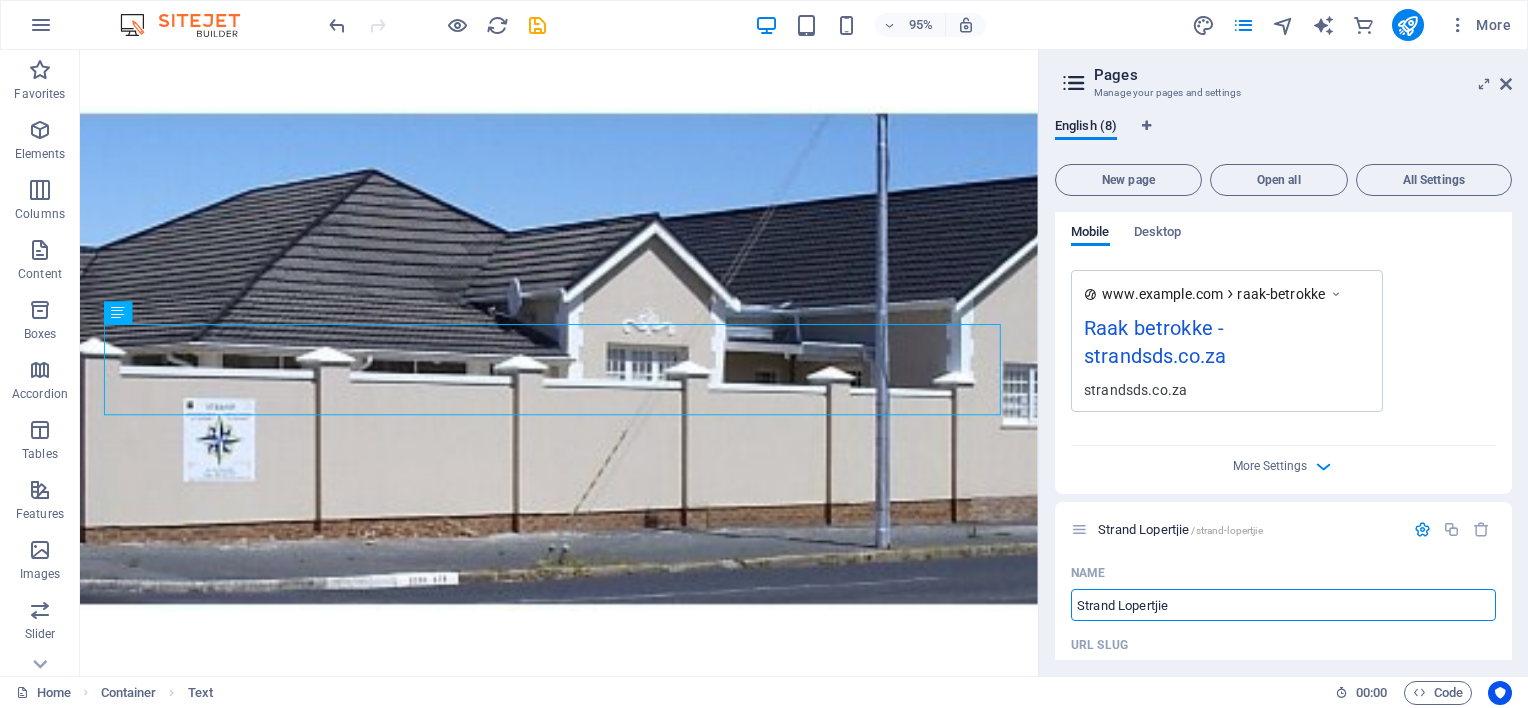 scroll, scrollTop: 4104, scrollLeft: 0, axis: vertical 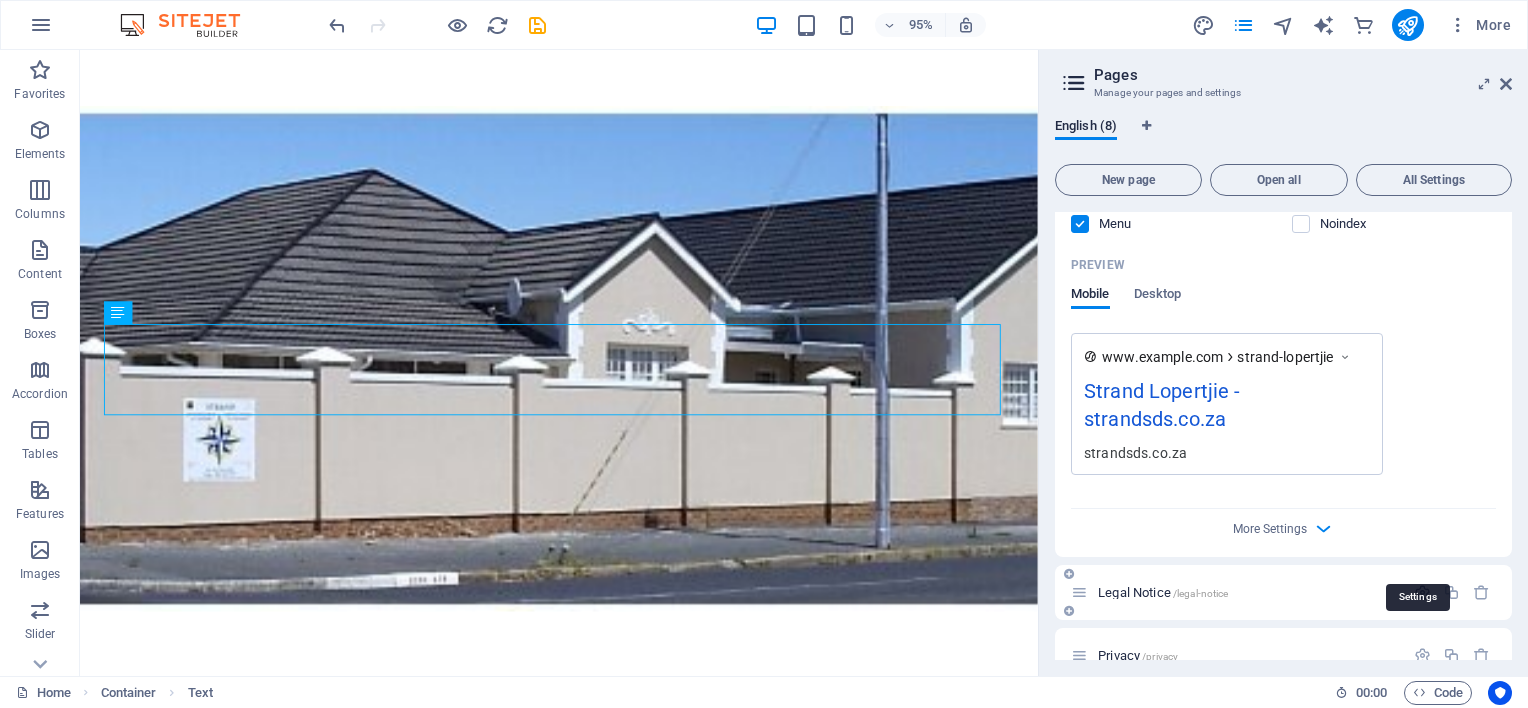 type on "Strand Lopertjie" 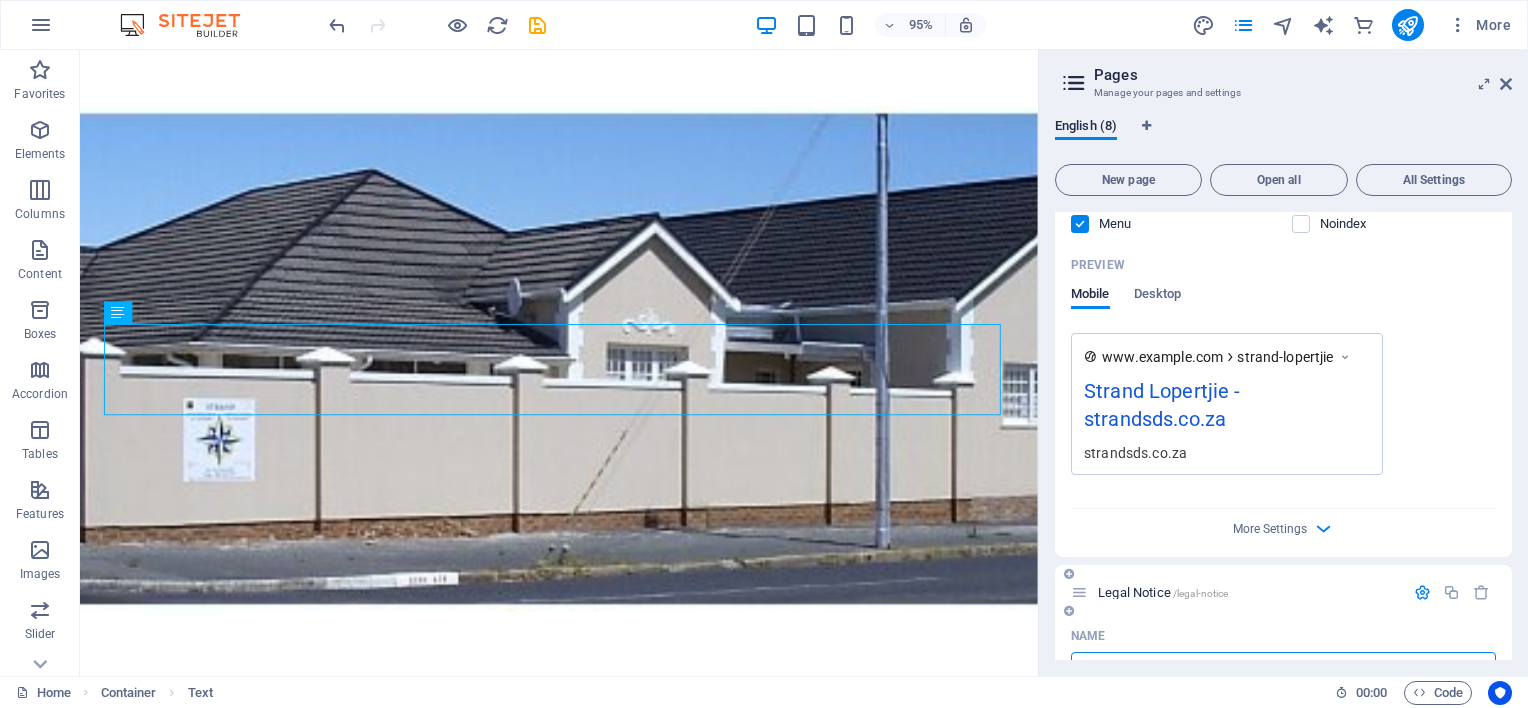drag, startPoint x: 1155, startPoint y: 636, endPoint x: 1071, endPoint y: 634, distance: 84.0238 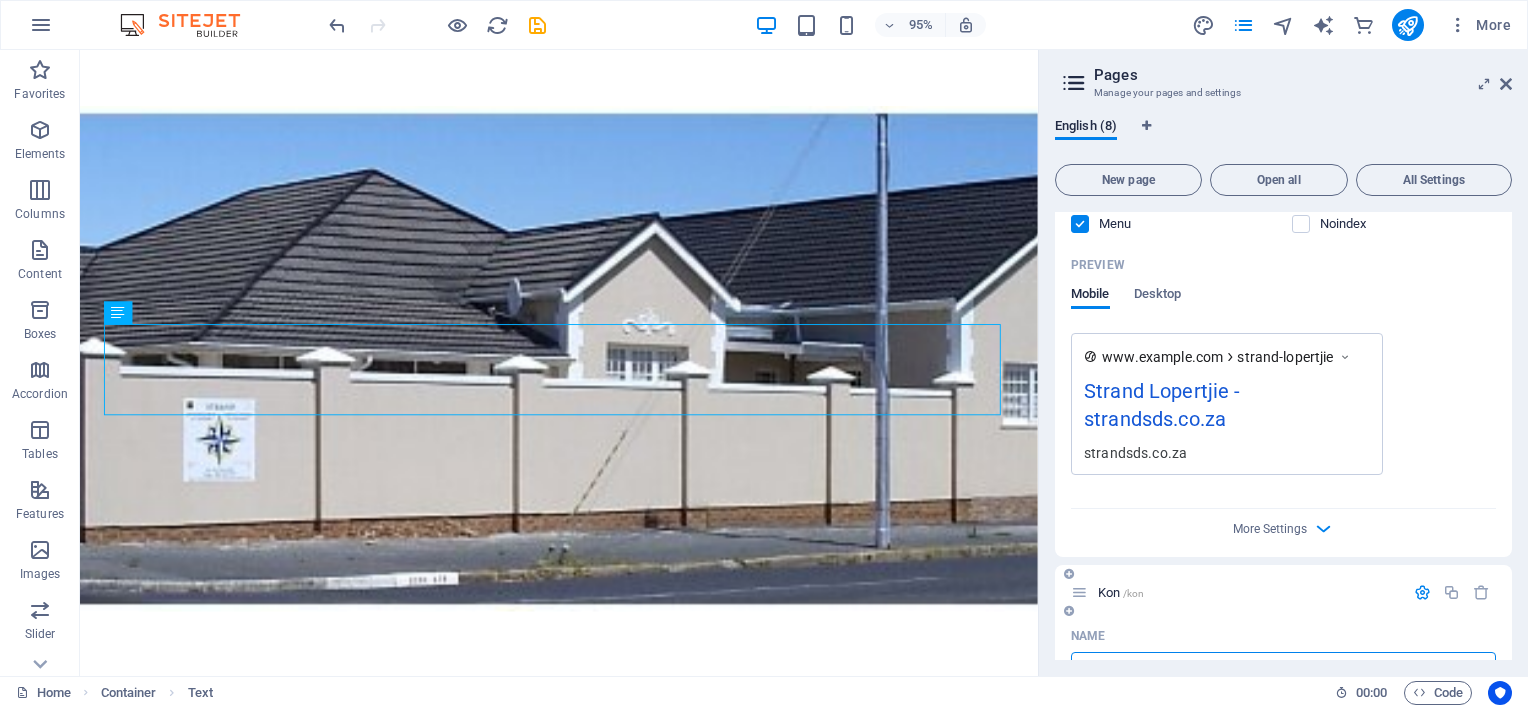 type on "Kontak" 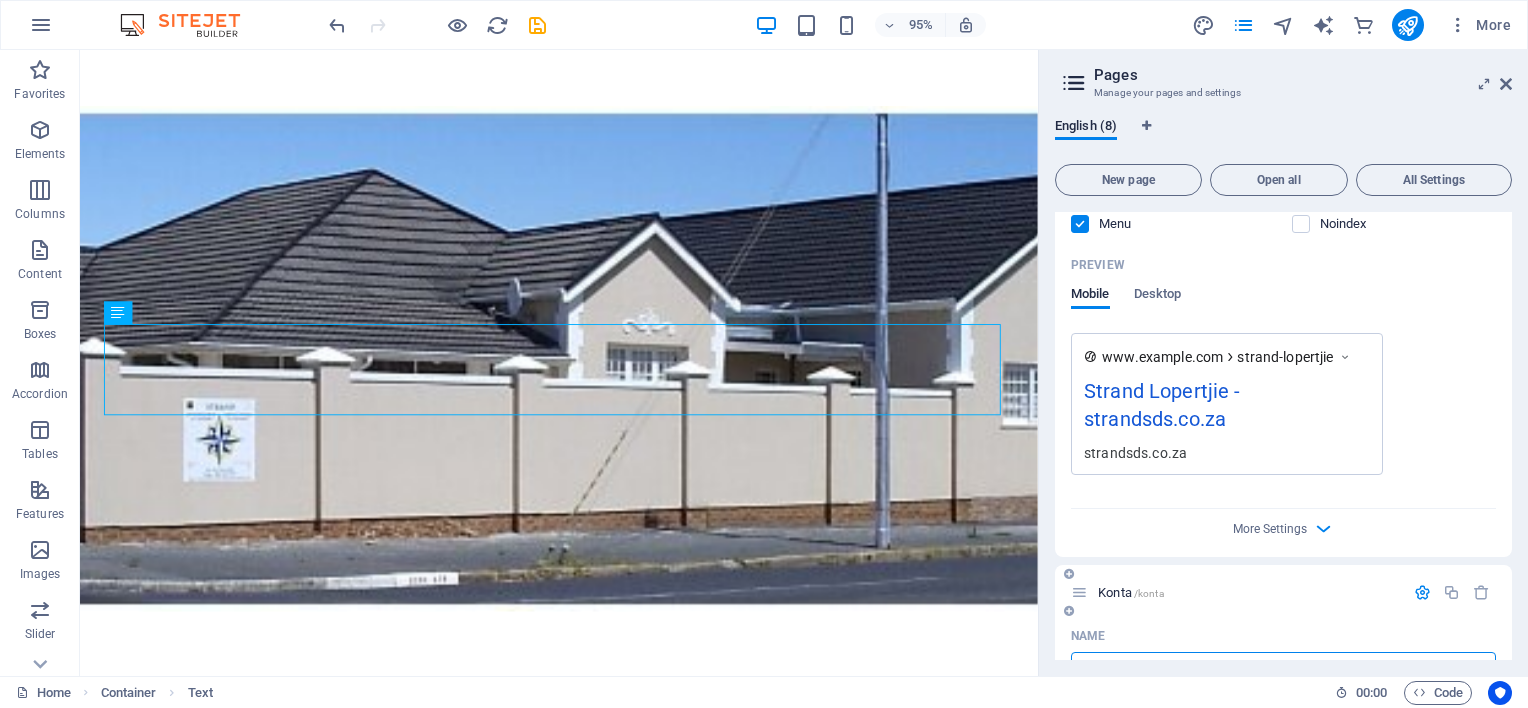 type on "Kontak" 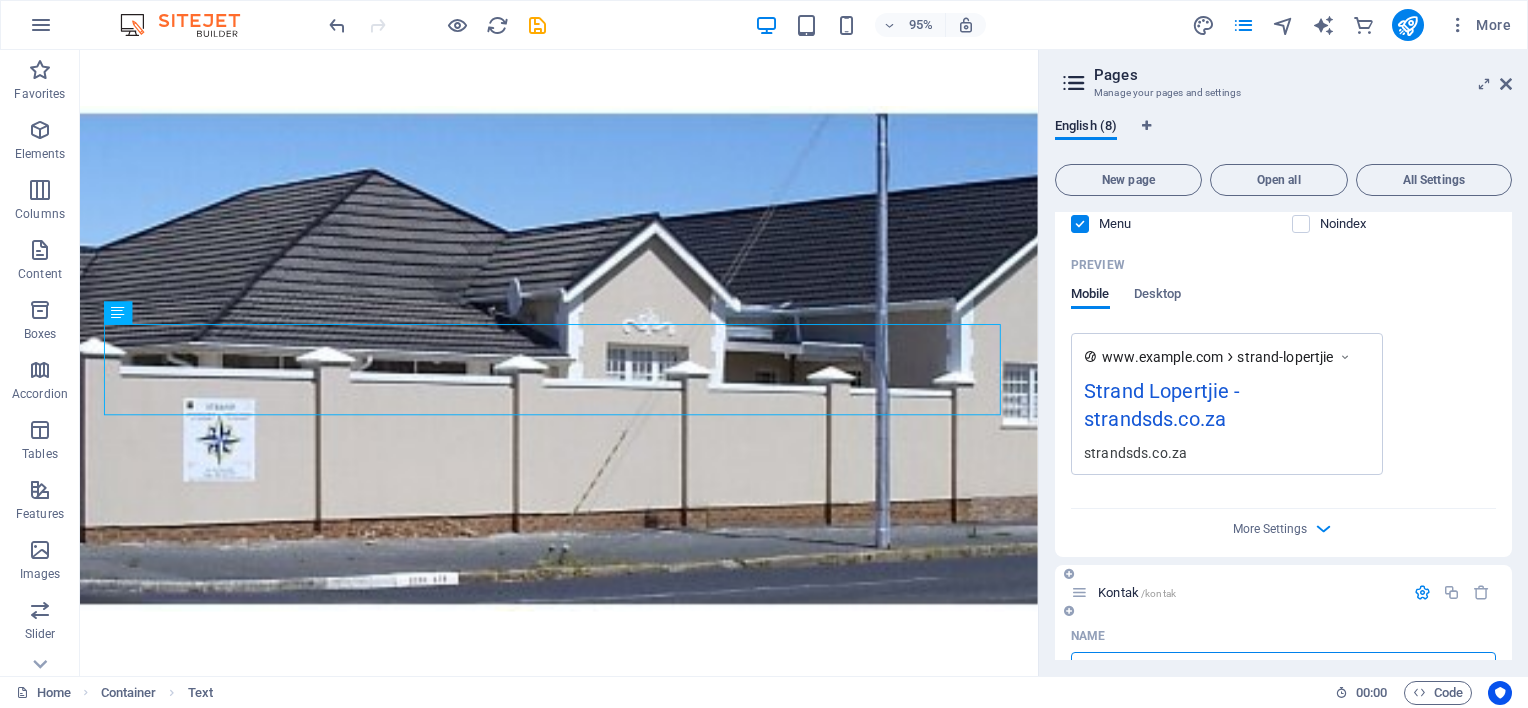 type on "Kontak Ons" 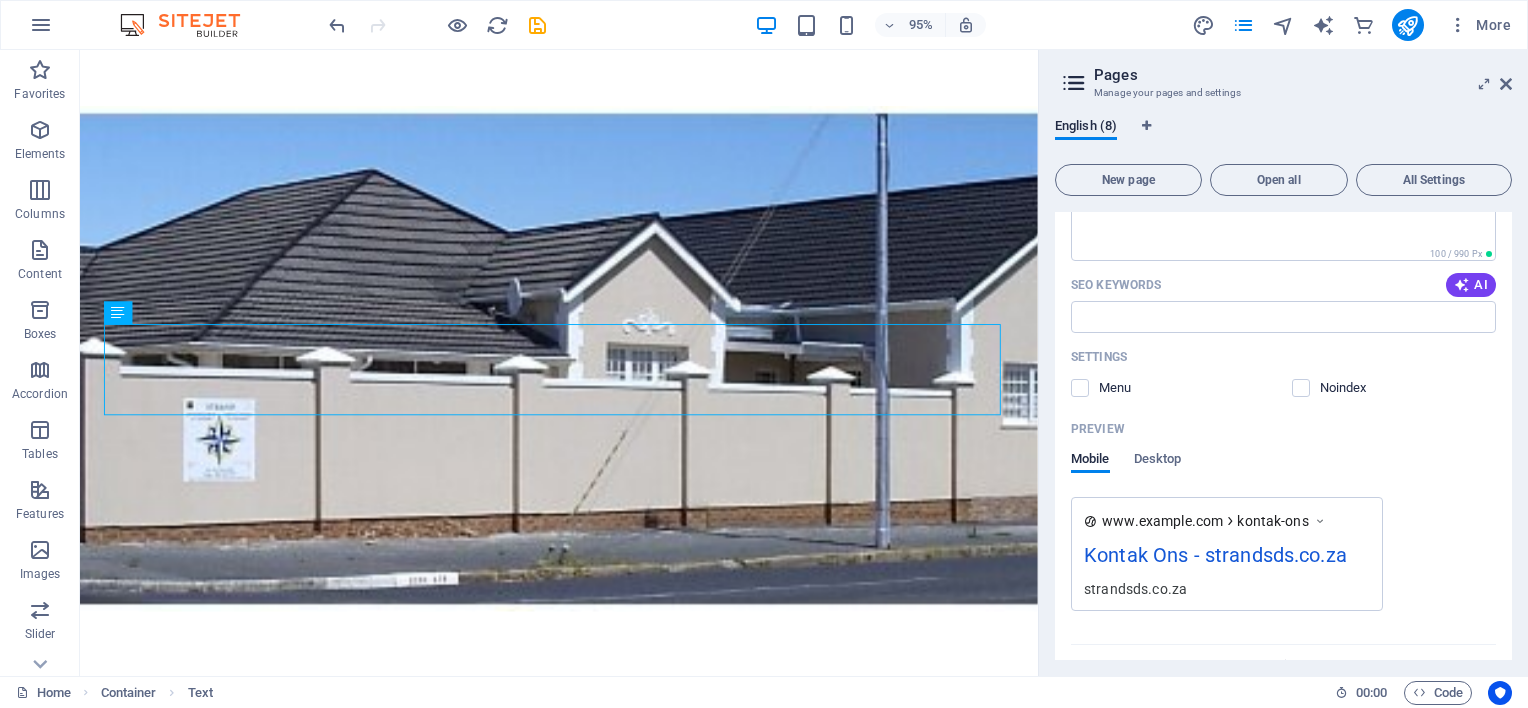 scroll, scrollTop: 5355, scrollLeft: 0, axis: vertical 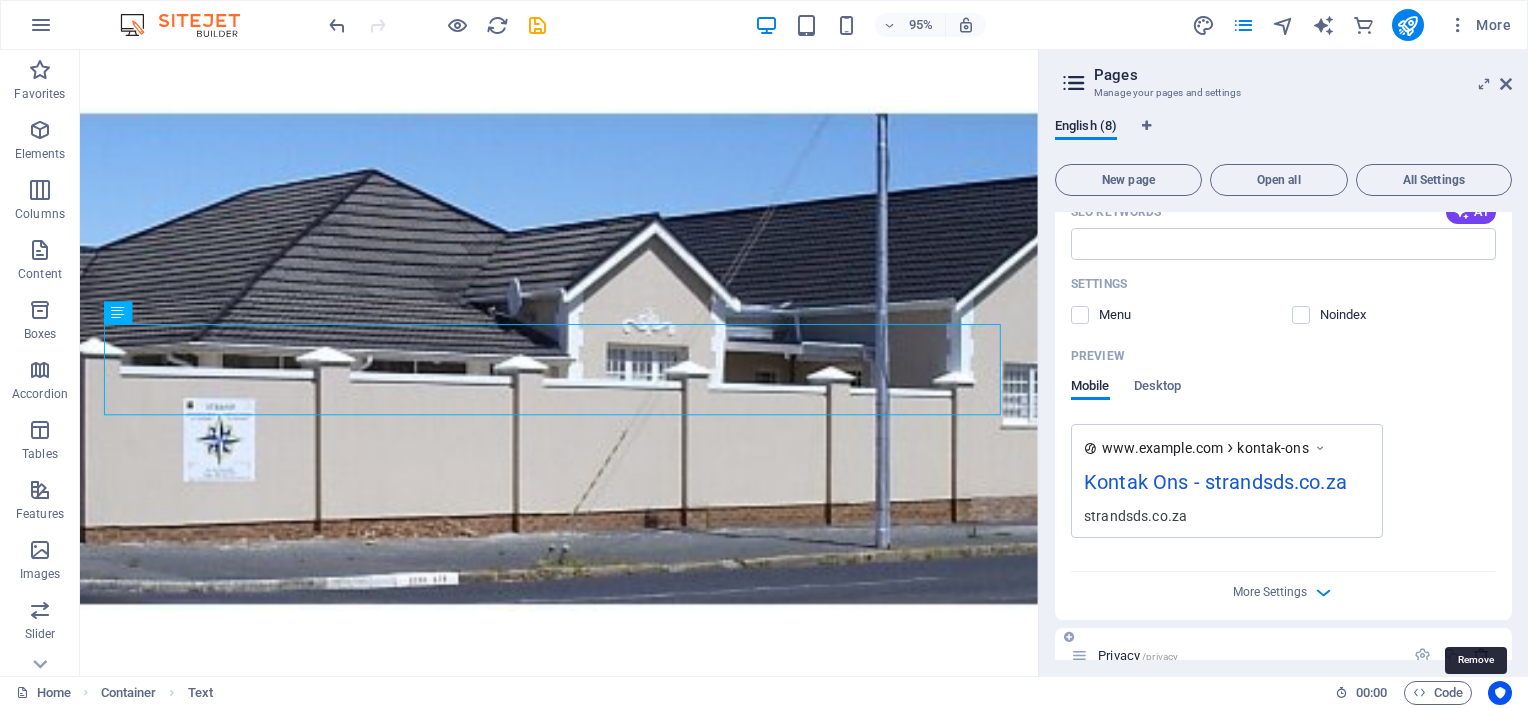 type on "Kontak Ons" 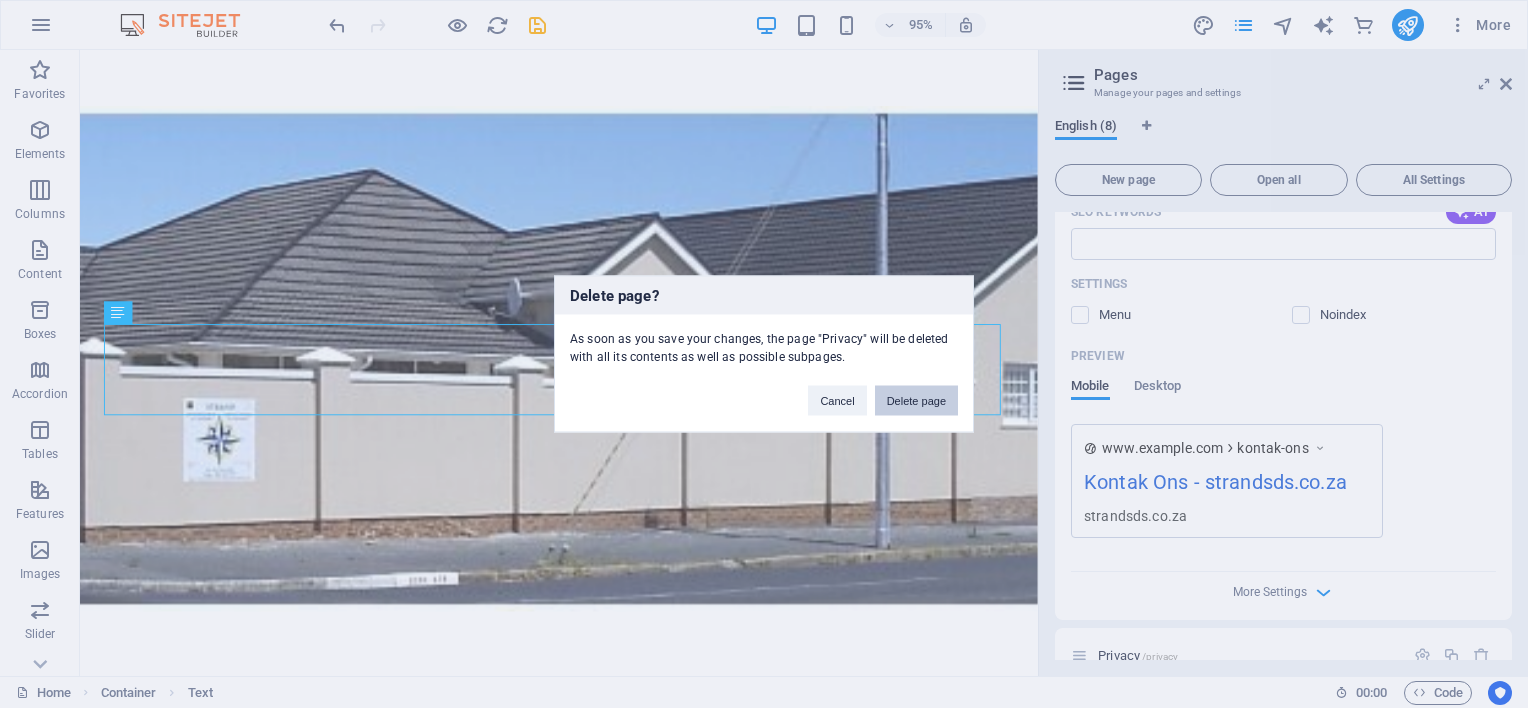 click on "Delete page" at bounding box center [916, 401] 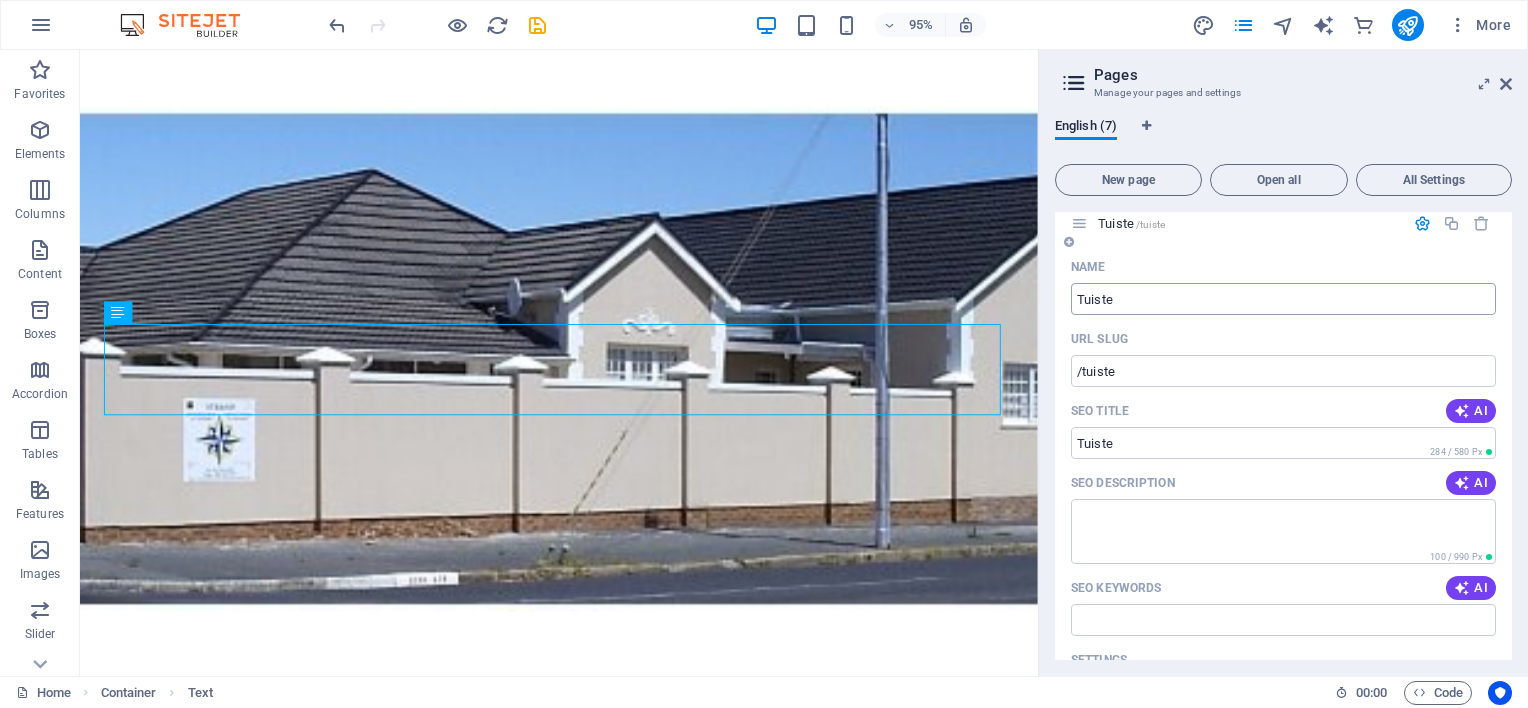 scroll, scrollTop: 0, scrollLeft: 0, axis: both 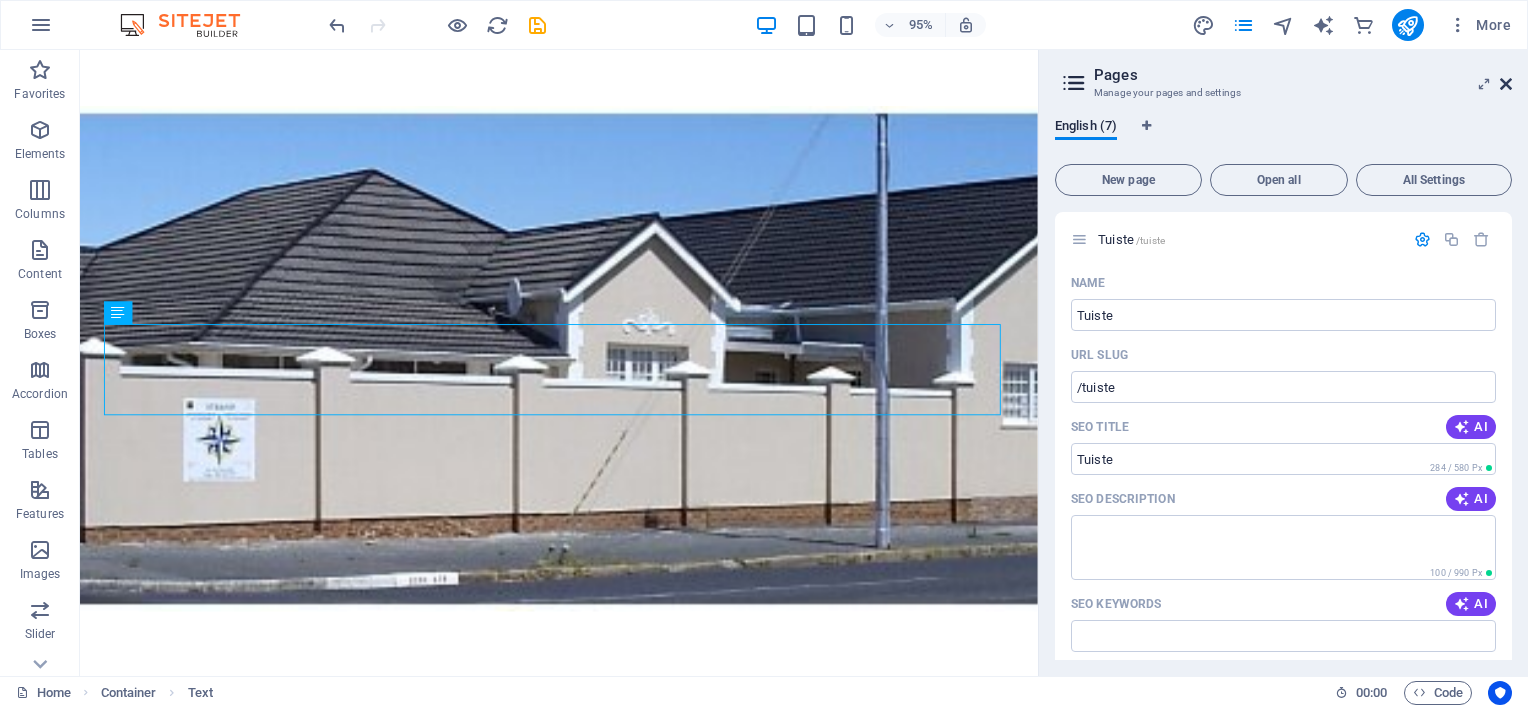 drag, startPoint x: 1427, startPoint y: 34, endPoint x: 1507, endPoint y: 86, distance: 95.41489 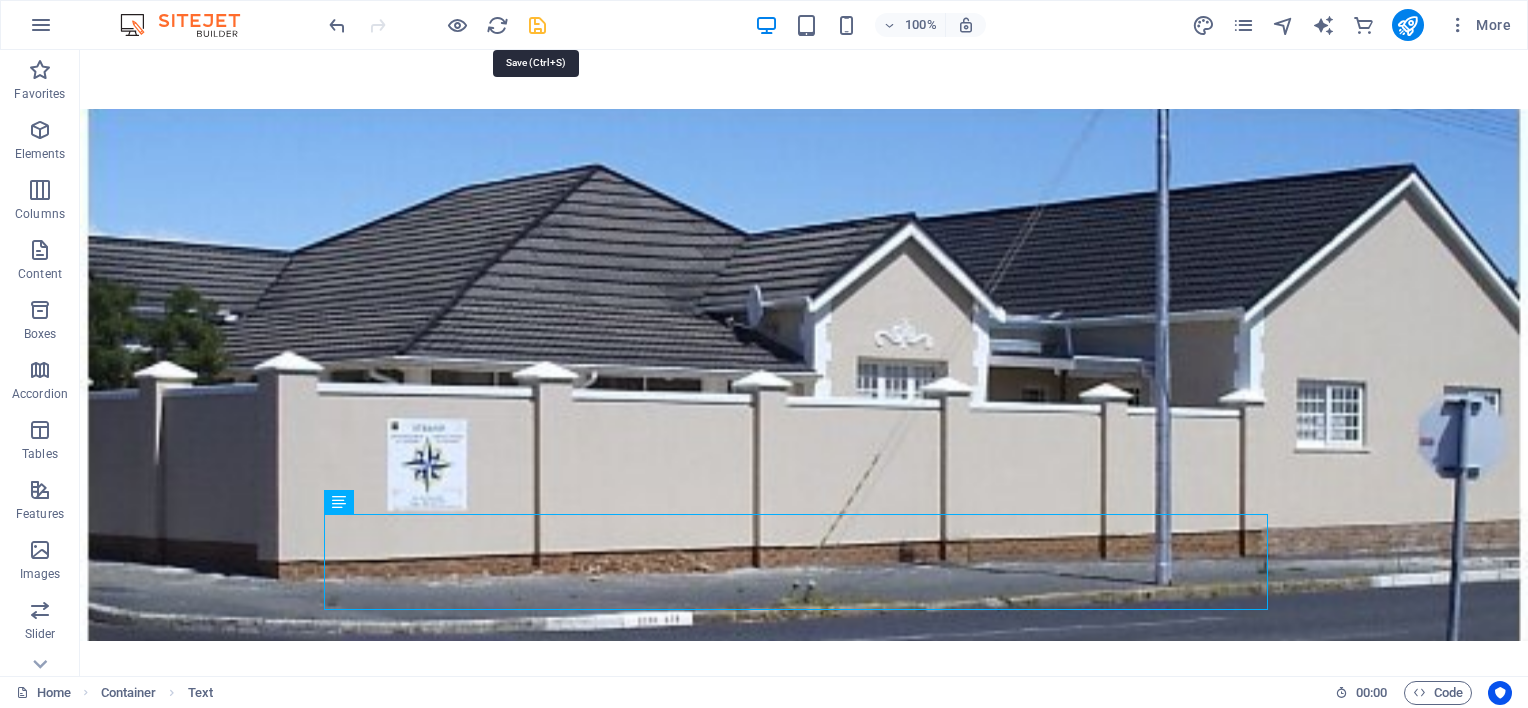 click at bounding box center (537, 25) 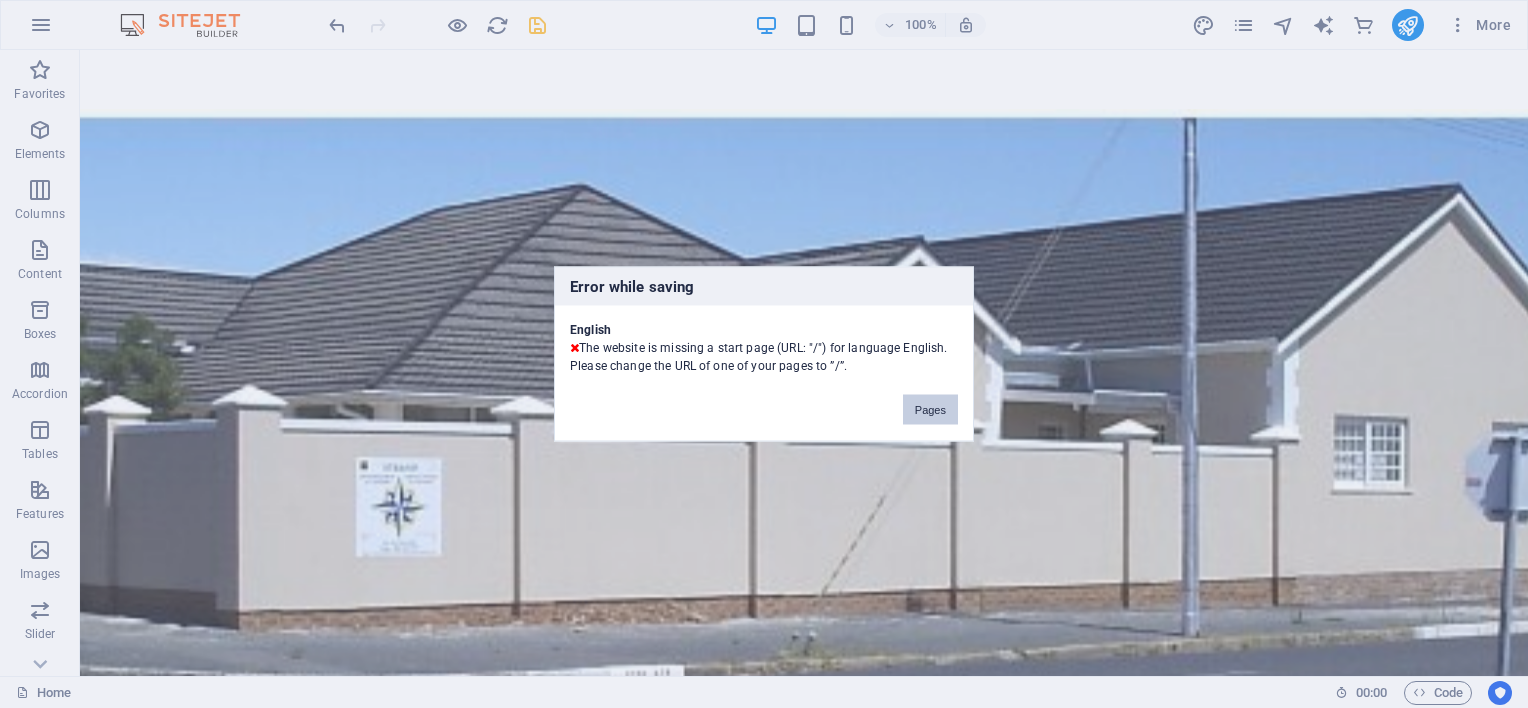 click on "Pages" at bounding box center [930, 410] 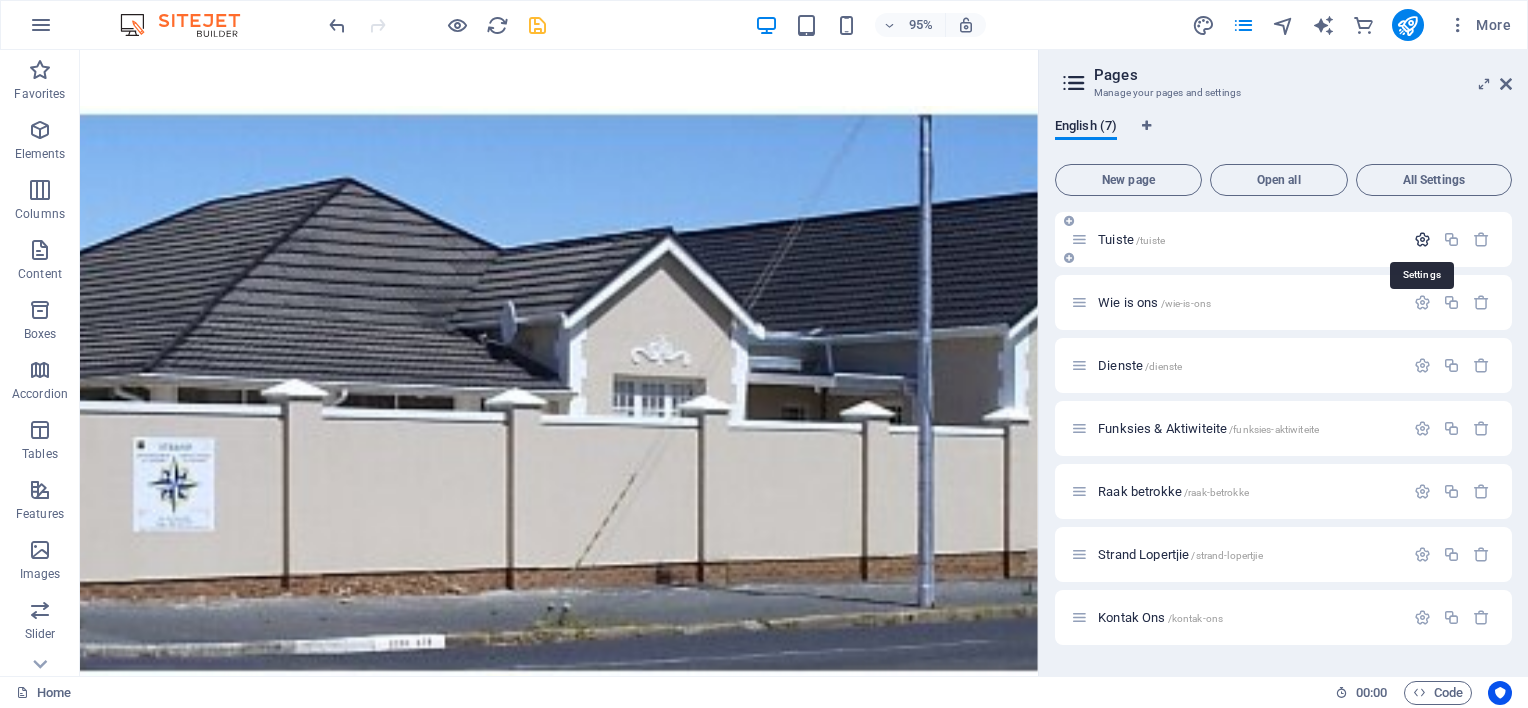 click at bounding box center (1422, 239) 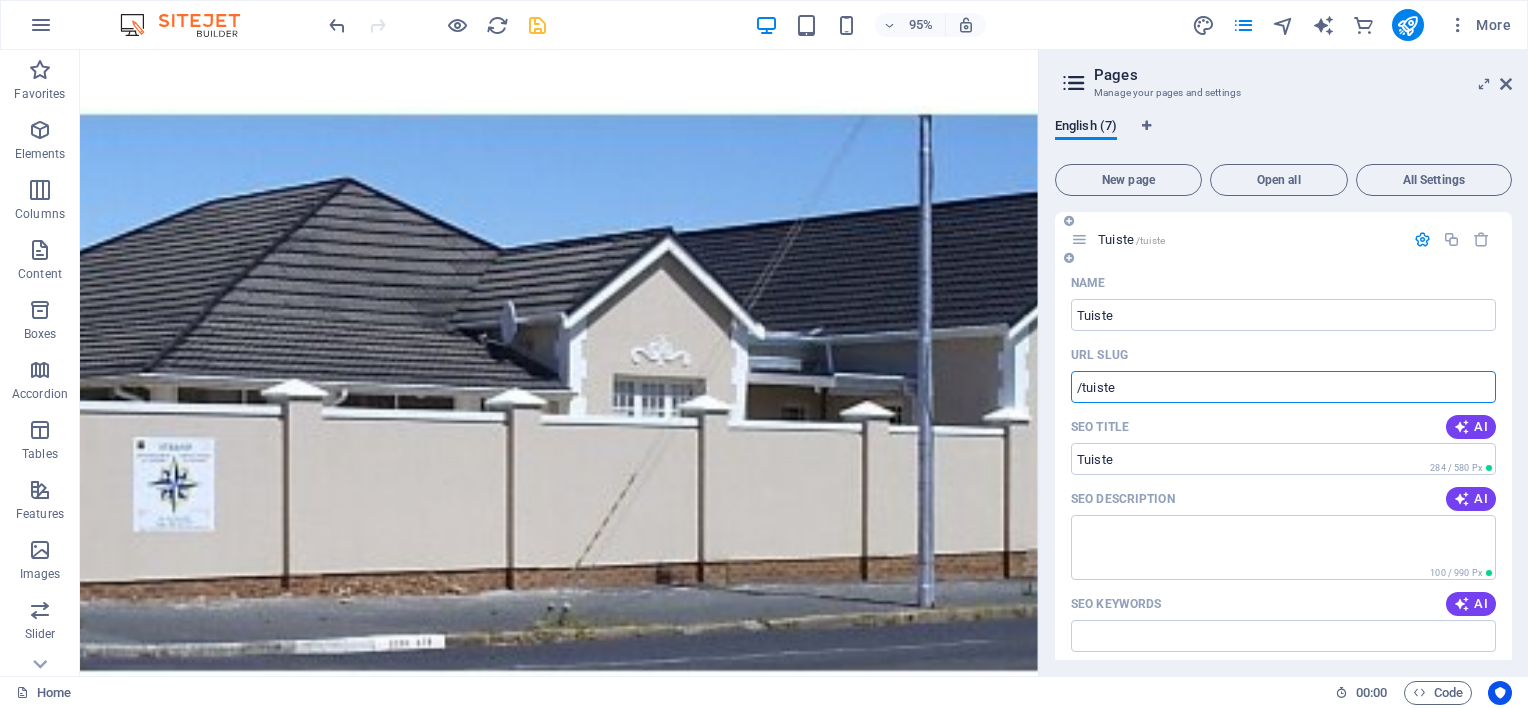 click on "/tuiste" at bounding box center [1283, 387] 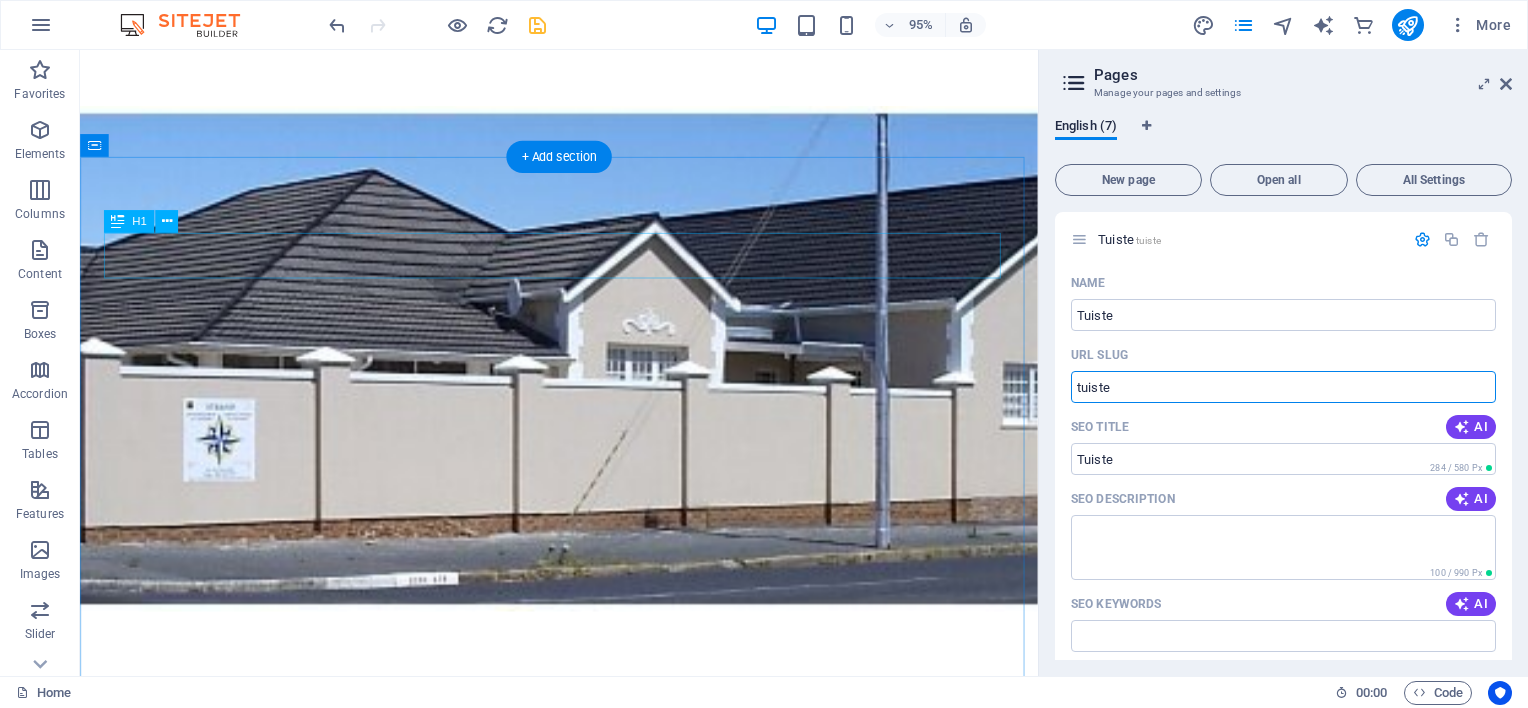 type on "tuiste" 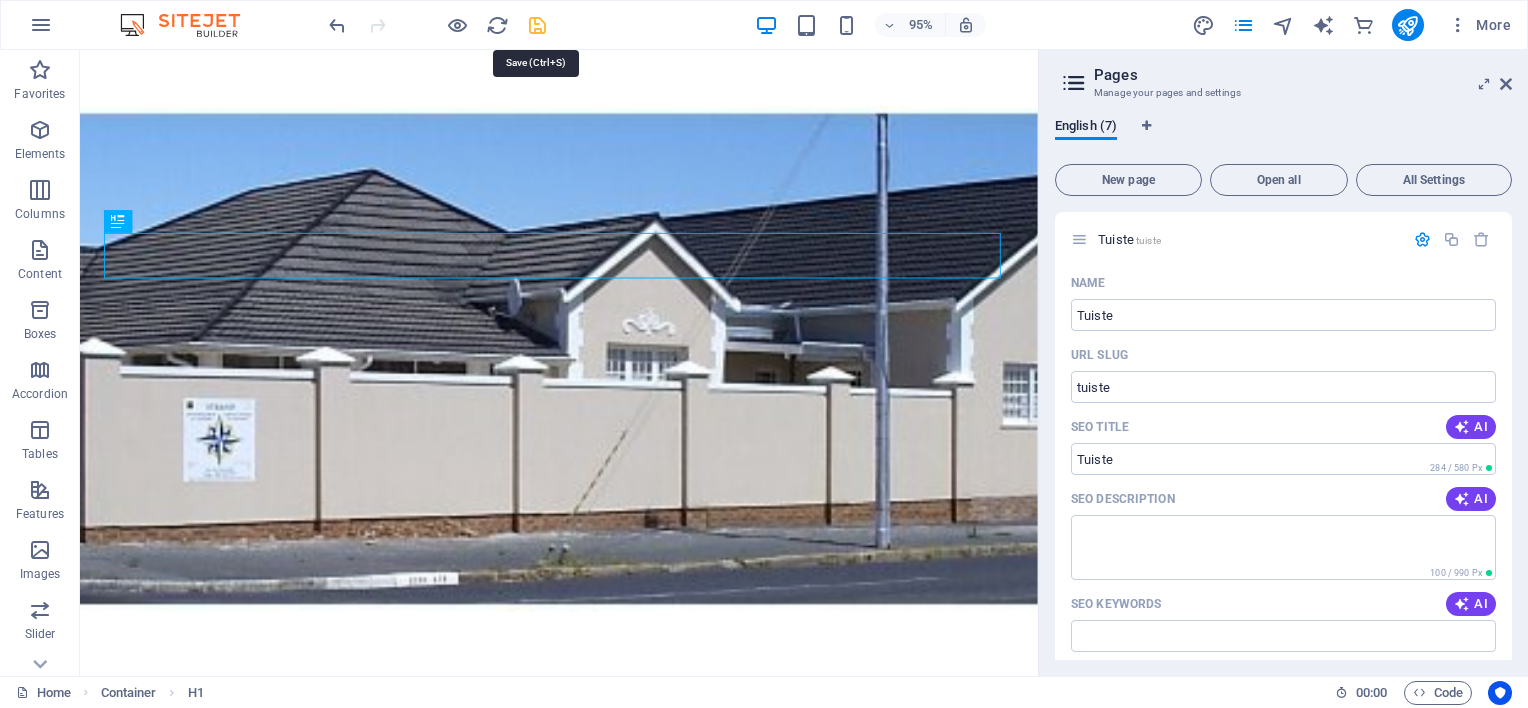 click at bounding box center [537, 25] 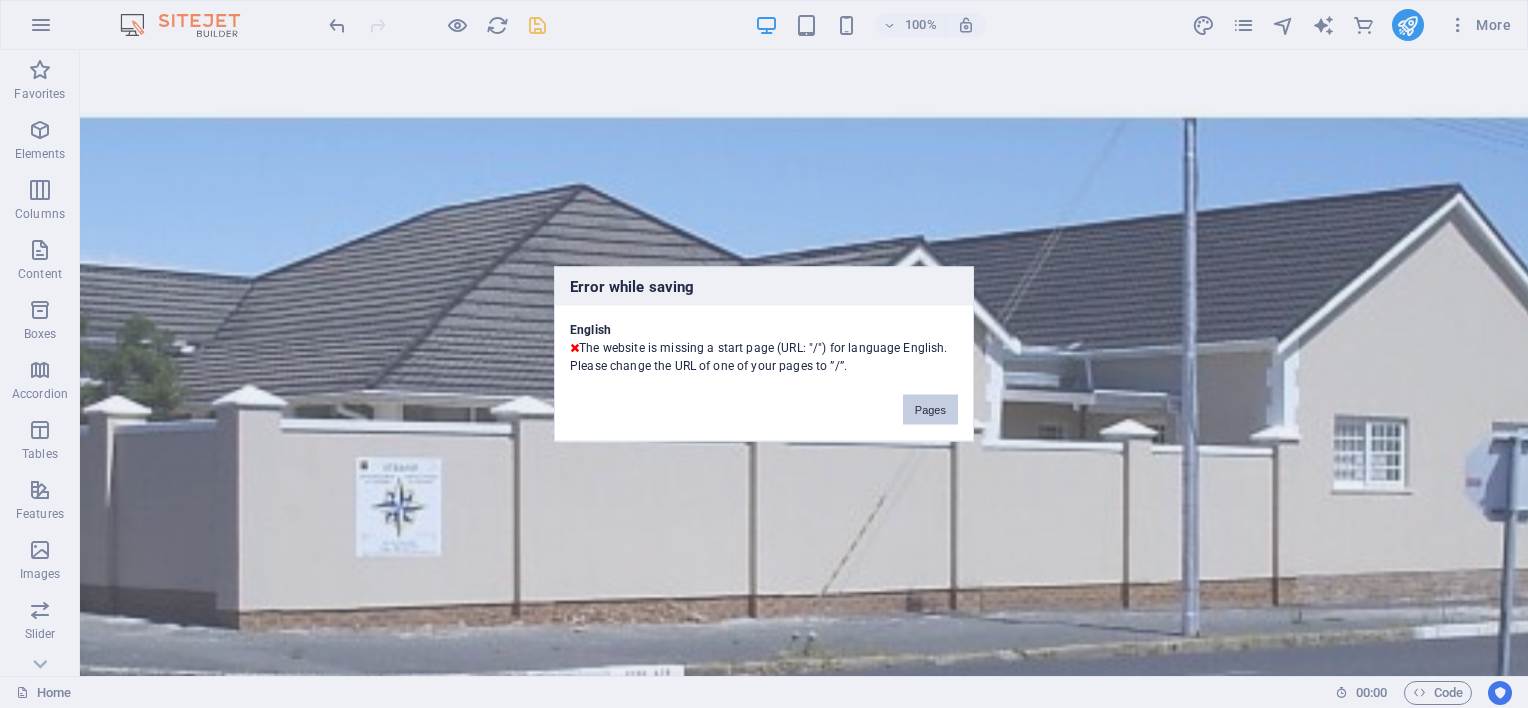 click on "Pages" at bounding box center [930, 410] 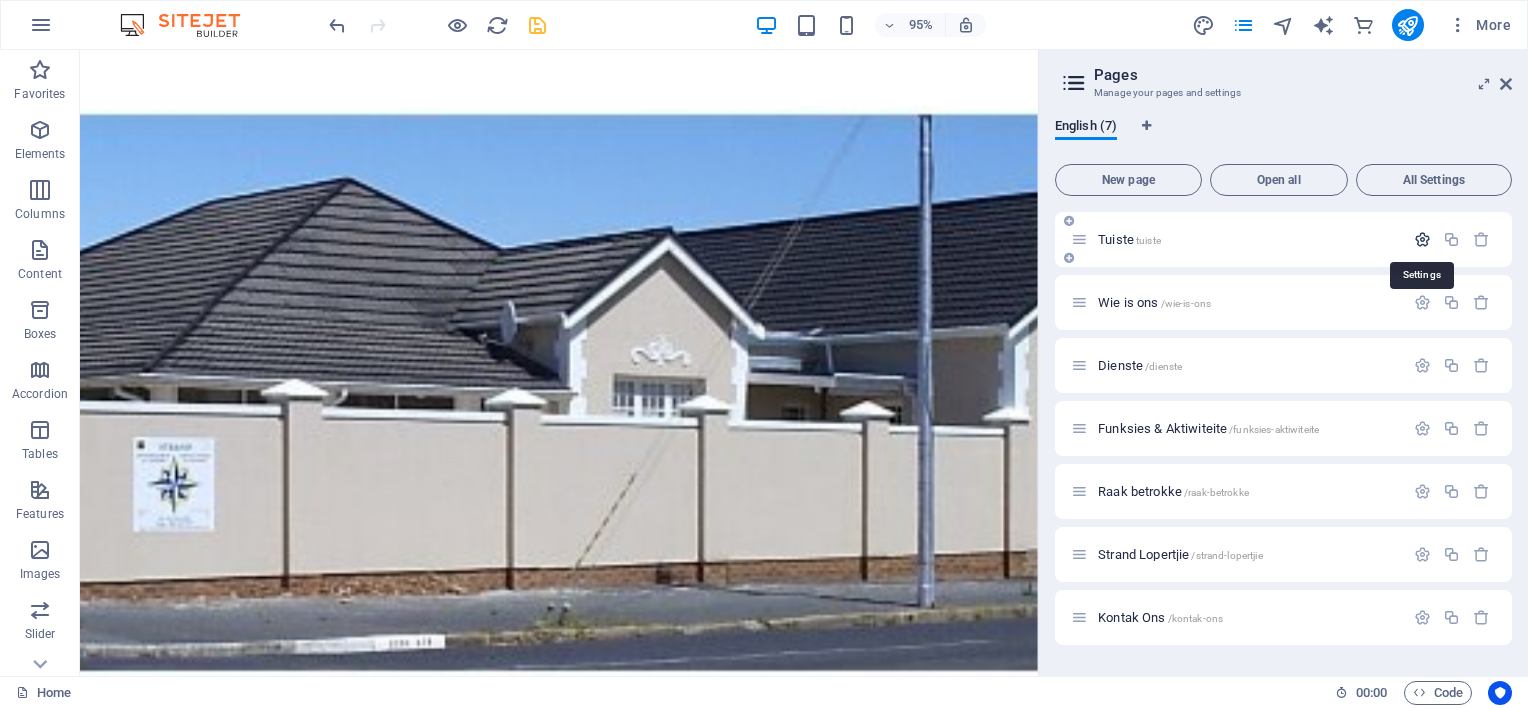 click at bounding box center (1422, 239) 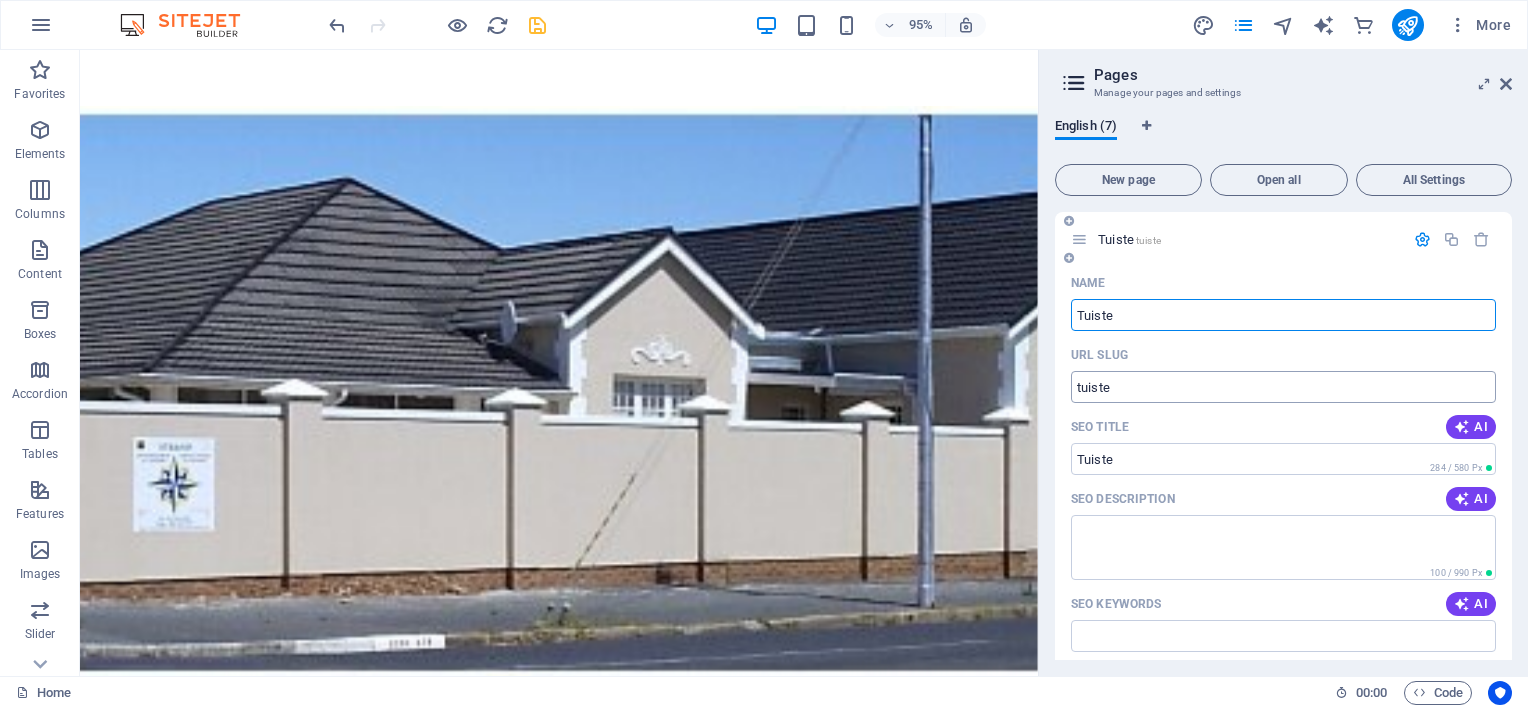 click on "tuiste" at bounding box center [1283, 387] 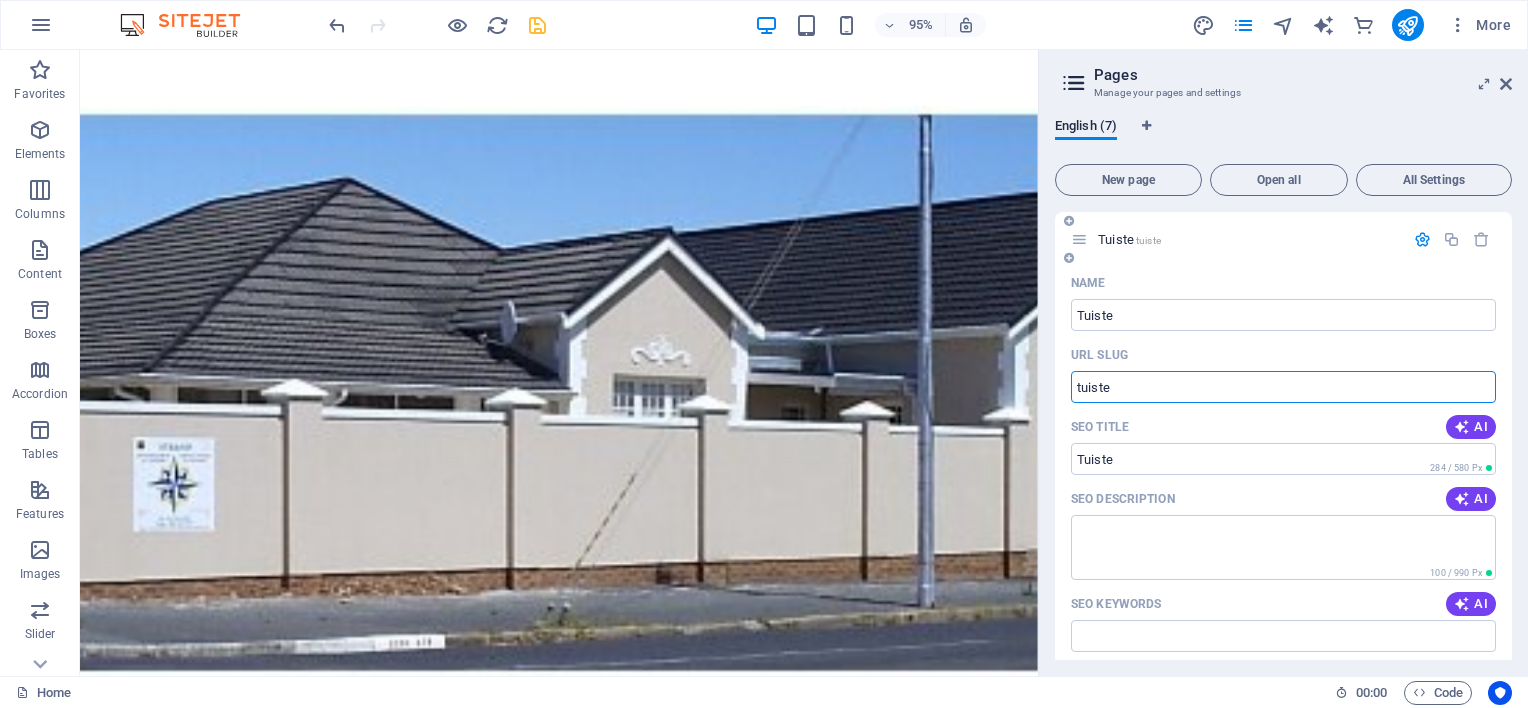 drag, startPoint x: 1131, startPoint y: 388, endPoint x: 1088, endPoint y: 386, distance: 43.046486 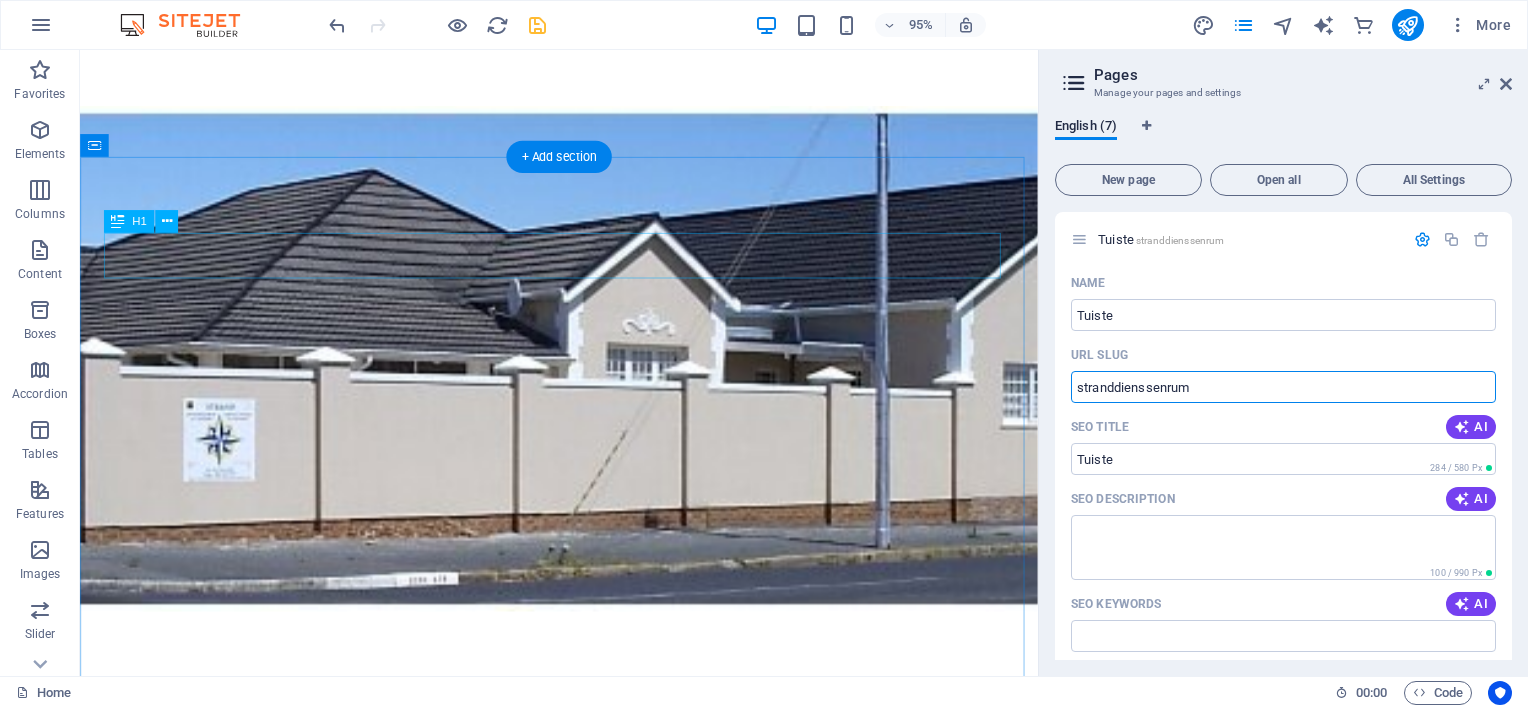 type on "stranddienssenrum" 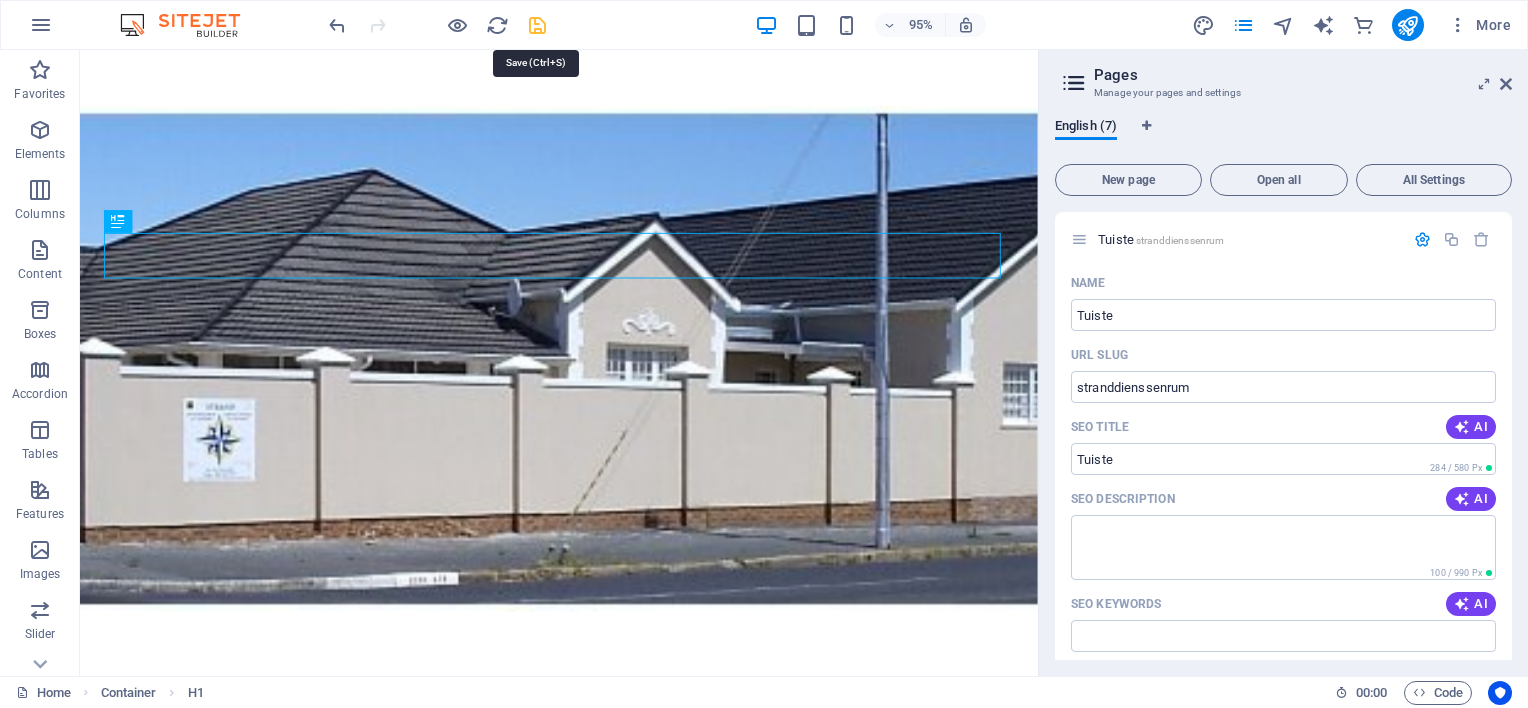 click at bounding box center (537, 25) 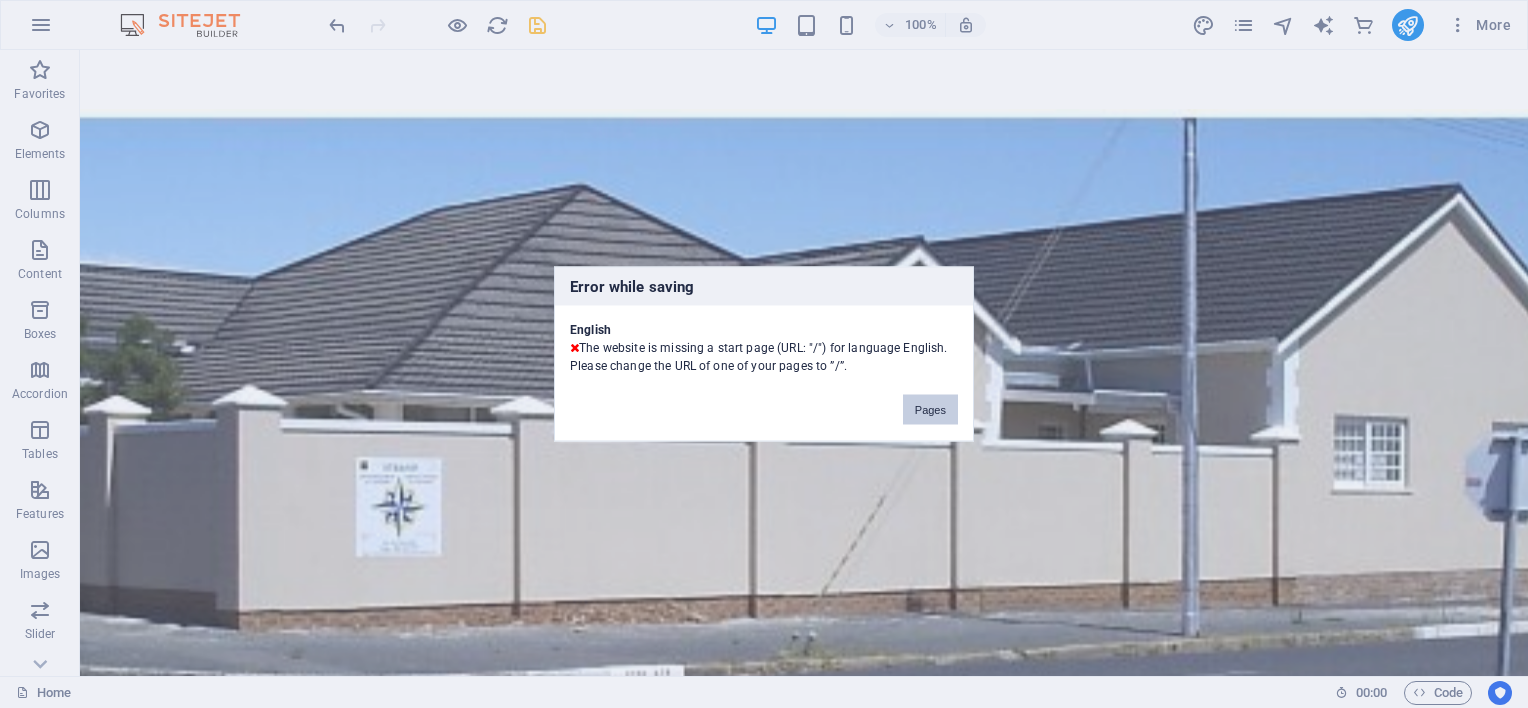 click on "Pages" at bounding box center (930, 410) 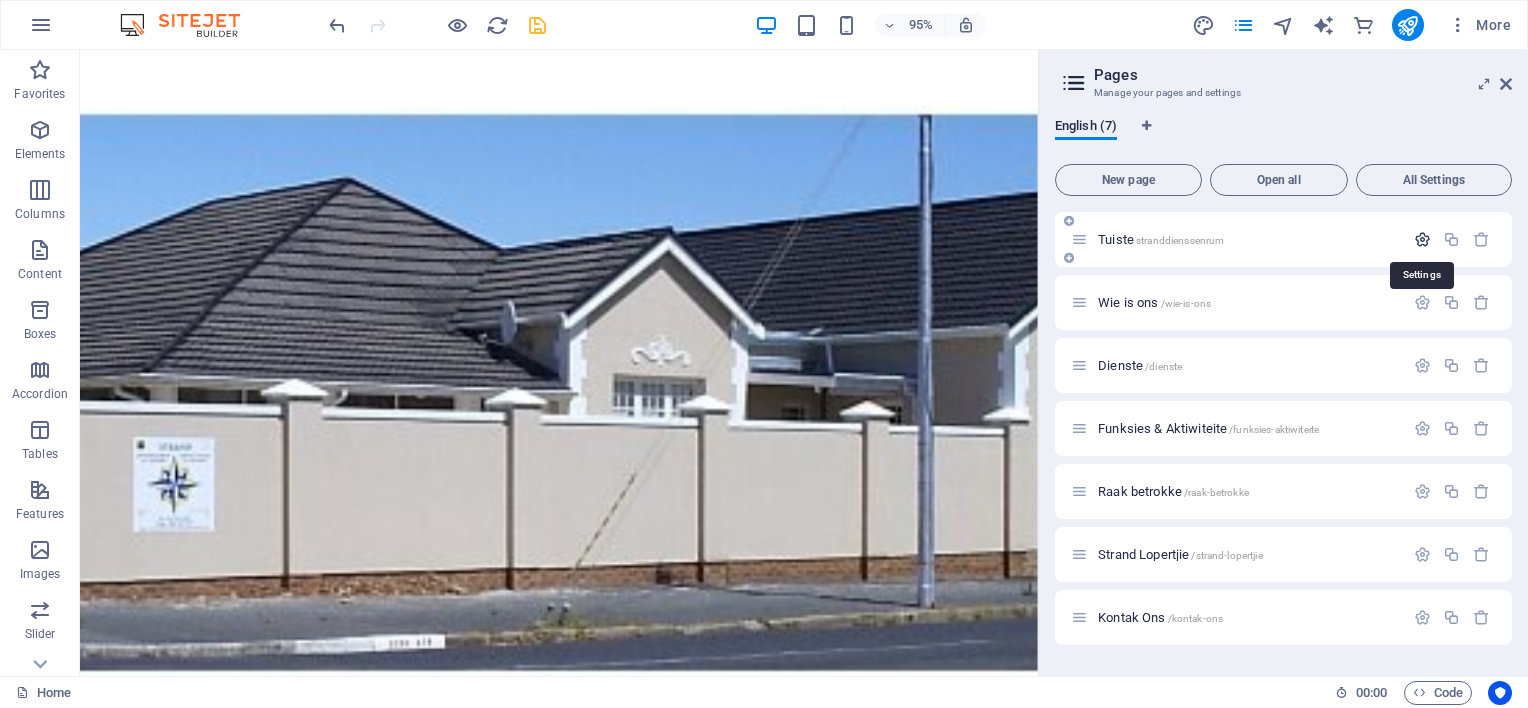click at bounding box center [1422, 239] 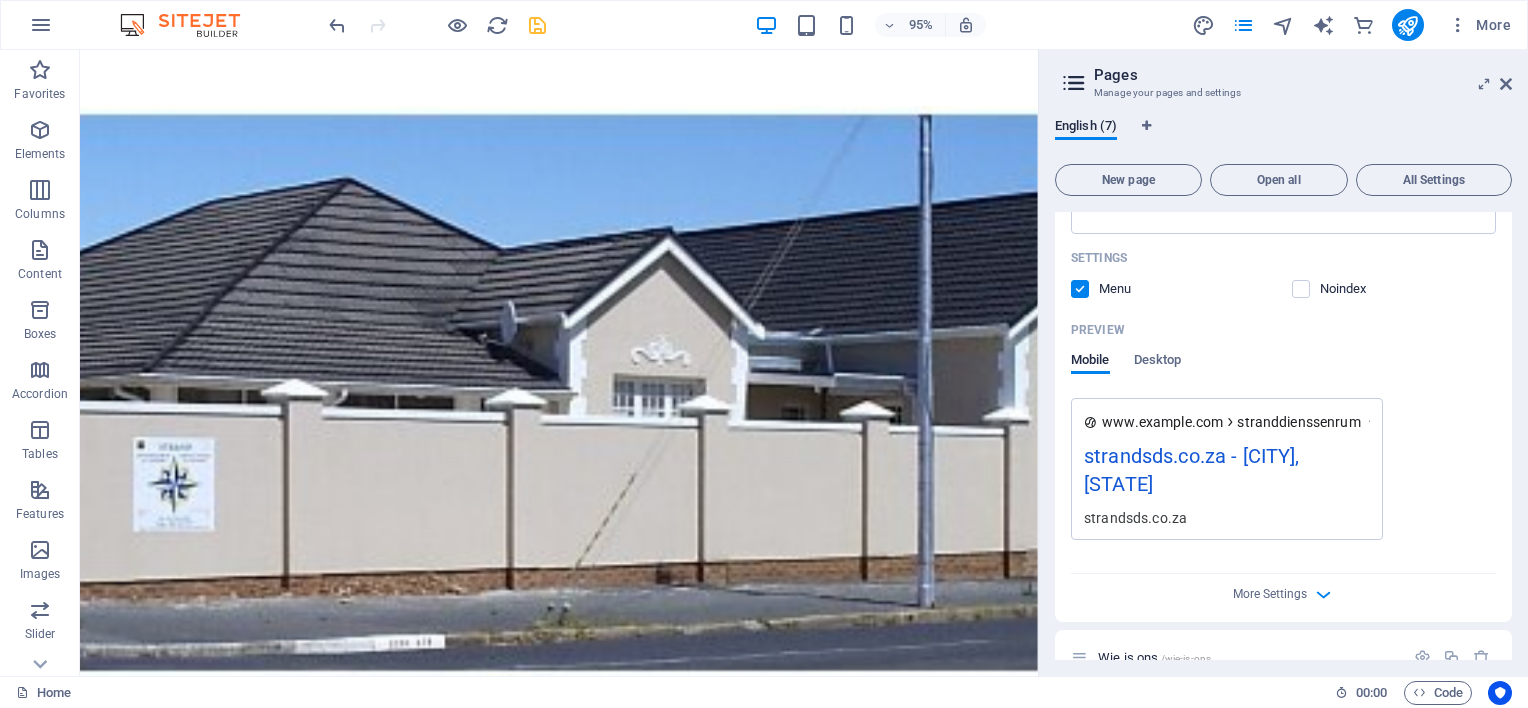 scroll, scrollTop: 423, scrollLeft: 0, axis: vertical 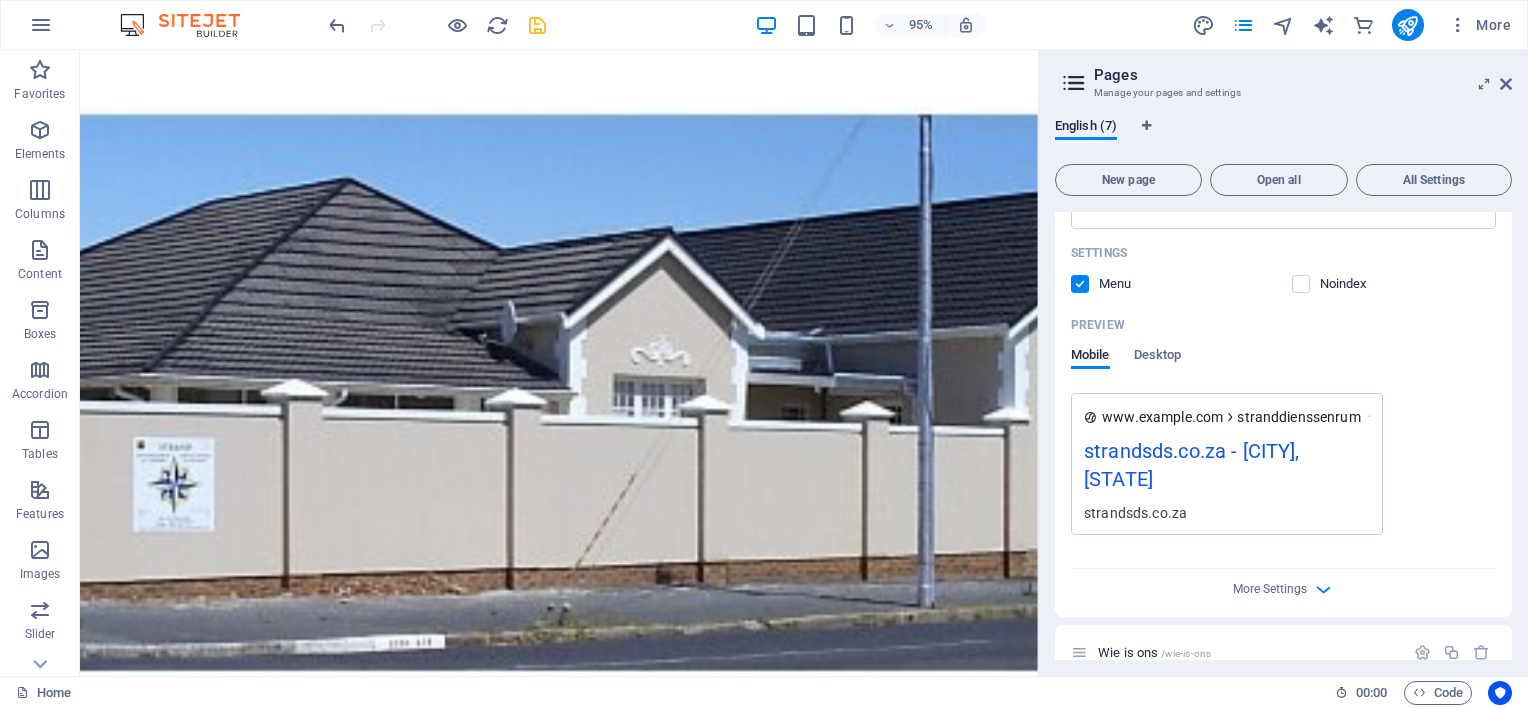 click on "strandsds.co.za -  [CITY], [STATE]" at bounding box center (1227, 469) 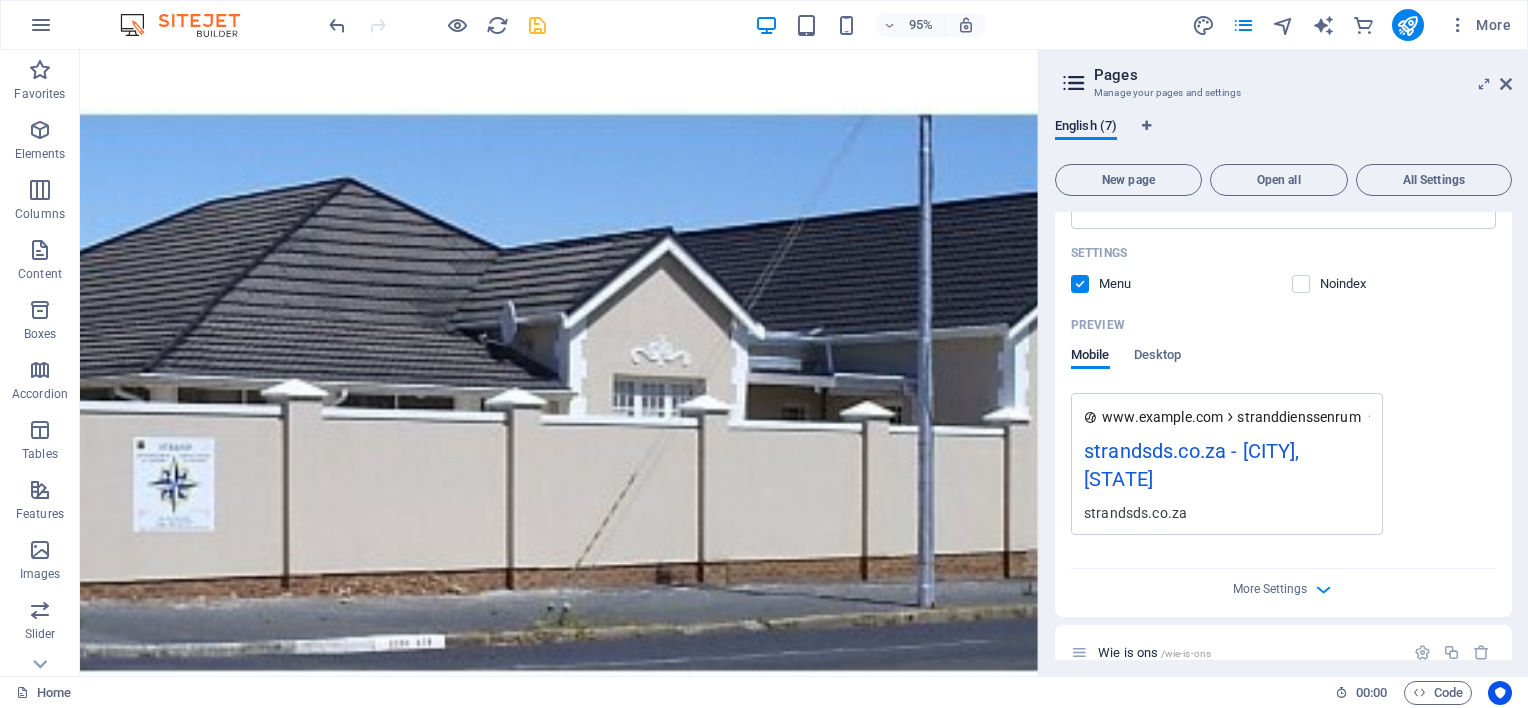 click on "strandsds.co.za -  [CITY], [STATE]" at bounding box center [1227, 469] 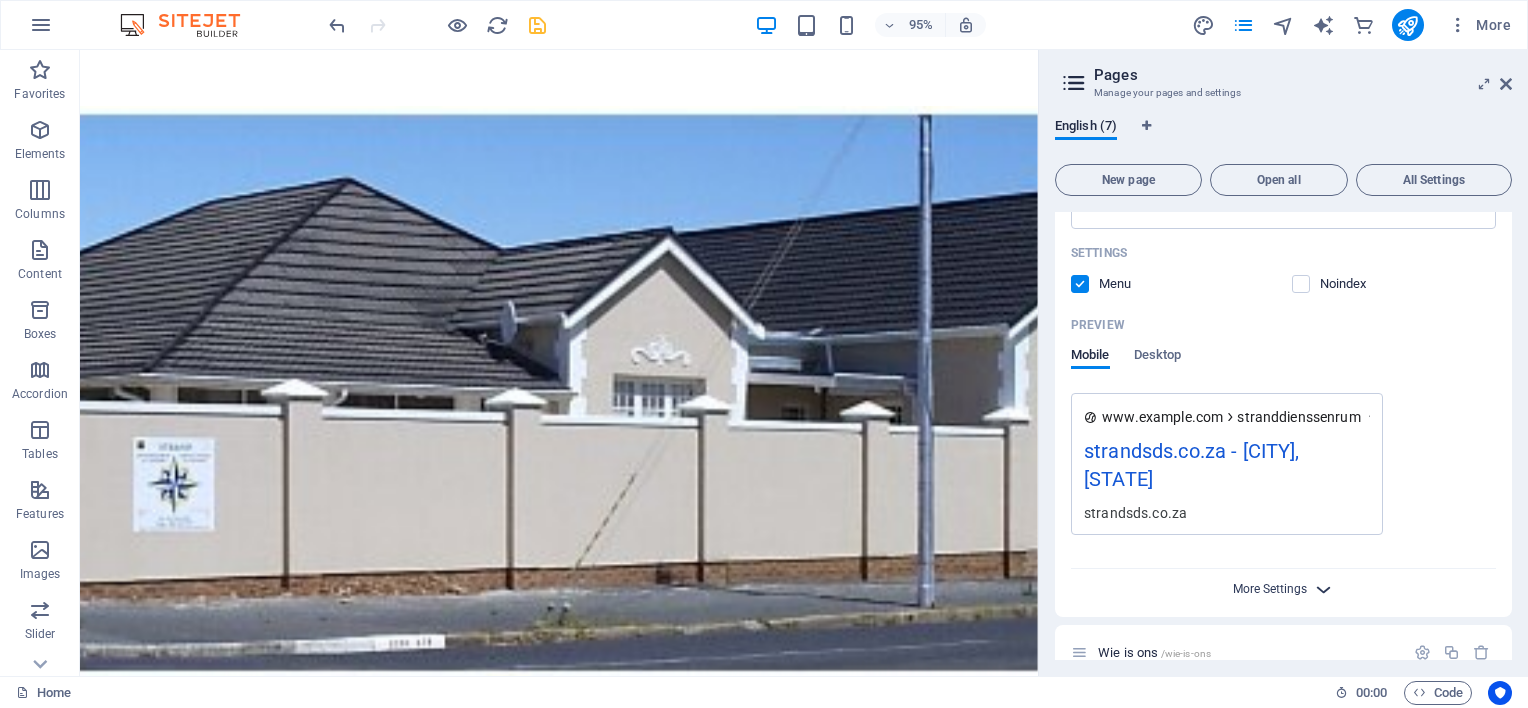 click on "More Settings" at bounding box center (1270, 589) 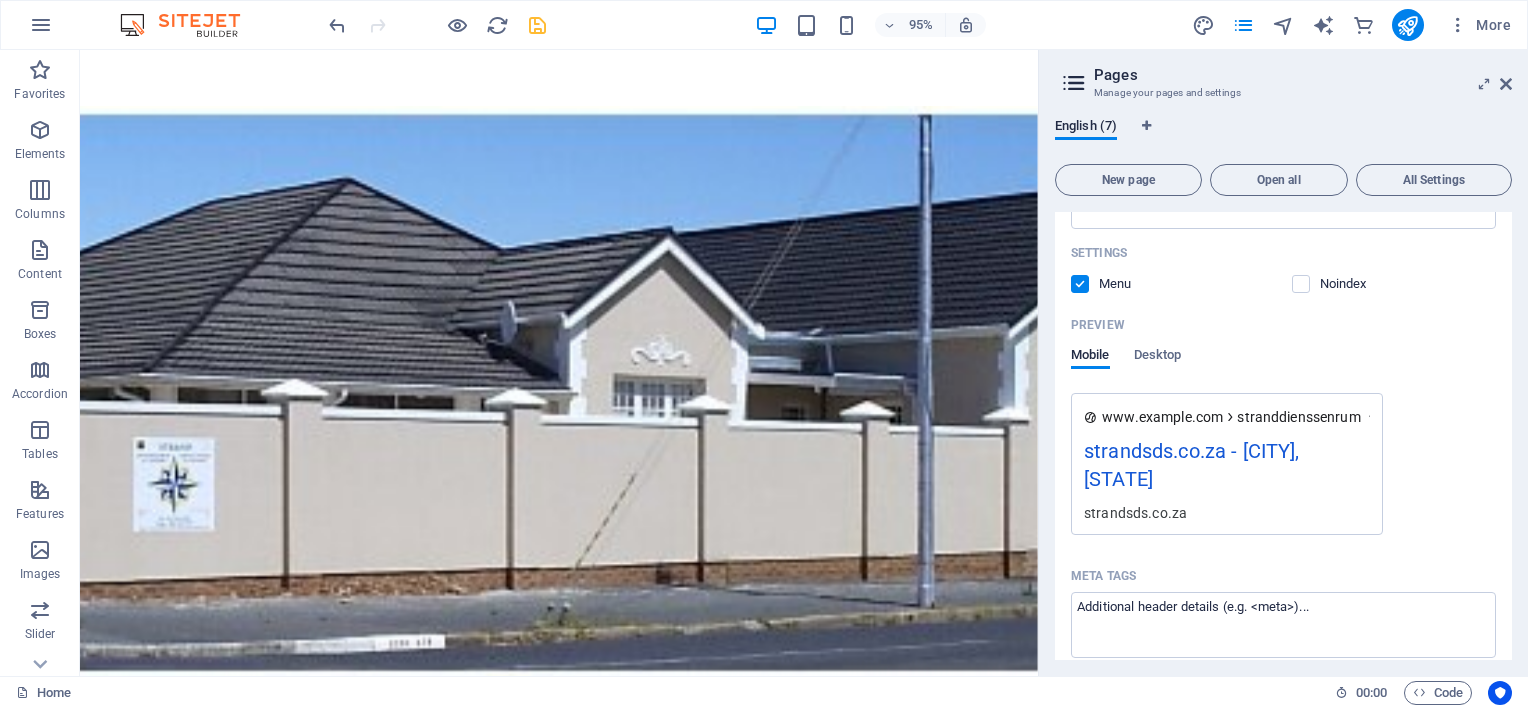 click on "strandsds.co.za -  [CITY], [STATE]" at bounding box center (1227, 469) 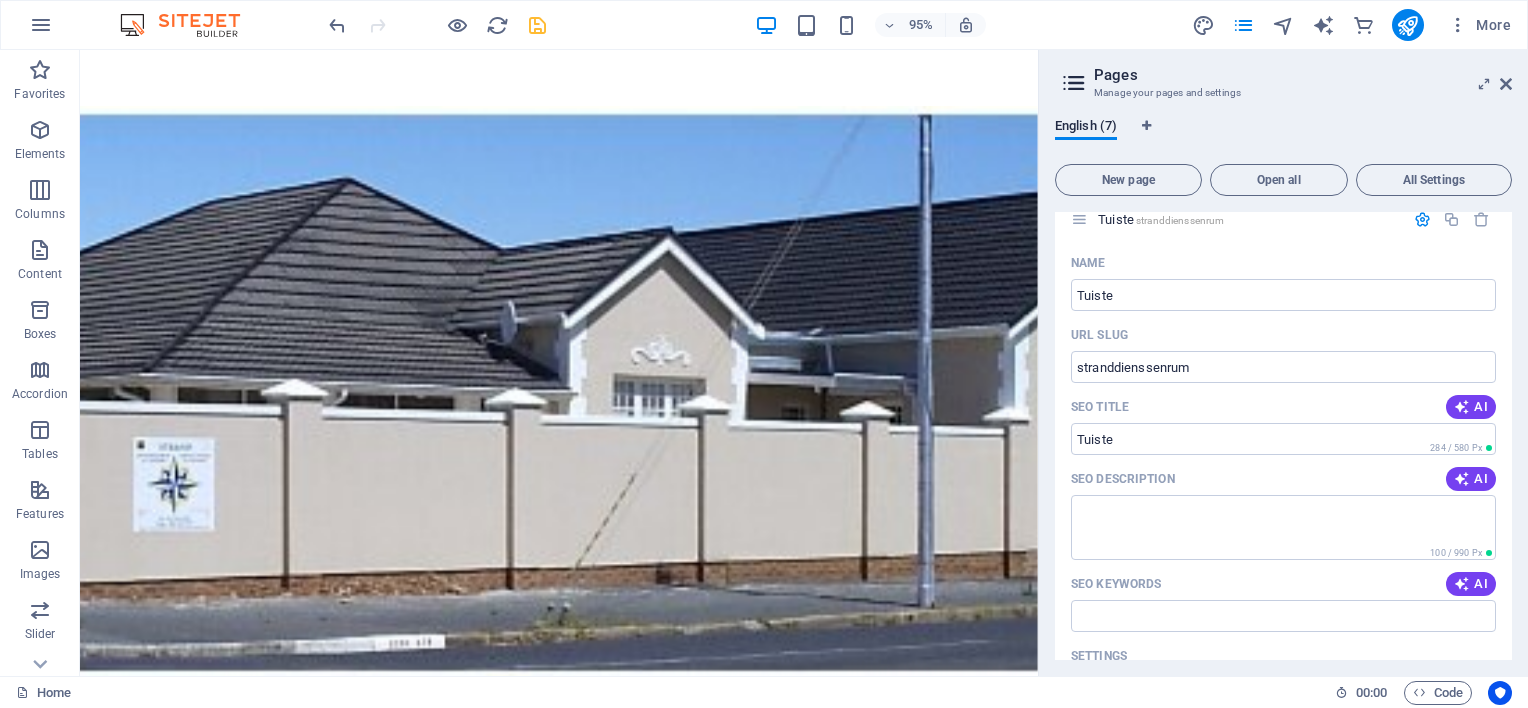 scroll, scrollTop: 0, scrollLeft: 0, axis: both 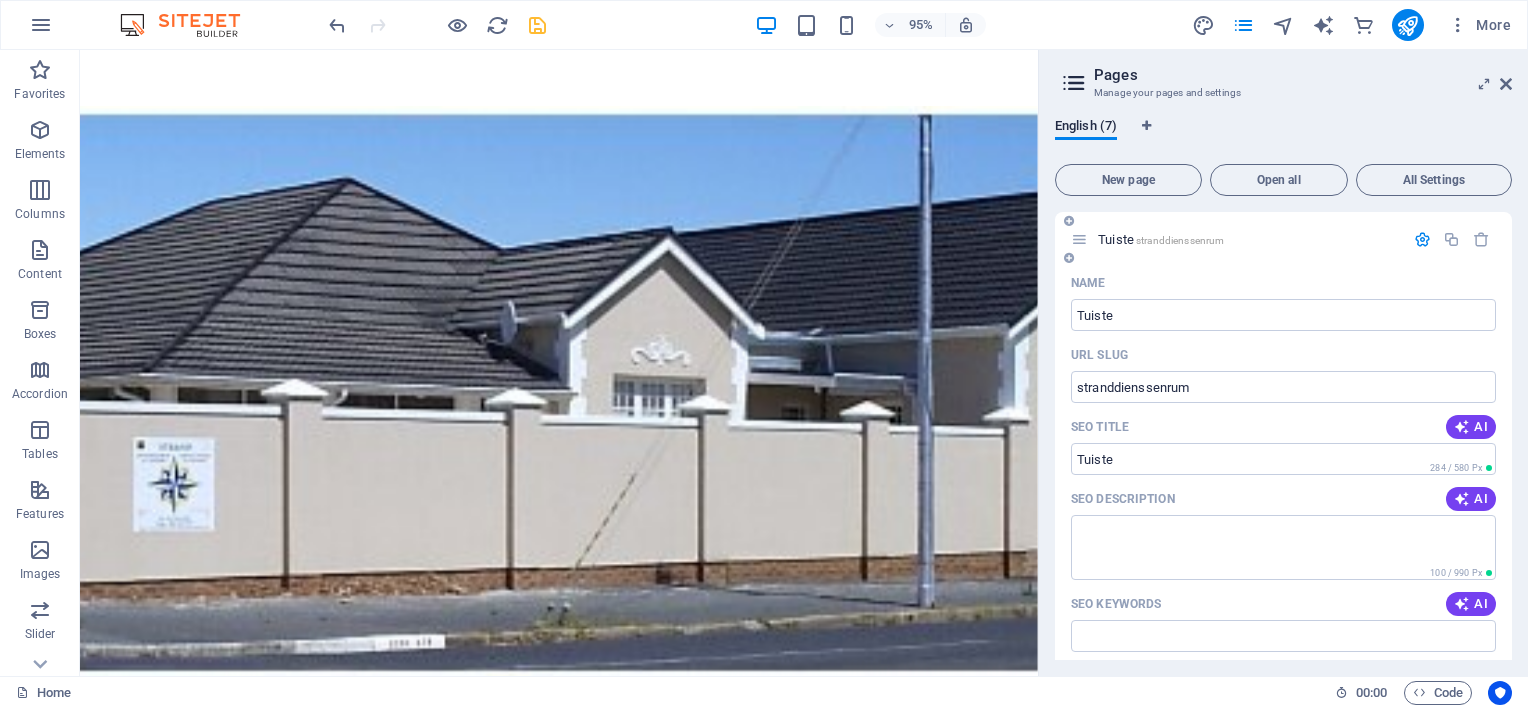 click at bounding box center [1422, 239] 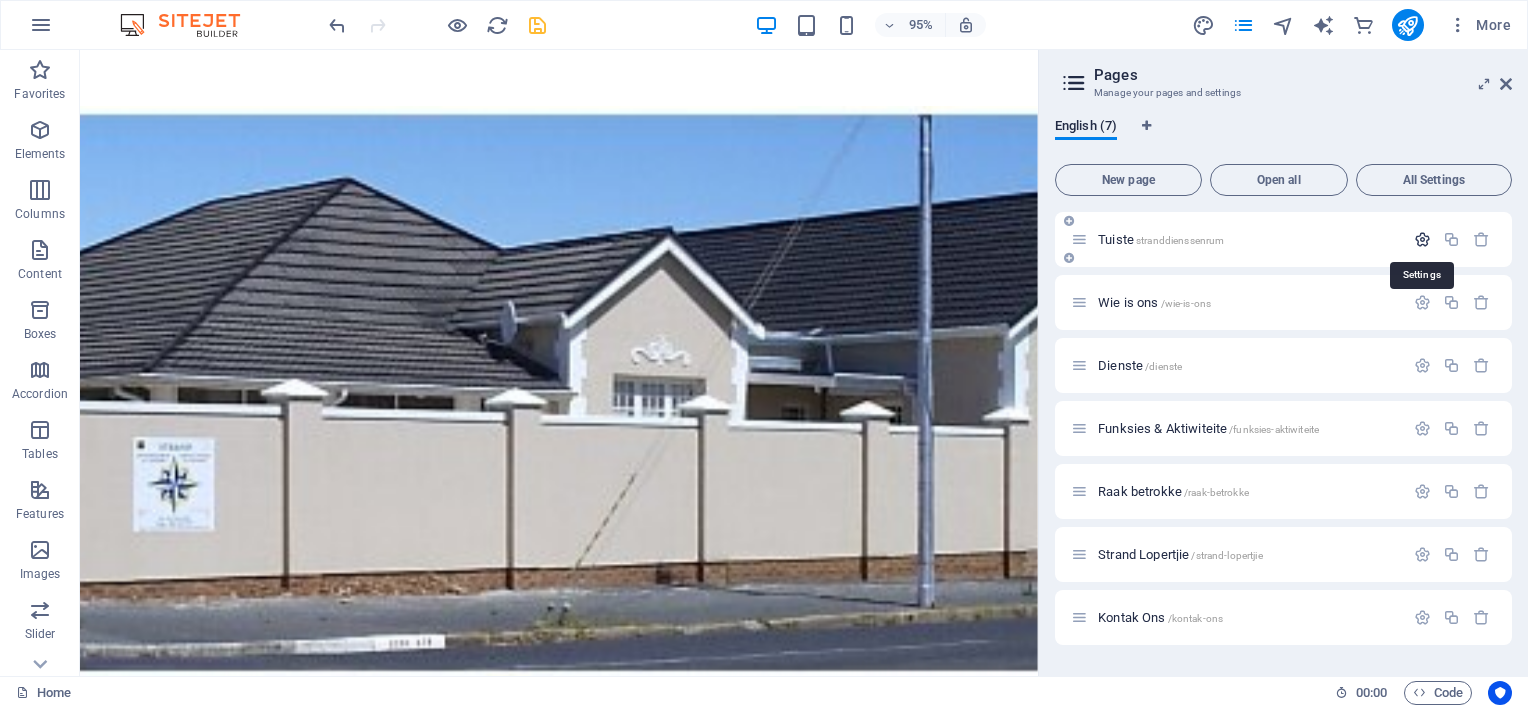click at bounding box center (1422, 239) 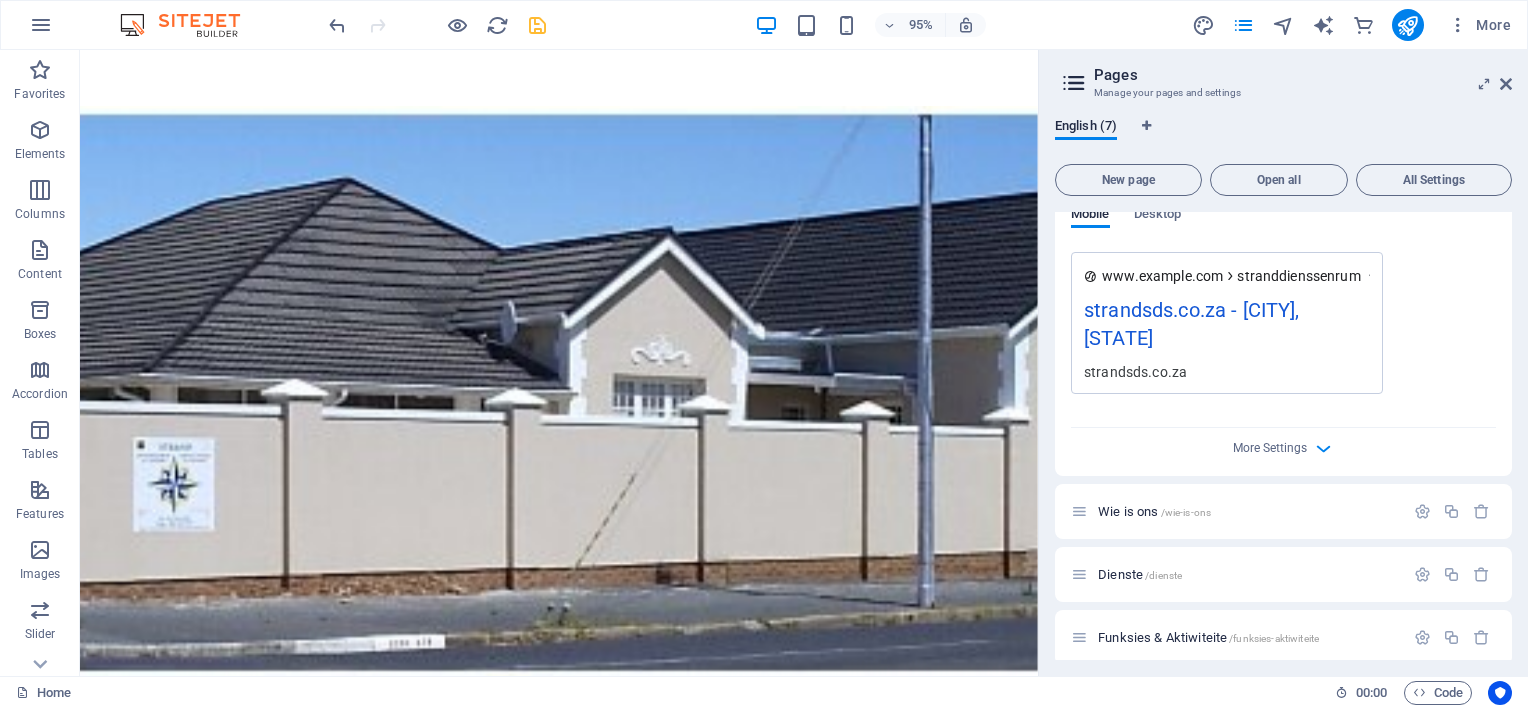 scroll, scrollTop: 573, scrollLeft: 0, axis: vertical 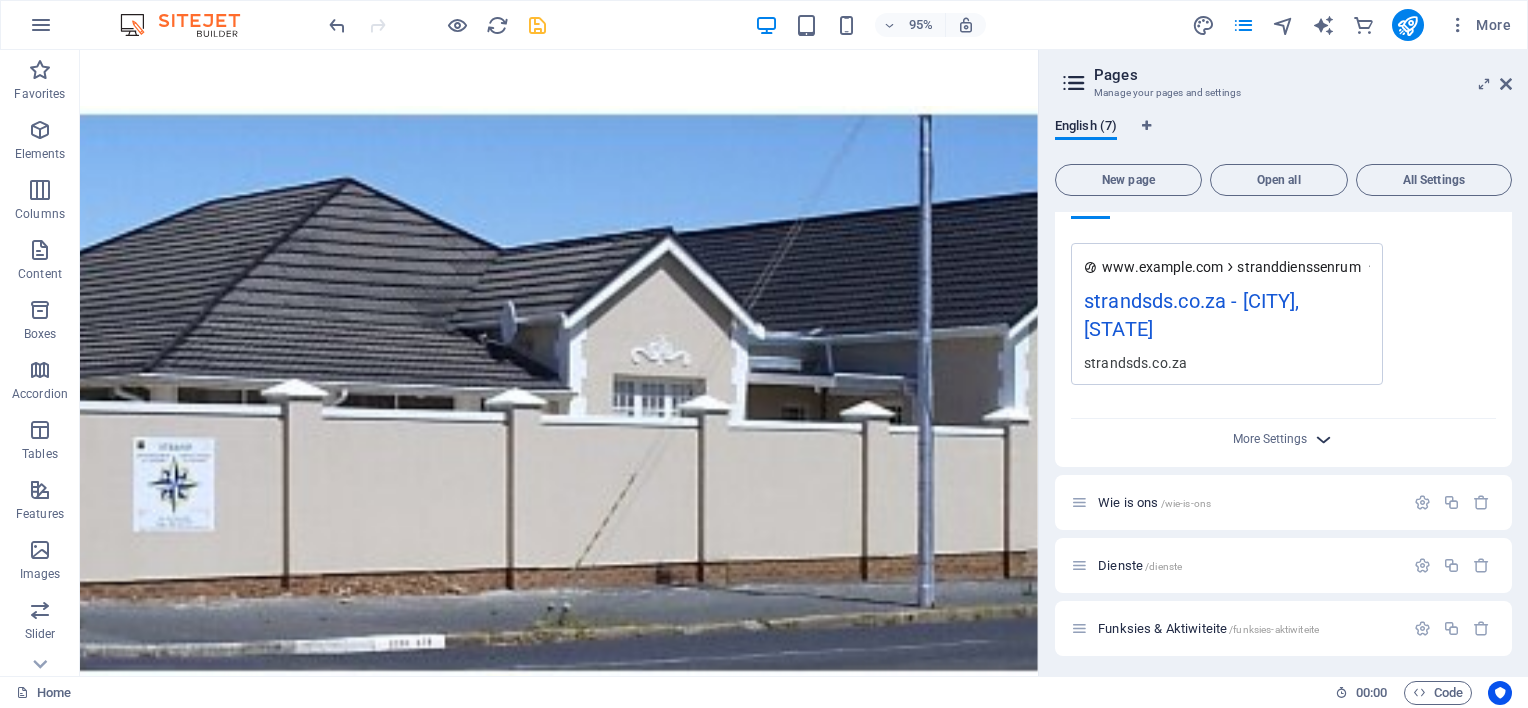 click at bounding box center [1323, 439] 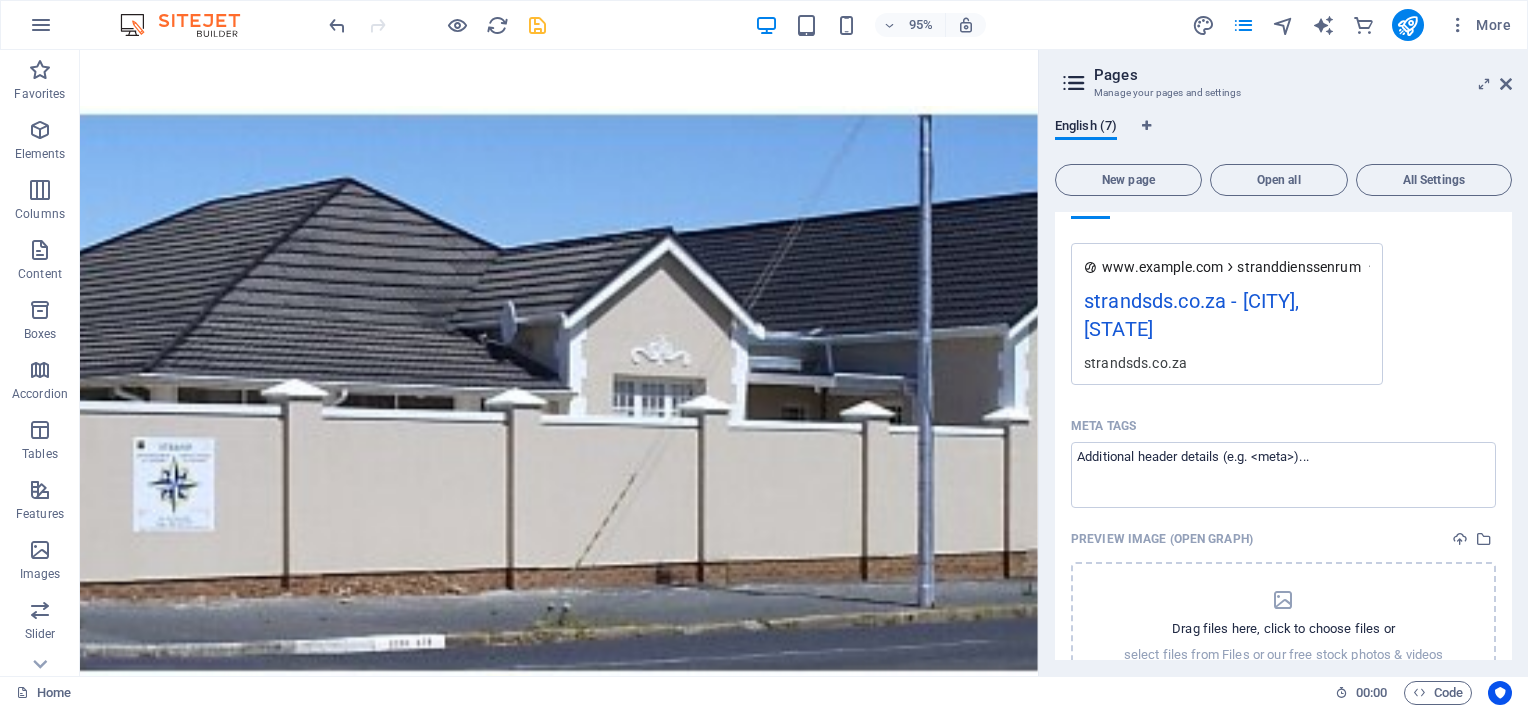 drag, startPoint x: 1512, startPoint y: 471, endPoint x: 1512, endPoint y: 417, distance: 54 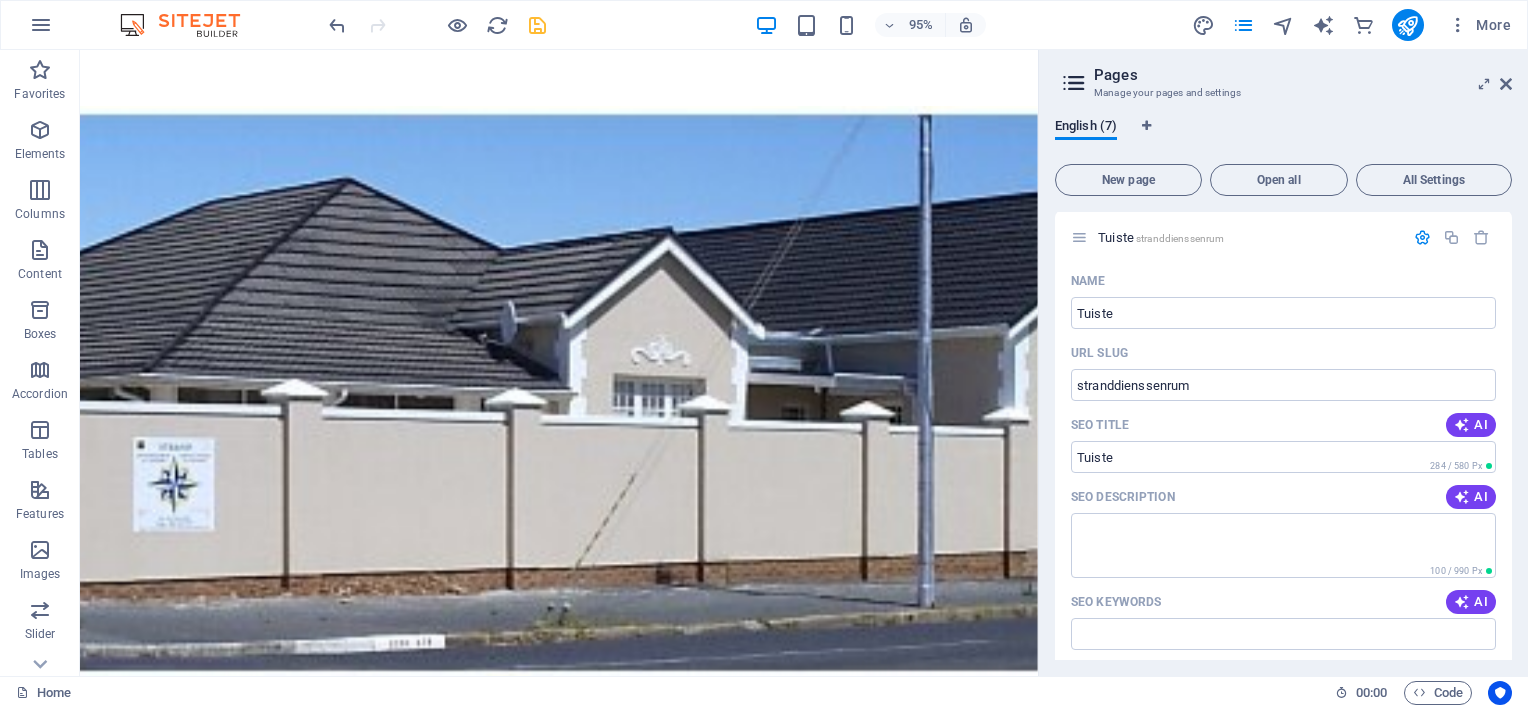 scroll, scrollTop: 0, scrollLeft: 0, axis: both 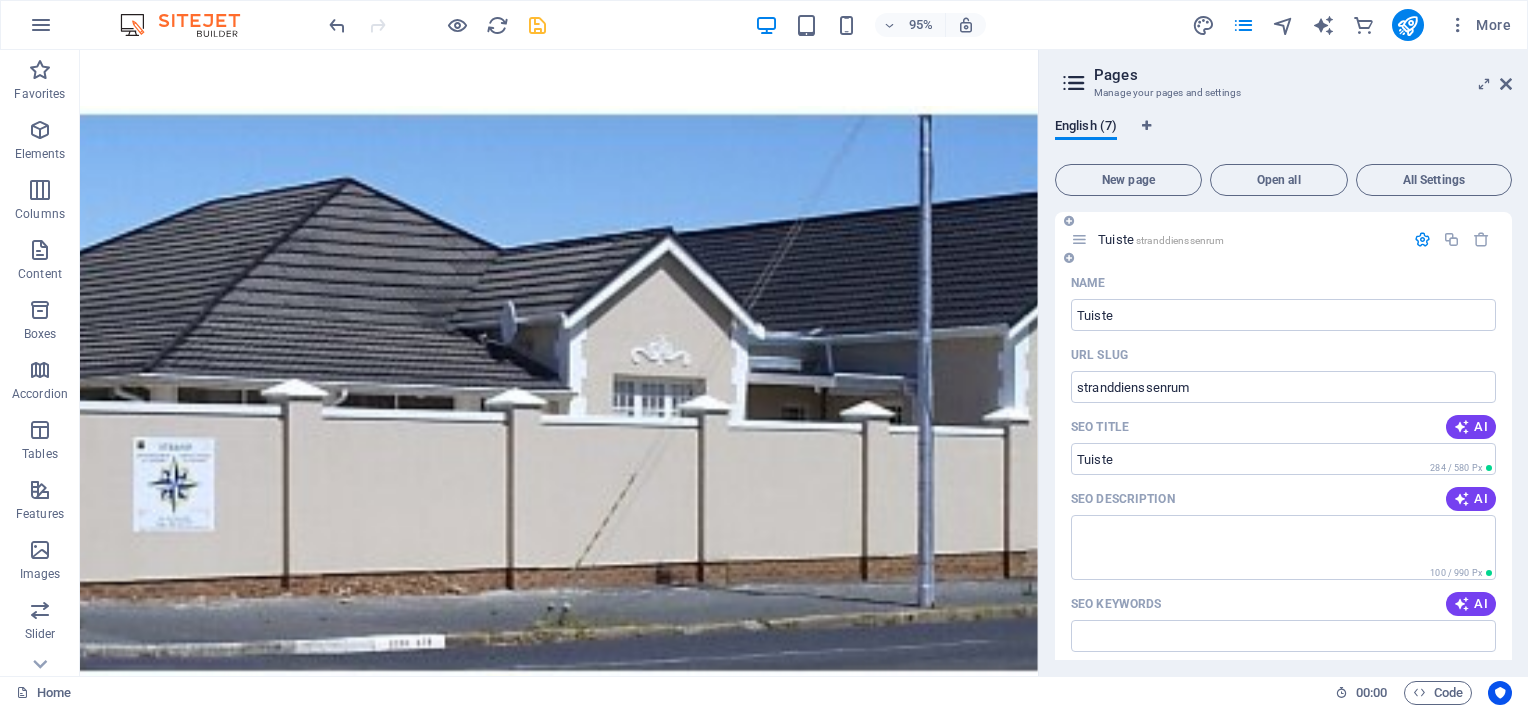 click at bounding box center (1069, 258) 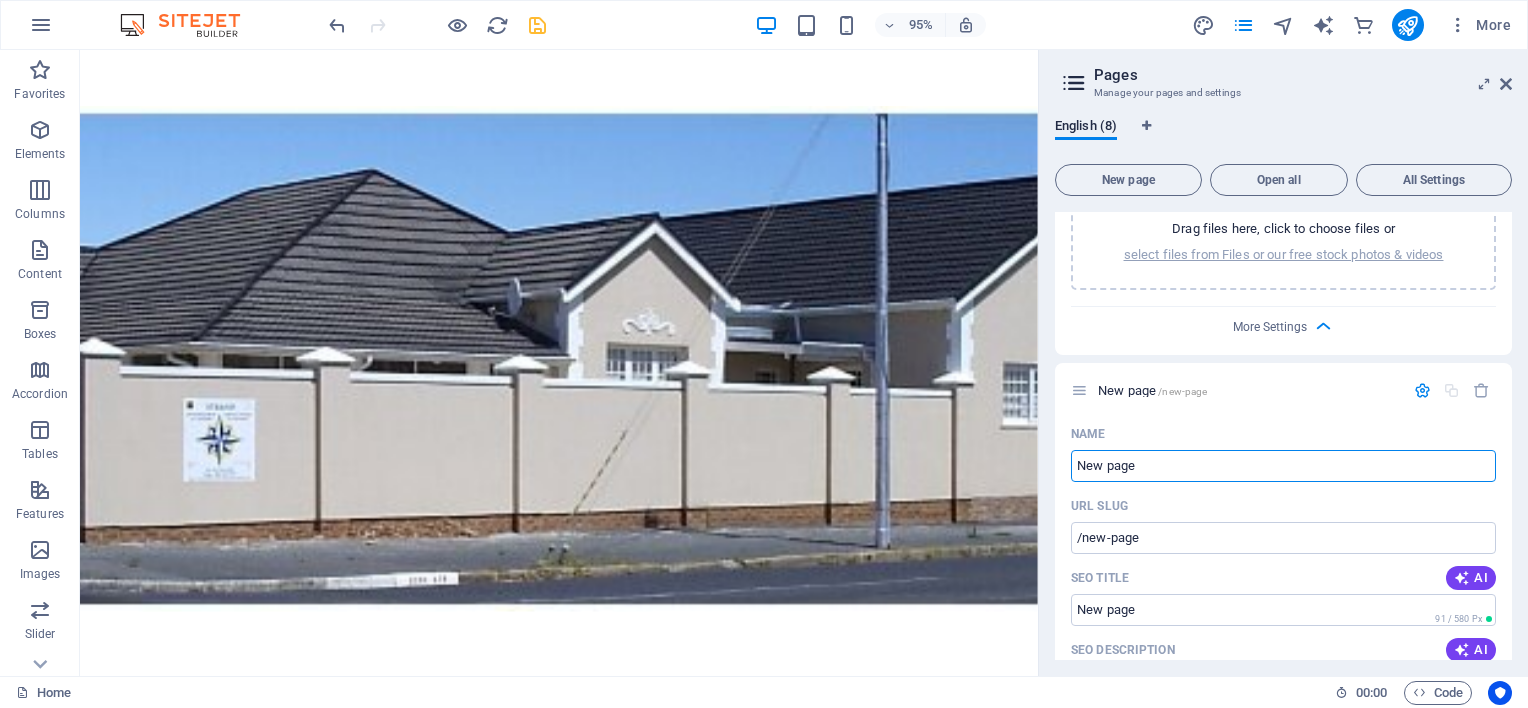 scroll, scrollTop: 0, scrollLeft: 0, axis: both 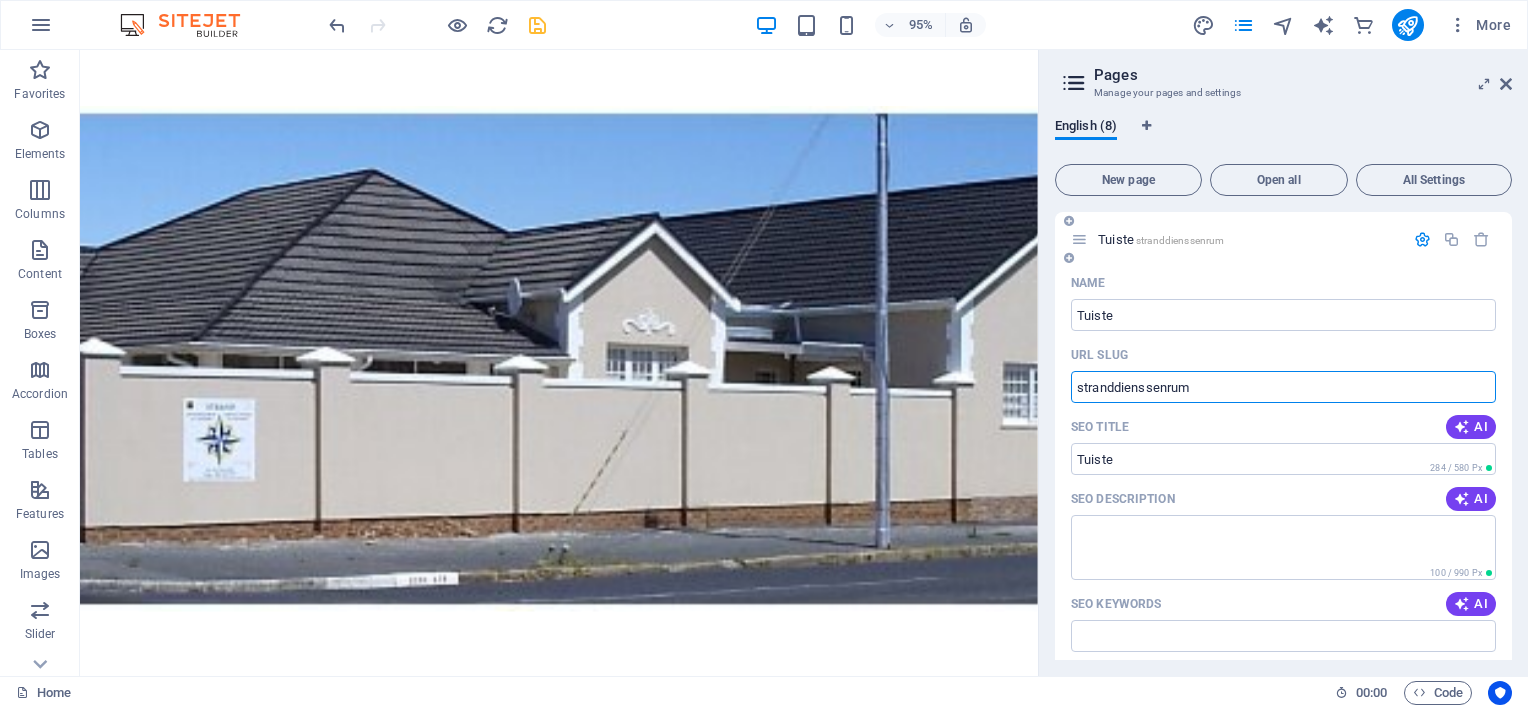click on "stranddienssenrum" at bounding box center (1283, 387) 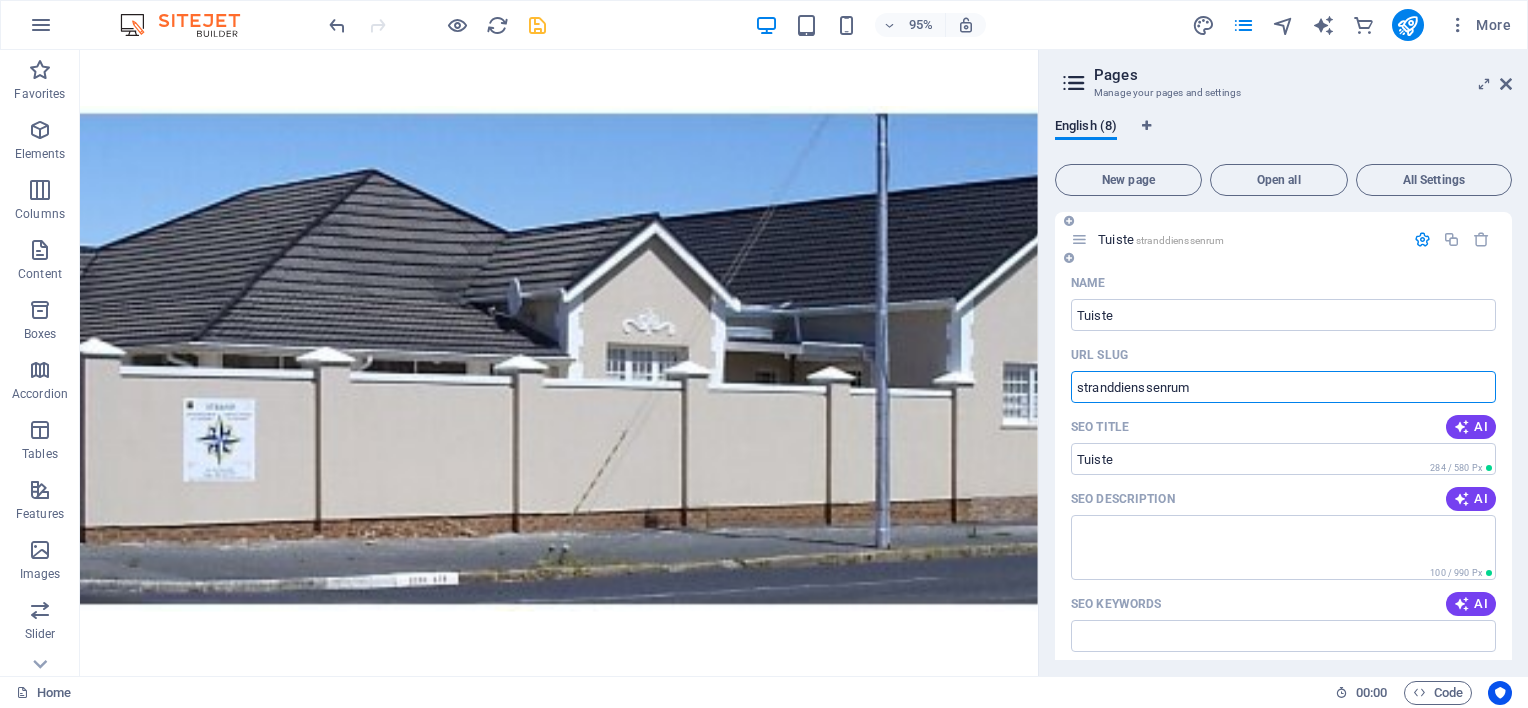 click on "SEO Title AI" at bounding box center (1283, 427) 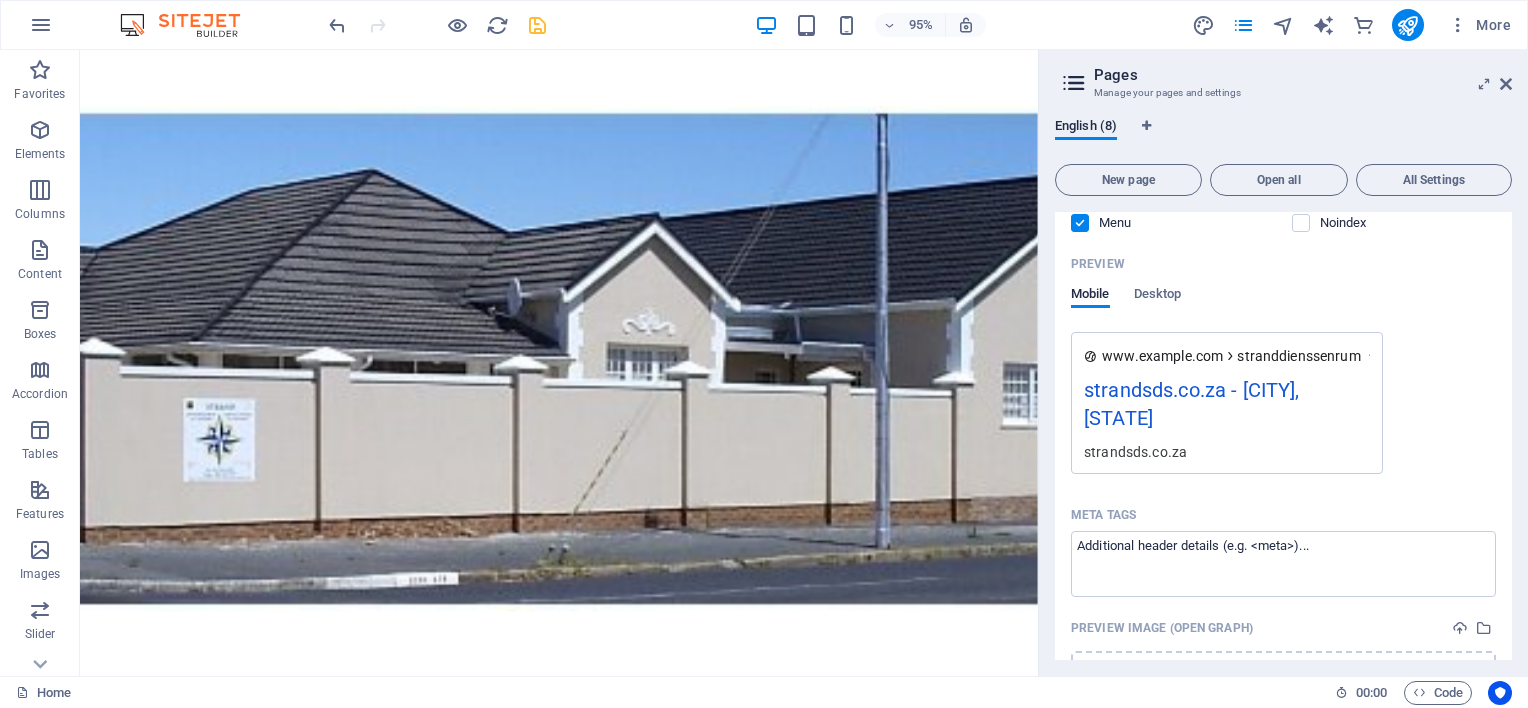scroll, scrollTop: 0, scrollLeft: 0, axis: both 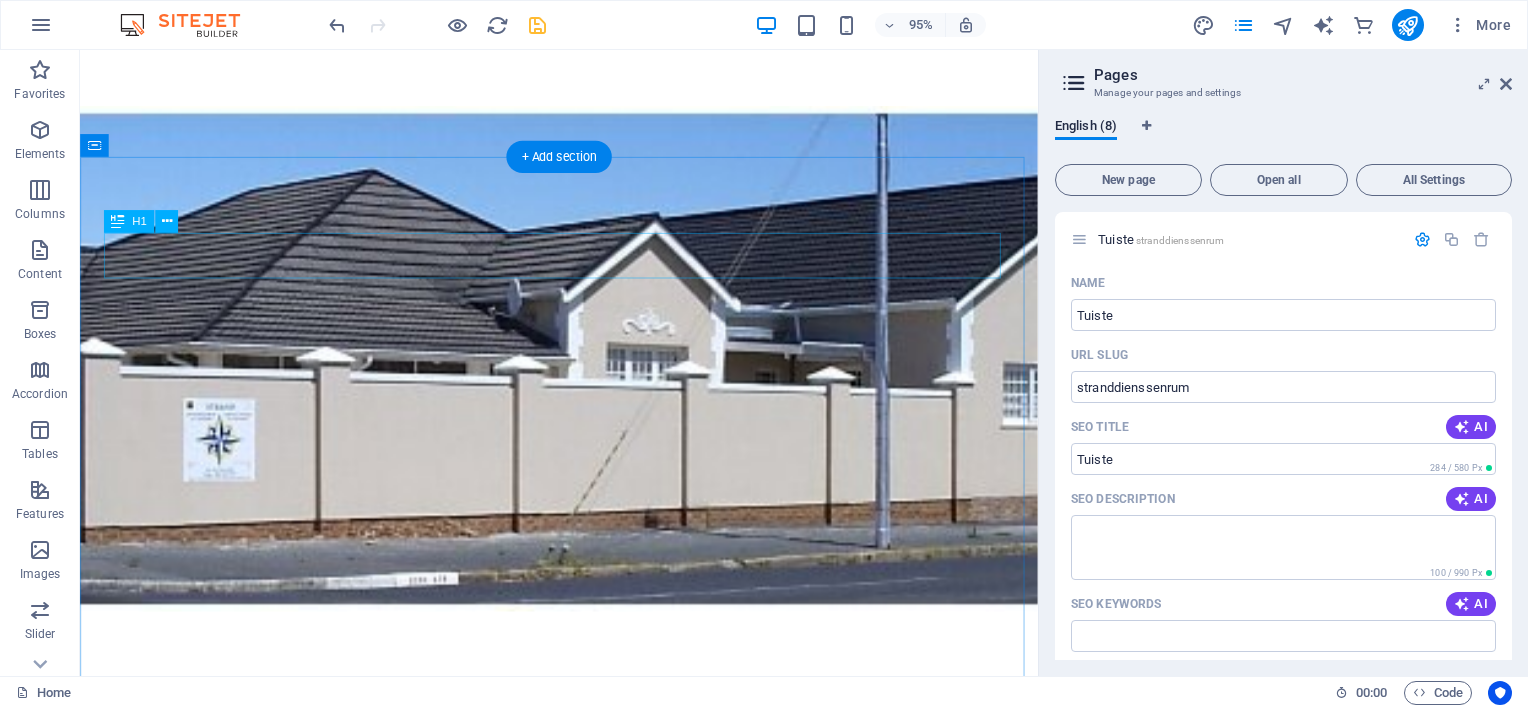 click on "Welcome to  strandsds.co.za" at bounding box center [584, 1024] 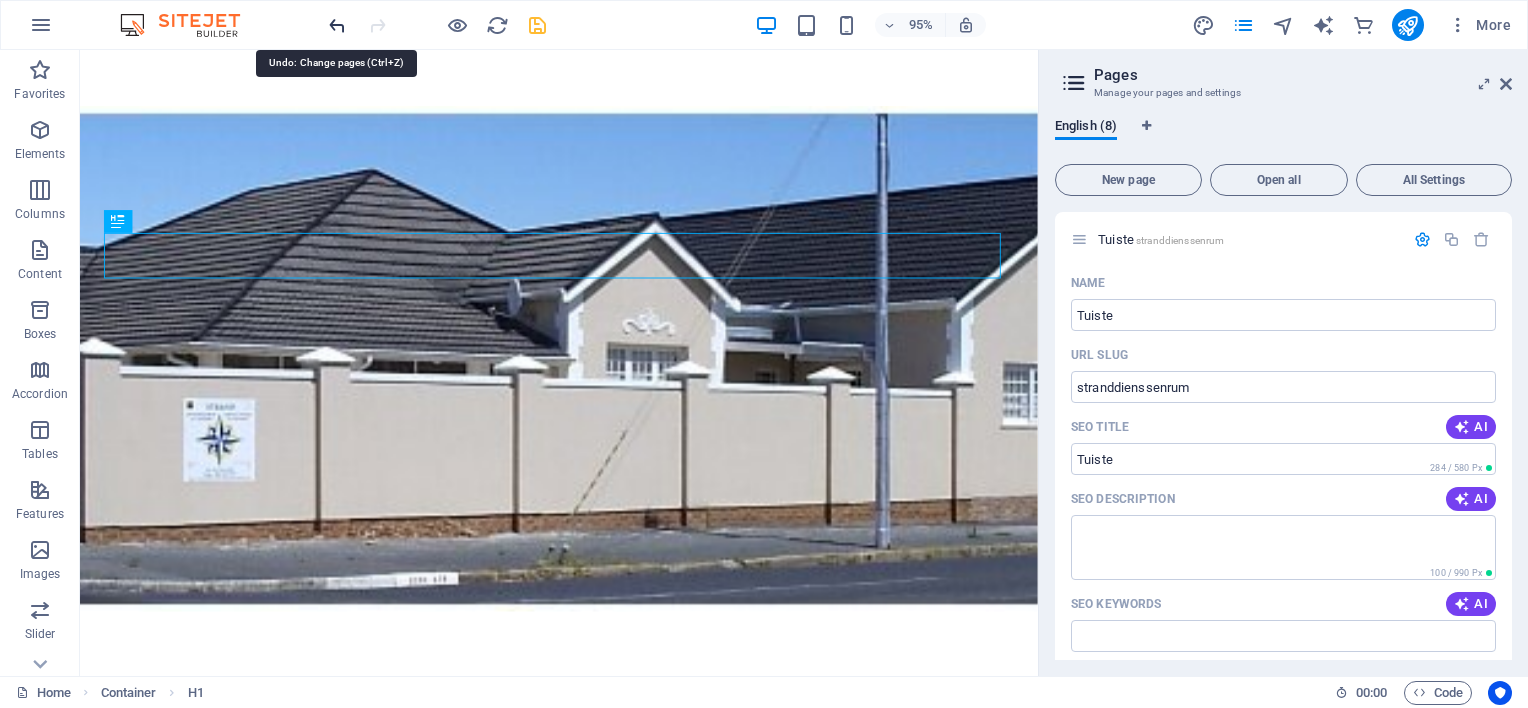 click at bounding box center [337, 25] 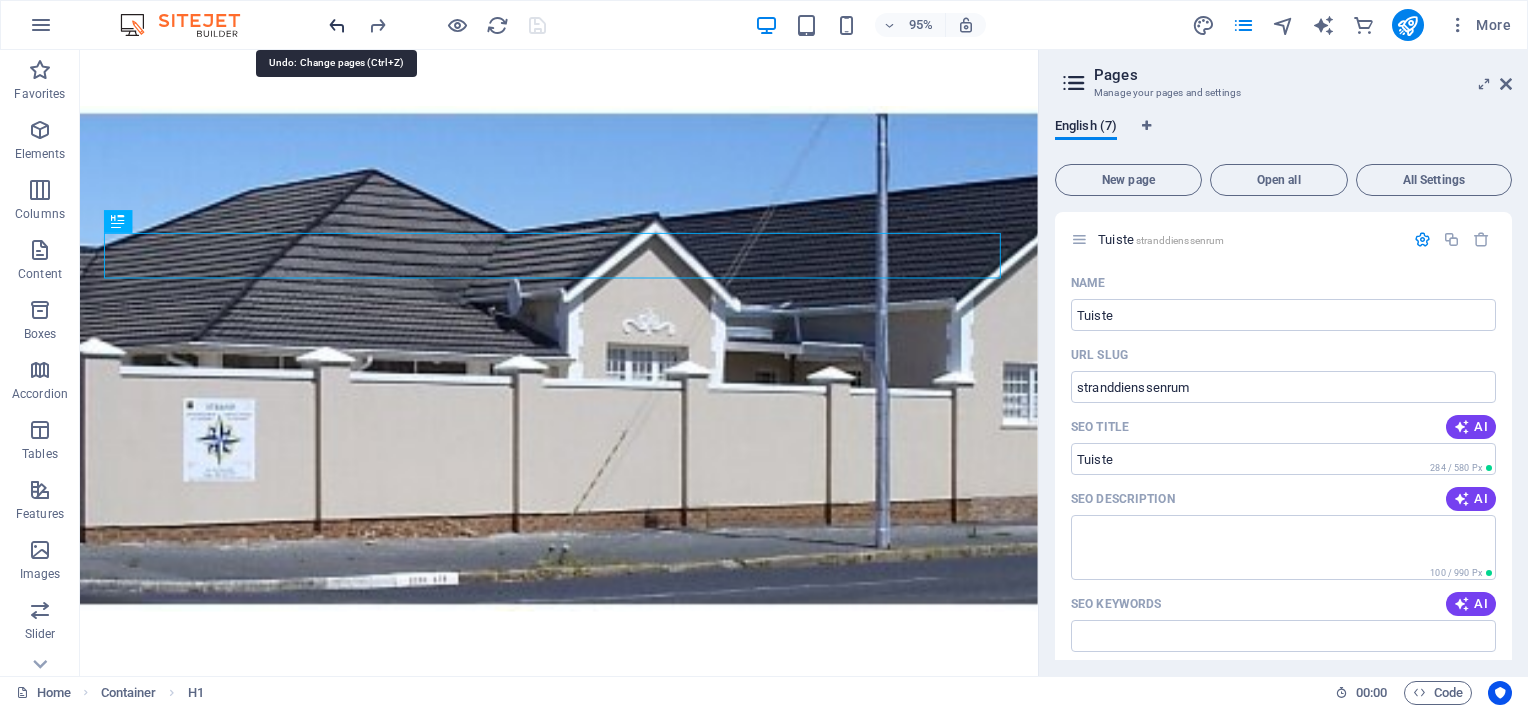 click at bounding box center (337, 25) 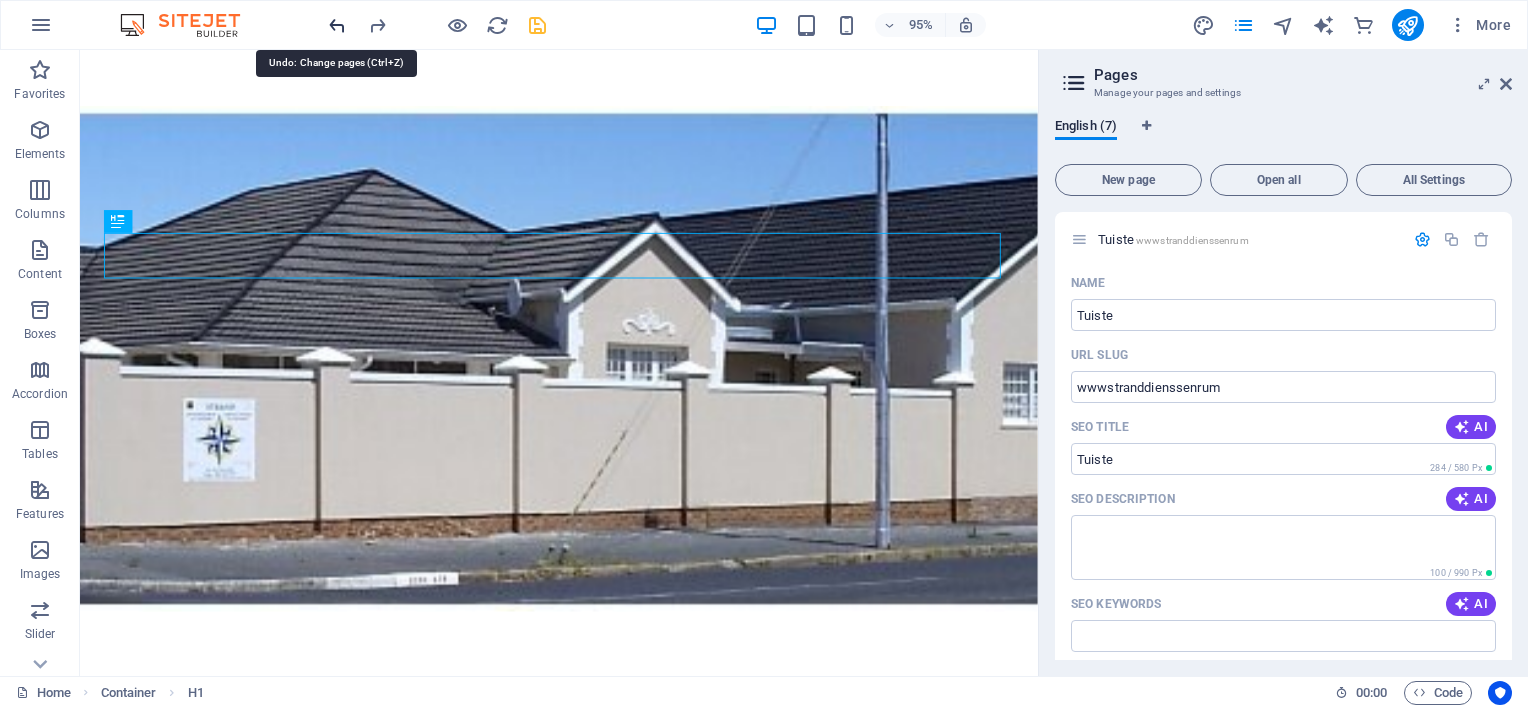 click at bounding box center [337, 25] 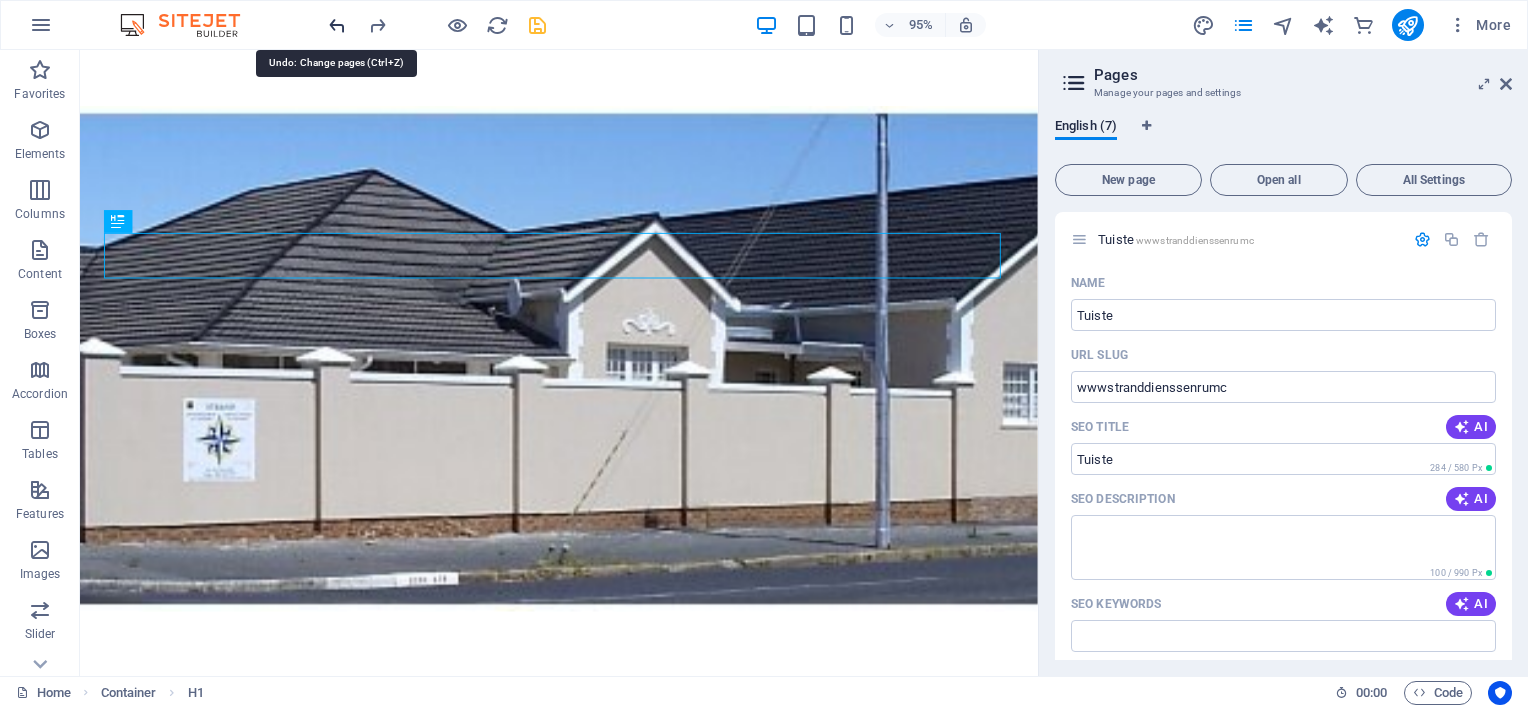click at bounding box center (337, 25) 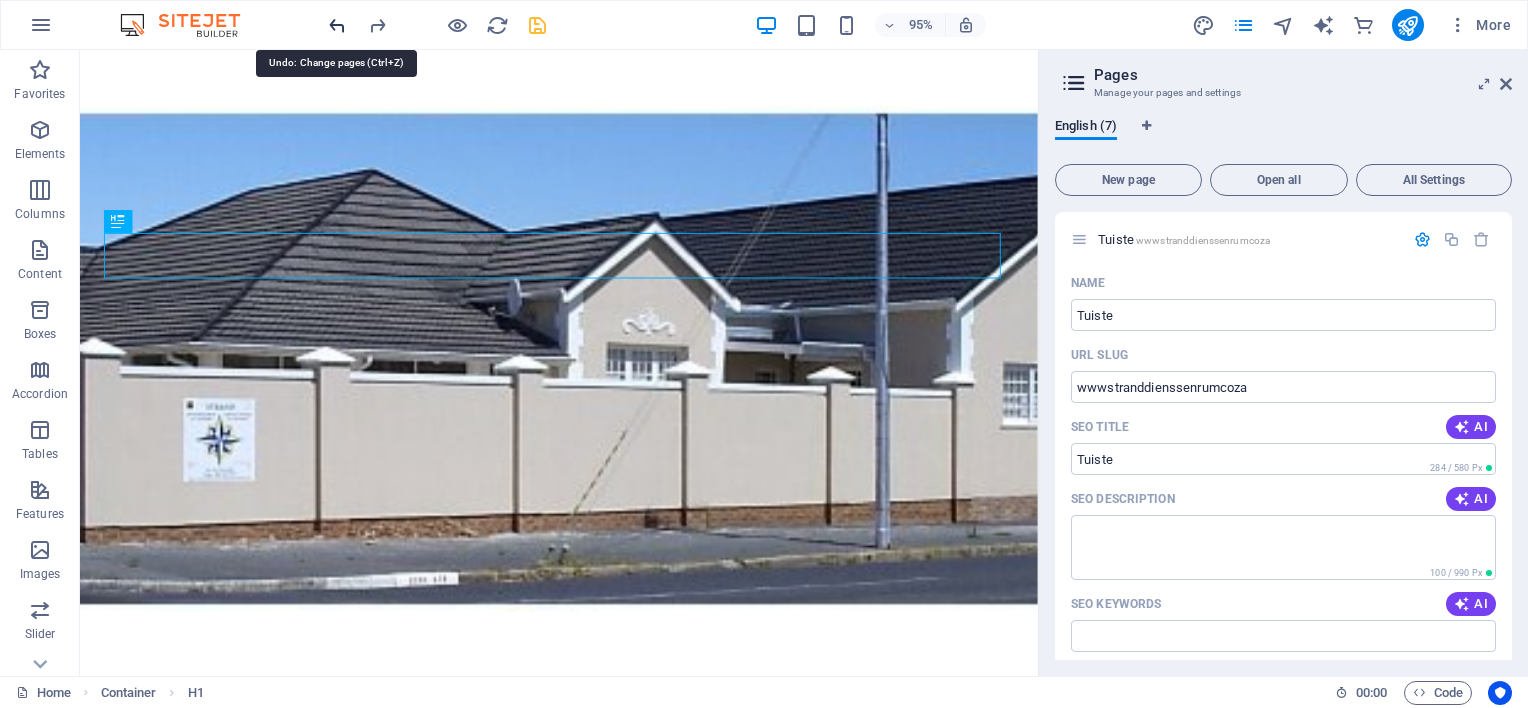 click at bounding box center [337, 25] 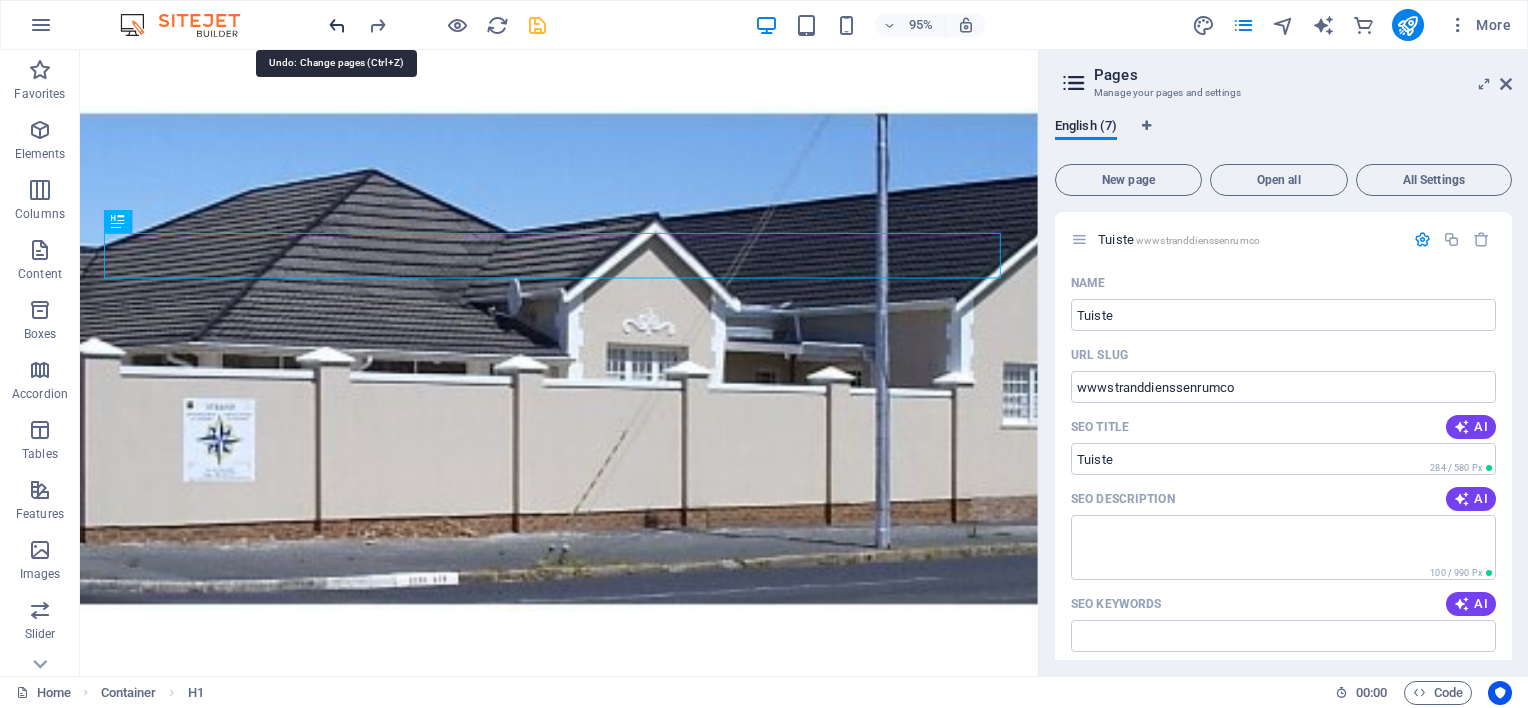 click at bounding box center [337, 25] 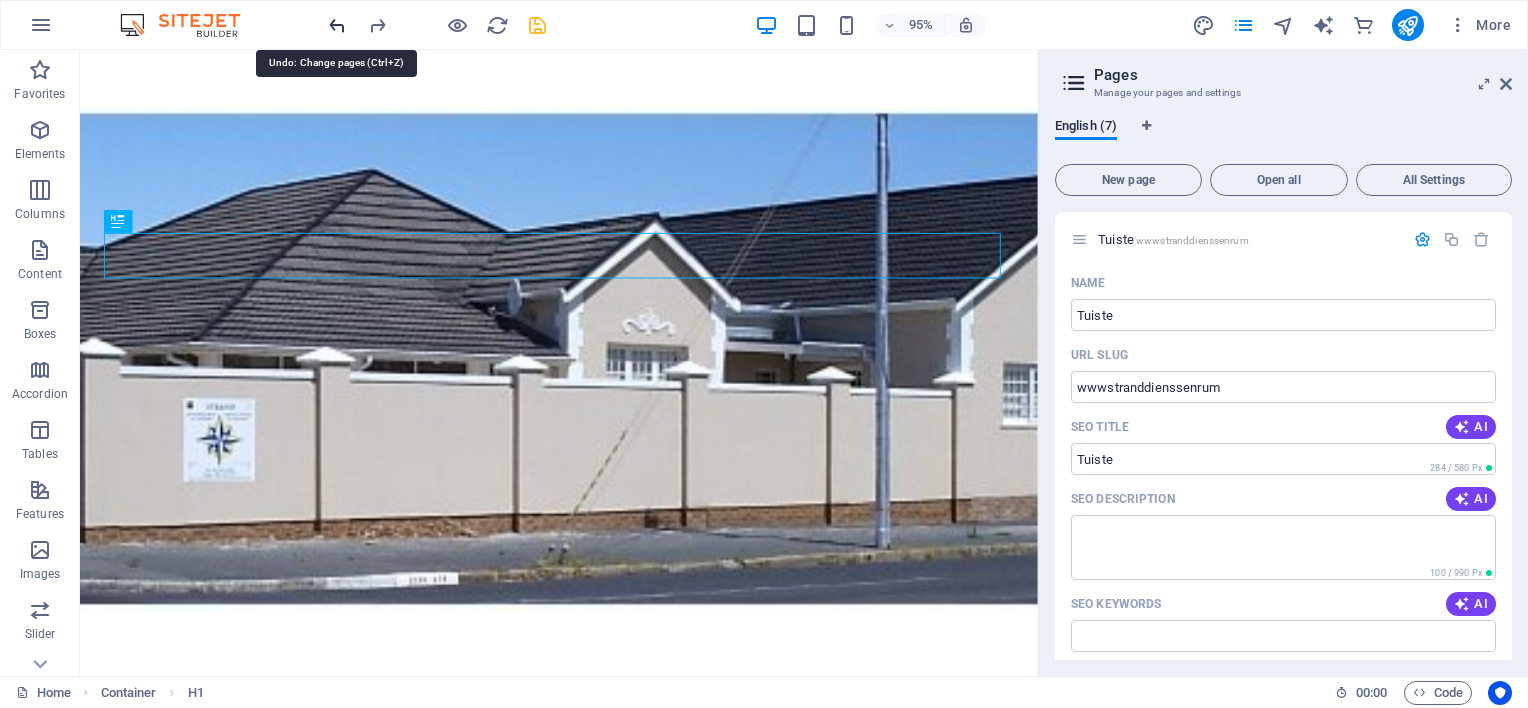 click at bounding box center (337, 25) 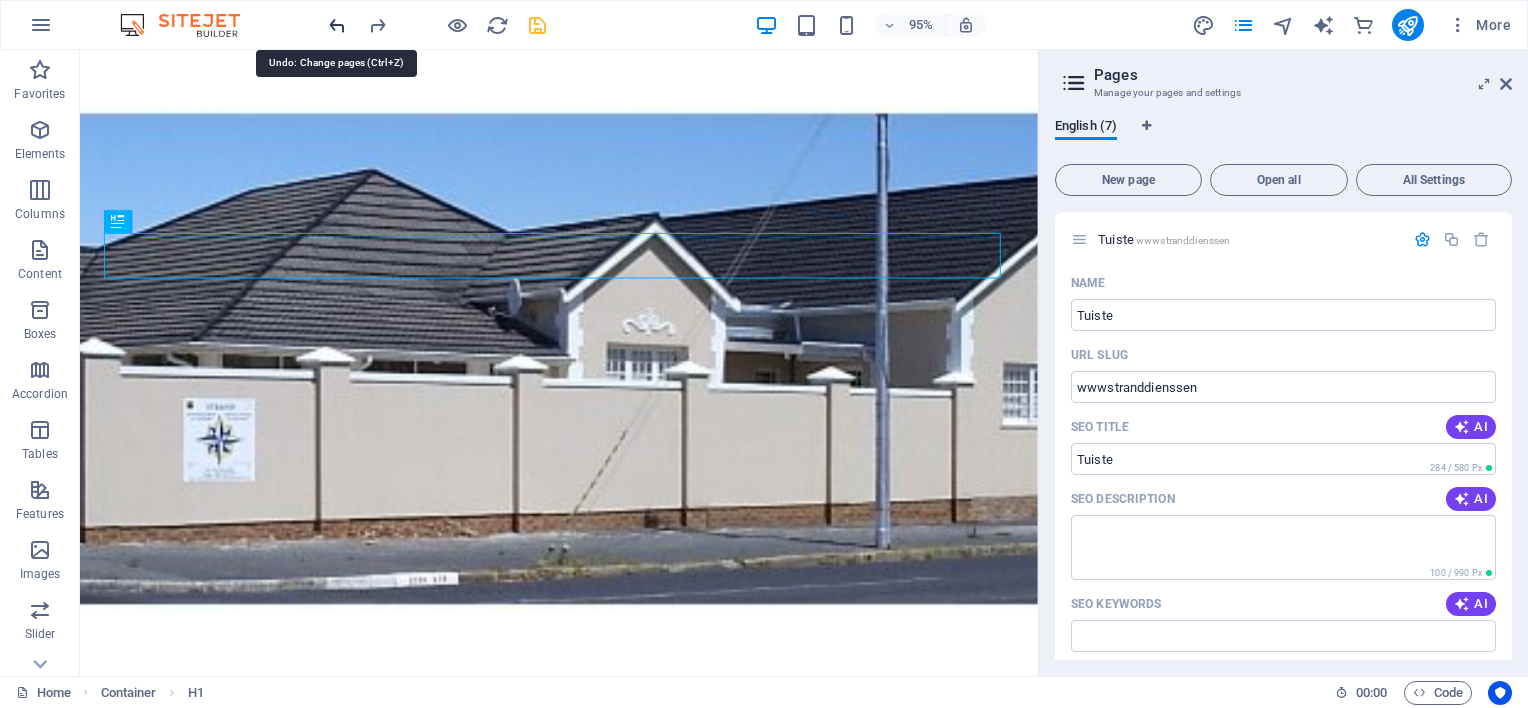 click at bounding box center [337, 25] 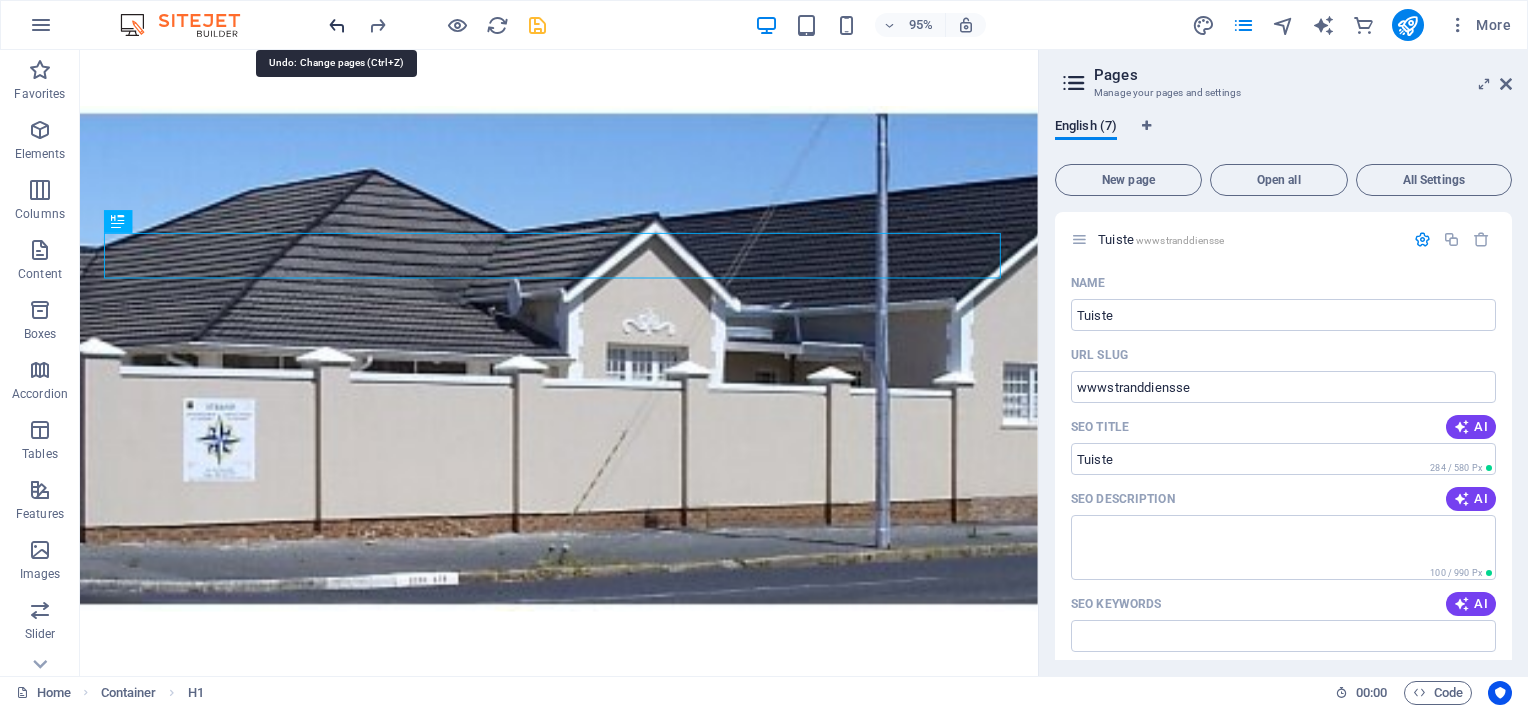 click at bounding box center [337, 25] 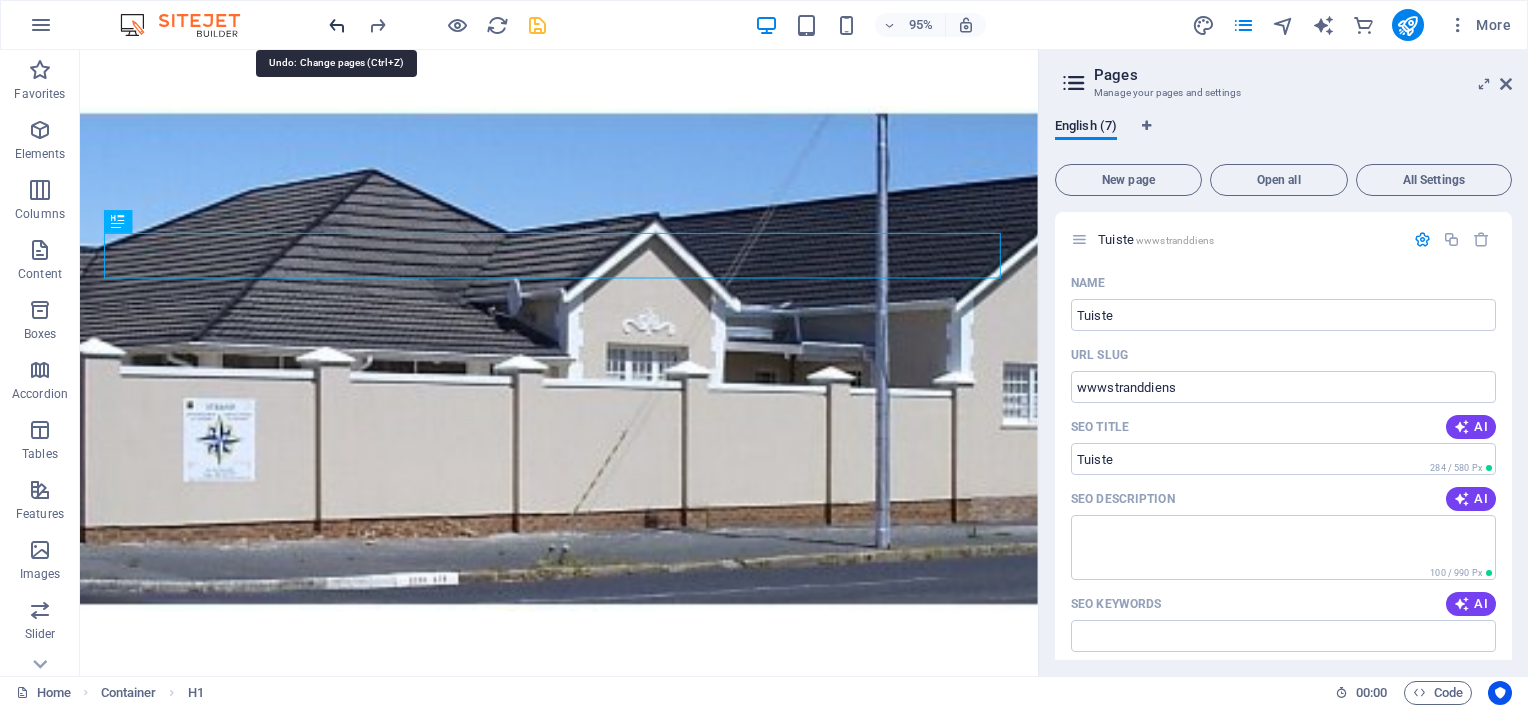 click at bounding box center (337, 25) 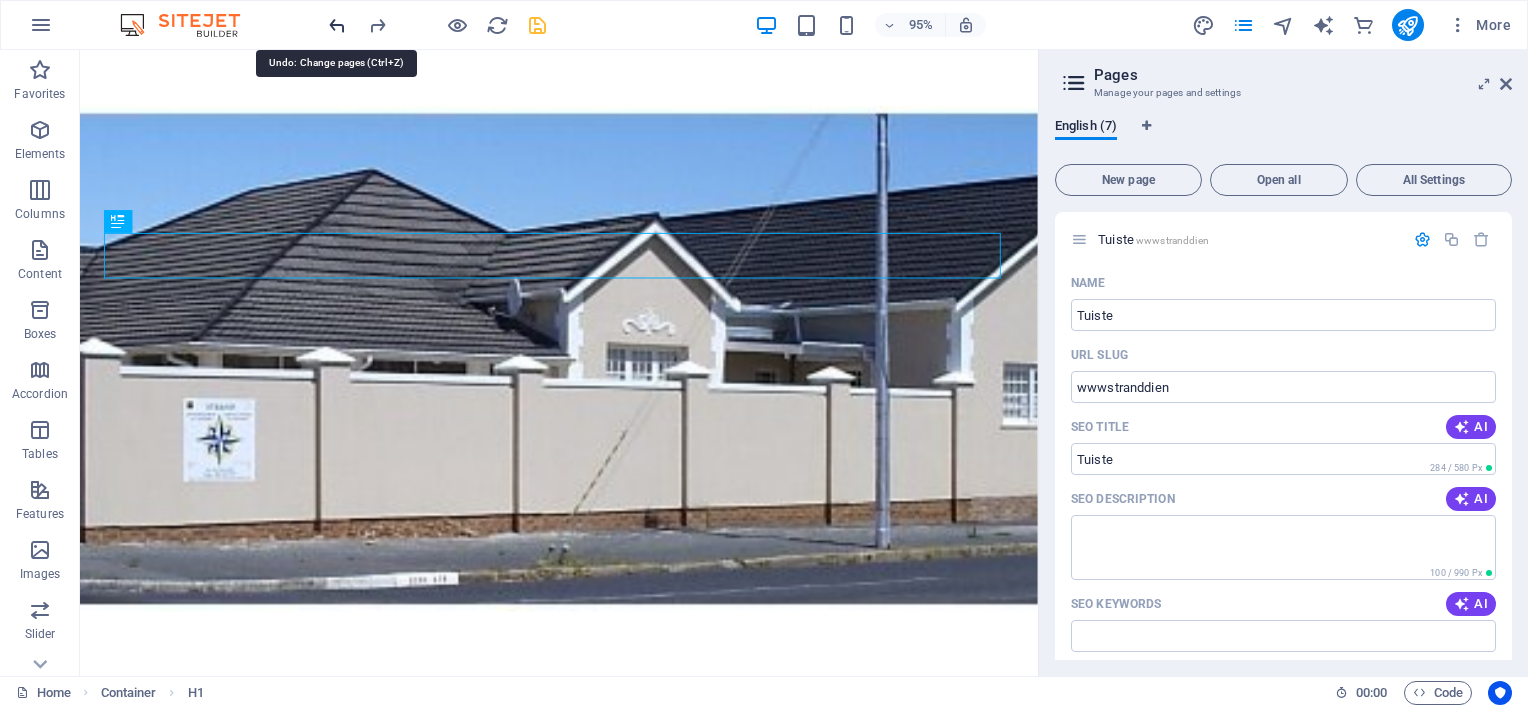 click at bounding box center [337, 25] 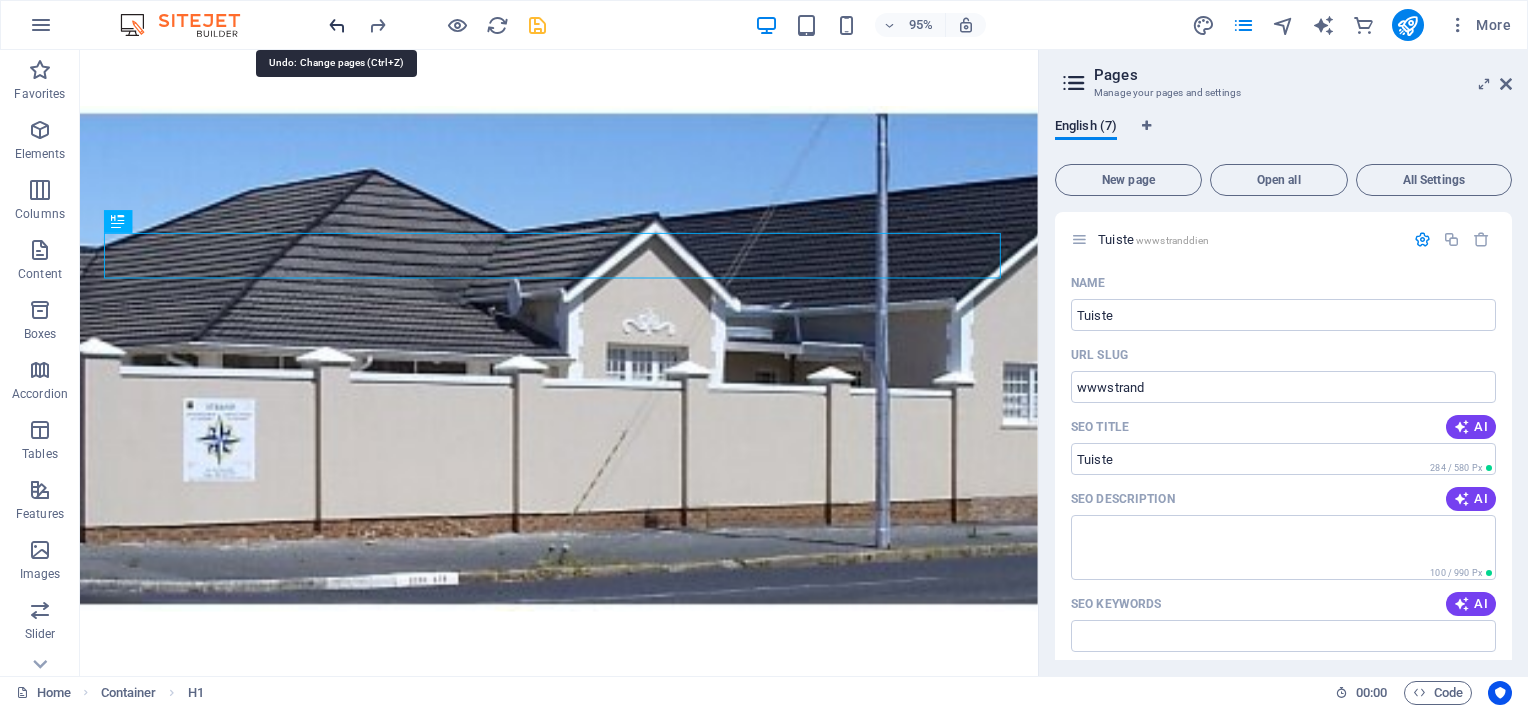 click at bounding box center (337, 25) 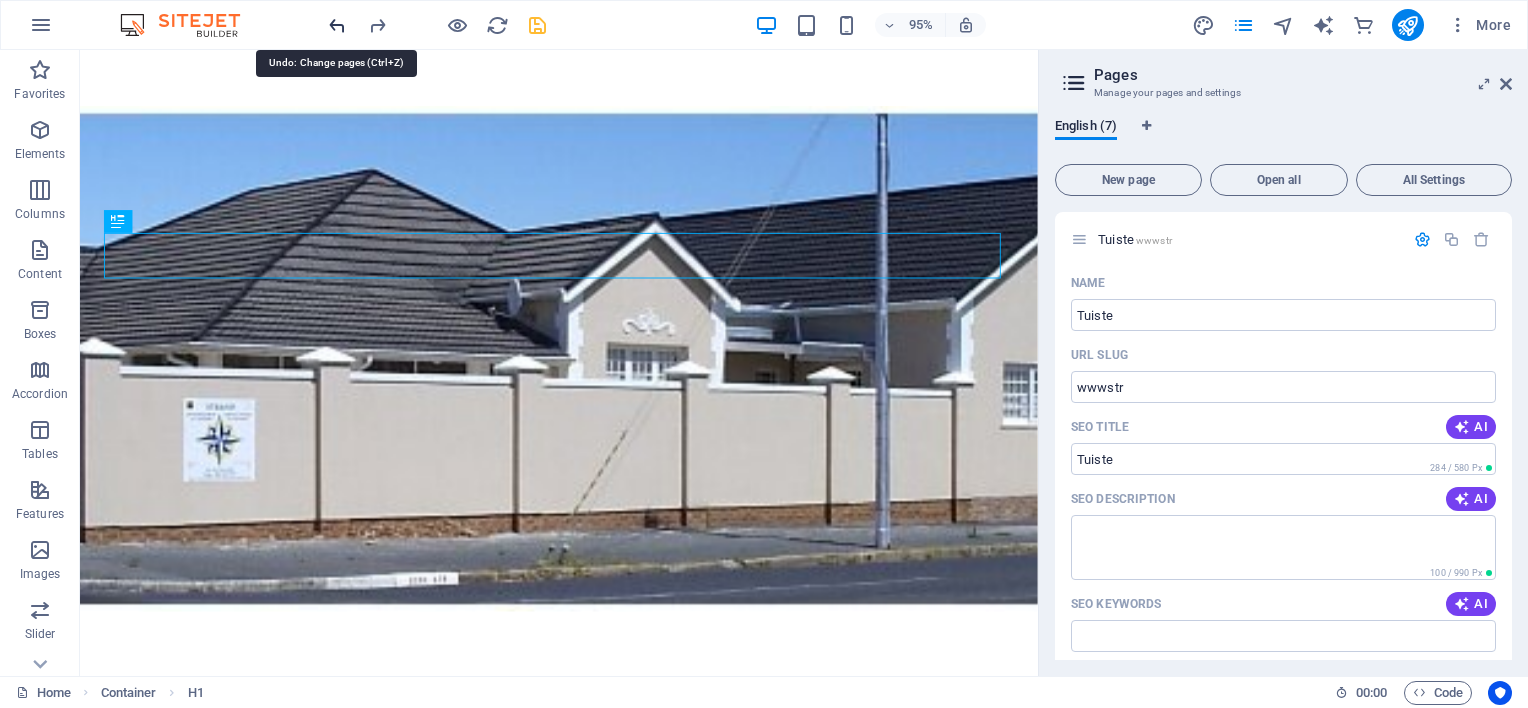 click at bounding box center (337, 25) 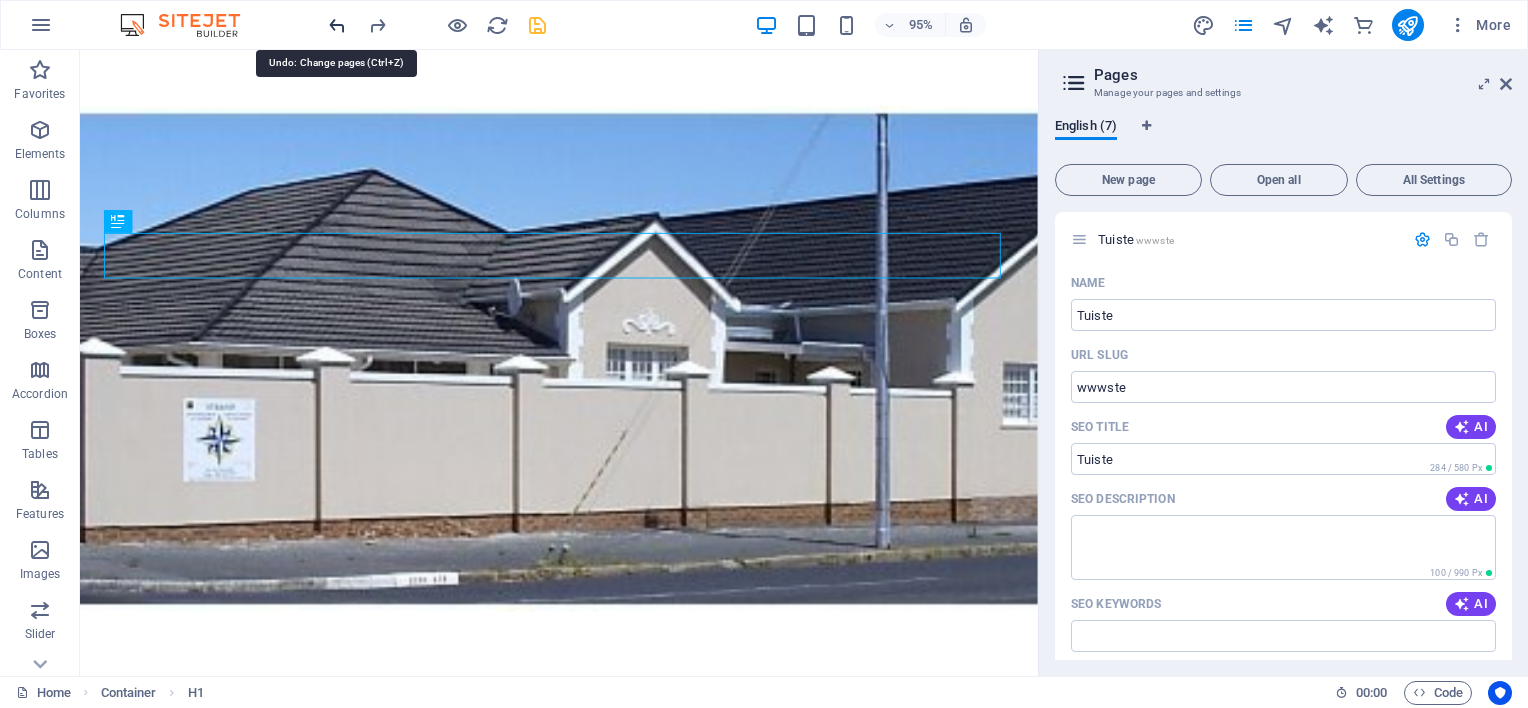 click at bounding box center [337, 25] 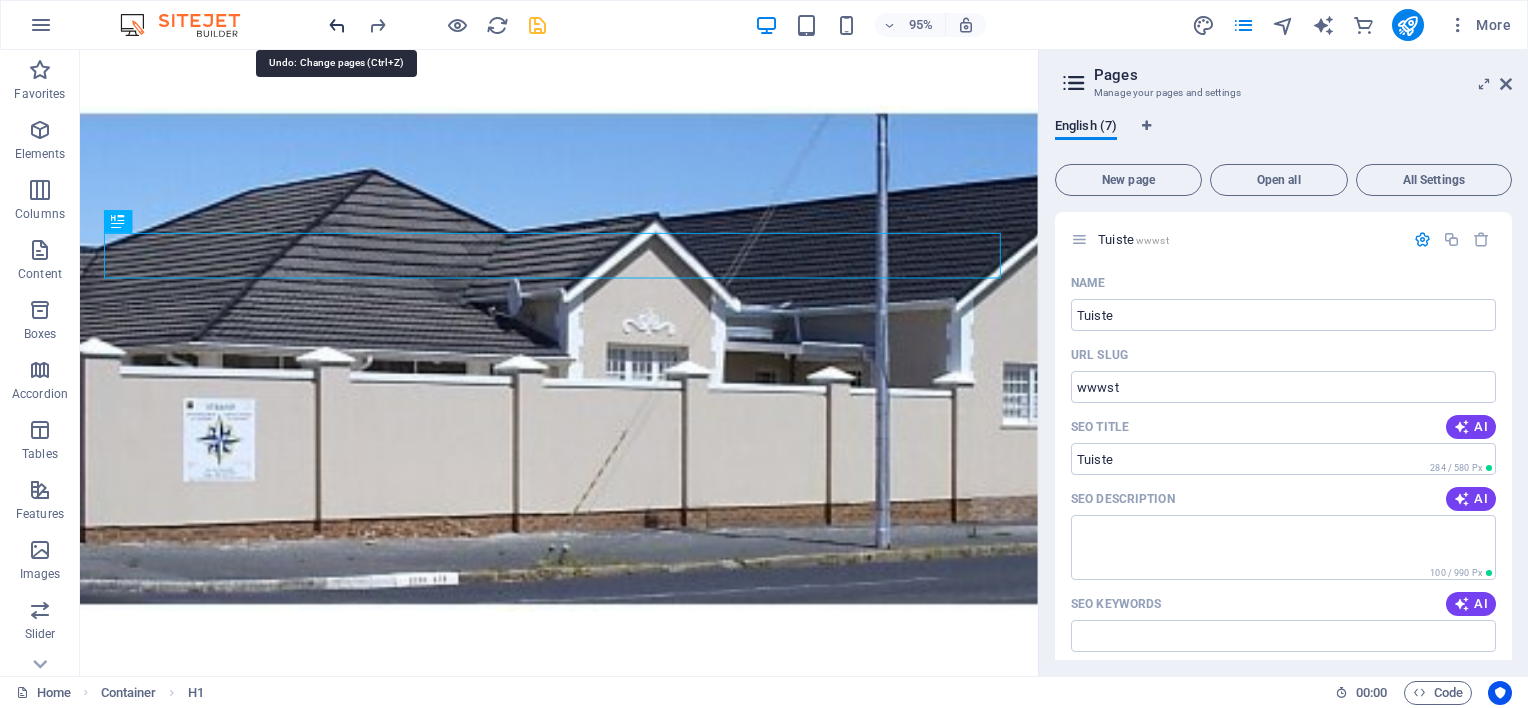 click at bounding box center [337, 25] 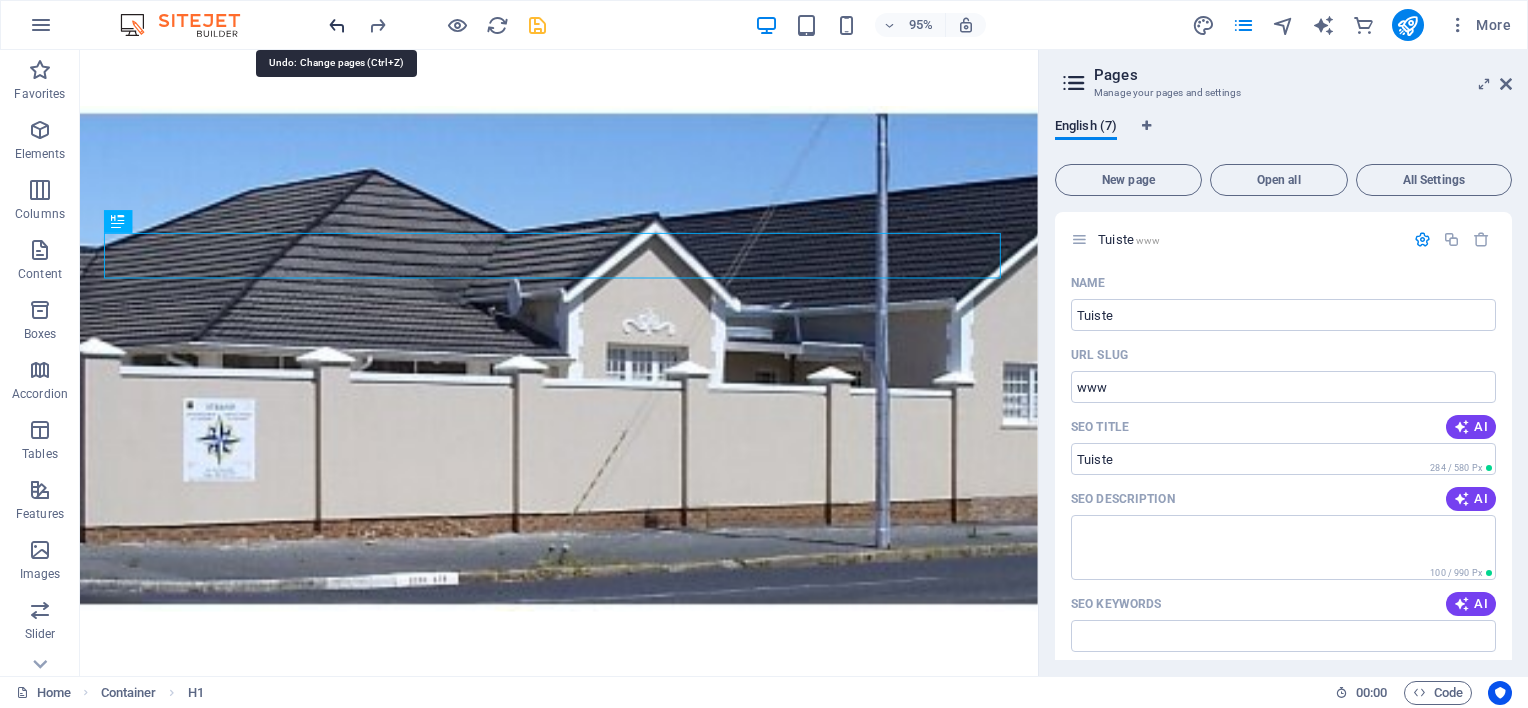 click at bounding box center (337, 25) 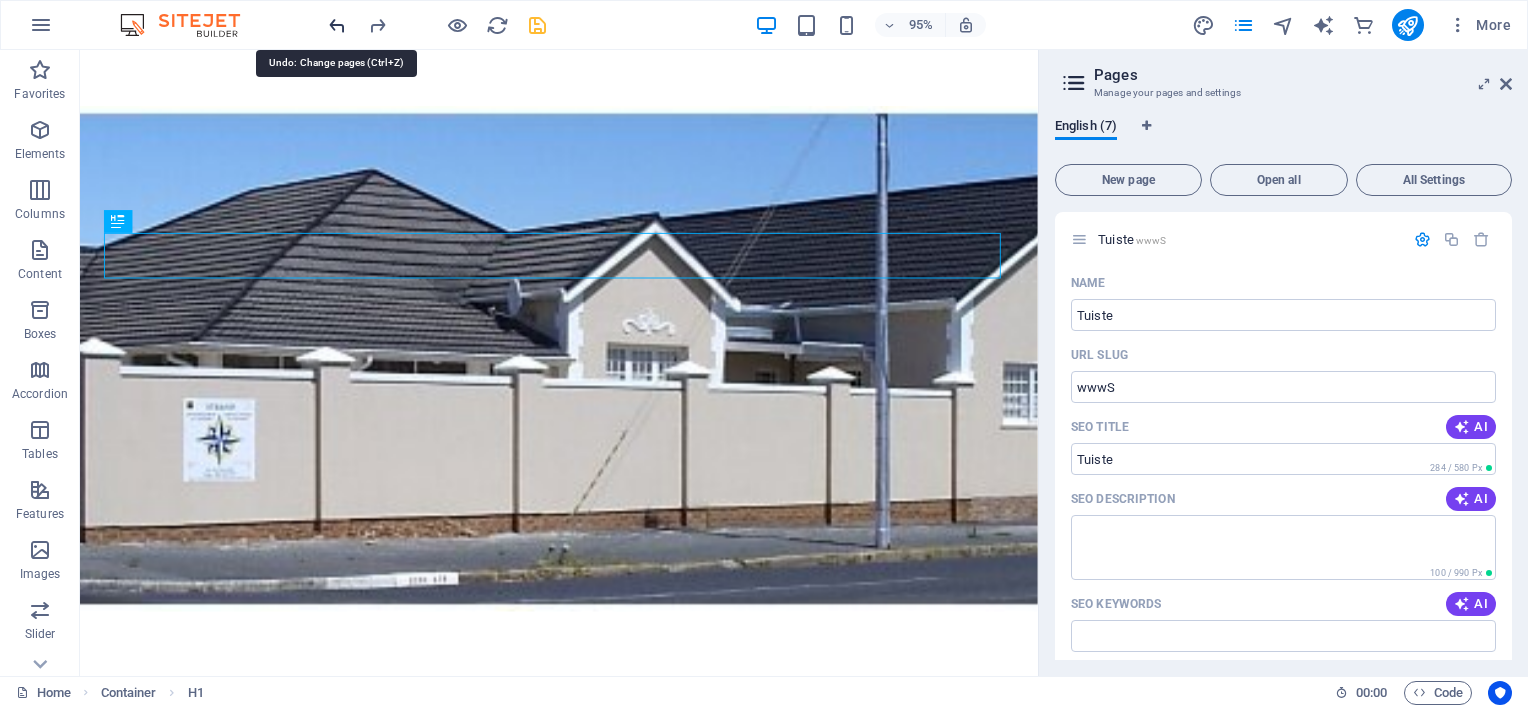 click at bounding box center (337, 25) 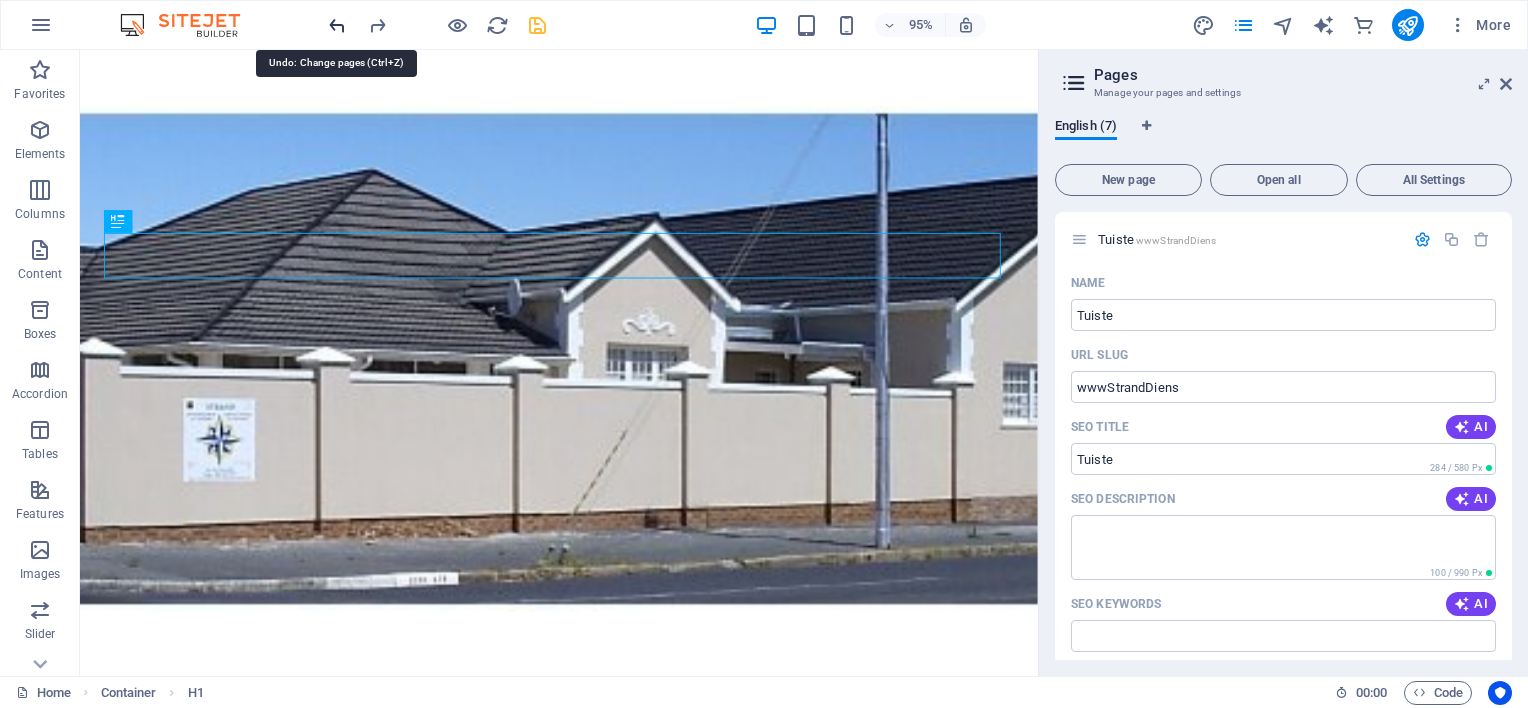 click at bounding box center [337, 25] 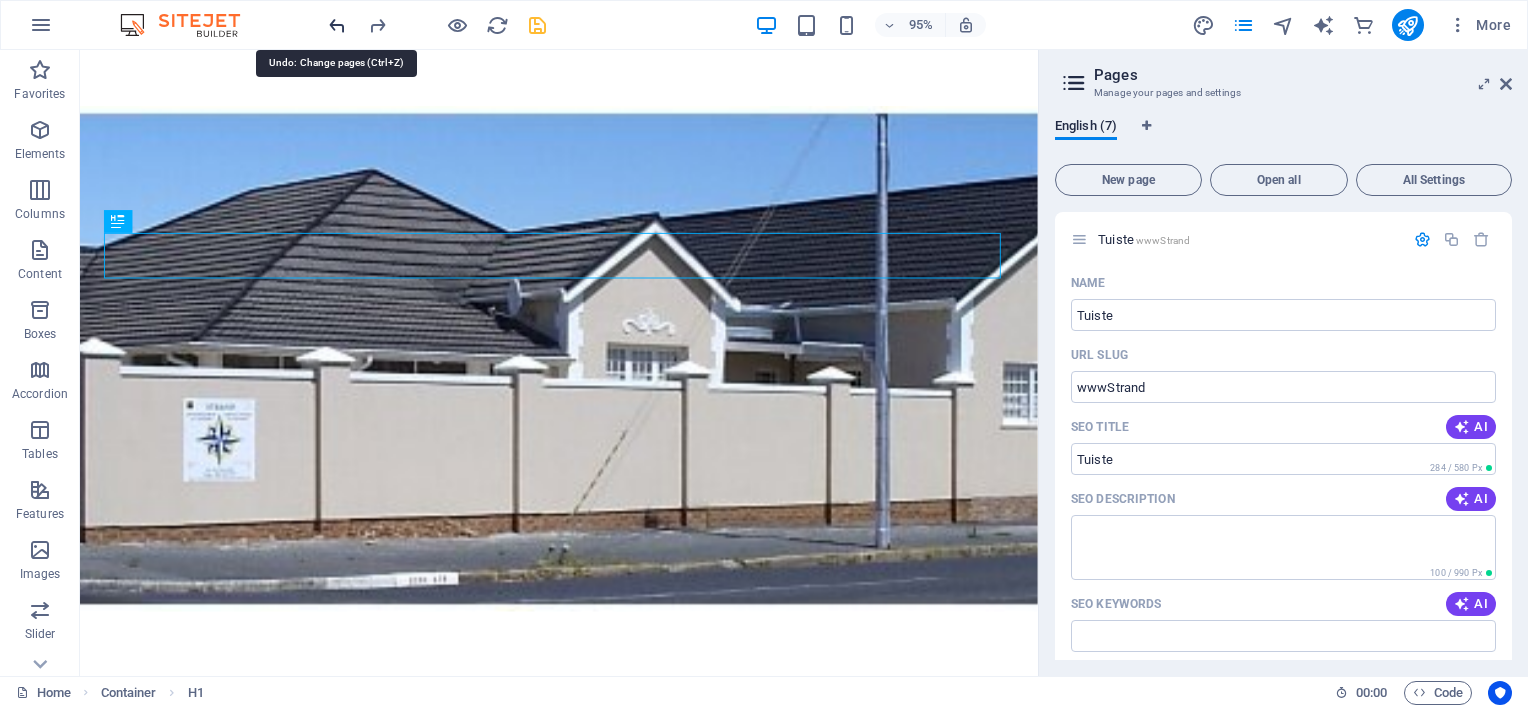 click at bounding box center (337, 25) 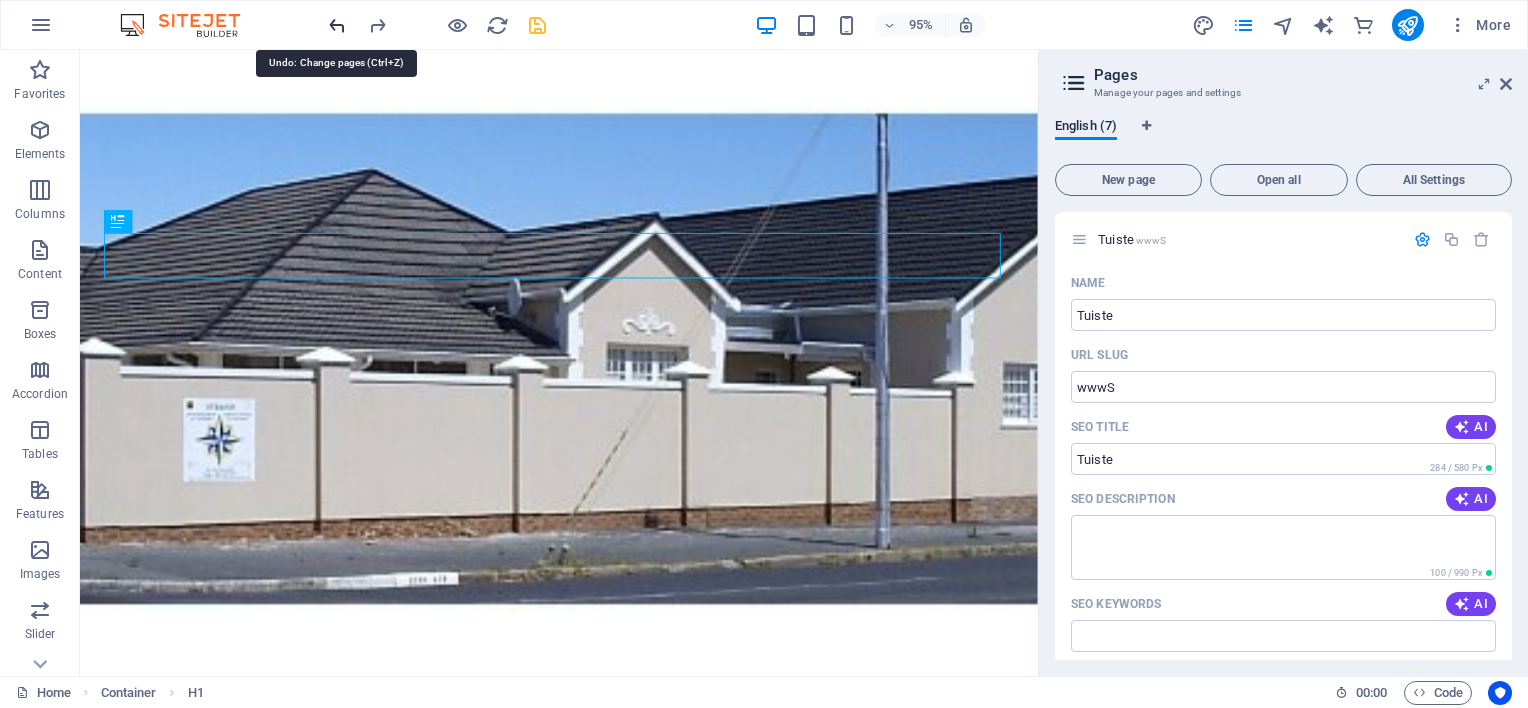 click at bounding box center [337, 25] 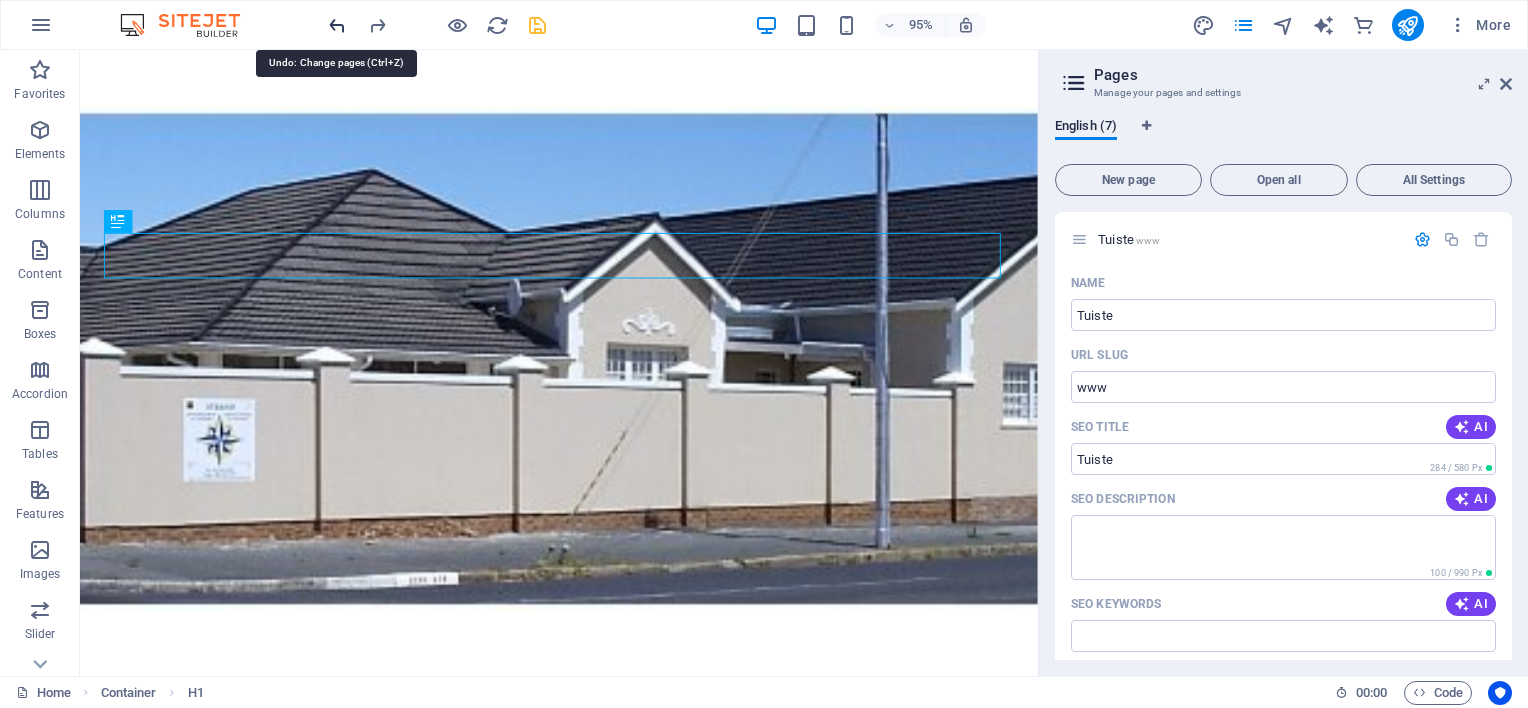 click at bounding box center [337, 25] 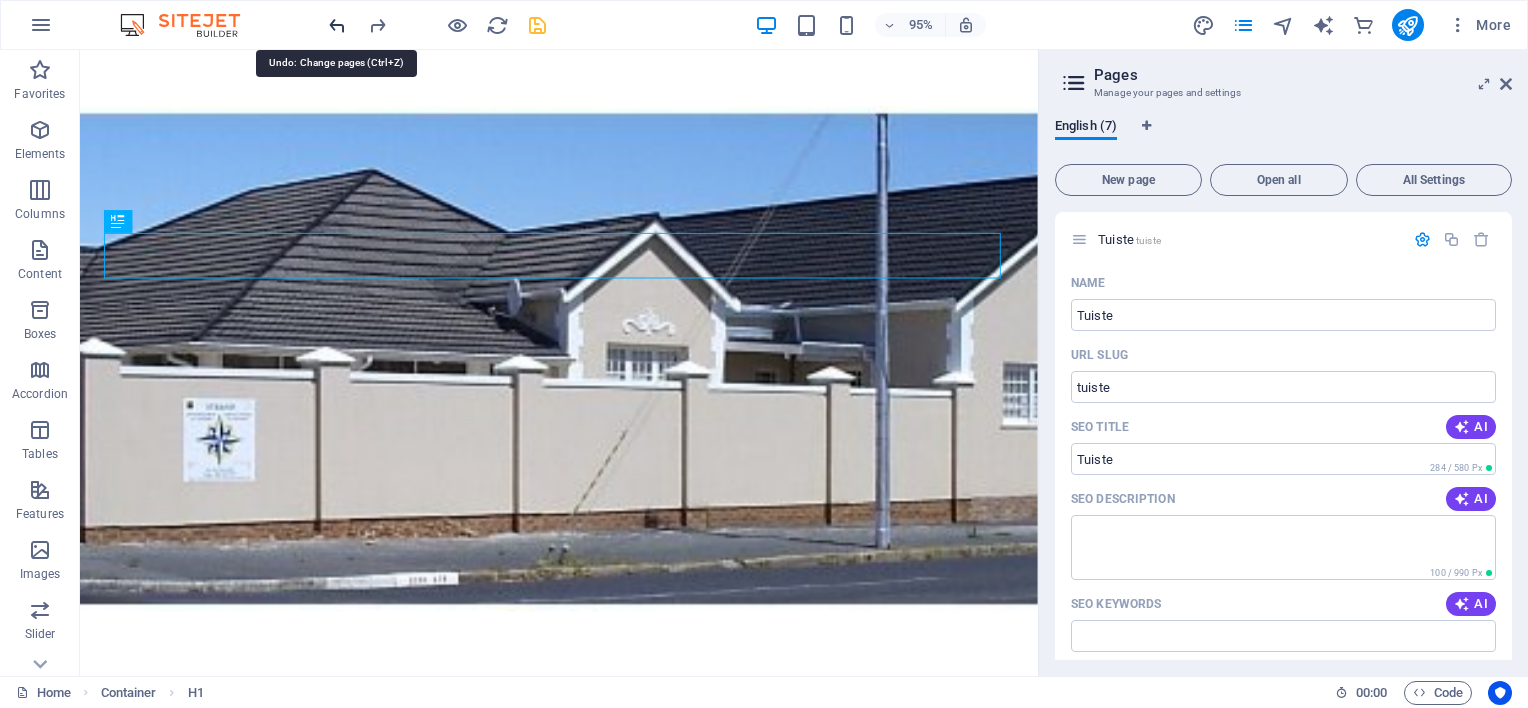 click at bounding box center [337, 25] 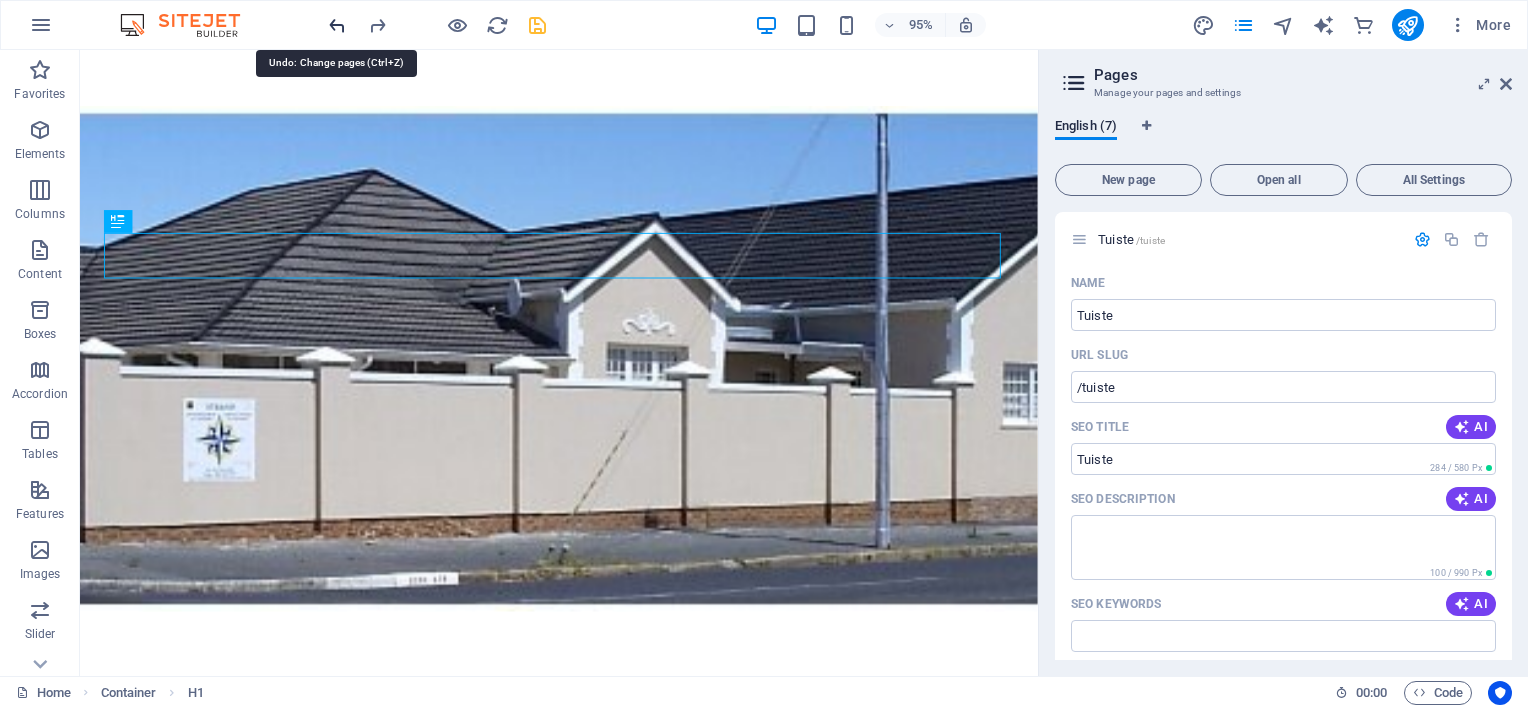 click at bounding box center [337, 25] 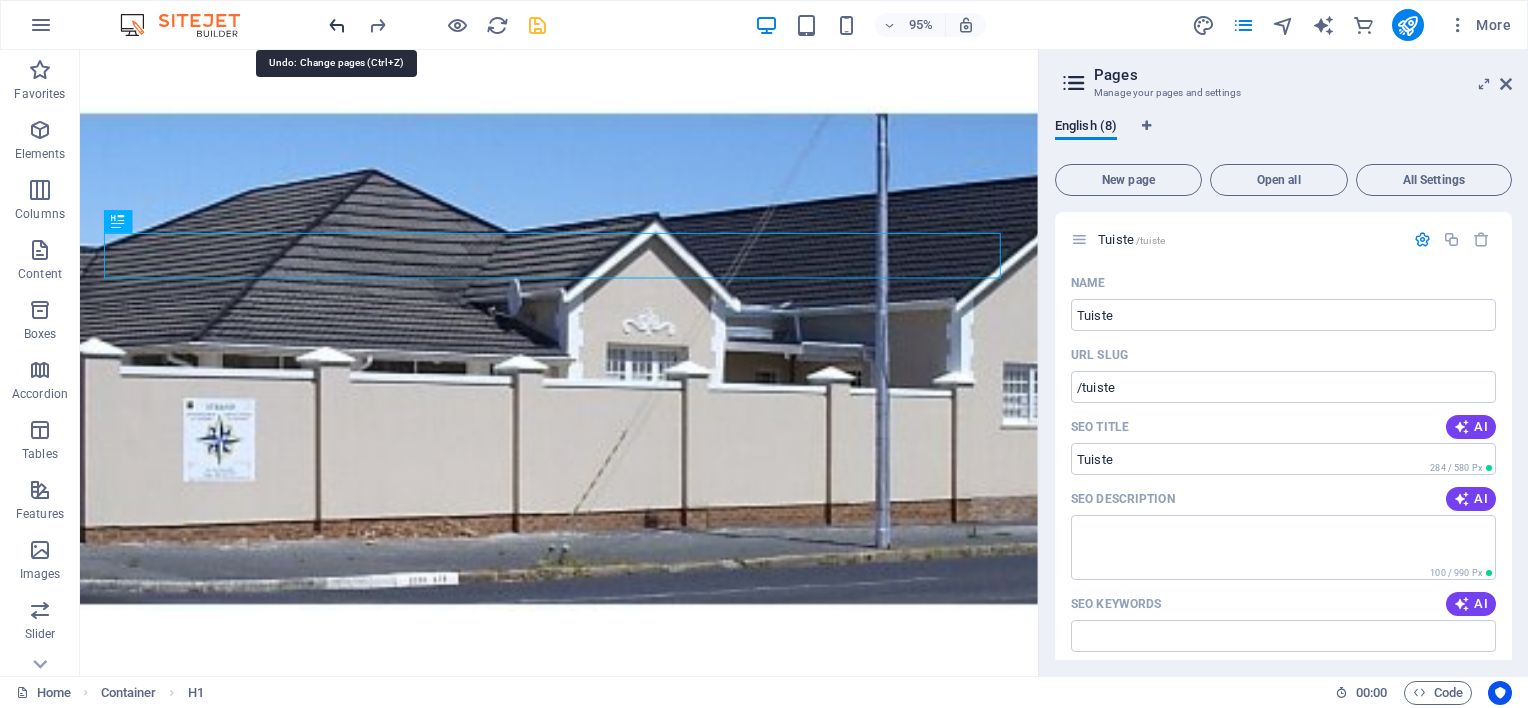 click at bounding box center (337, 25) 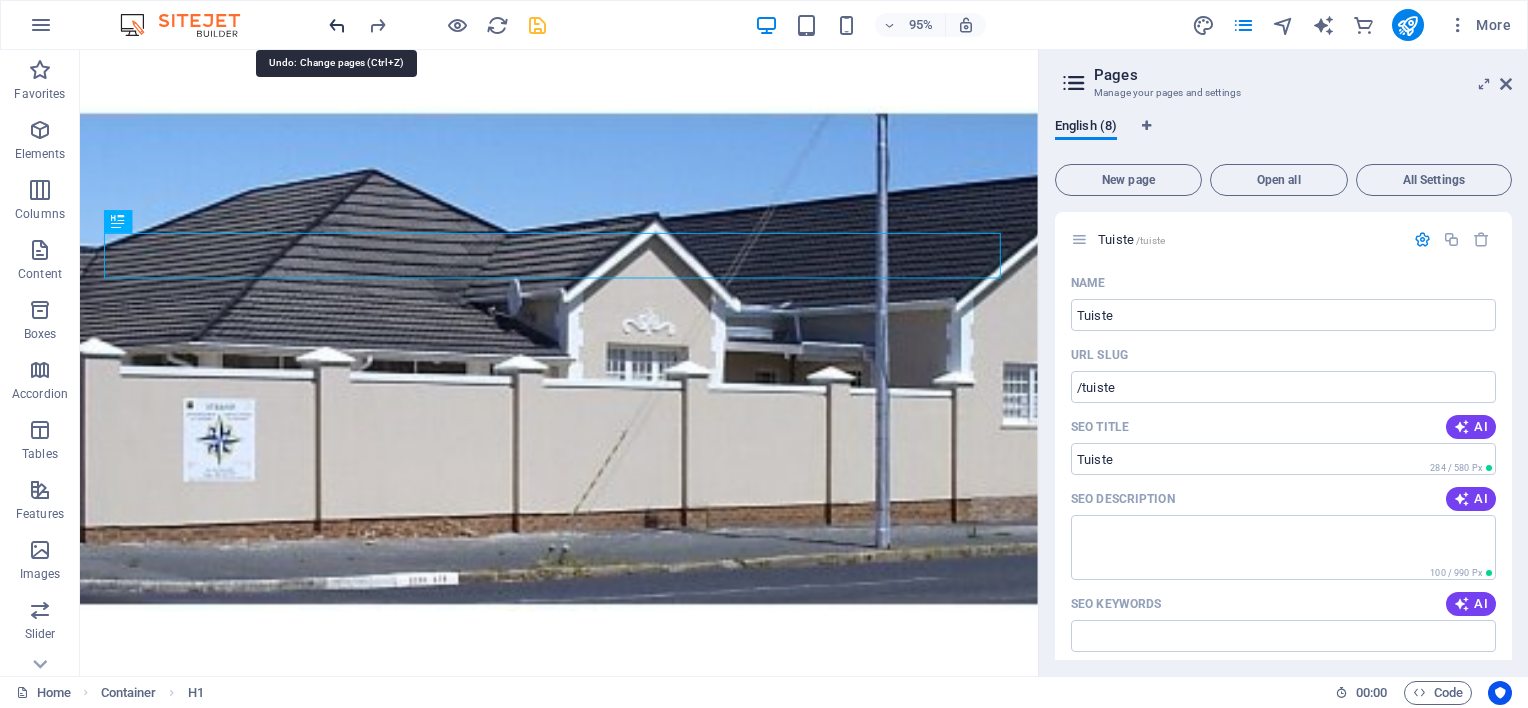 click at bounding box center [337, 25] 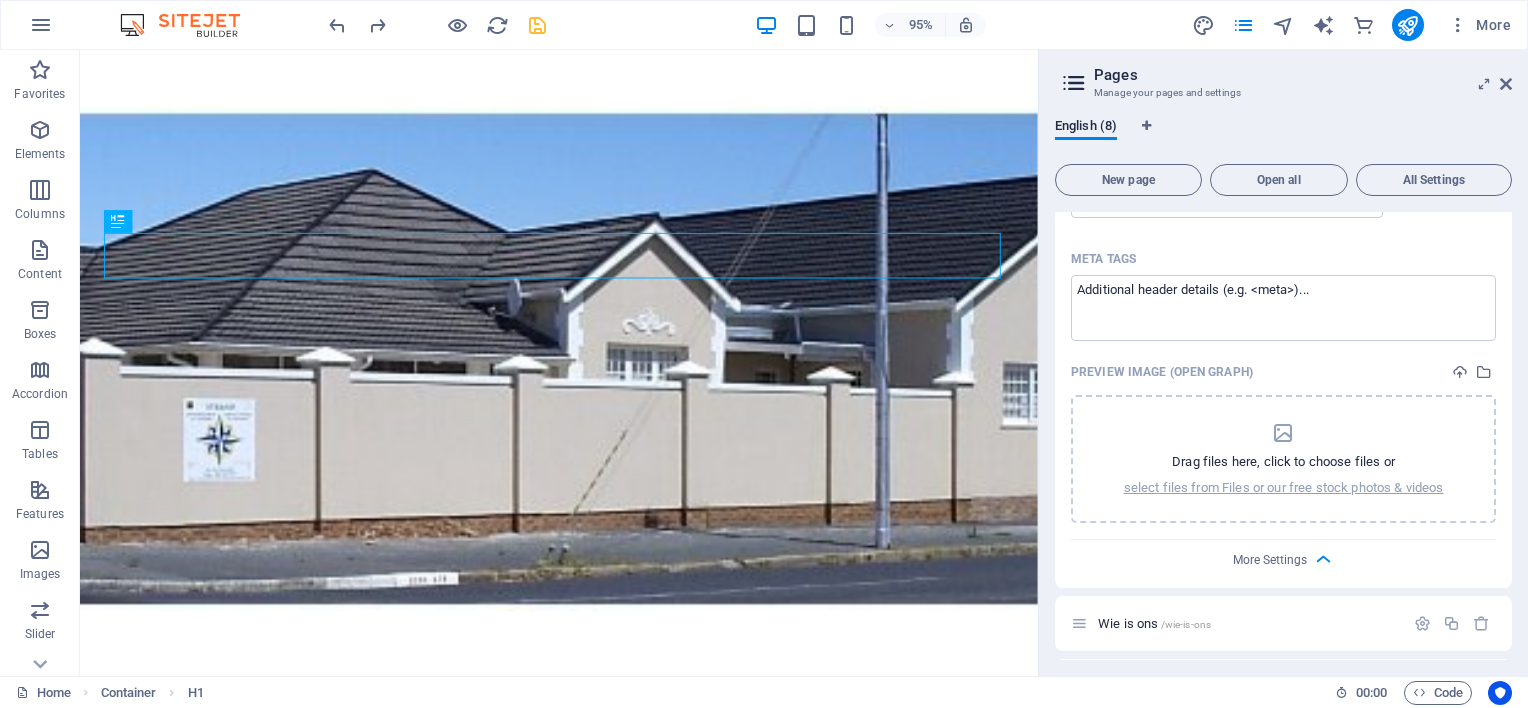 scroll, scrollTop: 764, scrollLeft: 0, axis: vertical 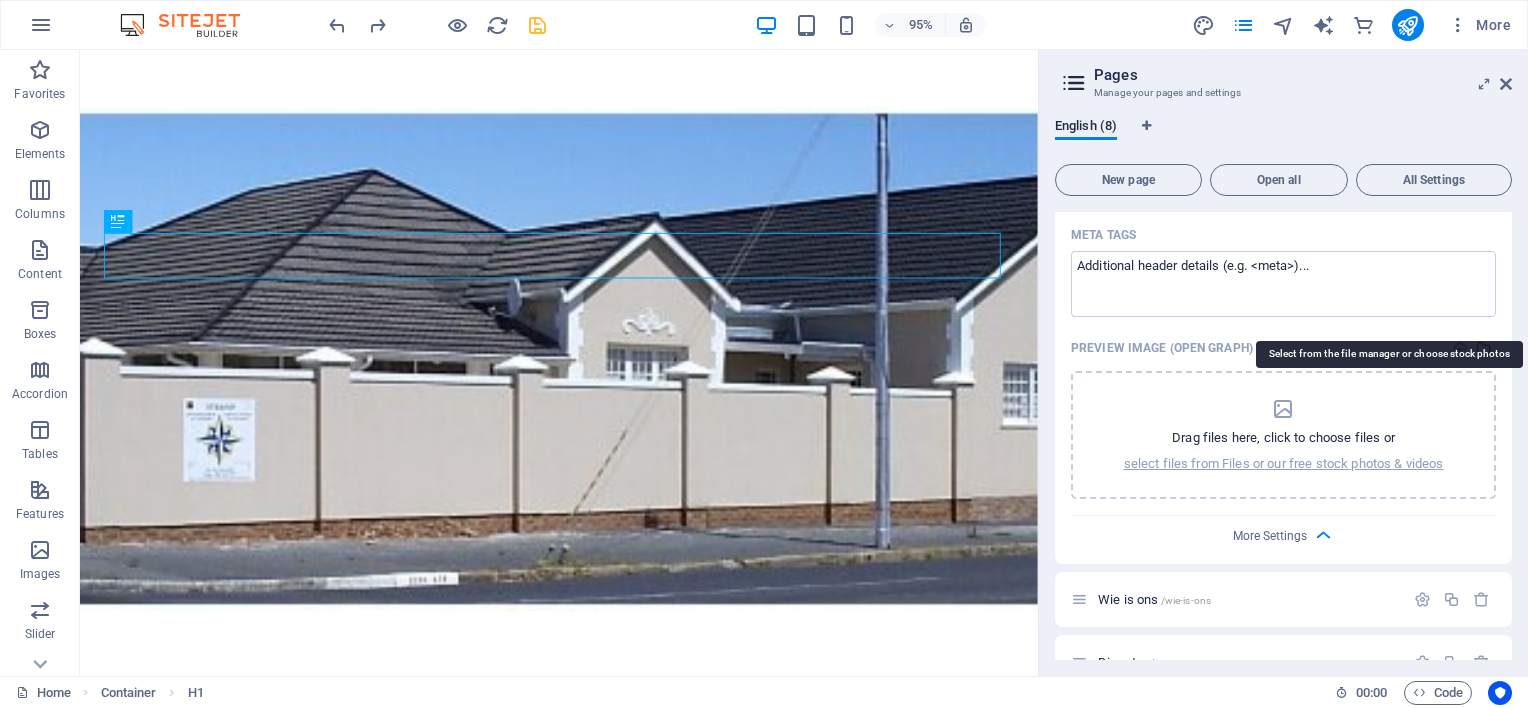 click at bounding box center (1484, 348) 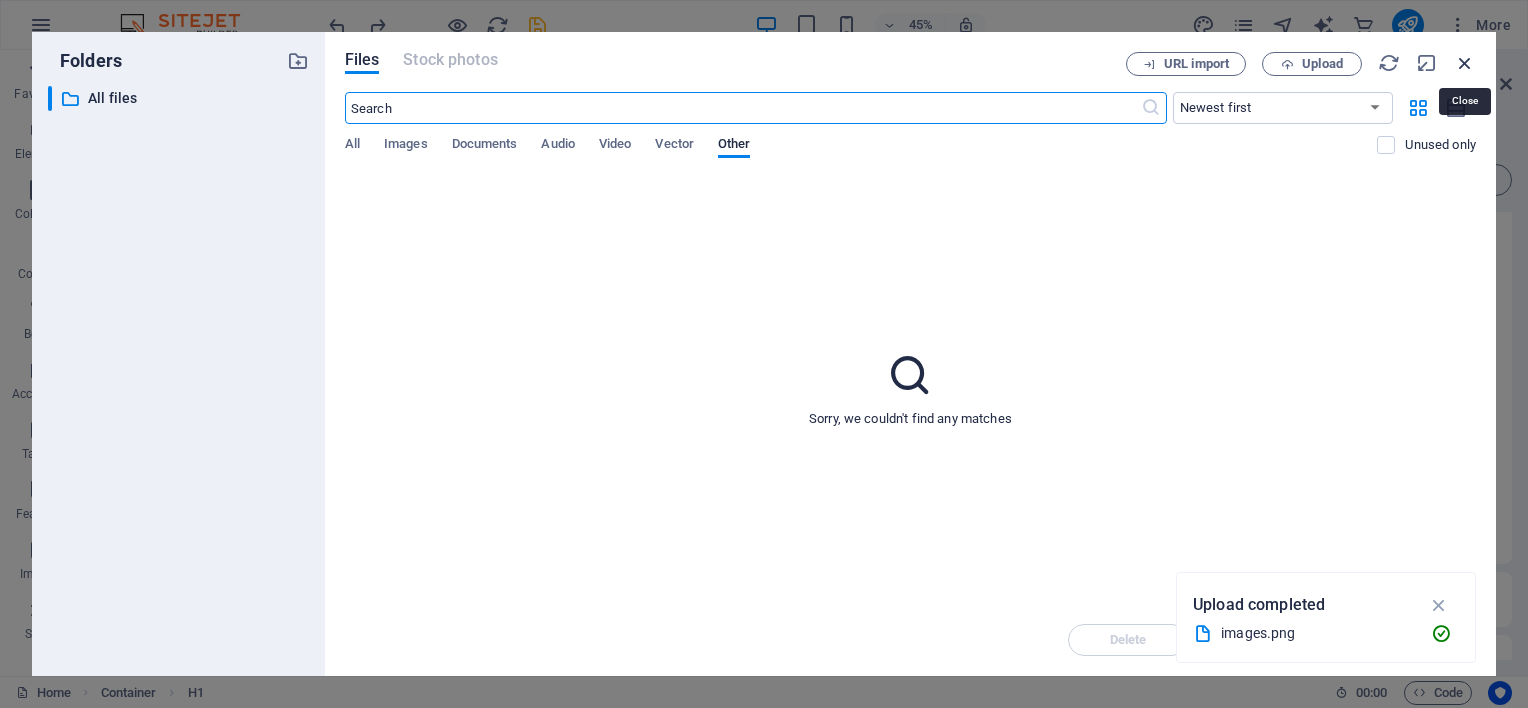 click at bounding box center (1465, 63) 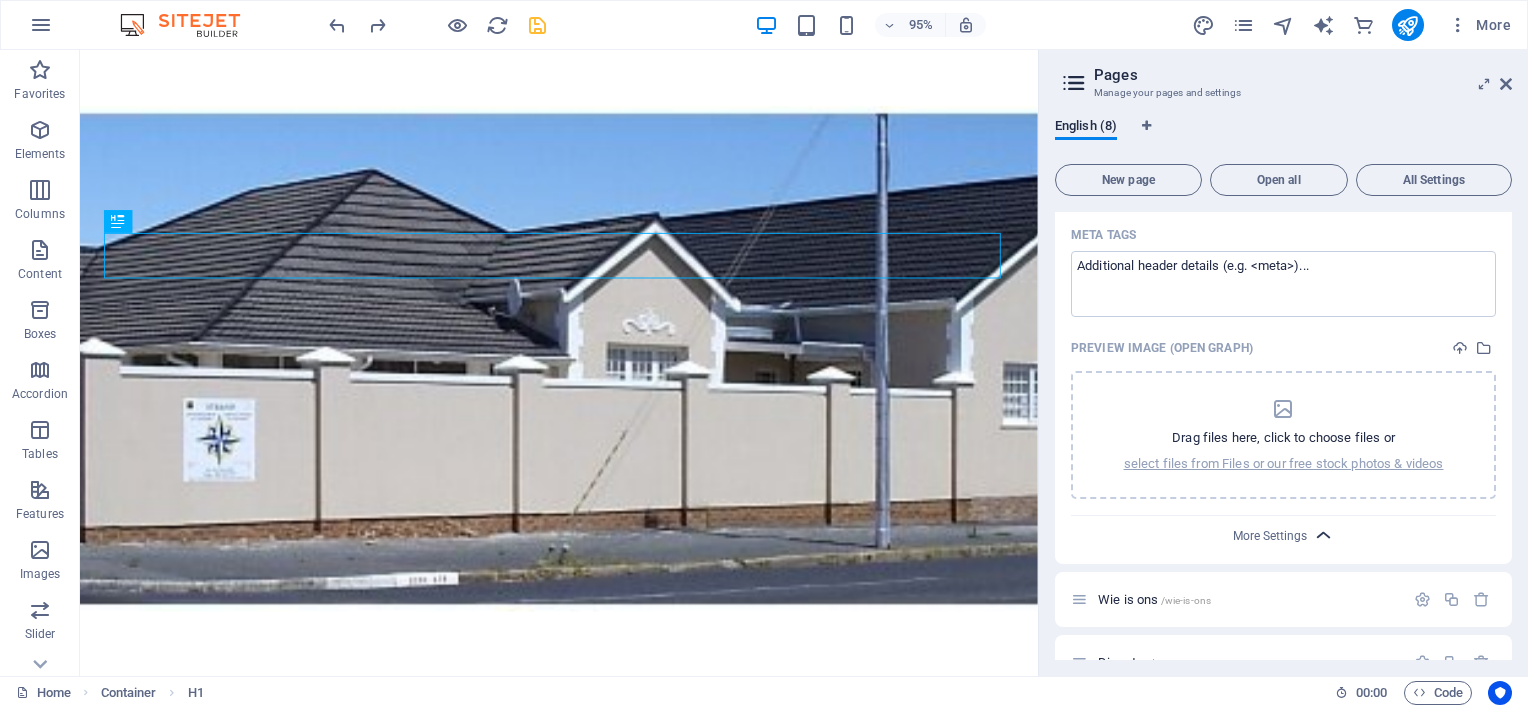 click at bounding box center (1323, 535) 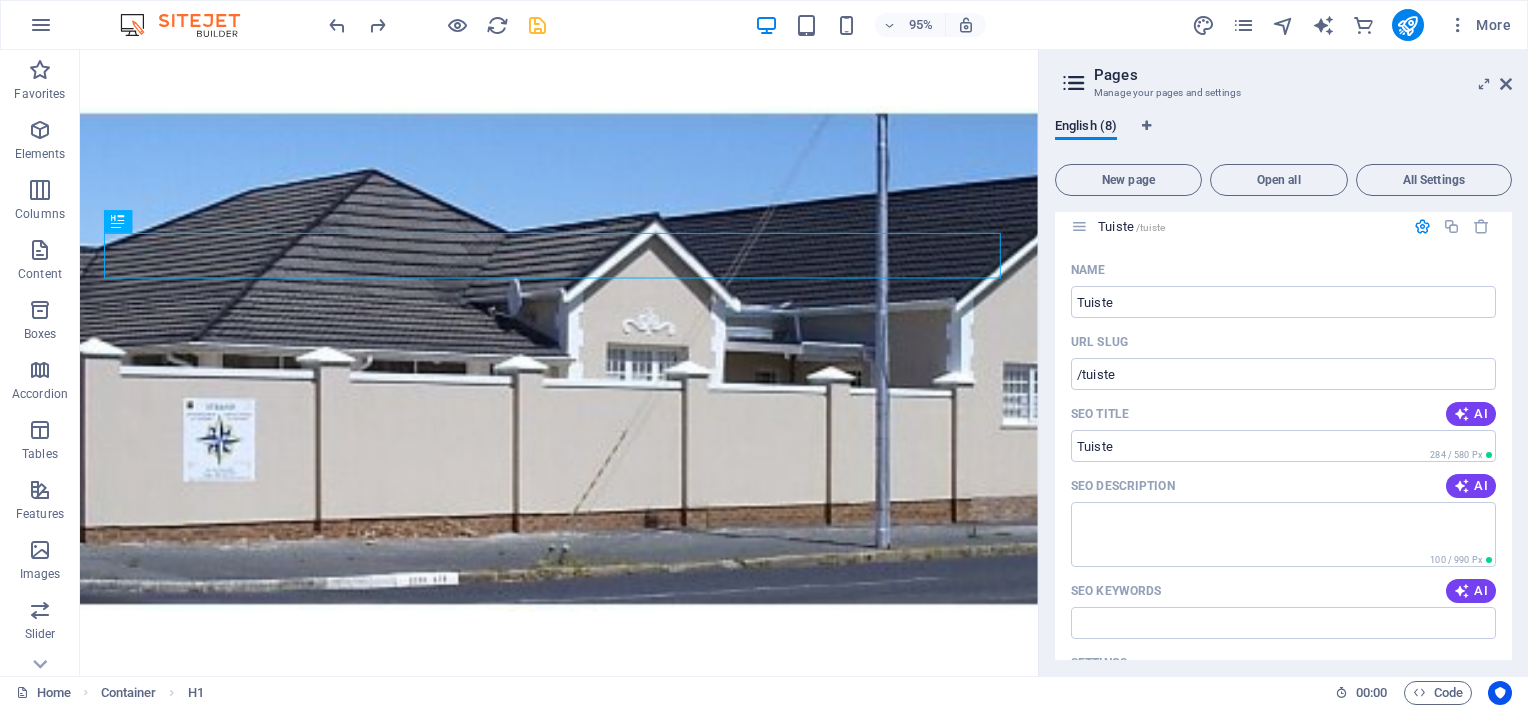 scroll, scrollTop: 0, scrollLeft: 0, axis: both 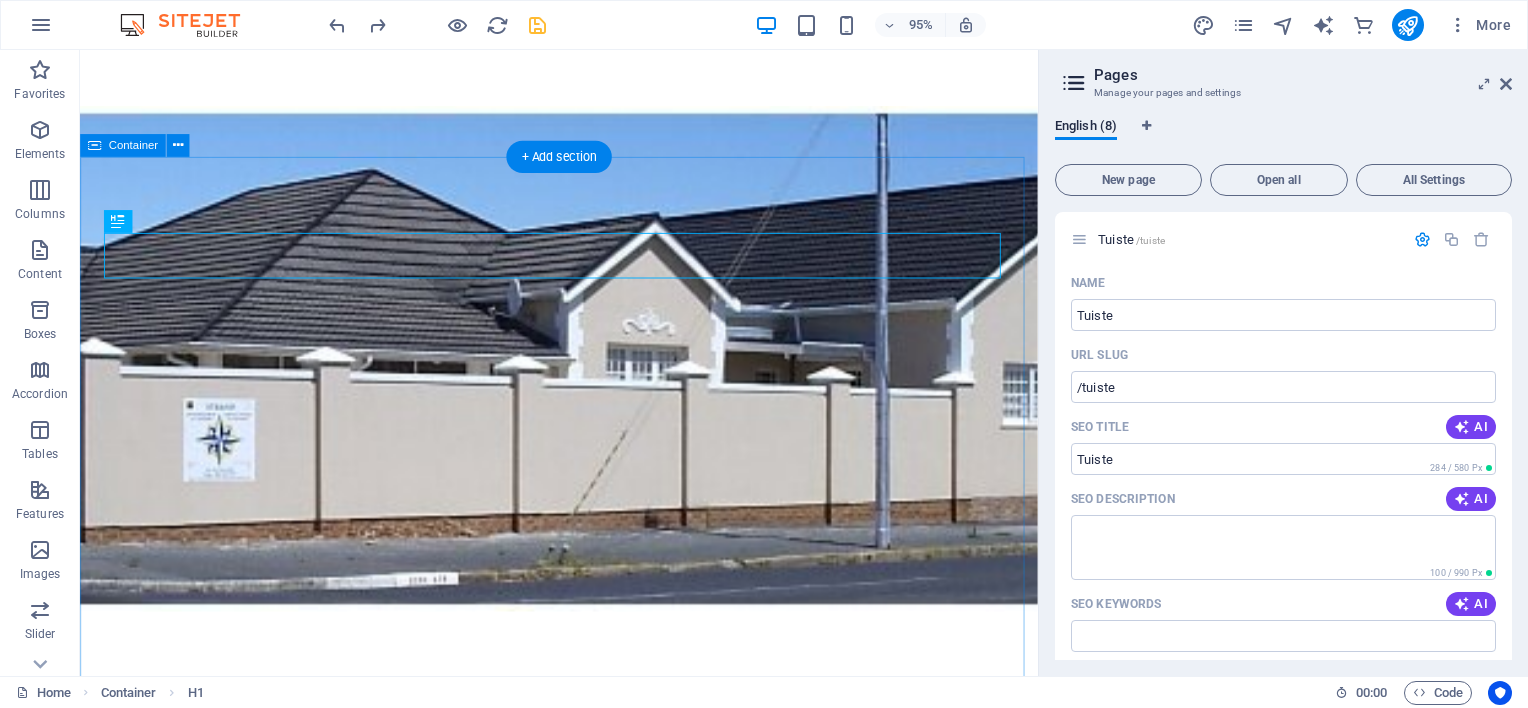 click on "Welcome to  strandsds.co.za Lorem ipsum dolor sit amet, consectetuer adipiscing elit. Aenean commodo ligula eget dolor. Aenean massa. Cum sociis natoque penatibus et magnis dis parturient montes, nascetur ridiculus mus. Donec quam felis, ultricies nec, pellentesque eu, pretium quis, sem. Nulla consequat massa quis enim. Donec pede justo, fringilla vel, aliquet nec, vulputate eget, arcu. Nulla consequat massa quis enim. Donec pede justo, fringilla vel, aliquet nec.  flower arrangements Lorem ipsum dolor sit amet, consectetuer adipiscing elit. Aenean commodo ligula eget dolor.  funeral announcements Lorem ipsum dolor sit amet, consectetuer adipiscing elit. Aenean commodo ligula eget dolor.  Experienced Team Lorem ipsum dolor sit amet, consectetuer adipiscing elit. Aenean commodo ligula eget dolor.  Eco Funeral  Lorem ipsum dolor sit amet, consectetuer adipiscing elit. Aenean commodo ligula eget dolor.  Cremation Lorem ipsum dolor sit amet, consectetuer adipiscing elit. Aenean commodo ligula eget dolor." at bounding box center (584, 1684) 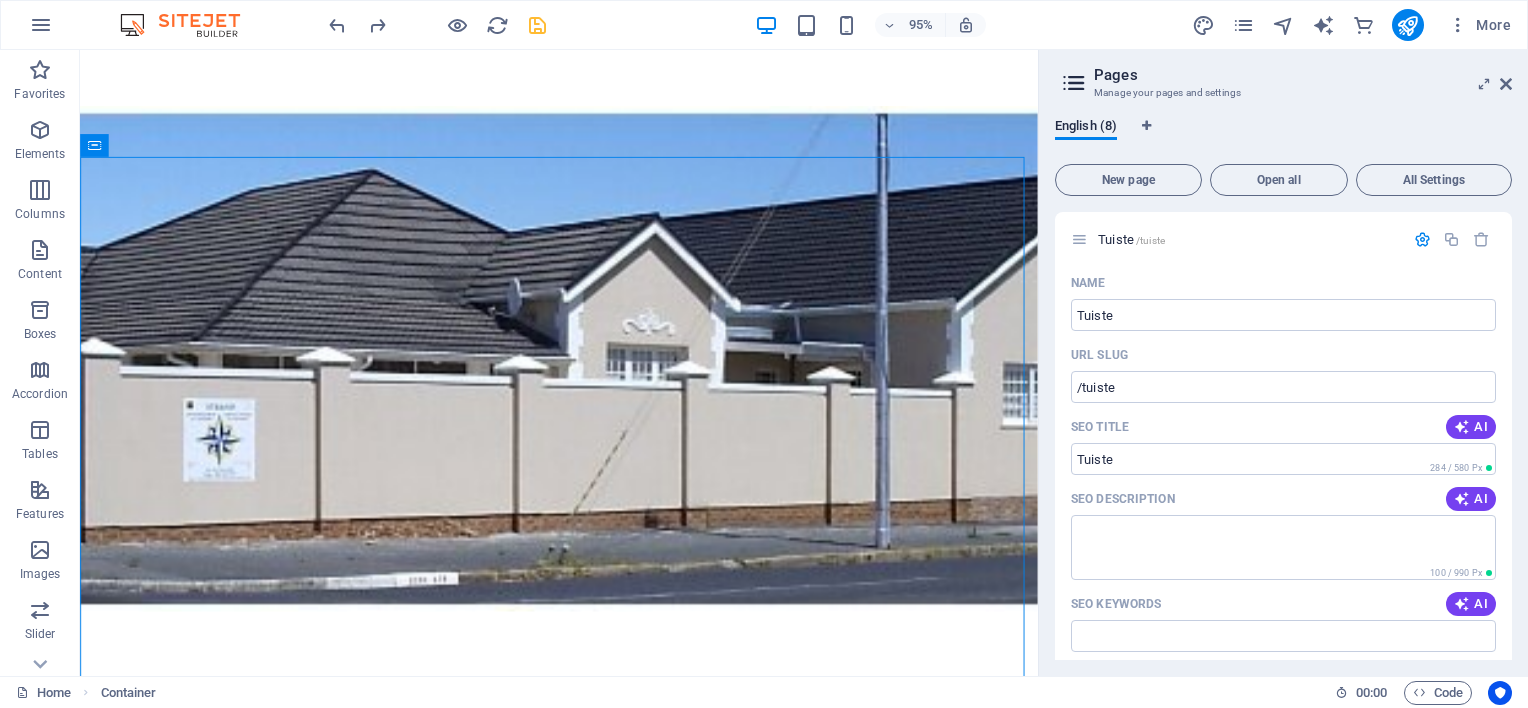click on "Pages Manage your pages and settings English (8) New page Open all All Settings Tuiste /tuiste Name Tuiste ​ URL SLUG /tuiste ​ SEO Title AI ​ 284 / 580 Px SEO Description AI ​ 100 / 990 Px SEO Keywords AI ​ Settings Menu Noindex Preview Mobile Desktop www.example.com tuiste strandsds.co.za -  [CITY], [STATE] strandsds.co.za Meta tags ​ Preview Image (Open Graph) Drag files here, click to choose files or select files from Files or our free stock photos & videos More Settings Wie is ons /wie-is-ons Dienste /dienste Funksies & Aktiwiteite /funksies-aktiwiteite Raak betrokke /raak-betrokke Strand  /strand Legal Notice /legal-notice Privacy /privacy" at bounding box center [1283, 363] 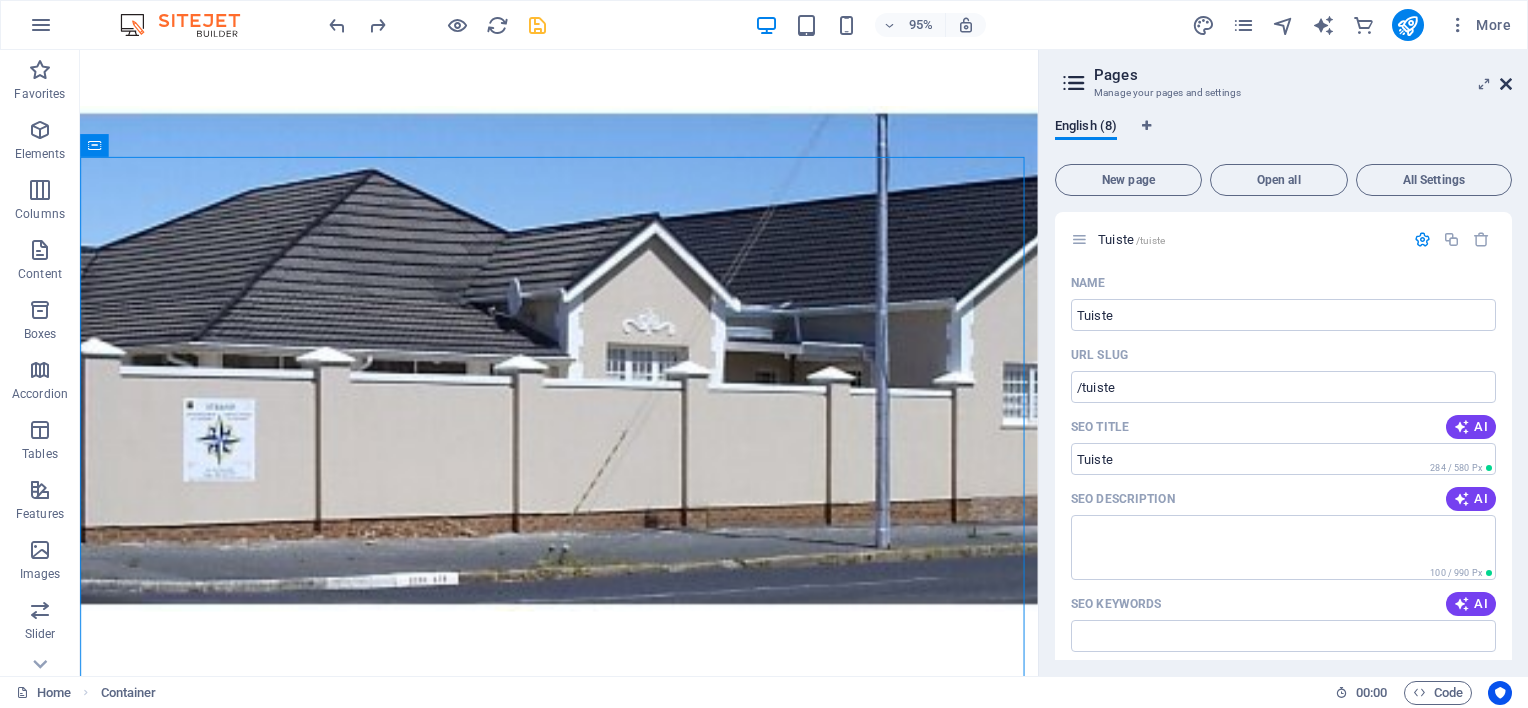 click at bounding box center (1506, 84) 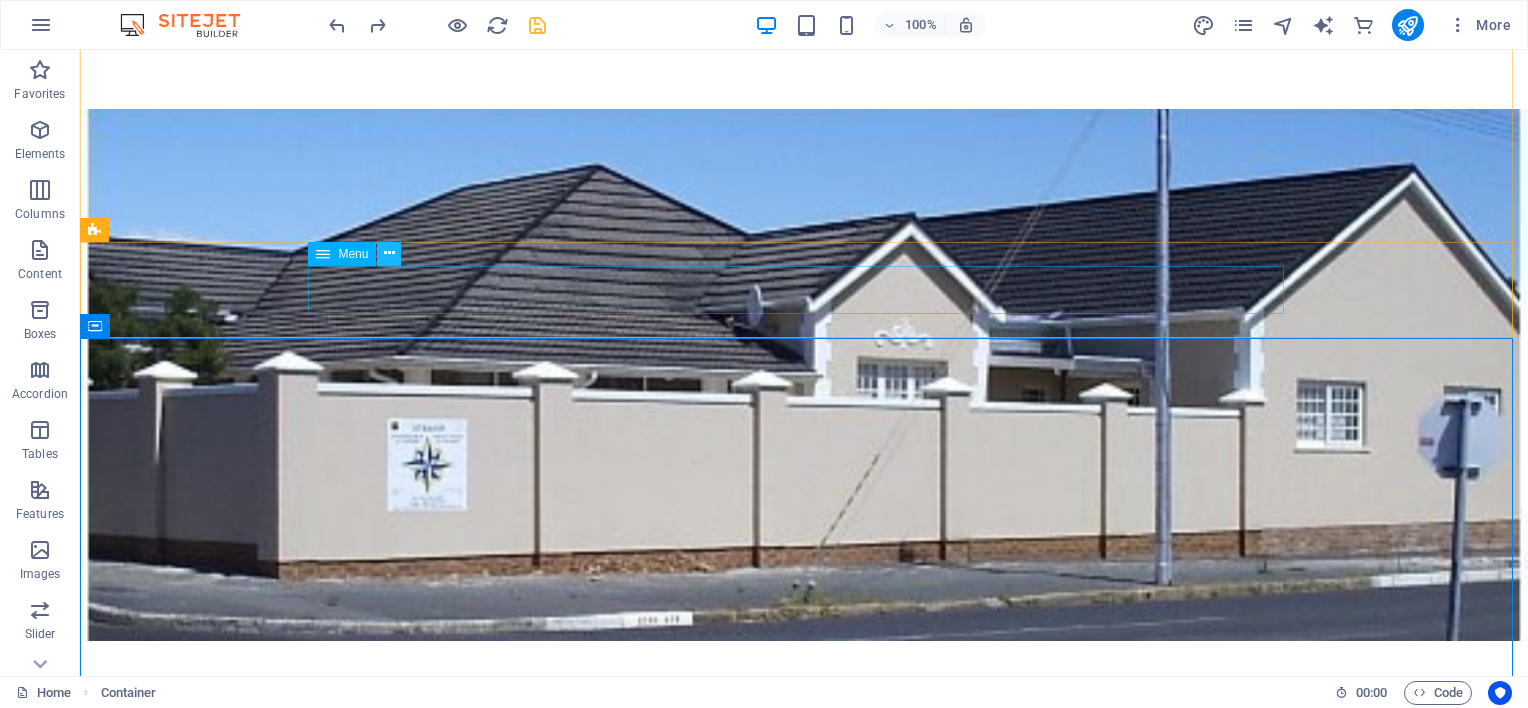 click at bounding box center (389, 254) 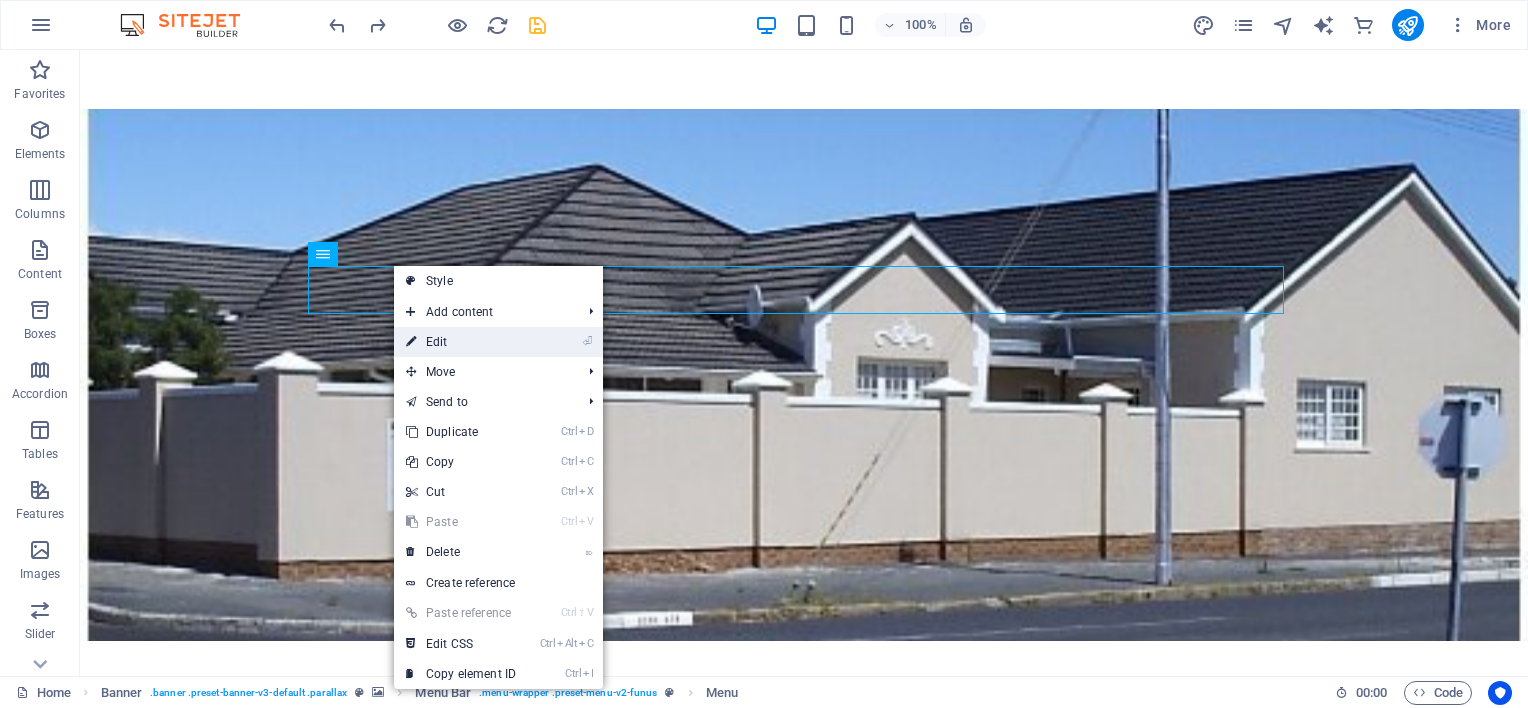 click on "⏎  Edit" at bounding box center [498, 342] 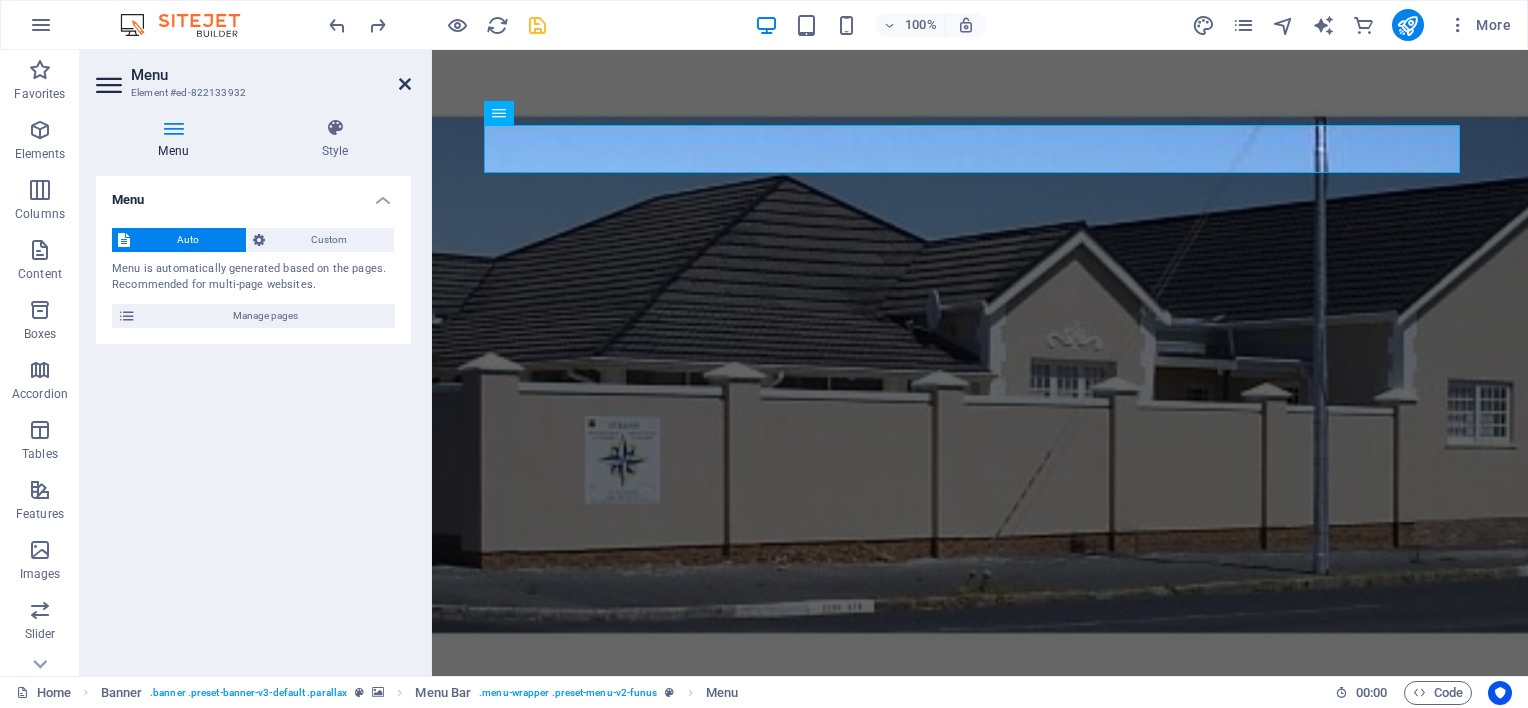 click at bounding box center [405, 84] 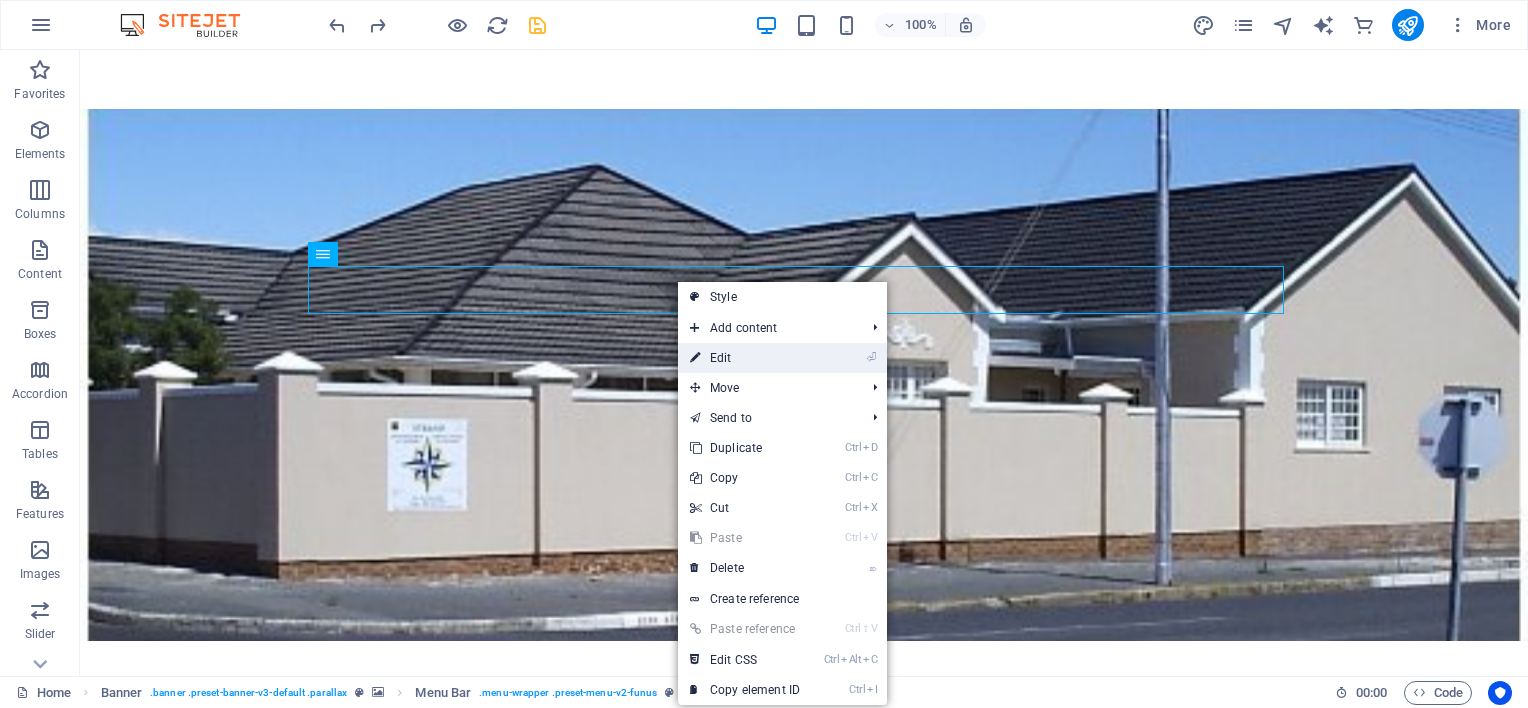 click on "⏎  Edit" at bounding box center [745, 358] 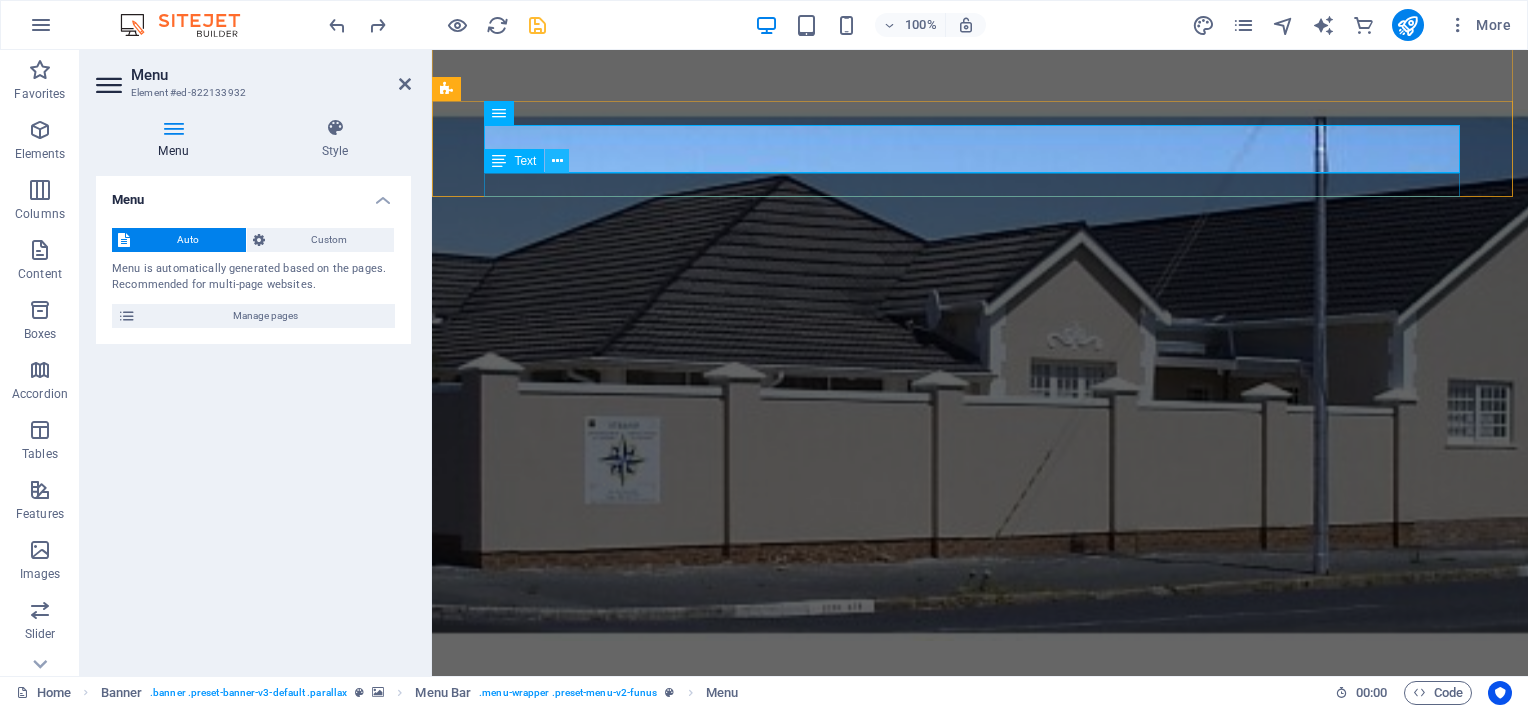 click at bounding box center [557, 161] 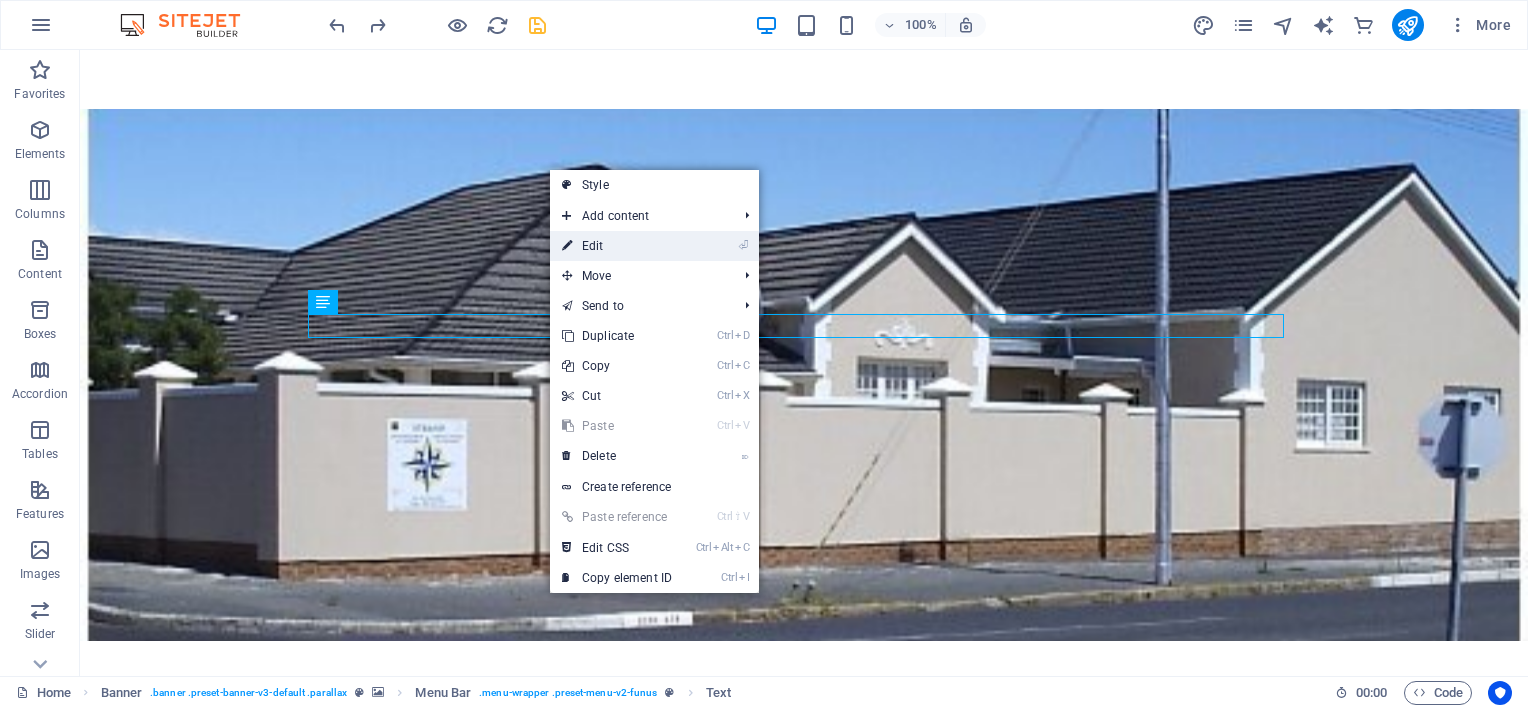 click on "⏎  Edit" at bounding box center (617, 246) 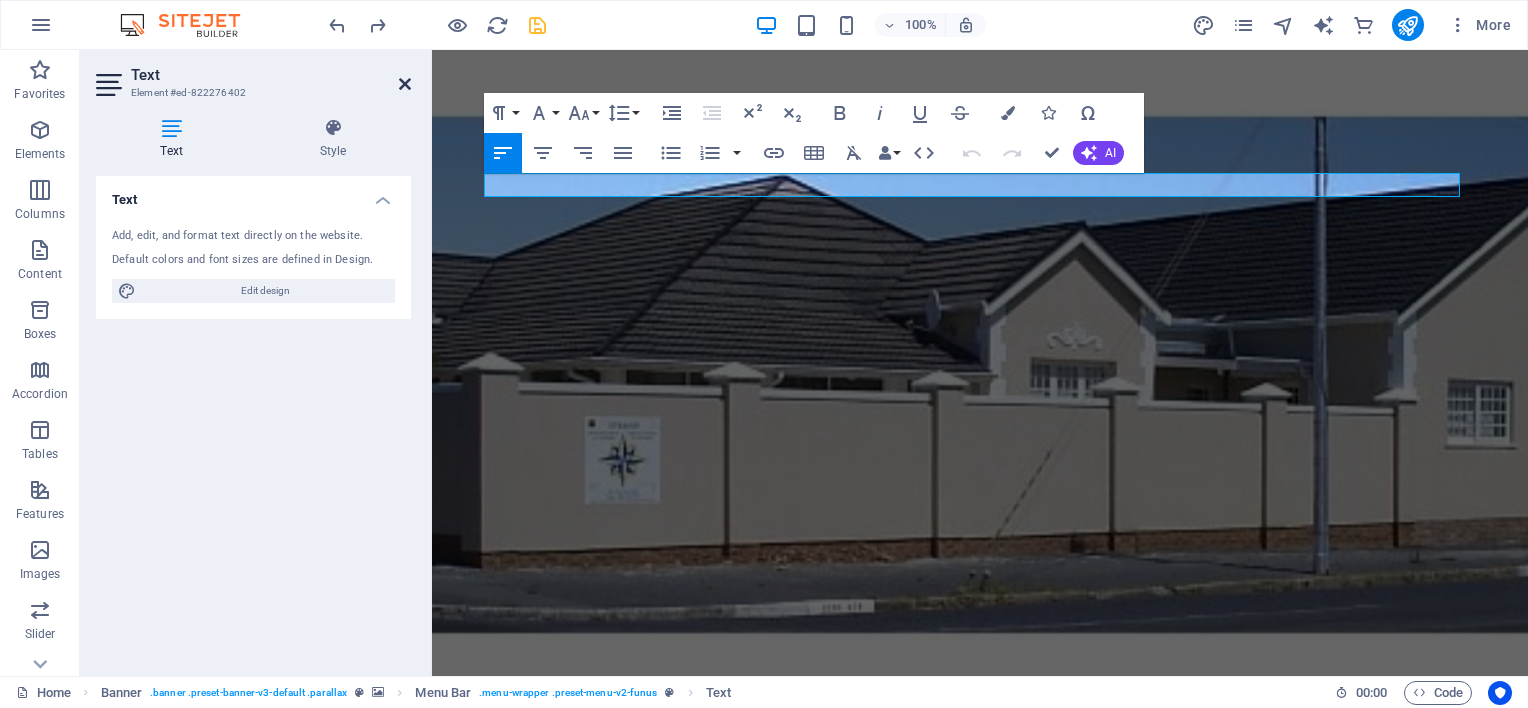 click at bounding box center (405, 84) 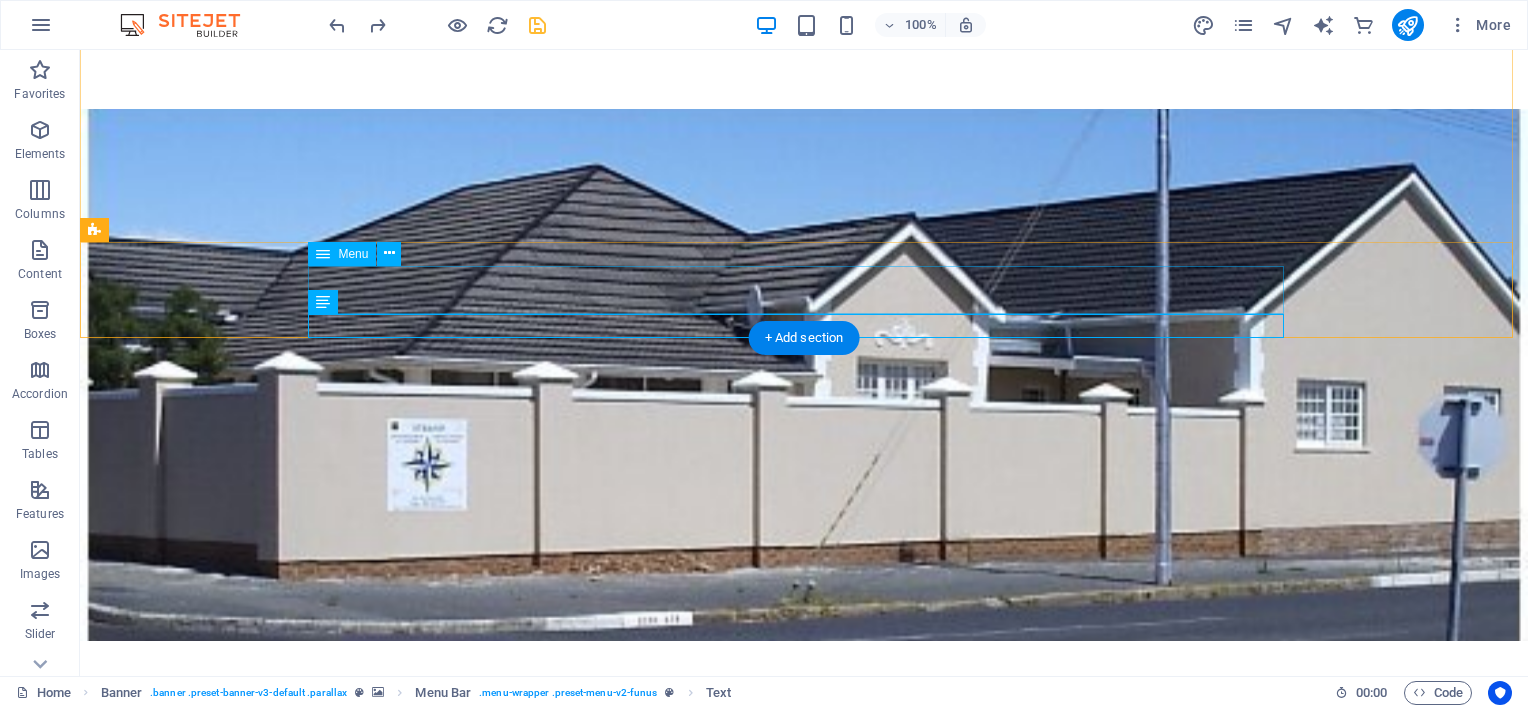 click on "Tuiste New page Wie is ons Dienste Funksies & Aktiwiteite Raak betrokke Strand Lopertjie" at bounding box center [804, 872] 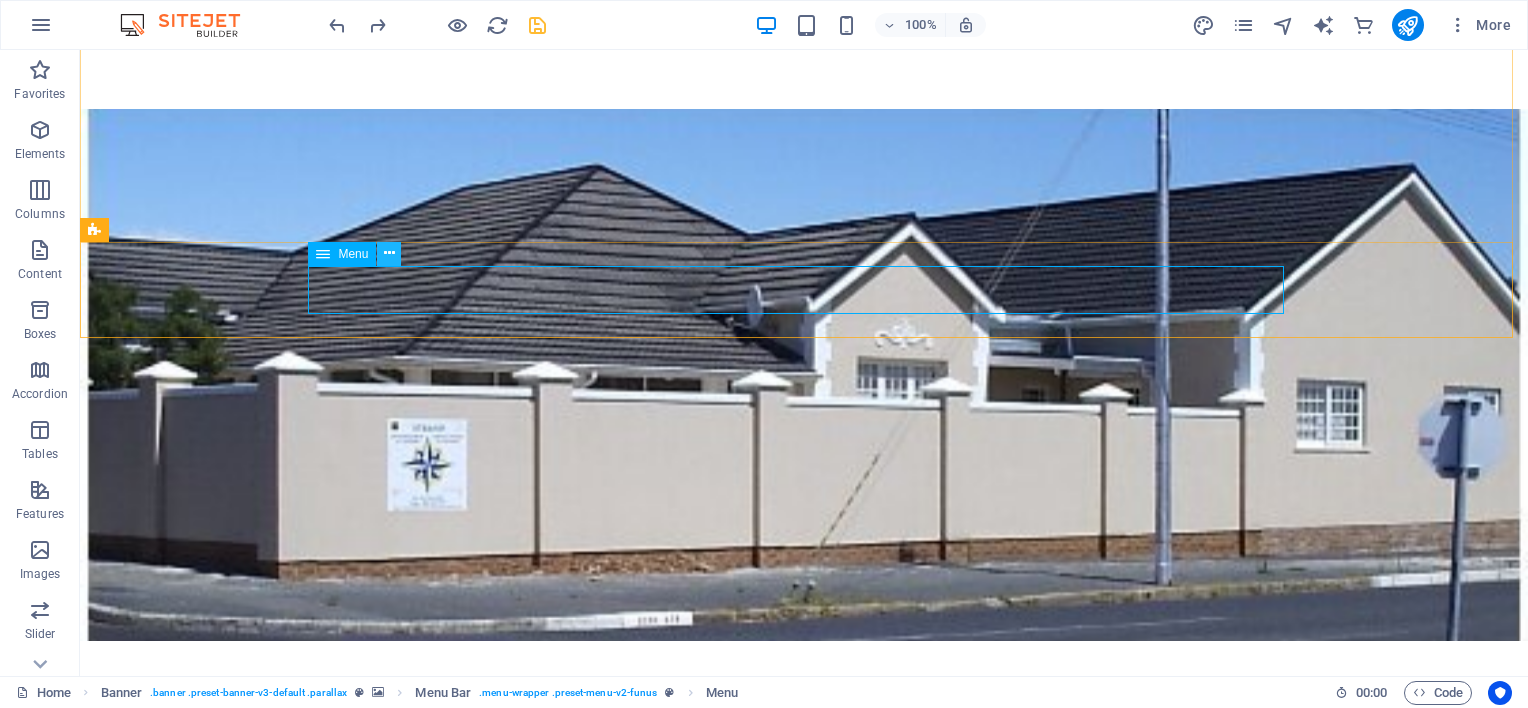 click at bounding box center (389, 253) 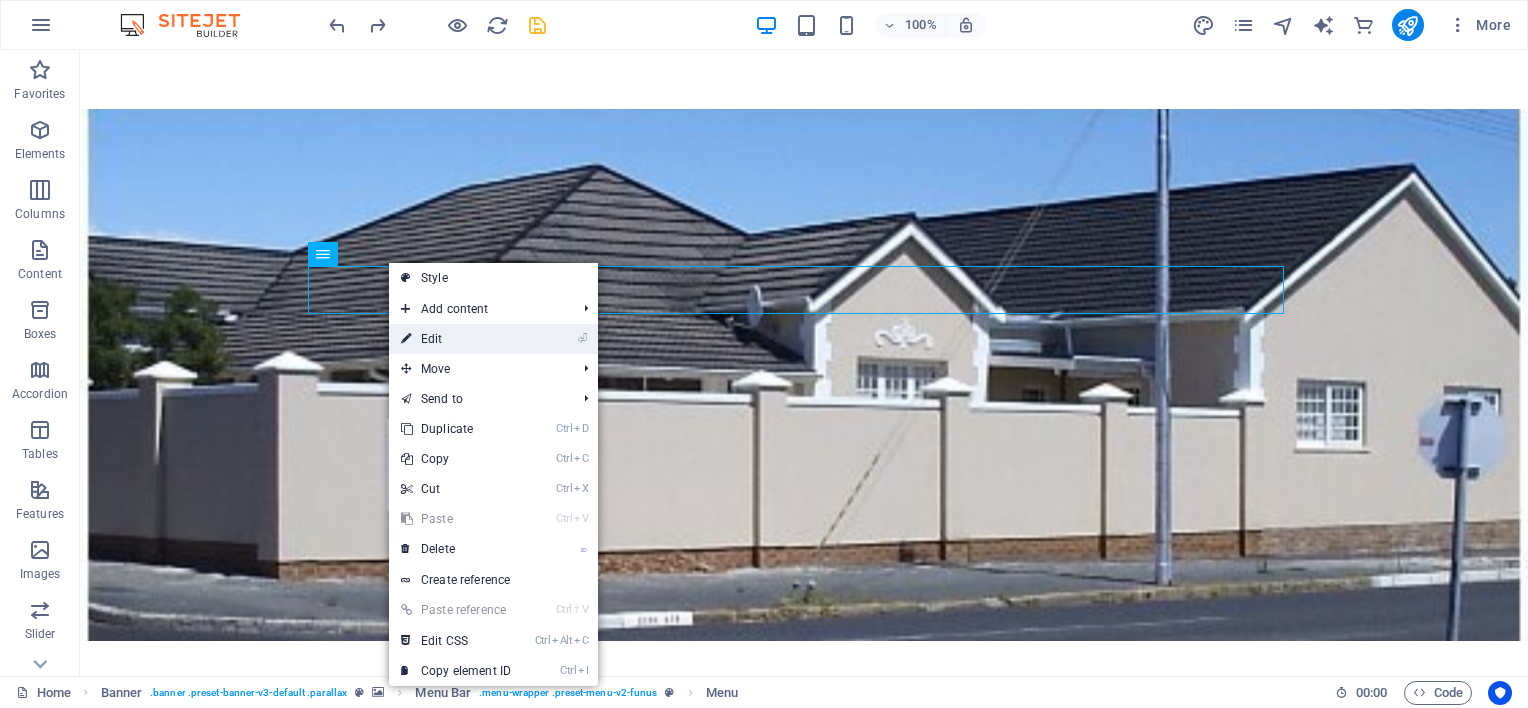 click on "⏎  Edit" at bounding box center [456, 339] 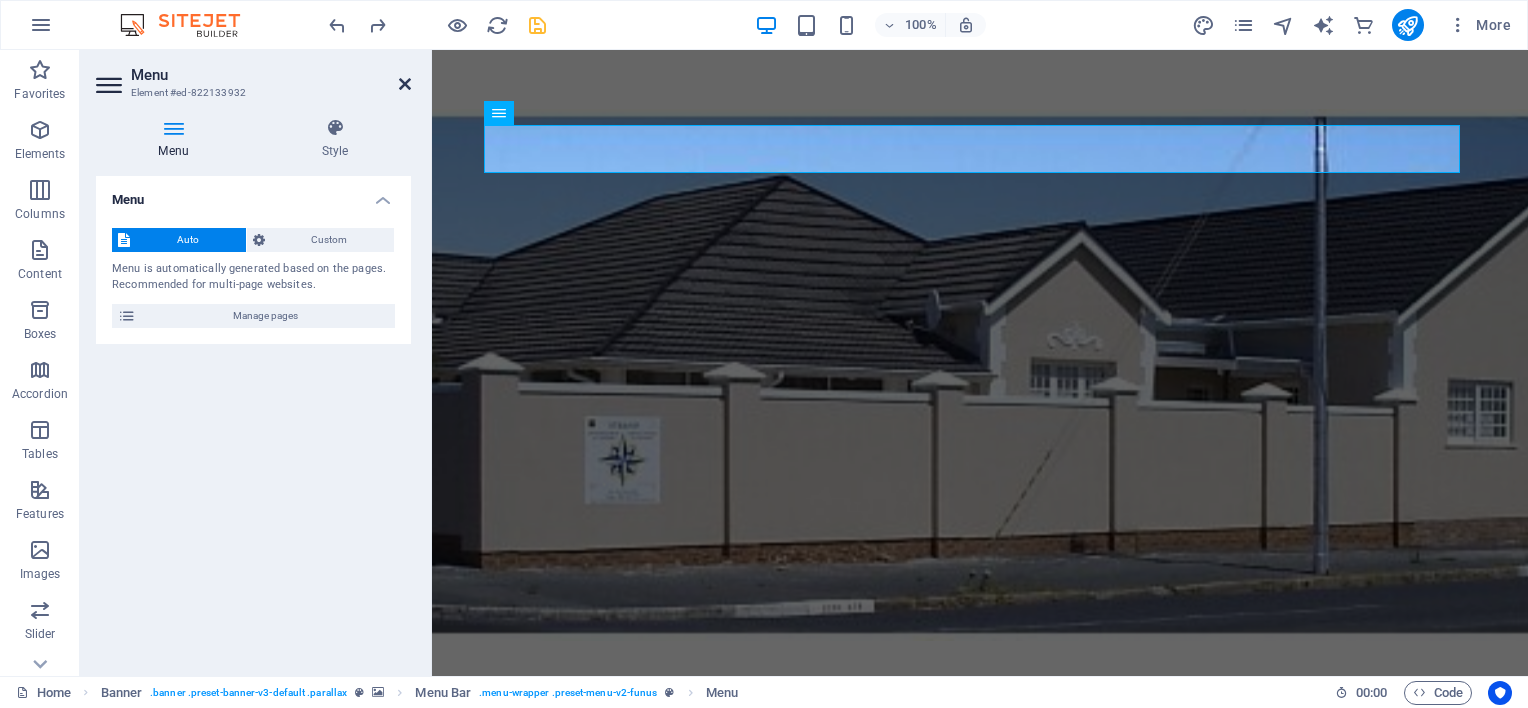 click at bounding box center [405, 84] 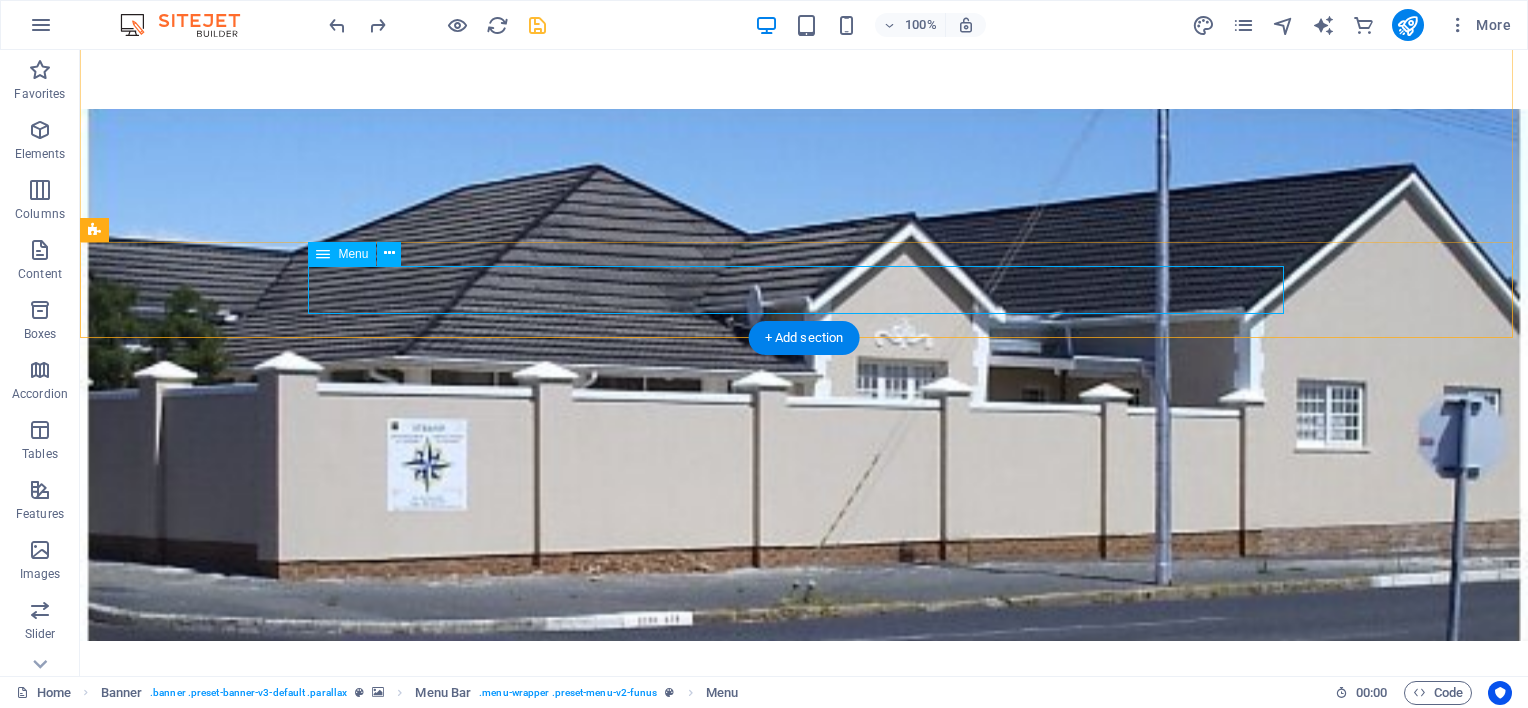 click on "Tuiste New page Wie is ons Dienste Funksies & Aktiwiteite Raak betrokke Strand Lopertjie" at bounding box center (804, 872) 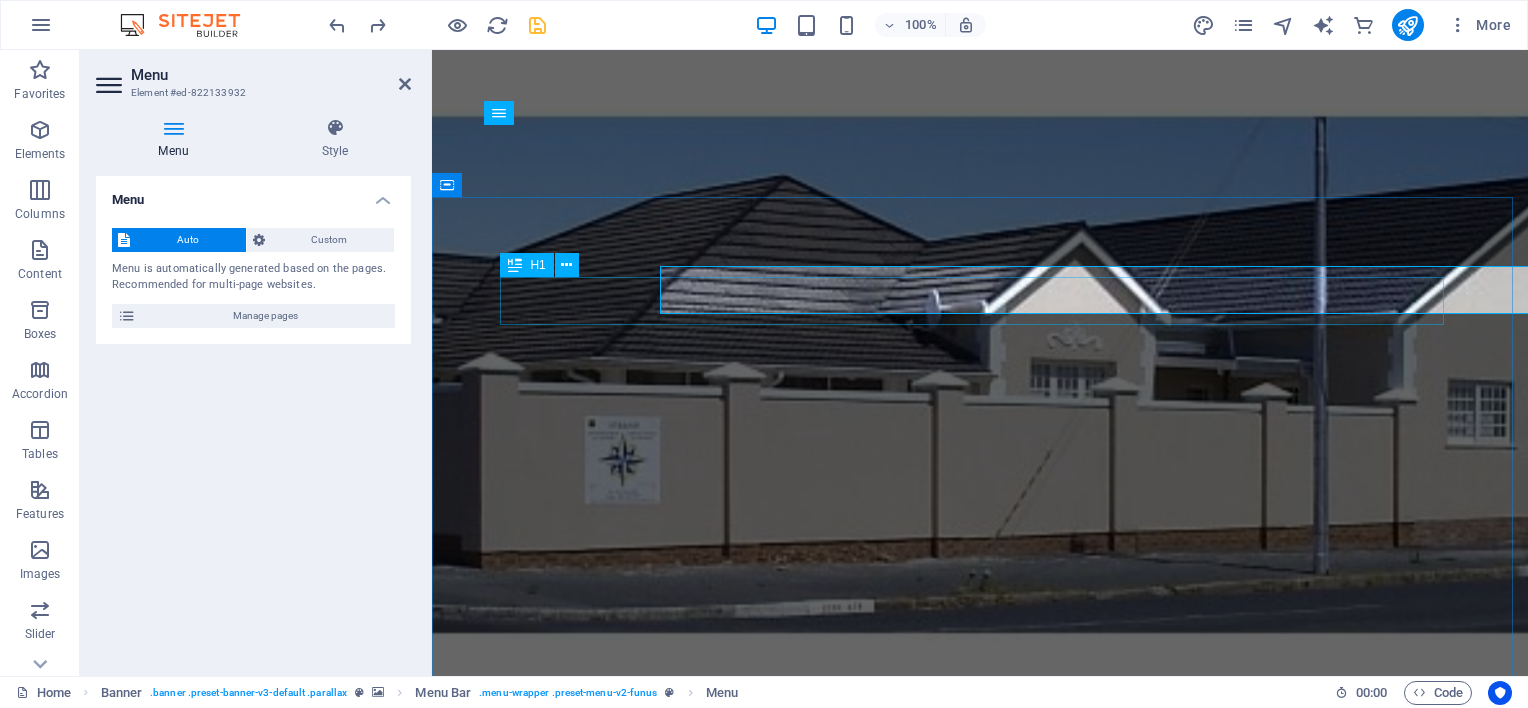 click on "Welcome to  strandsds.co.za" at bounding box center [980, 1024] 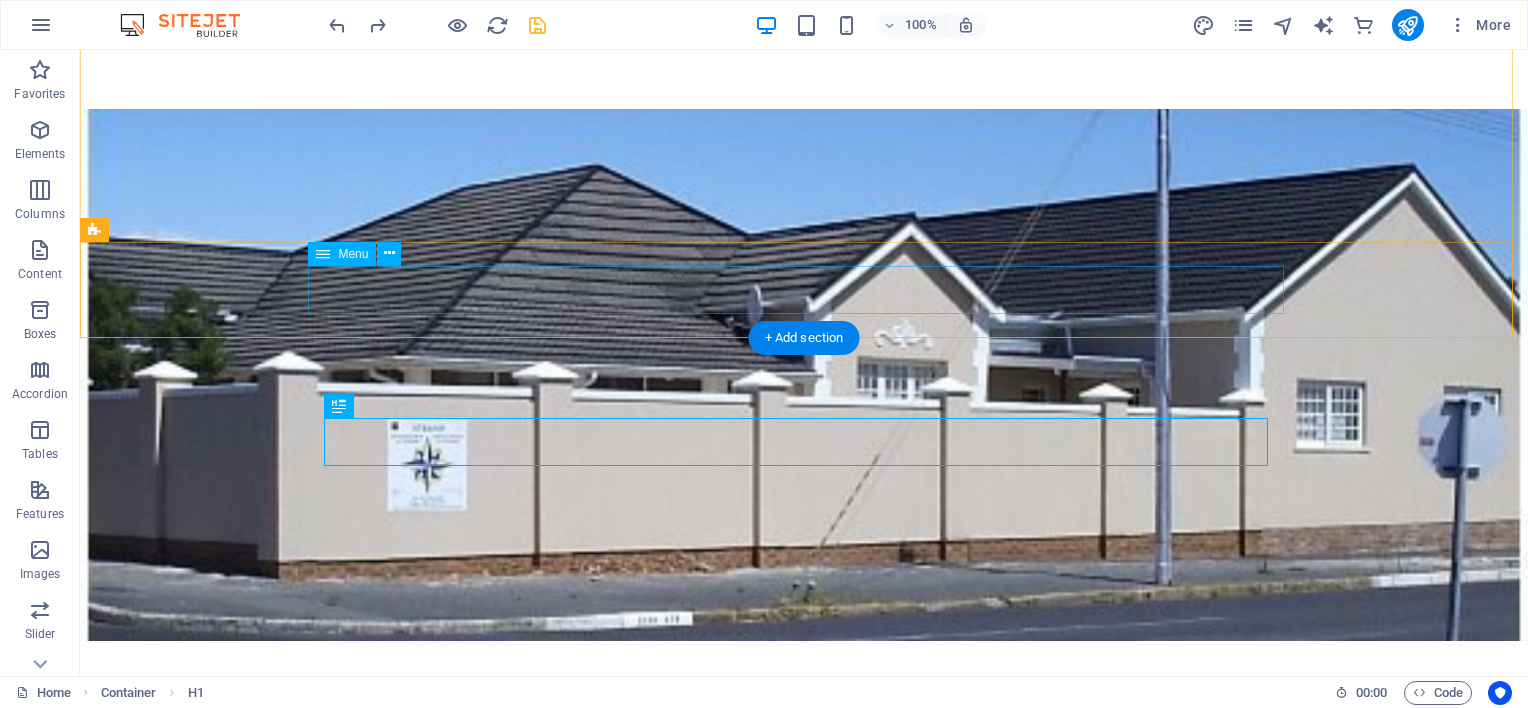 click on "Tuiste New page Wie is ons Dienste Funksies & Aktiwiteite Raak betrokke Strand Lopertjie" at bounding box center [804, 872] 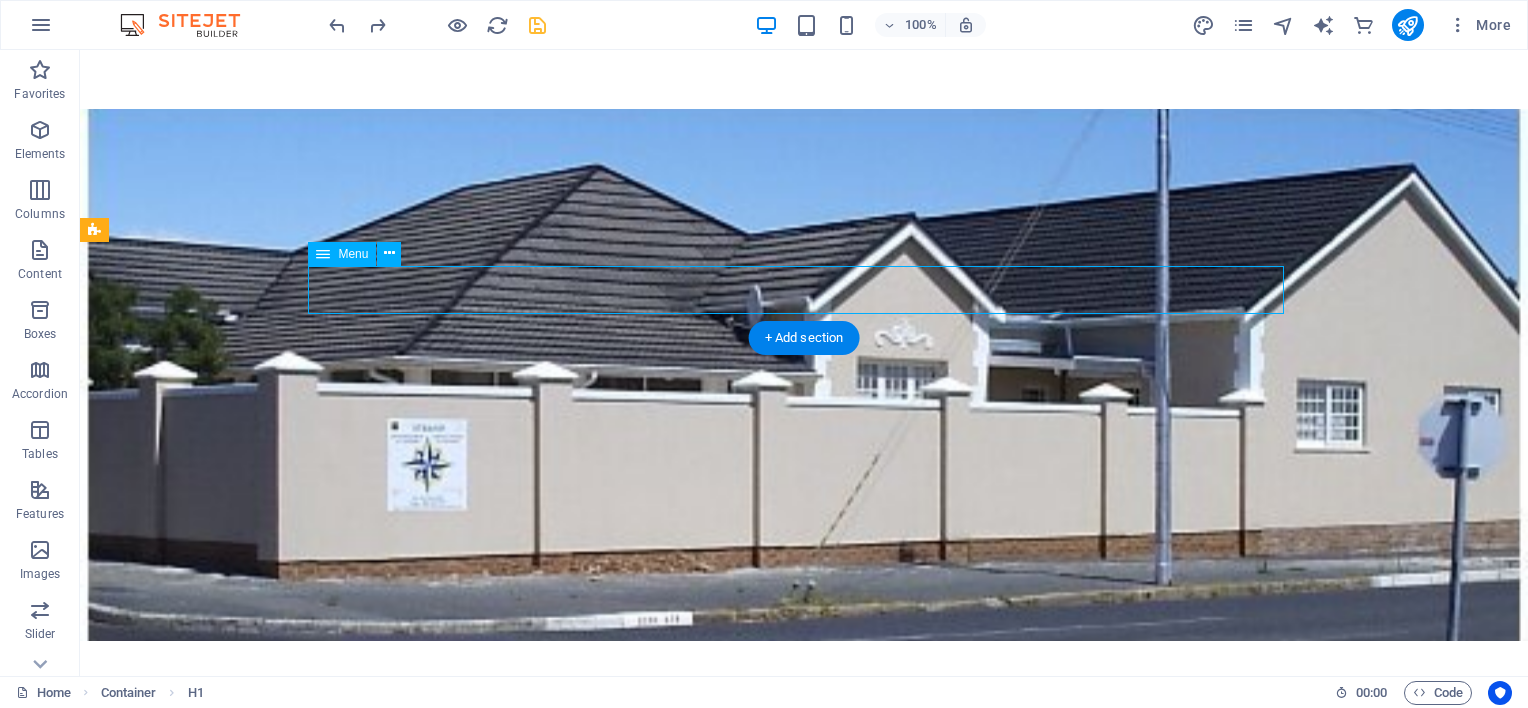 click on "Tuiste New page Wie is ons Dienste Funksies & Aktiwiteite Raak betrokke Strand Lopertjie" at bounding box center (804, 872) 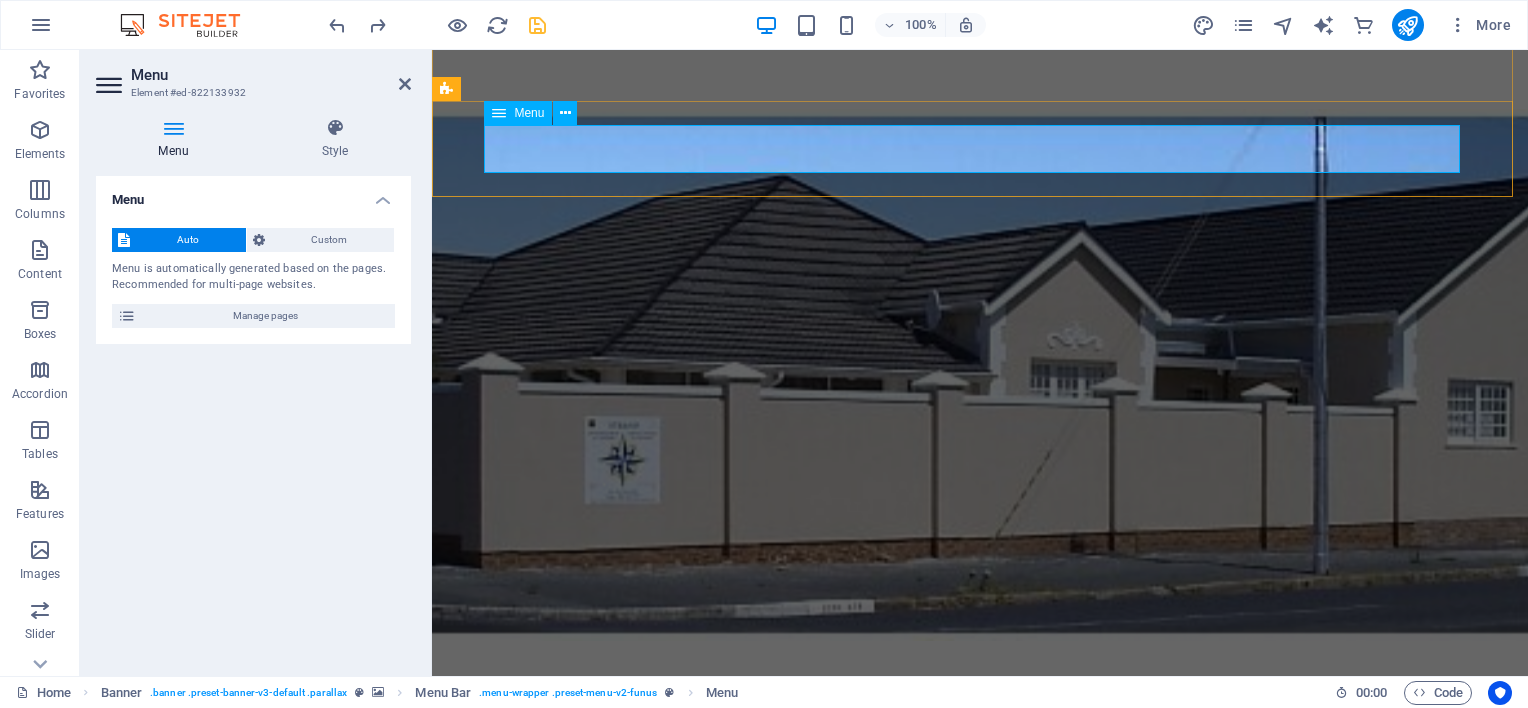 click at bounding box center (499, 113) 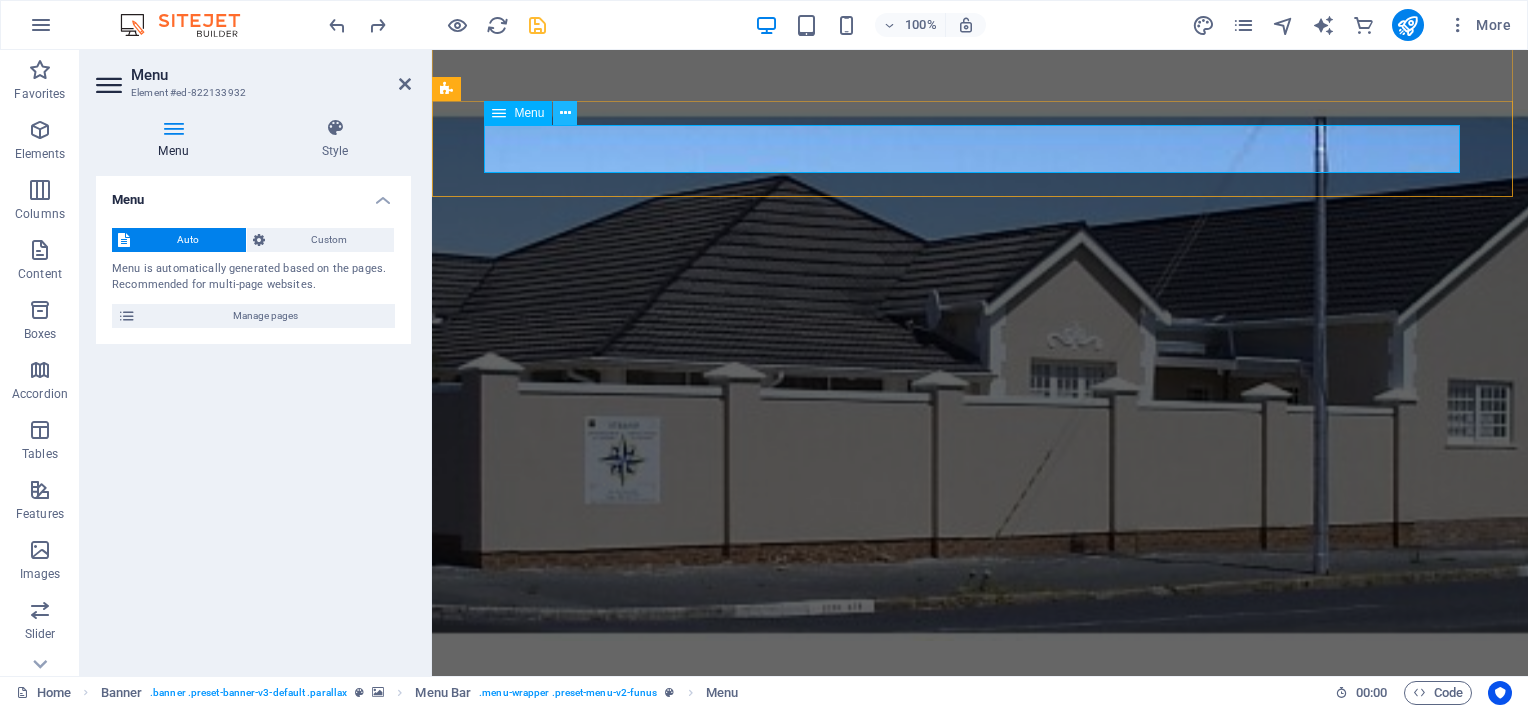 click at bounding box center [565, 113] 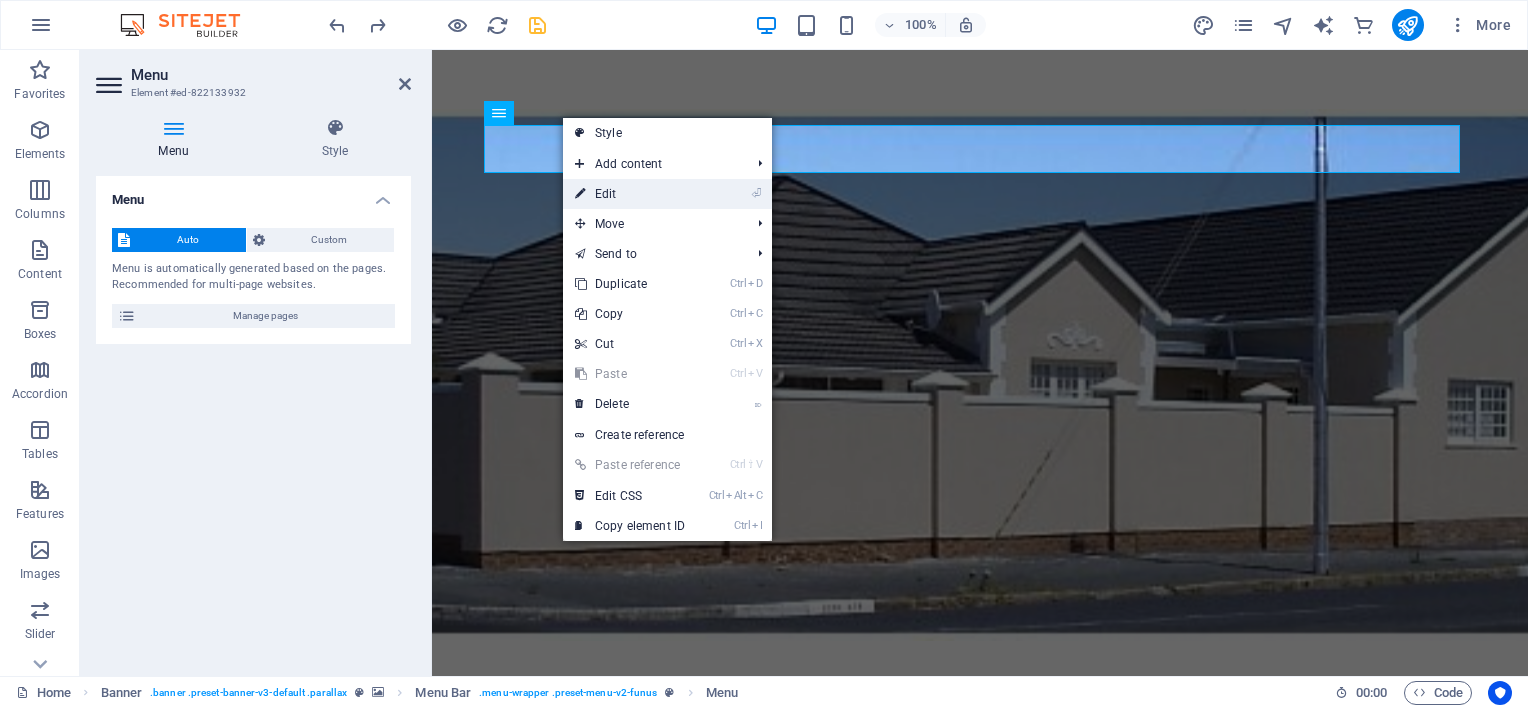 click on "⏎  Edit" at bounding box center (630, 194) 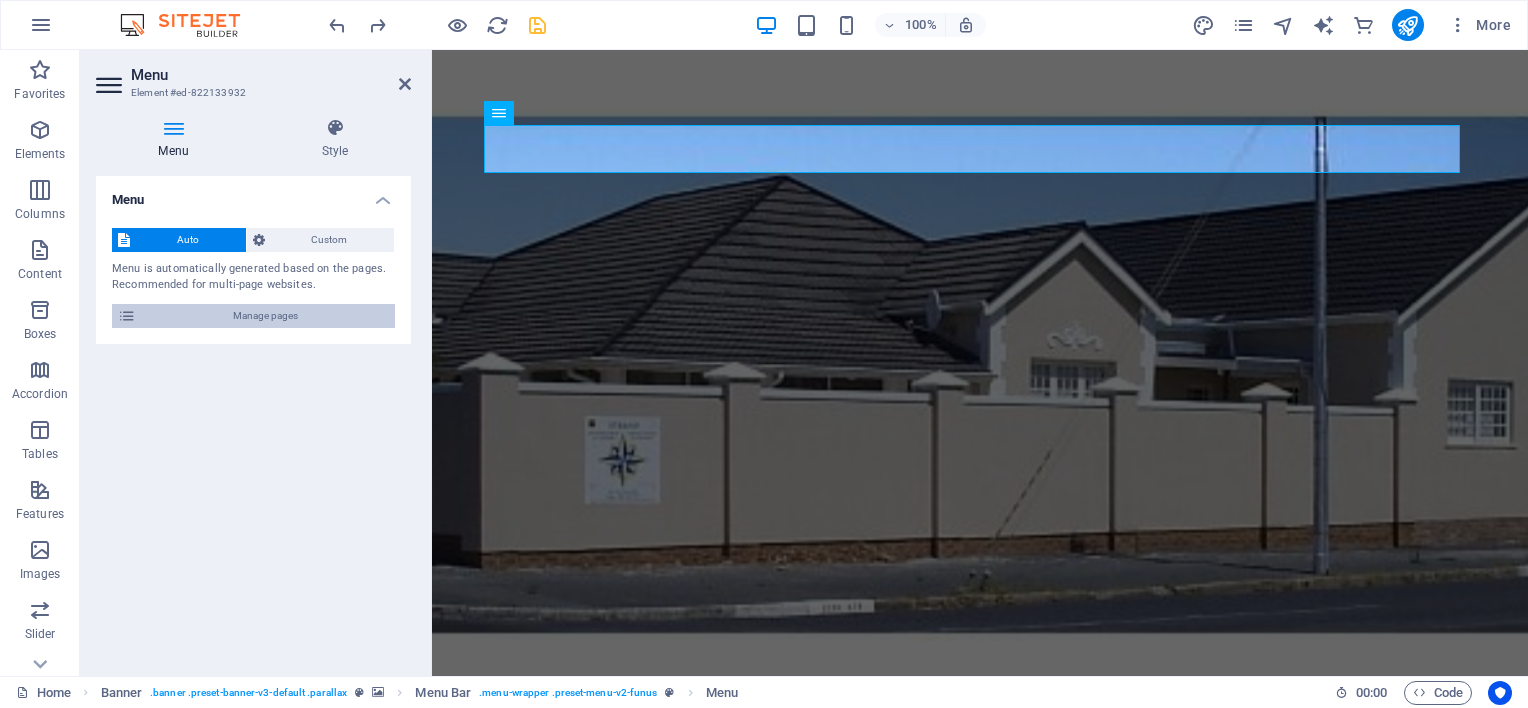 click on "Manage pages" at bounding box center [265, 316] 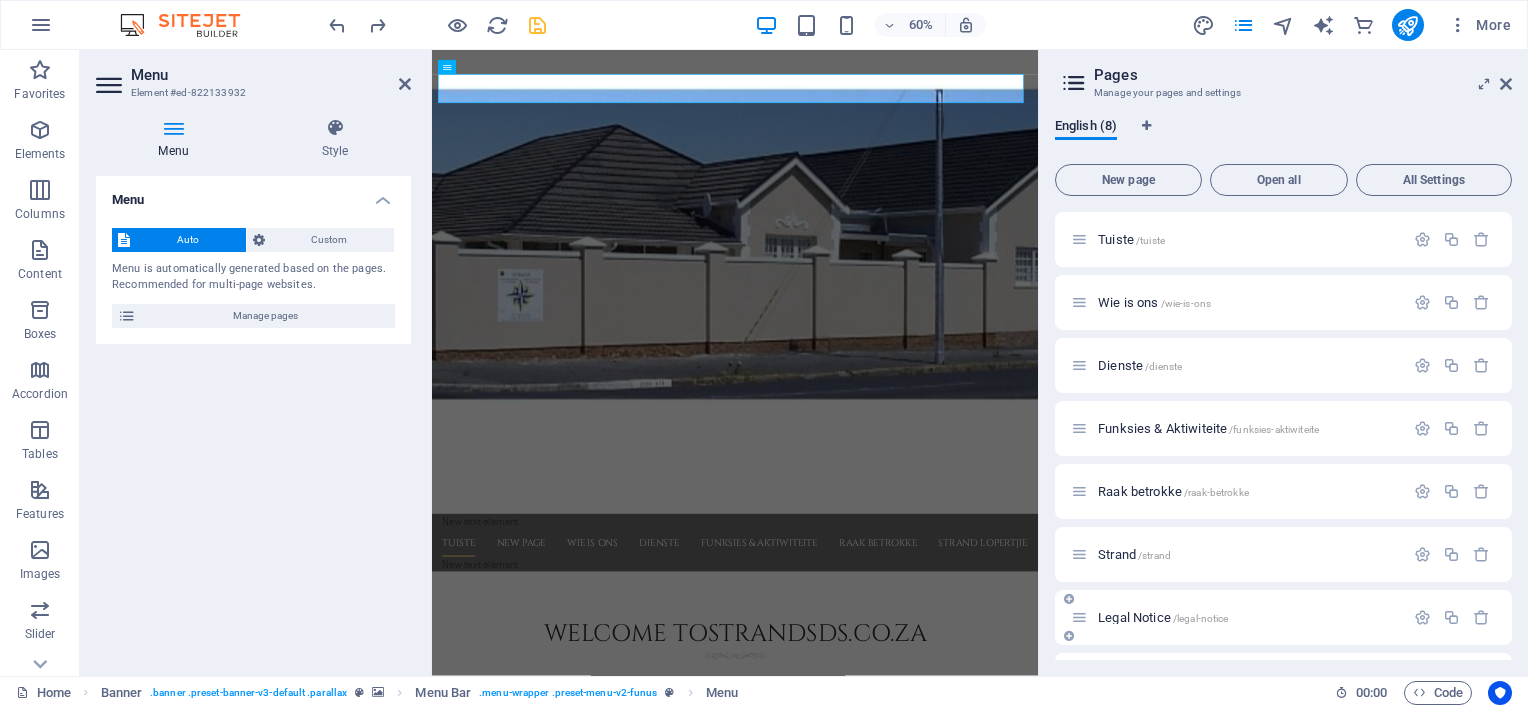 drag, startPoint x: 1511, startPoint y: 427, endPoint x: 1502, endPoint y: 605, distance: 178.22739 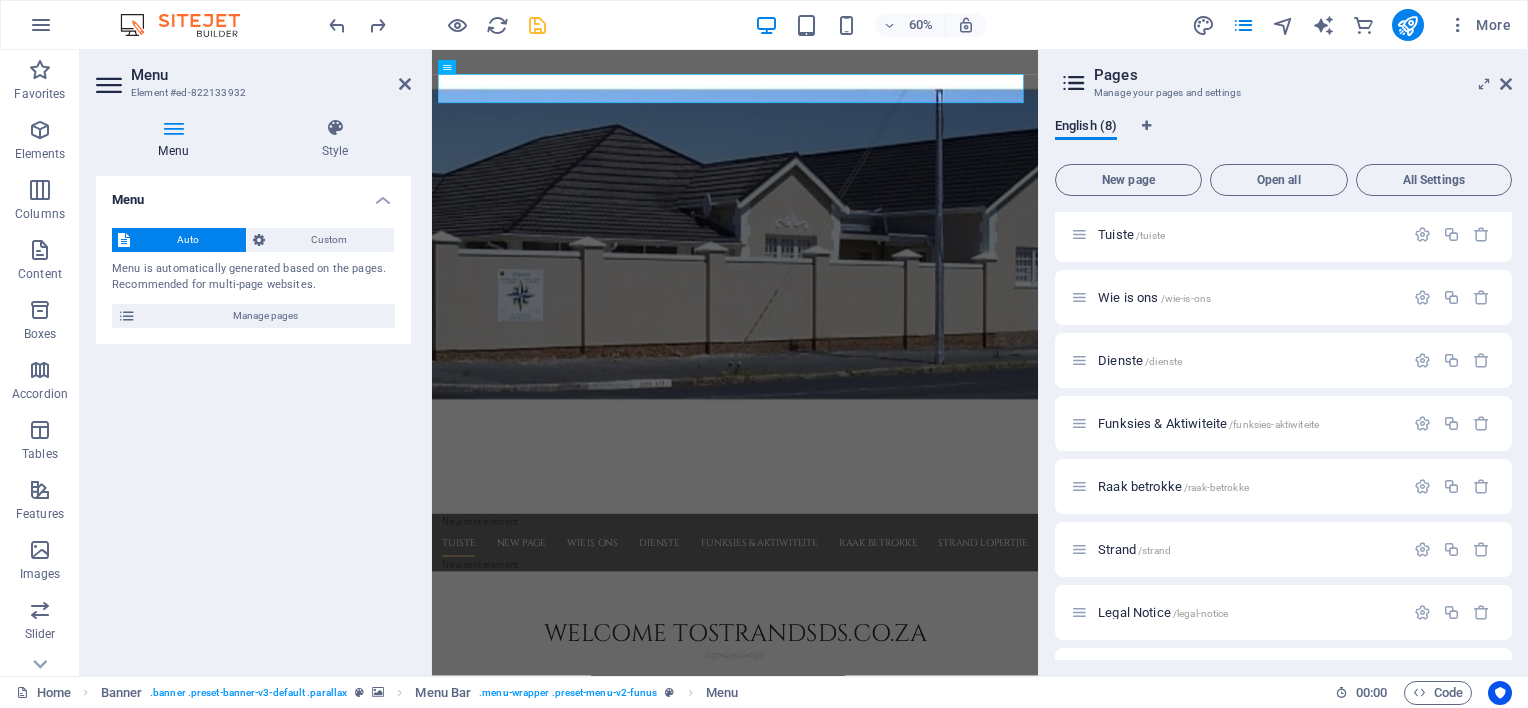 scroll, scrollTop: 0, scrollLeft: 0, axis: both 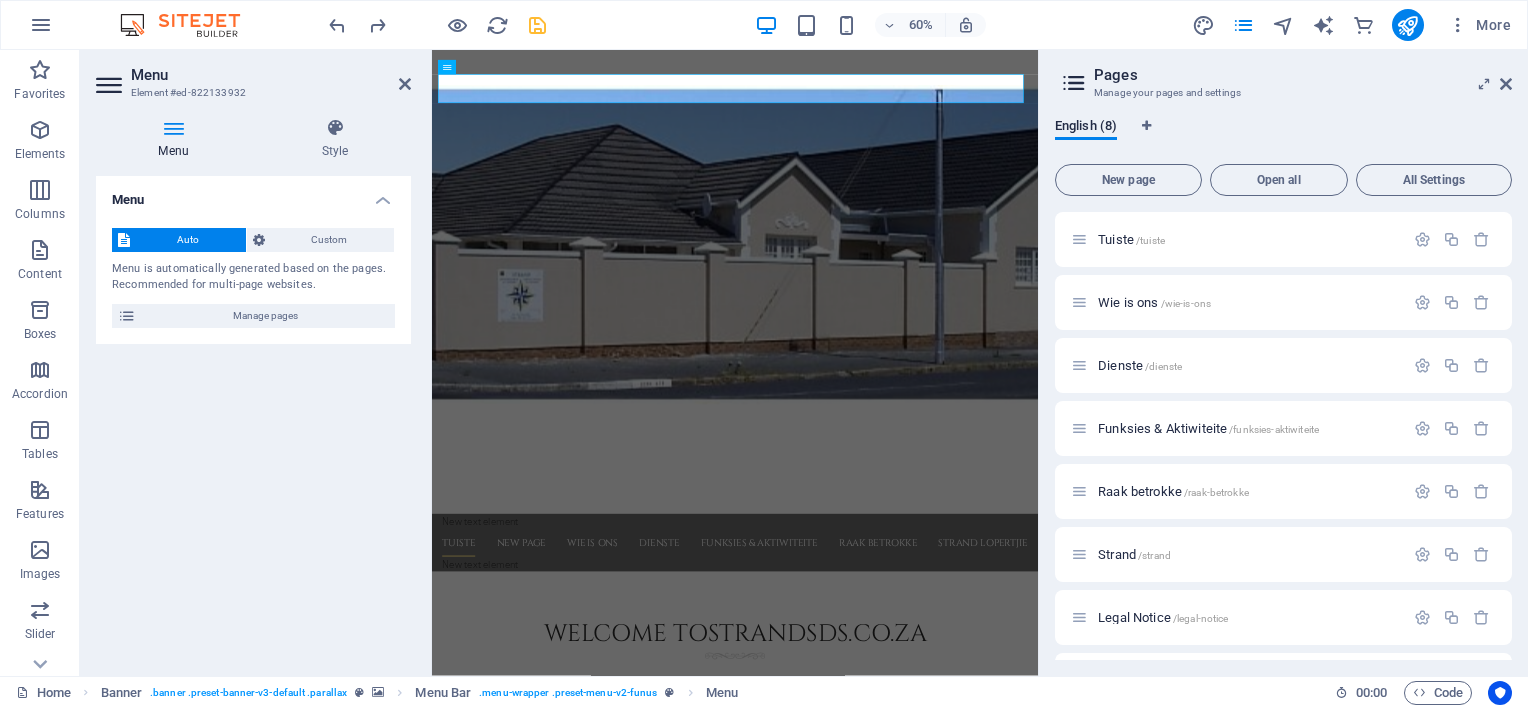 drag, startPoint x: 1511, startPoint y: 554, endPoint x: 1516, endPoint y: 596, distance: 42.296574 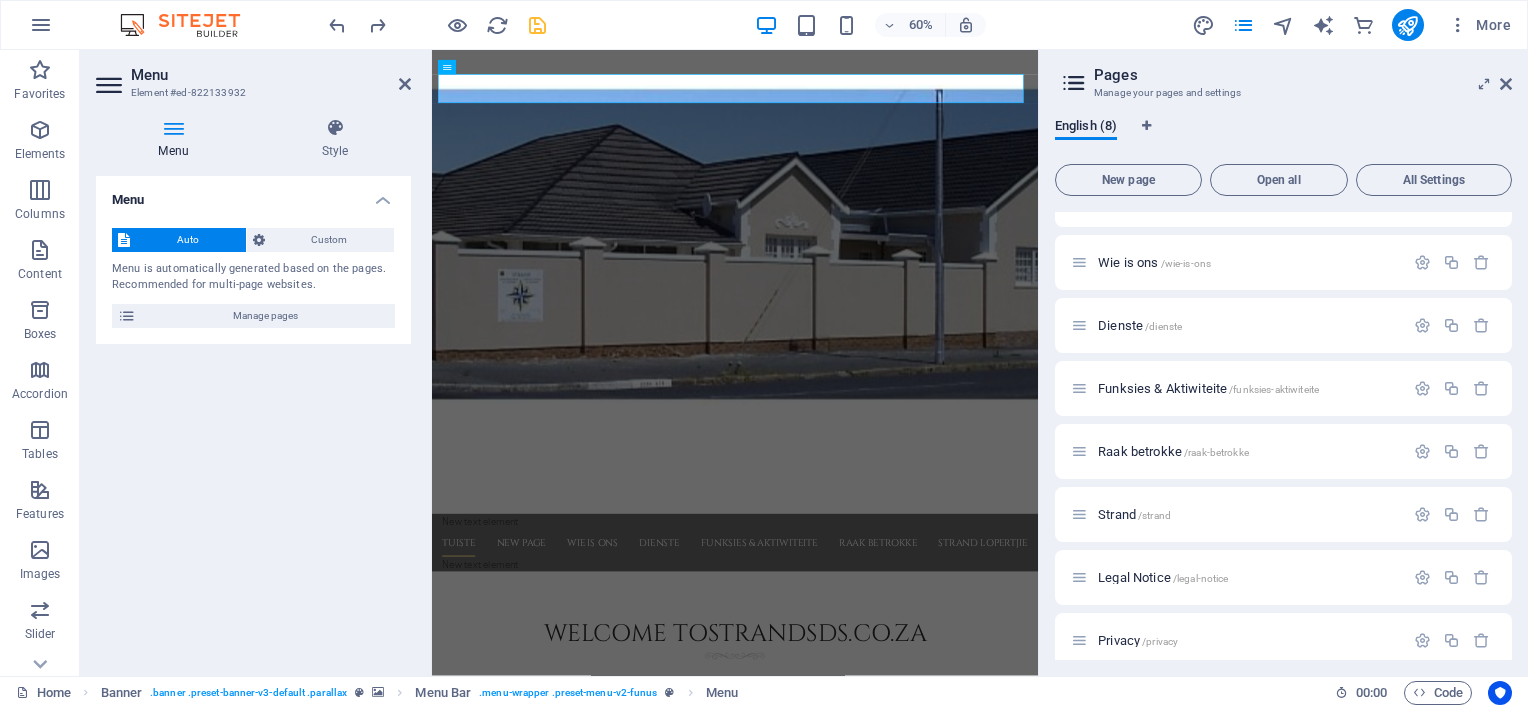 scroll, scrollTop: 56, scrollLeft: 0, axis: vertical 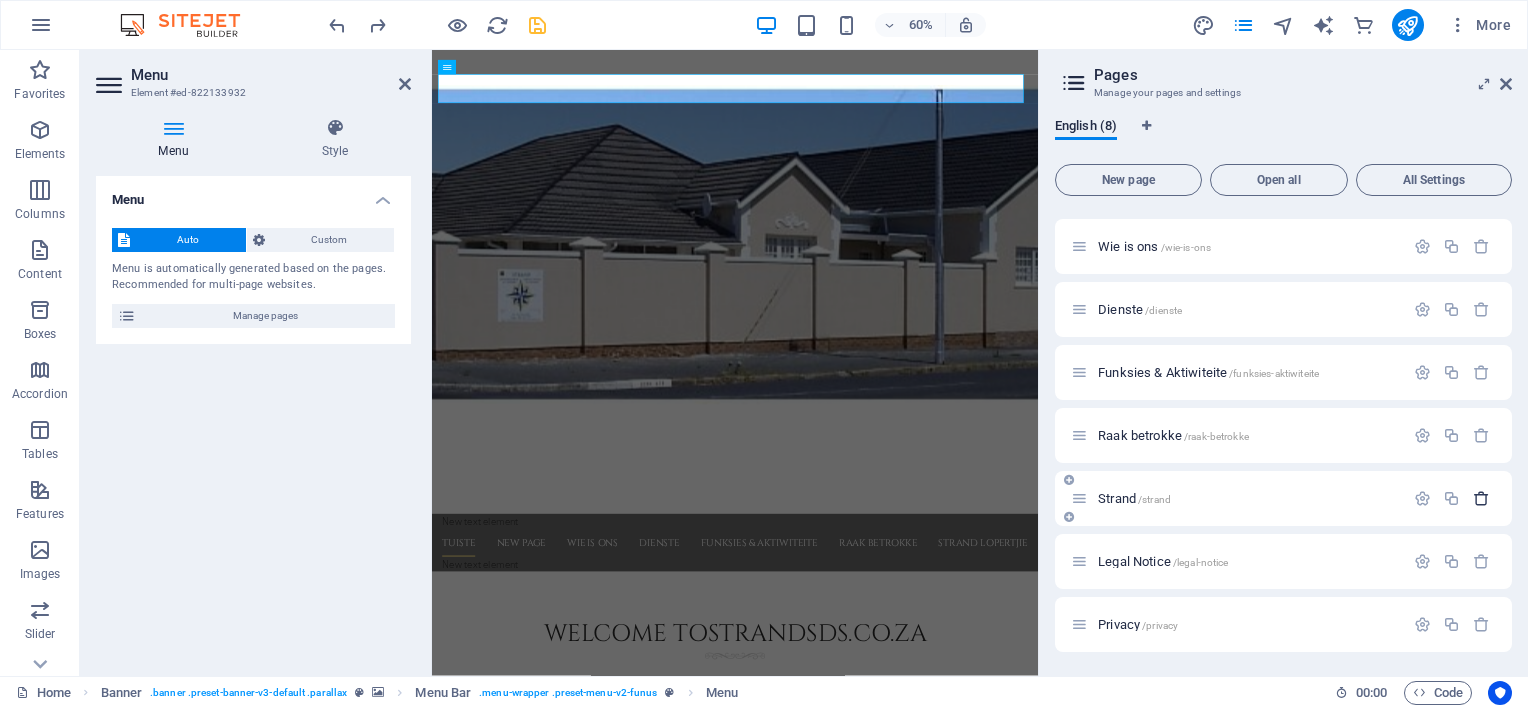 click at bounding box center [1481, 498] 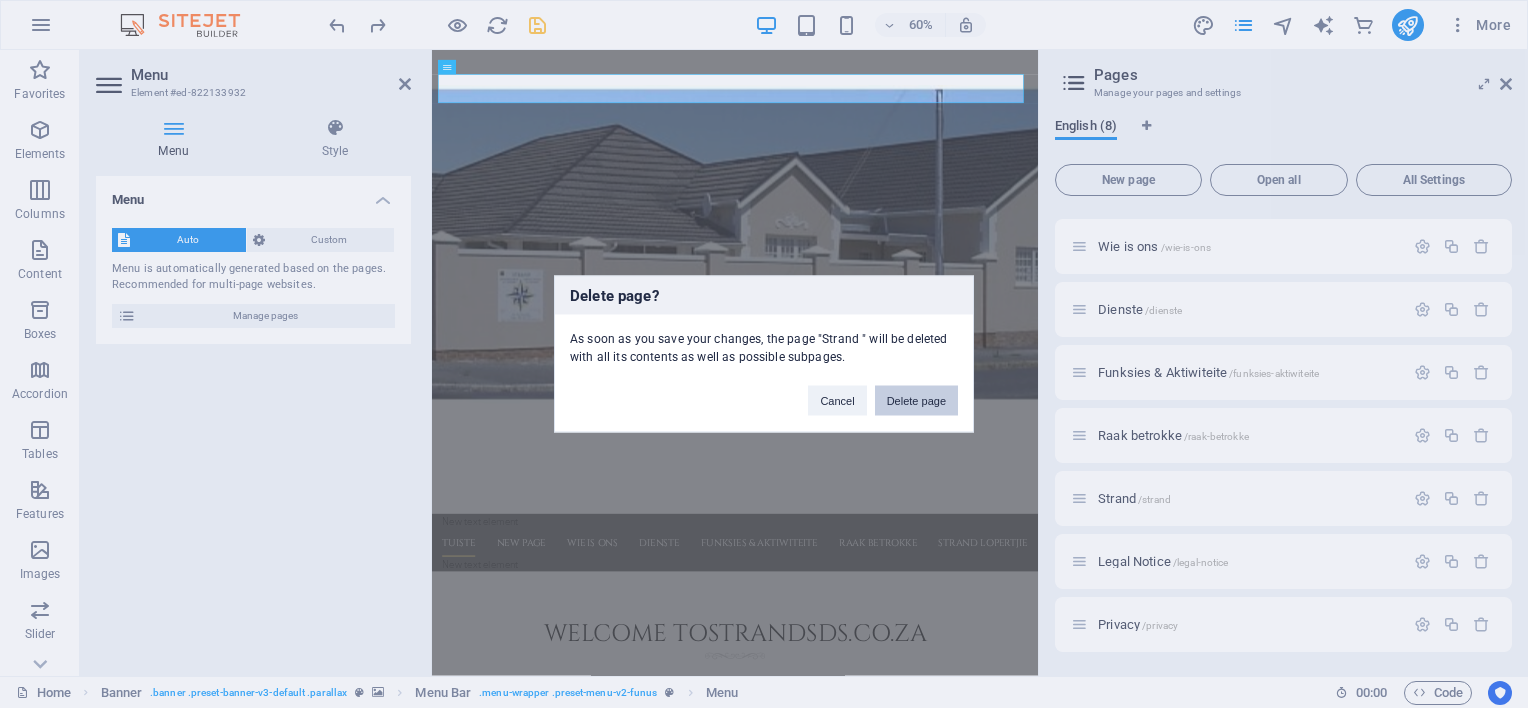 click on "Delete page" at bounding box center (916, 401) 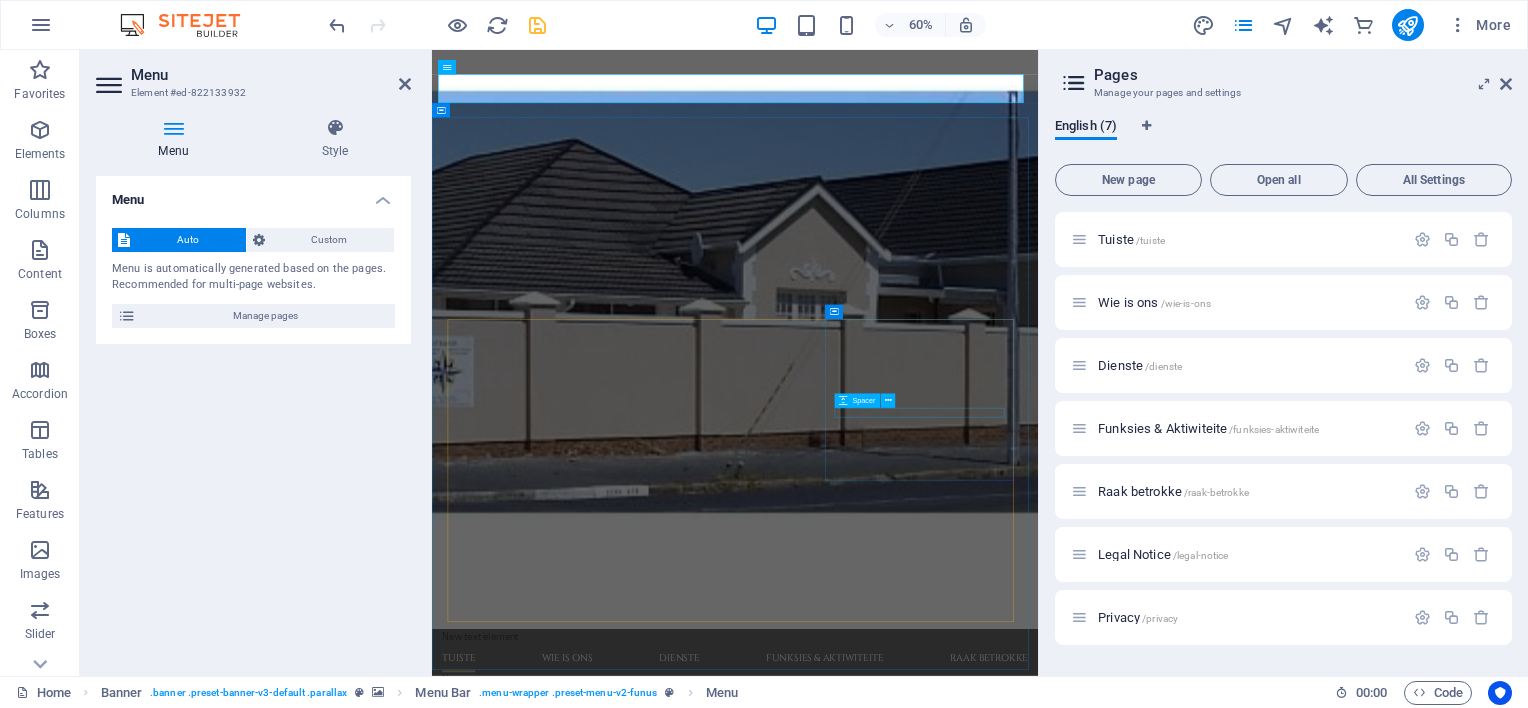 scroll, scrollTop: 0, scrollLeft: 0, axis: both 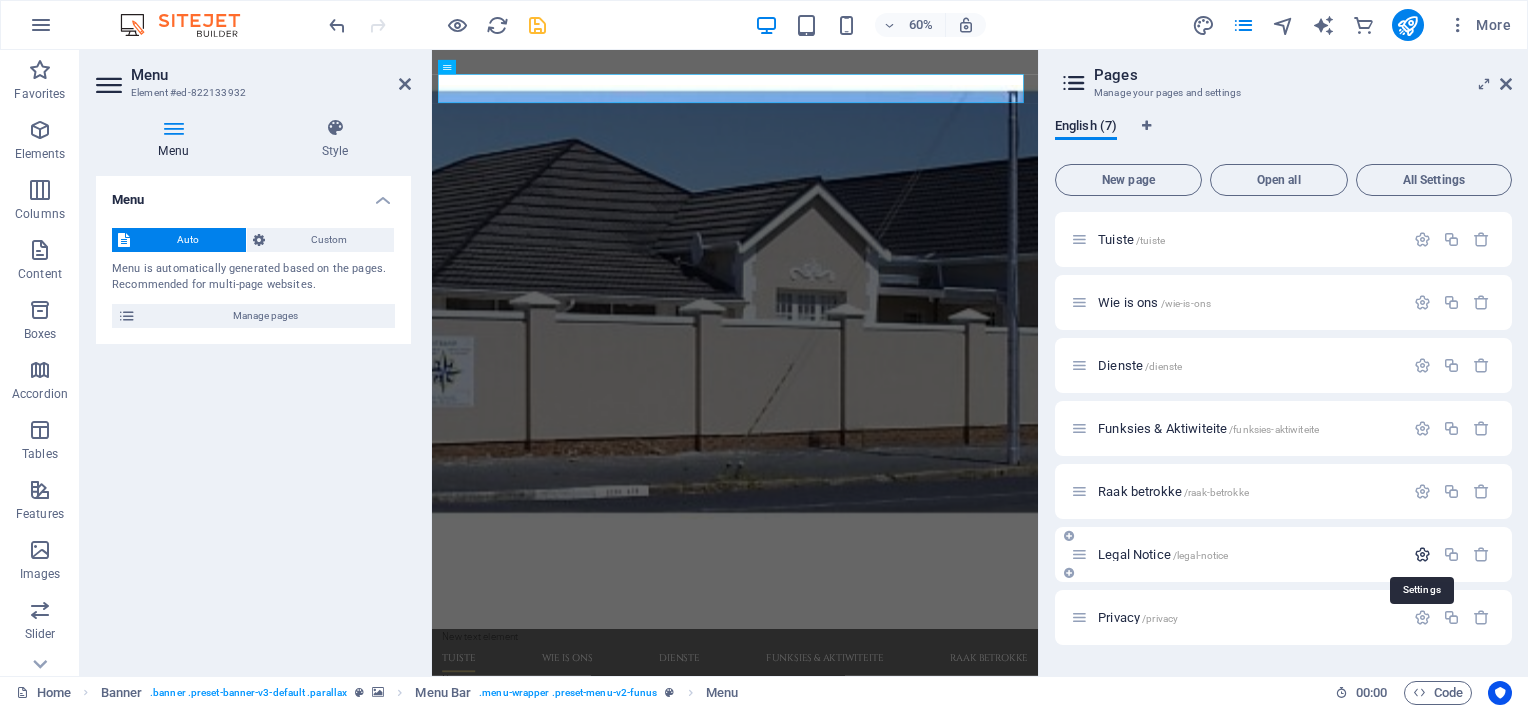 click at bounding box center [1422, 554] 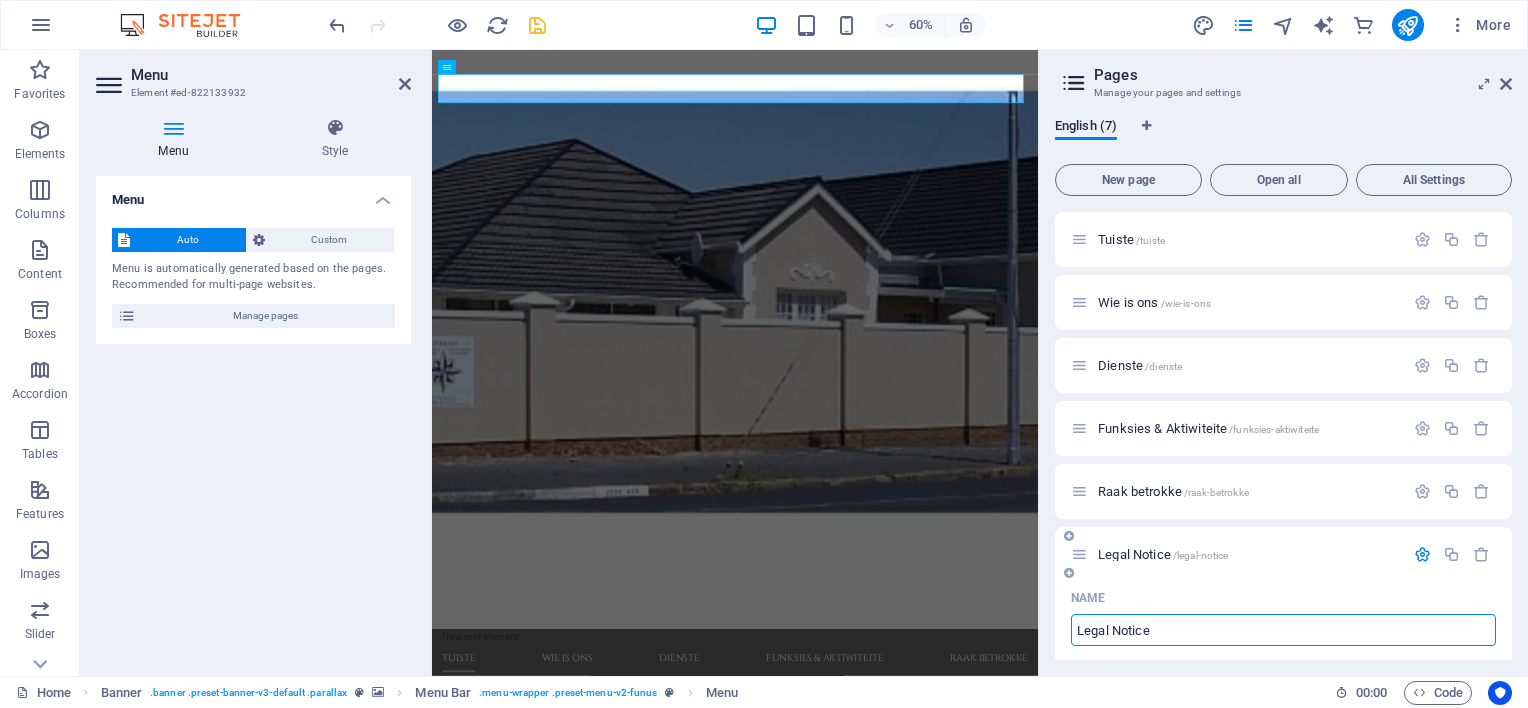 drag, startPoint x: 1158, startPoint y: 633, endPoint x: 1067, endPoint y: 627, distance: 91.197586 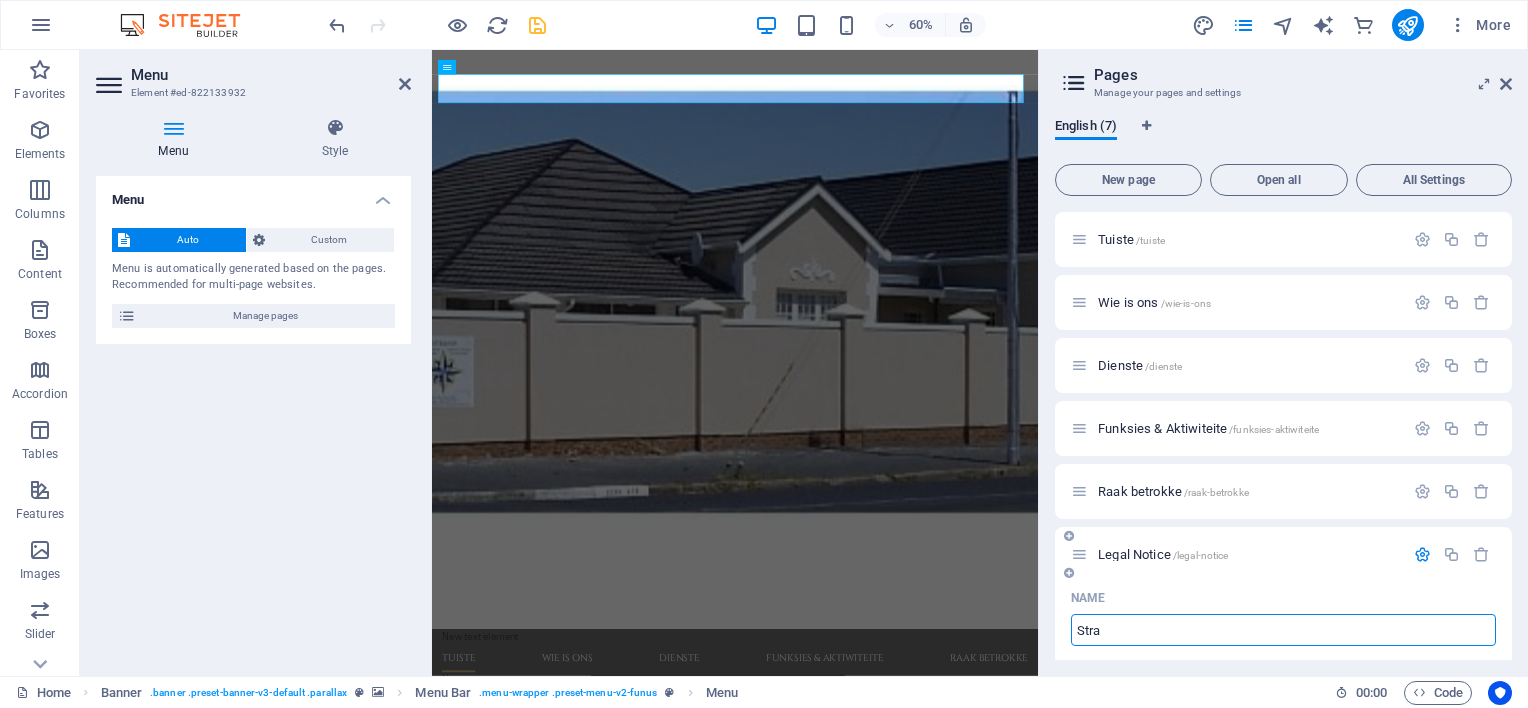 type on "Stran" 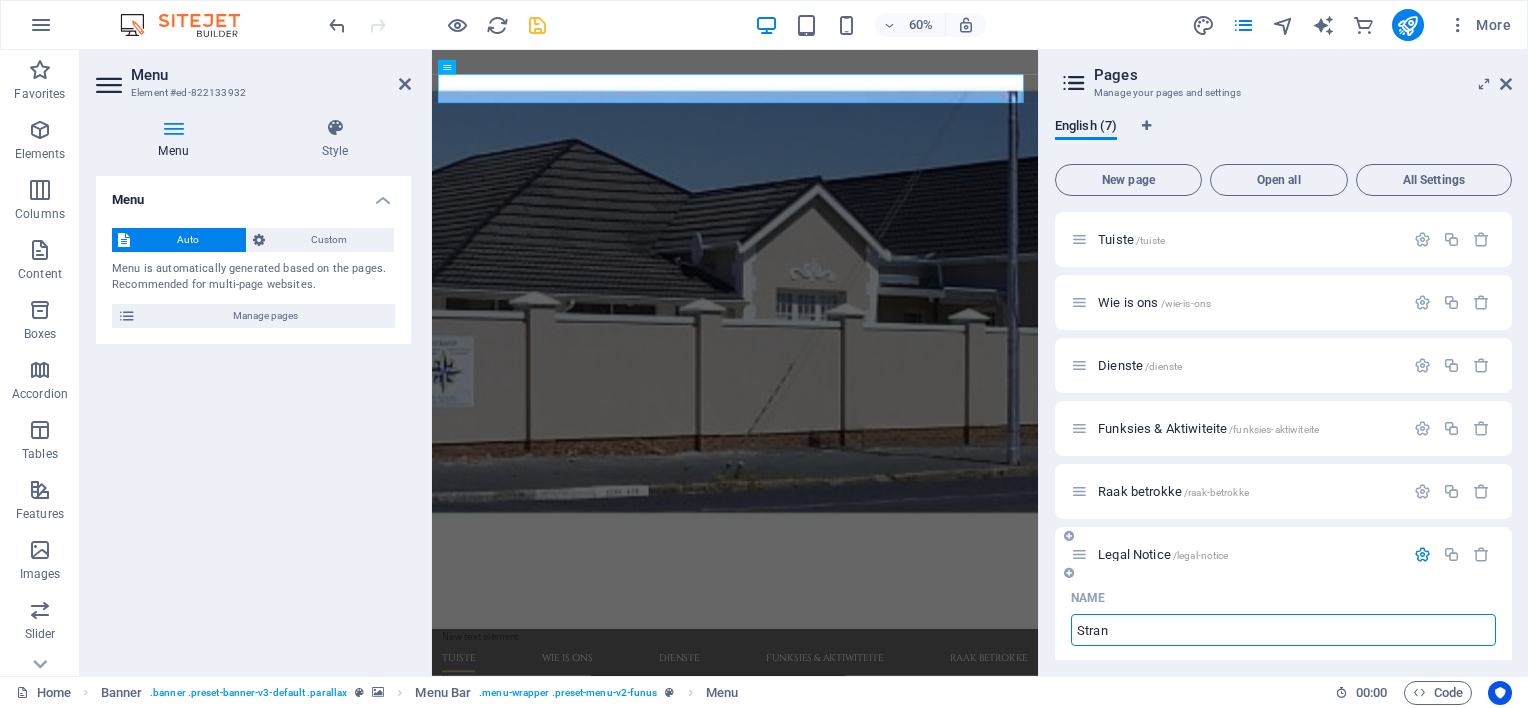type on "/stra" 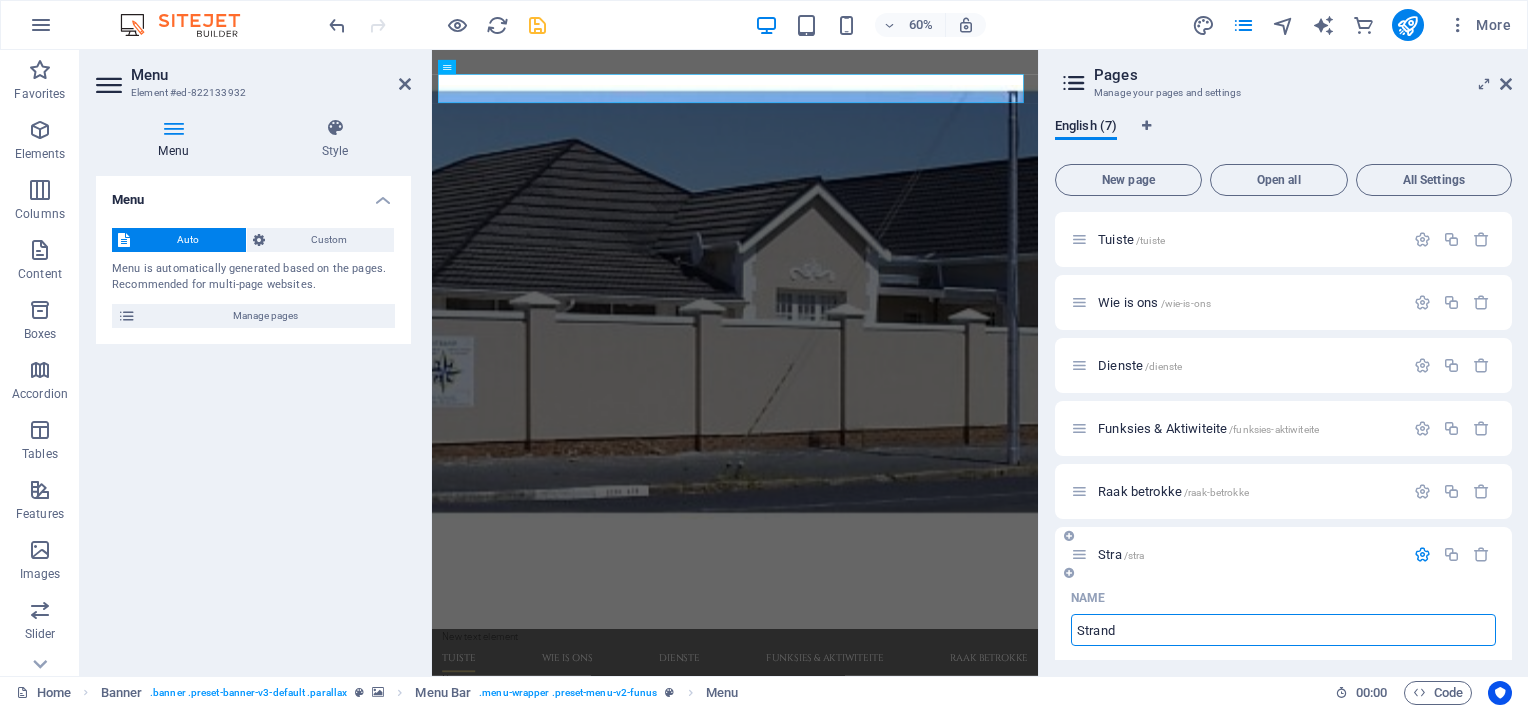 type on "Strand" 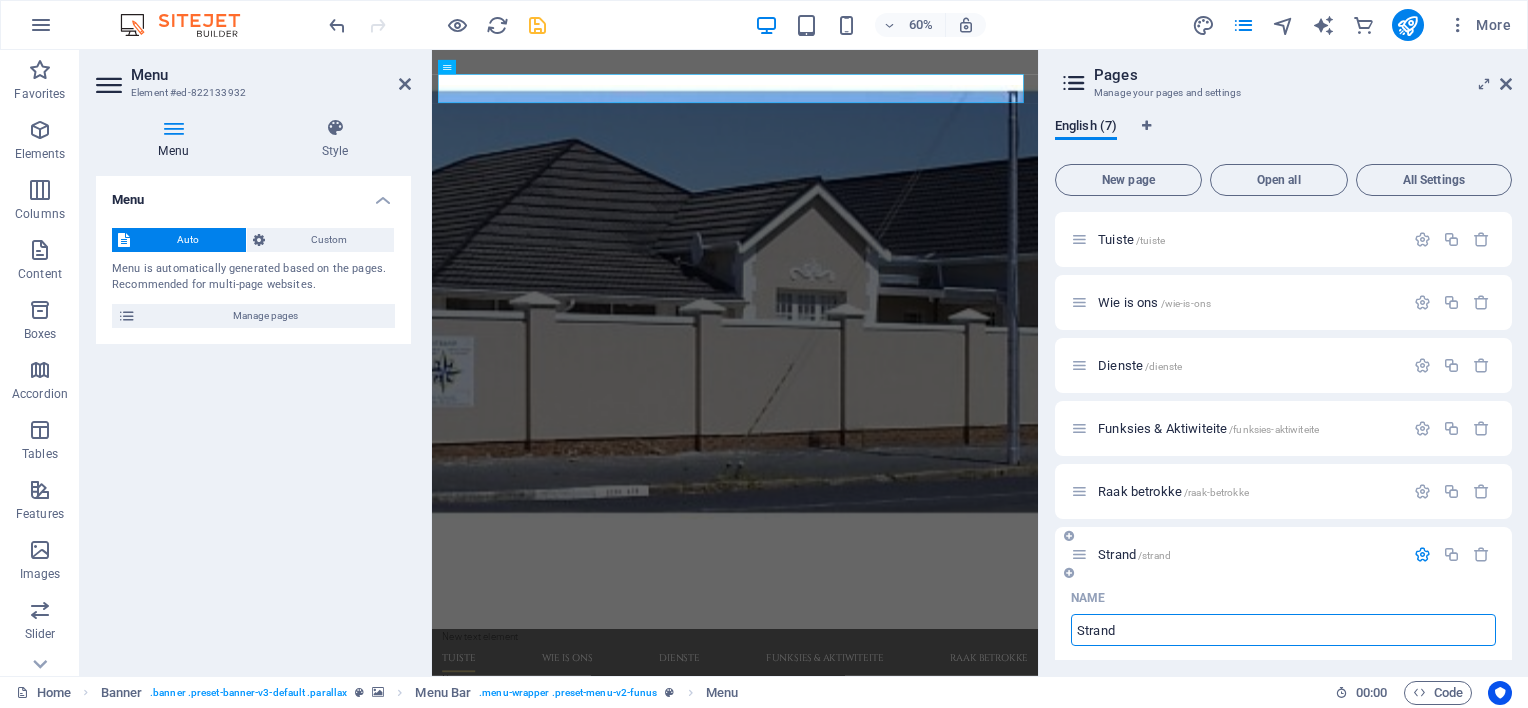 type on "Strand L" 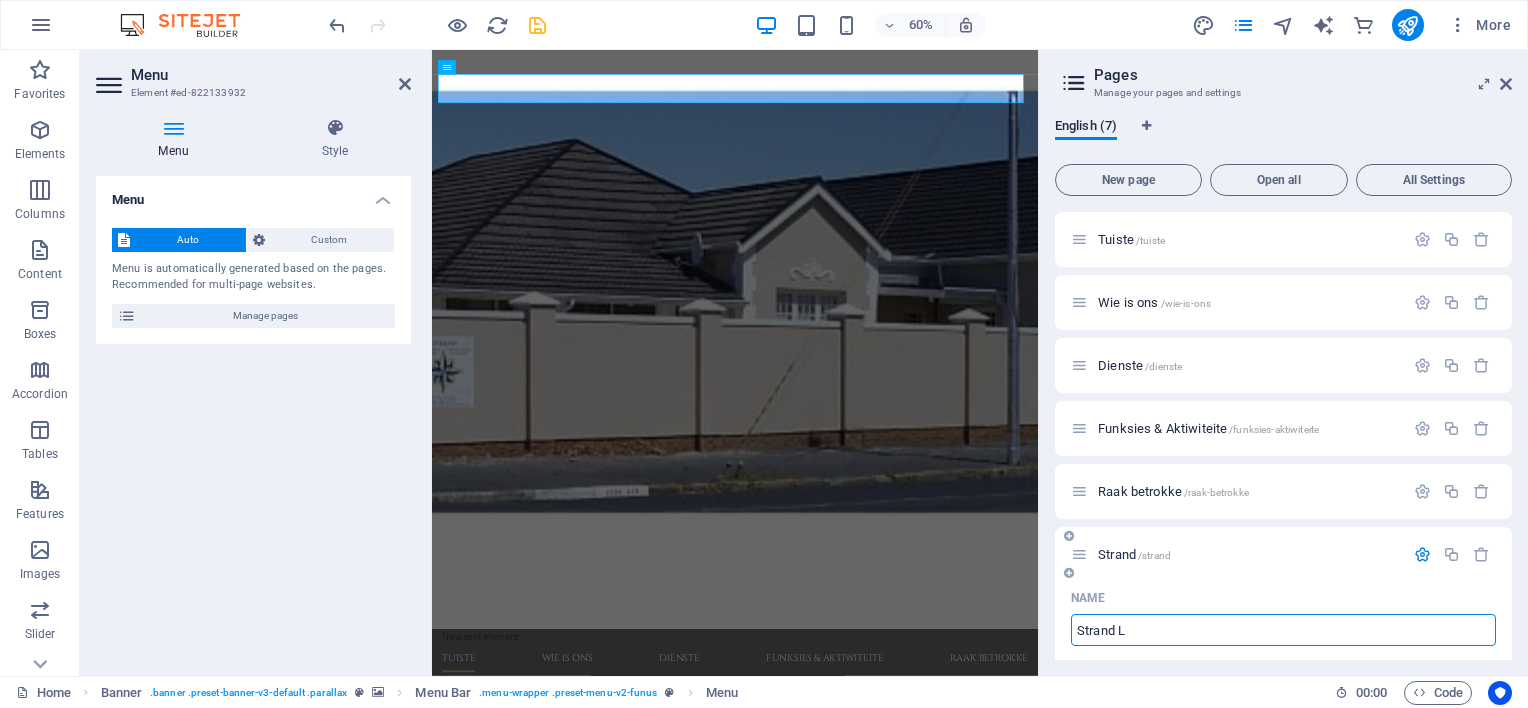 type on "Strand" 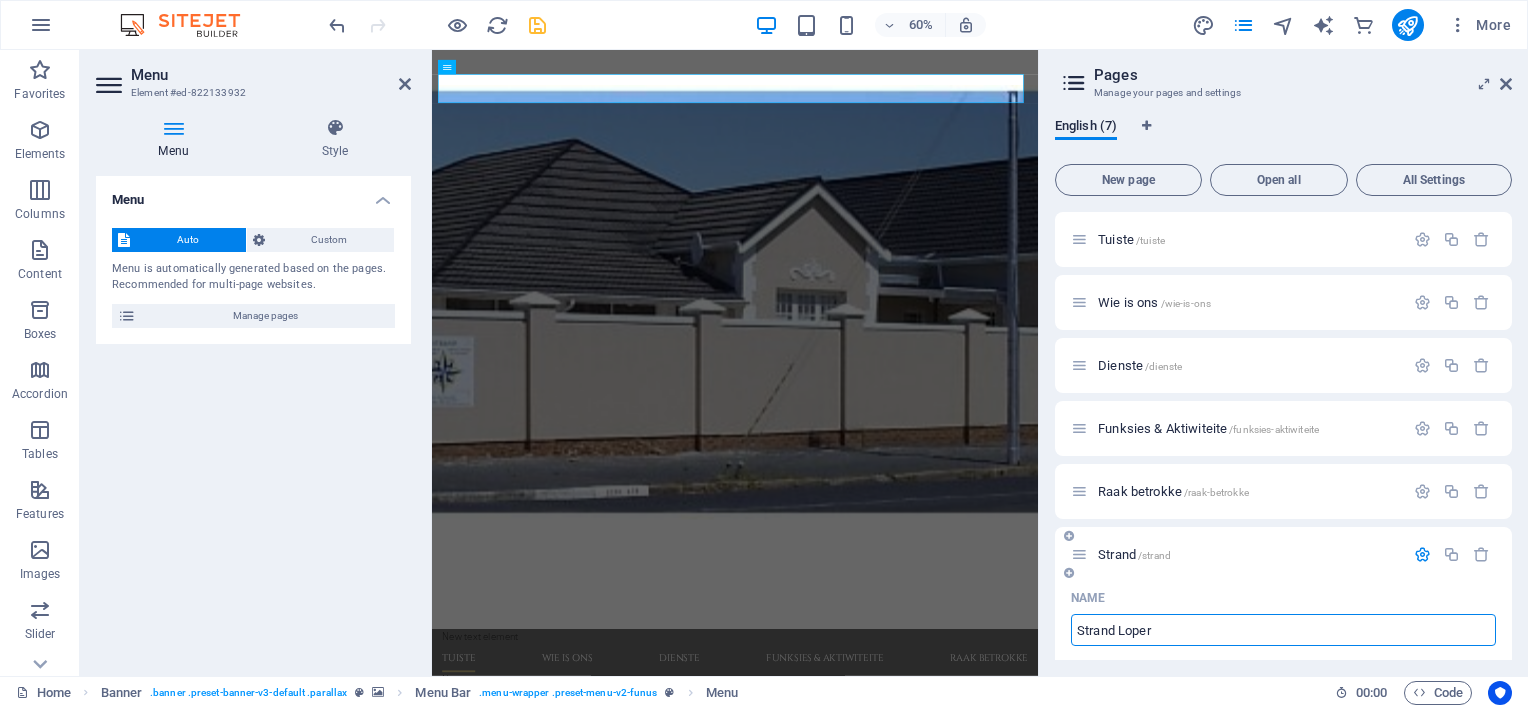 type on "Strand Loper" 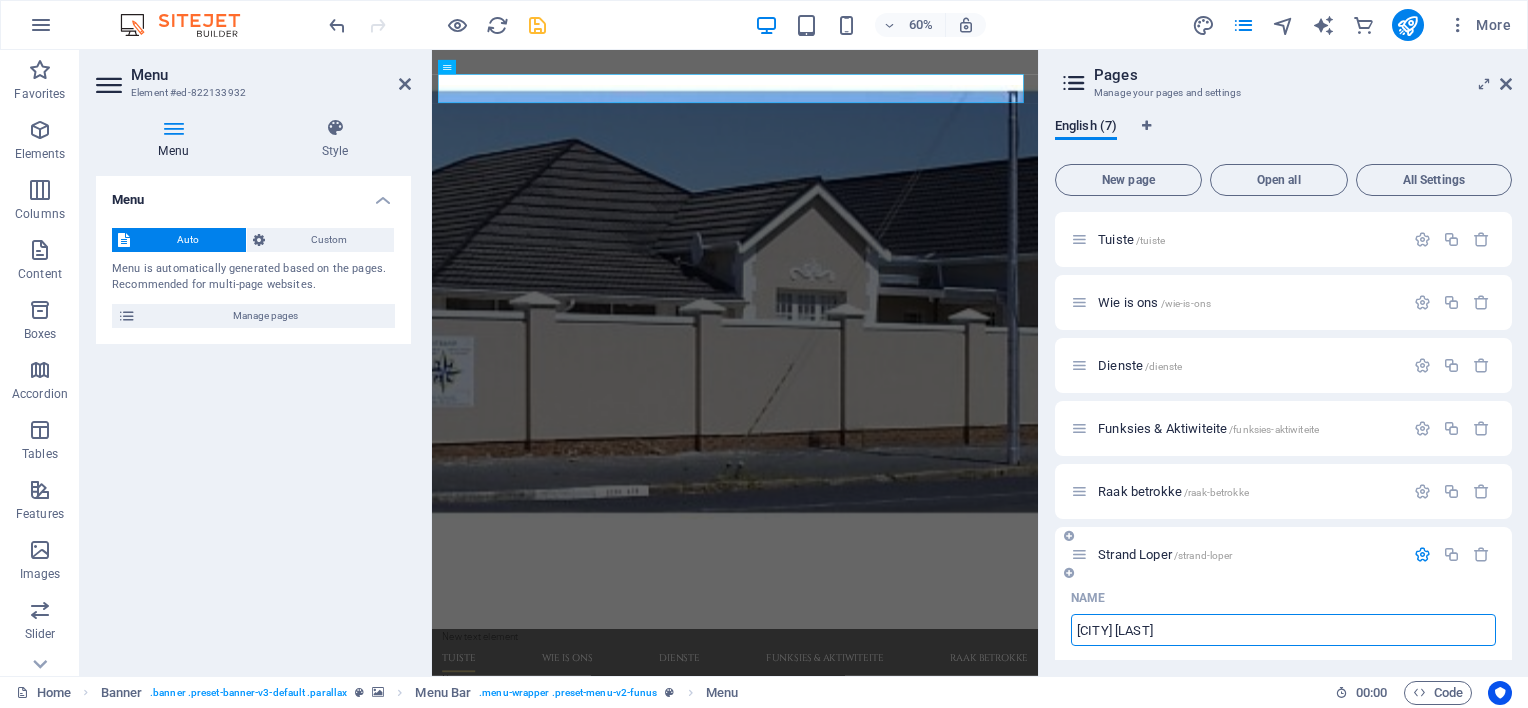 type on "Strand Lopertjie" 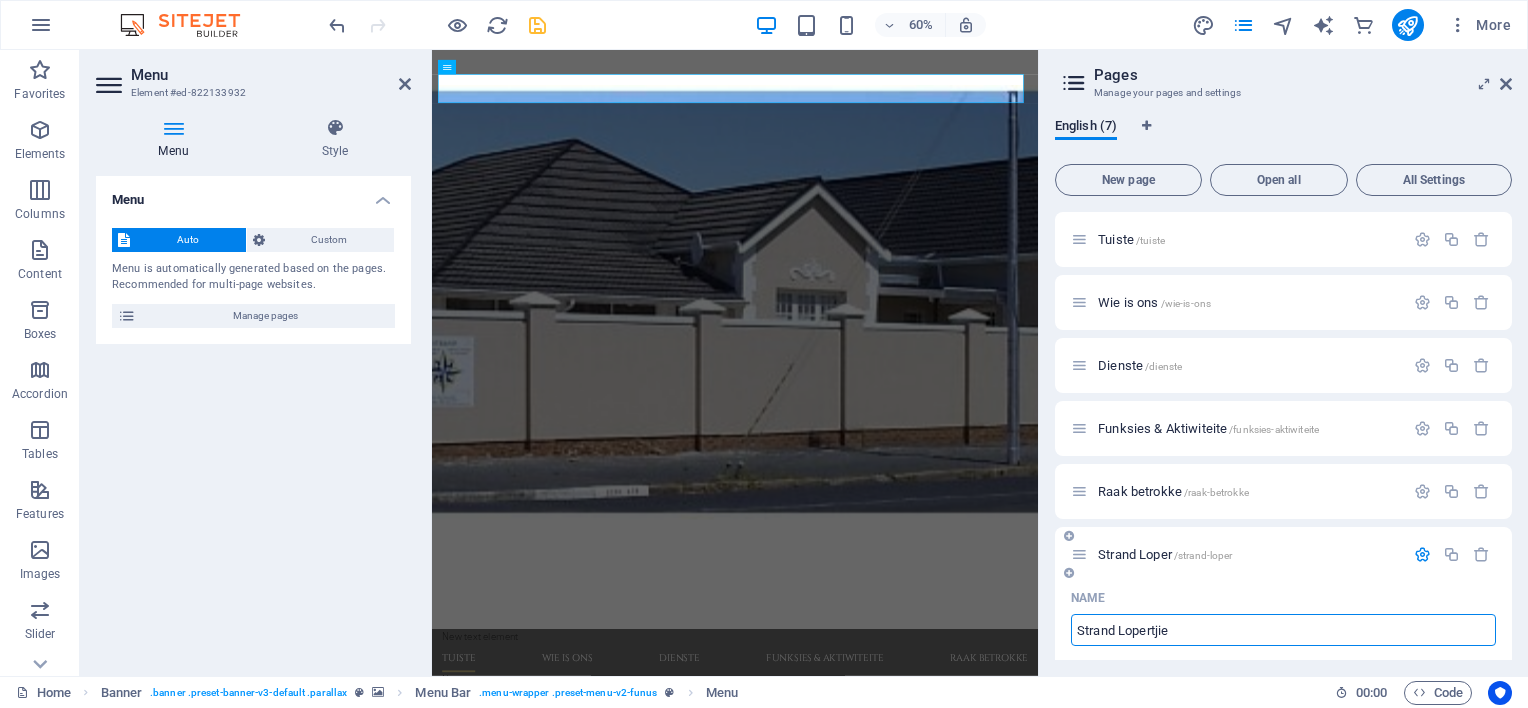 type on "/strand-lopertji" 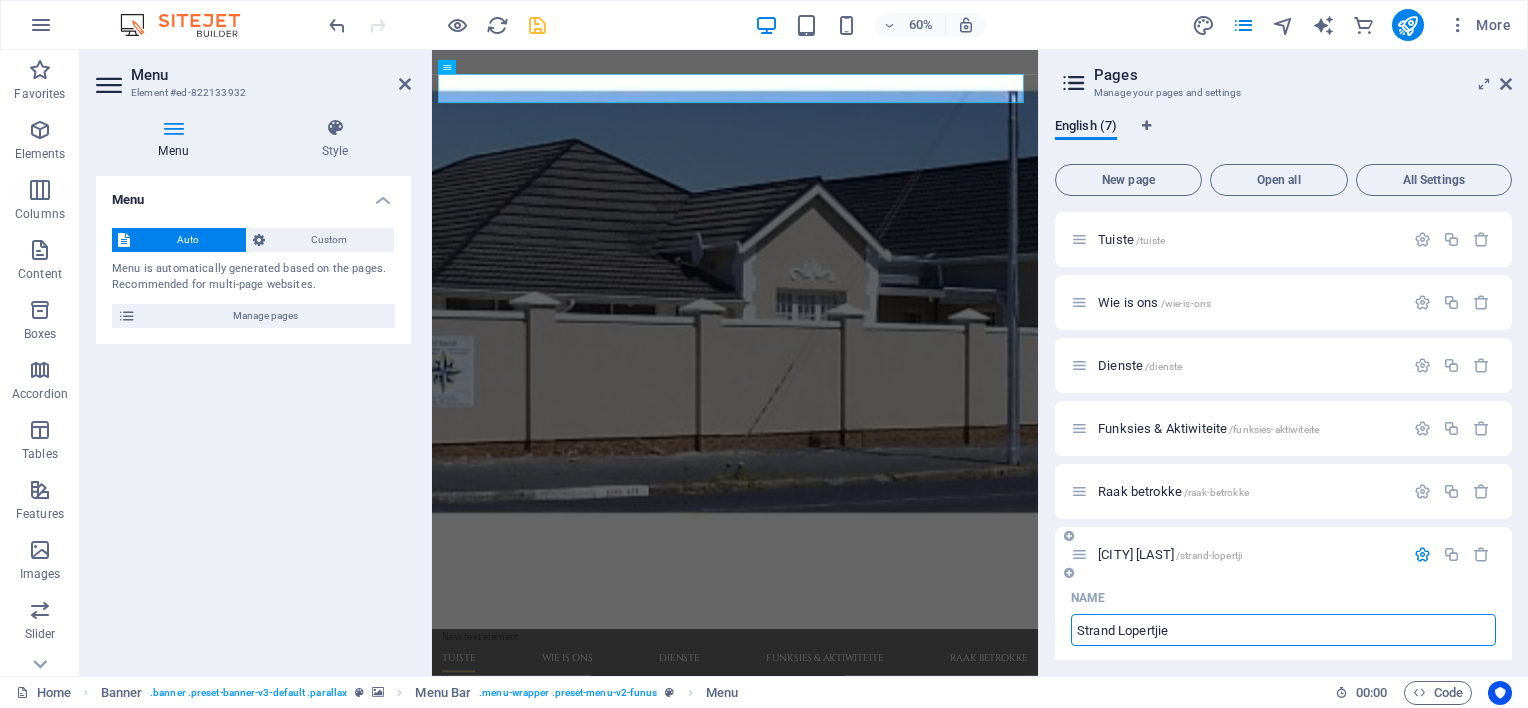 type on "Strand Lopertjie" 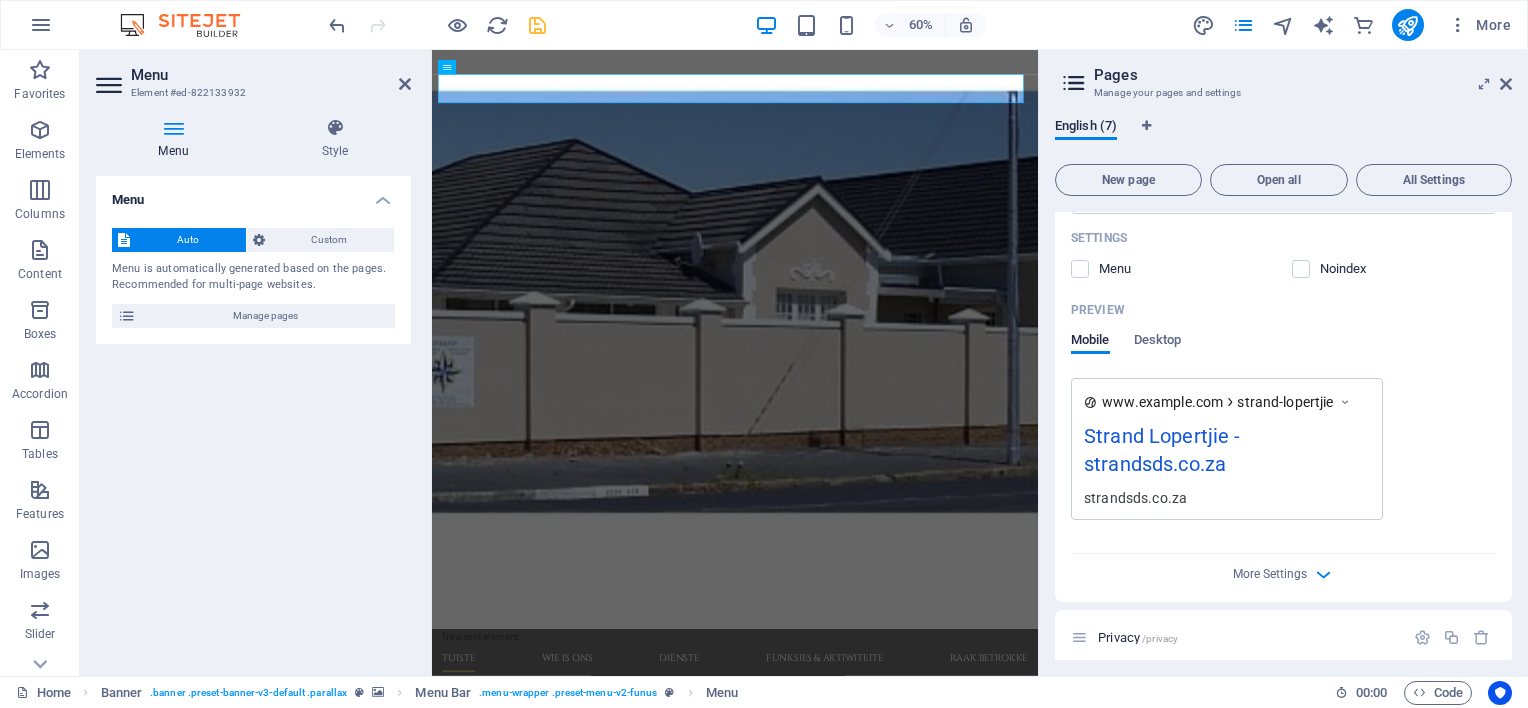 scroll, scrollTop: 766, scrollLeft: 0, axis: vertical 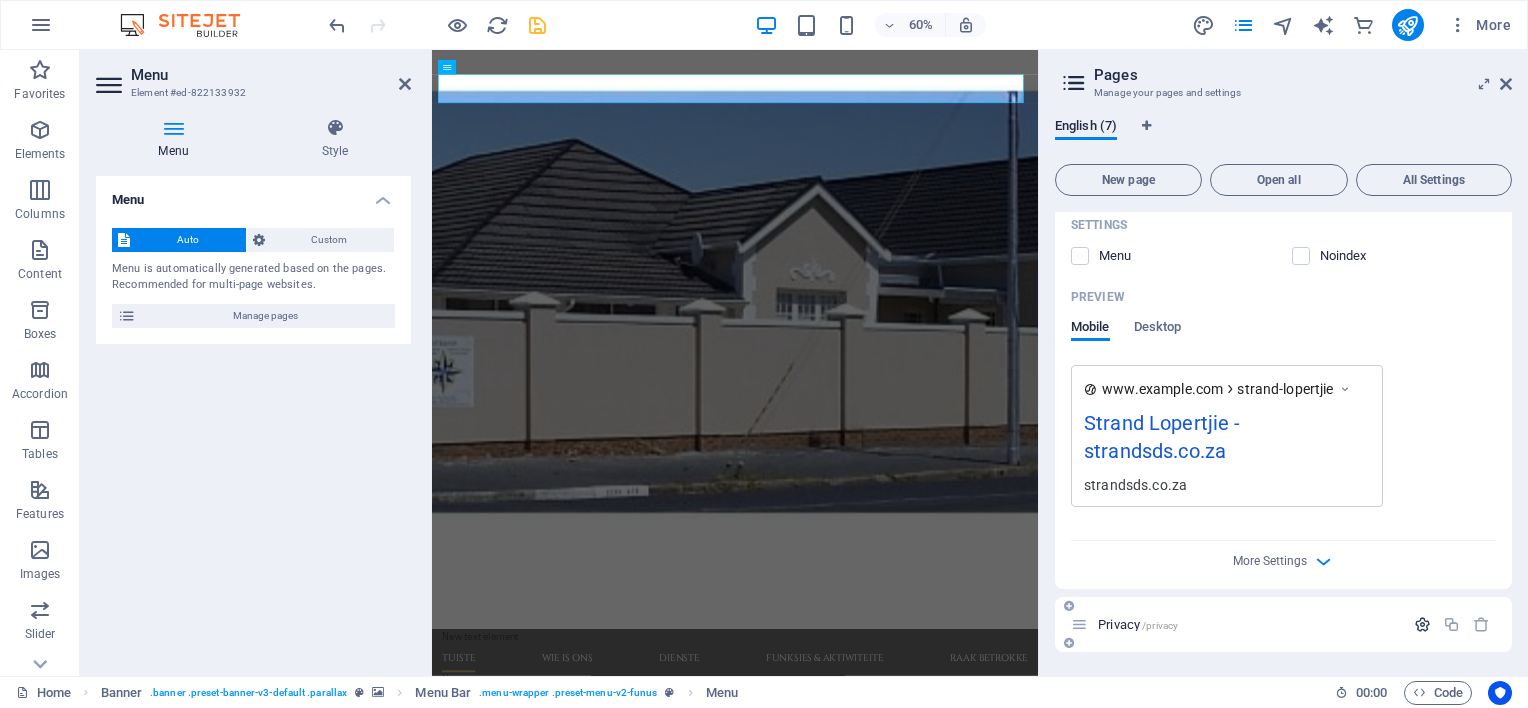 type on "Strand Lopertjie" 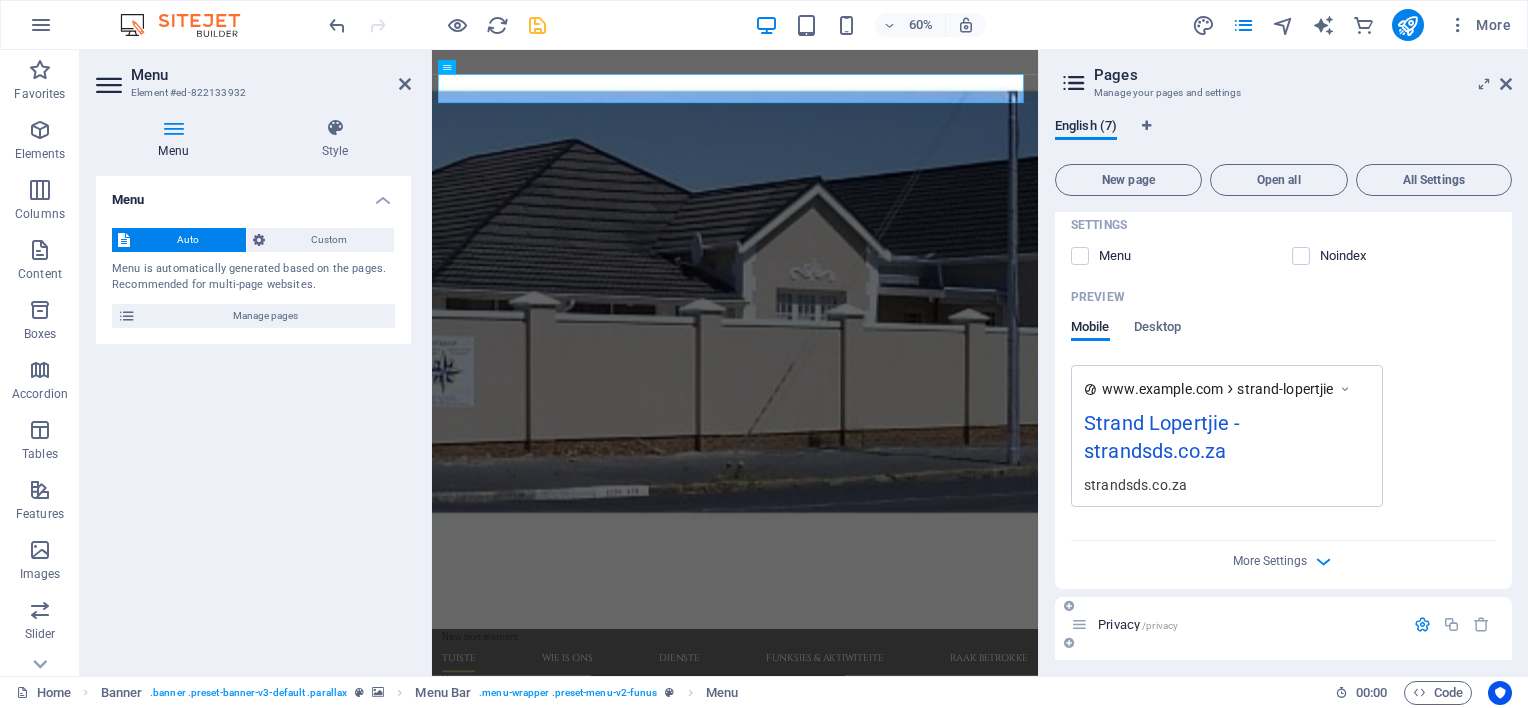 scroll, scrollTop: 1030, scrollLeft: 0, axis: vertical 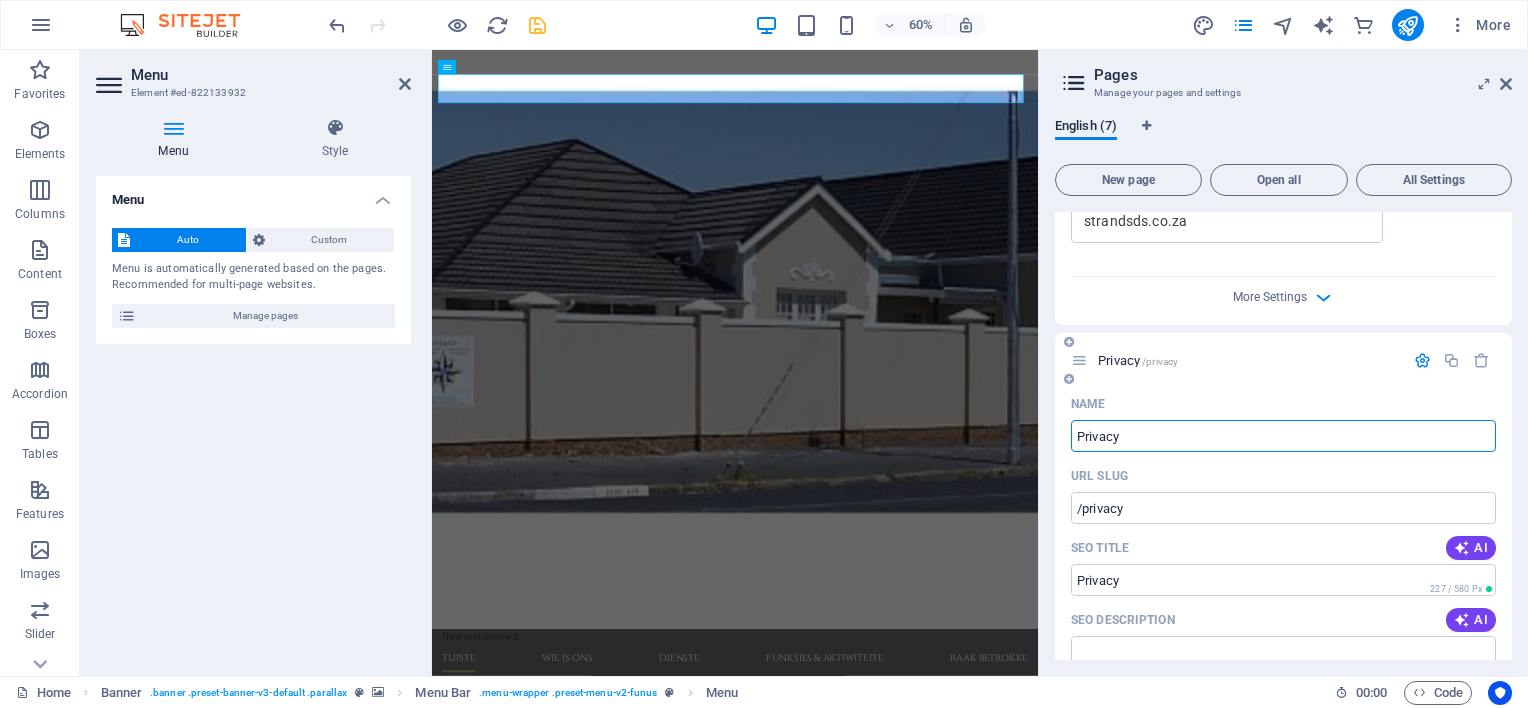 drag, startPoint x: 1130, startPoint y: 435, endPoint x: 1072, endPoint y: 456, distance: 61.68468 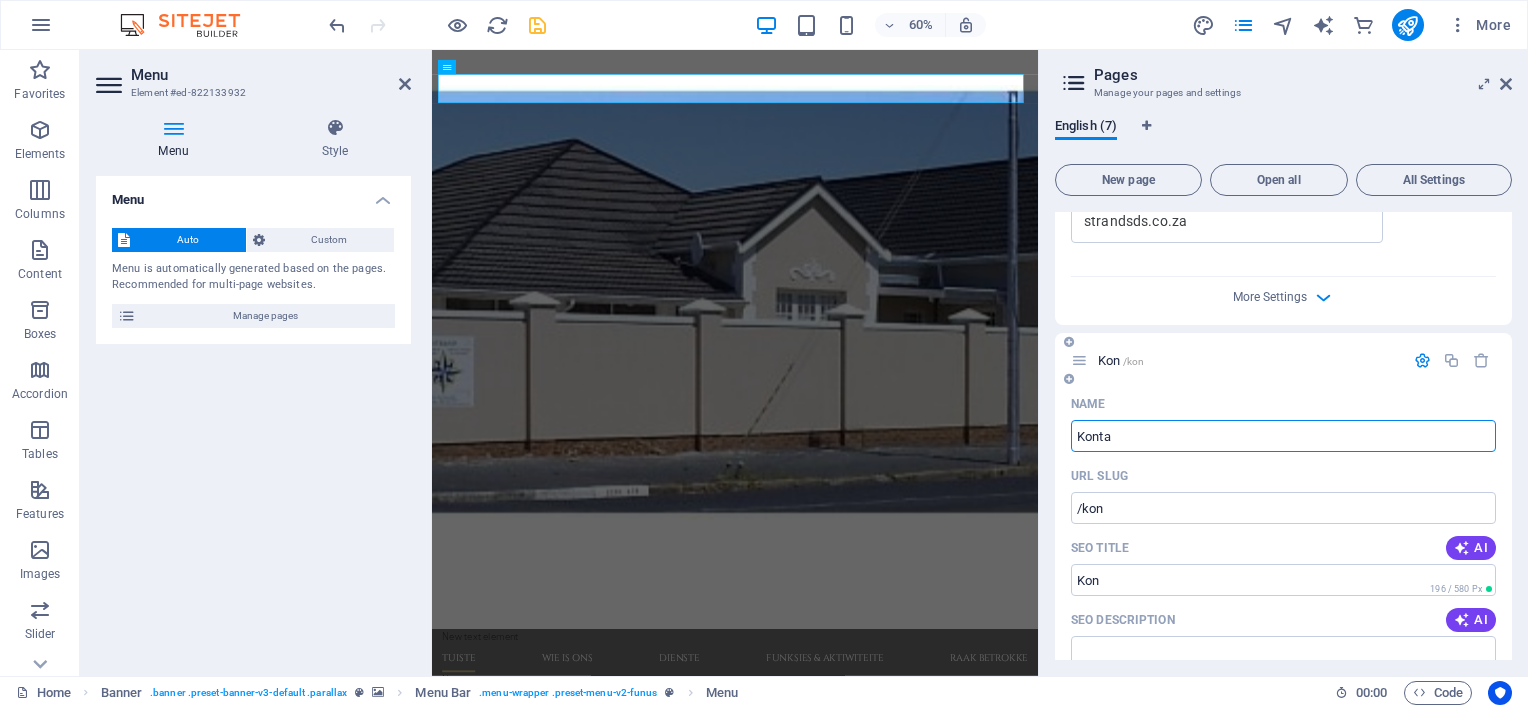 type on "Kontak" 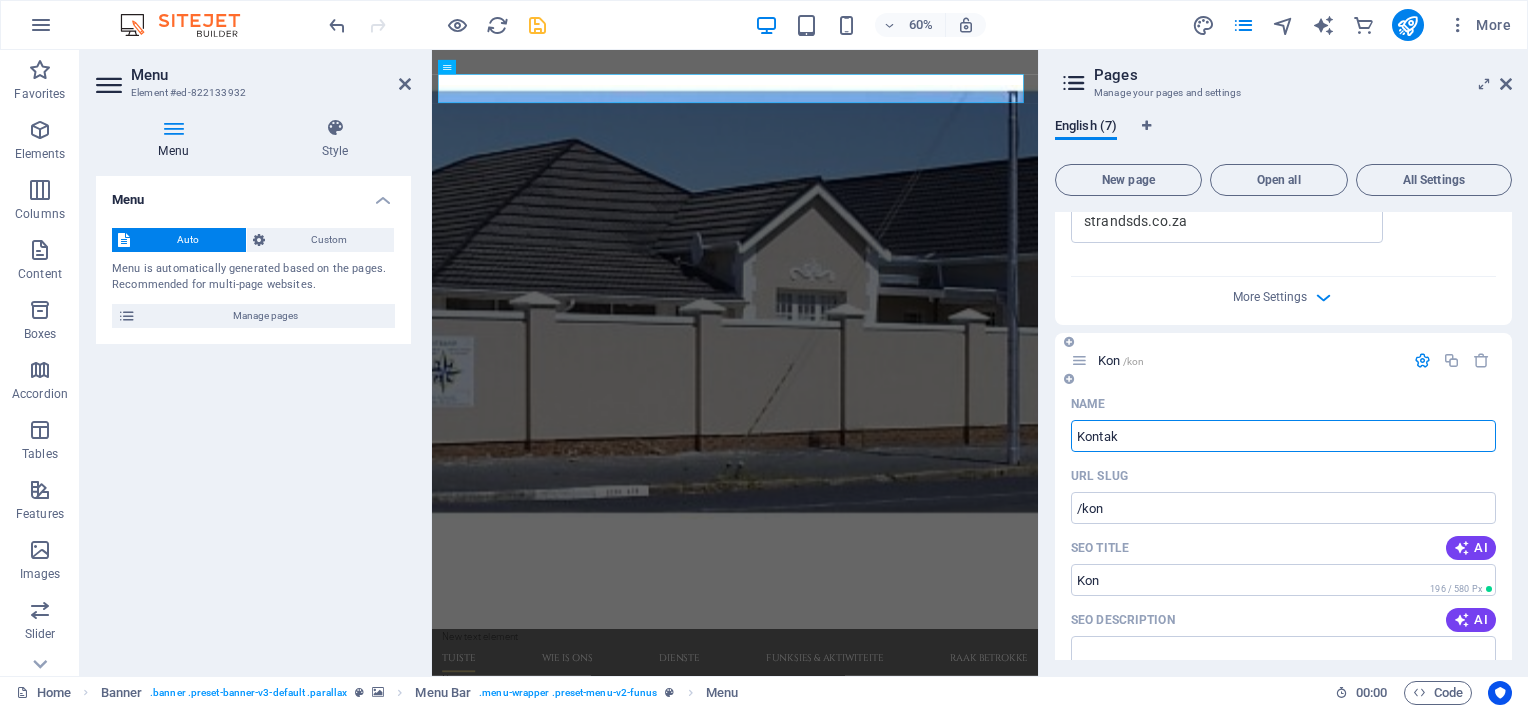 type on "Kontak O" 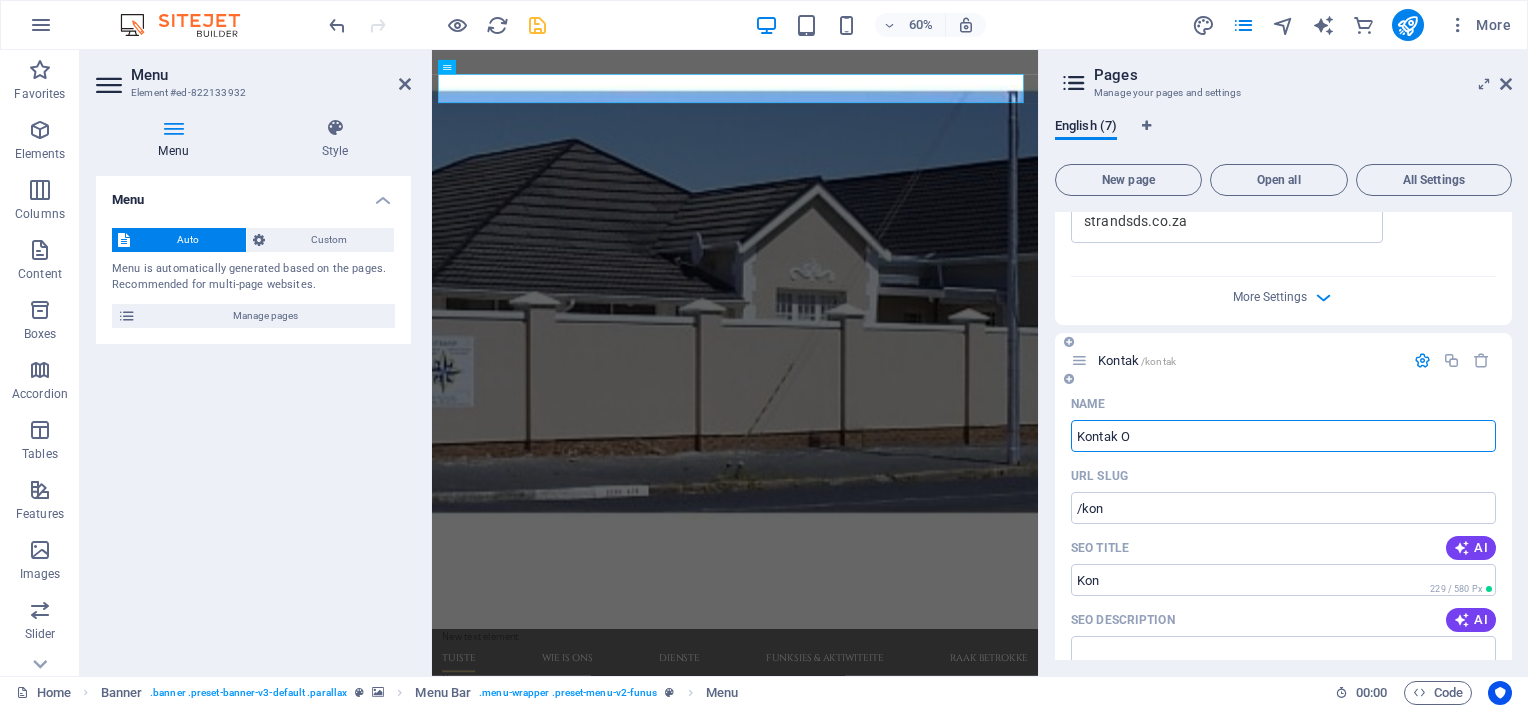 type on "/kontak" 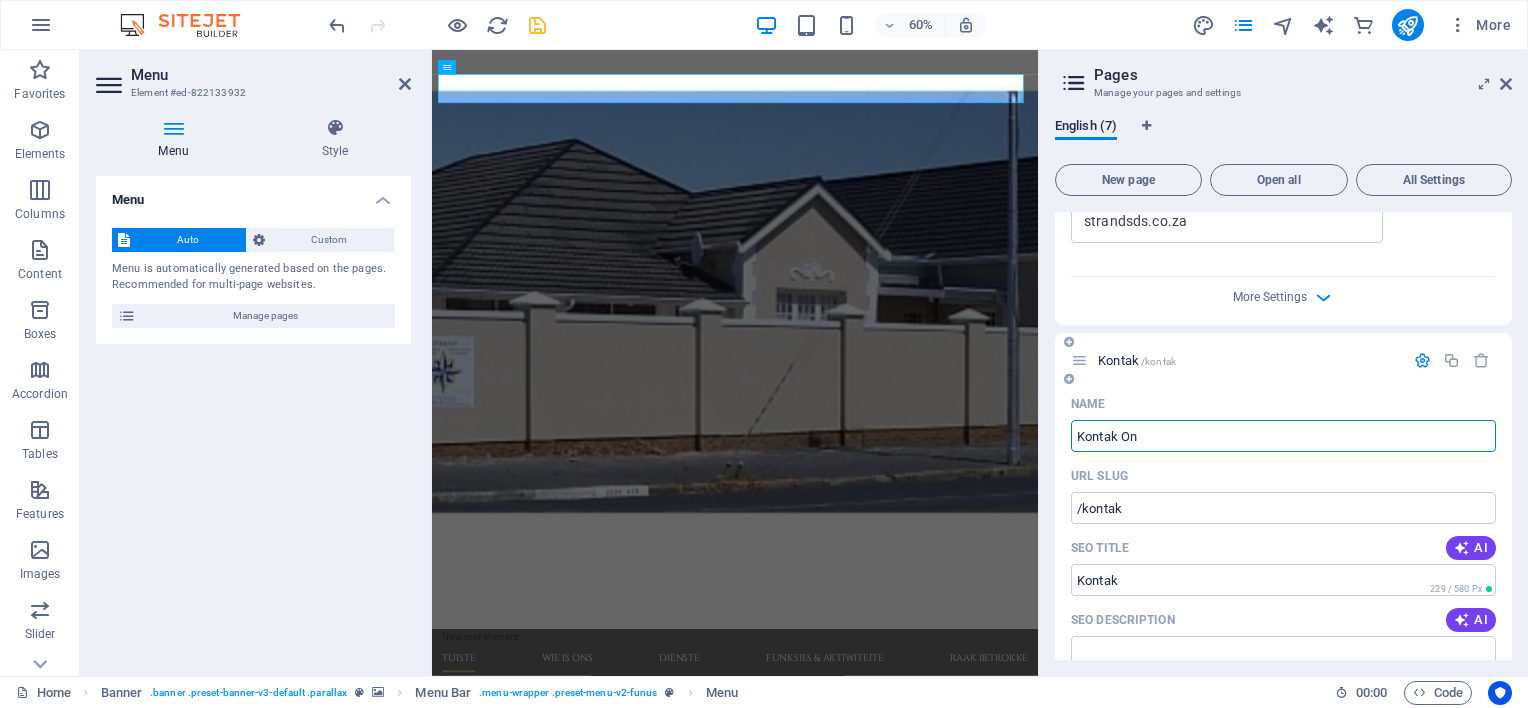 type on "Kontak Ons" 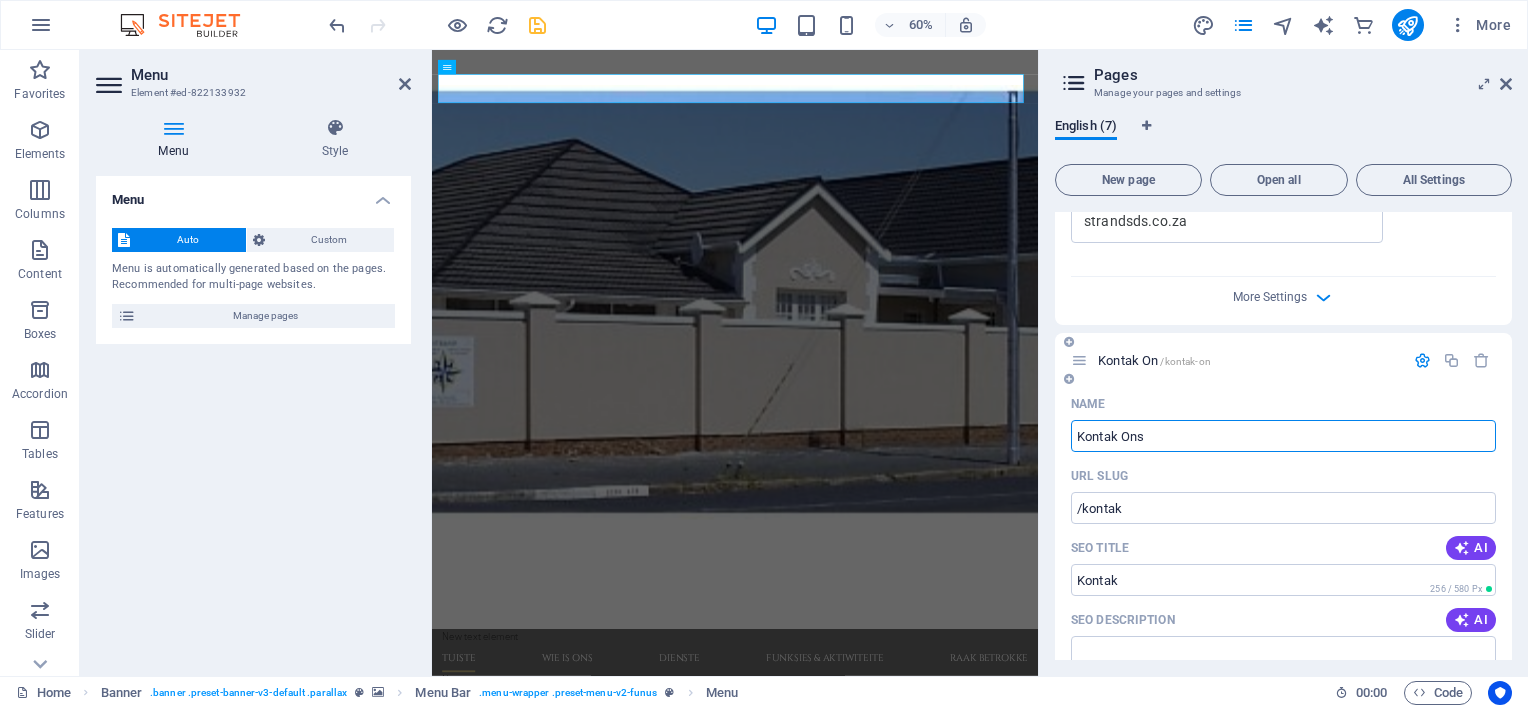 type on "/kontak-on" 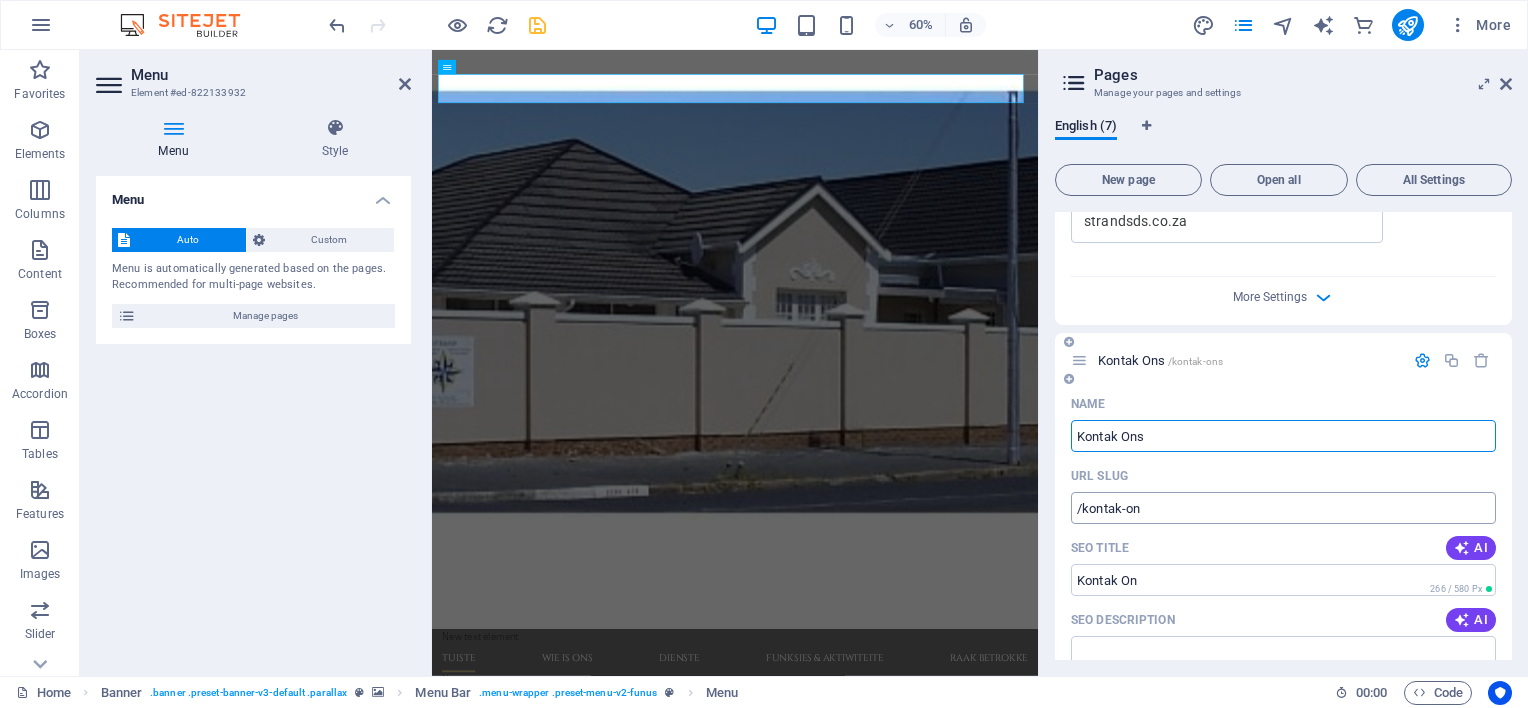type on "Kontak Ons" 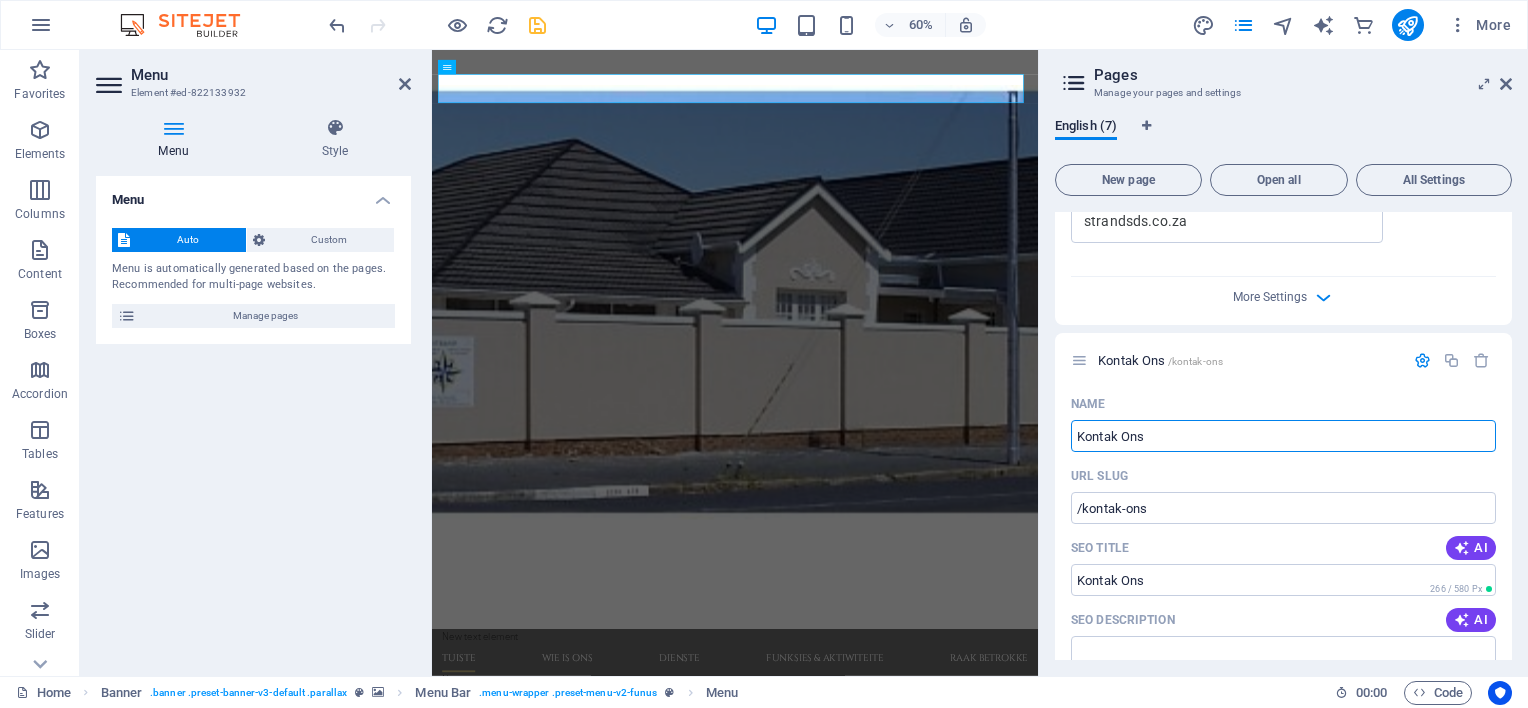 type on "Kontak Ons" 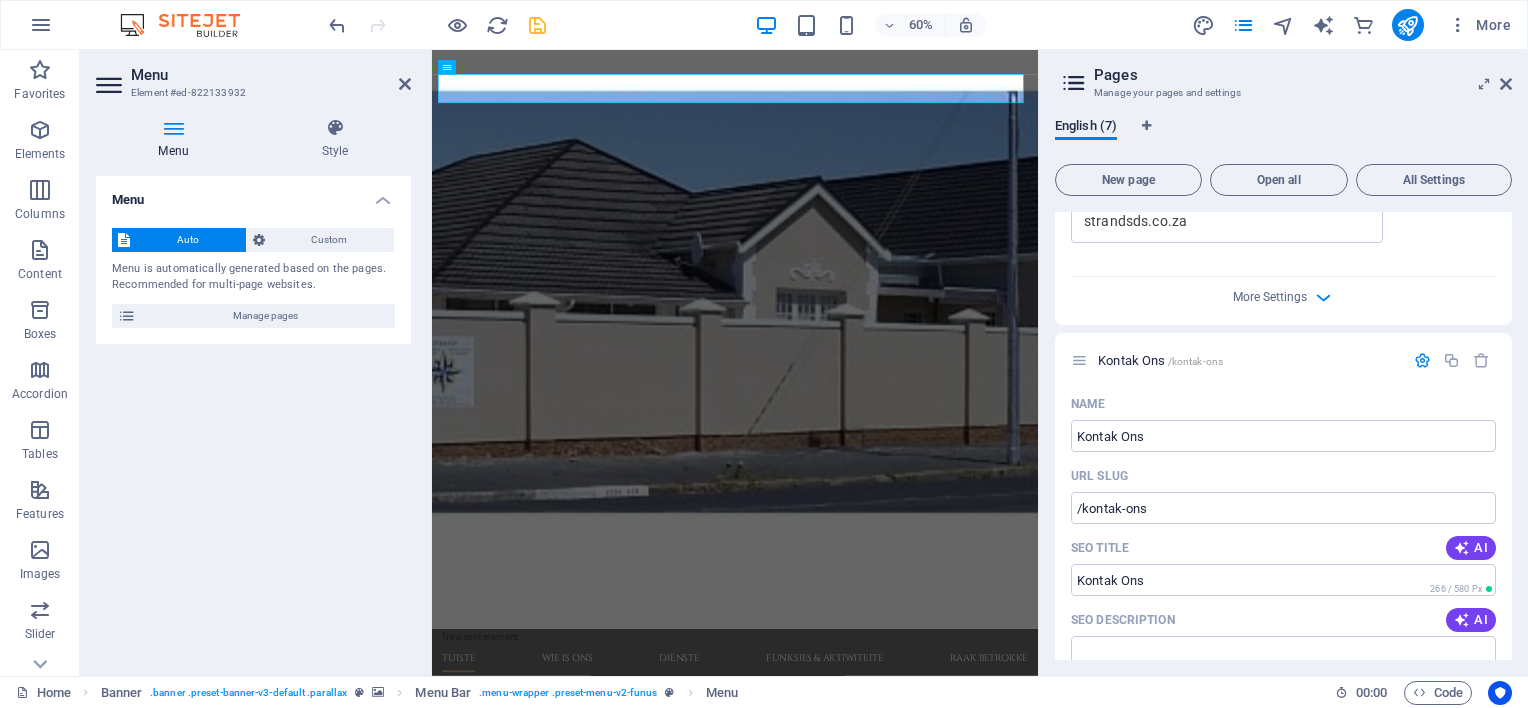 click on "English (7) New page Open all All Settings Tuiste /tuiste Wie is ons /wie-is-ons Dienste /dienste Funksies & Aktiwiteite /funksies-aktiwiteite Raak betrokke /raak-betrokke Strand Lopertjie /strand-lopertjie Name Strand Lopertjie ​ URL SLUG /strand-lopertjie ​ SEO Title AI Strand Lopertjie ​ 304 / 580 Px SEO Description AI ​ 100 / 990 Px SEO Keywords AI ​ Settings Menu Noindex Preview Mobile Desktop www.example.com strand-lopertjie Strand Lopertjie - strandsds.co.za strandsds.co.za Meta tags ​ Preview Image (Open Graph) Drag files here, click to choose files or select files from Files or our free stock photos & videos More Settings Kontak Ons /kontak-ons Name Kontak Ons ​ URL SLUG /kontak-ons ​ SEO Title AI Kontak Ons ​ 266 / 580 Px SEO Description AI ​ 100 / 990 Px SEO Keywords AI ​ Settings Menu Noindex Preview Mobile Desktop www.example.com kontak-ons Kontak Ons - strandsds.co.za strandsds.co.za Meta tags ​ Preview Image (Open Graph) Drag files here, click to choose files or" at bounding box center [1283, 389] 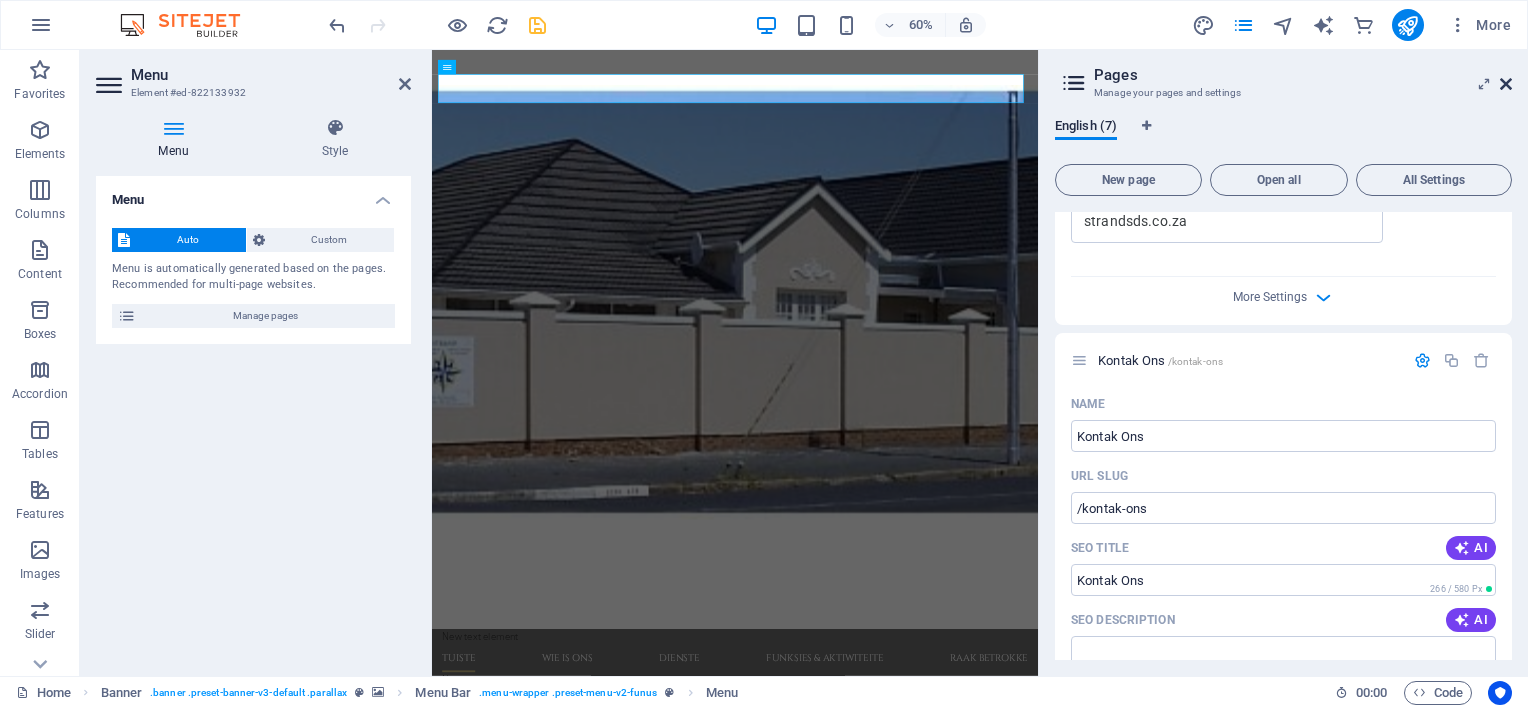 click at bounding box center (1506, 84) 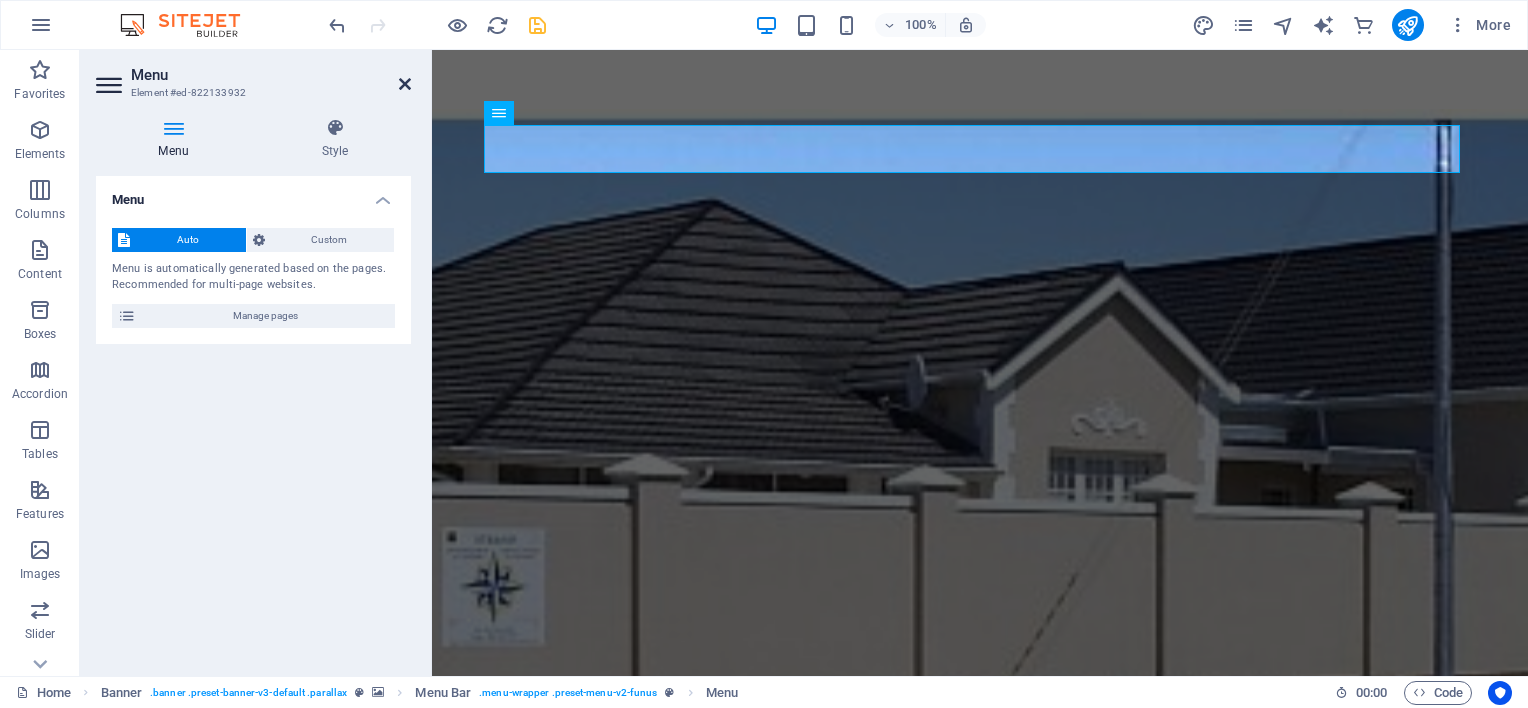 click at bounding box center [405, 84] 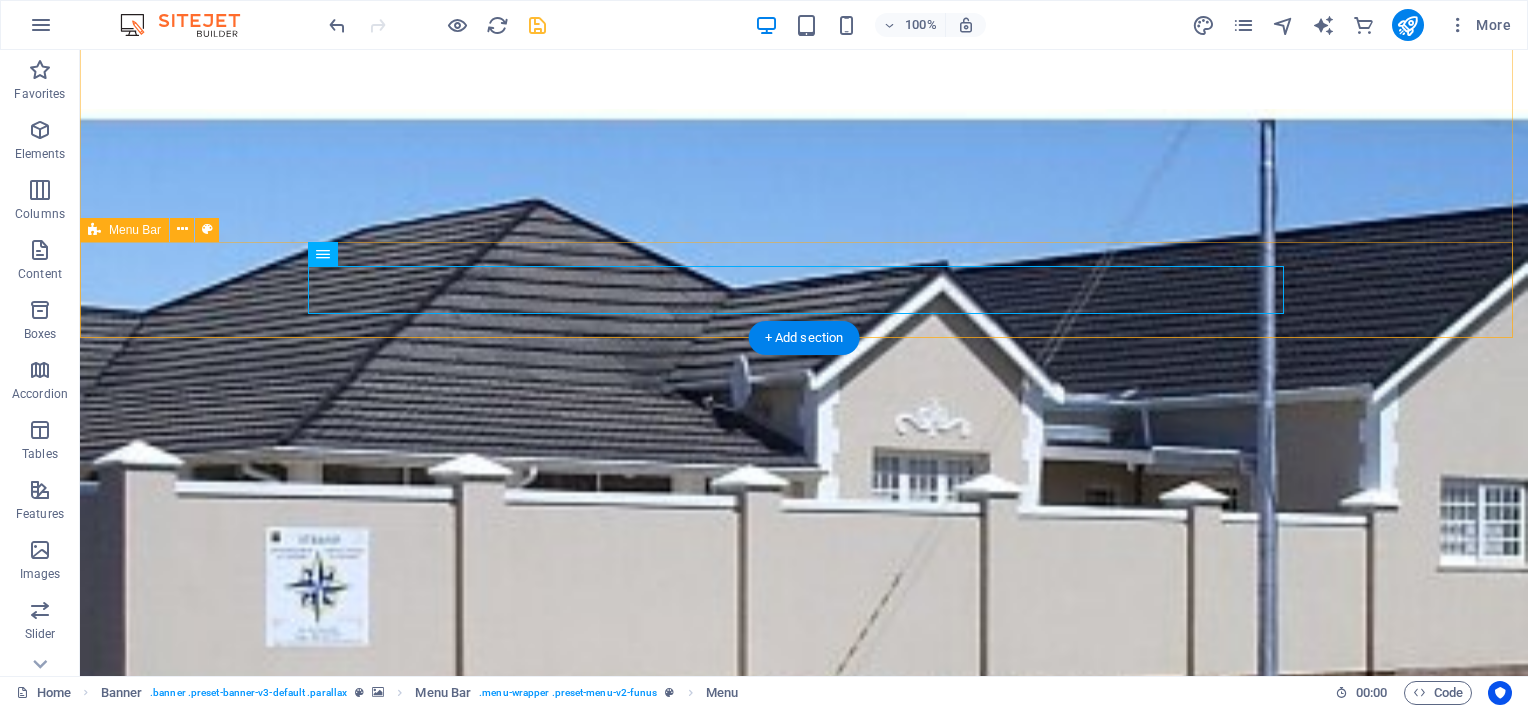 click on "New text element Tuiste Wie is ons Dienste Funksies & Aktiwiteite Raak betrokke New text element" at bounding box center (804, 1064) 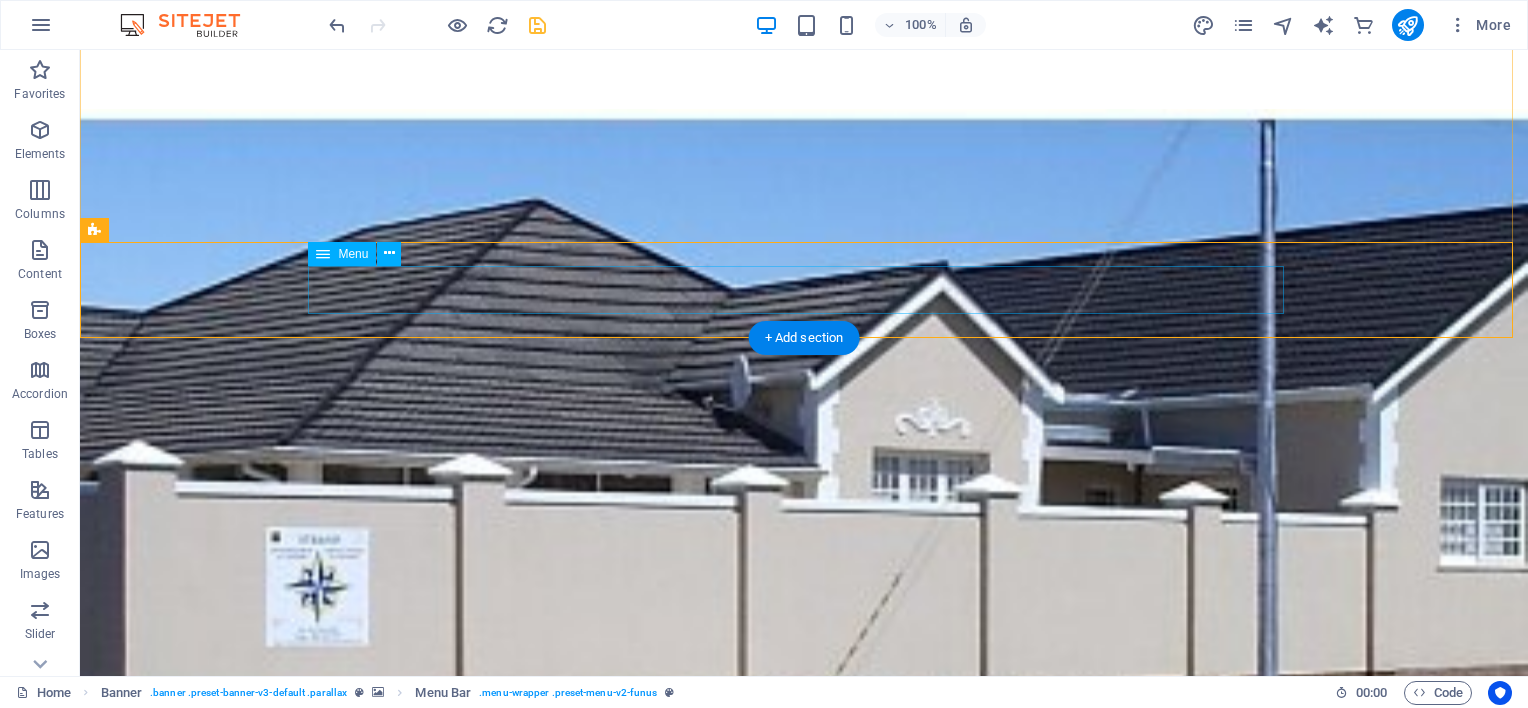 click on "Tuiste Wie is ons Dienste Funksies & Aktiwiteite Raak betrokke" at bounding box center (804, 1064) 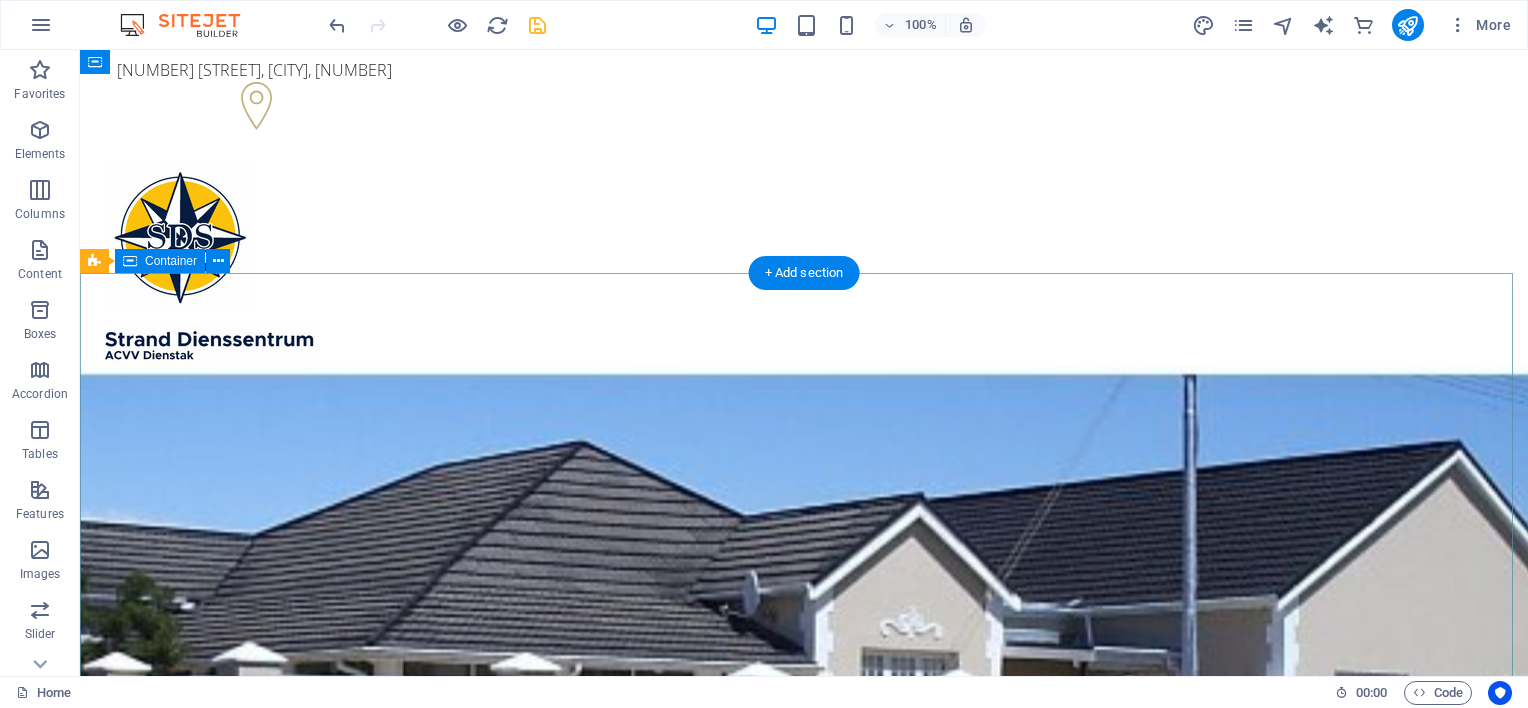 scroll, scrollTop: 1300, scrollLeft: 0, axis: vertical 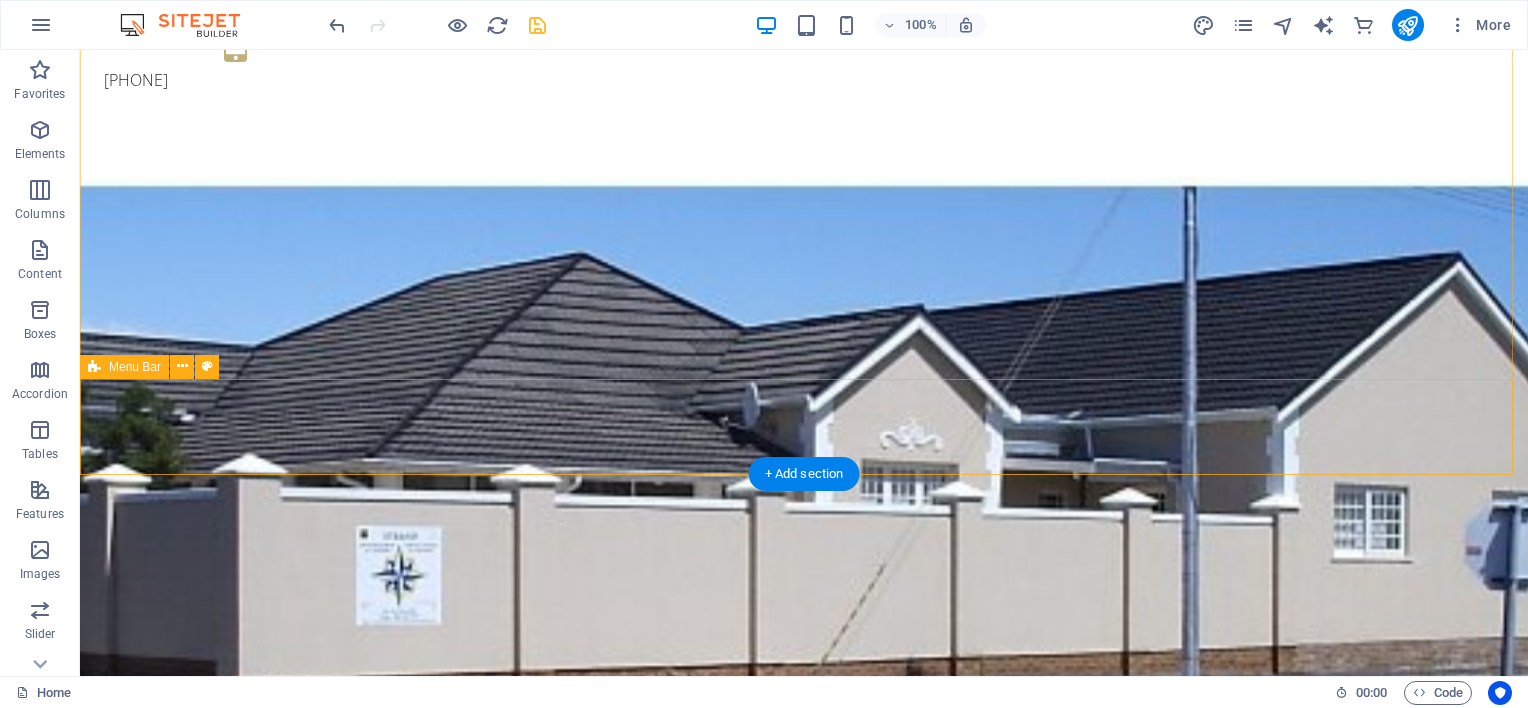 click on "New text element Tuiste Wie is ons Dienste Funksies & Aktiwiteite Raak betrokke New text element" at bounding box center [804, 1080] 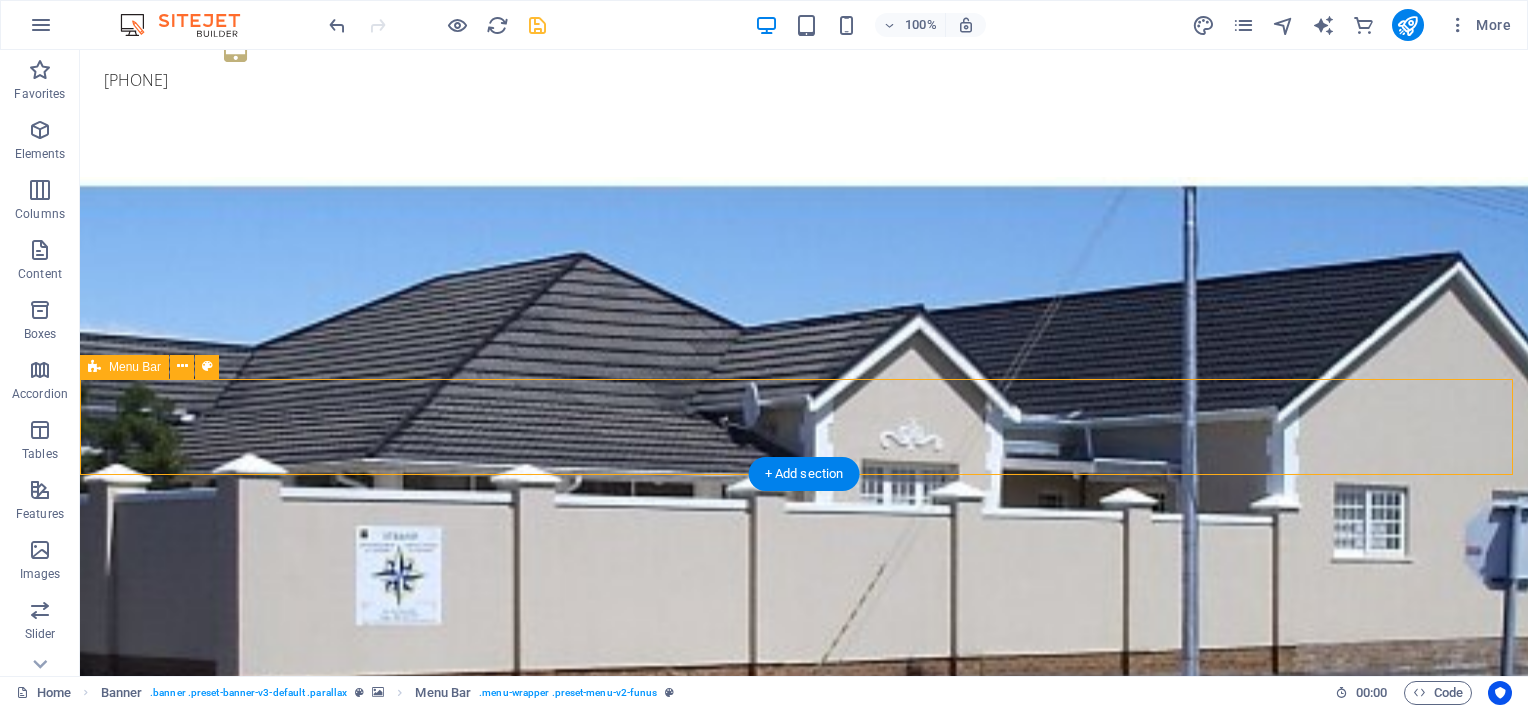 click on "New text element Tuiste Wie is ons Dienste Funksies & Aktiwiteite Raak betrokke New text element" at bounding box center [804, 1080] 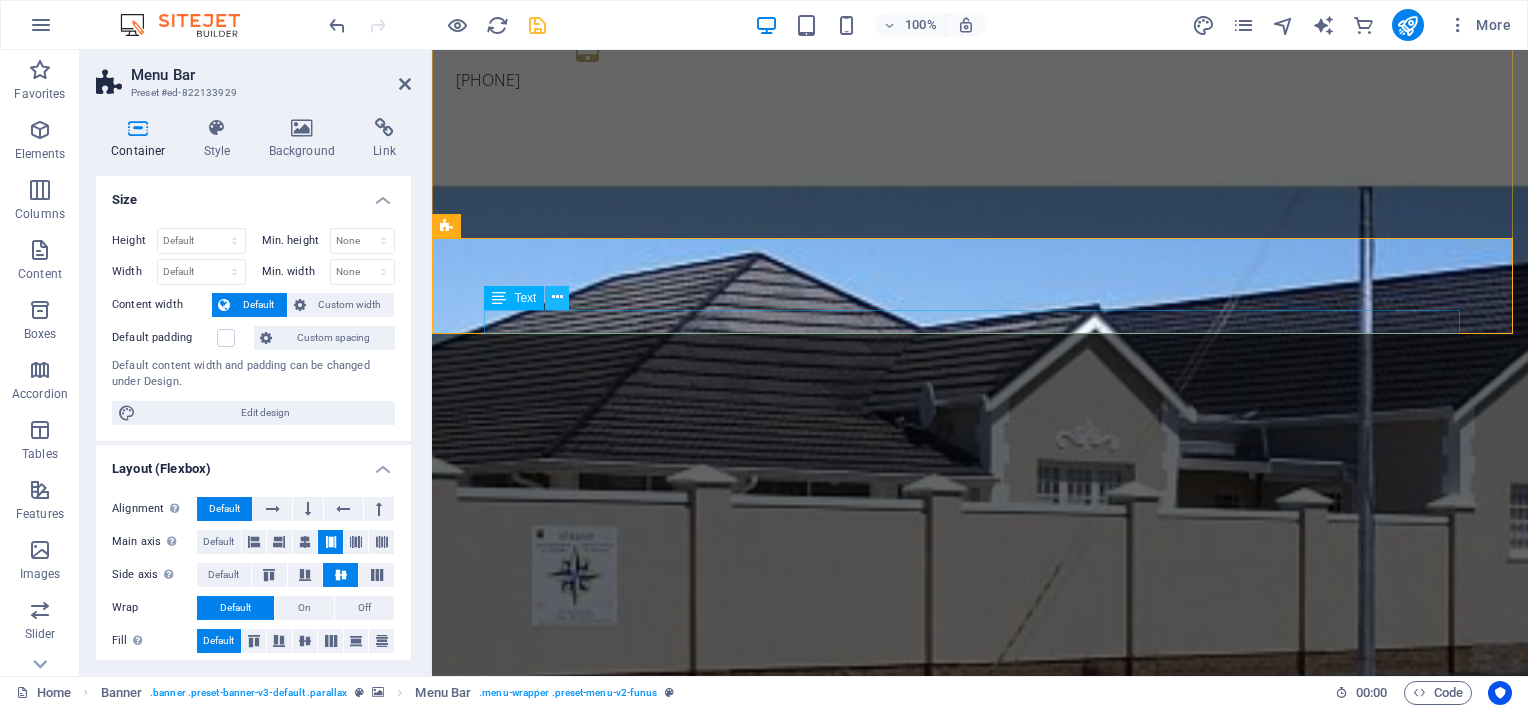 click at bounding box center [557, 297] 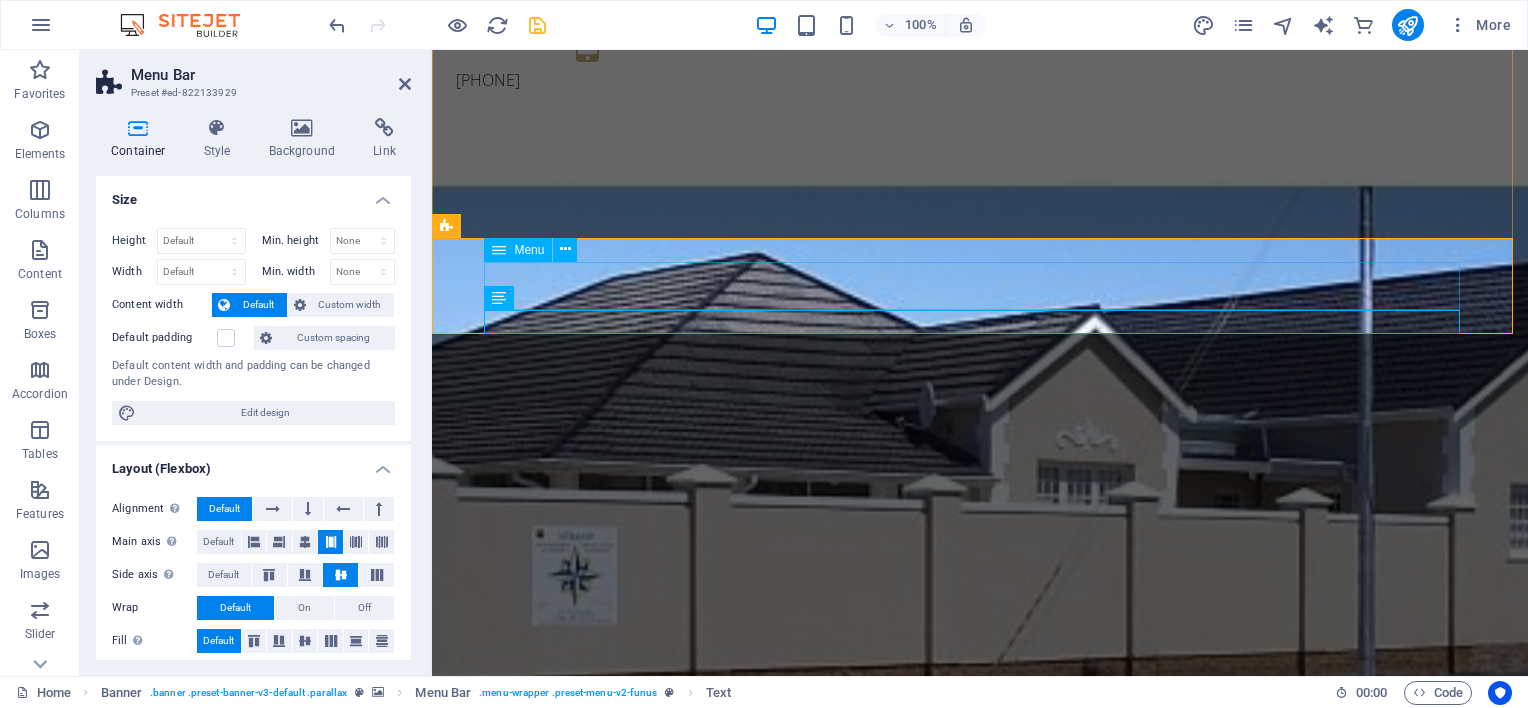 click on "Tuiste Wie is ons Dienste Funksies & Aktiwiteite Raak betrokke" at bounding box center (980, 1080) 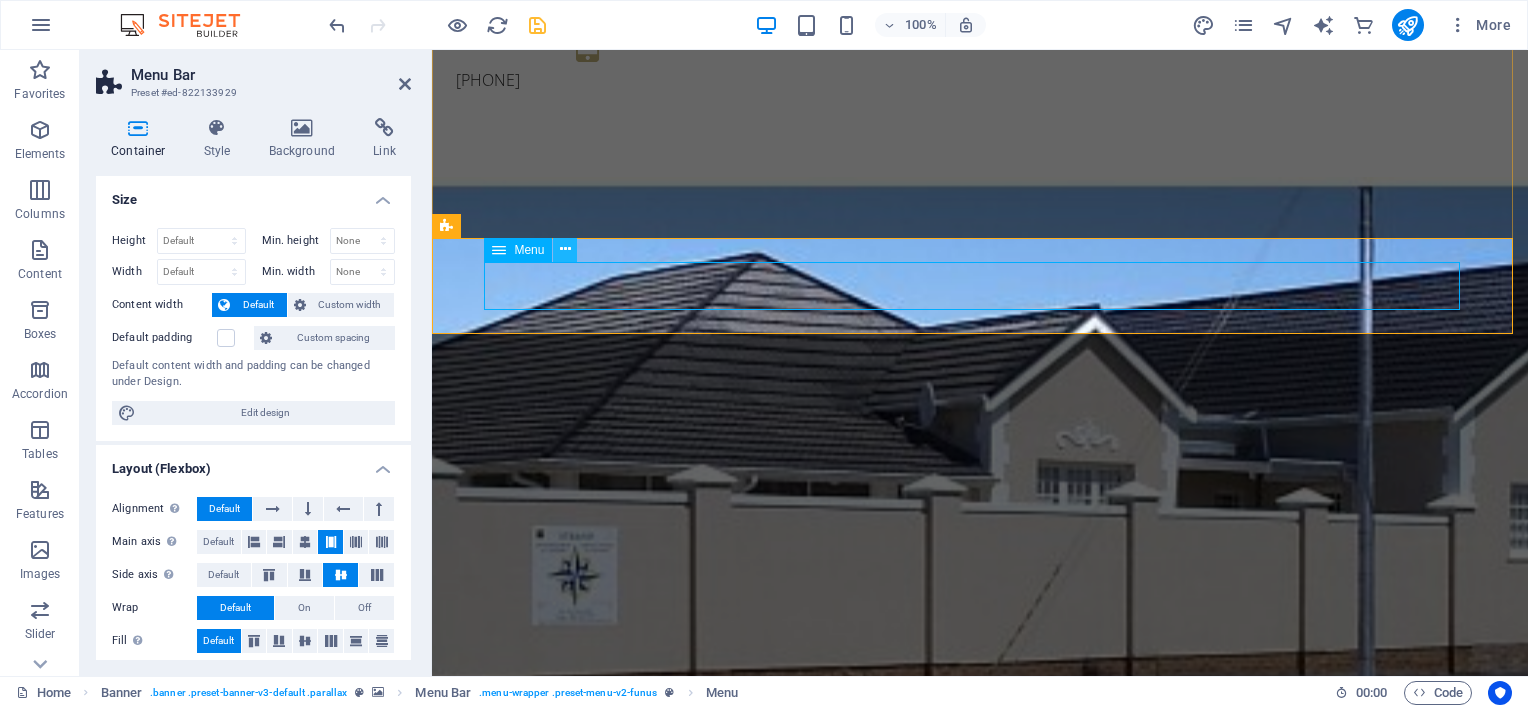 click at bounding box center [565, 249] 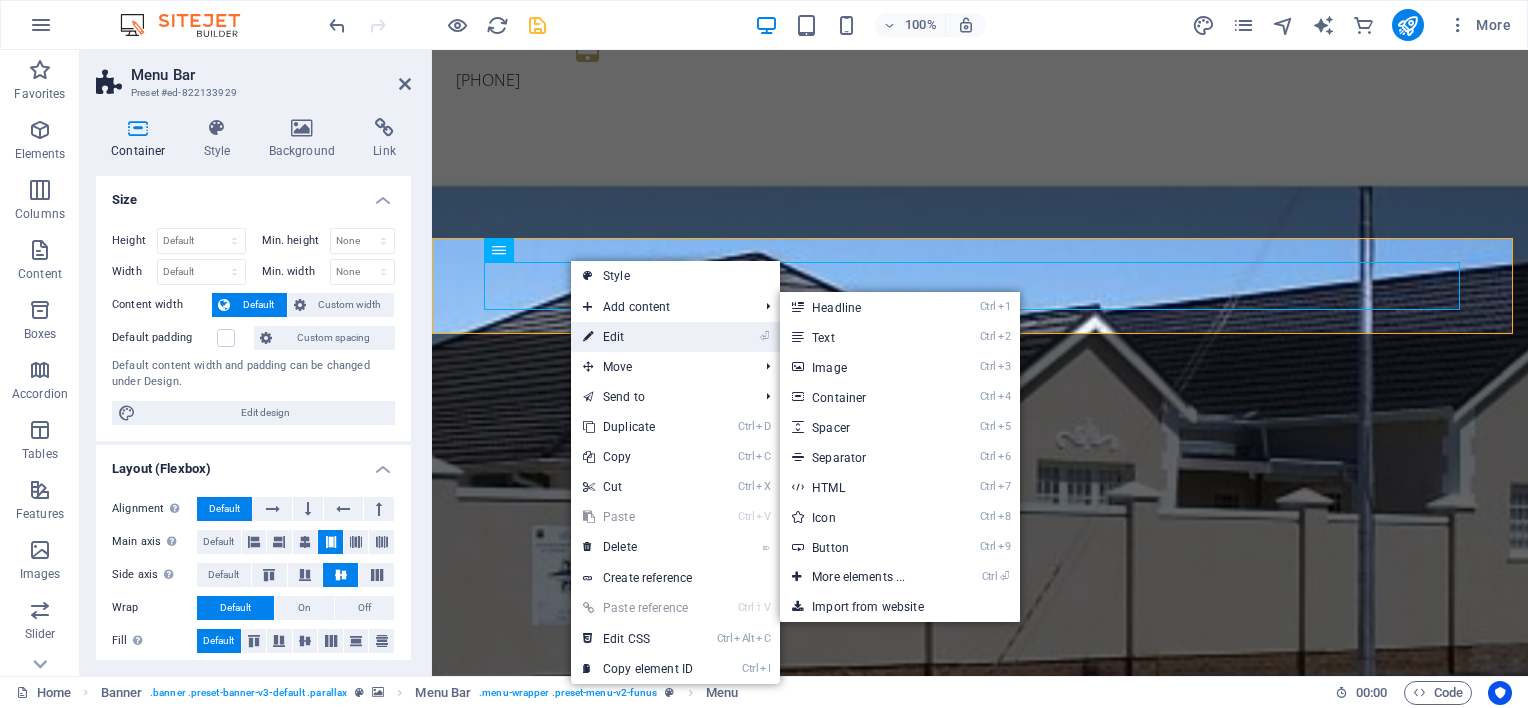 click on "⏎  Edit" at bounding box center (638, 337) 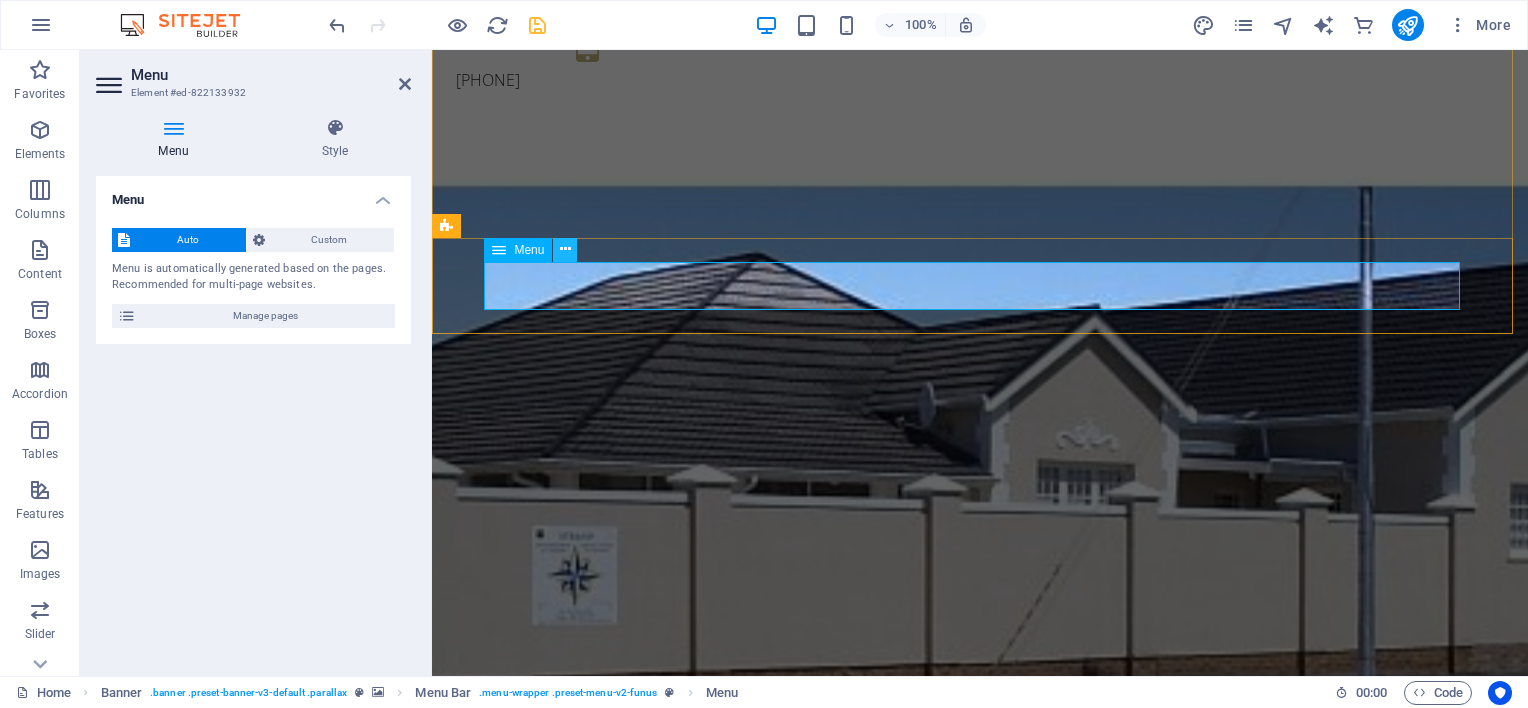 click at bounding box center (565, 249) 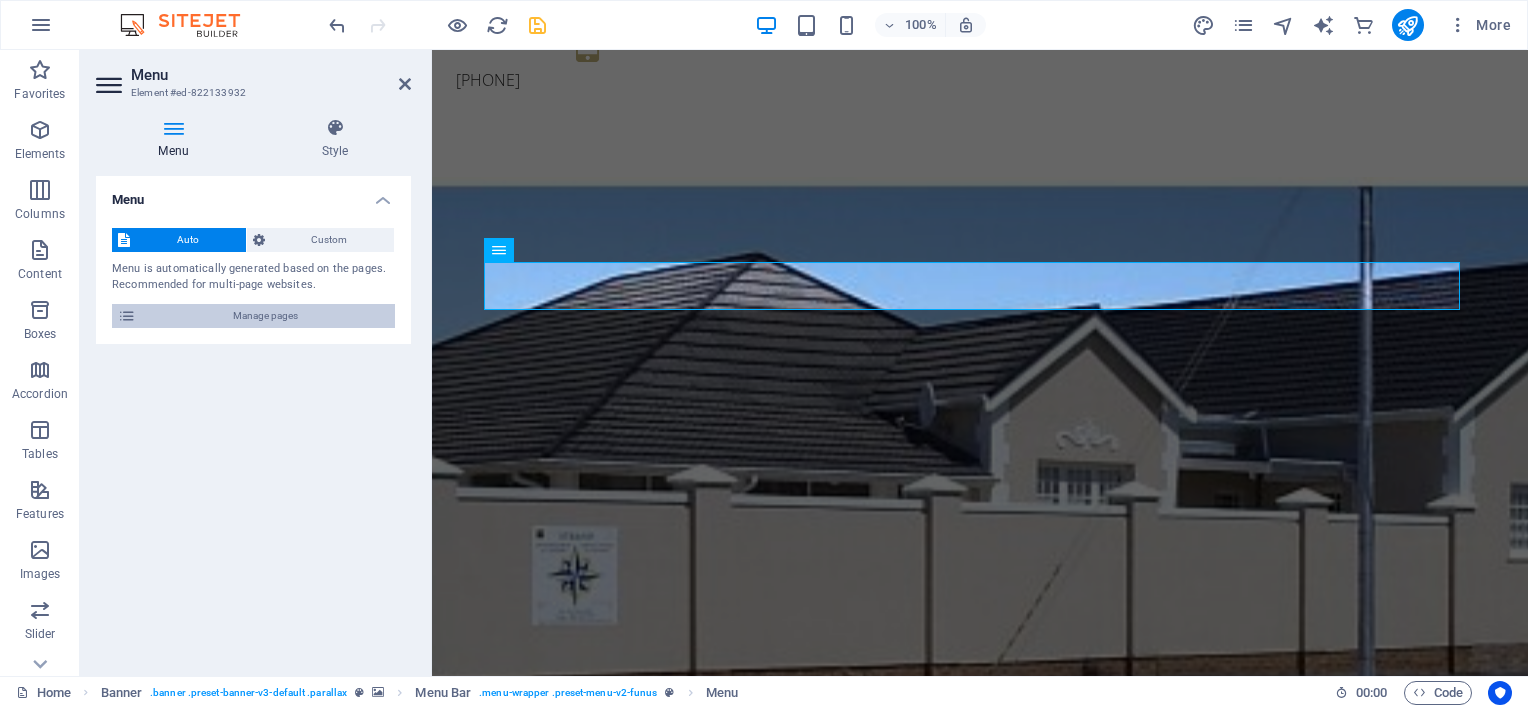 click on "Manage pages" at bounding box center (265, 316) 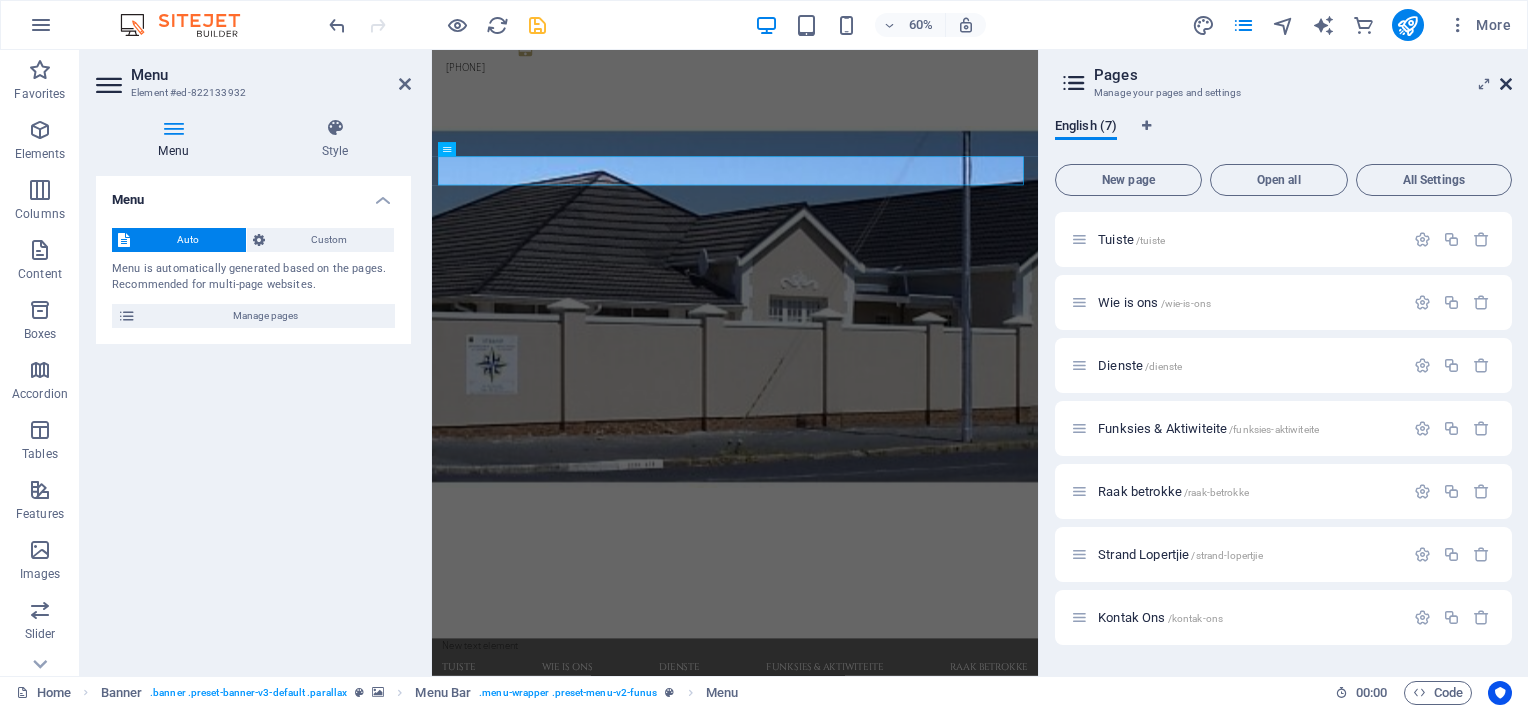 click at bounding box center (1506, 84) 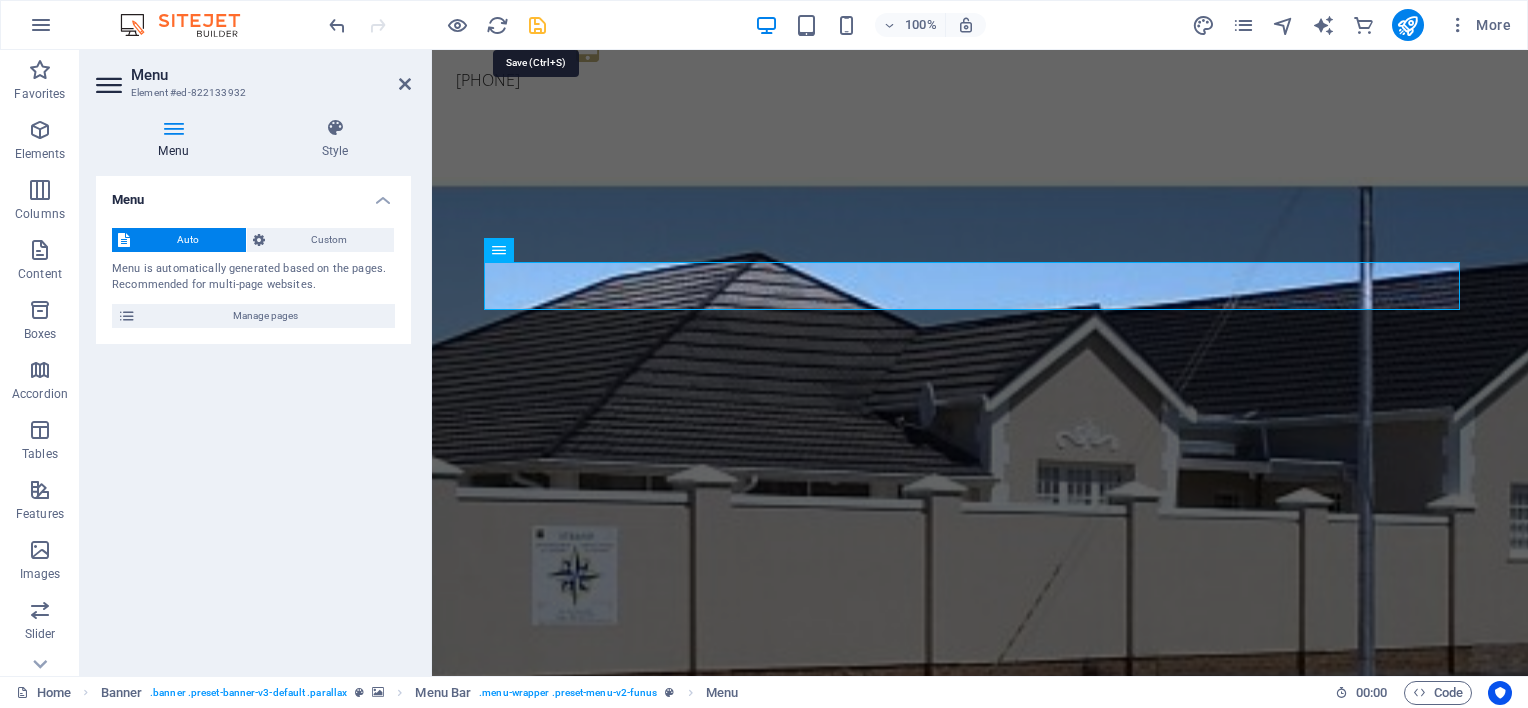 click at bounding box center [537, 25] 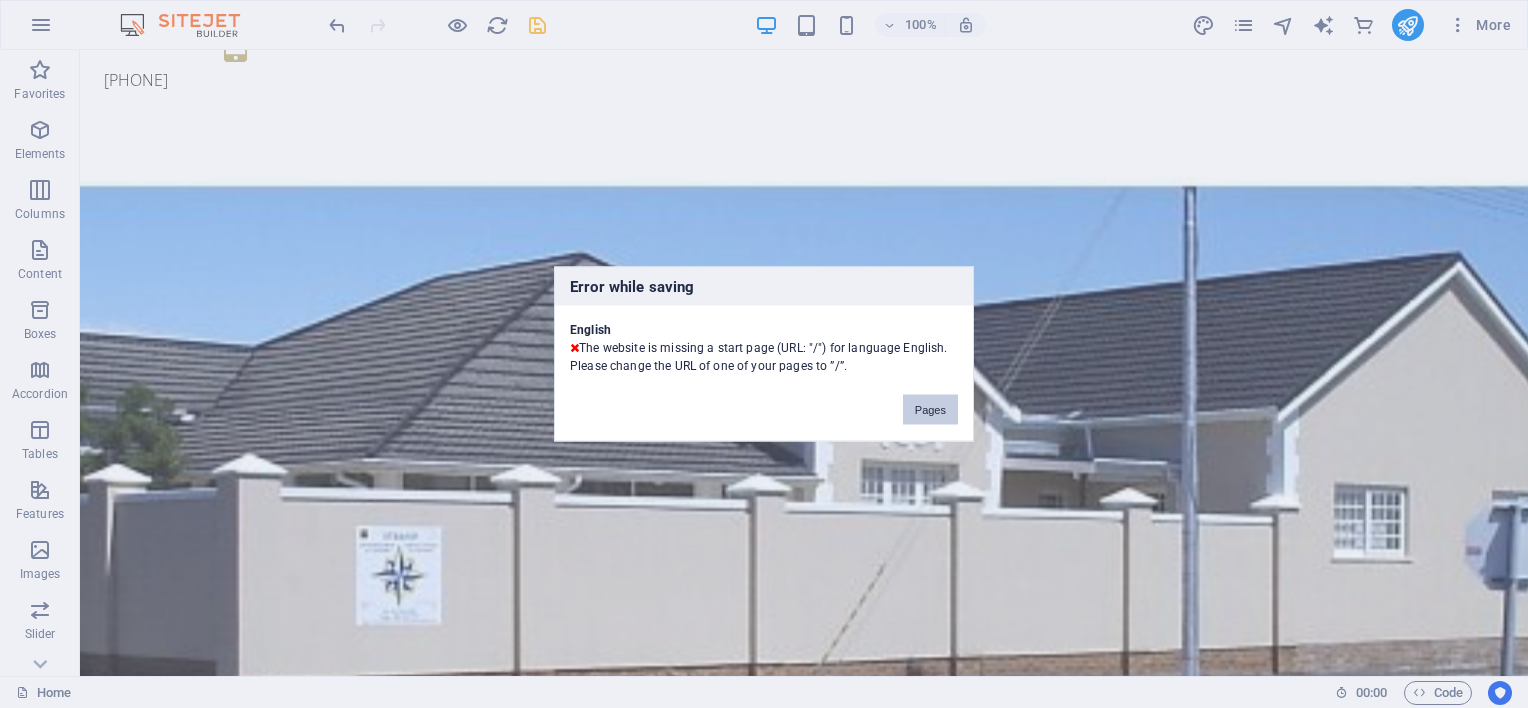click on "Pages" at bounding box center (930, 410) 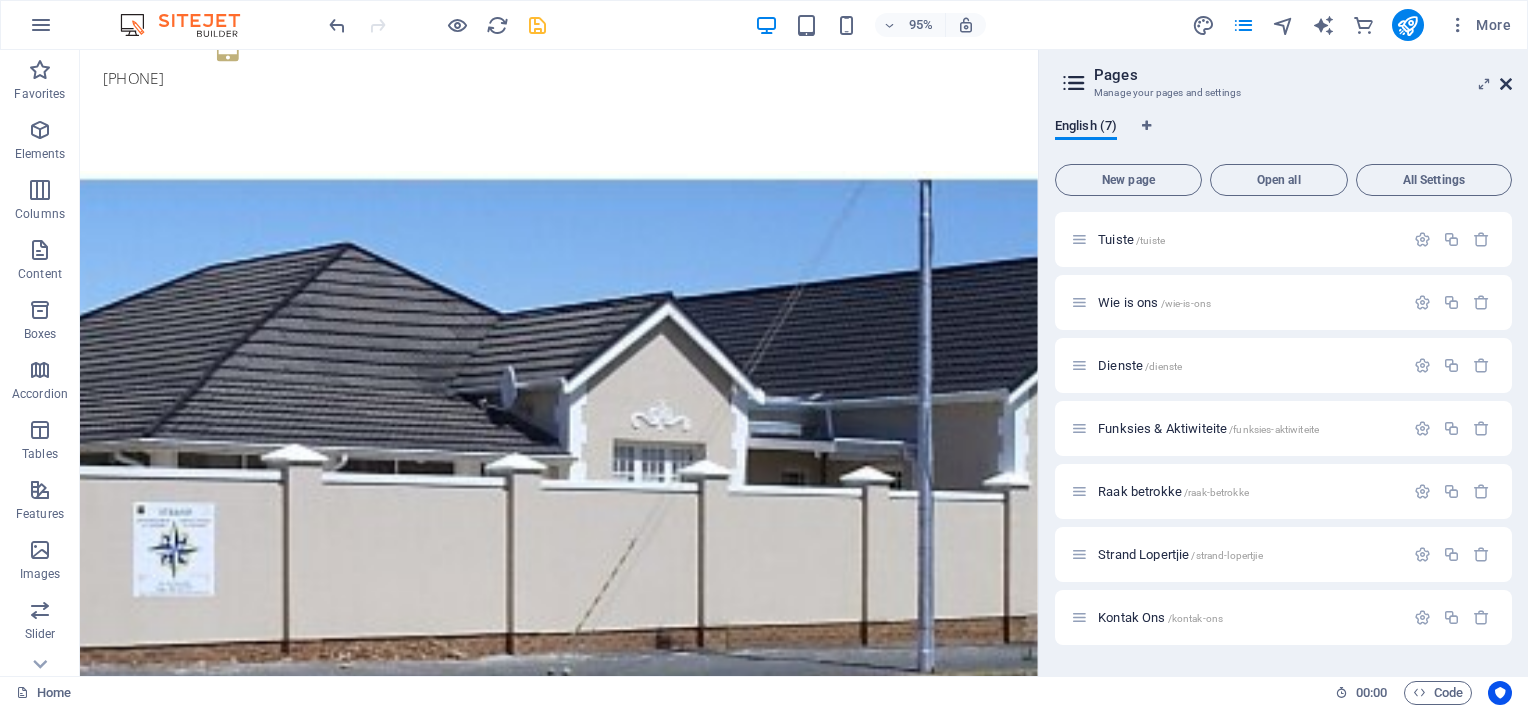 click at bounding box center (1506, 84) 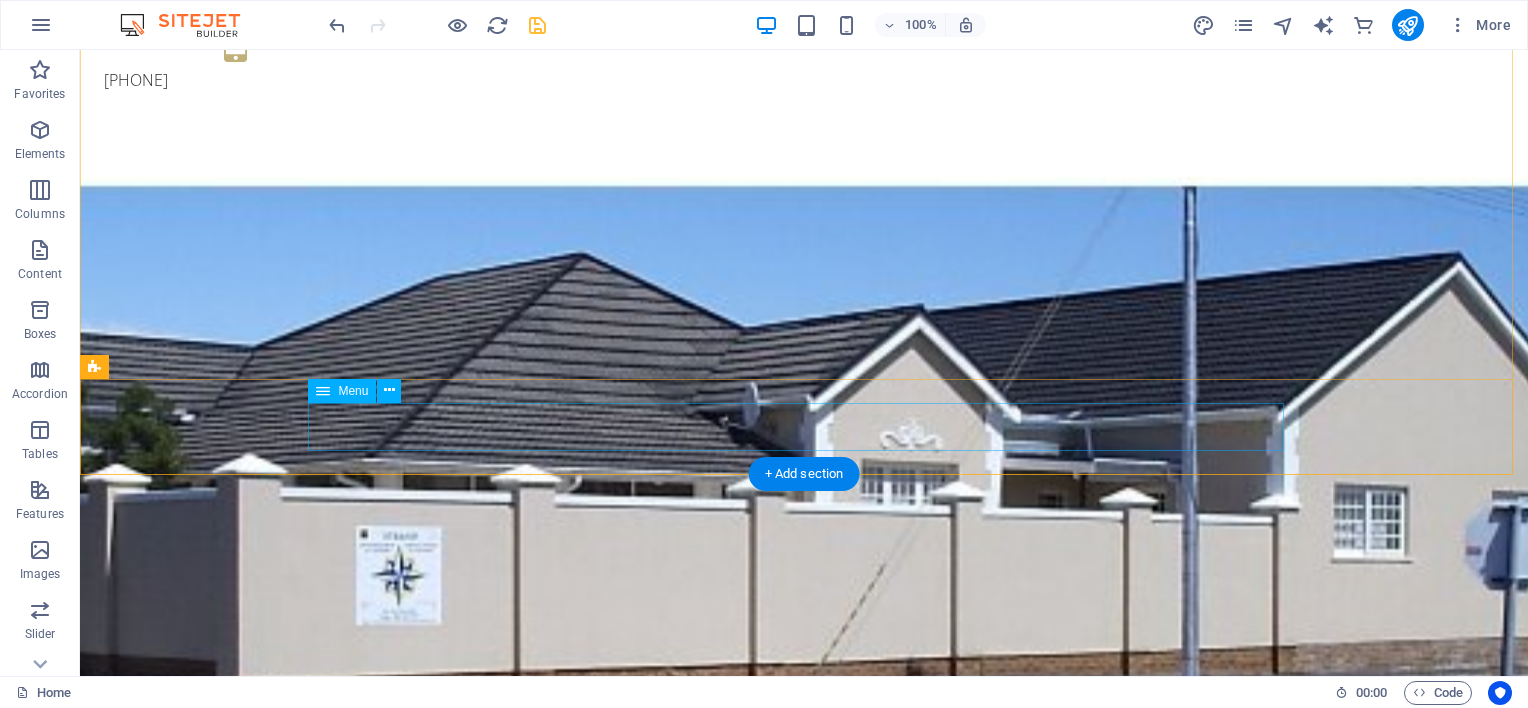 click on "Tuiste Wie is ons Dienste Funksies & Aktiwiteite Raak betrokke" at bounding box center [804, 1080] 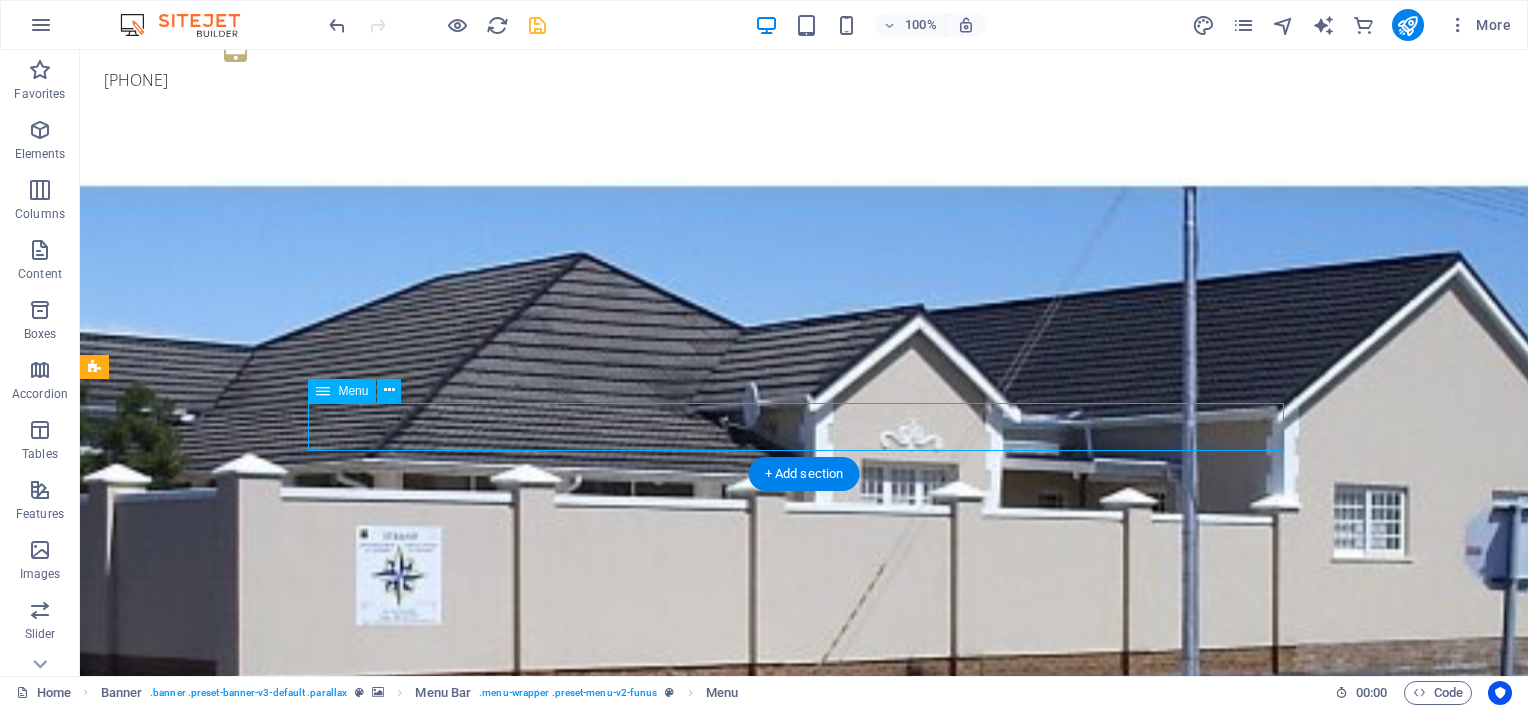 click on "Tuiste Wie is ons Dienste Funksies & Aktiwiteite Raak betrokke" at bounding box center (804, 1080) 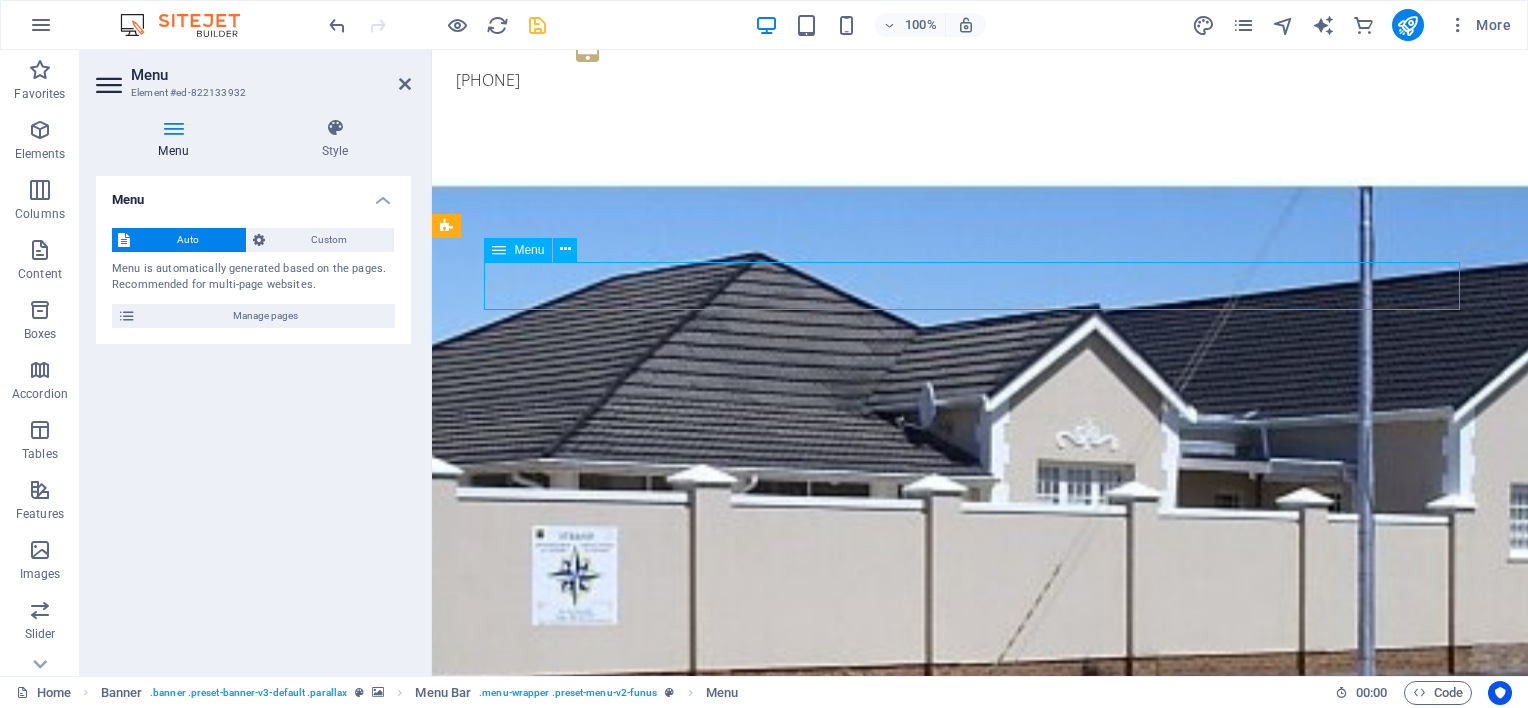 drag, startPoint x: 1354, startPoint y: 292, endPoint x: 1102, endPoint y: 296, distance: 252.03174 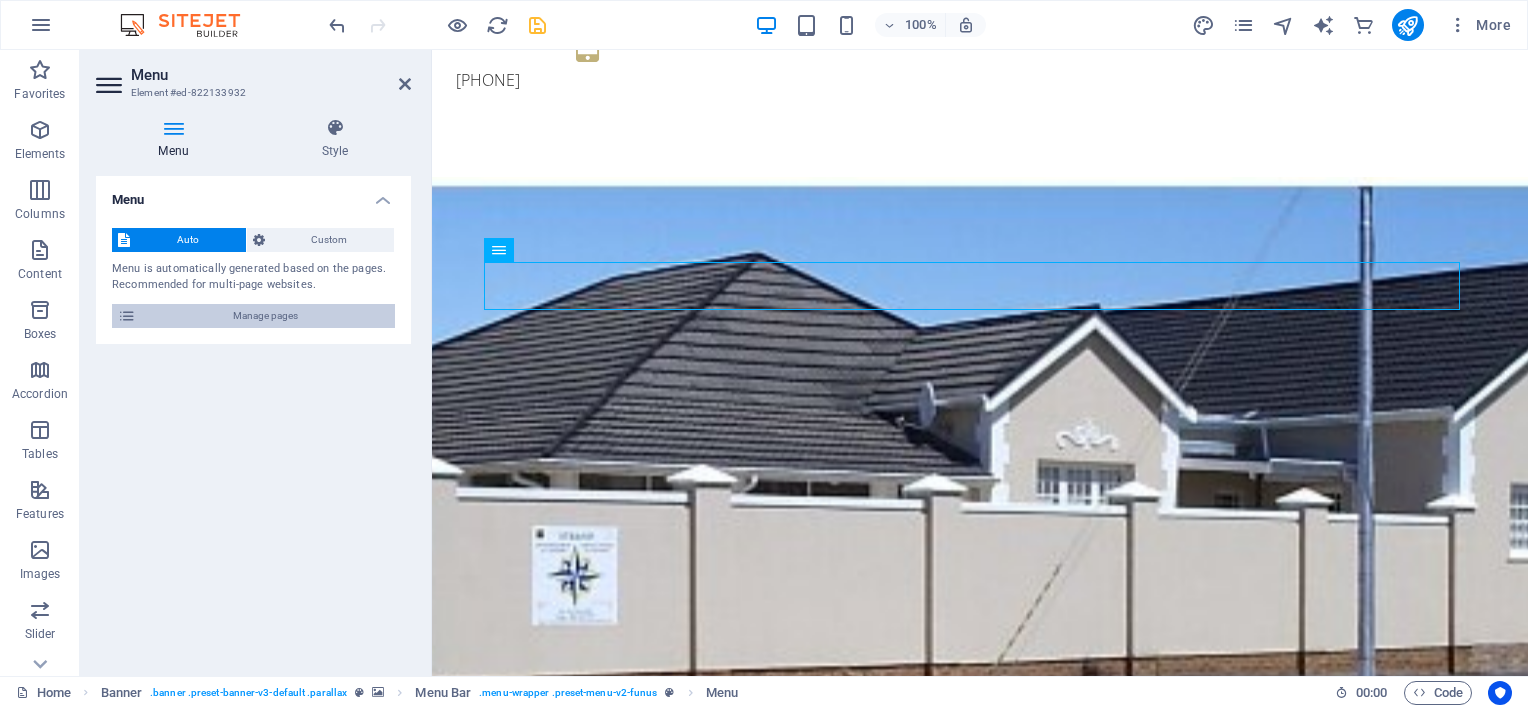 click on "Manage pages" at bounding box center (265, 316) 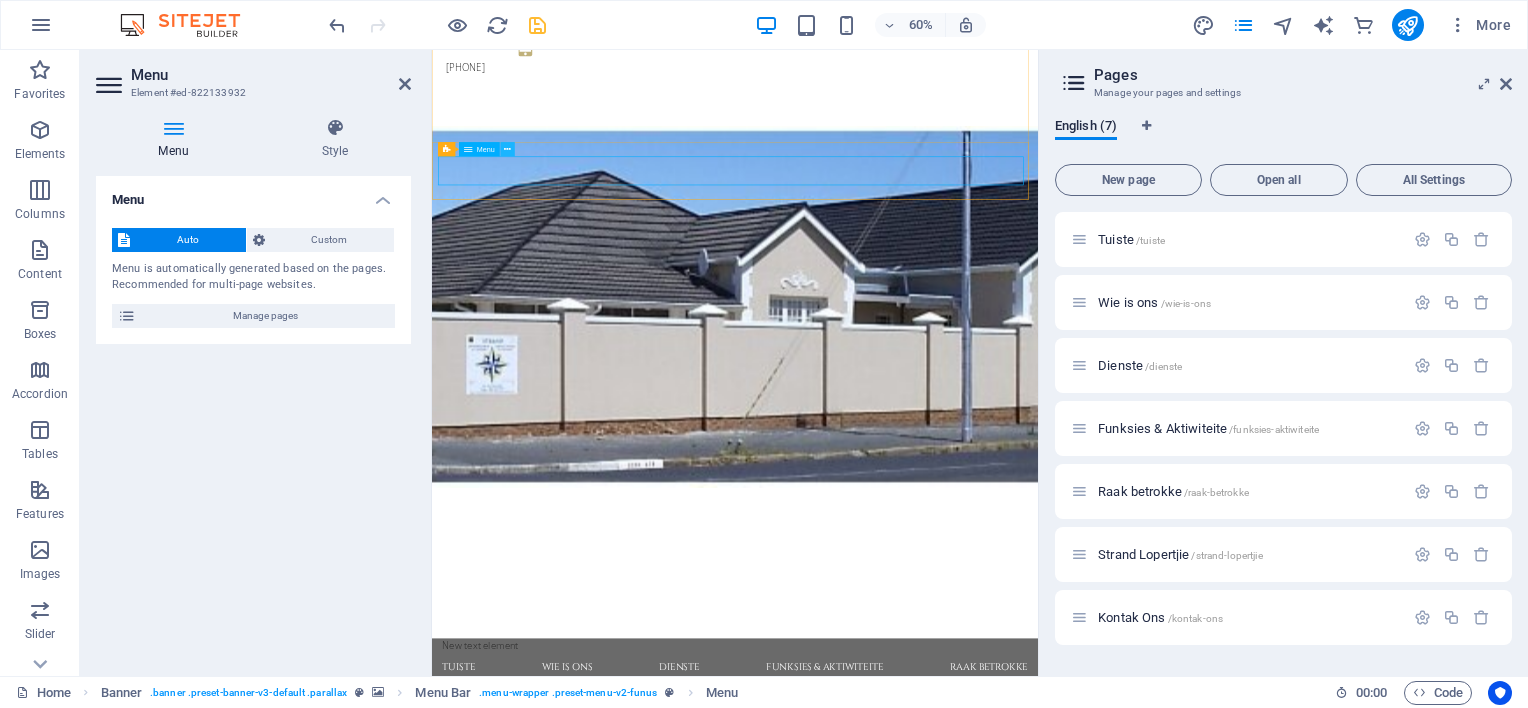 click at bounding box center [507, 149] 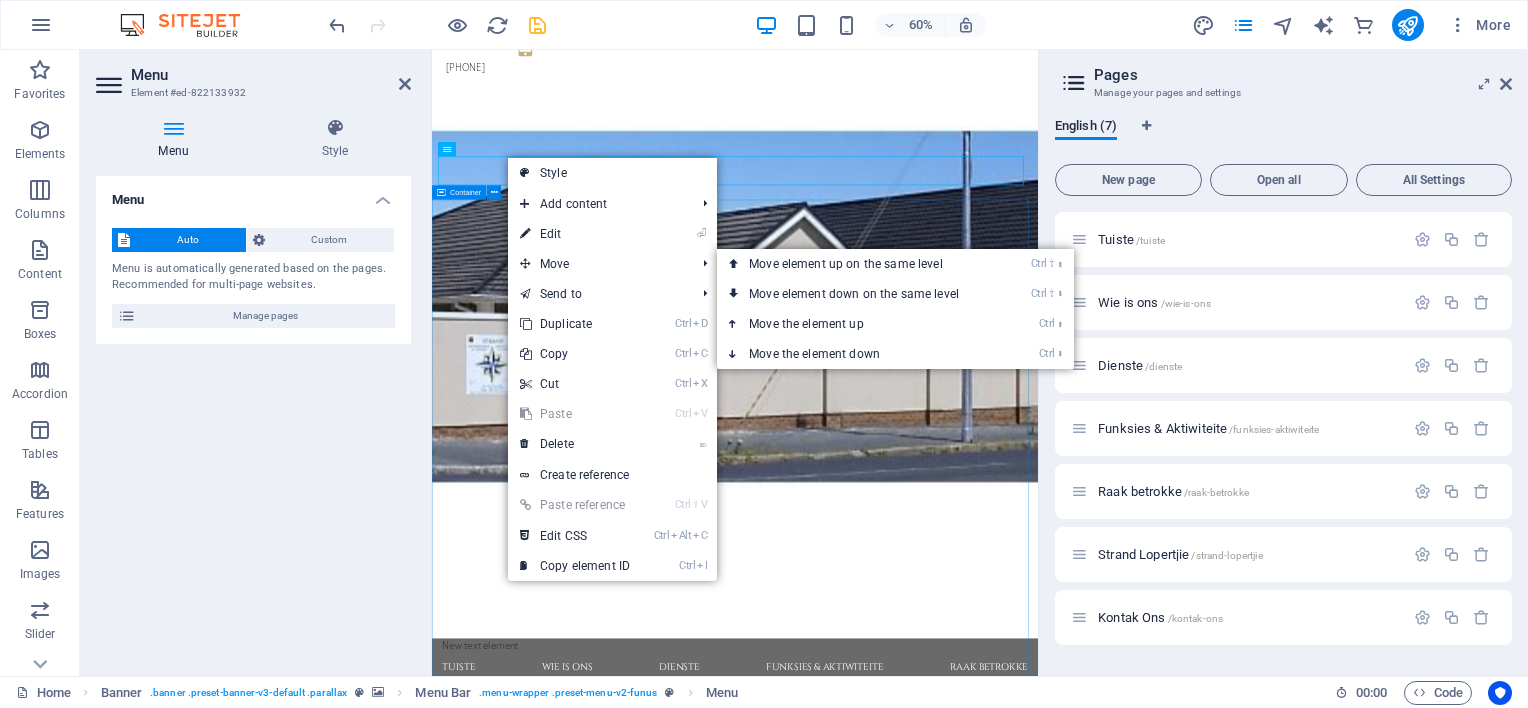 click on "Welcome to  strandsds.co.za Lorem ipsum dolor sit amet, consectetuer adipiscing elit. Aenean commodo ligula eget dolor. Aenean massa. Cum sociis natoque penatibus et magnis dis parturient montes, nascetur ridiculus mus. Donec quam felis, ultricies nec, pellentesque eu, pretium quis, sem. Nulla consequat massa quis enim. Donec pede justo, fringilla vel, aliquet nec, vulputate eget, arcu. Nulla consequat massa quis enim. Donec pede justo, fringilla vel, aliquet nec.  flower arrangements Lorem ipsum dolor sit amet, consectetuer adipiscing elit. Aenean commodo ligula eget dolor.  funeral announcements Lorem ipsum dolor sit amet, consectetuer adipiscing elit. Aenean commodo ligula eget dolor.  Experienced Team Lorem ipsum dolor sit amet, consectetuer adipiscing elit. Aenean commodo ligula eget dolor.  Eco Funeral  Lorem ipsum dolor sit amet, consectetuer adipiscing elit. Aenean commodo ligula eget dolor.  Cremation Lorem ipsum dolor sit amet, consectetuer adipiscing elit. Aenean commodo ligula eget dolor." at bounding box center [937, 1892] 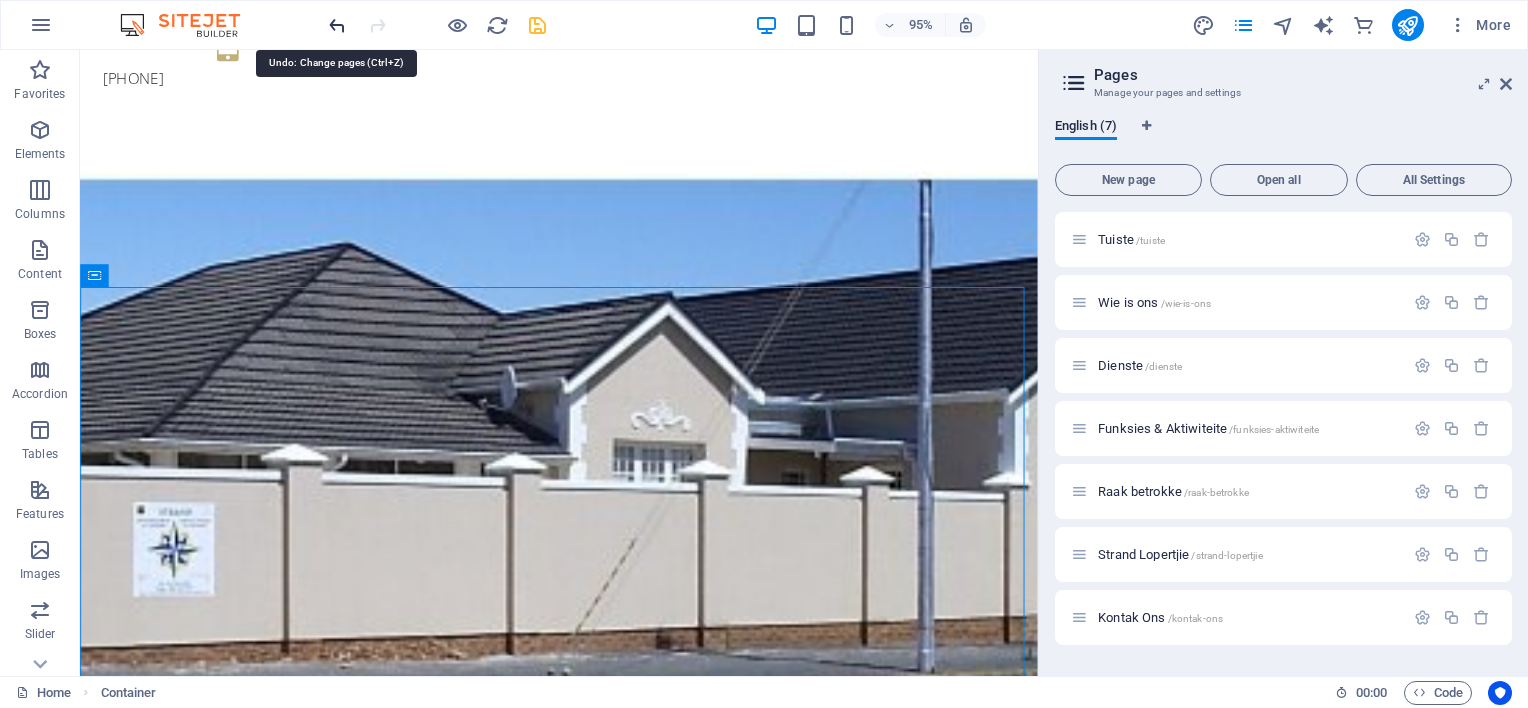 click at bounding box center (337, 25) 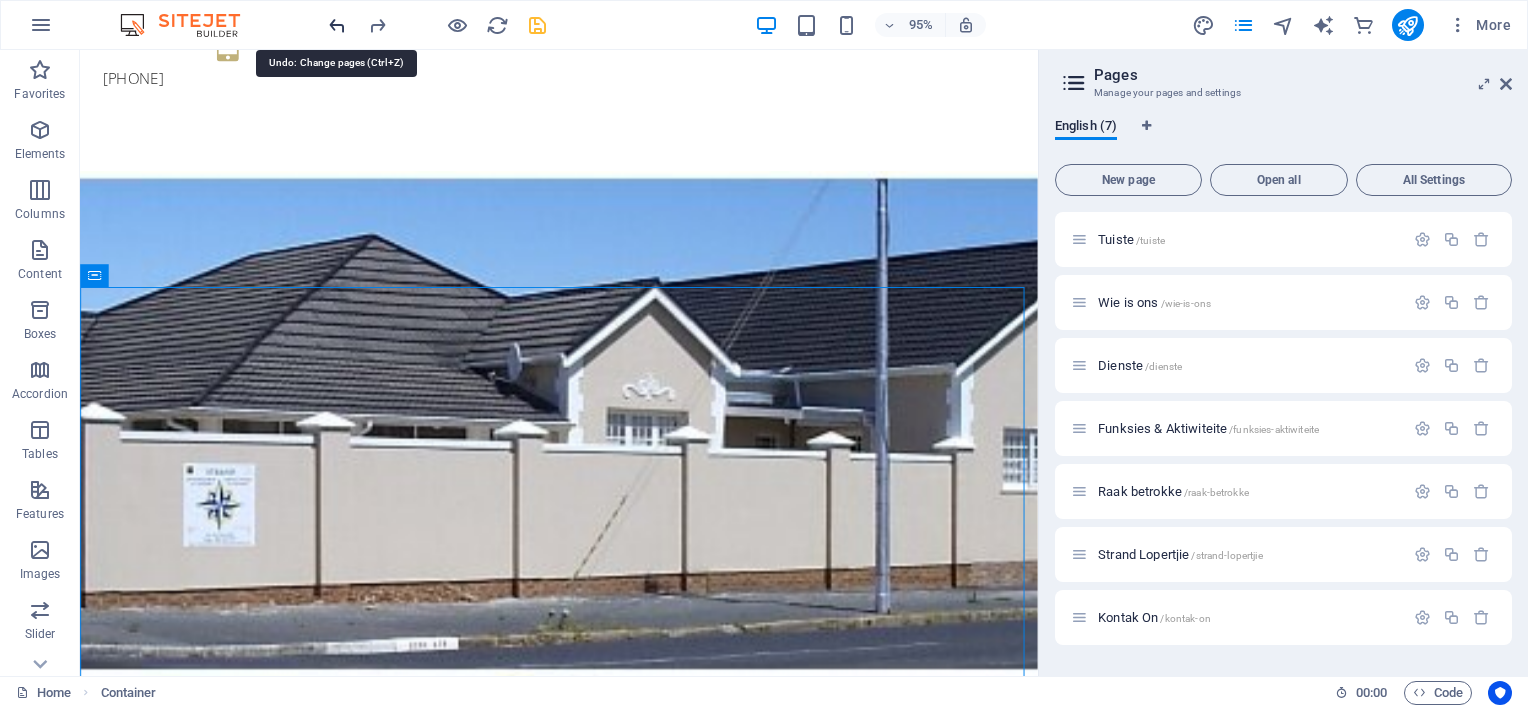 click at bounding box center [337, 25] 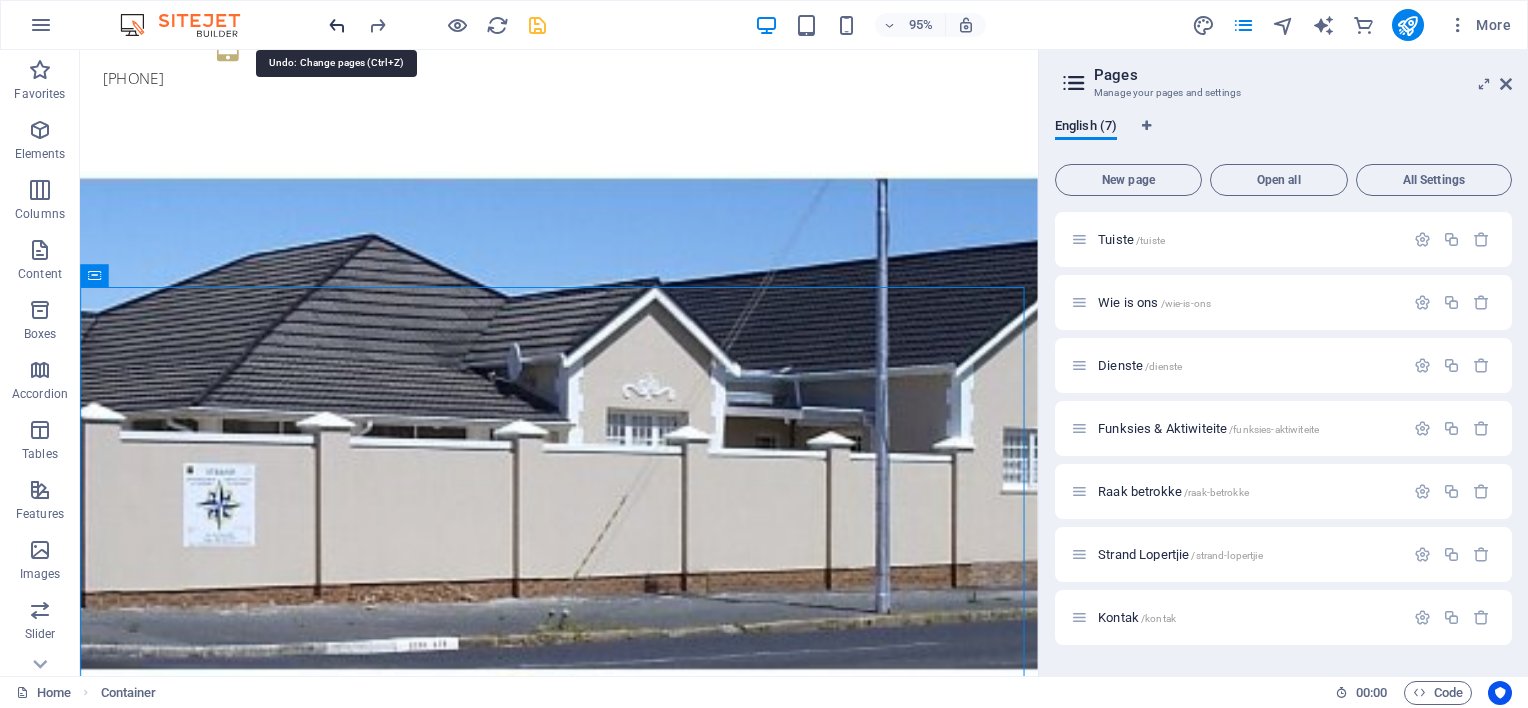 click at bounding box center [337, 25] 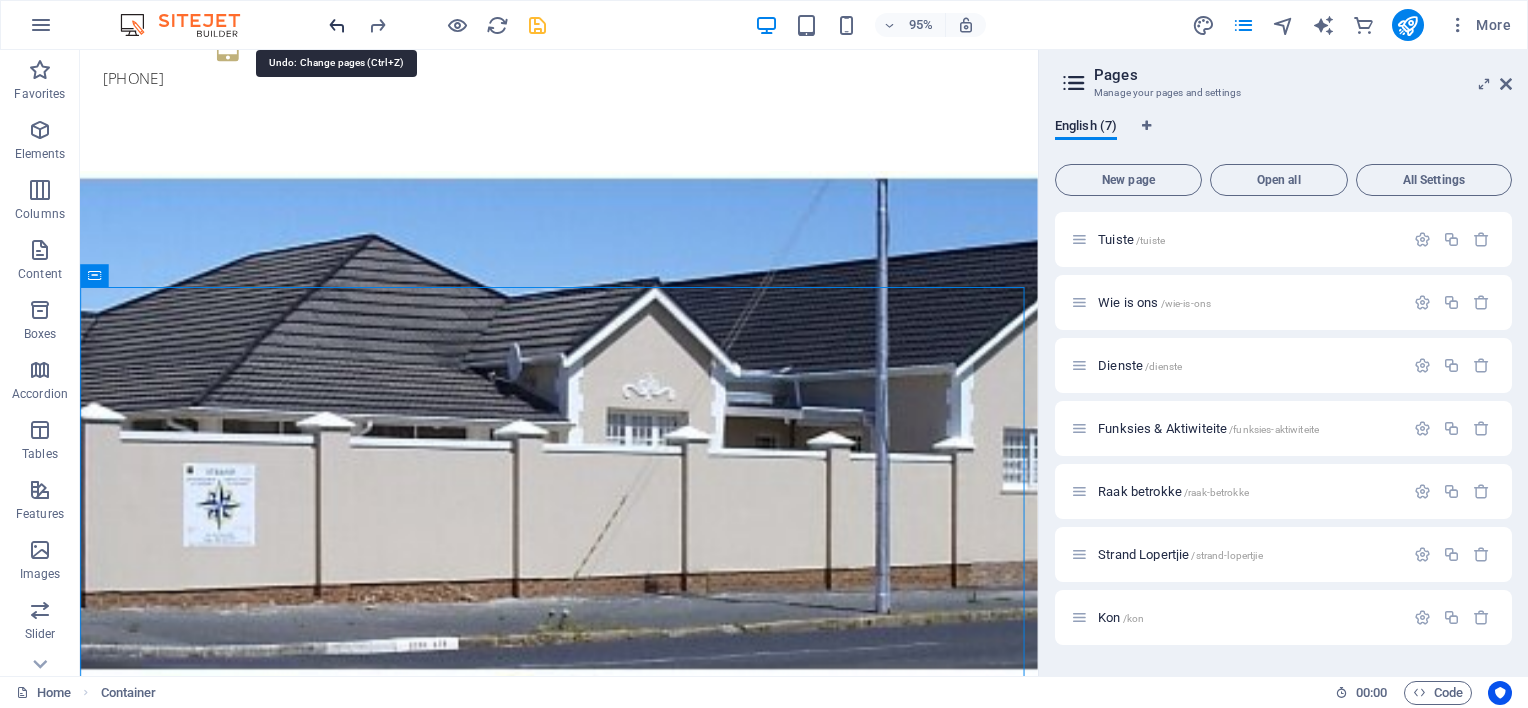 click at bounding box center [337, 25] 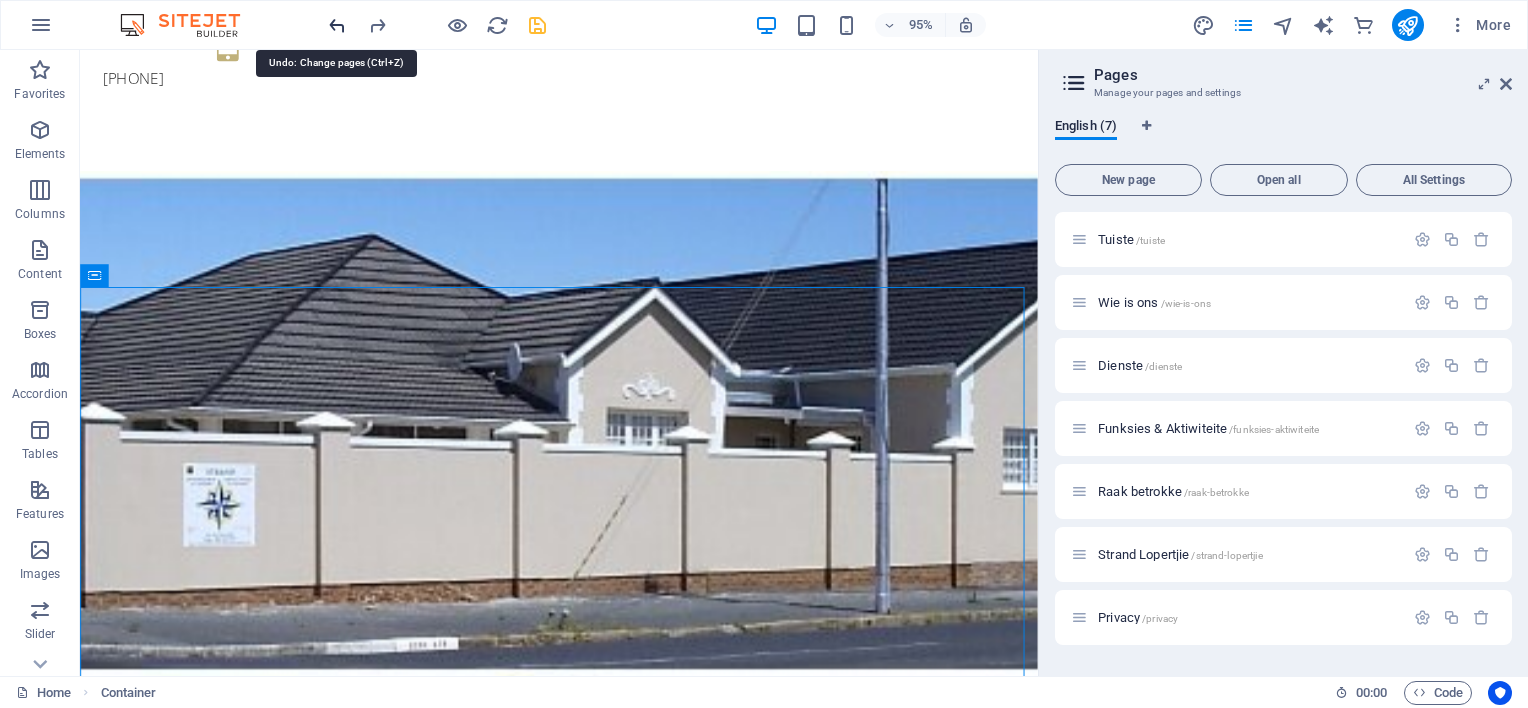 click at bounding box center (337, 25) 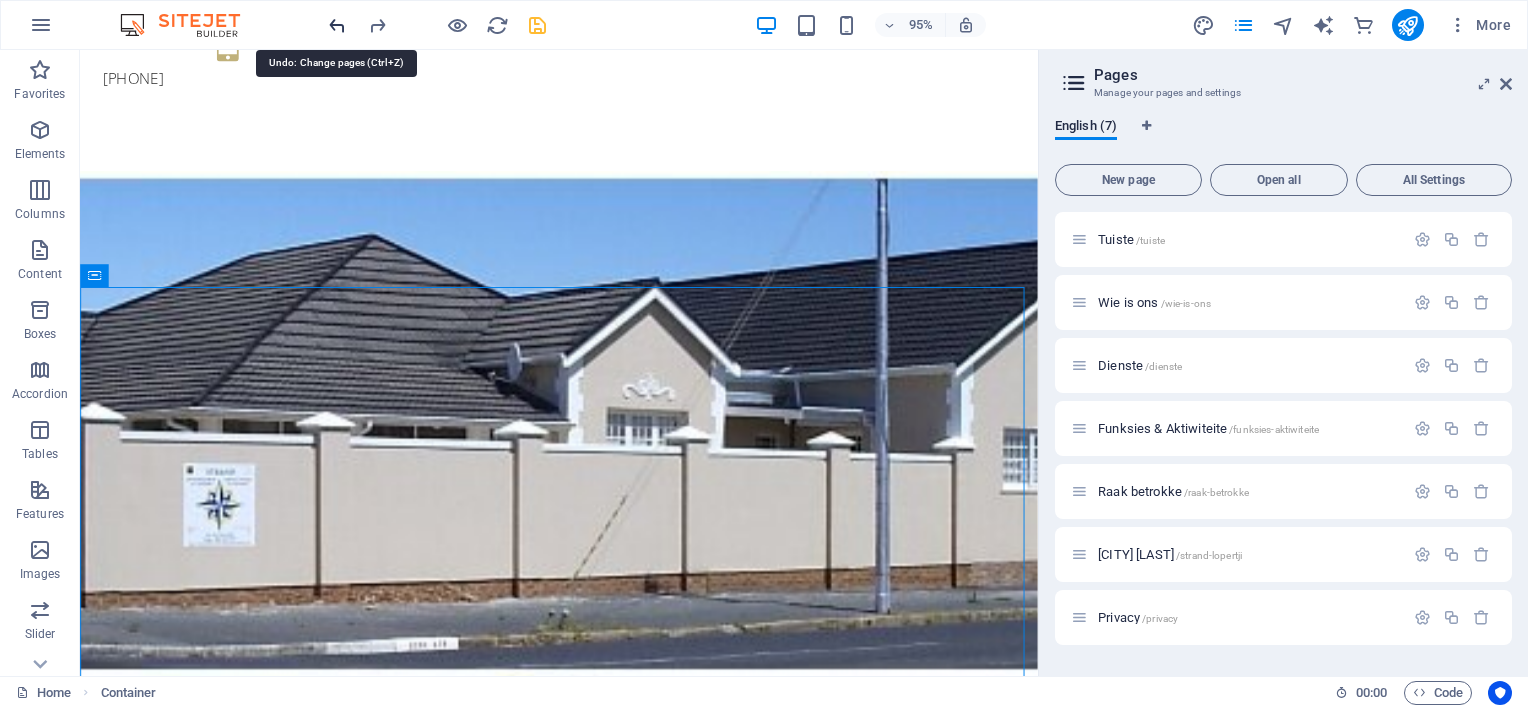click at bounding box center [337, 25] 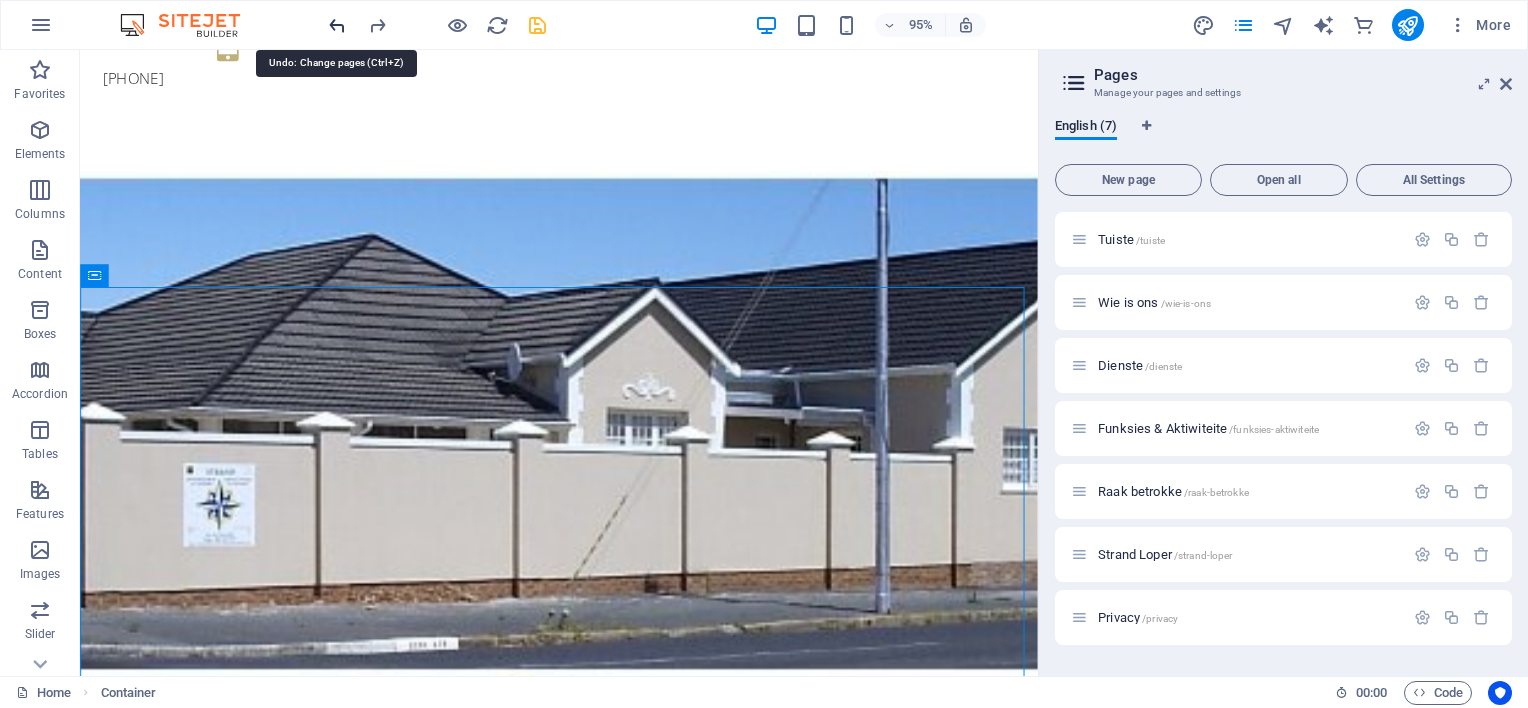 click at bounding box center (337, 25) 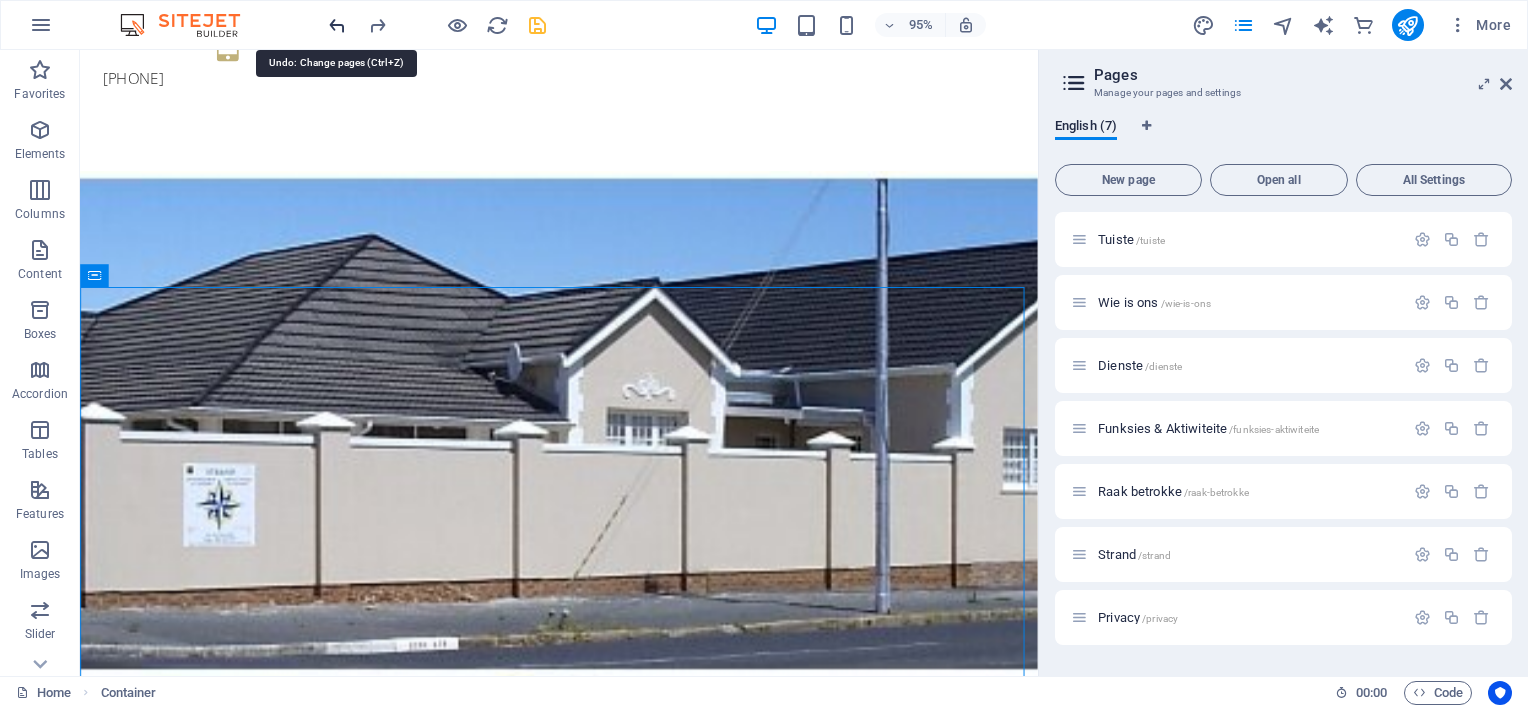 click at bounding box center (337, 25) 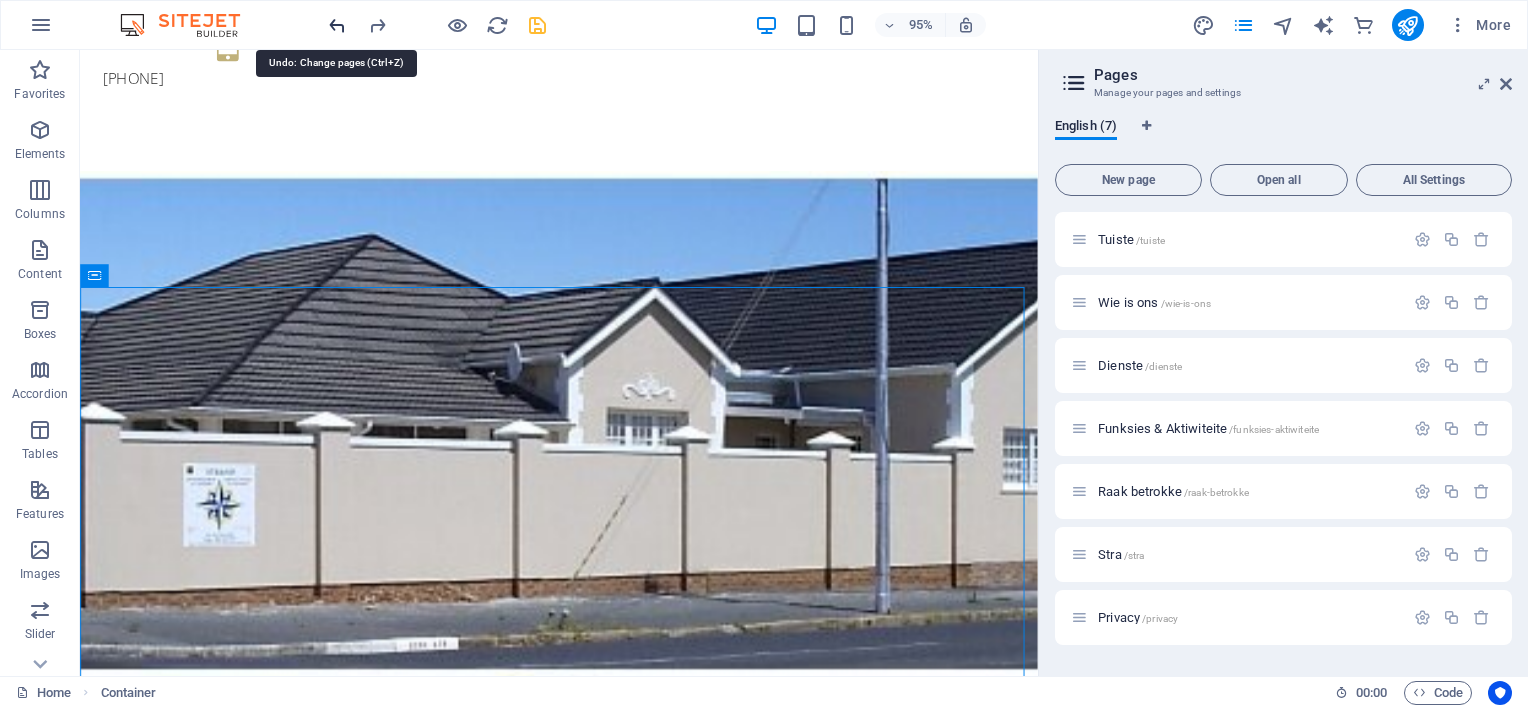click at bounding box center [337, 25] 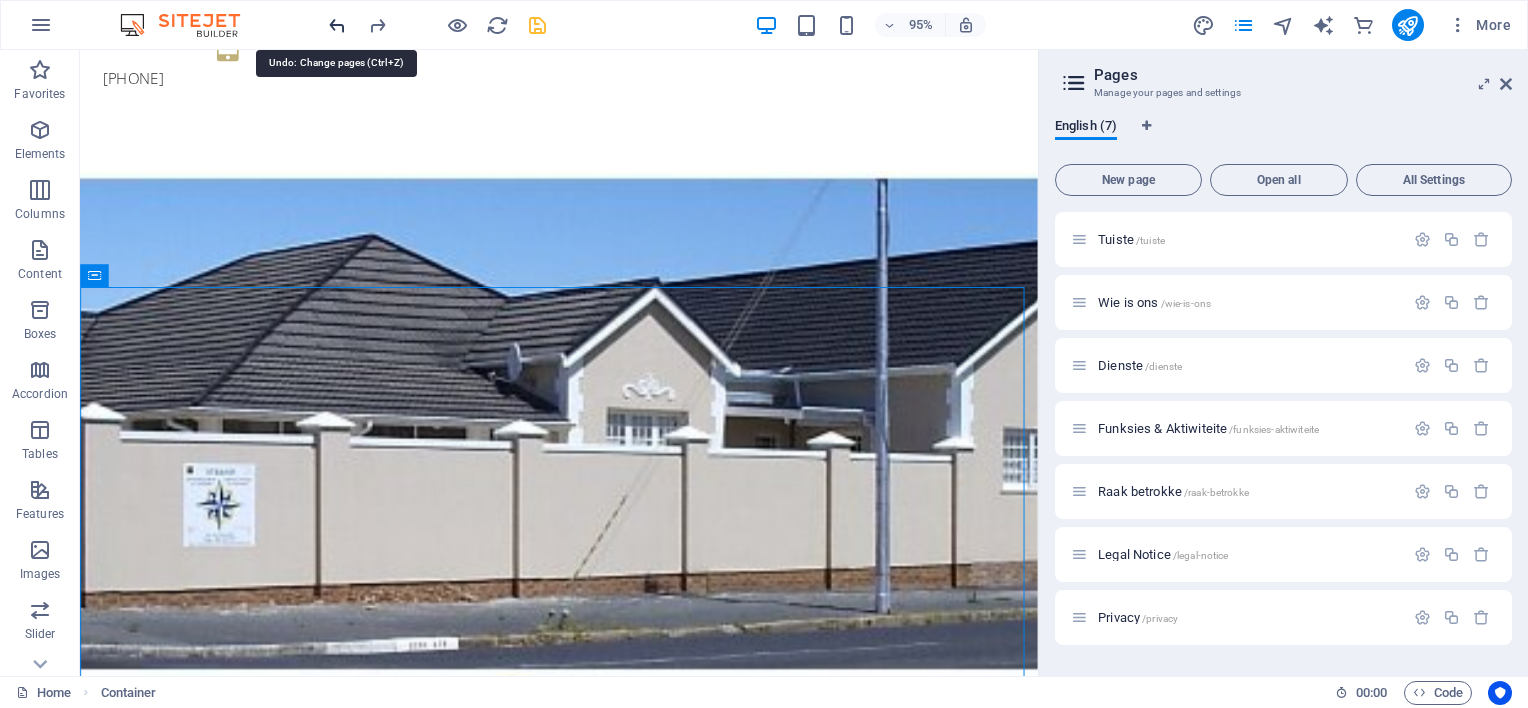drag, startPoint x: 347, startPoint y: 33, endPoint x: 606, endPoint y: 28, distance: 259.04825 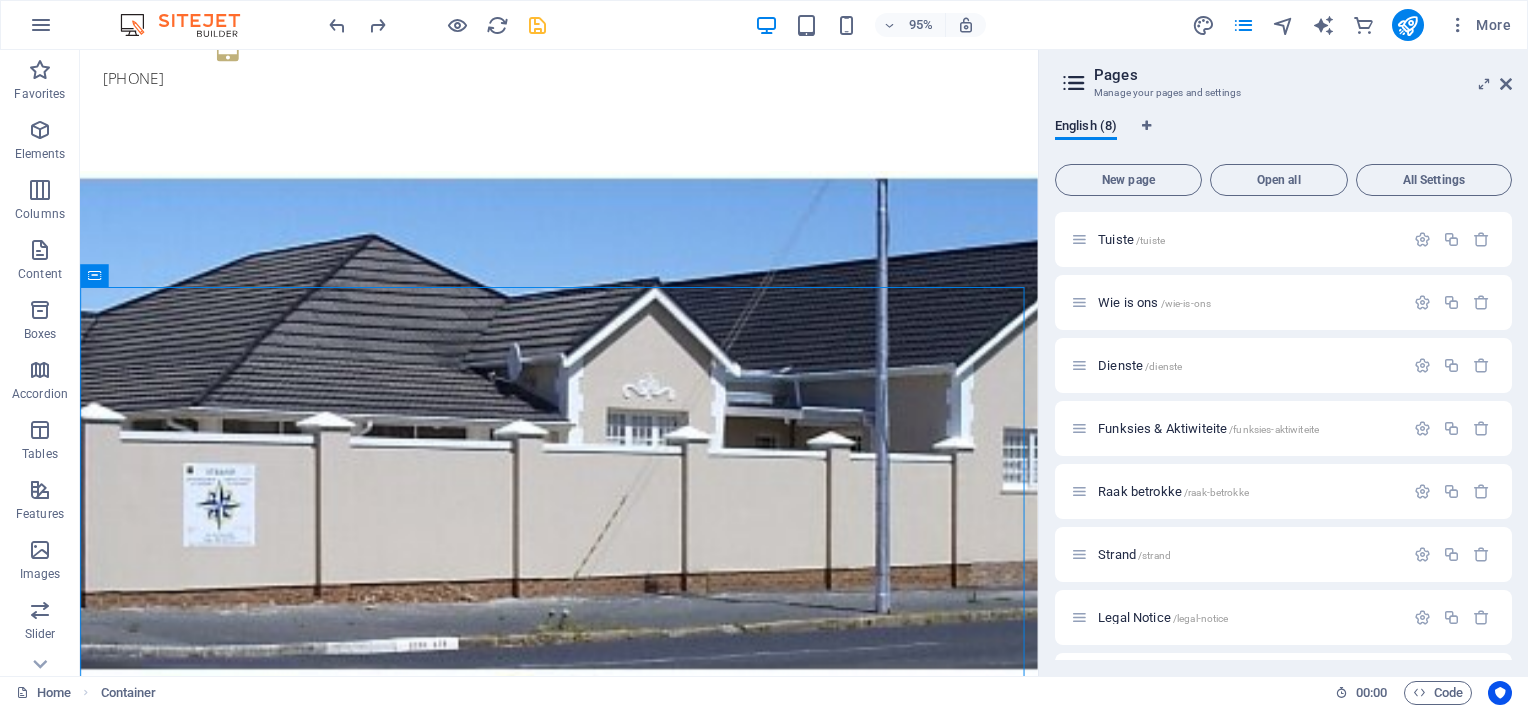 click on "Pages Manage your pages and settings" at bounding box center (1285, 76) 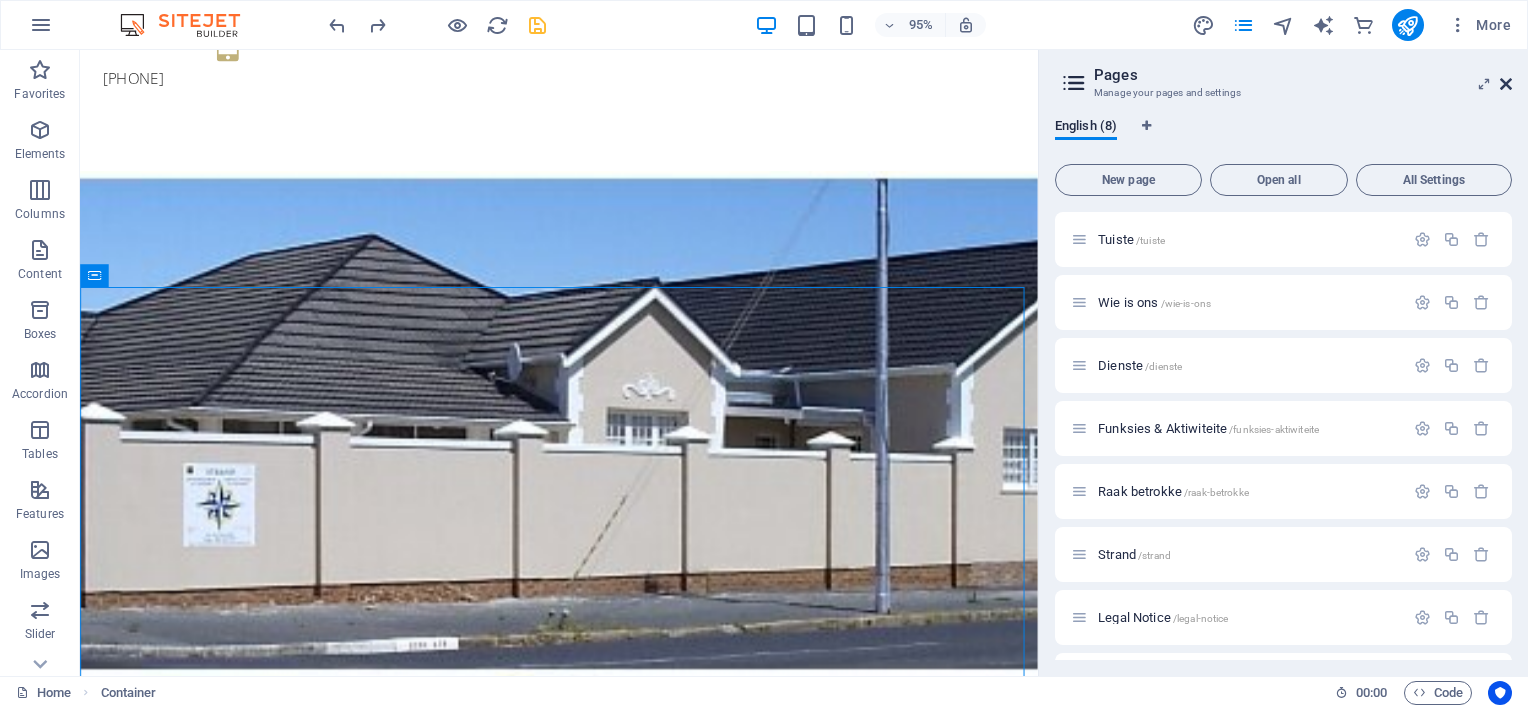 click at bounding box center [1506, 84] 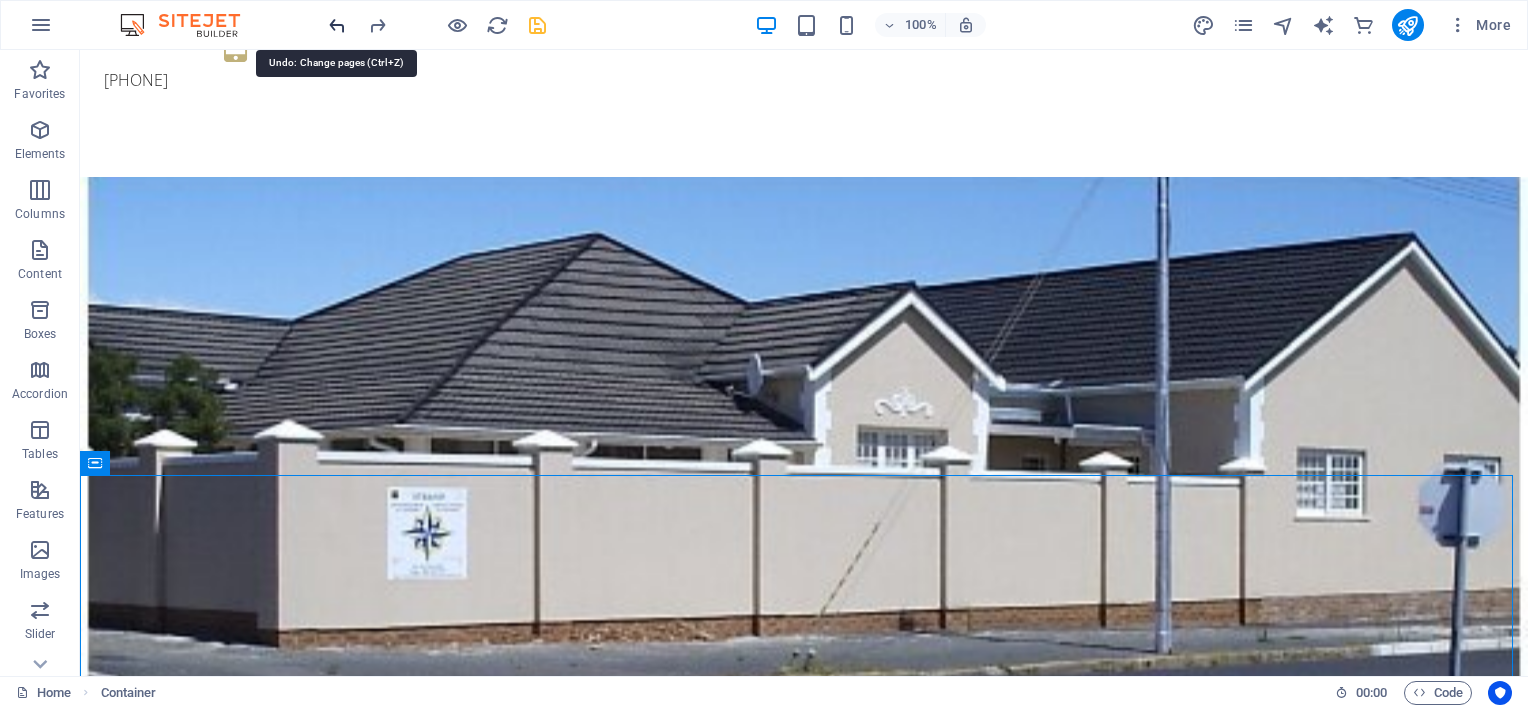 click at bounding box center (337, 25) 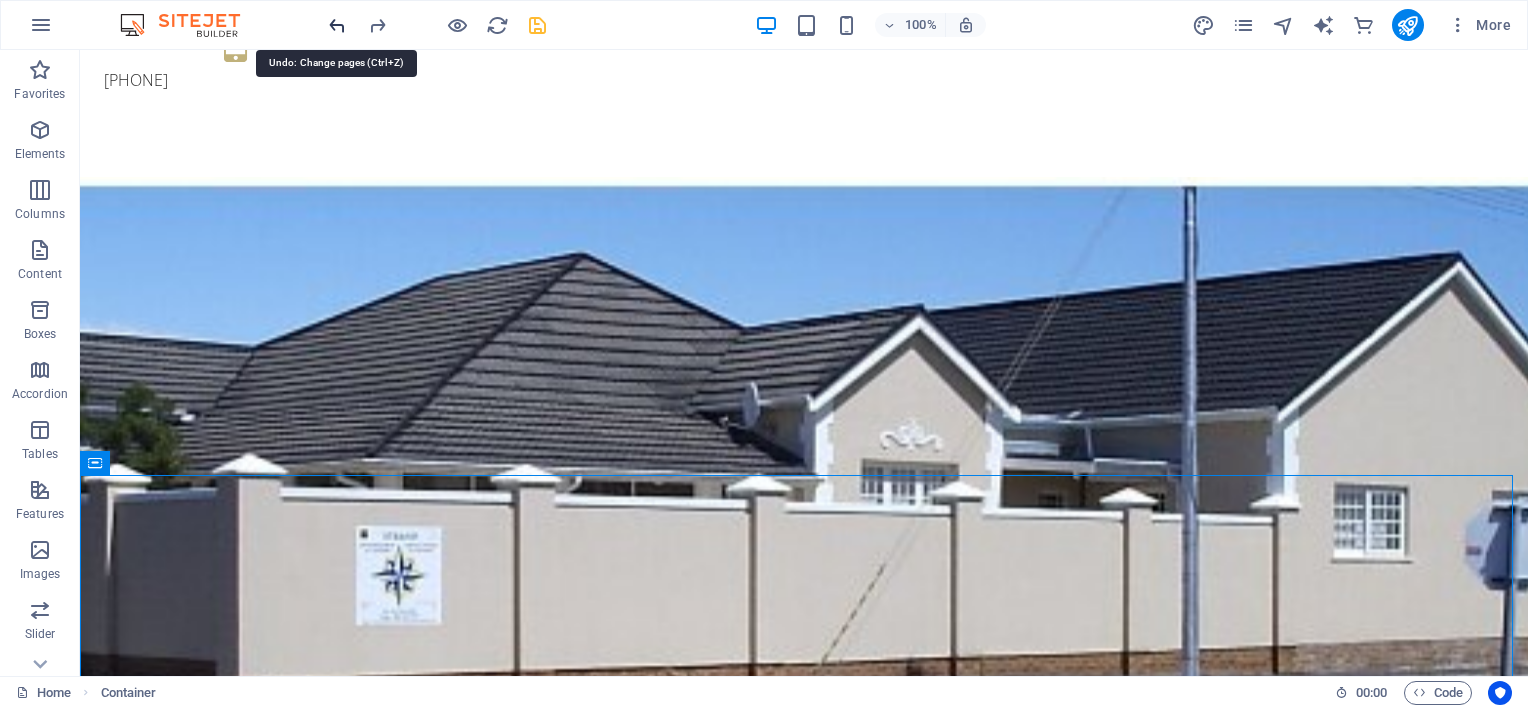 click at bounding box center [337, 25] 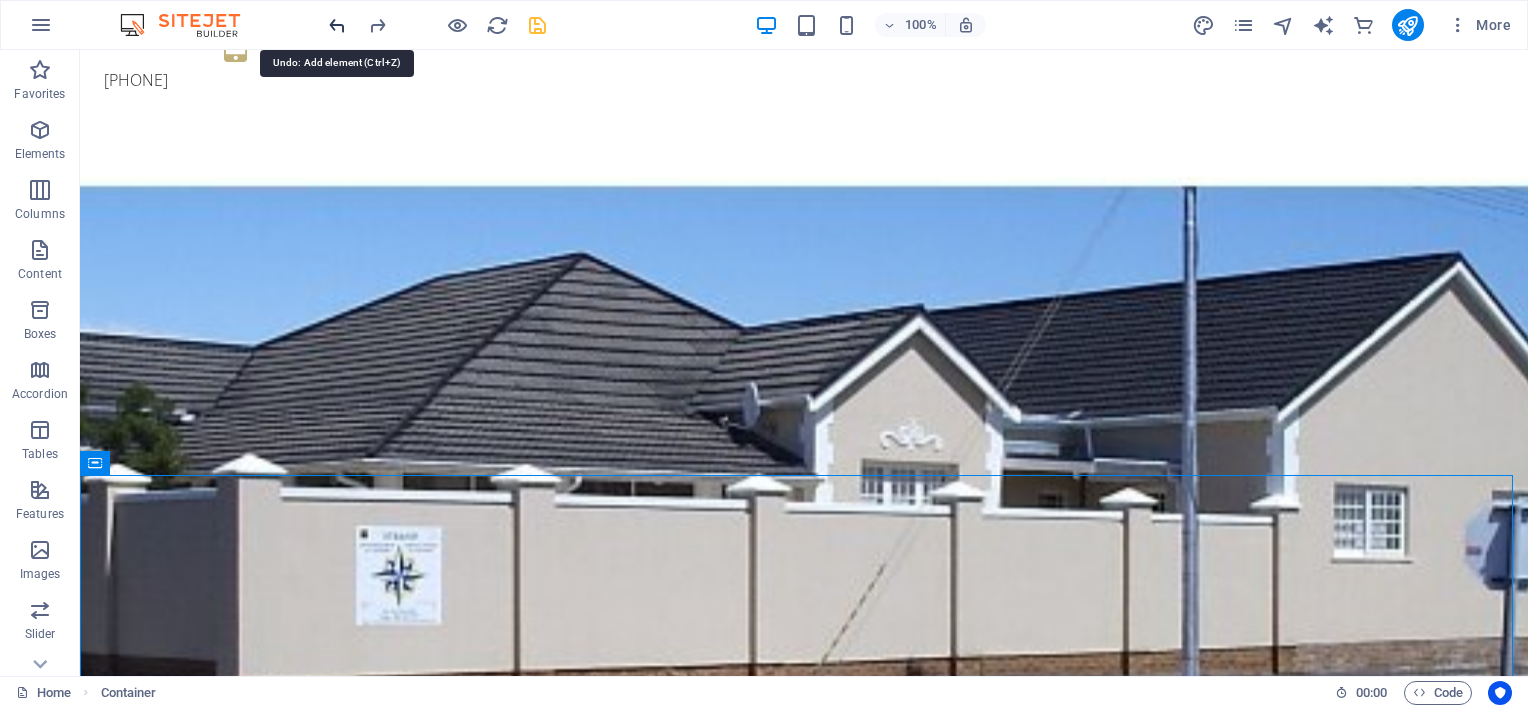 click at bounding box center [337, 25] 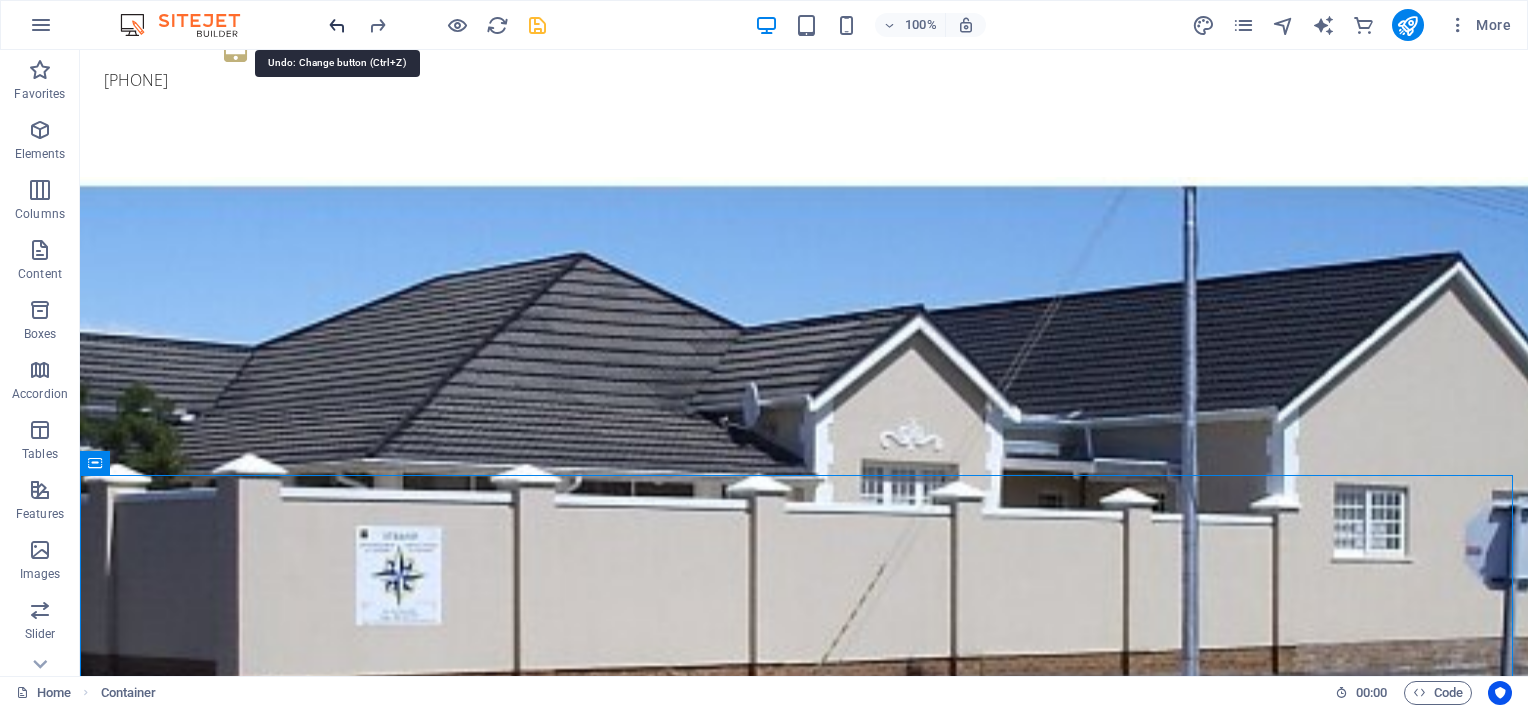 click at bounding box center [337, 25] 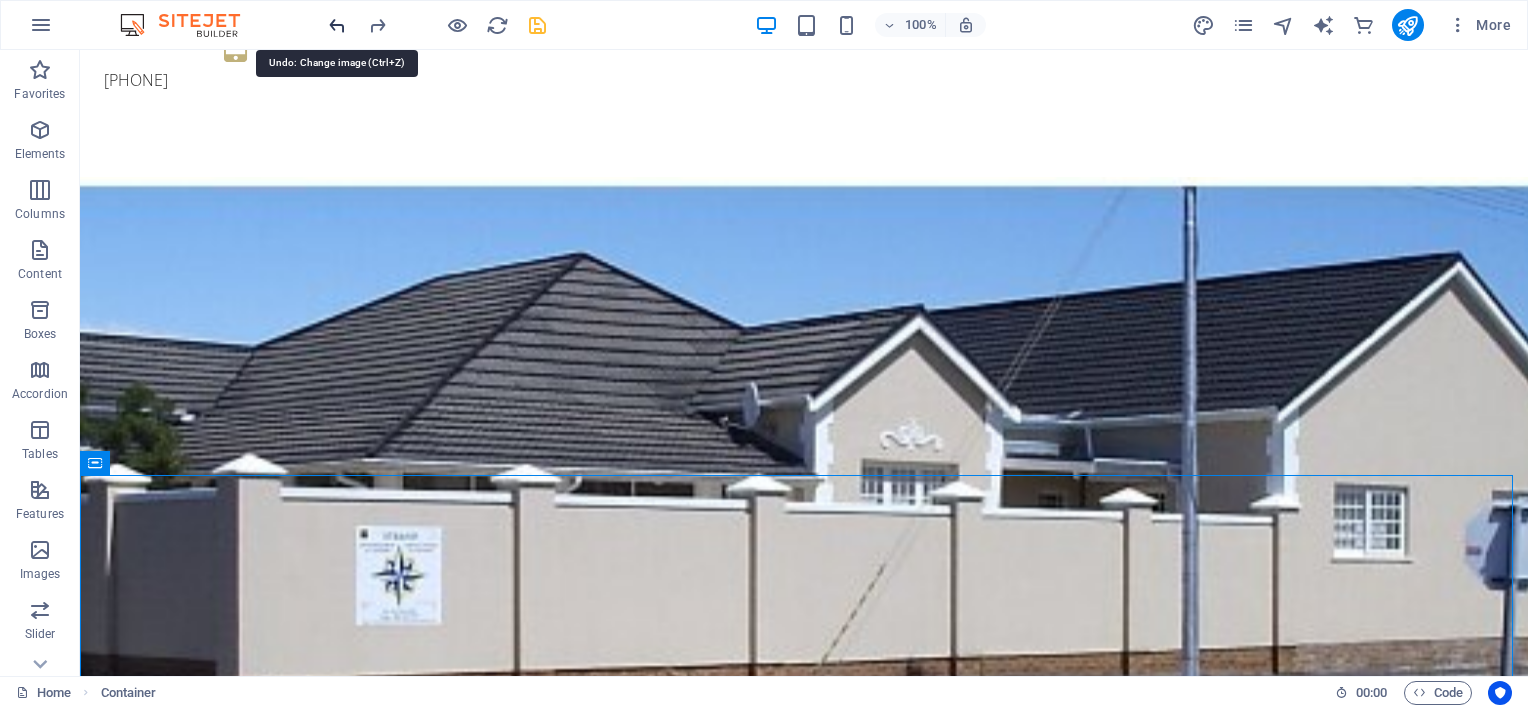 click at bounding box center (337, 25) 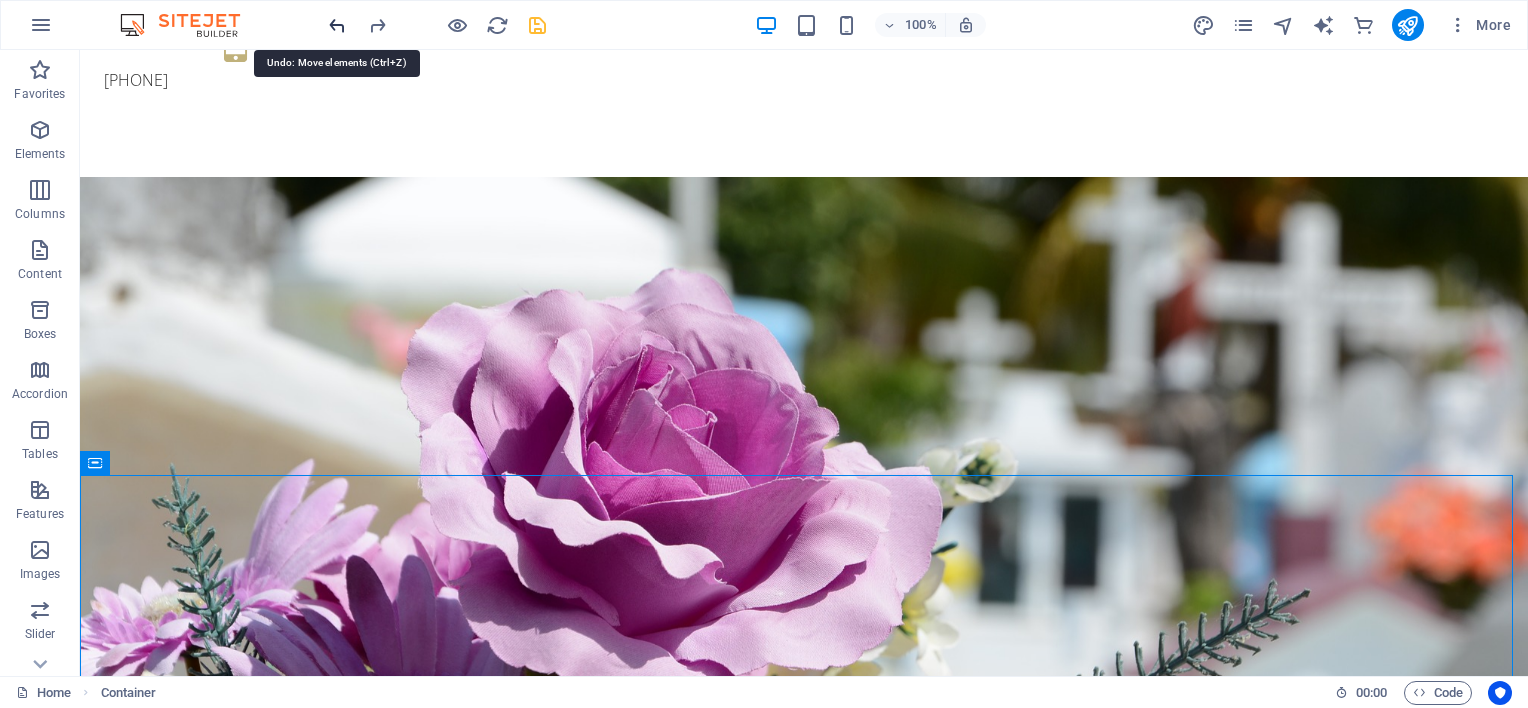 click at bounding box center [337, 25] 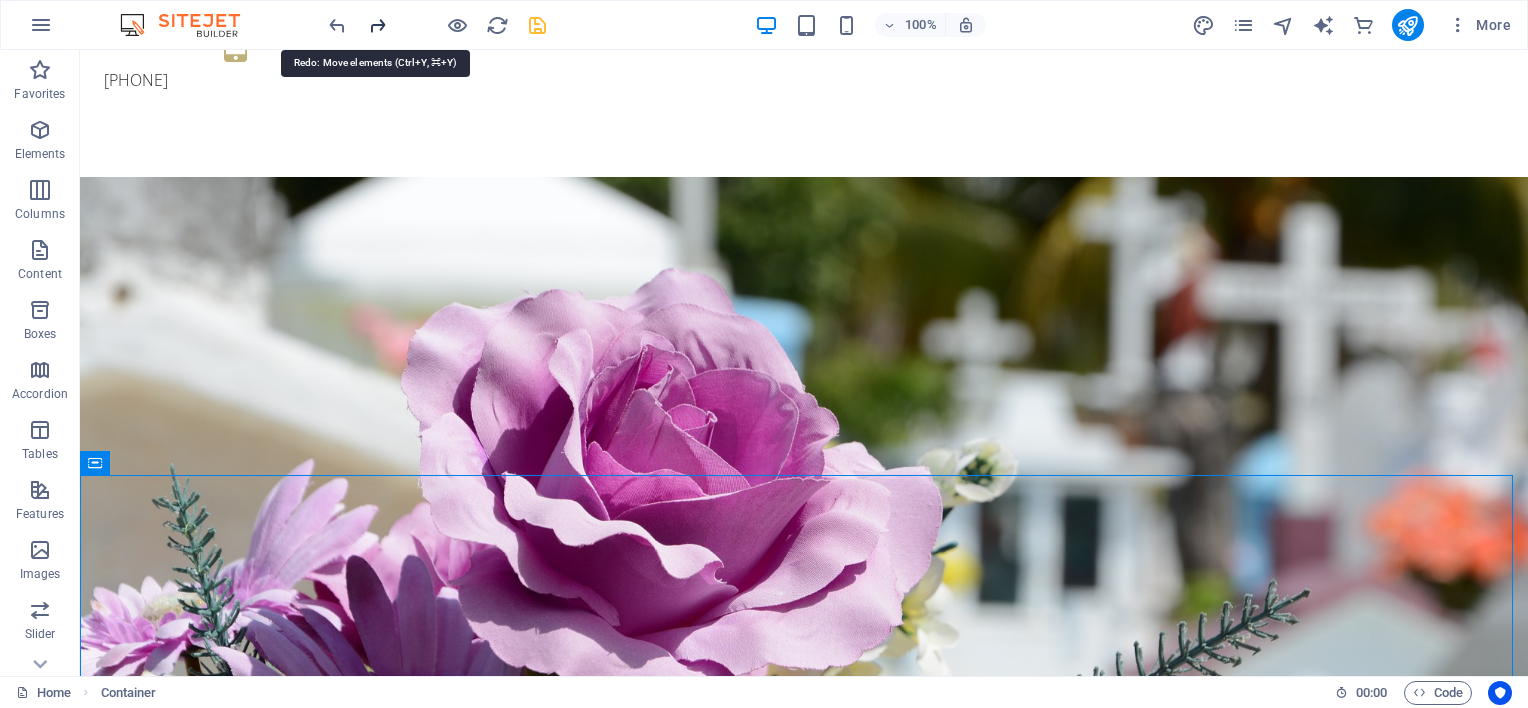 click at bounding box center (377, 25) 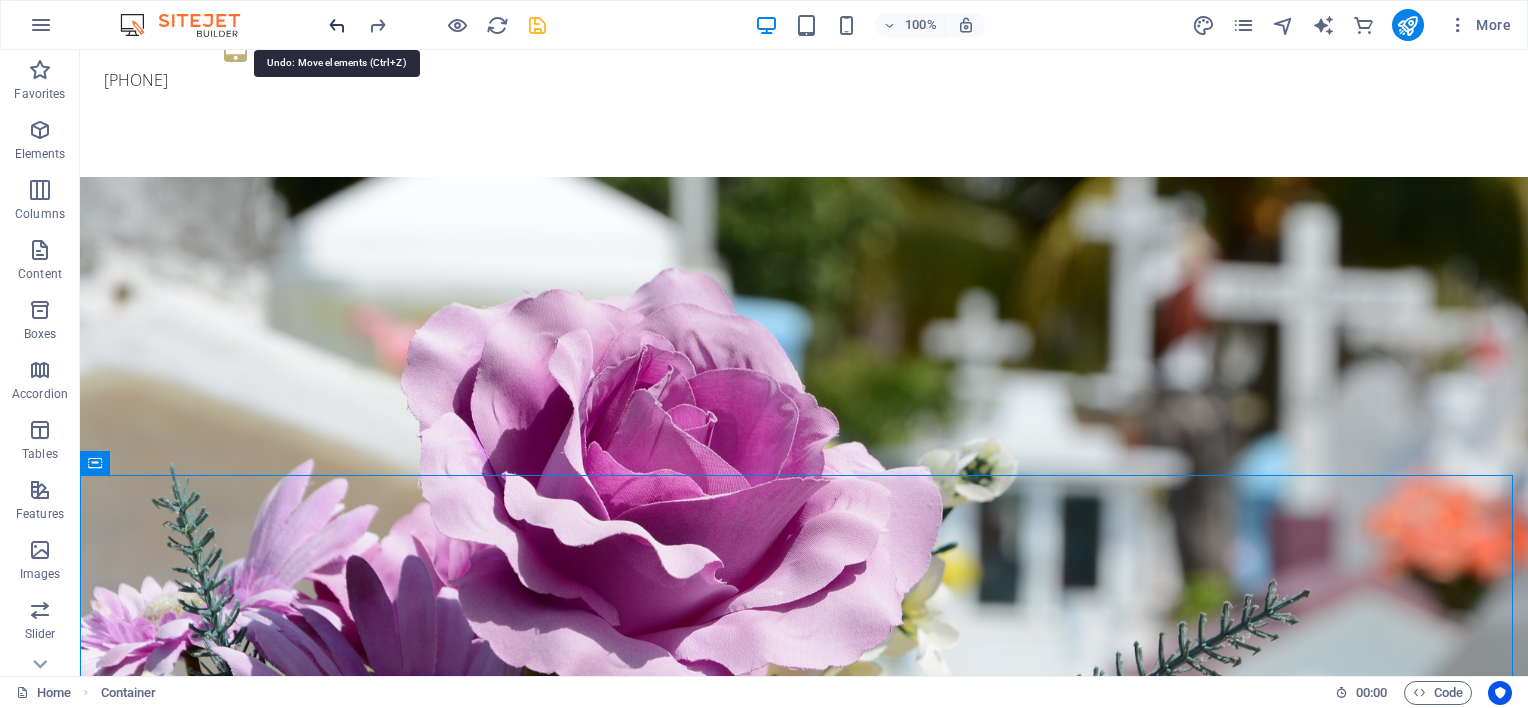 click at bounding box center [337, 25] 